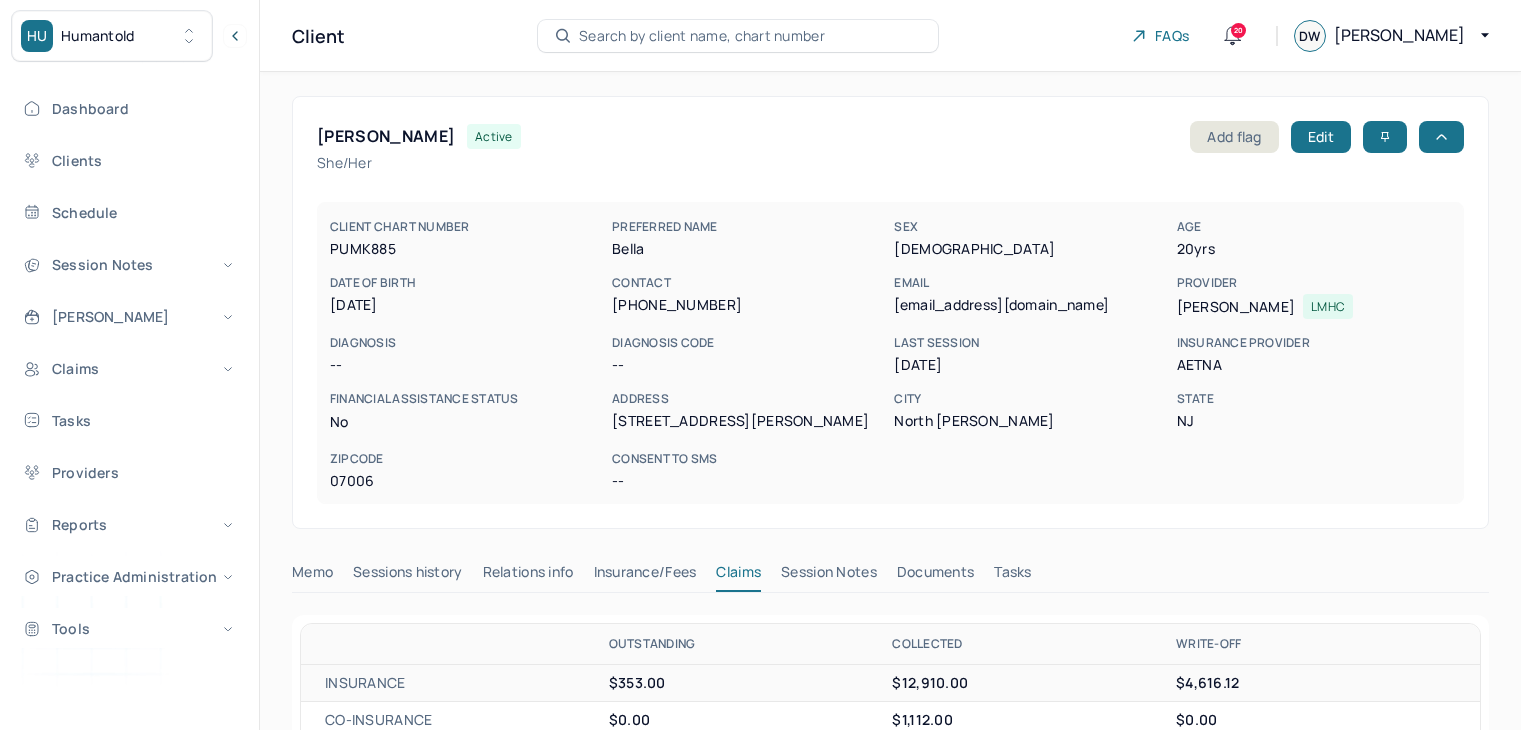 scroll, scrollTop: 77, scrollLeft: 0, axis: vertical 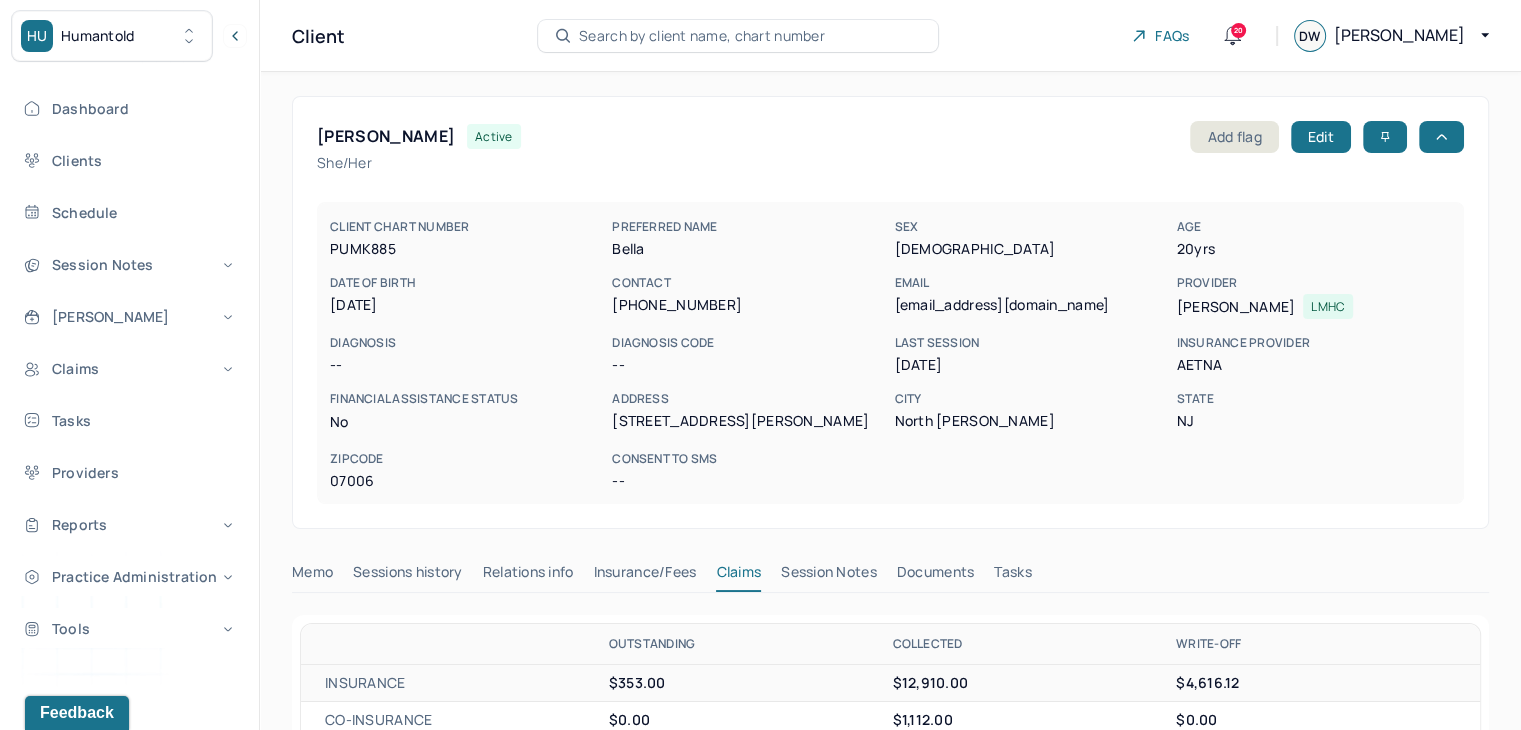 click on "Search by client name, chart number" at bounding box center [702, 36] 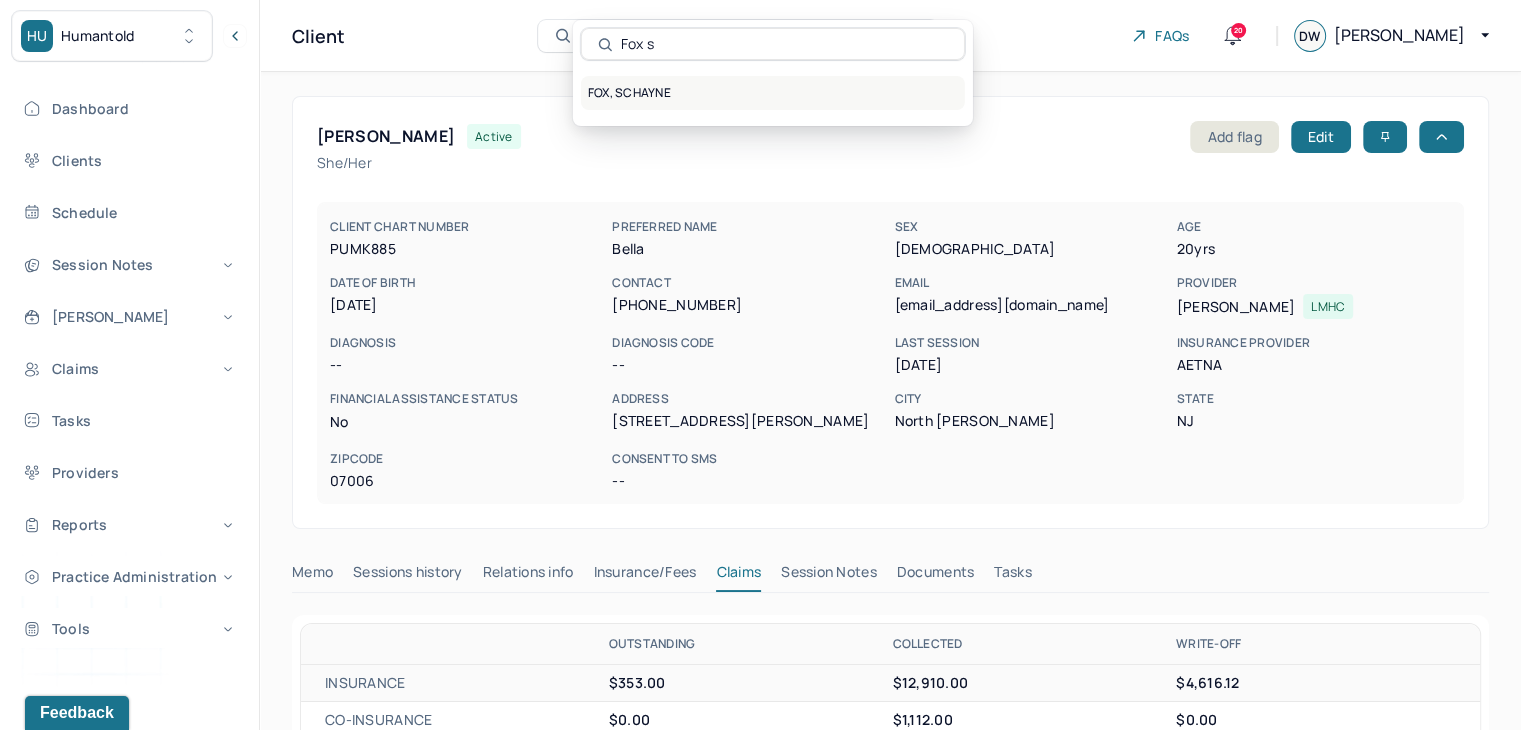 type on "Fox s" 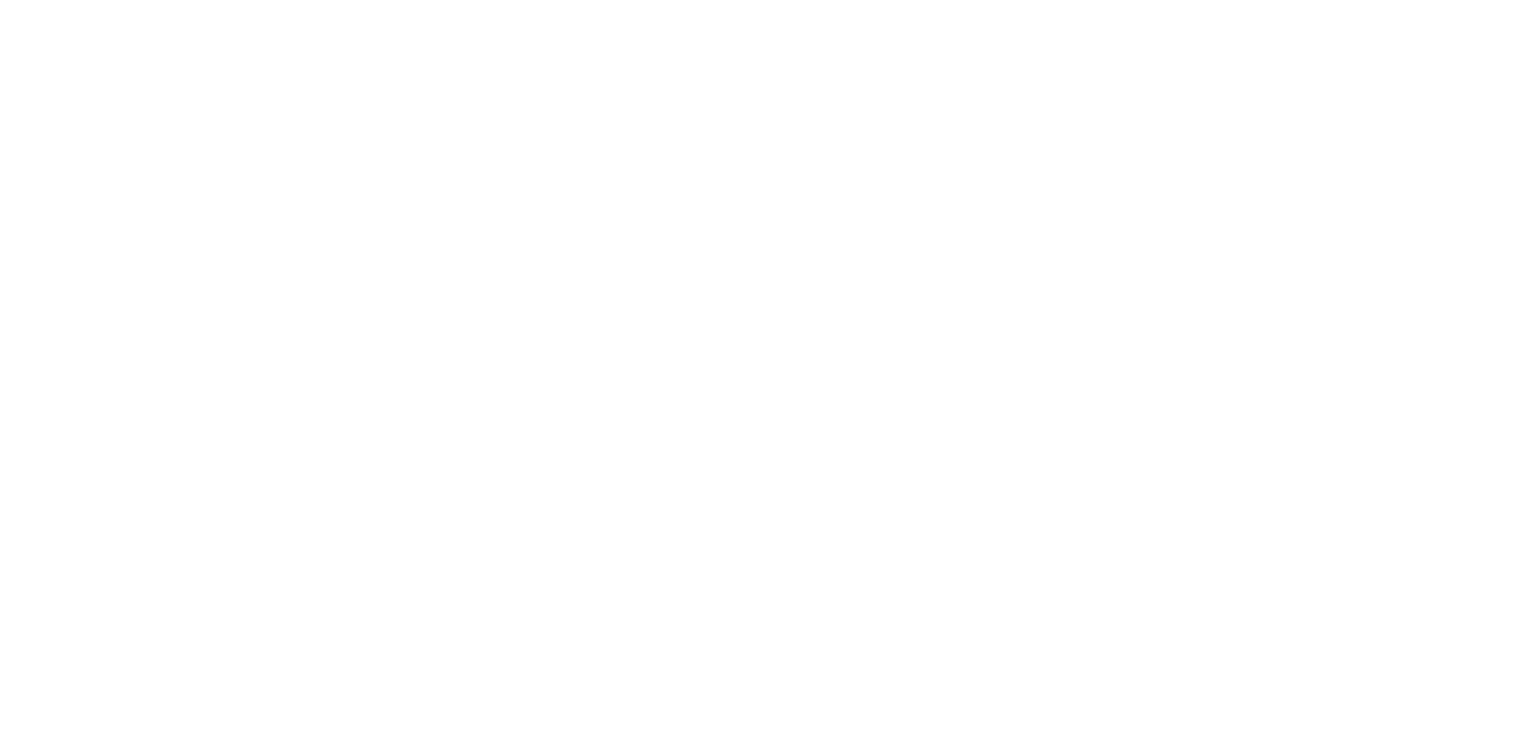 scroll, scrollTop: 0, scrollLeft: 0, axis: both 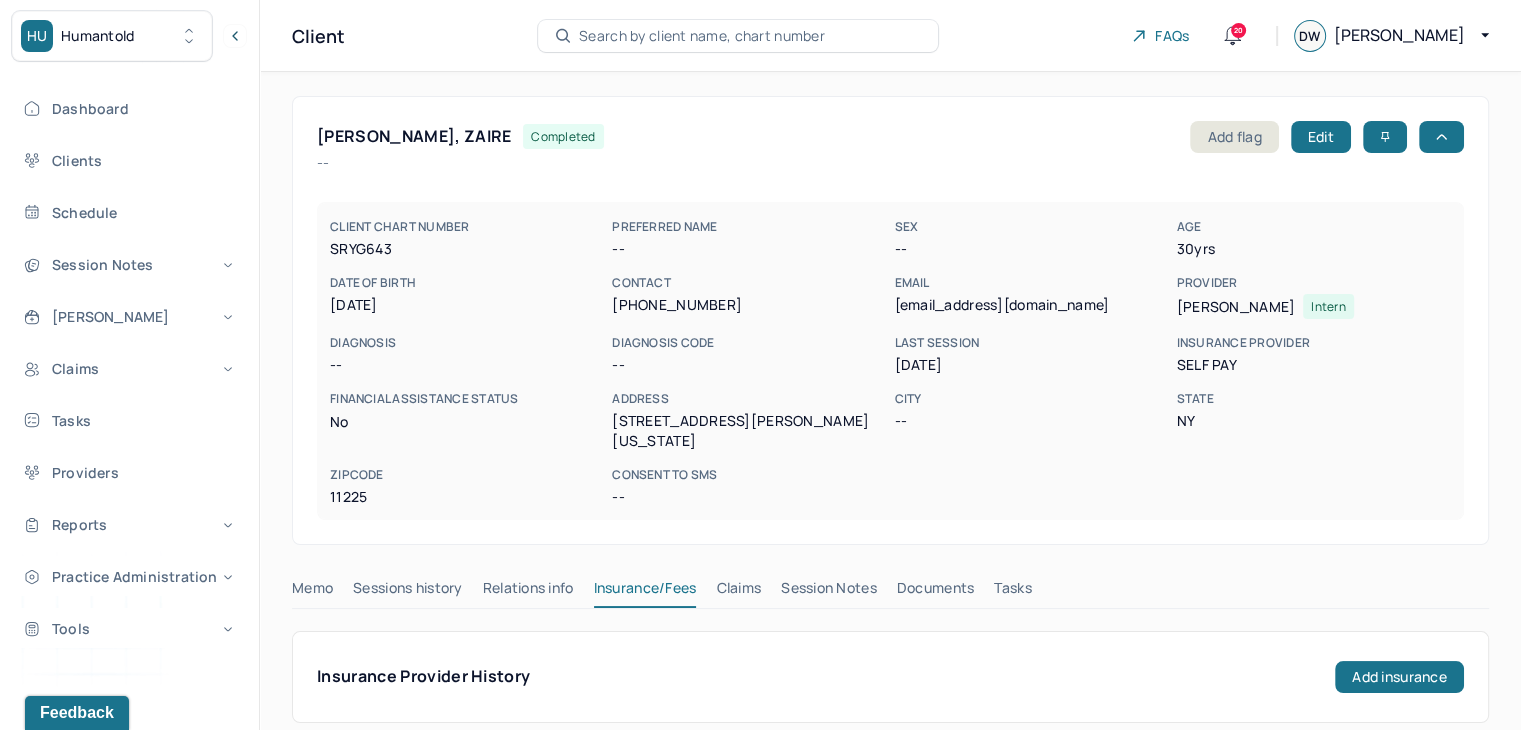 click on "Search by client name, chart number" at bounding box center [738, 36] 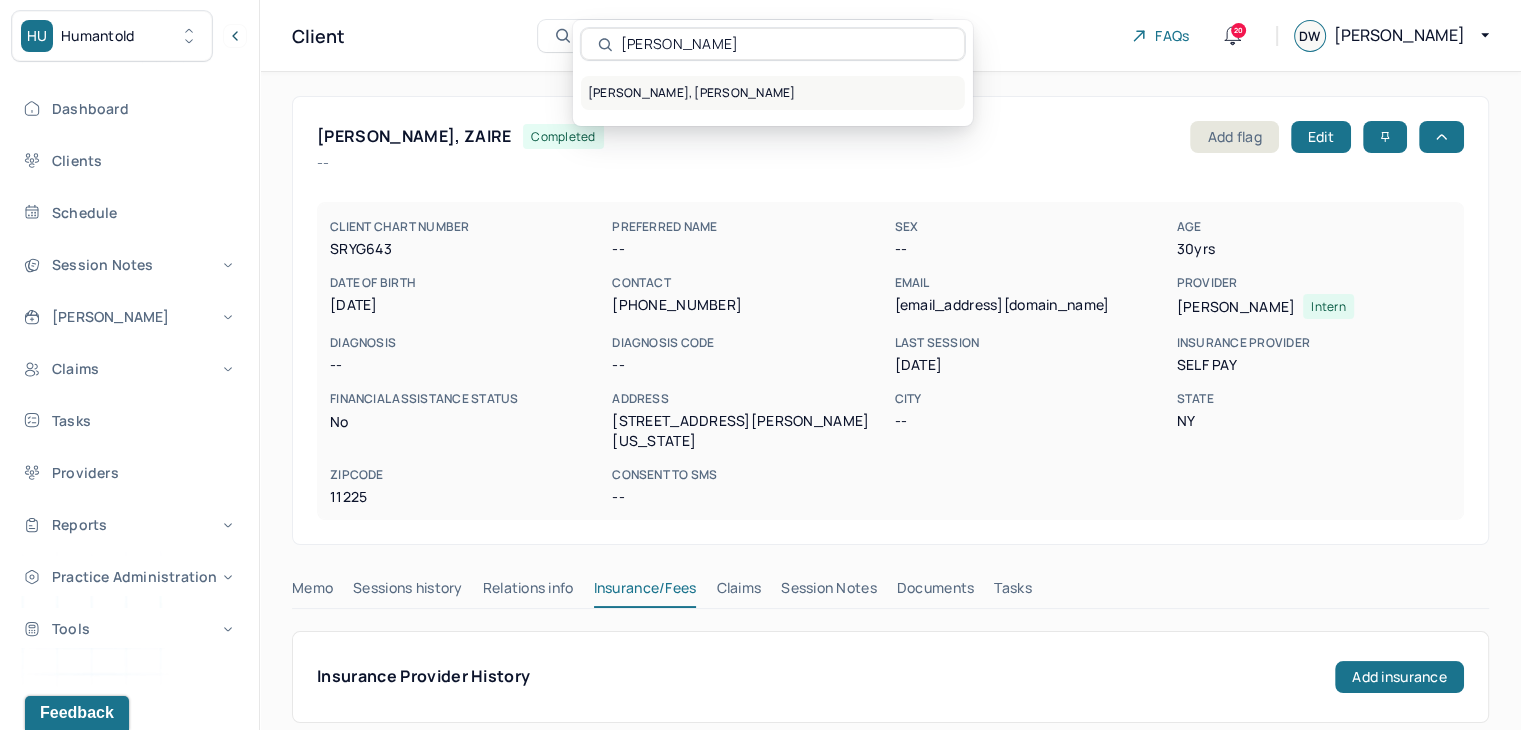 type on "[PERSON_NAME]" 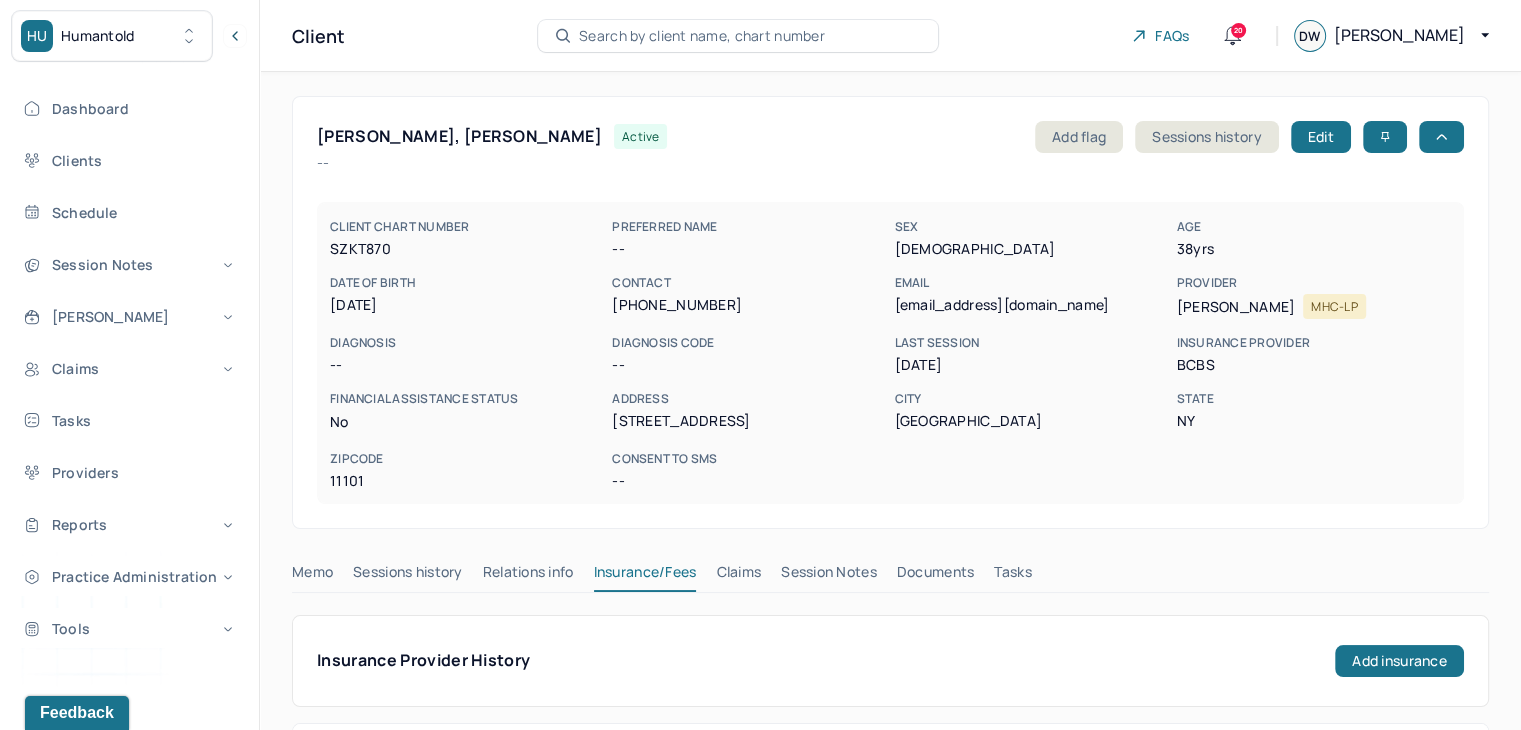 click on "Memo" at bounding box center (312, 576) 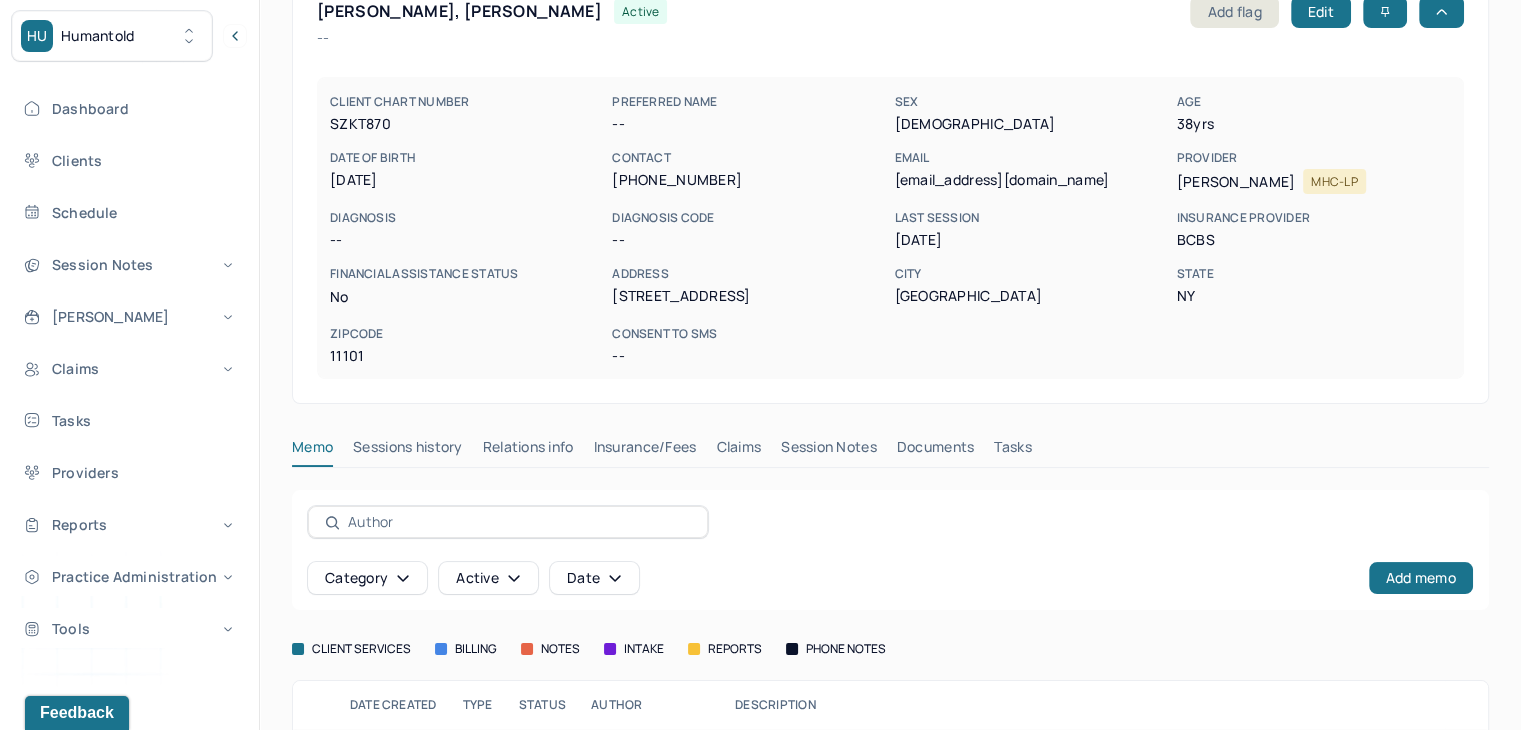 scroll, scrollTop: 76, scrollLeft: 0, axis: vertical 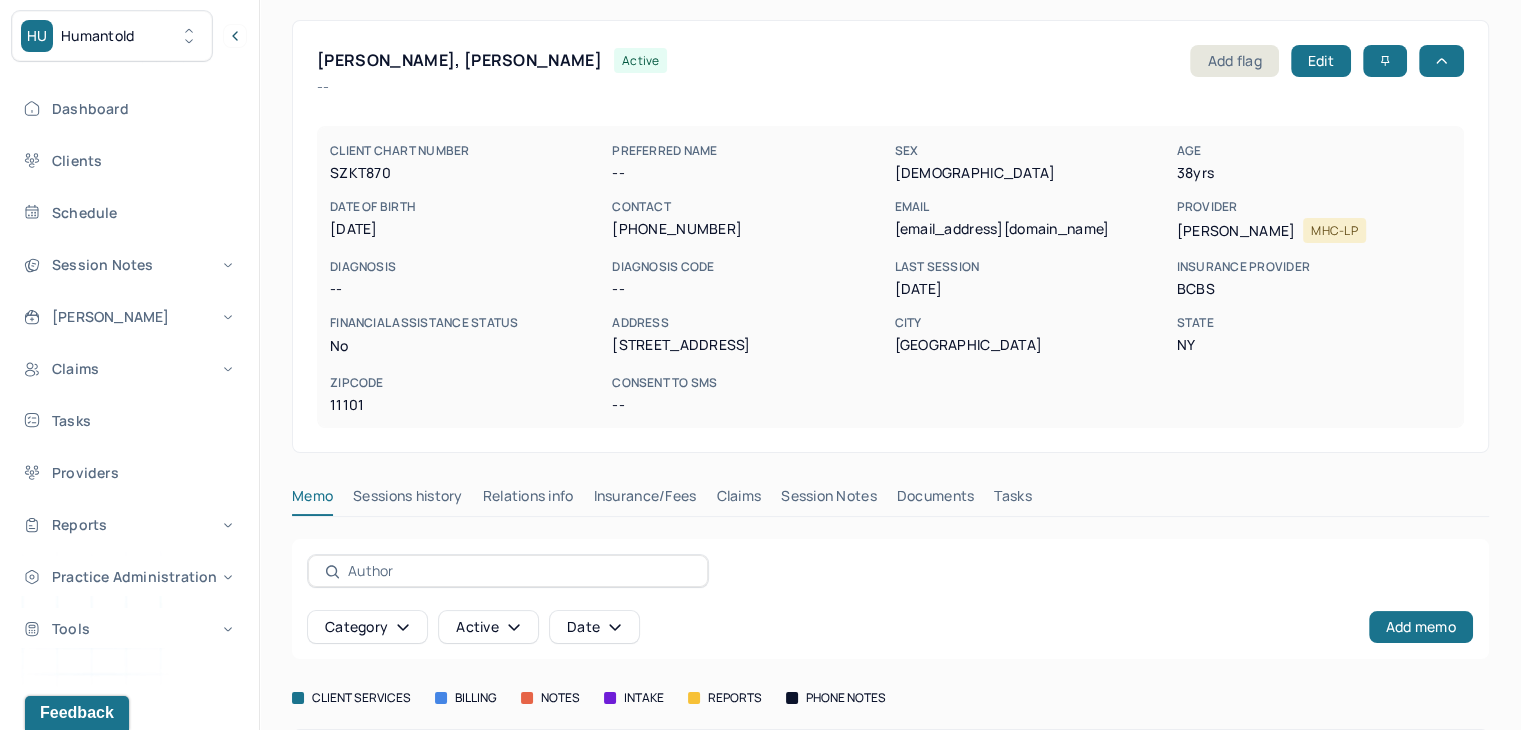 click on "Claims" at bounding box center (738, 500) 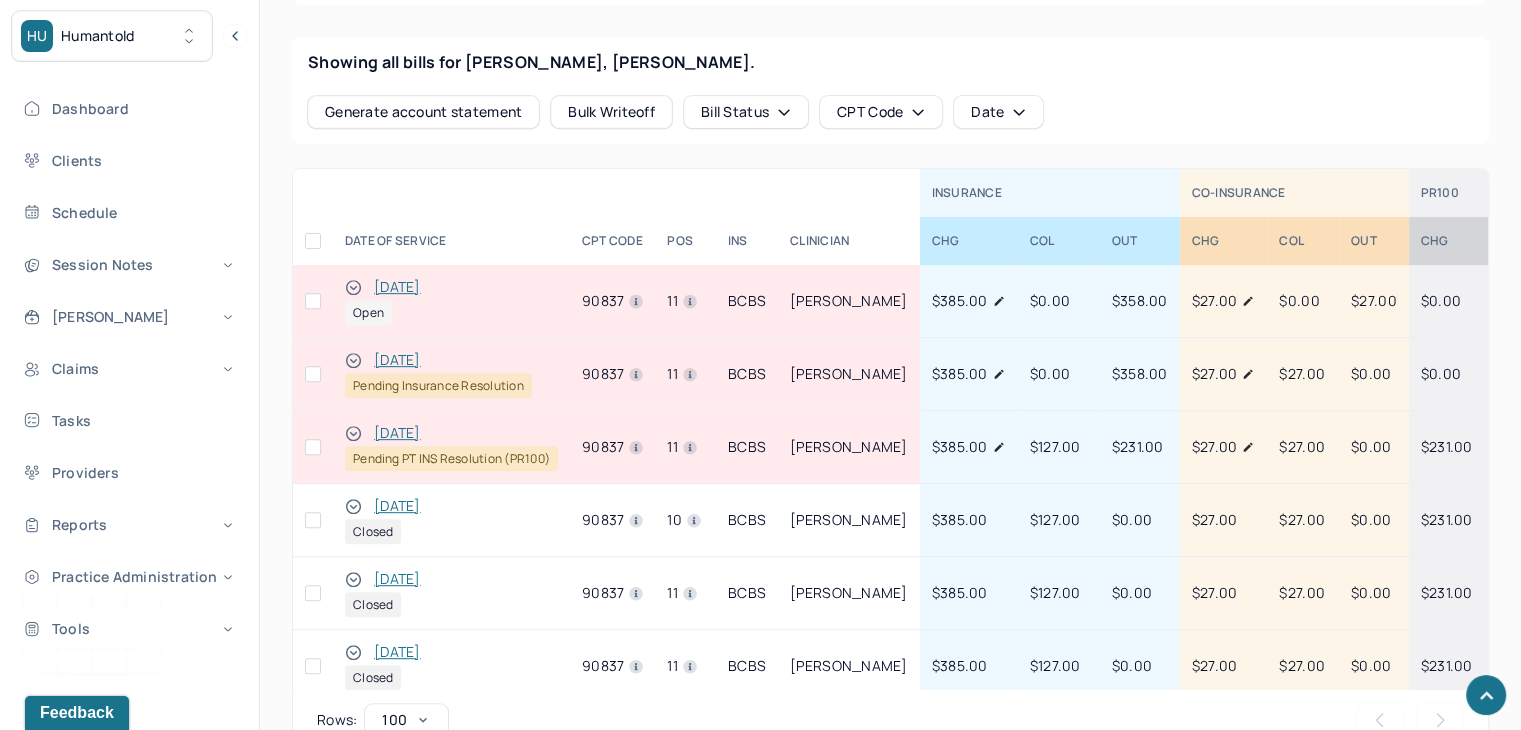 scroll, scrollTop: 846, scrollLeft: 0, axis: vertical 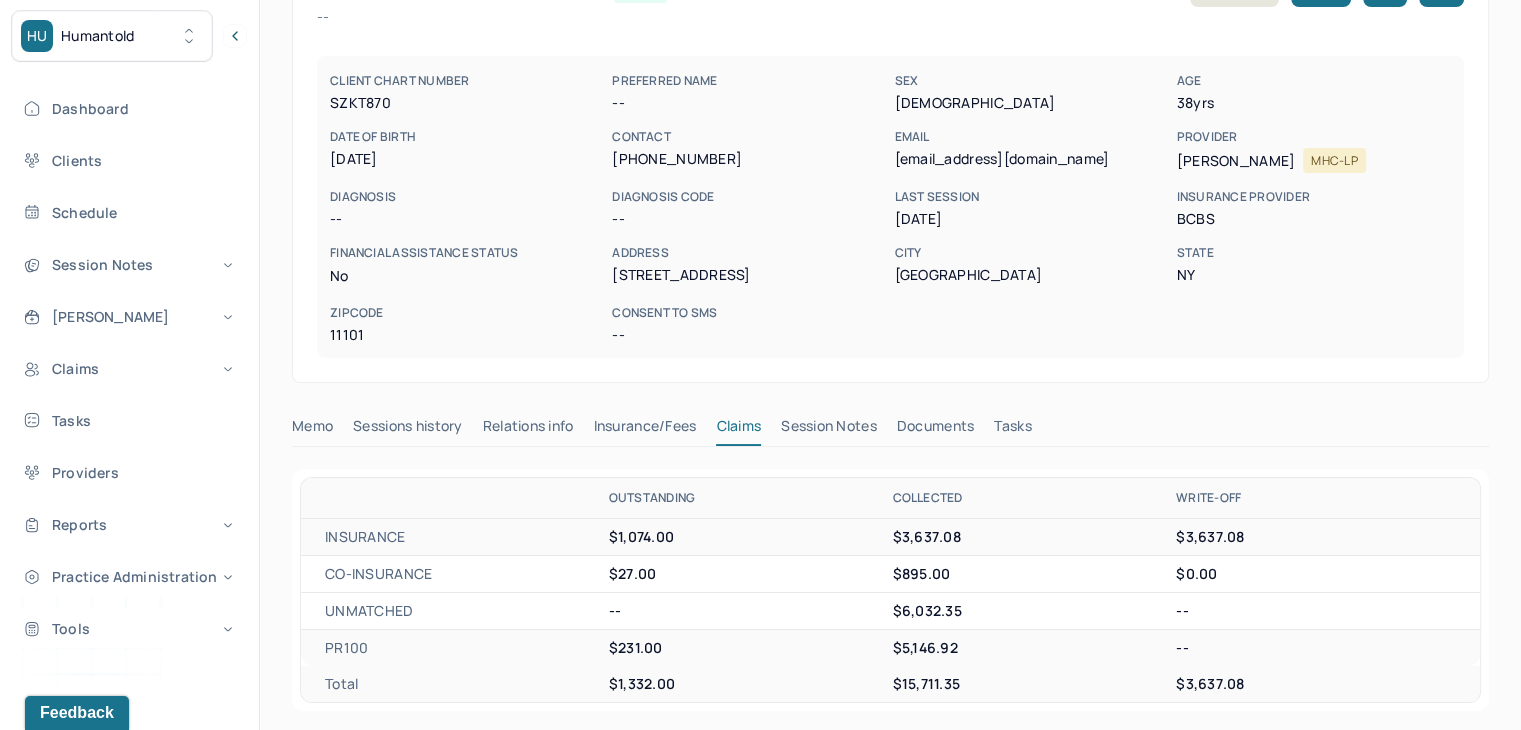 click on "Memo" at bounding box center [312, 430] 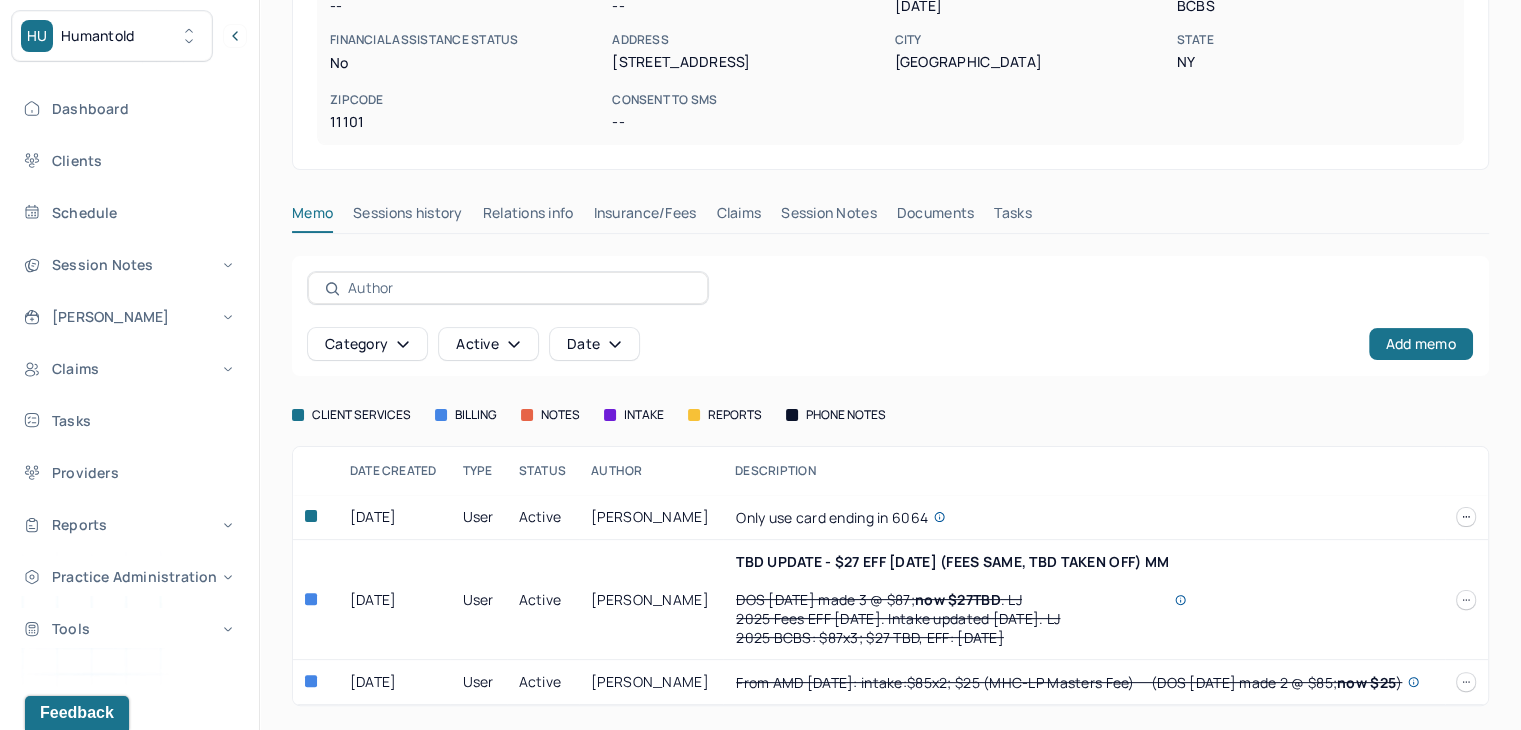 scroll, scrollTop: 376, scrollLeft: 0, axis: vertical 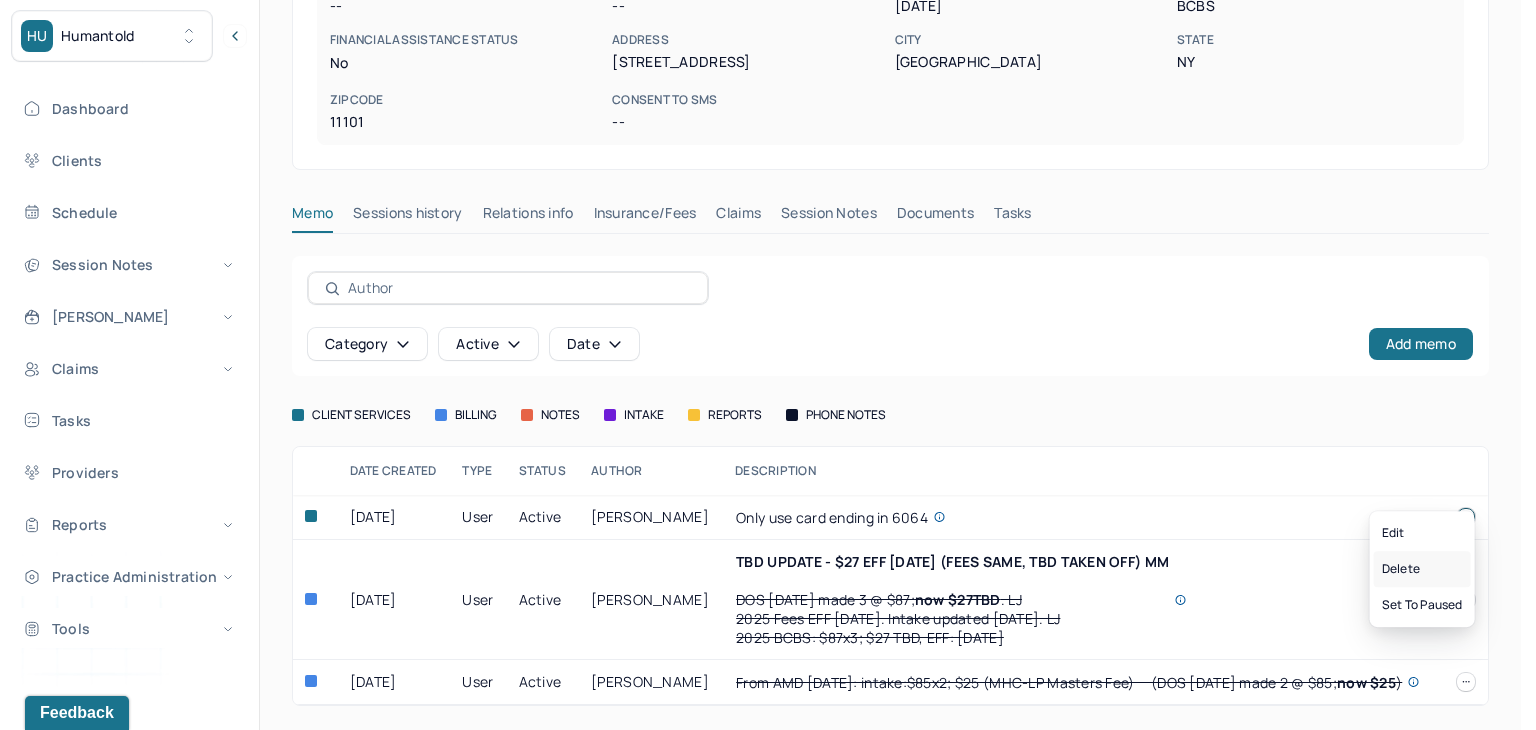 click on "Delete" at bounding box center (1422, 569) 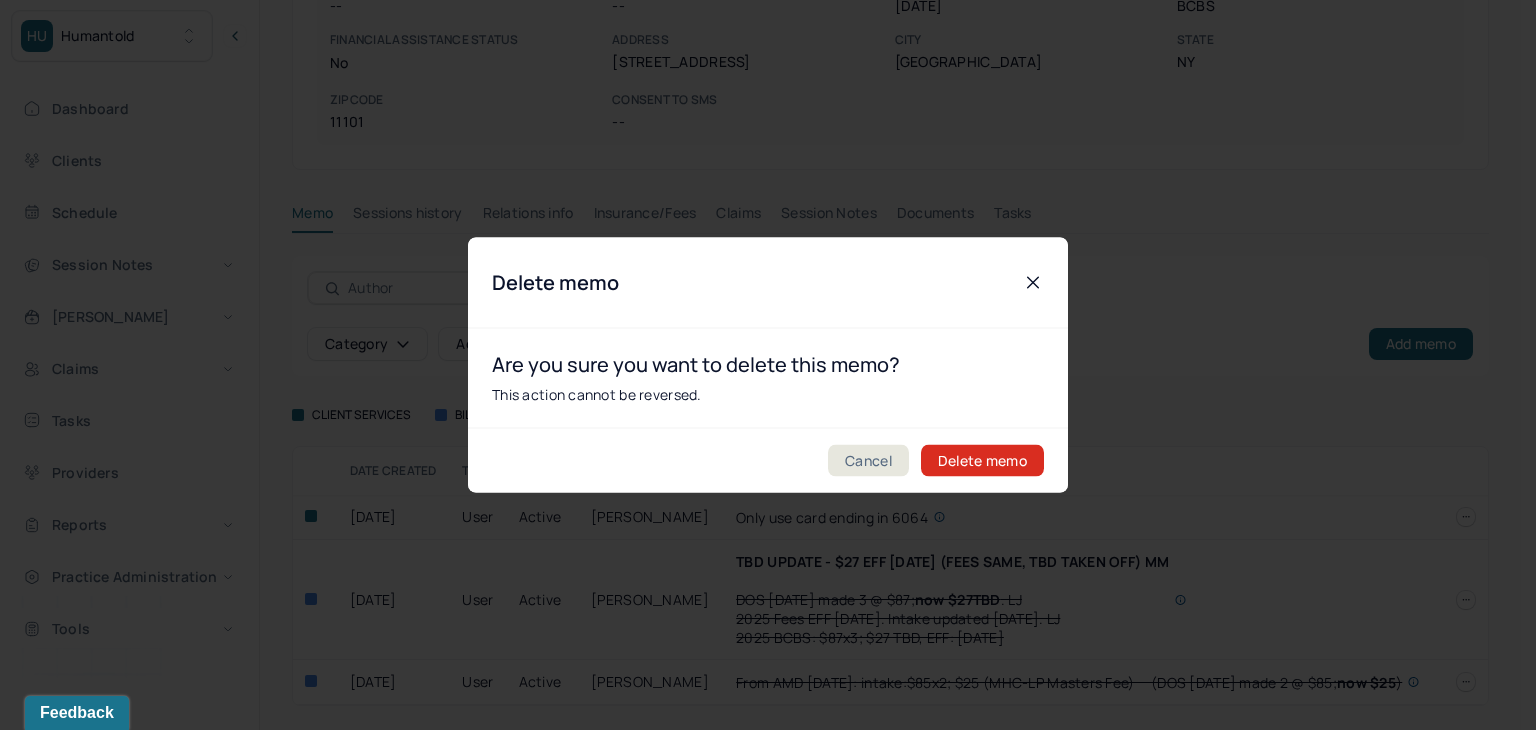 click on "Delete memo" at bounding box center [982, 461] 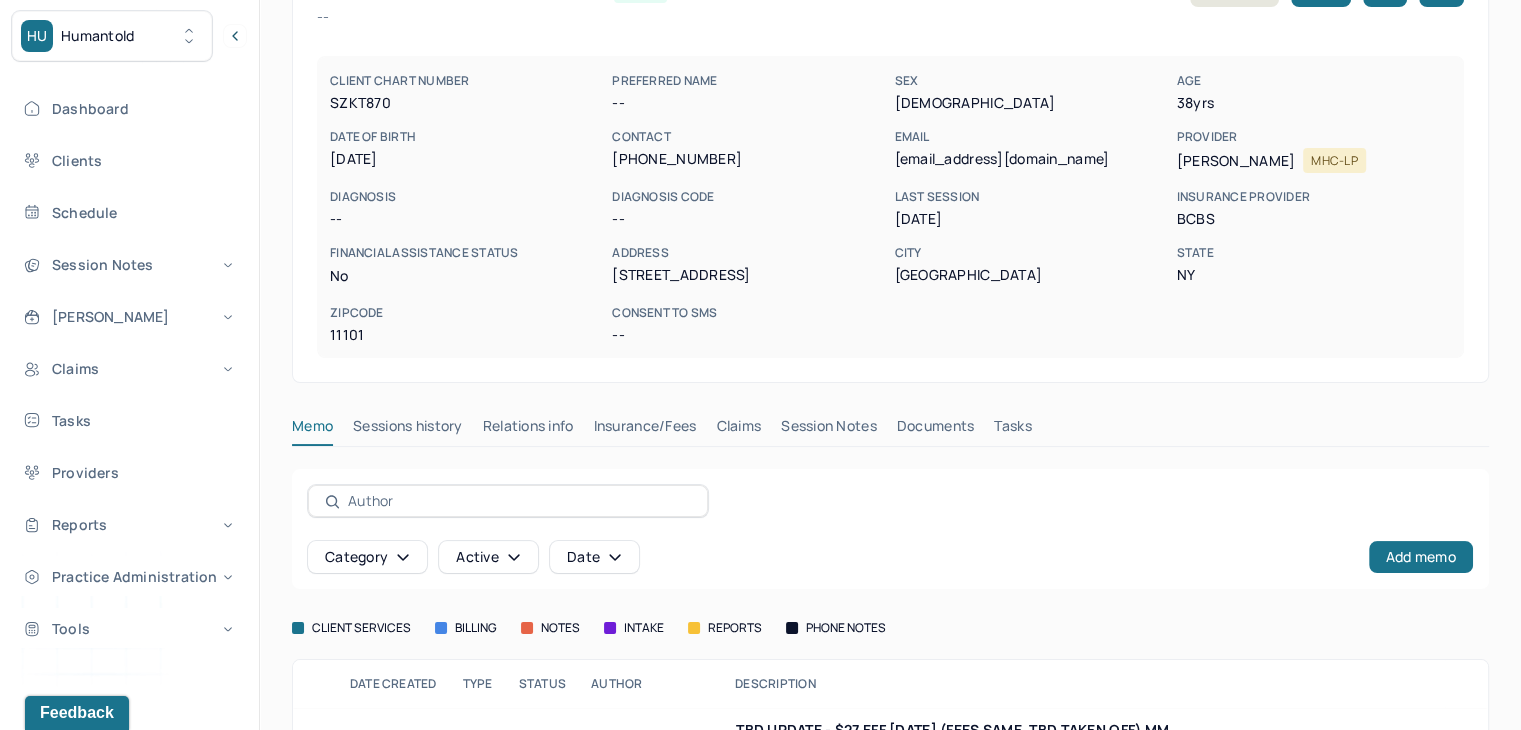 scroll, scrollTop: 0, scrollLeft: 0, axis: both 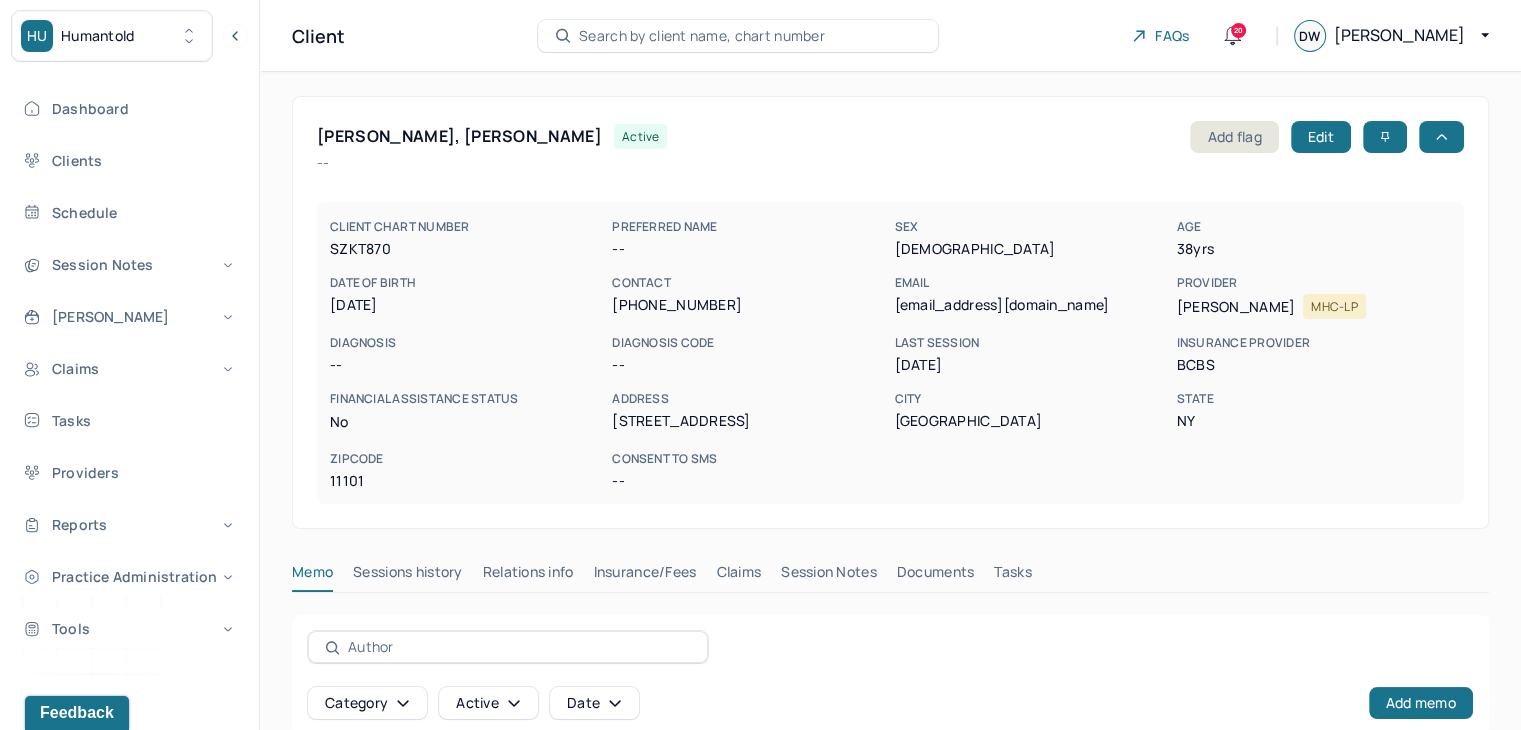click on "Search by client name, chart number" at bounding box center (702, 36) 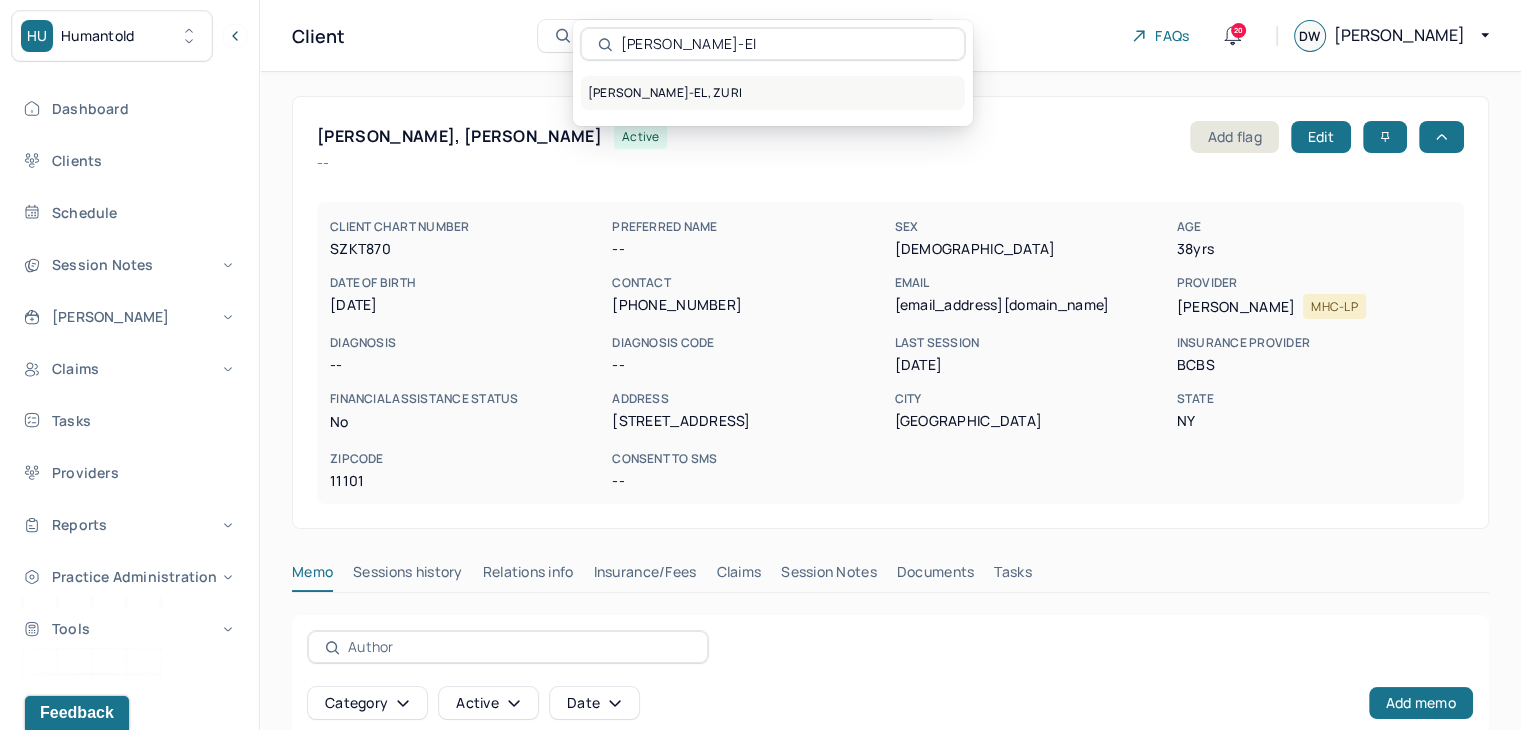type on "Zuri Williams-El" 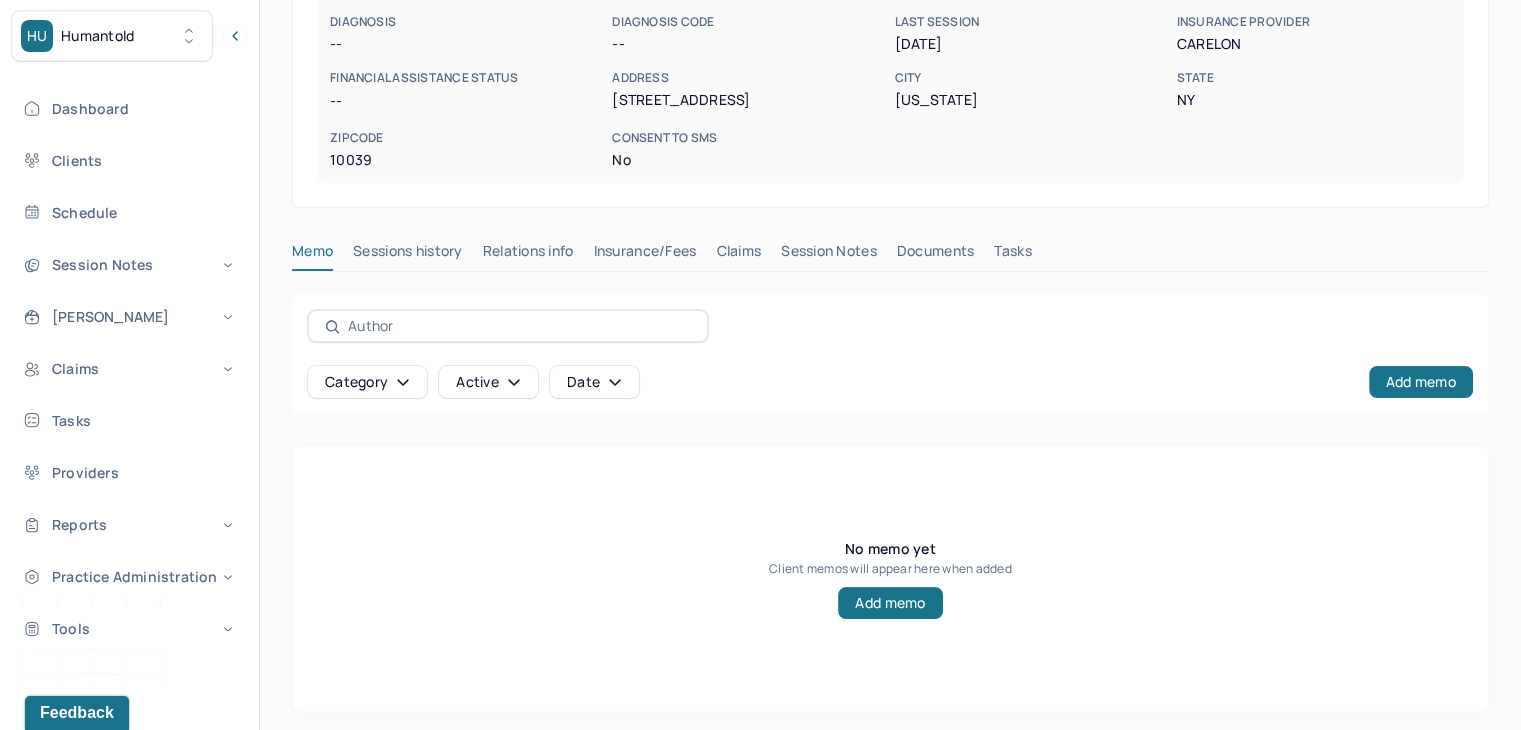 scroll, scrollTop: 325, scrollLeft: 0, axis: vertical 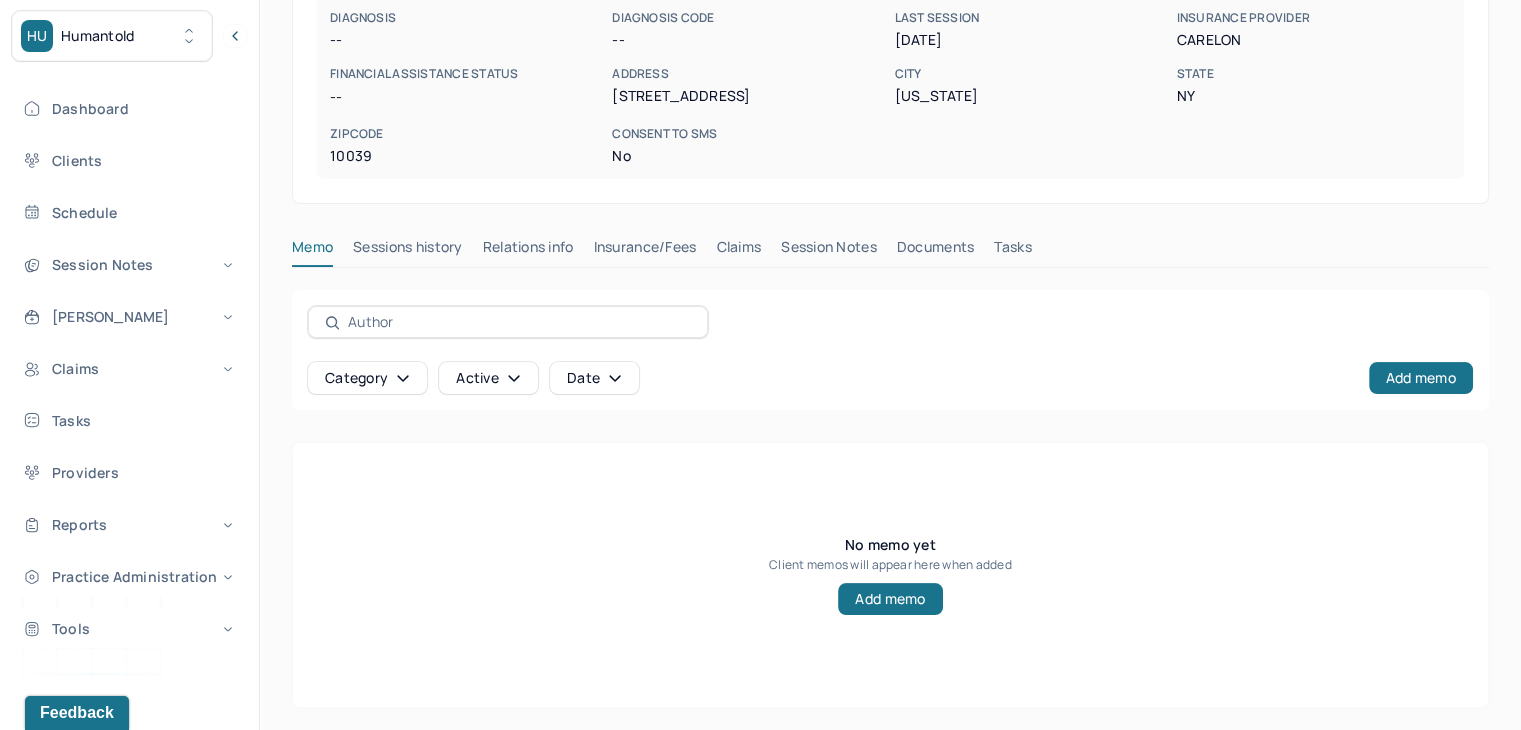 click on "Claims" at bounding box center [738, 251] 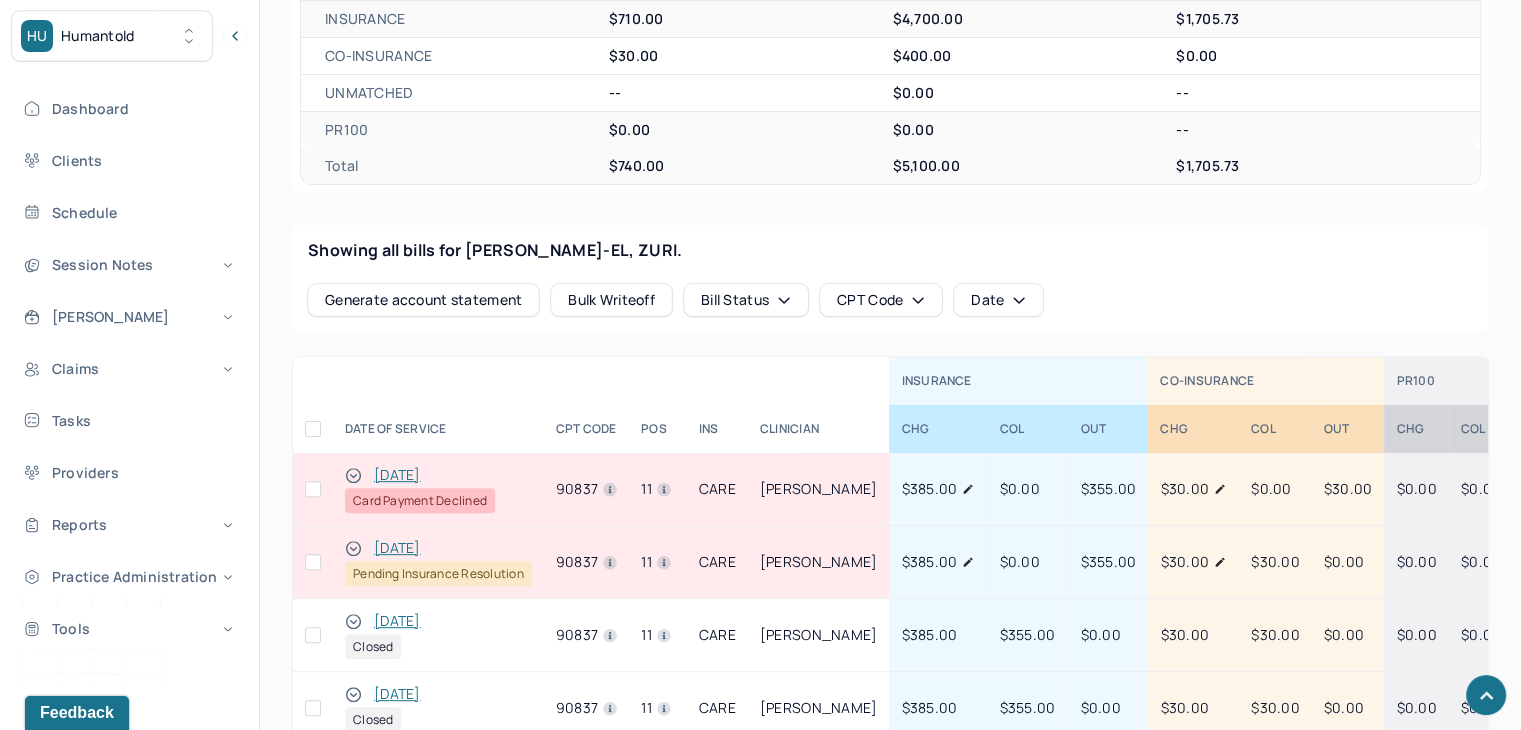 scroll, scrollTop: 706, scrollLeft: 0, axis: vertical 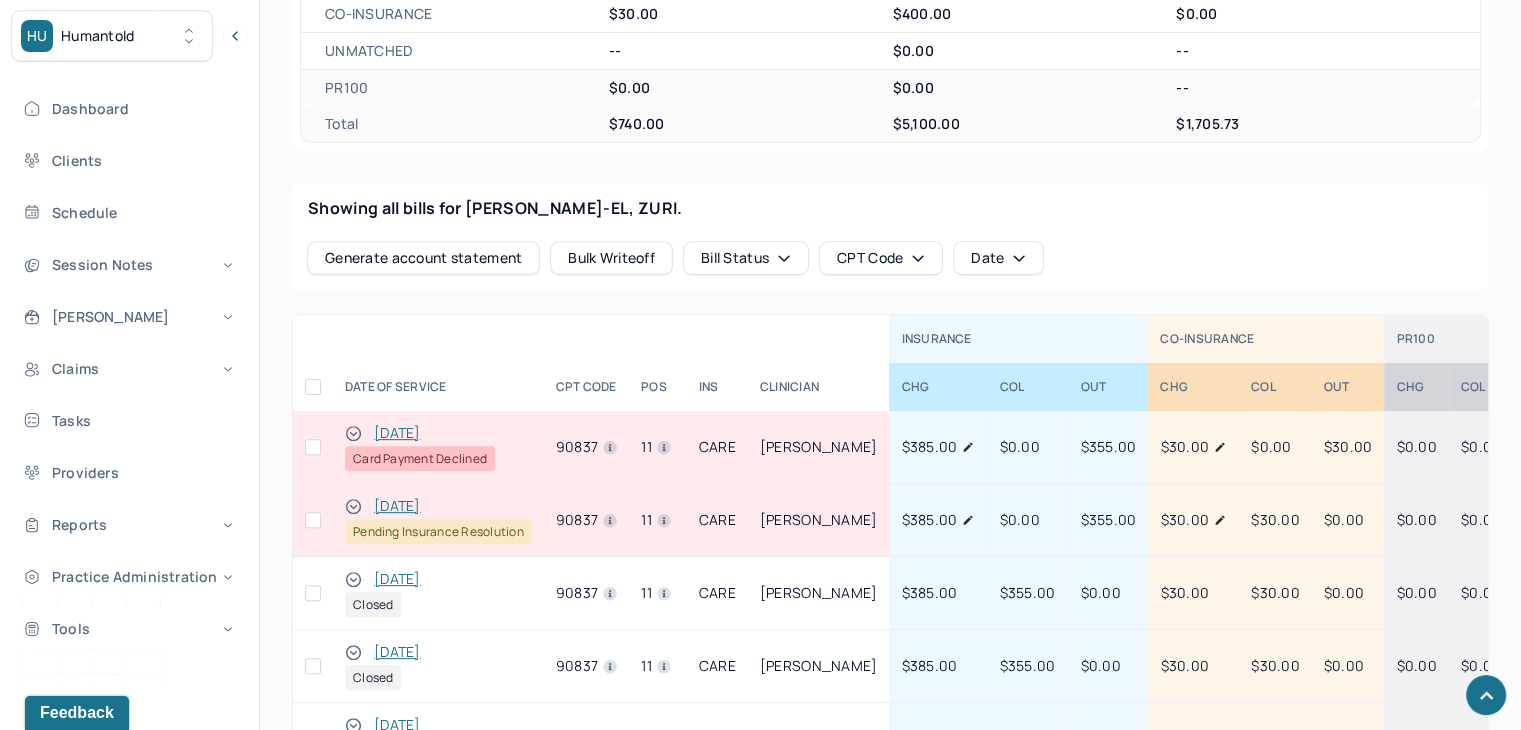click at bounding box center (313, 447) 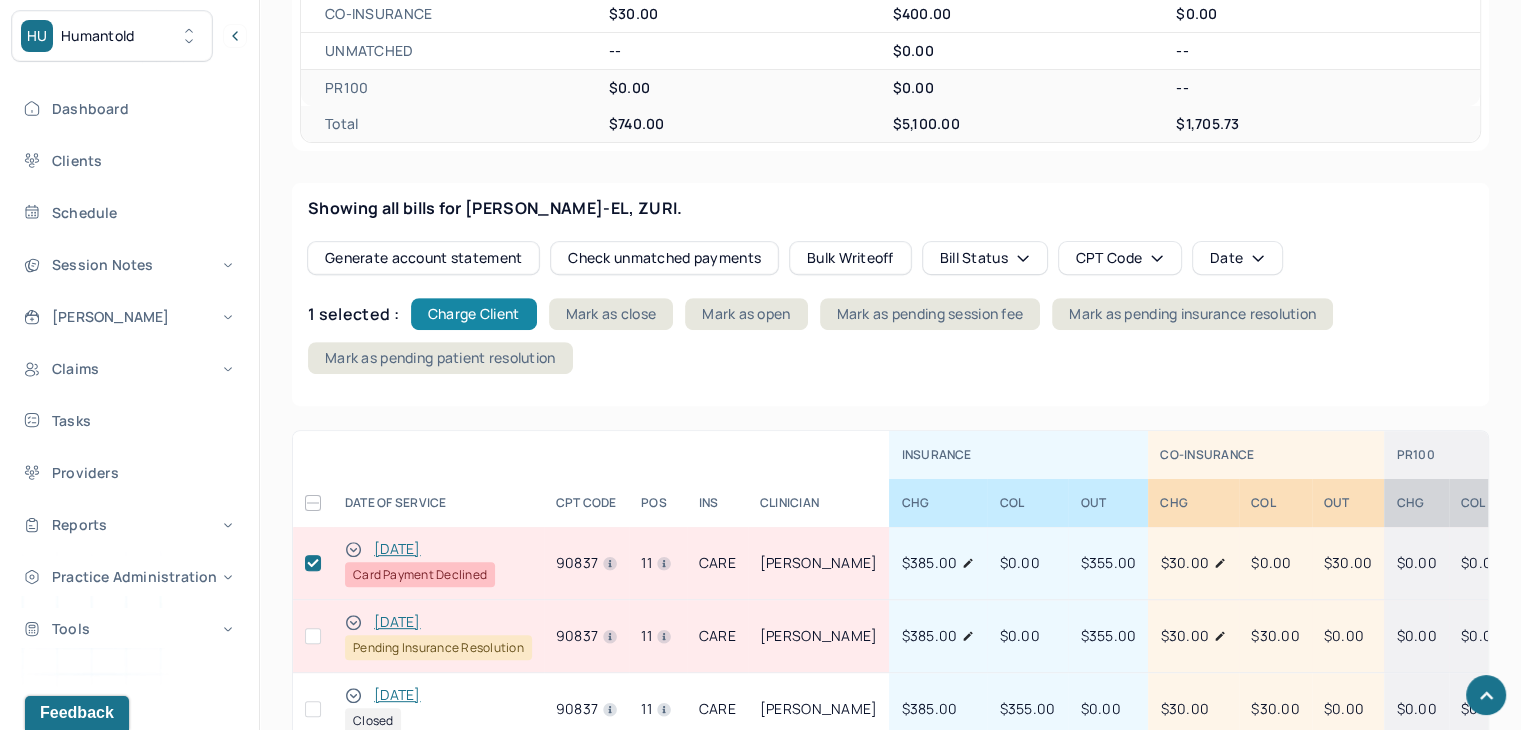 click on "Charge Client" at bounding box center (474, 314) 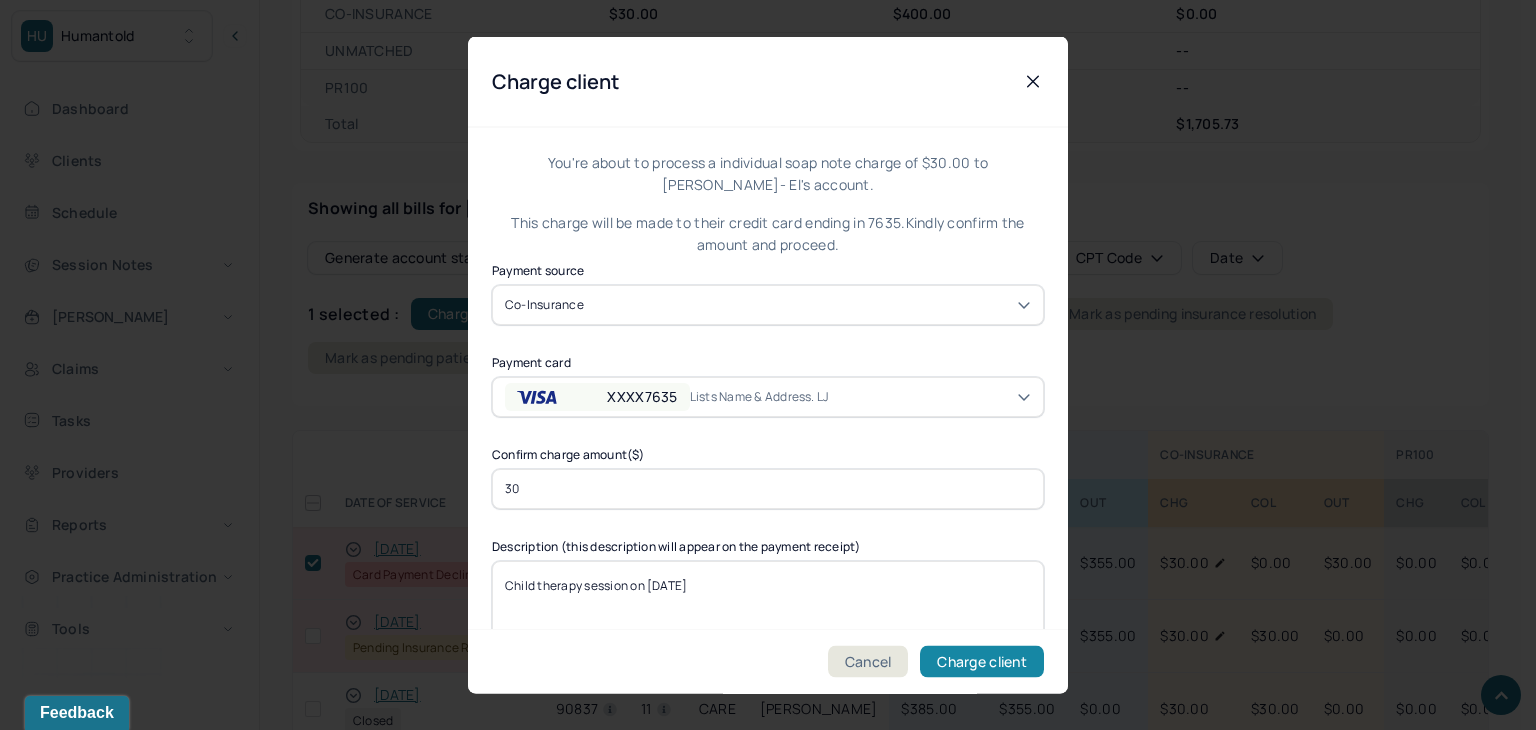click on "Charge client" at bounding box center (982, 662) 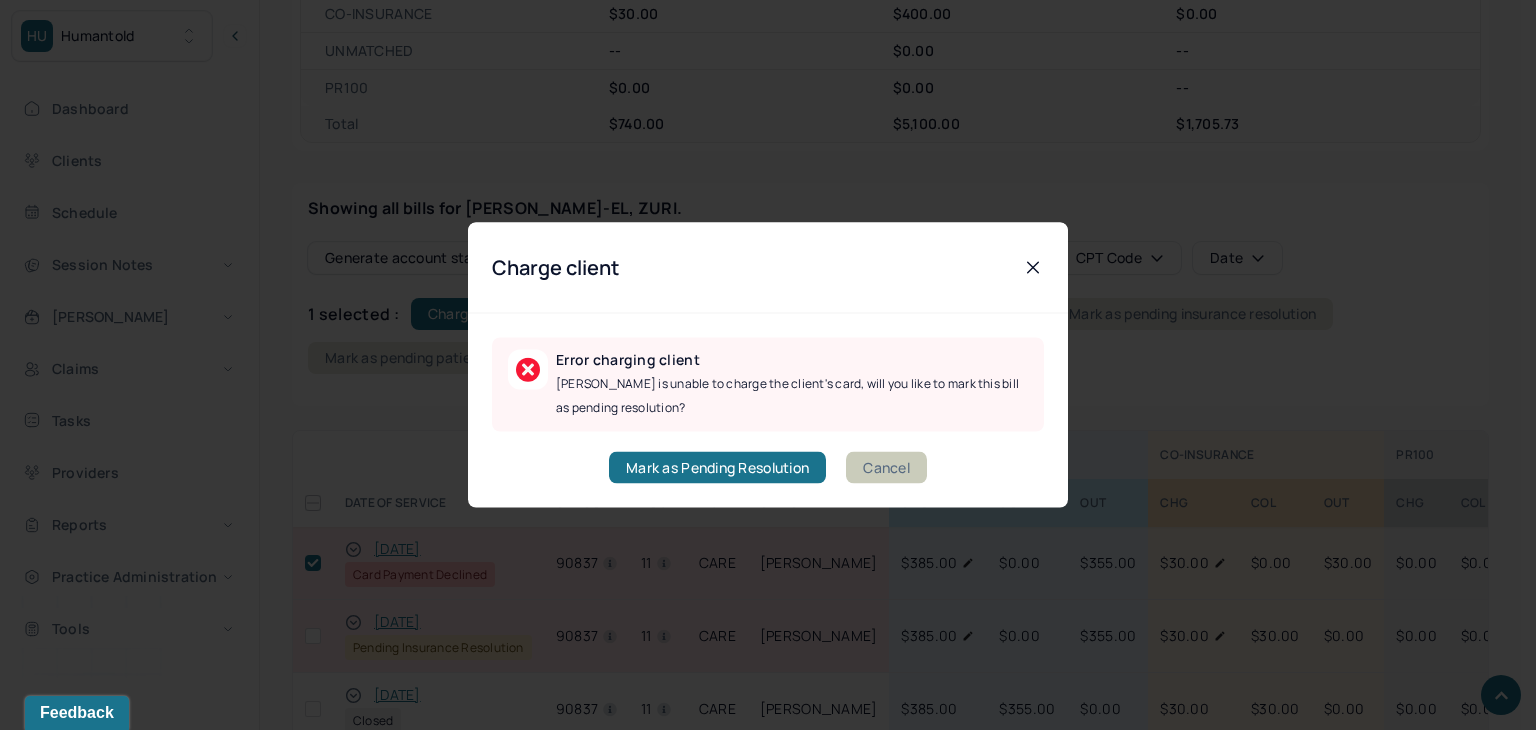 click on "Cancel" at bounding box center (886, 468) 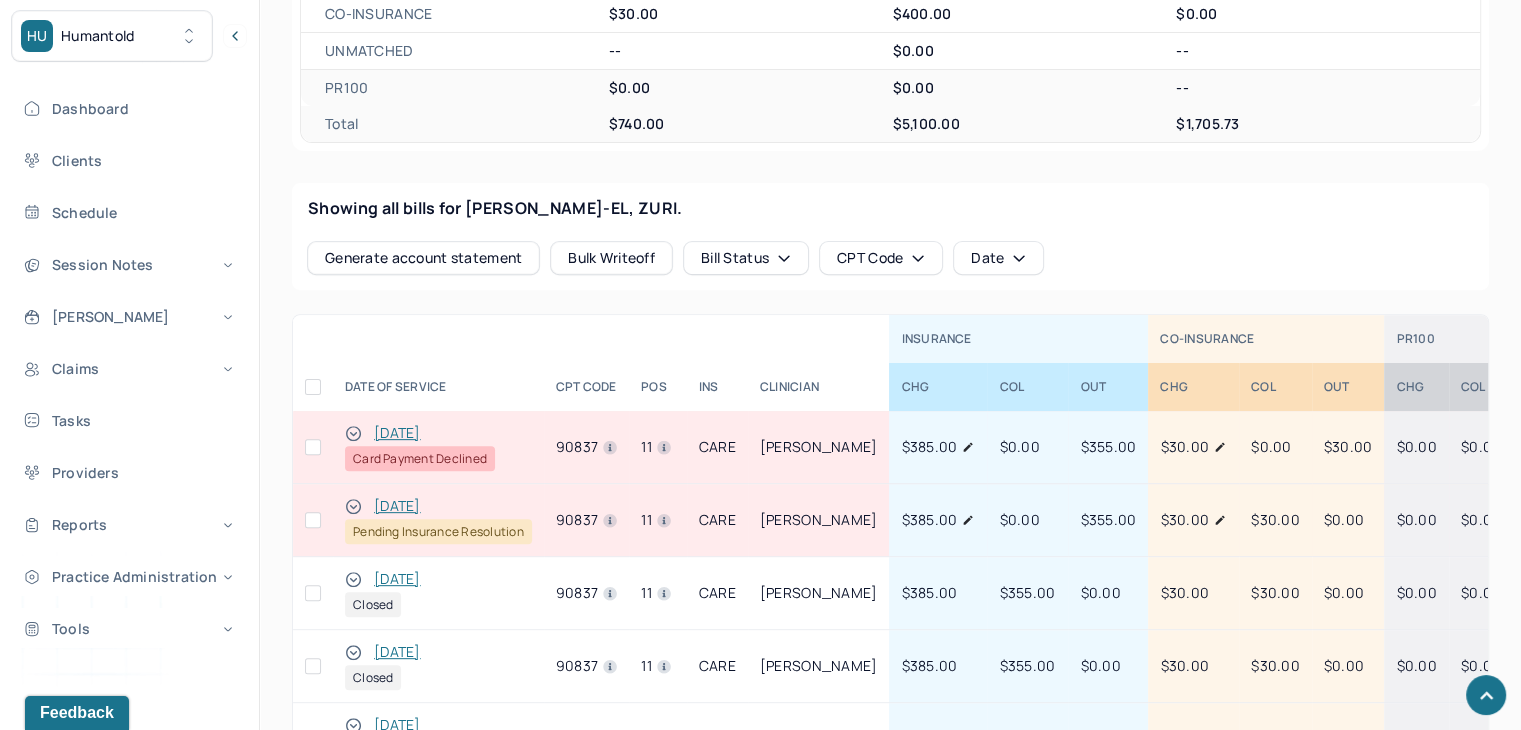 click at bounding box center [313, 447] 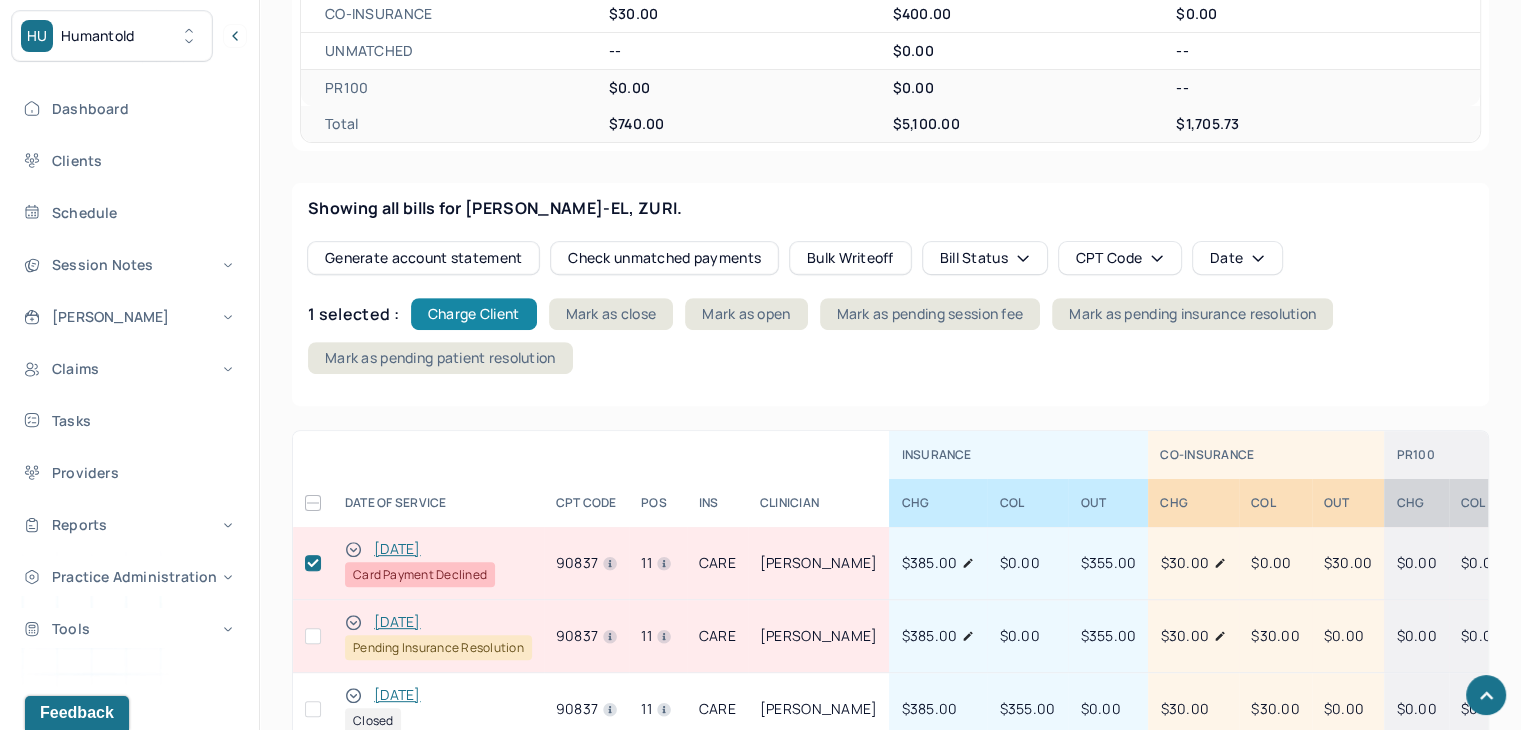 click on "Charge Client" at bounding box center (474, 314) 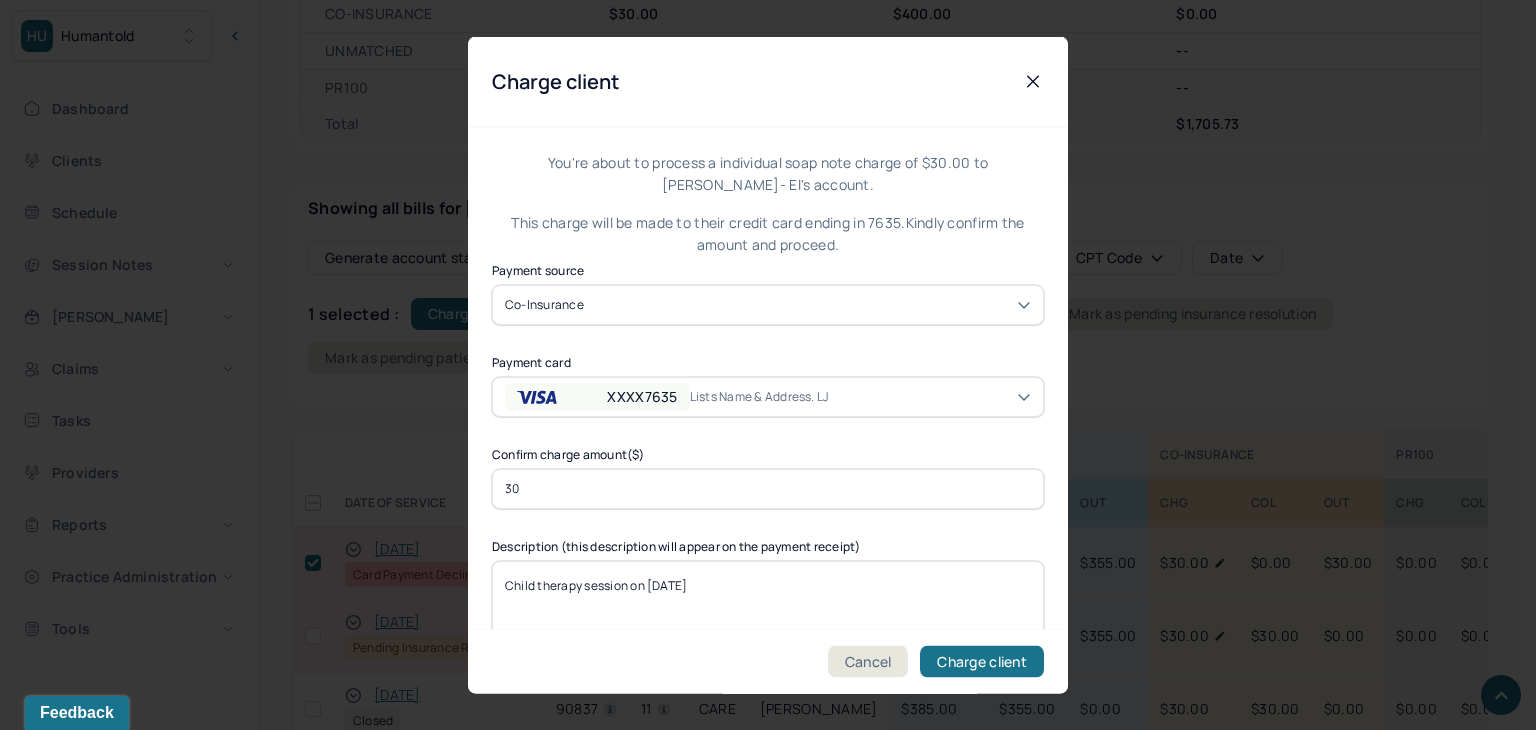 click on "Lists name & address. LJ" at bounding box center (767, 396) 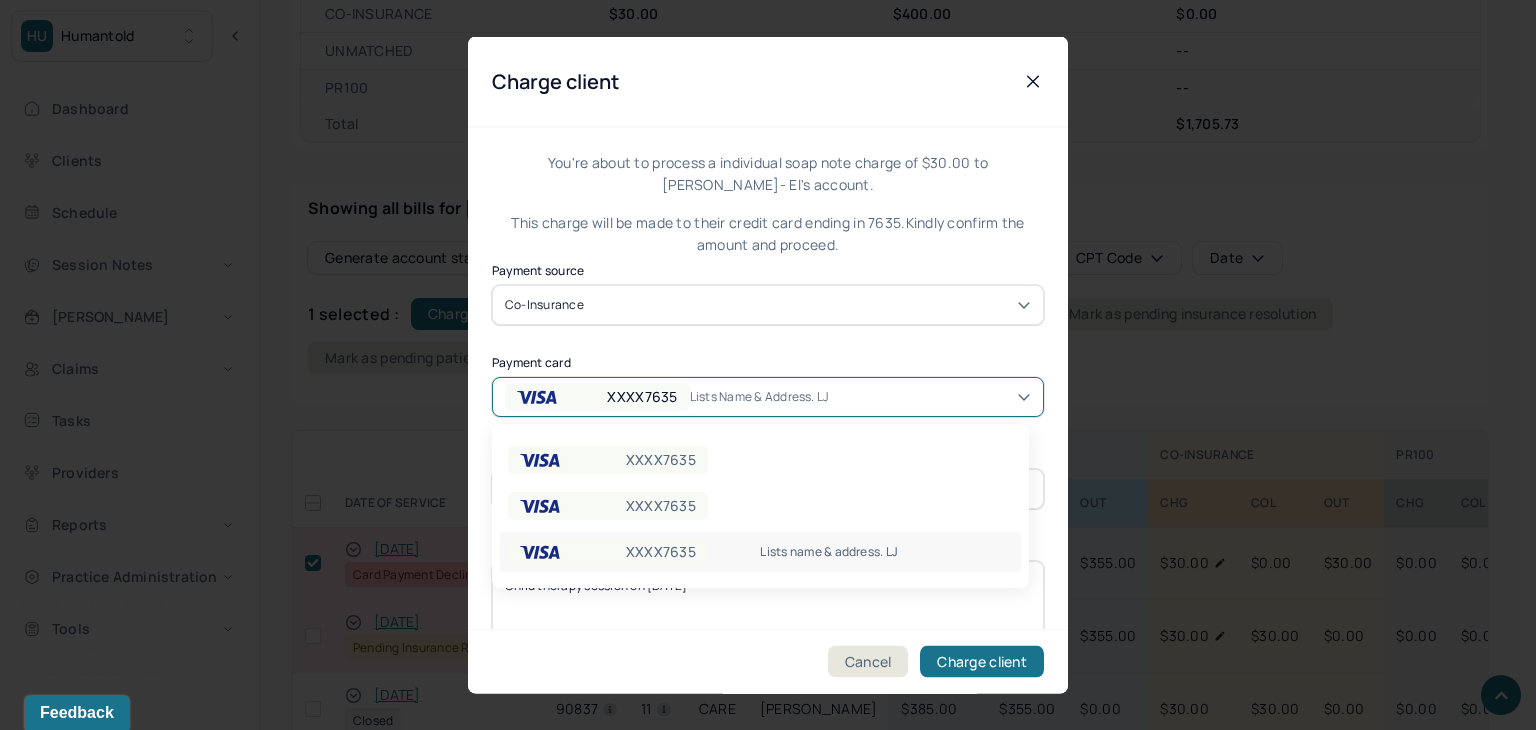 click 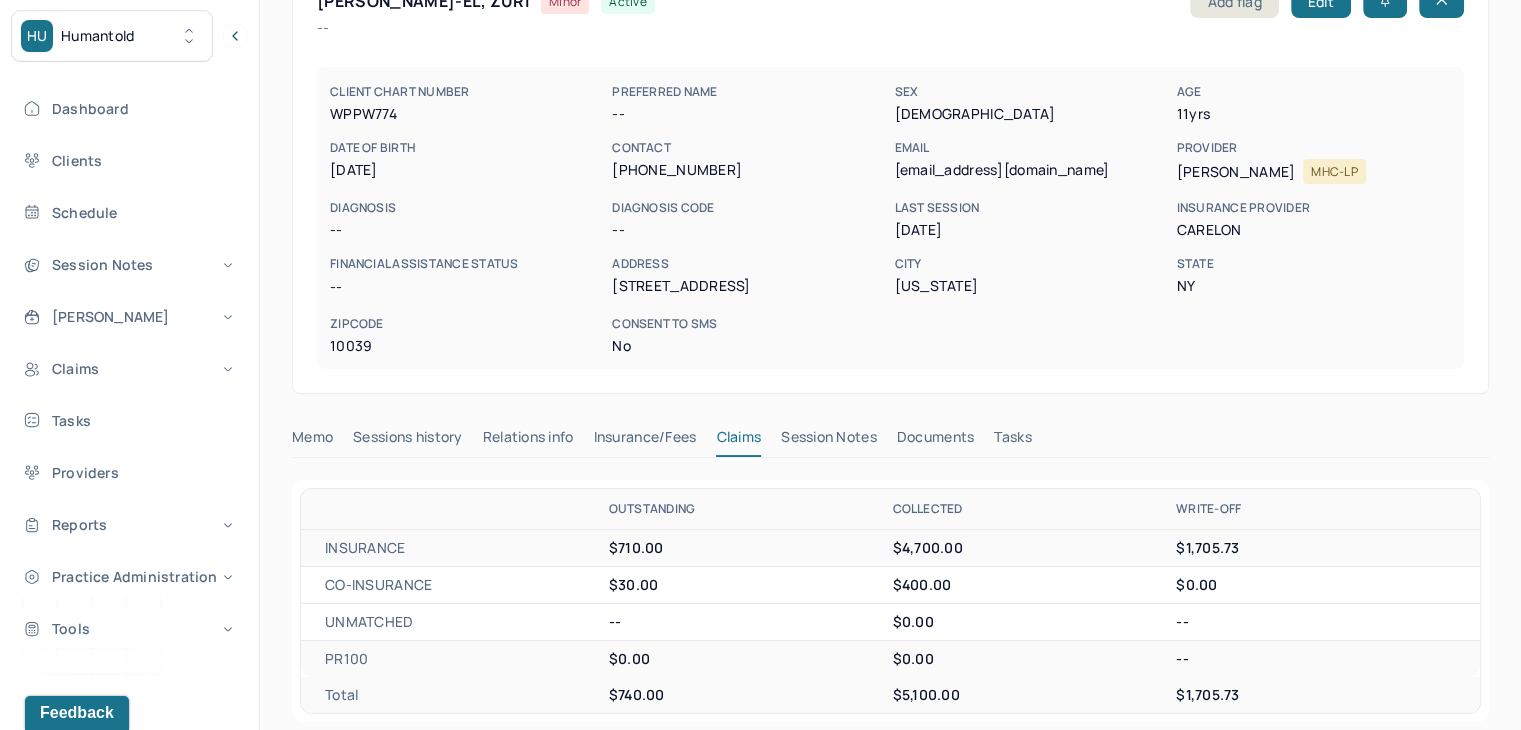 scroll, scrollTop: 0, scrollLeft: 0, axis: both 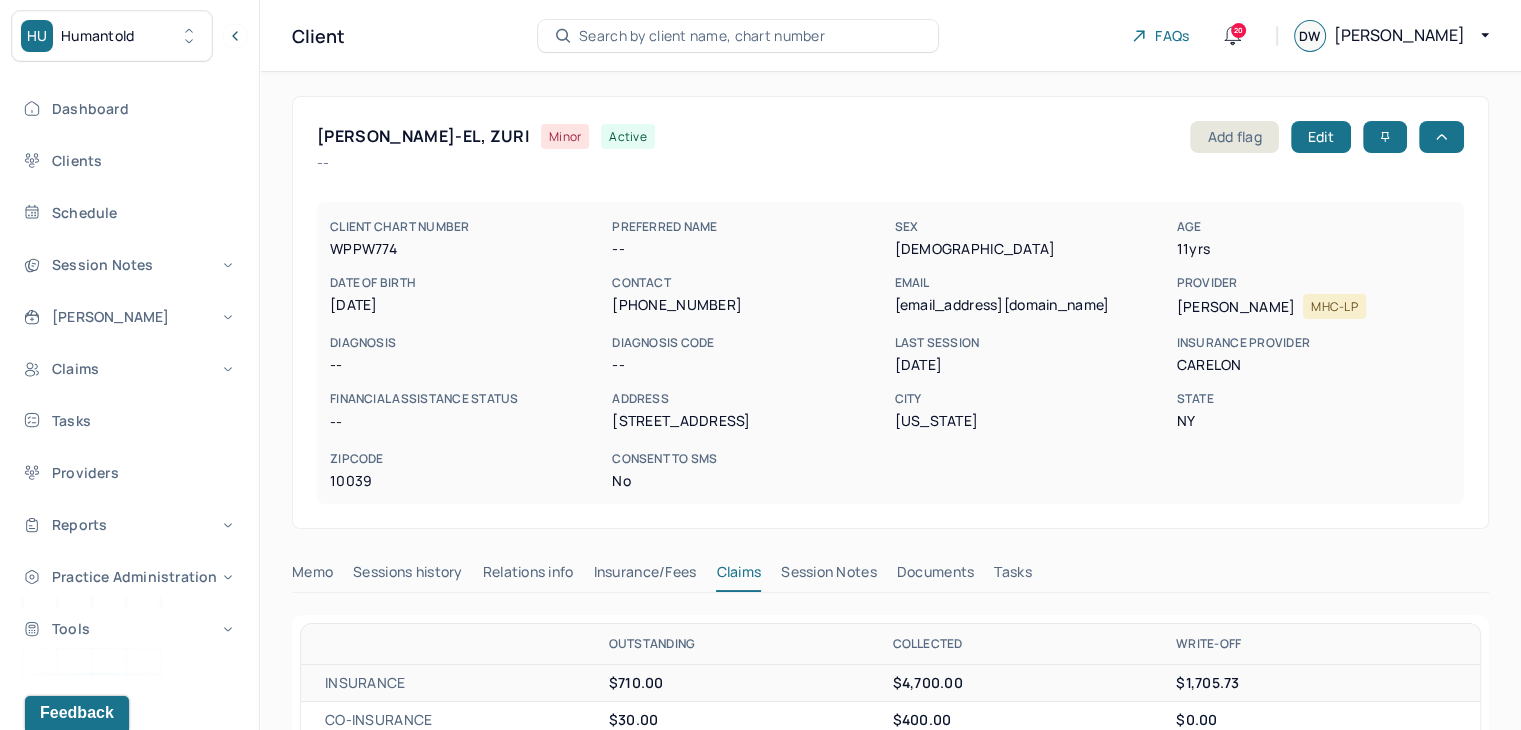 click on "Search by client name, chart number" at bounding box center [738, 36] 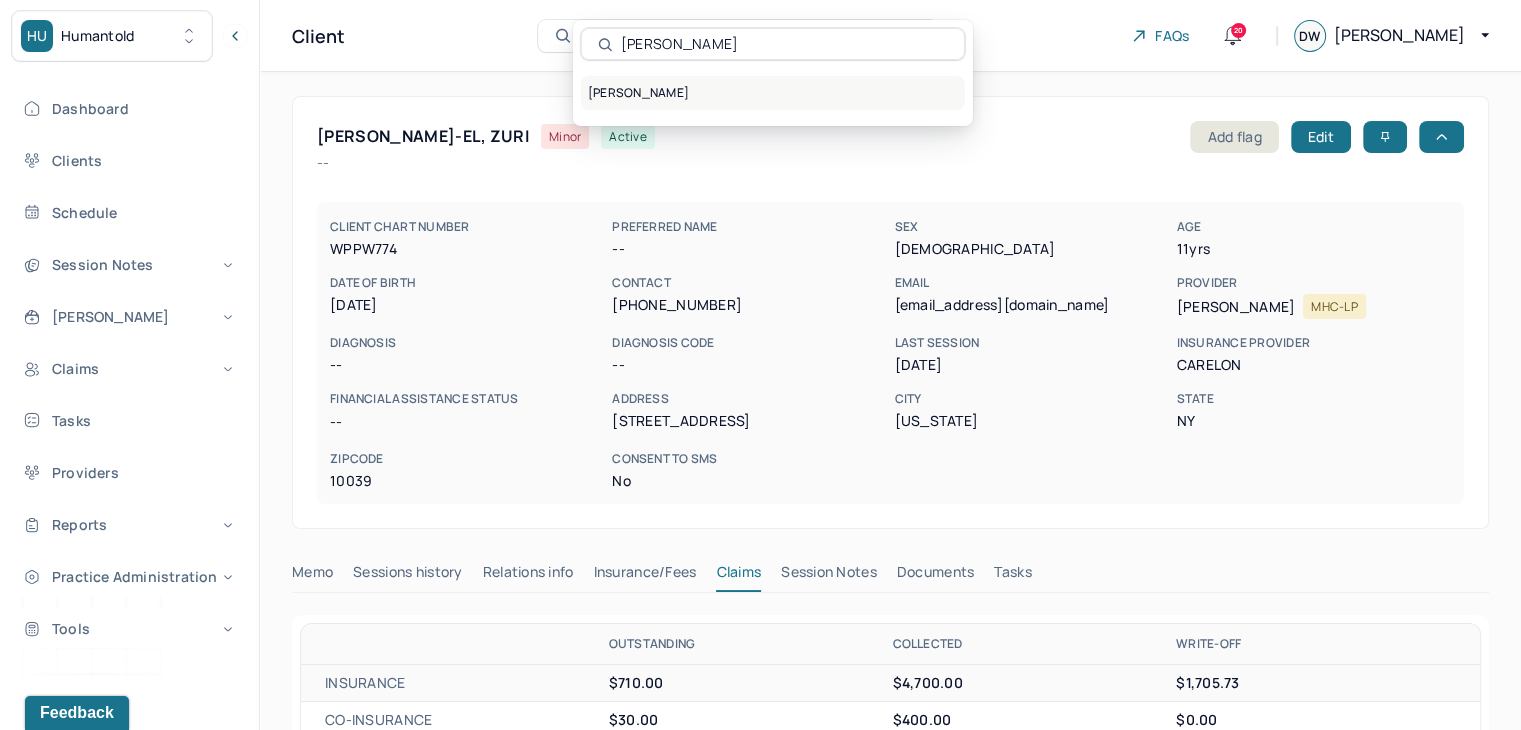 type on "Paul Samms" 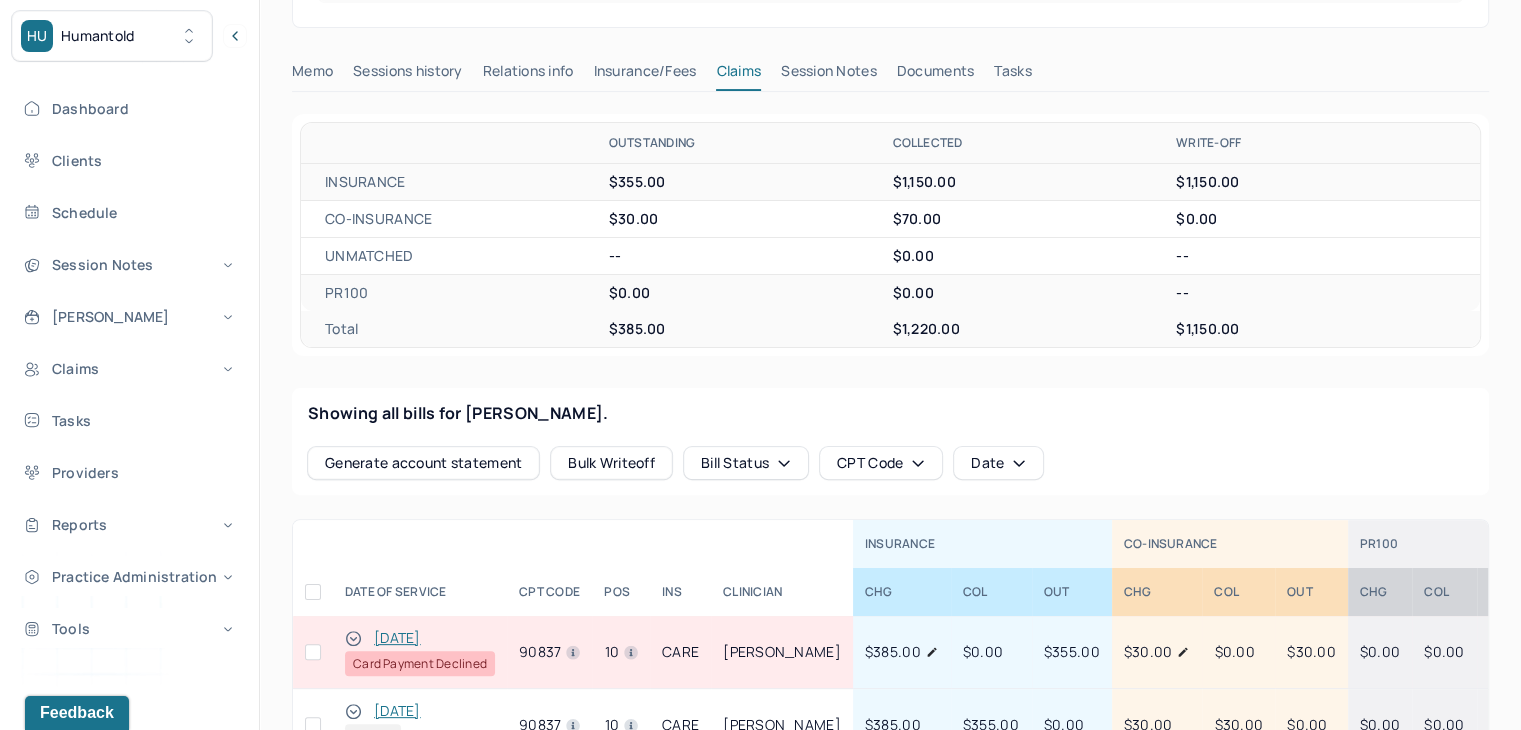 scroll, scrollTop: 700, scrollLeft: 0, axis: vertical 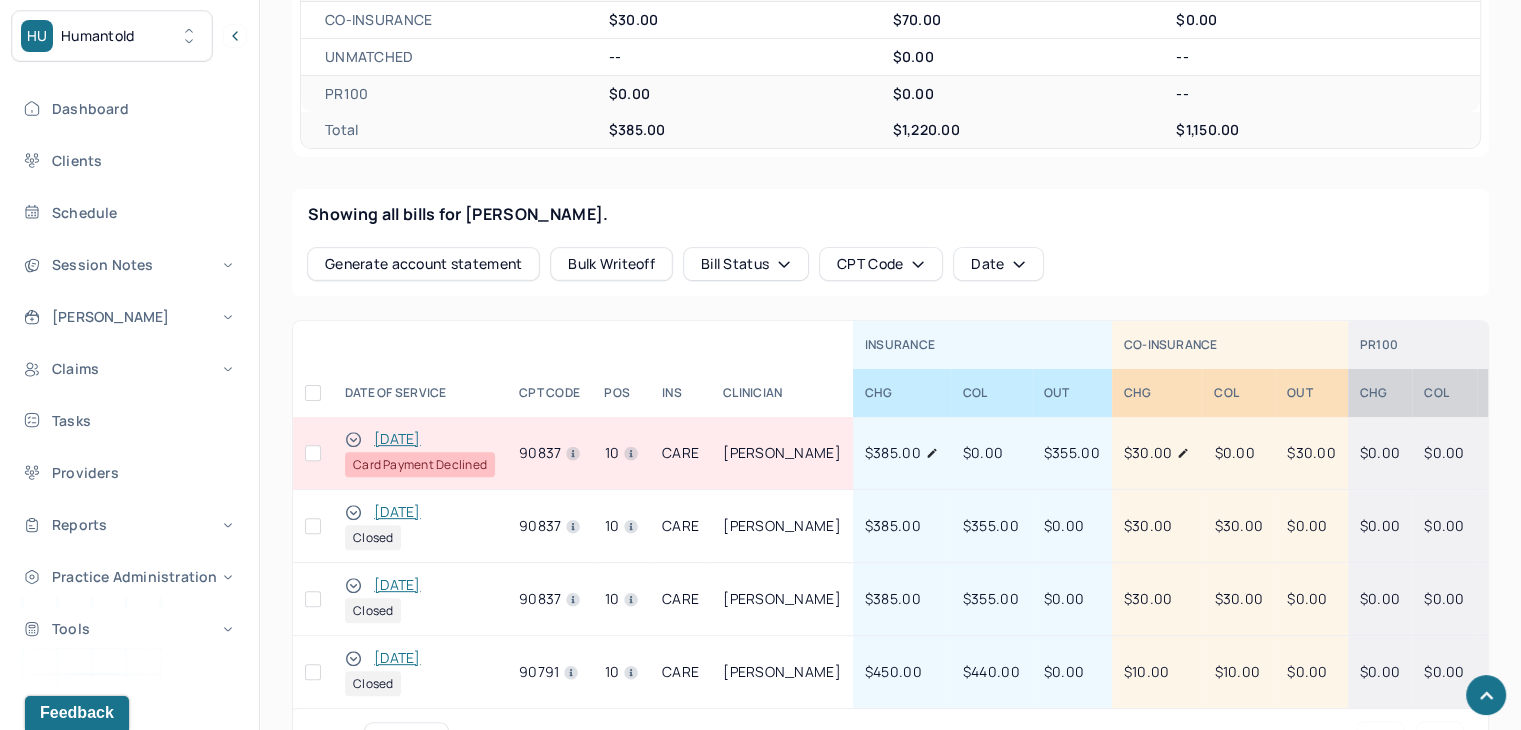 click at bounding box center [313, 453] 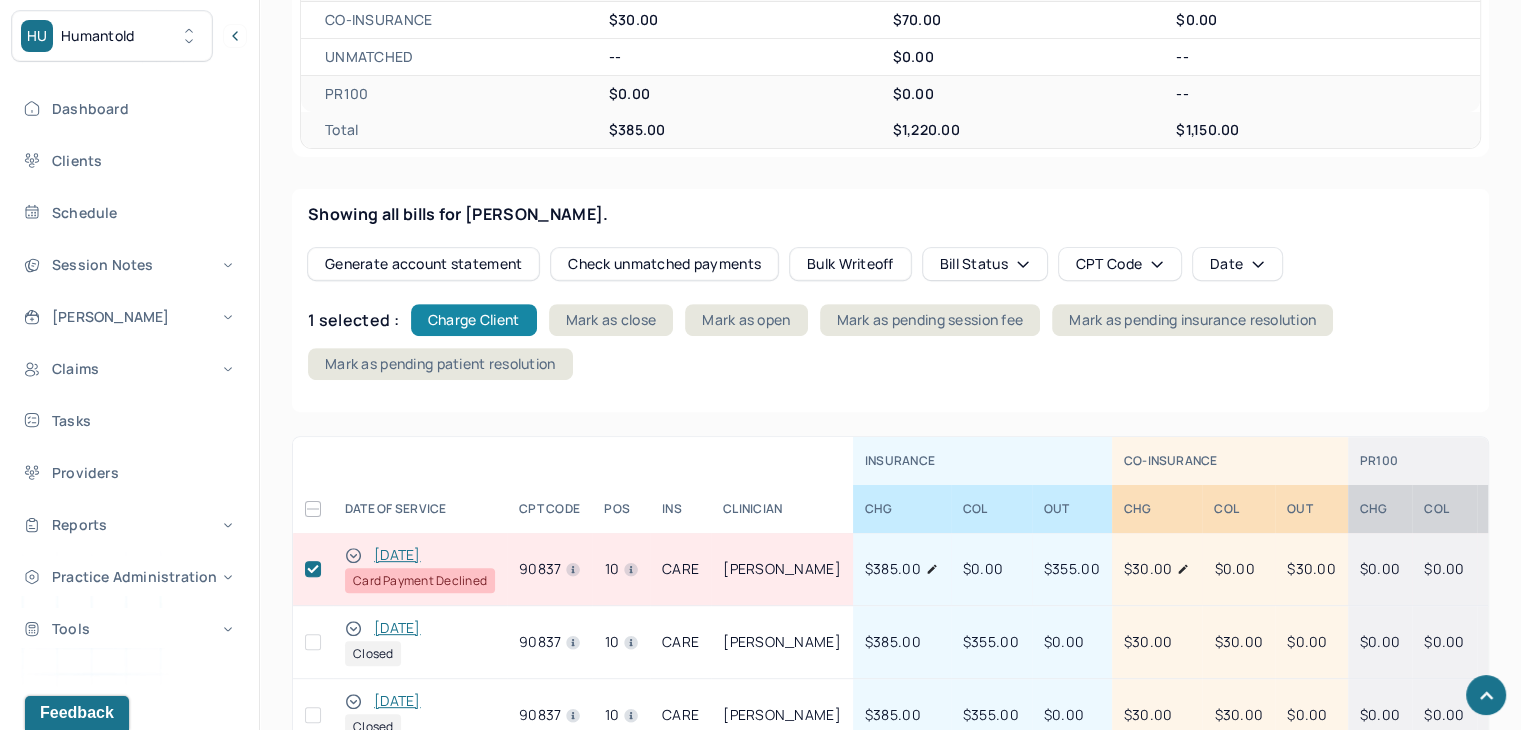 click on "Charge Client" at bounding box center [474, 320] 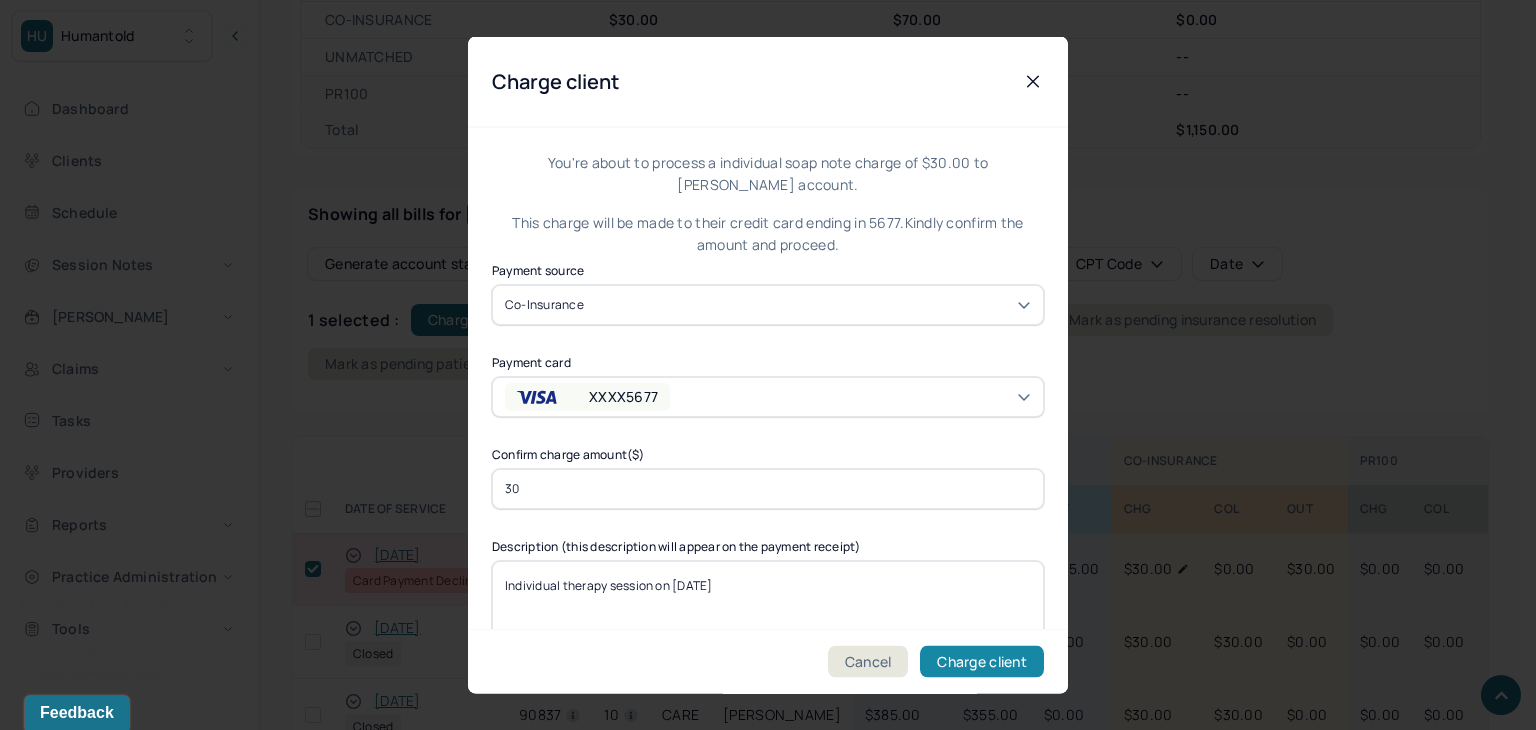 click on "Charge client" at bounding box center [982, 662] 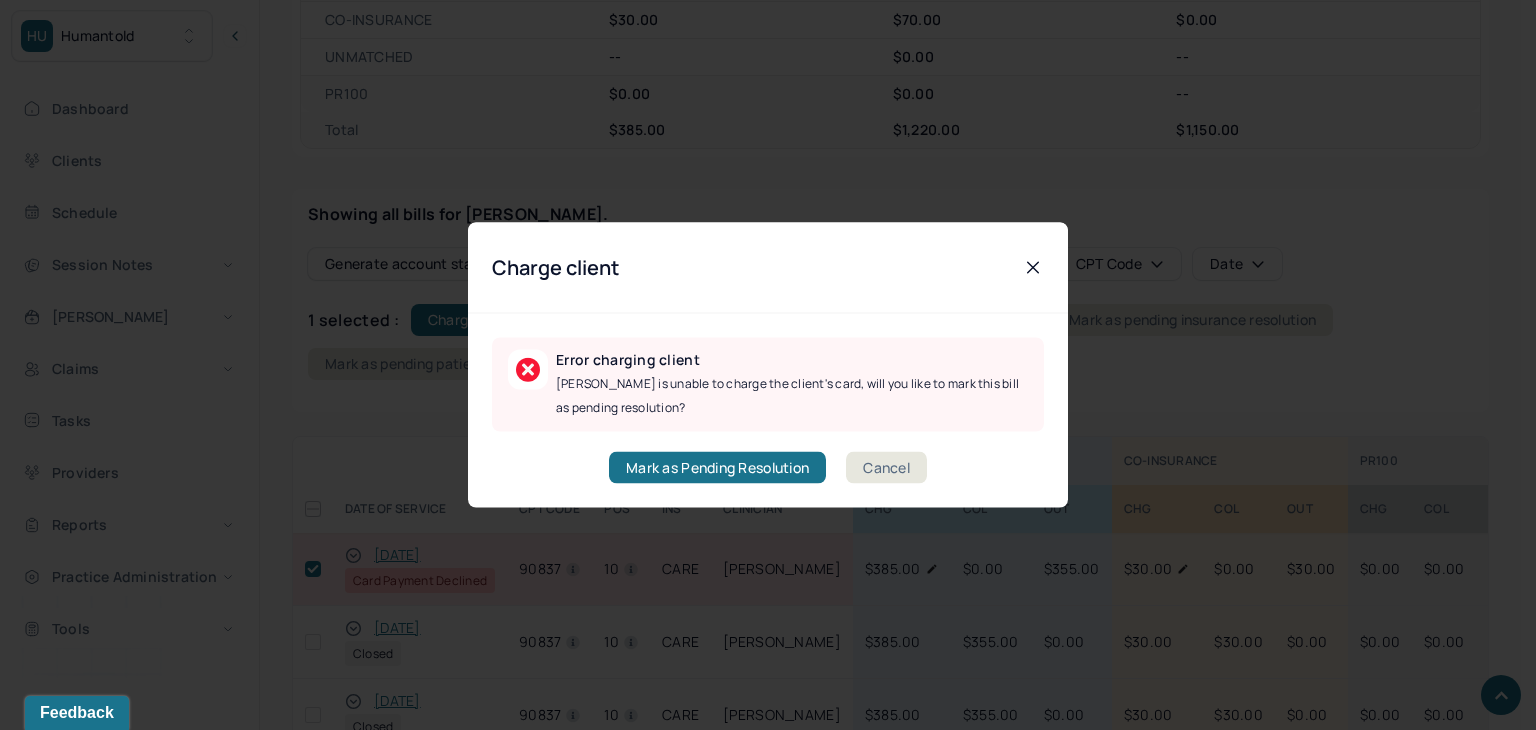 click on "Cancel" at bounding box center (886, 468) 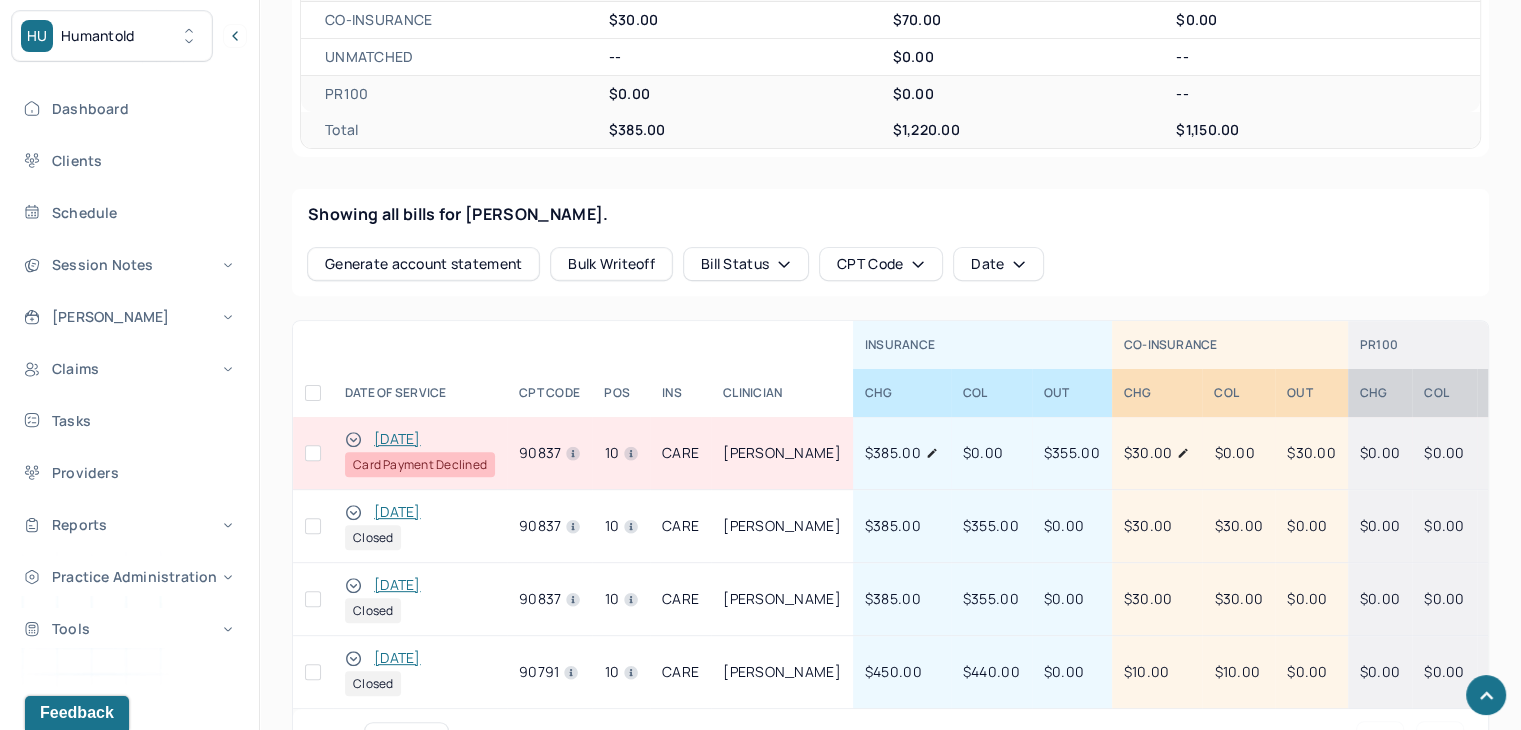 click at bounding box center [313, 453] 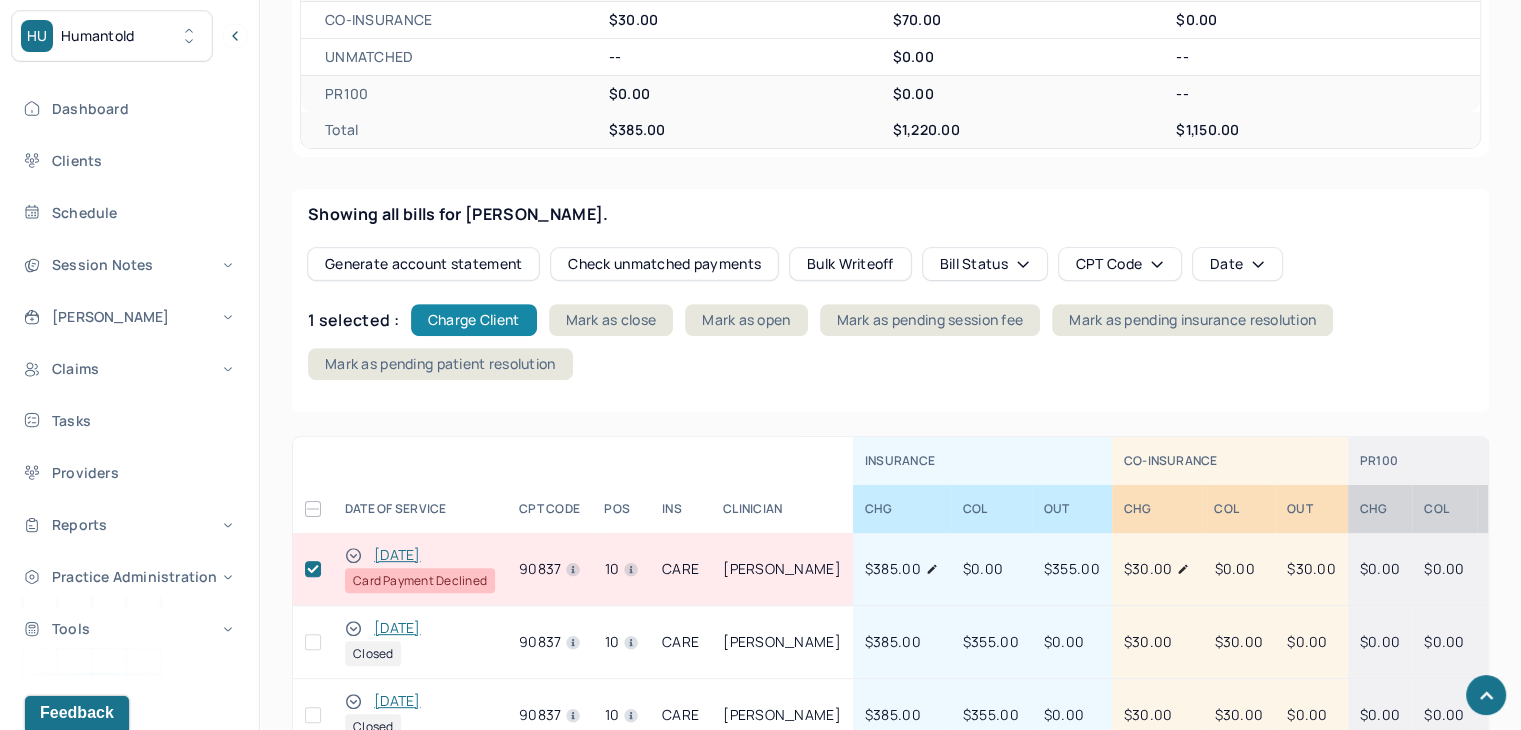 click on "Charge Client" at bounding box center (474, 320) 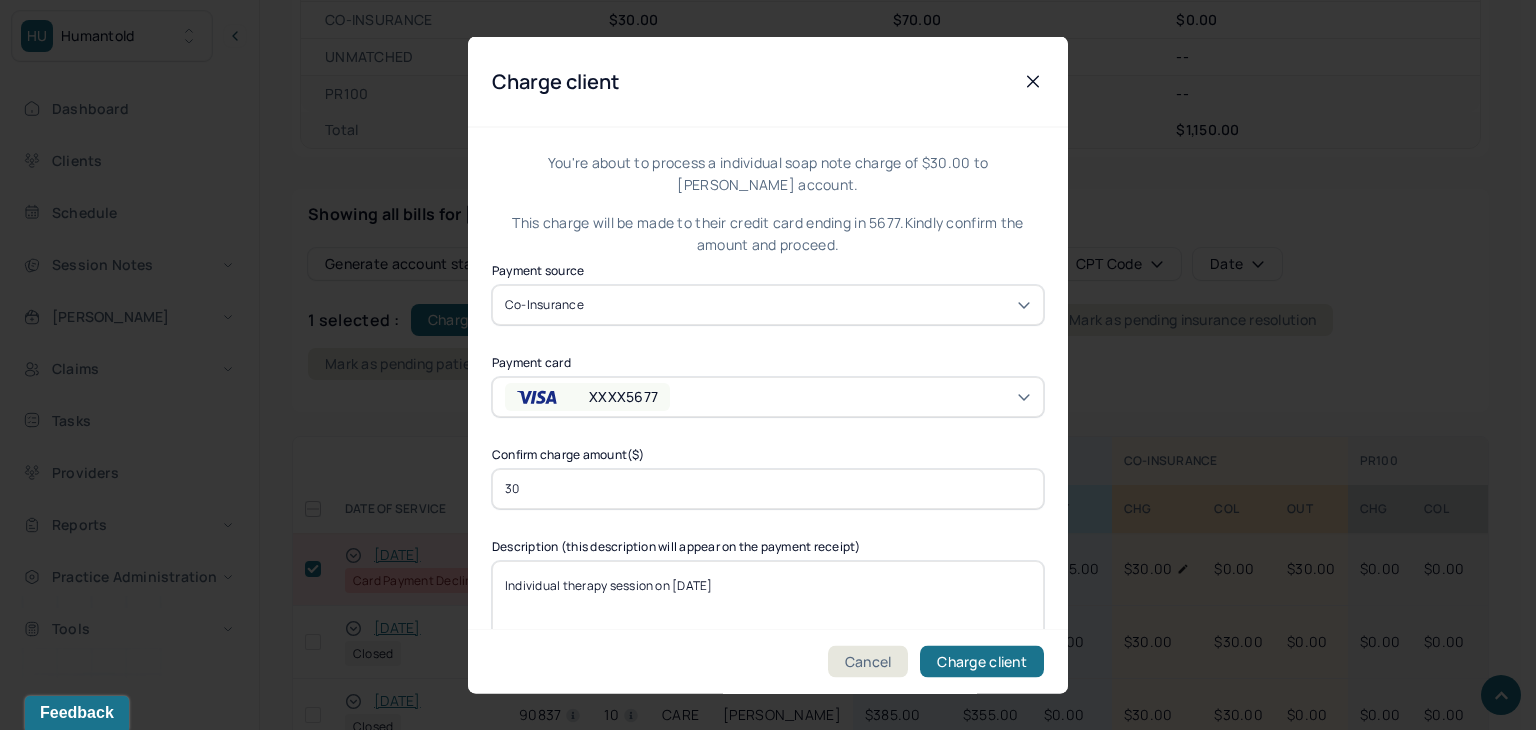 click on "XXXX5677" at bounding box center [587, 396] 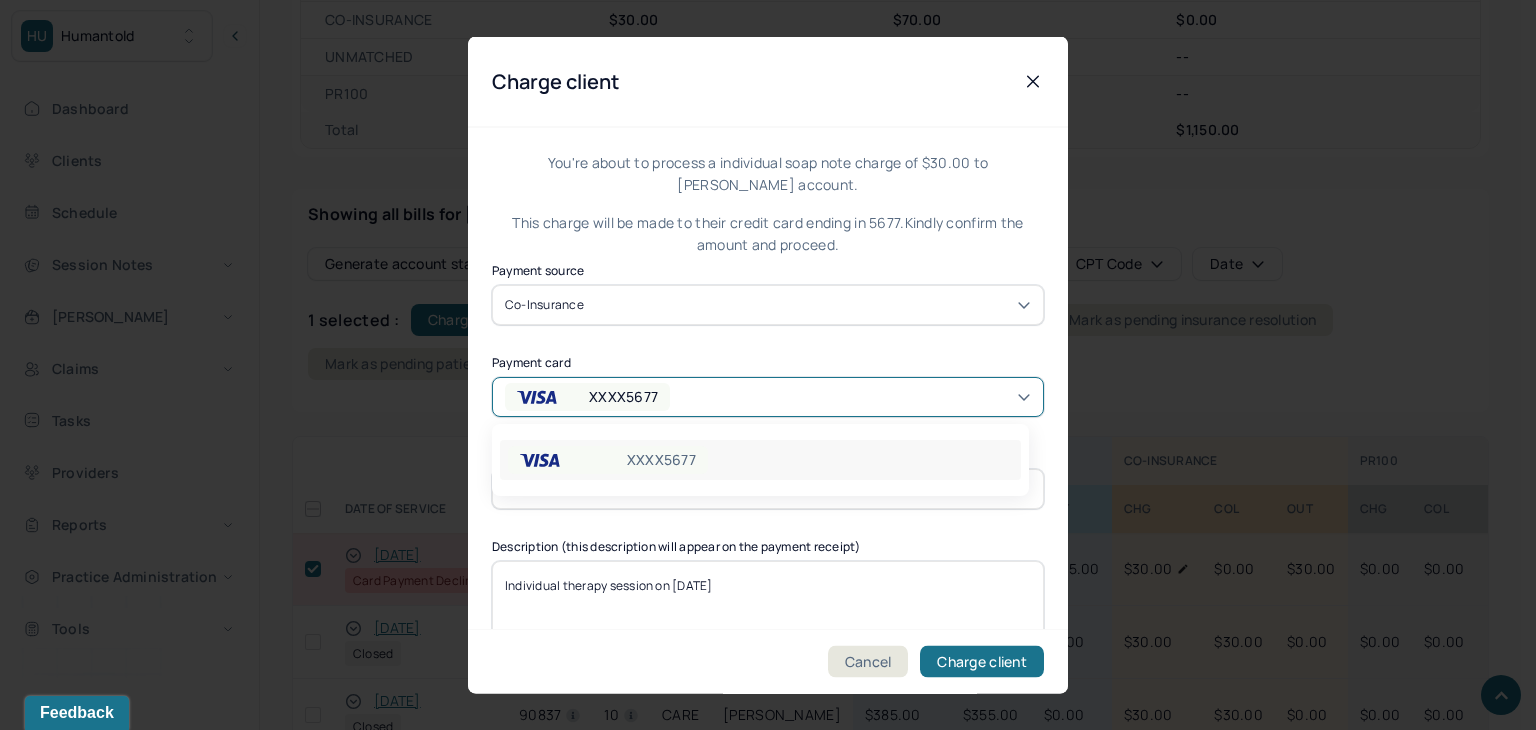 click 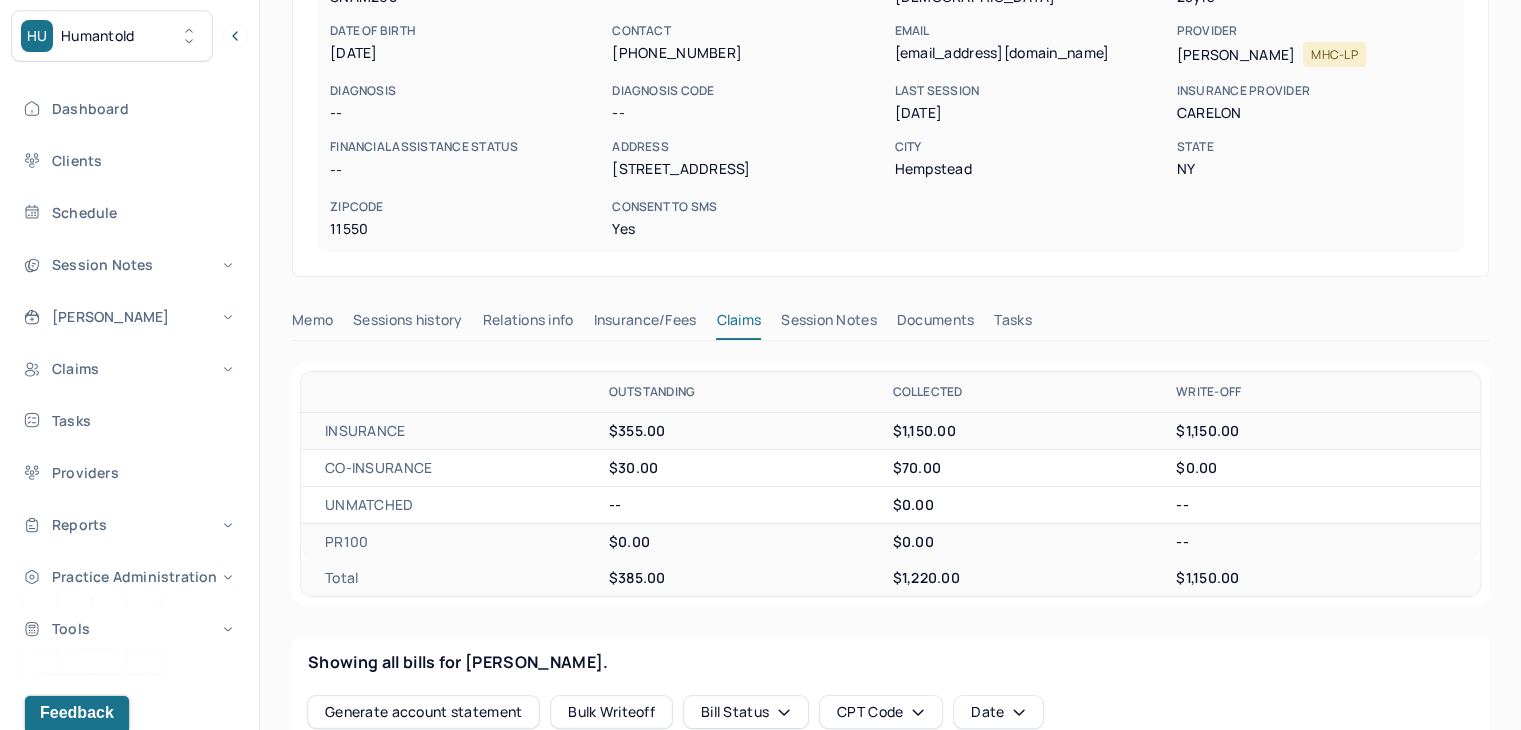 scroll, scrollTop: 0, scrollLeft: 0, axis: both 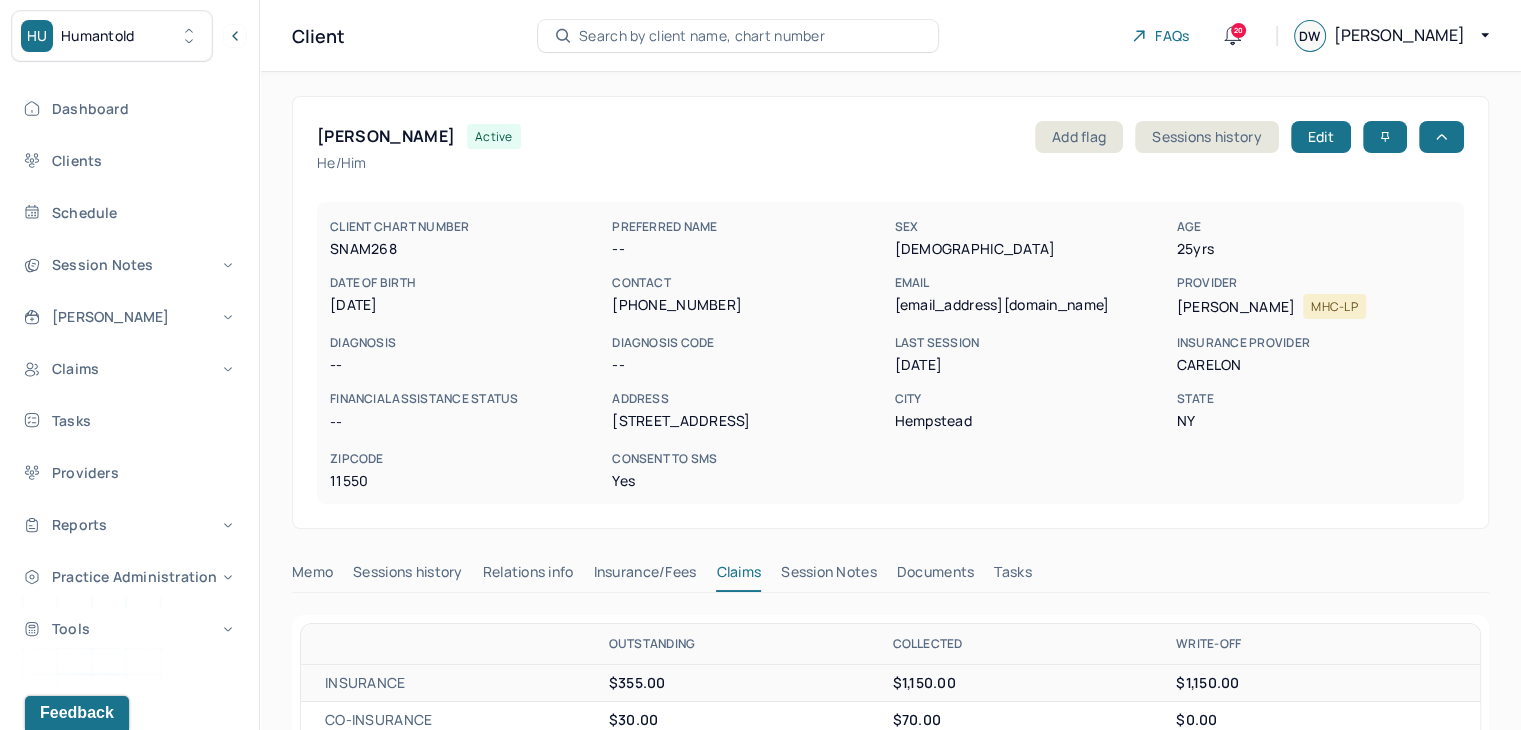 click on "Search by client name, chart number" at bounding box center (702, 36) 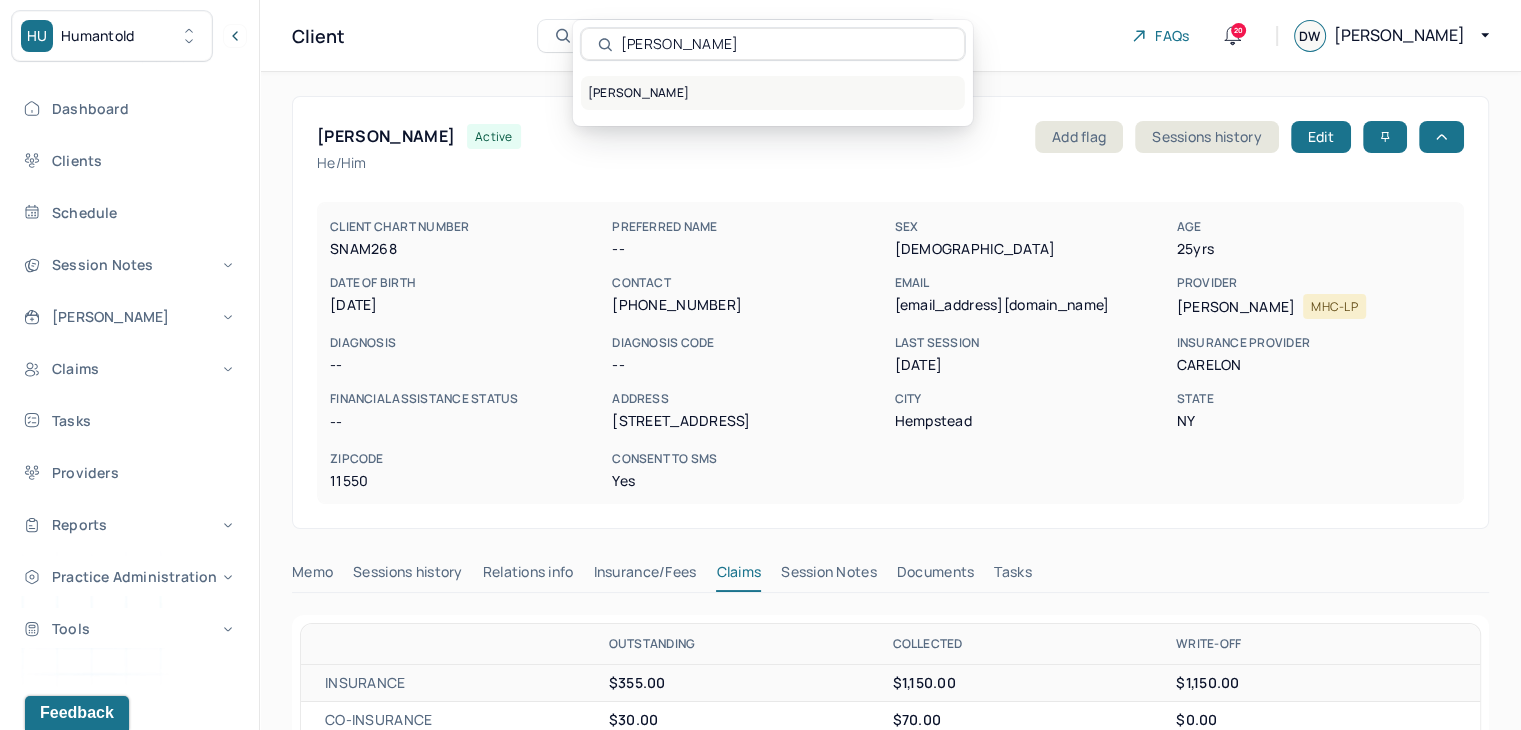 type on "Morgan Rojas" 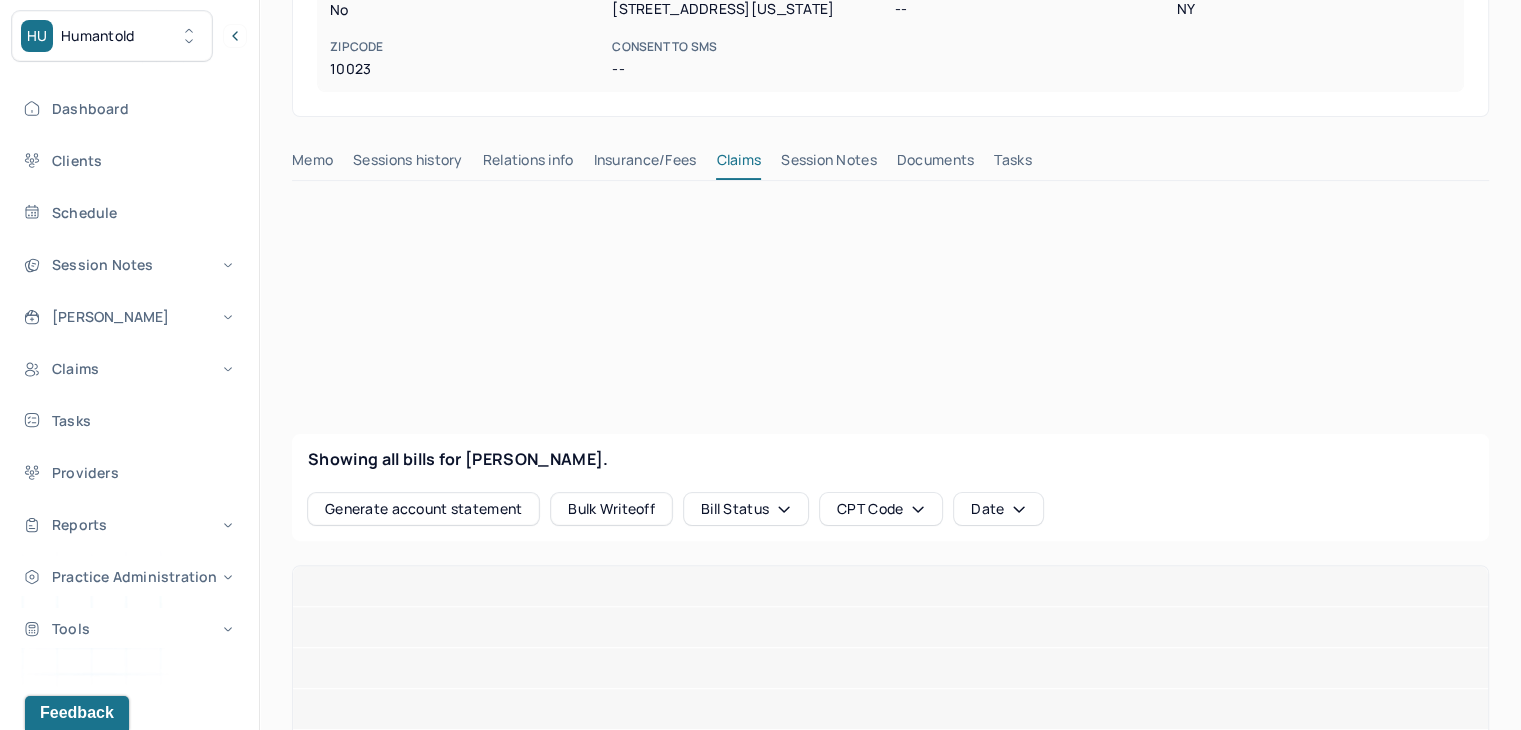 scroll, scrollTop: 500, scrollLeft: 0, axis: vertical 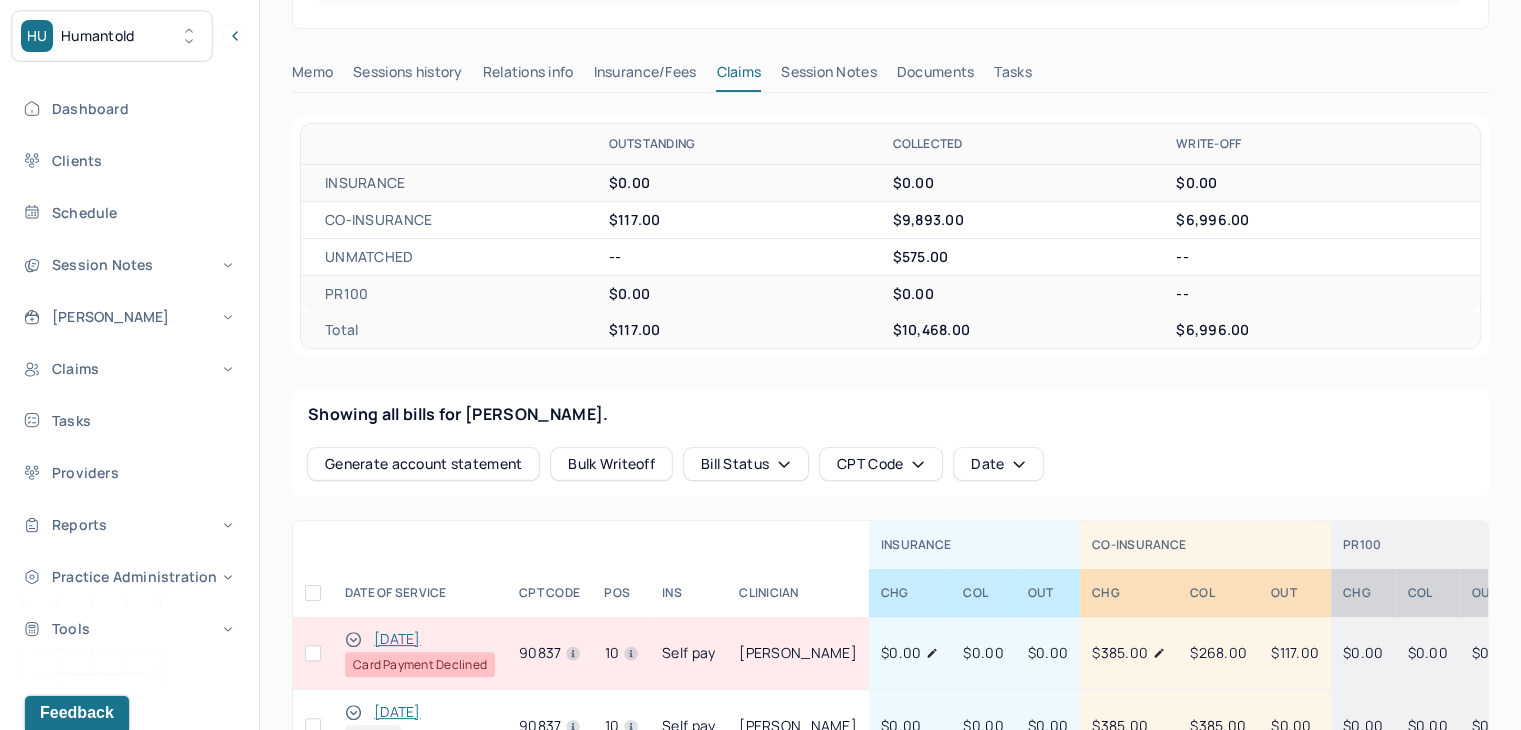 click at bounding box center [313, 653] 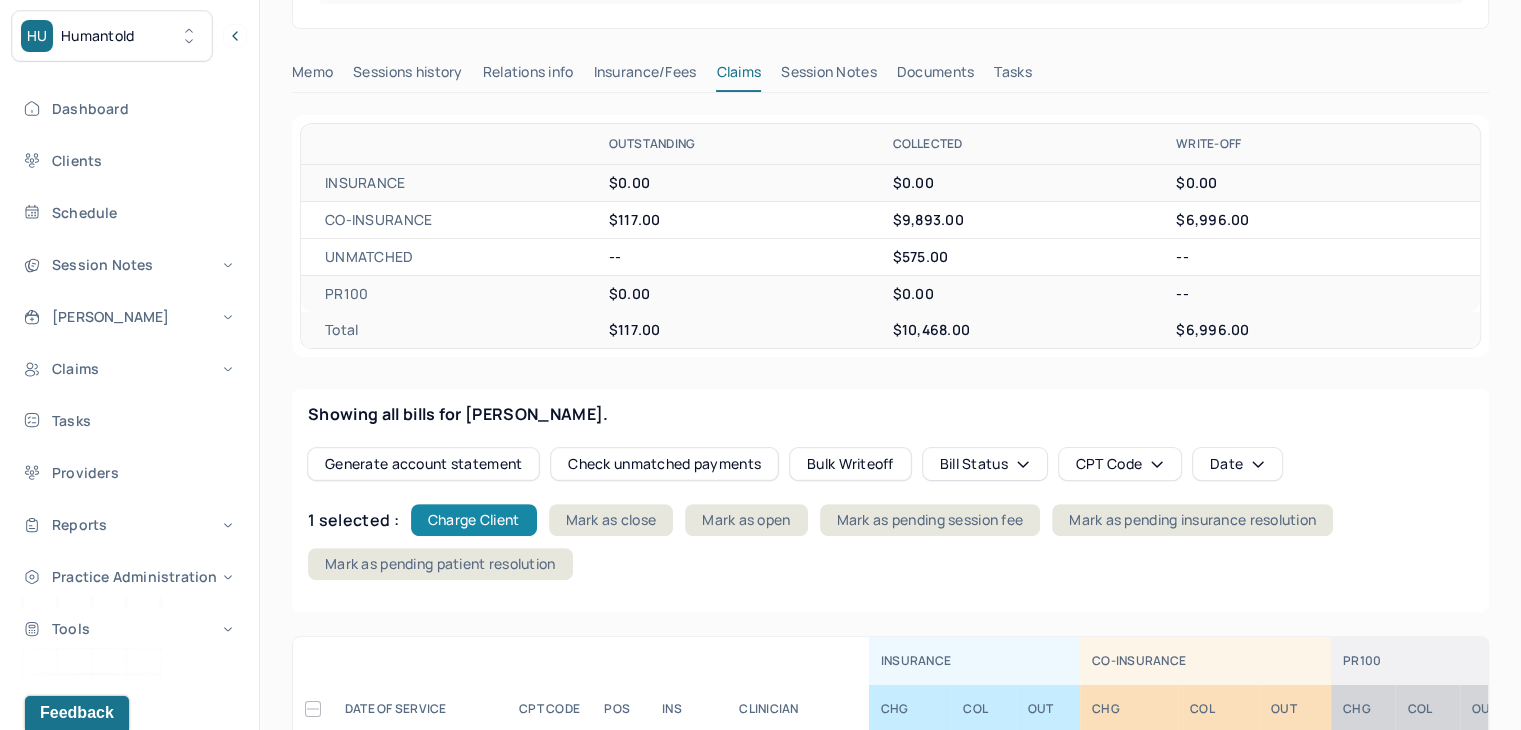click on "Charge Client" at bounding box center [474, 520] 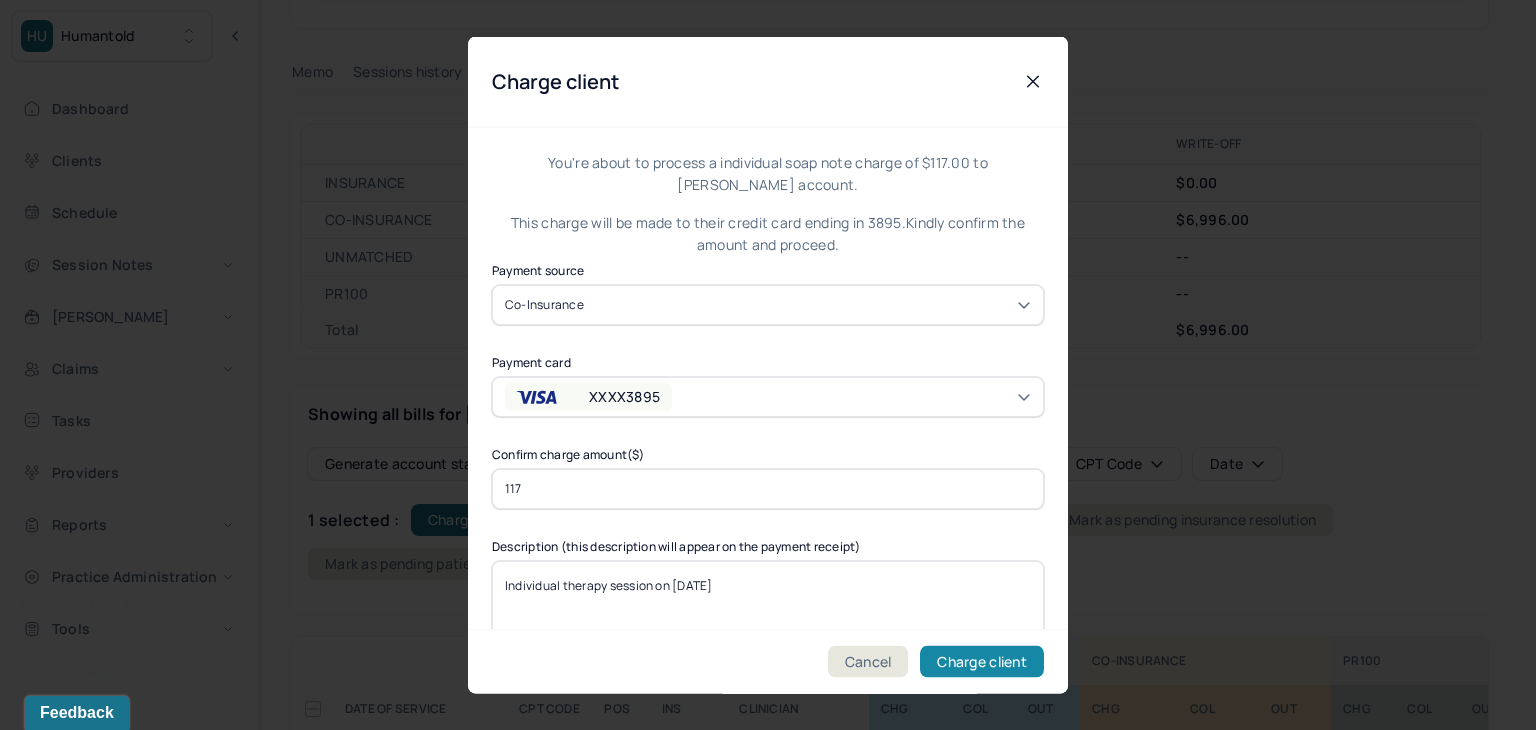 click on "Charge client" at bounding box center (982, 662) 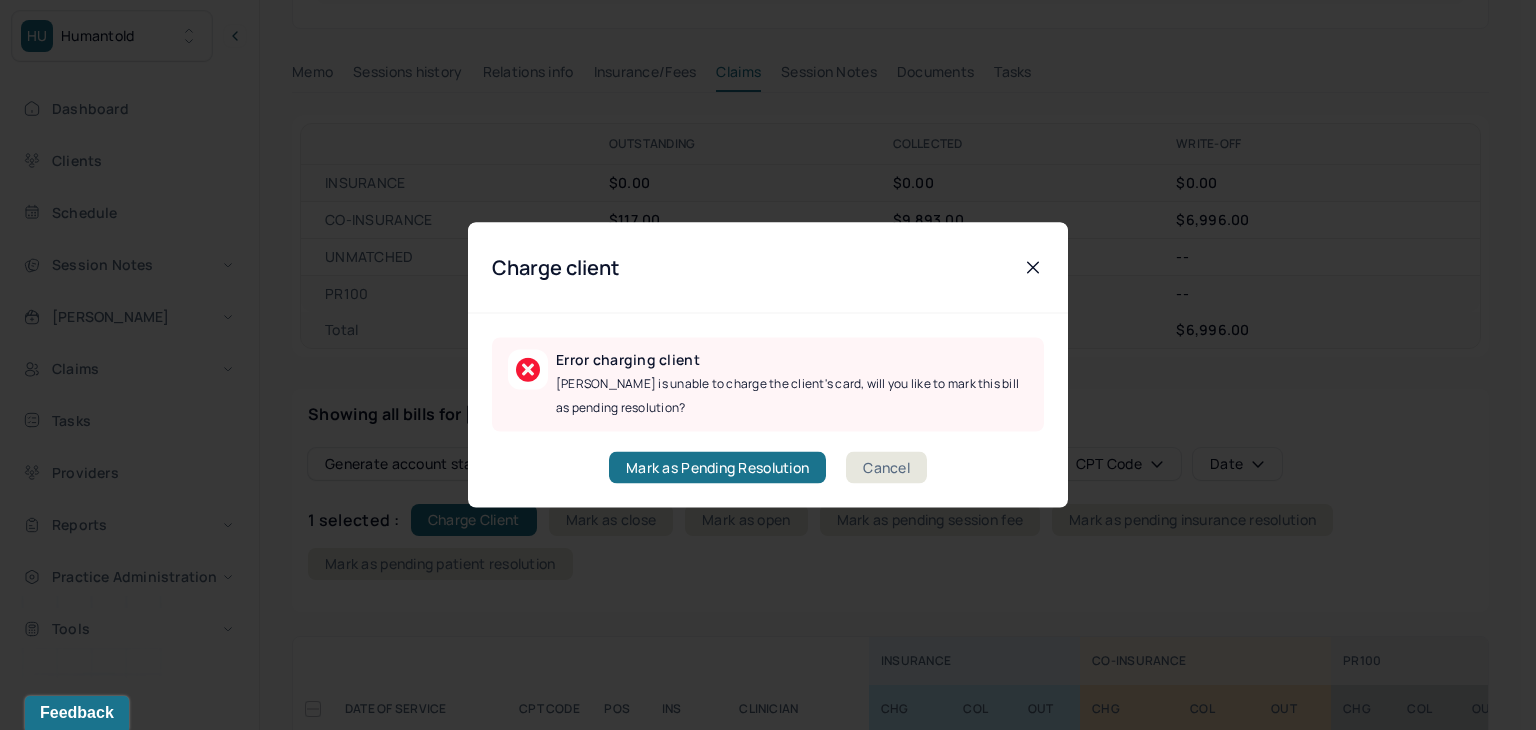 click on "Cancel" at bounding box center [886, 468] 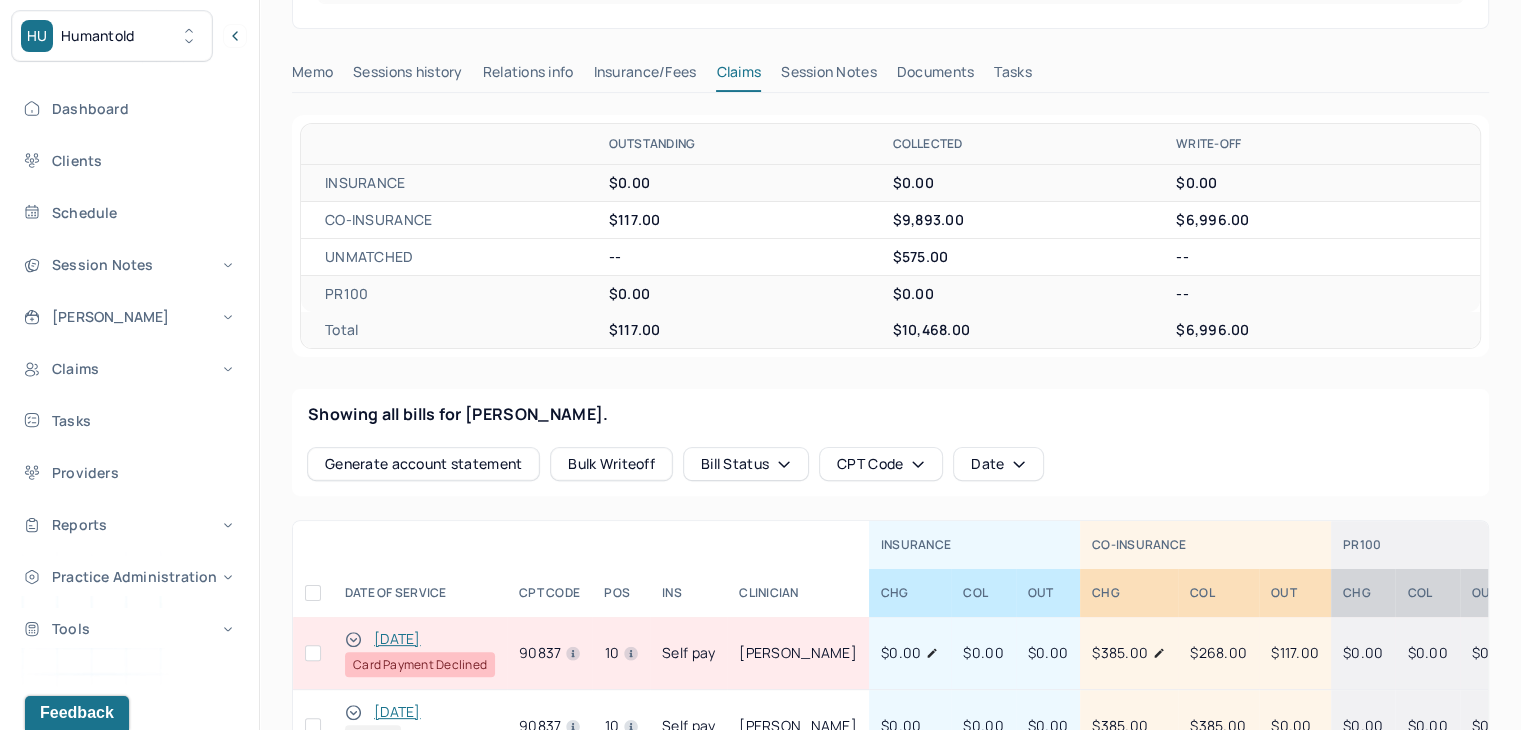 click at bounding box center [313, 653] 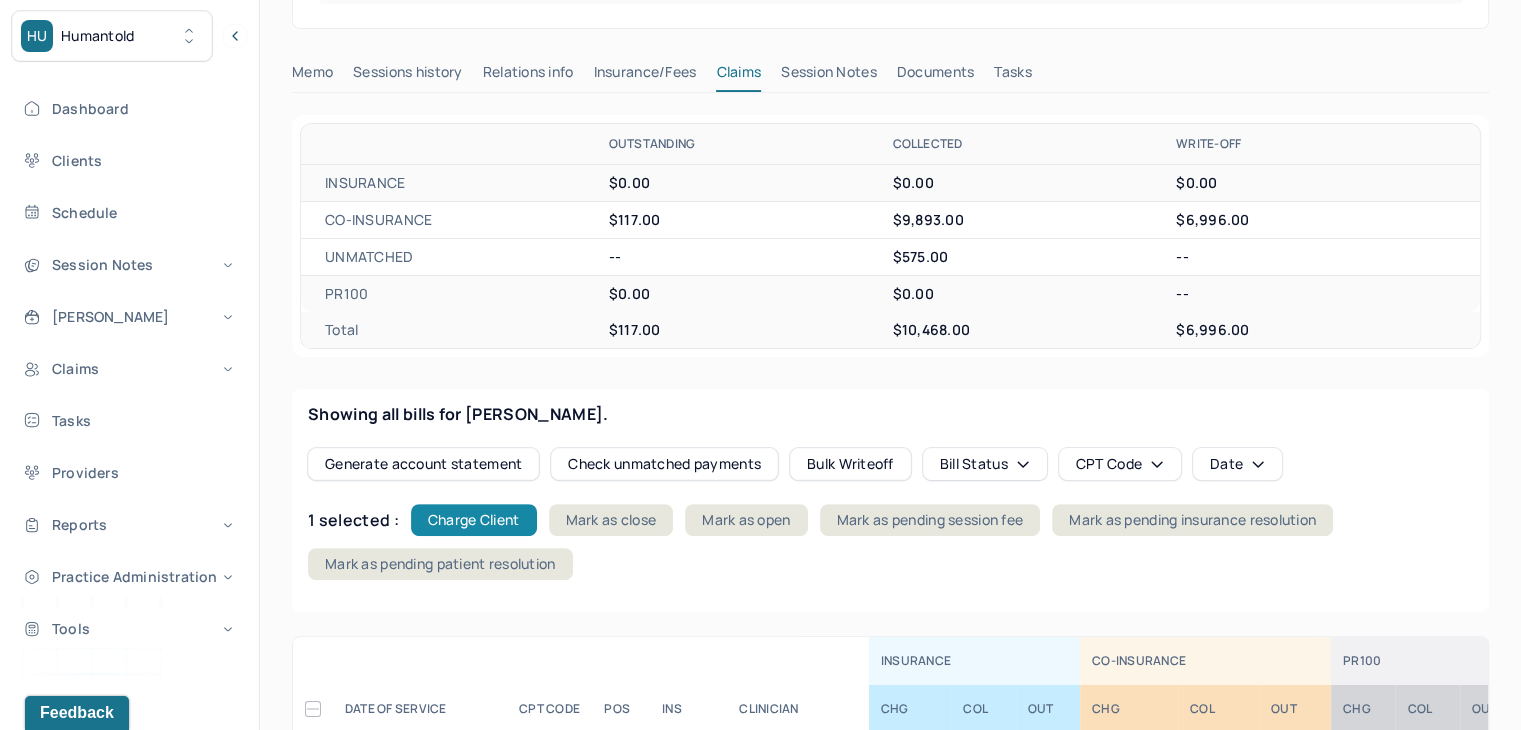click on "Charge Client" at bounding box center [474, 520] 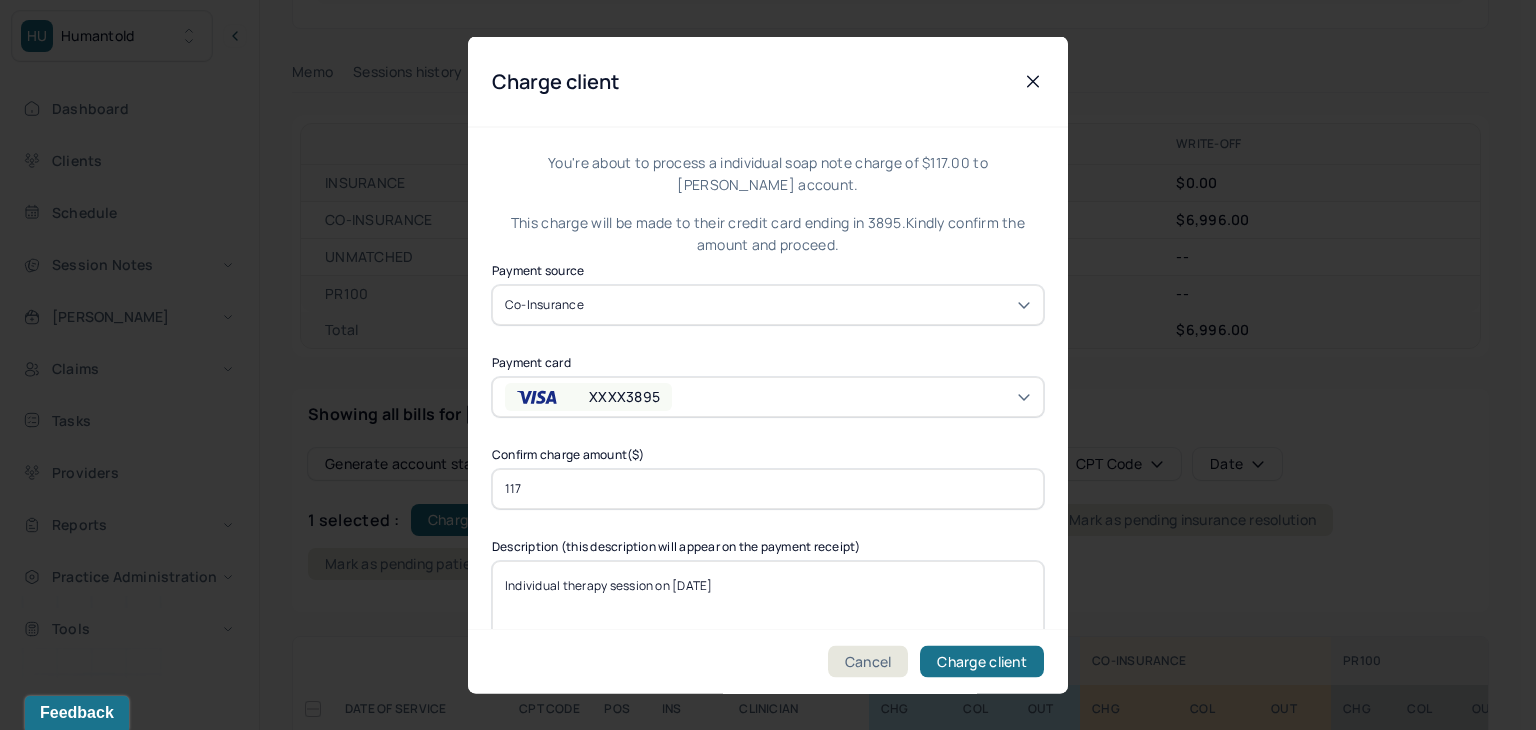 click on "XXXX3895" at bounding box center (768, 396) 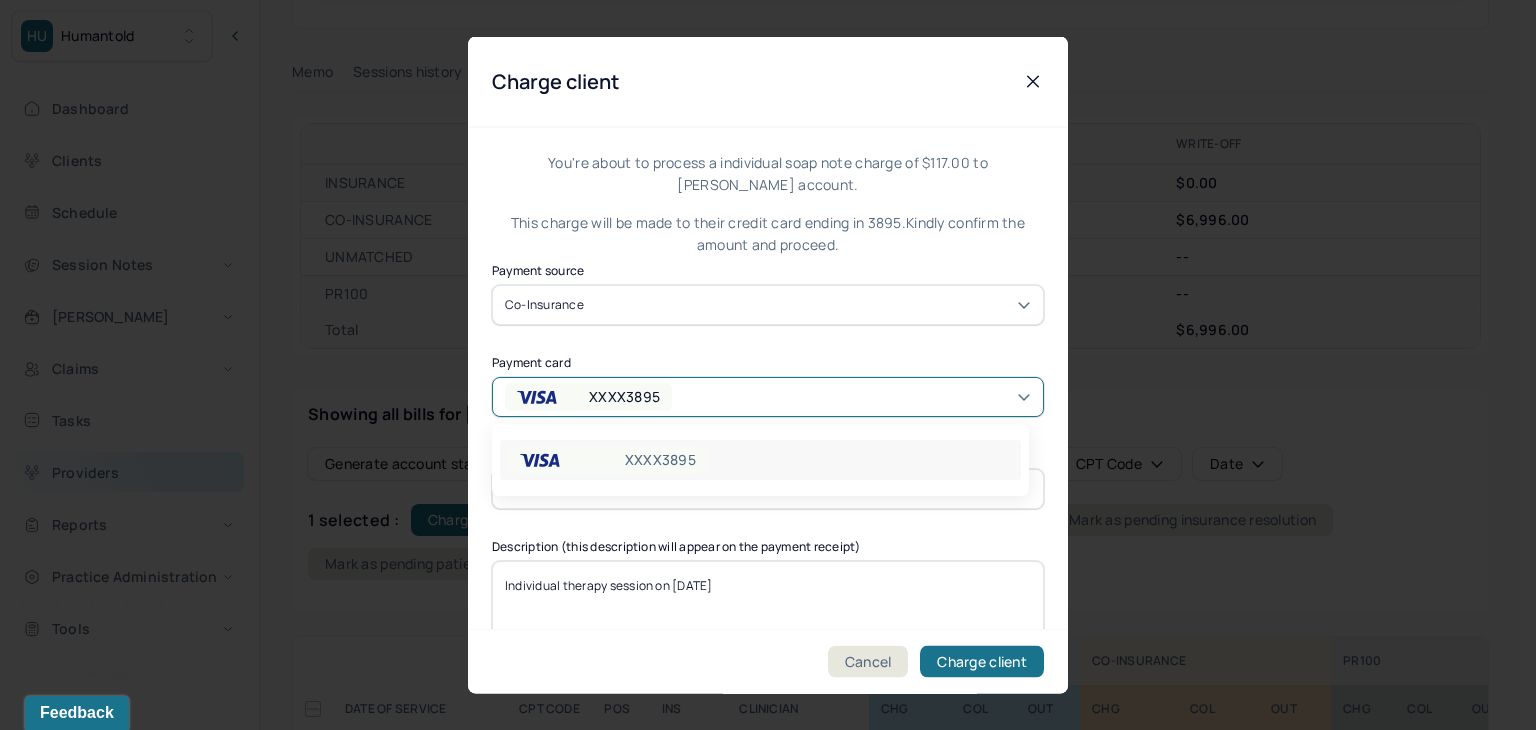 drag, startPoint x: 1035, startPoint y: 87, endPoint x: 115, endPoint y: 482, distance: 1001.2118 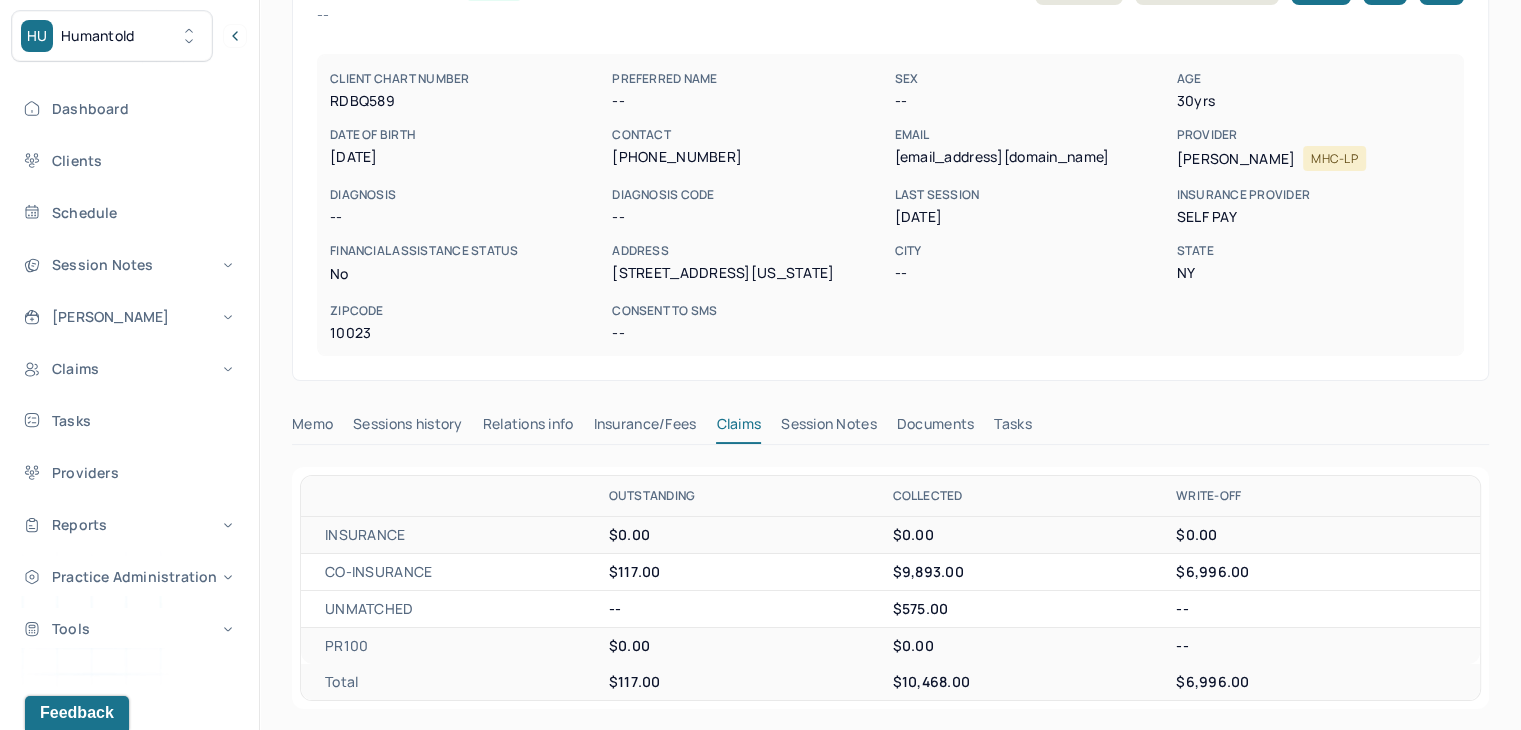 scroll, scrollTop: 0, scrollLeft: 0, axis: both 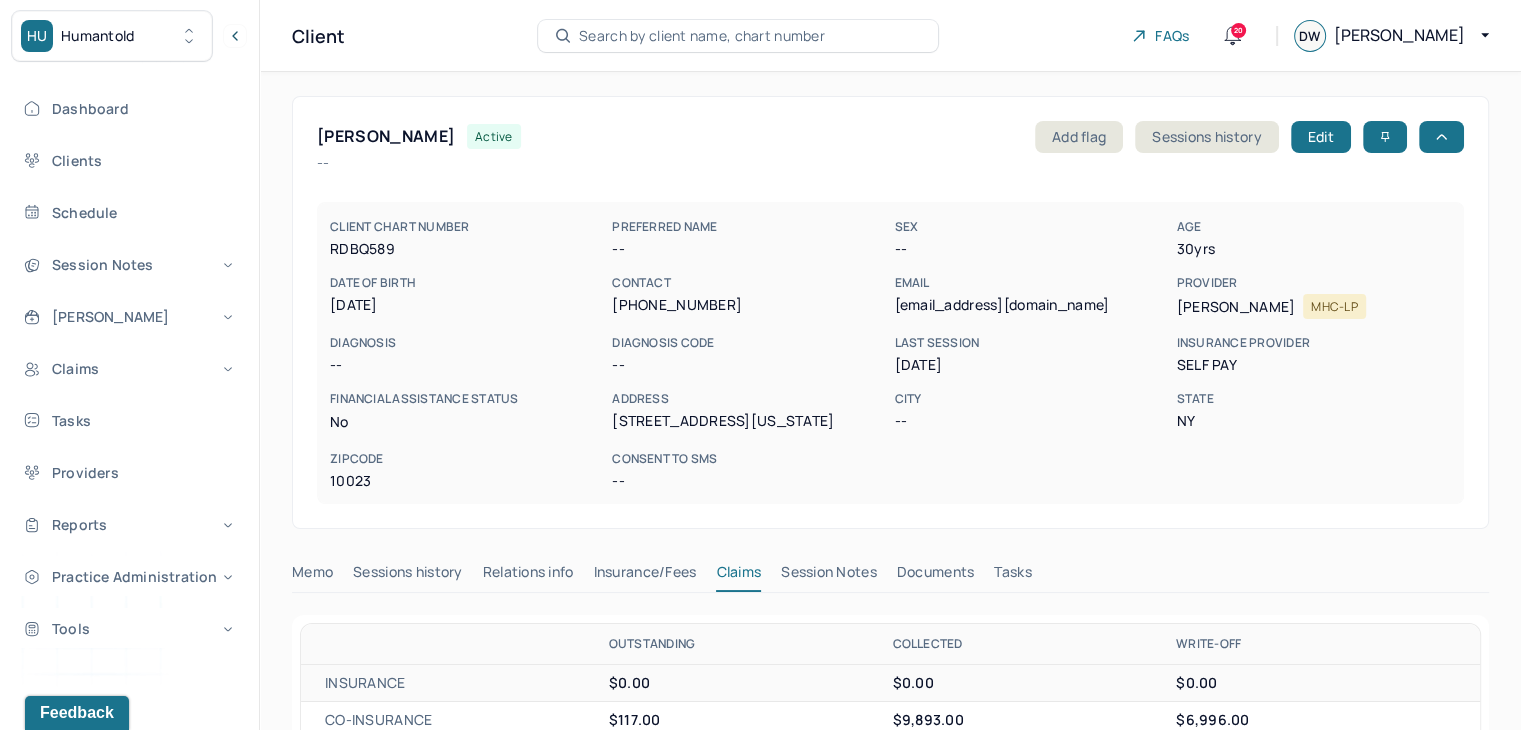 click on "Search by client name, chart number" at bounding box center [702, 36] 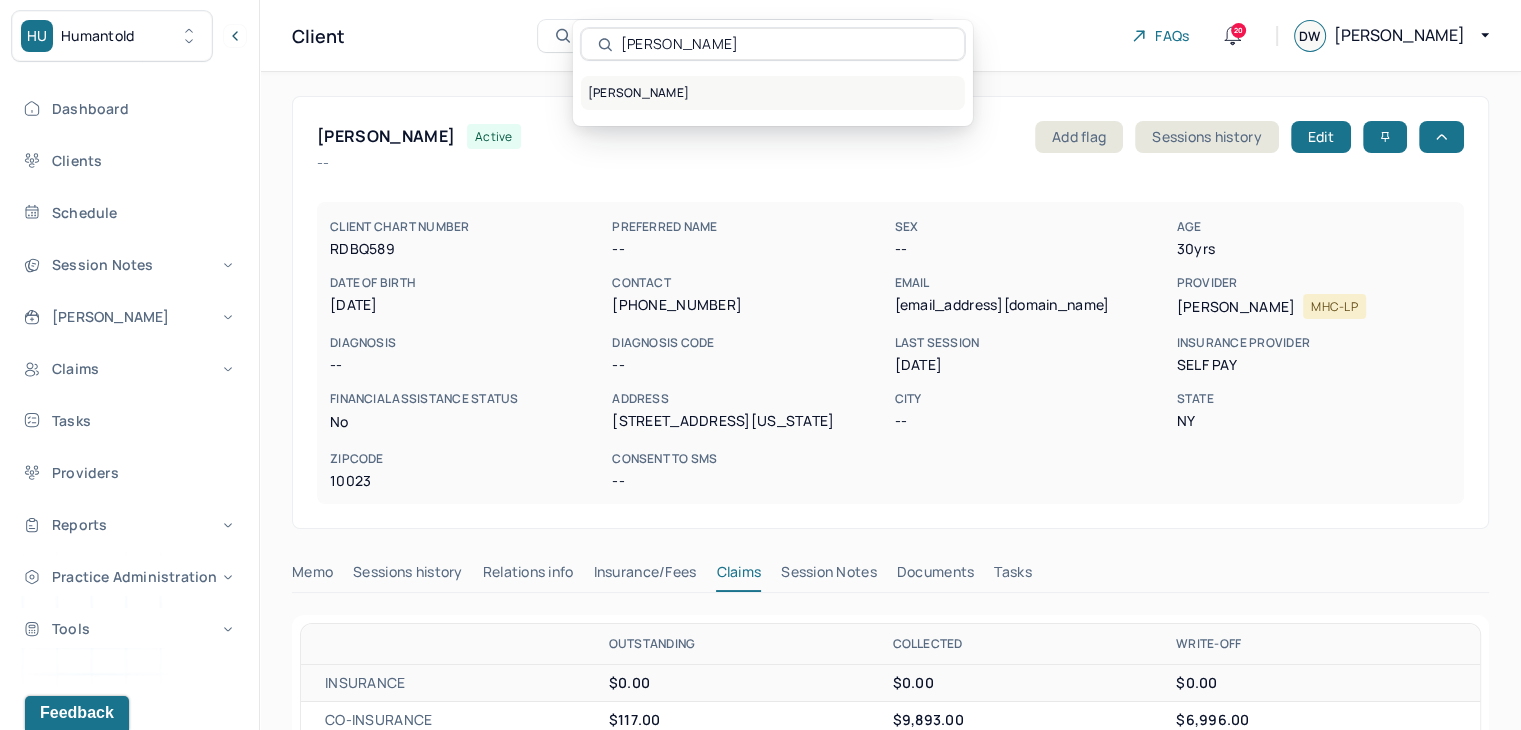 type on "Kuljit Mann" 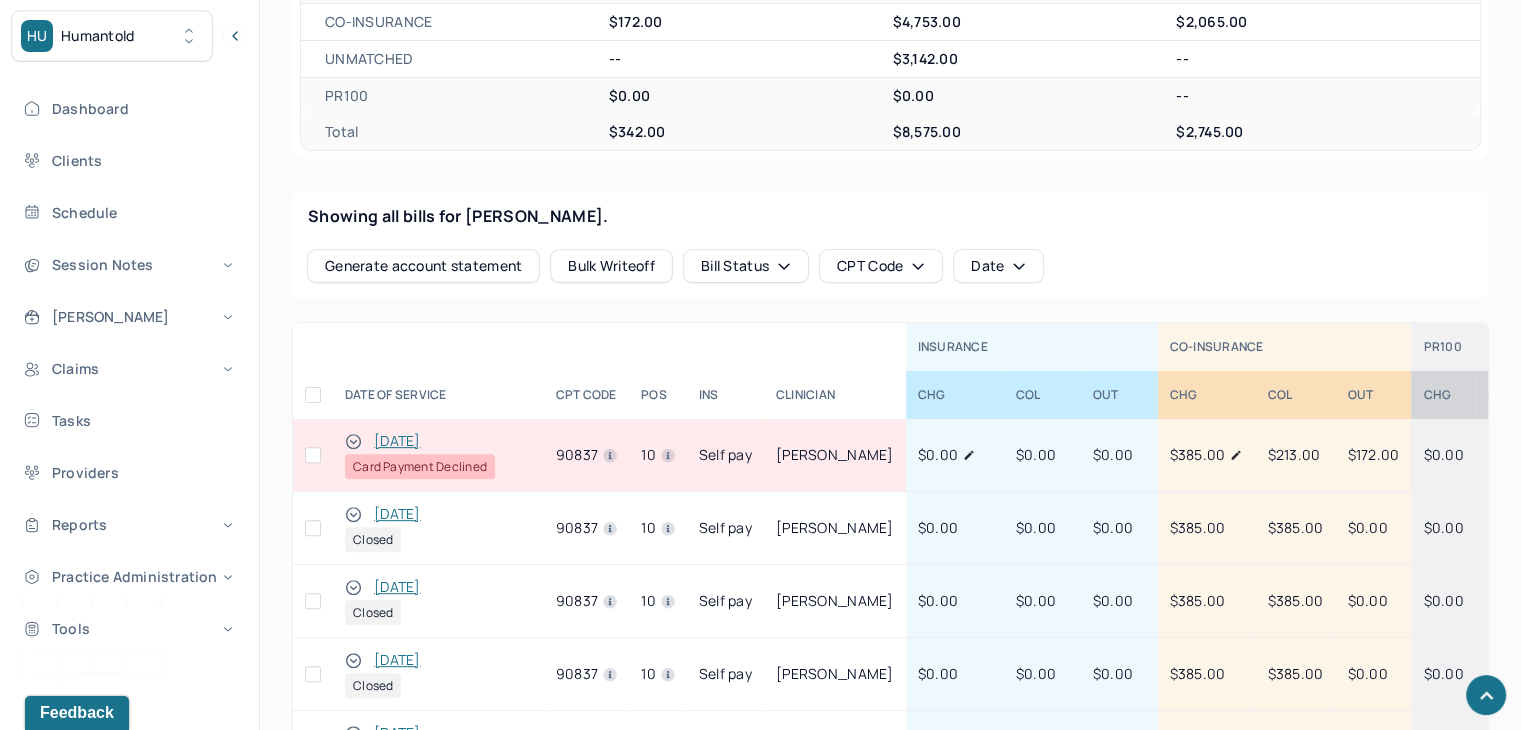 scroll, scrollTop: 700, scrollLeft: 0, axis: vertical 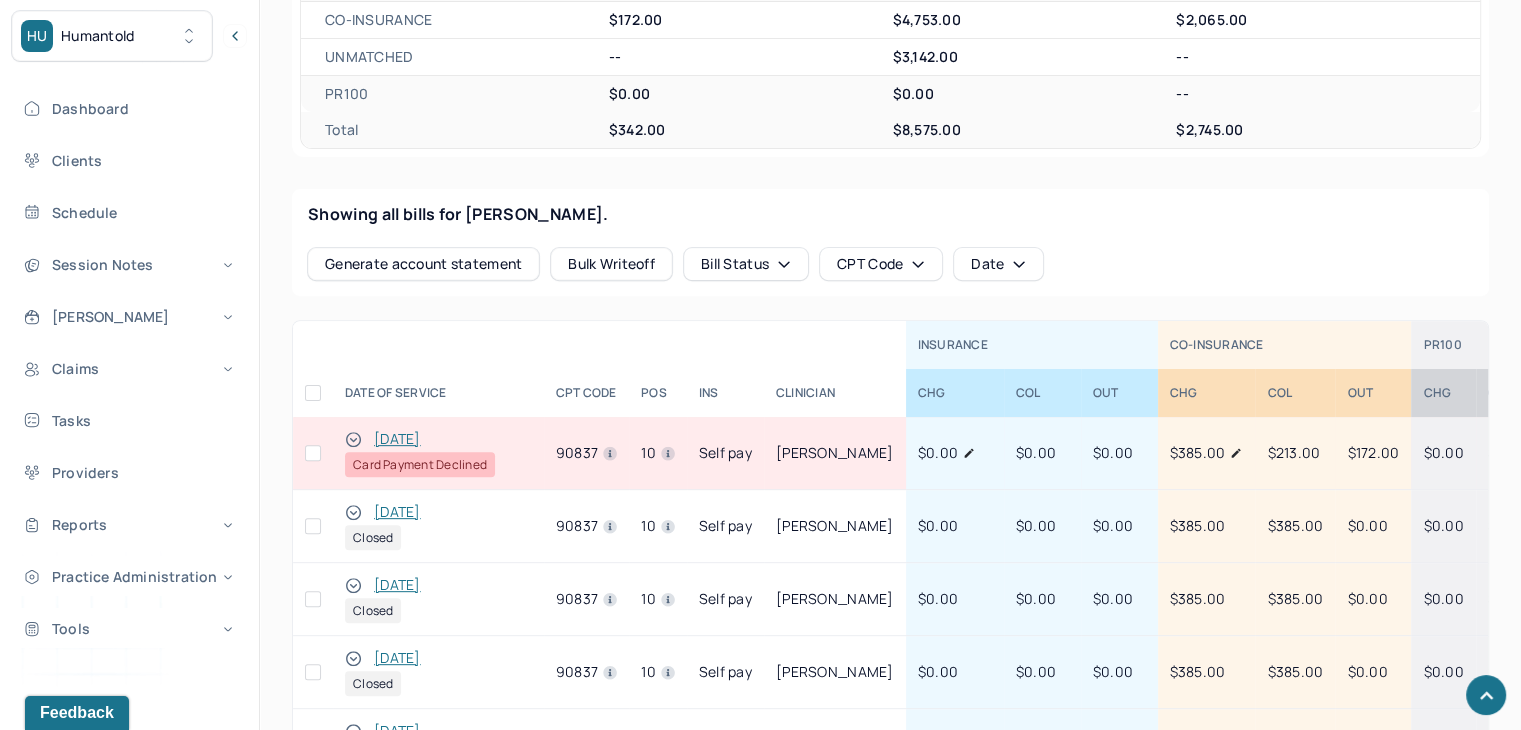 click 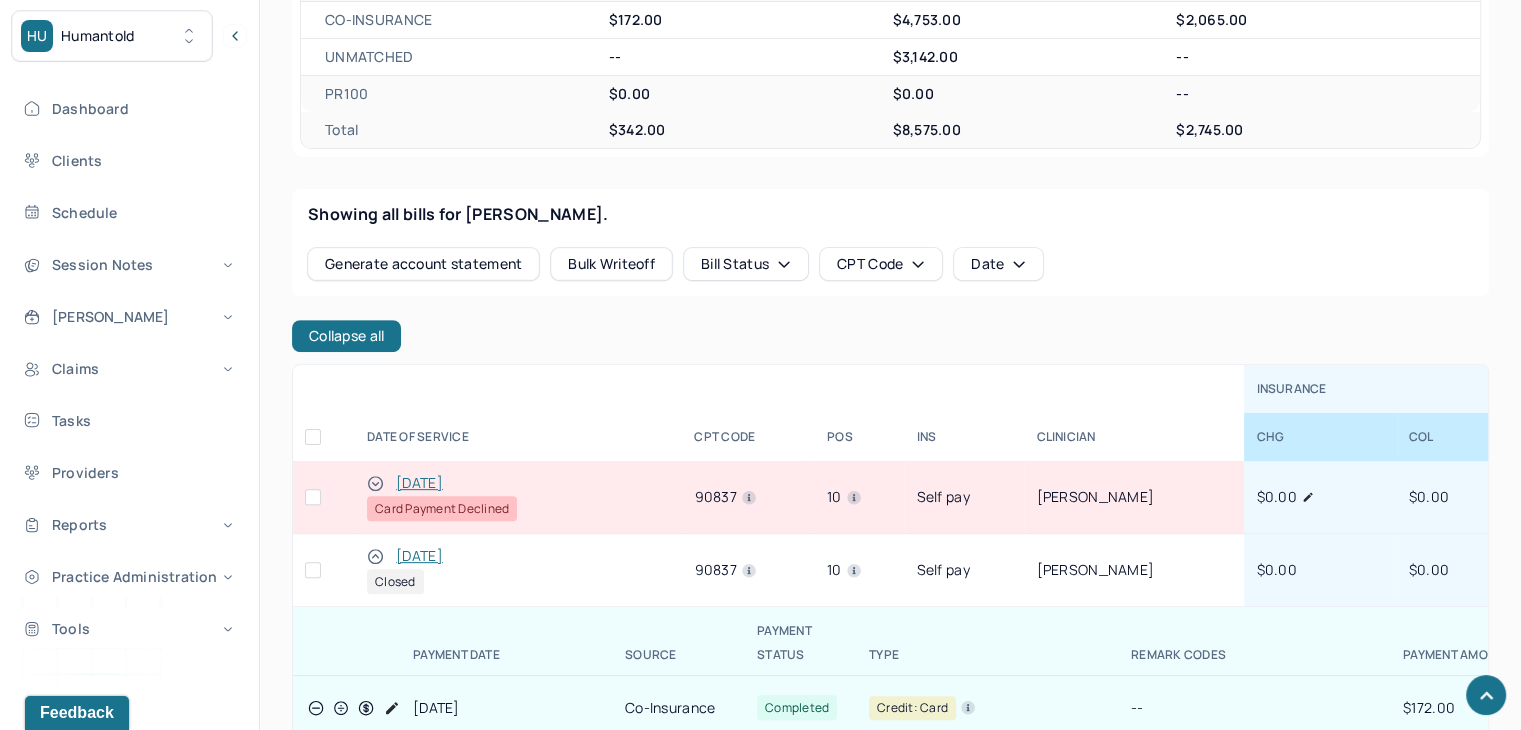 click at bounding box center (313, 497) 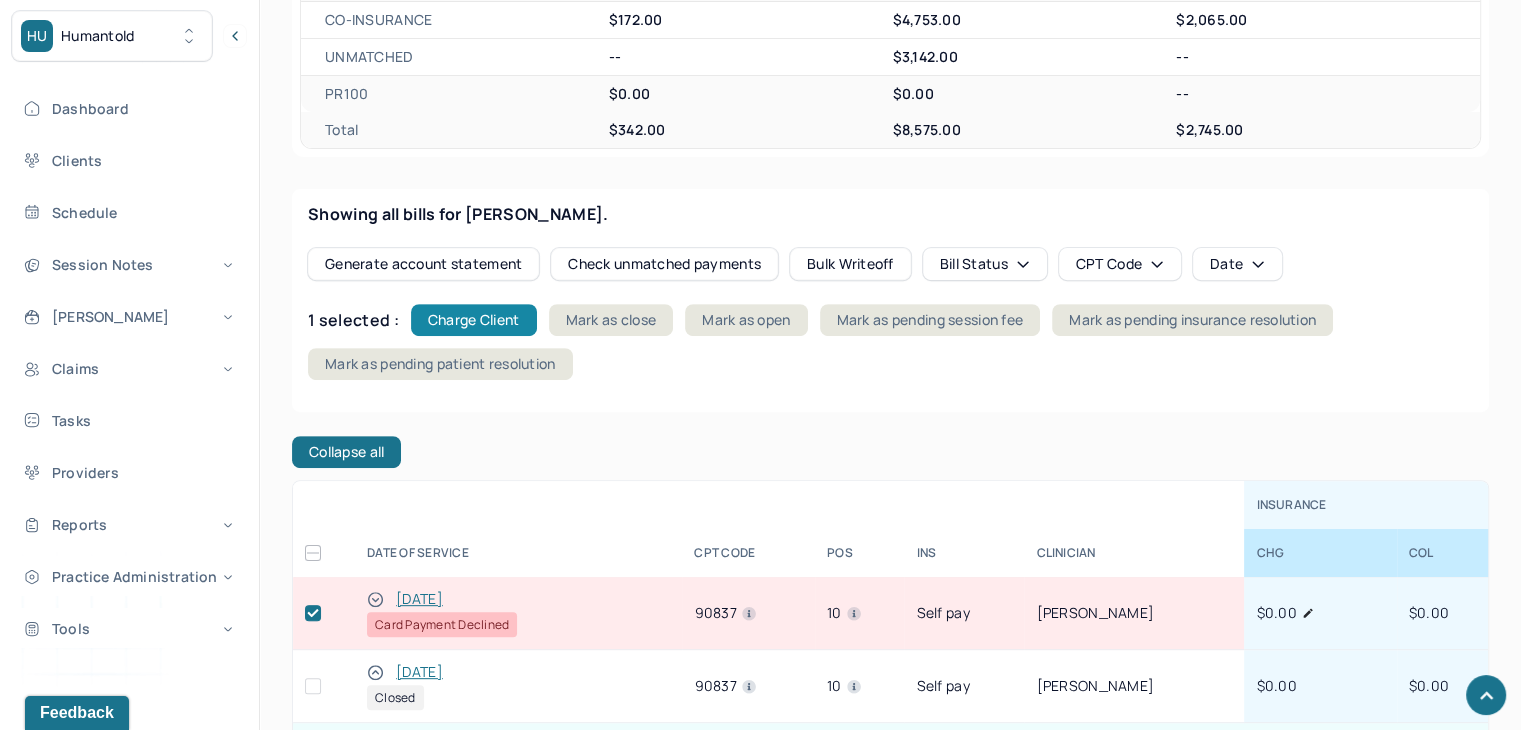 click on "Charge Client" at bounding box center (474, 320) 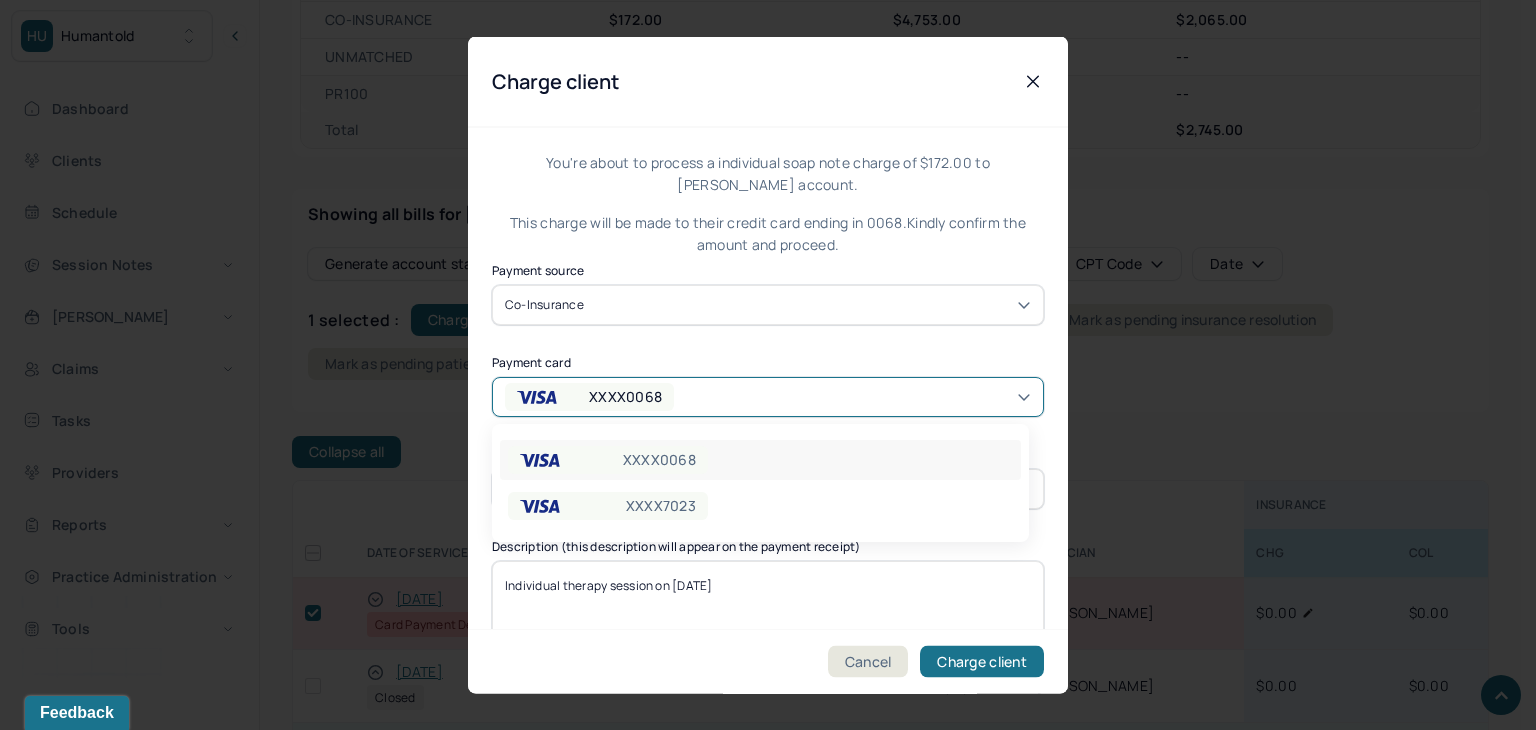 click on "XXXX0068" at bounding box center (589, 396) 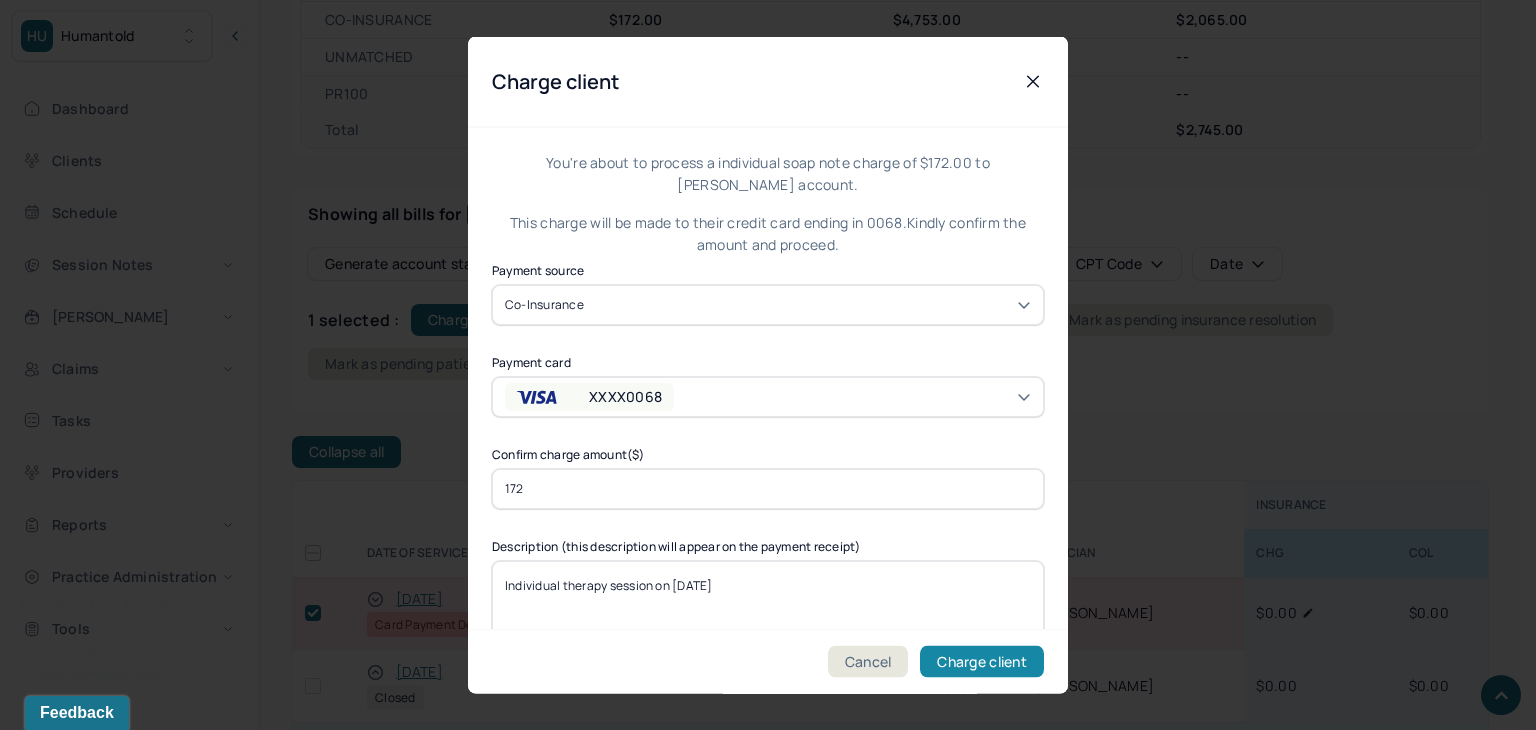 click on "Charge client" at bounding box center [982, 662] 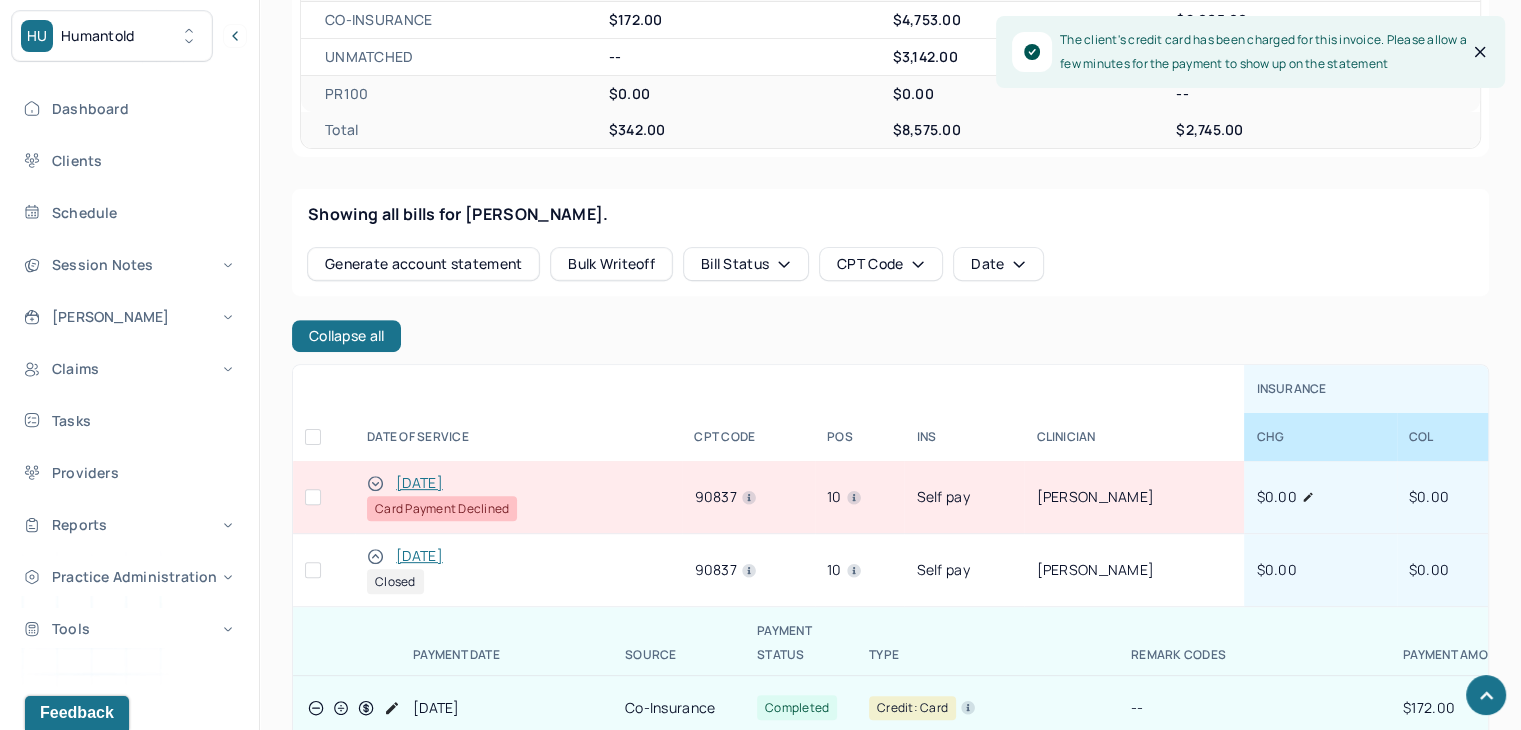 click at bounding box center [313, 497] 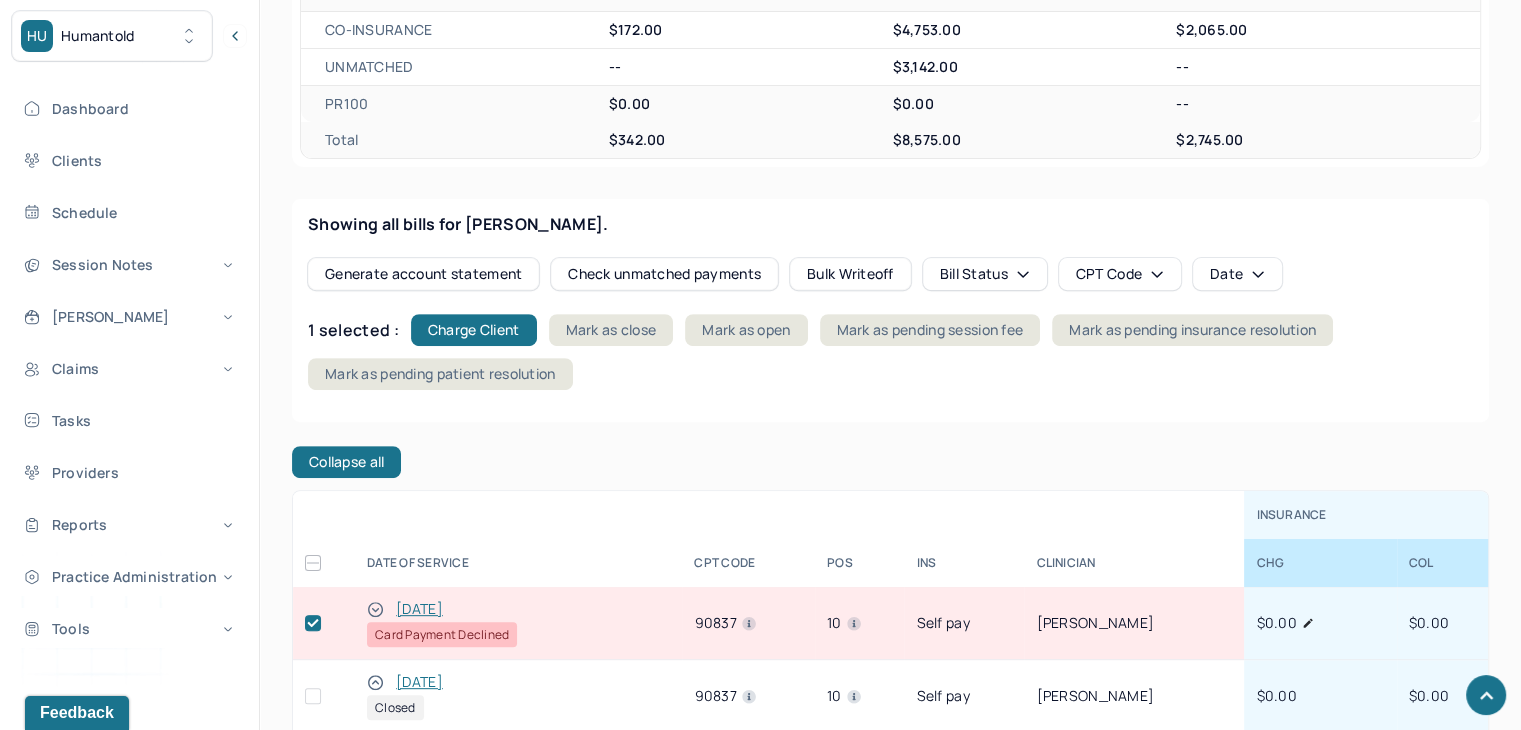 scroll, scrollTop: 700, scrollLeft: 0, axis: vertical 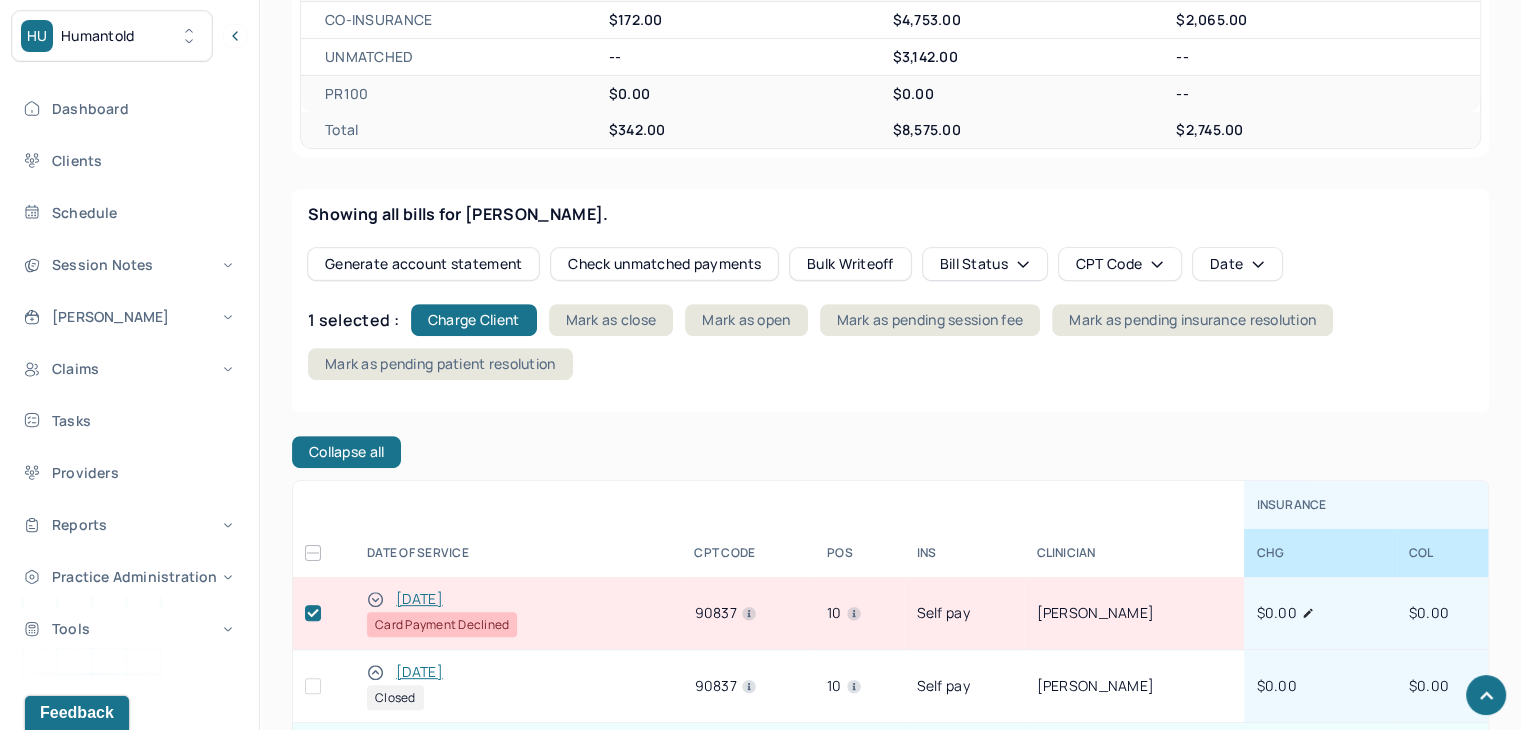 click 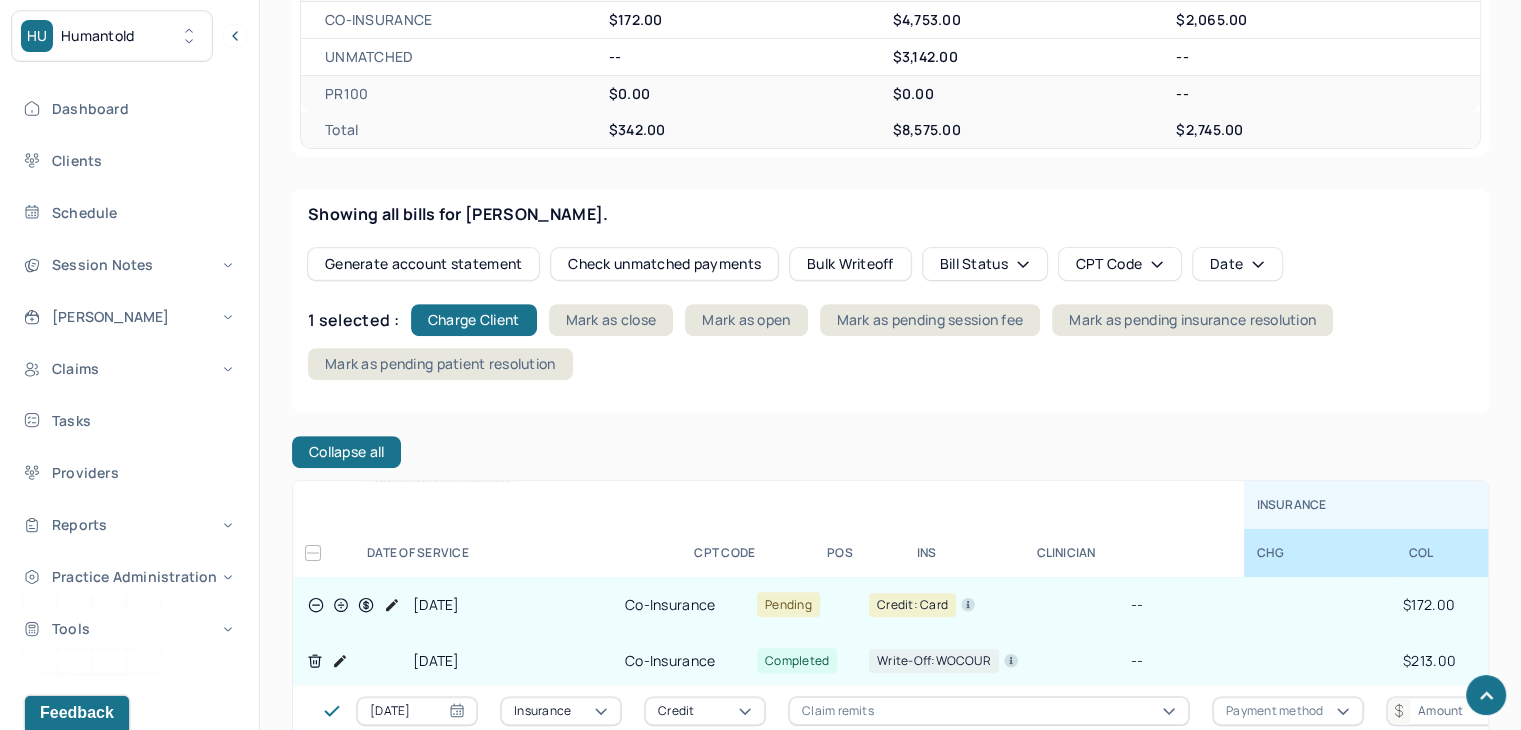 scroll, scrollTop: 100, scrollLeft: 0, axis: vertical 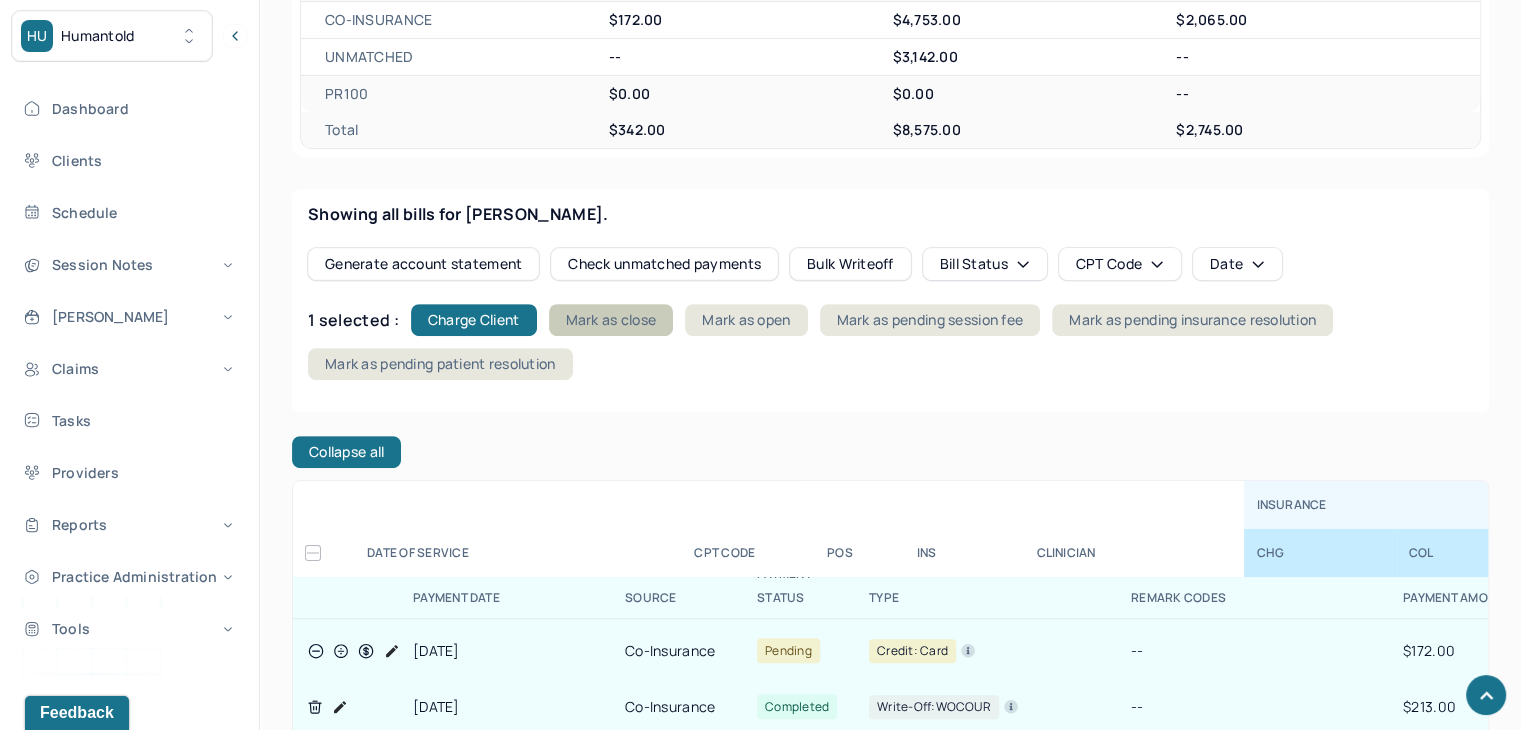 click on "Mark as close" at bounding box center [611, 320] 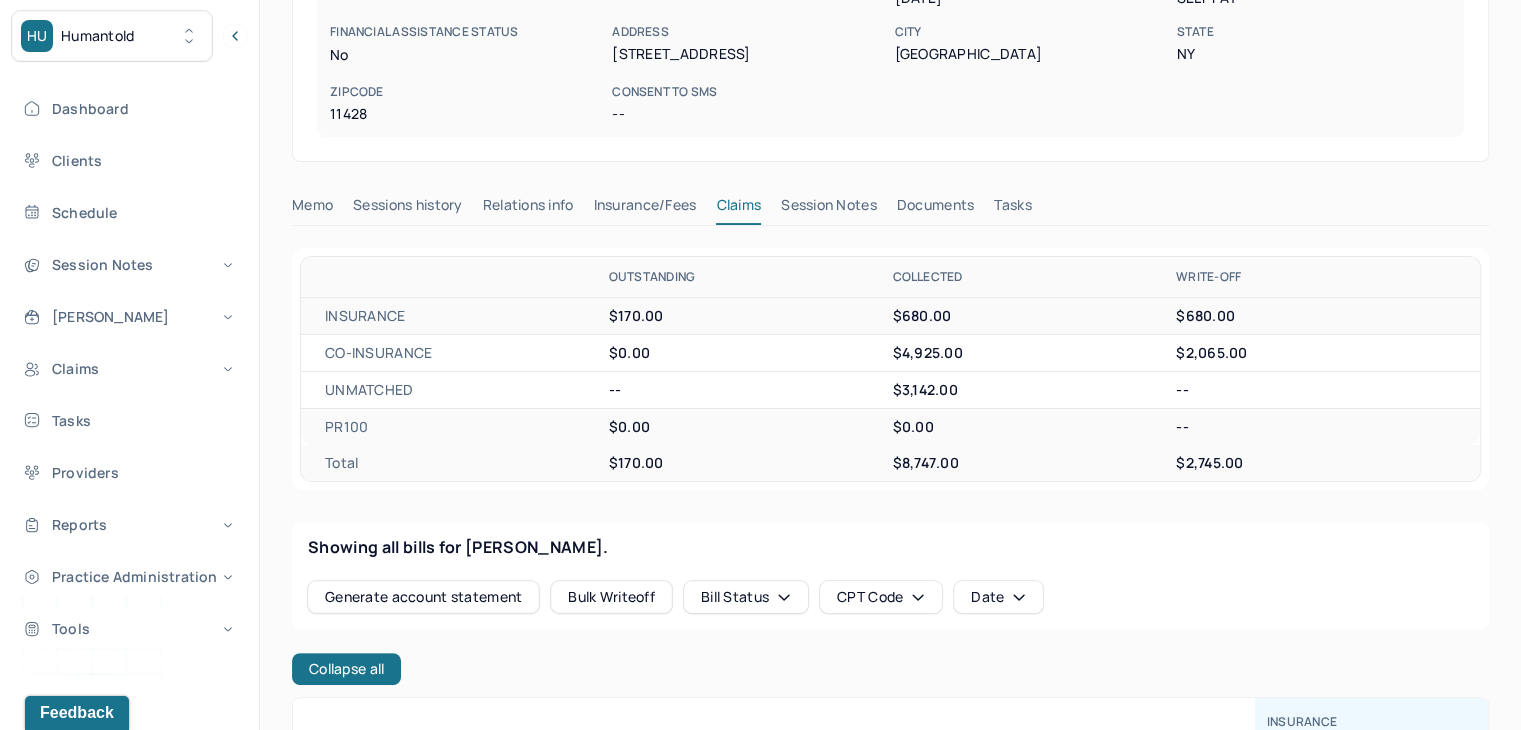 scroll, scrollTop: 0, scrollLeft: 0, axis: both 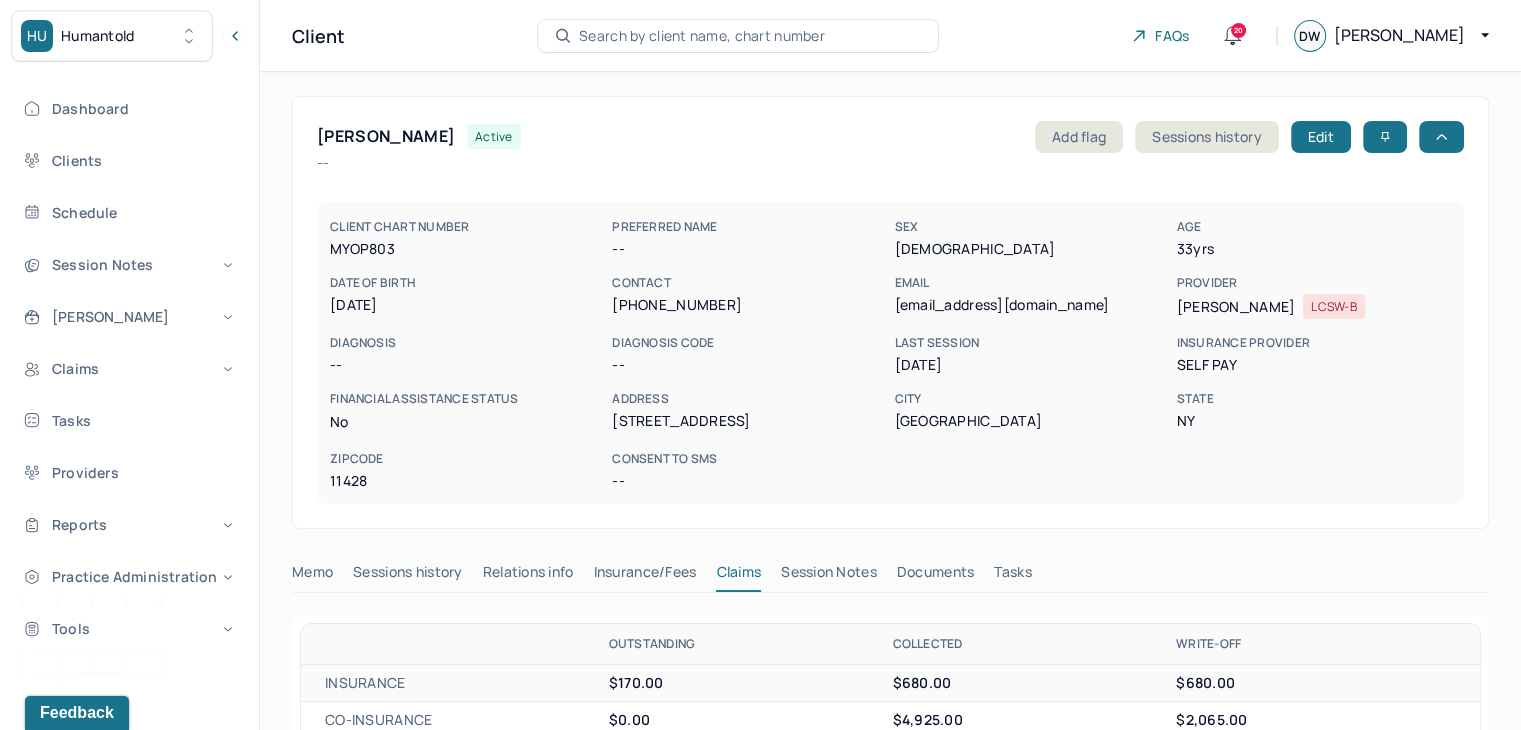 click on "Client   Search by client name, chart number     FAQs   20   DW Danielle" at bounding box center (890, 36) 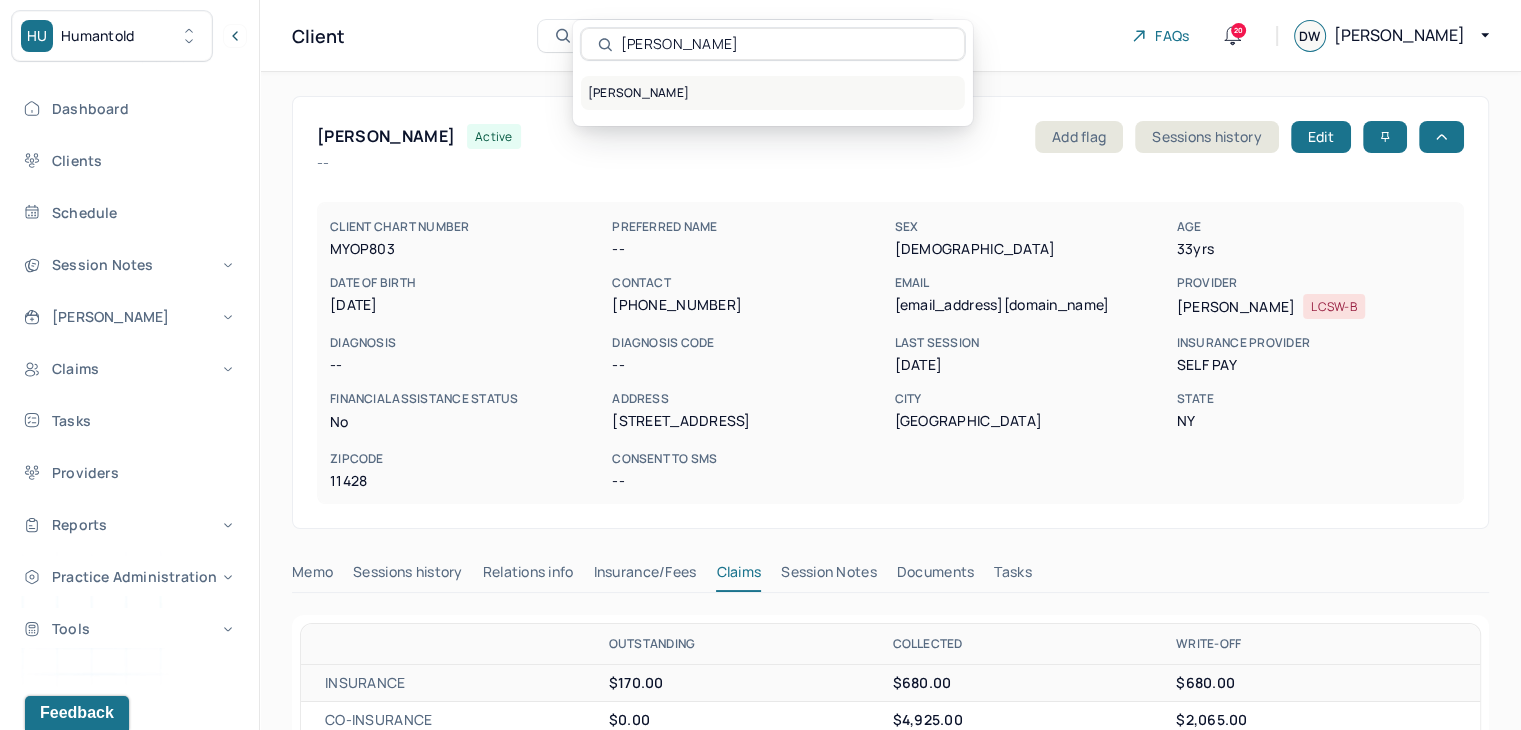 type on "Ashley Nolberto" 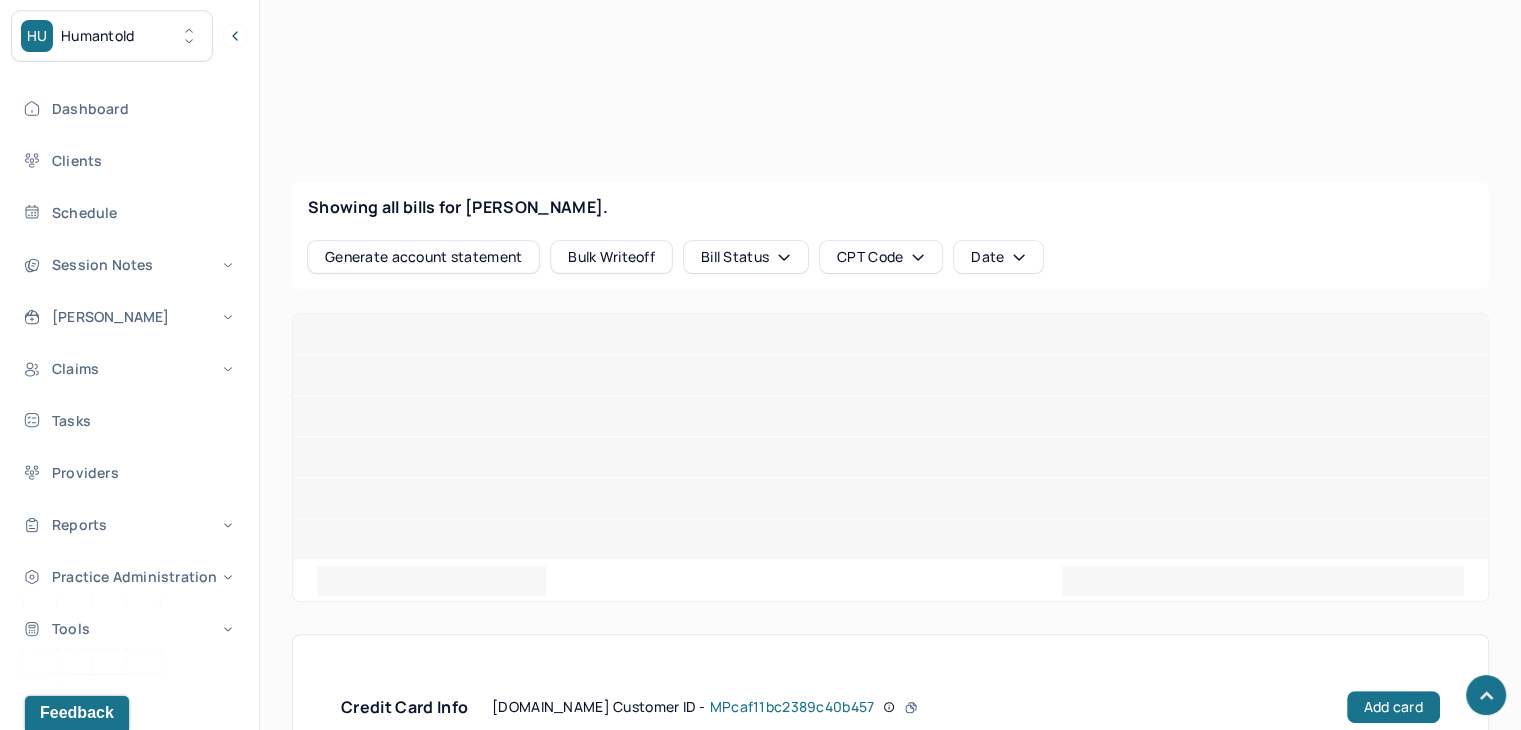 scroll, scrollTop: 741, scrollLeft: 0, axis: vertical 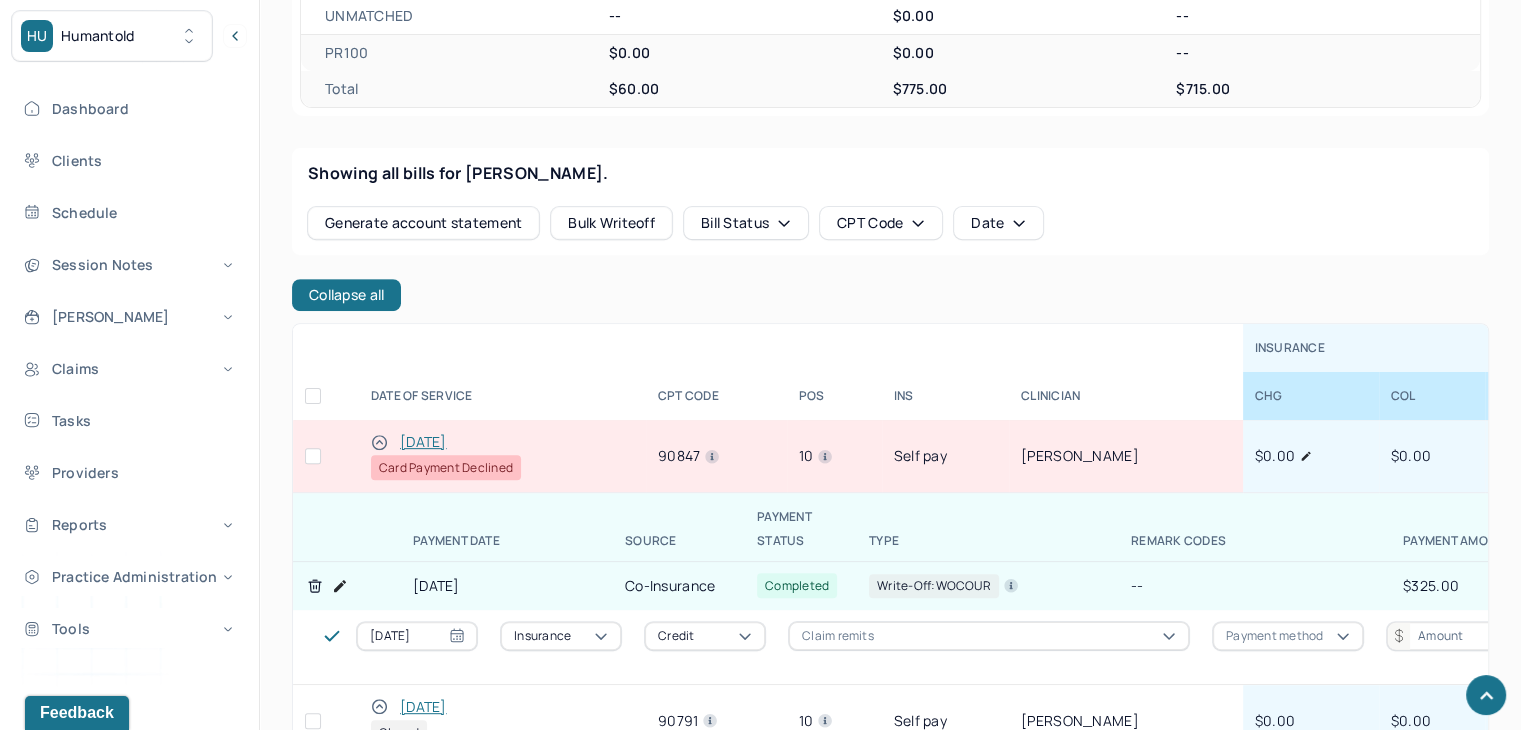 click at bounding box center (313, 456) 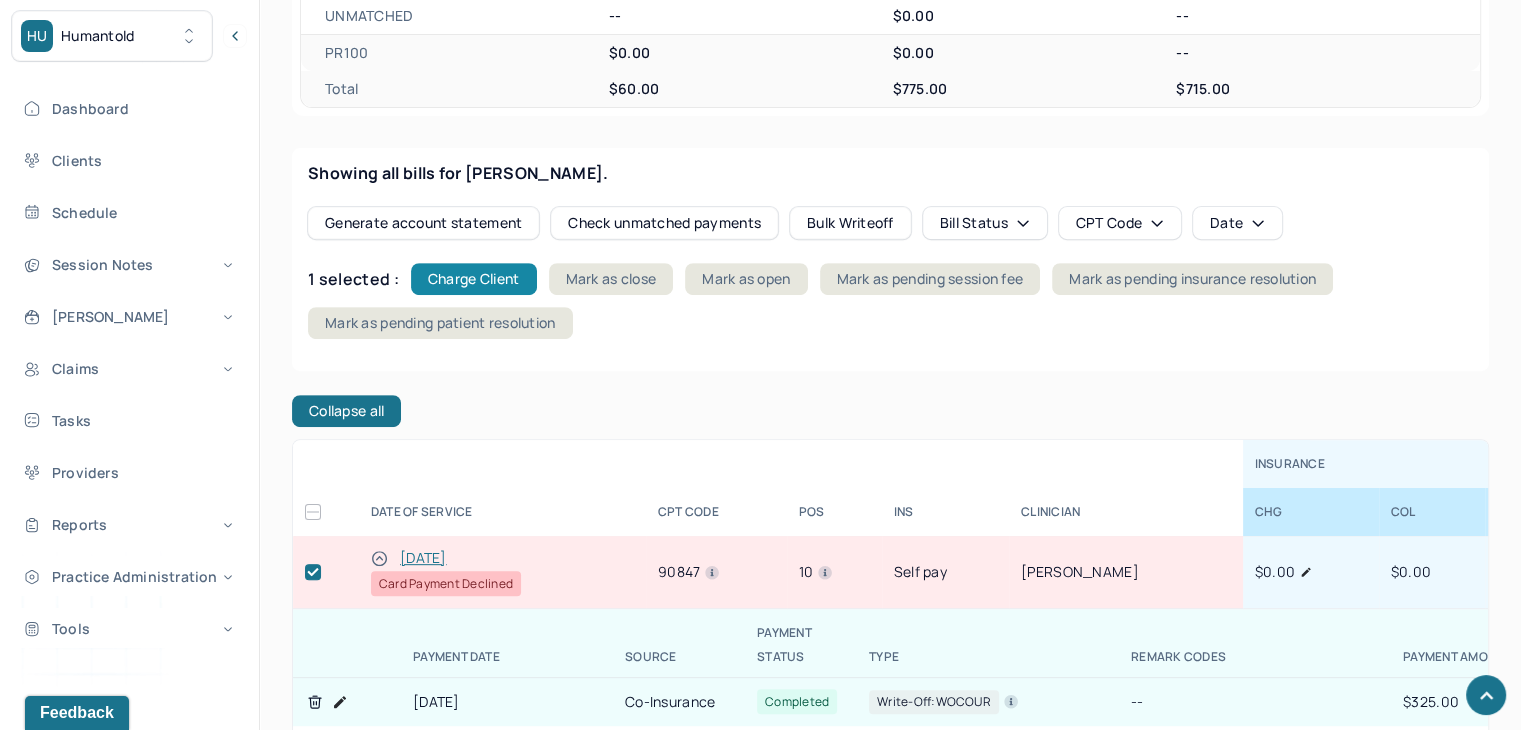 click on "Charge Client" at bounding box center [474, 279] 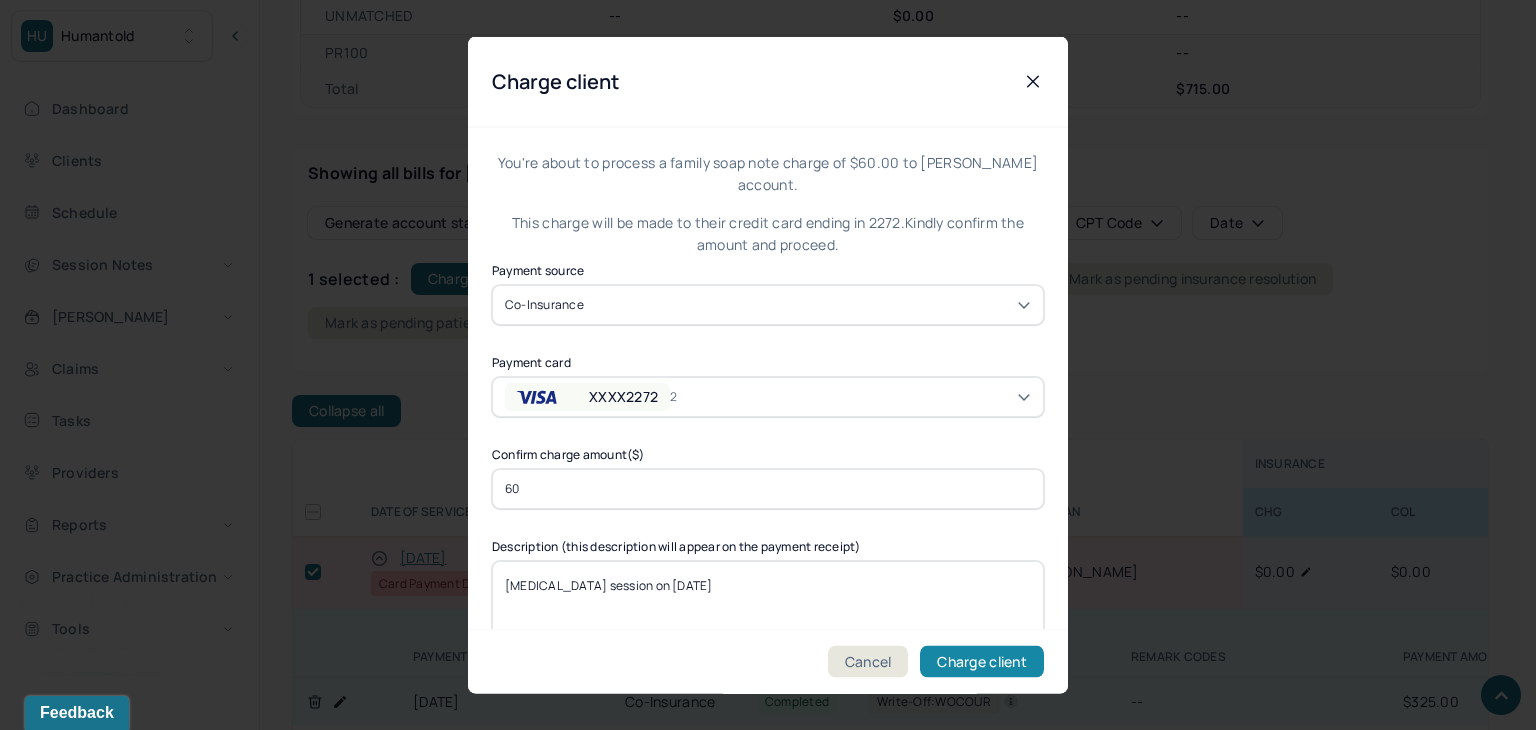 click on "Charge client" at bounding box center [982, 662] 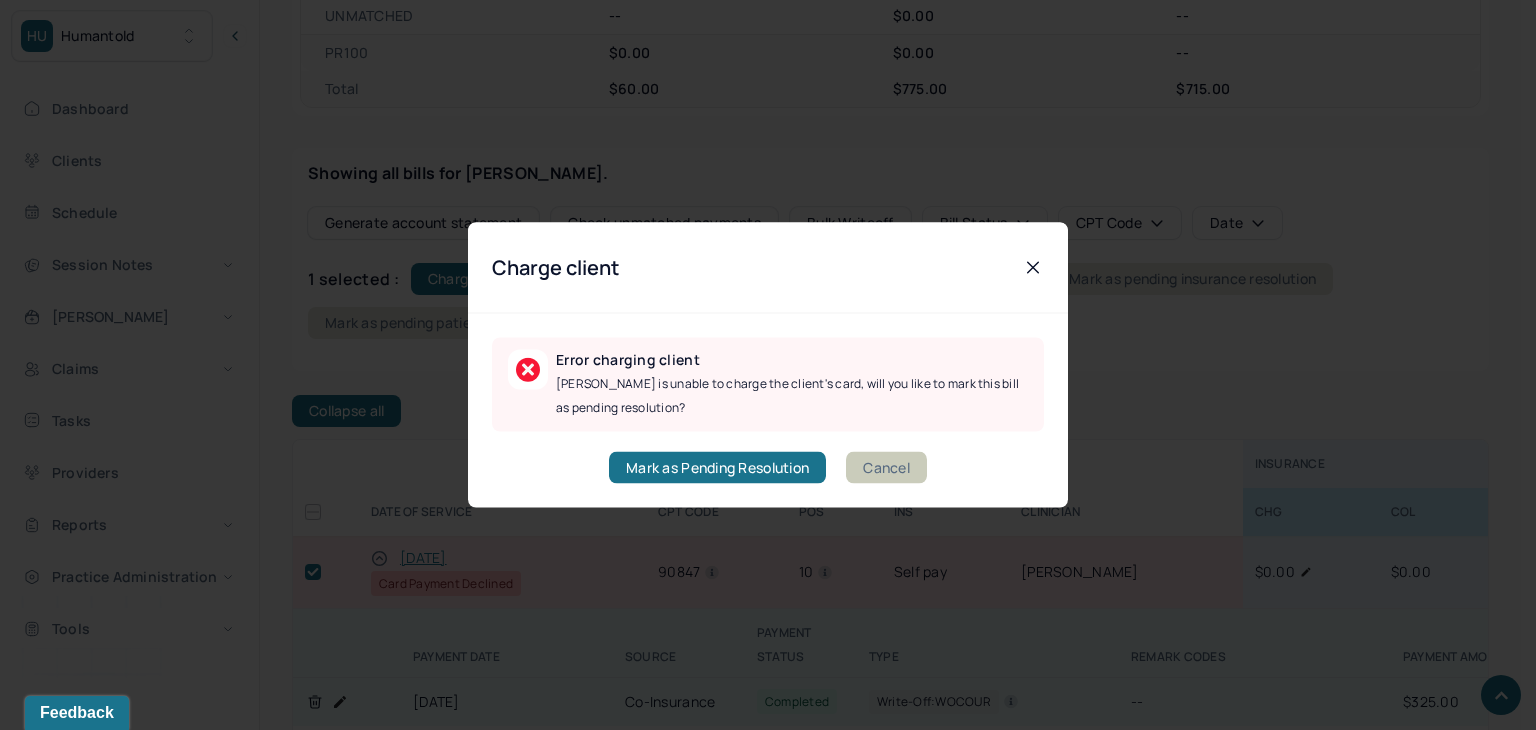 click on "Cancel" at bounding box center [886, 468] 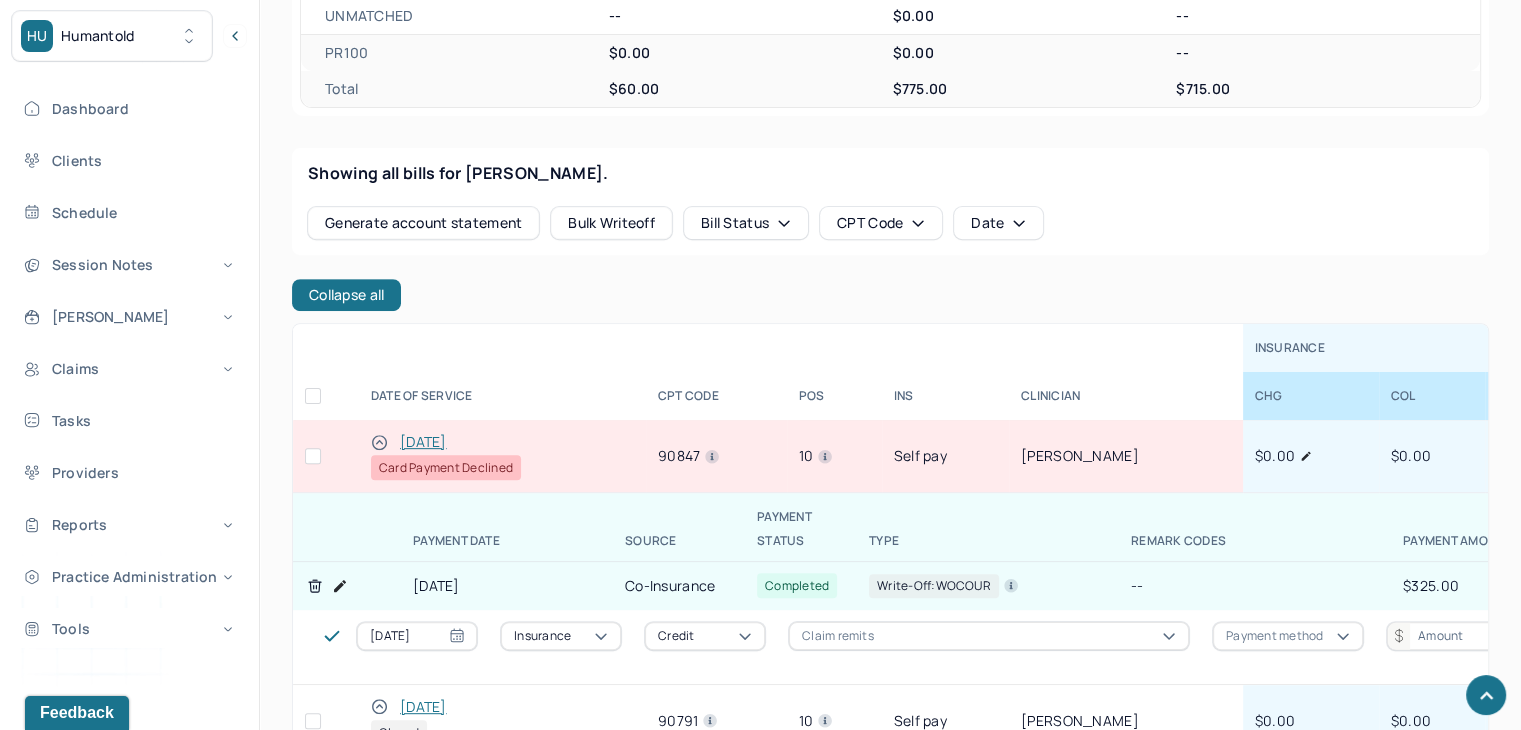 click at bounding box center [313, 456] 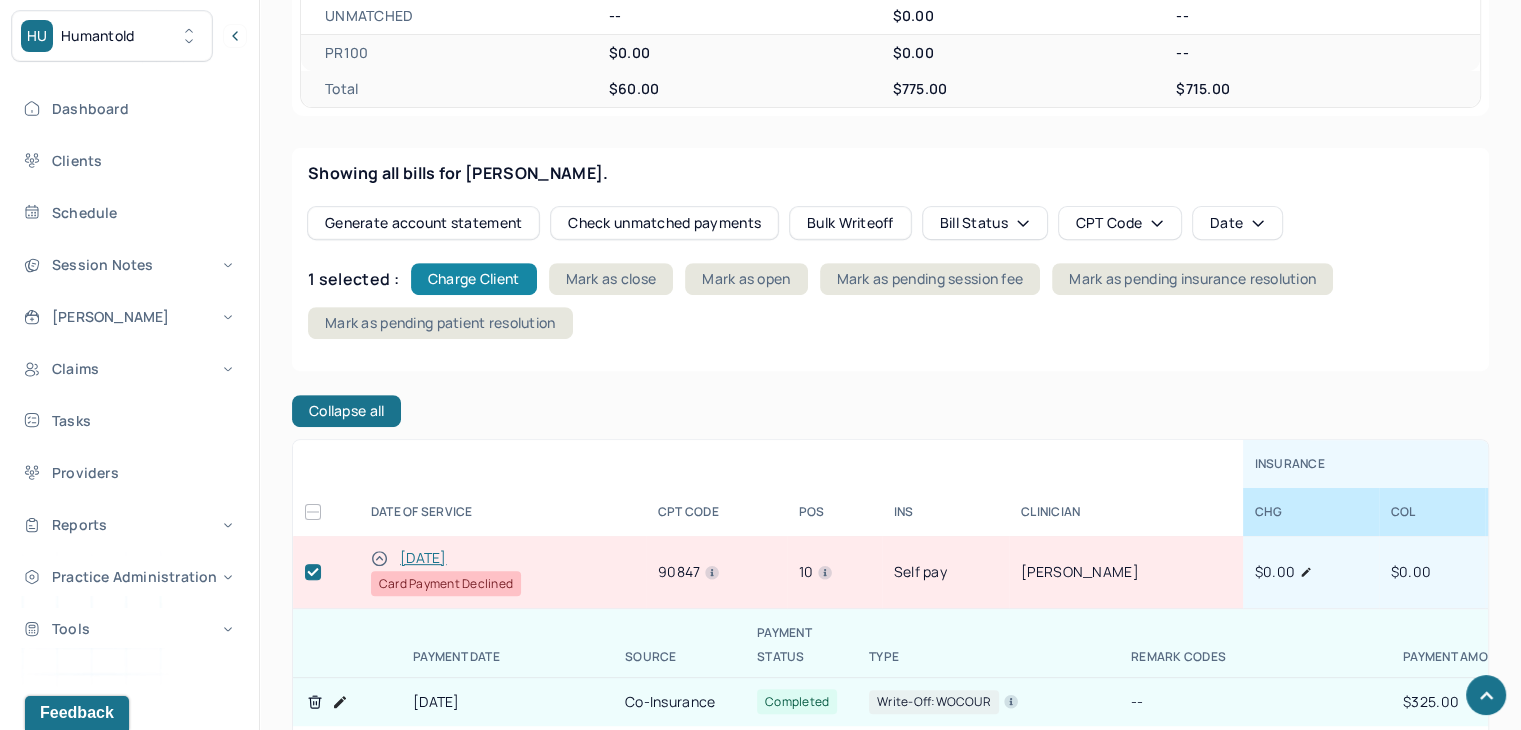 click on "Charge Client" at bounding box center (474, 279) 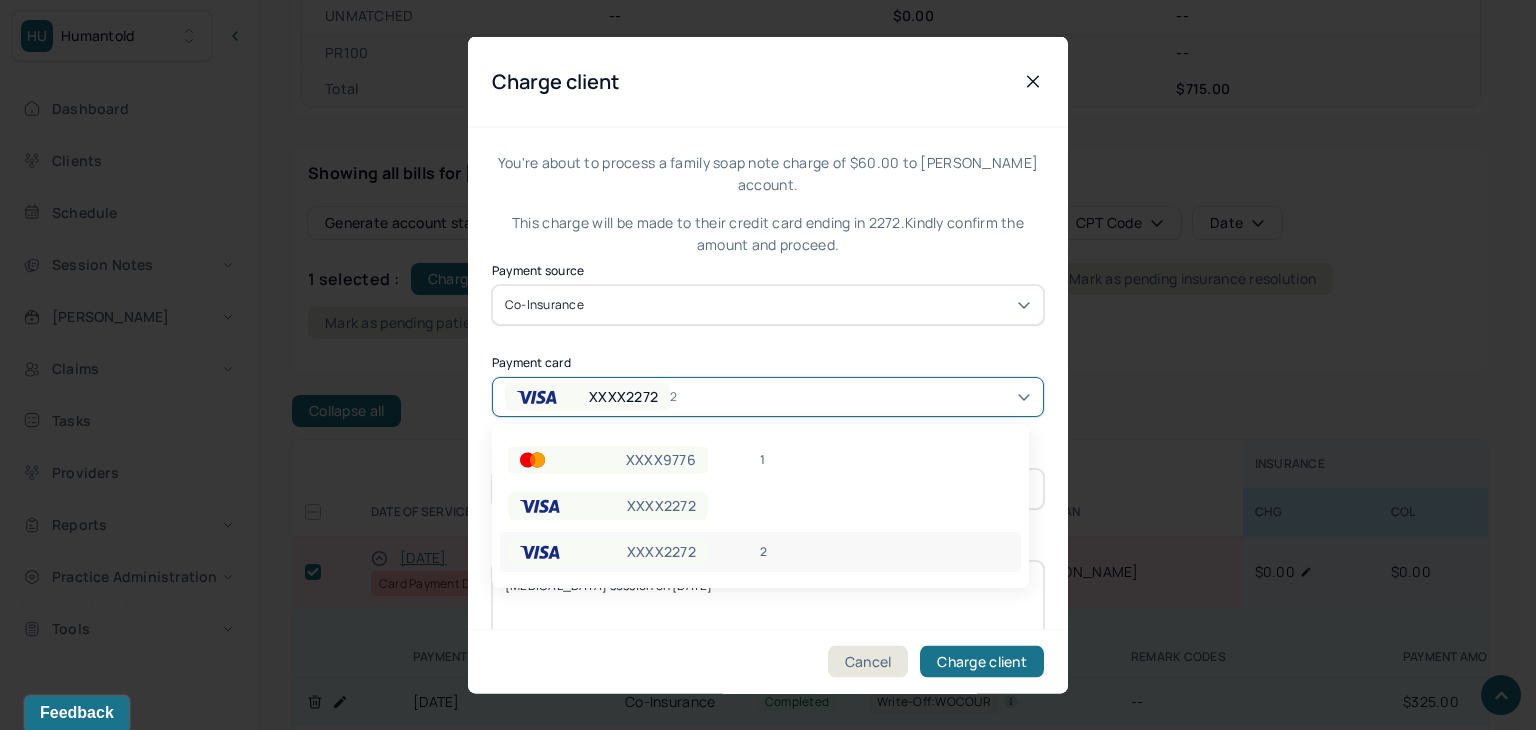 click on "XXXX2272" at bounding box center (587, 396) 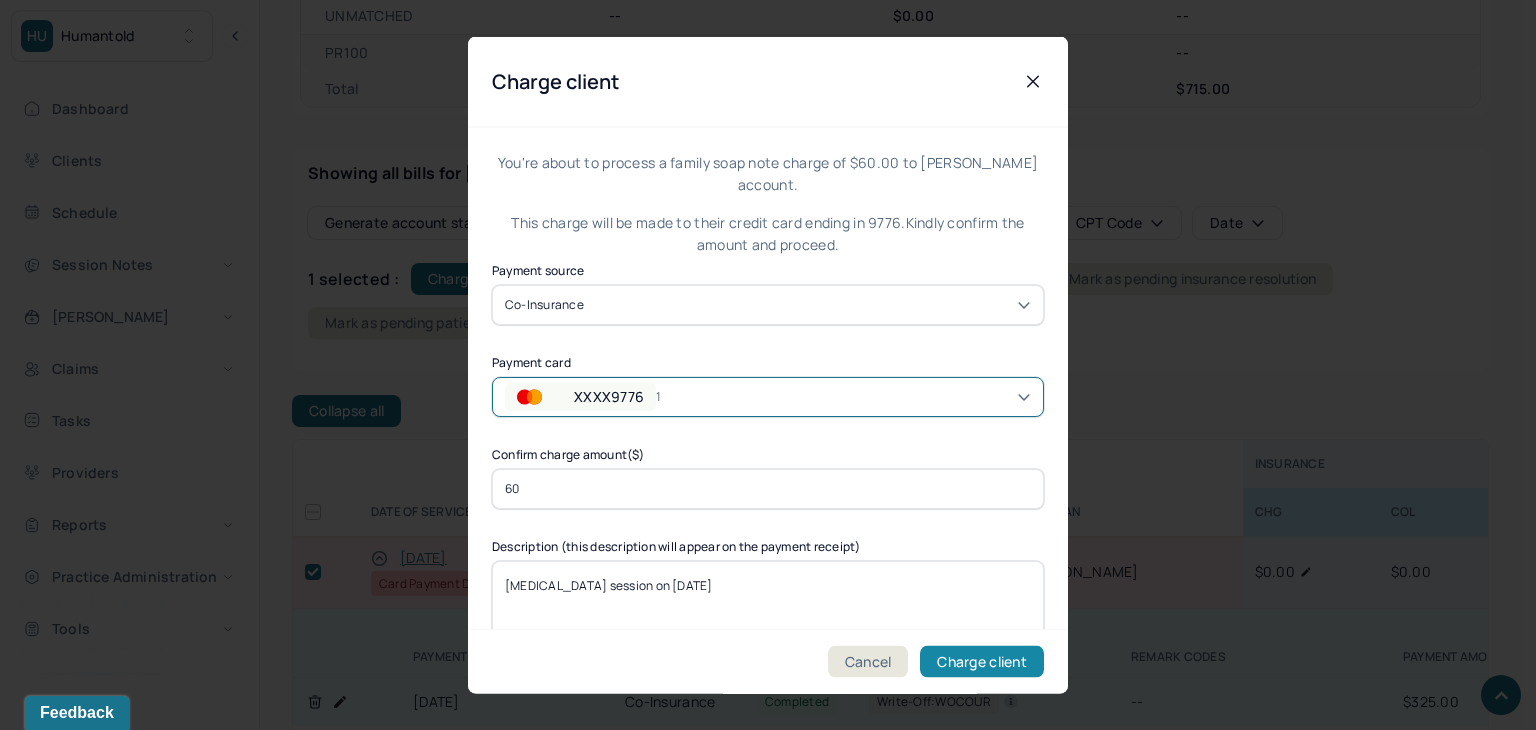 click on "Charge client" at bounding box center [982, 662] 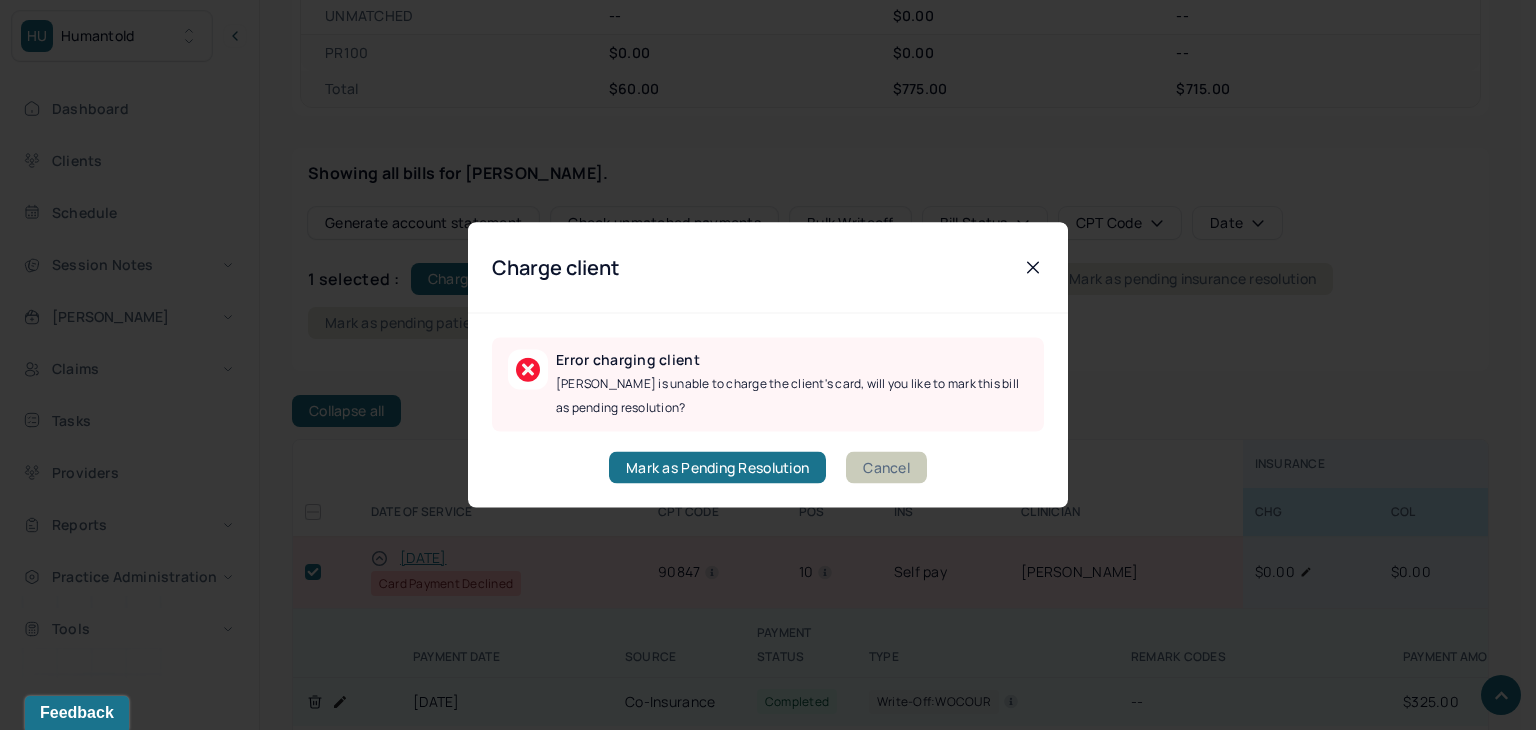 click on "Cancel" at bounding box center [886, 468] 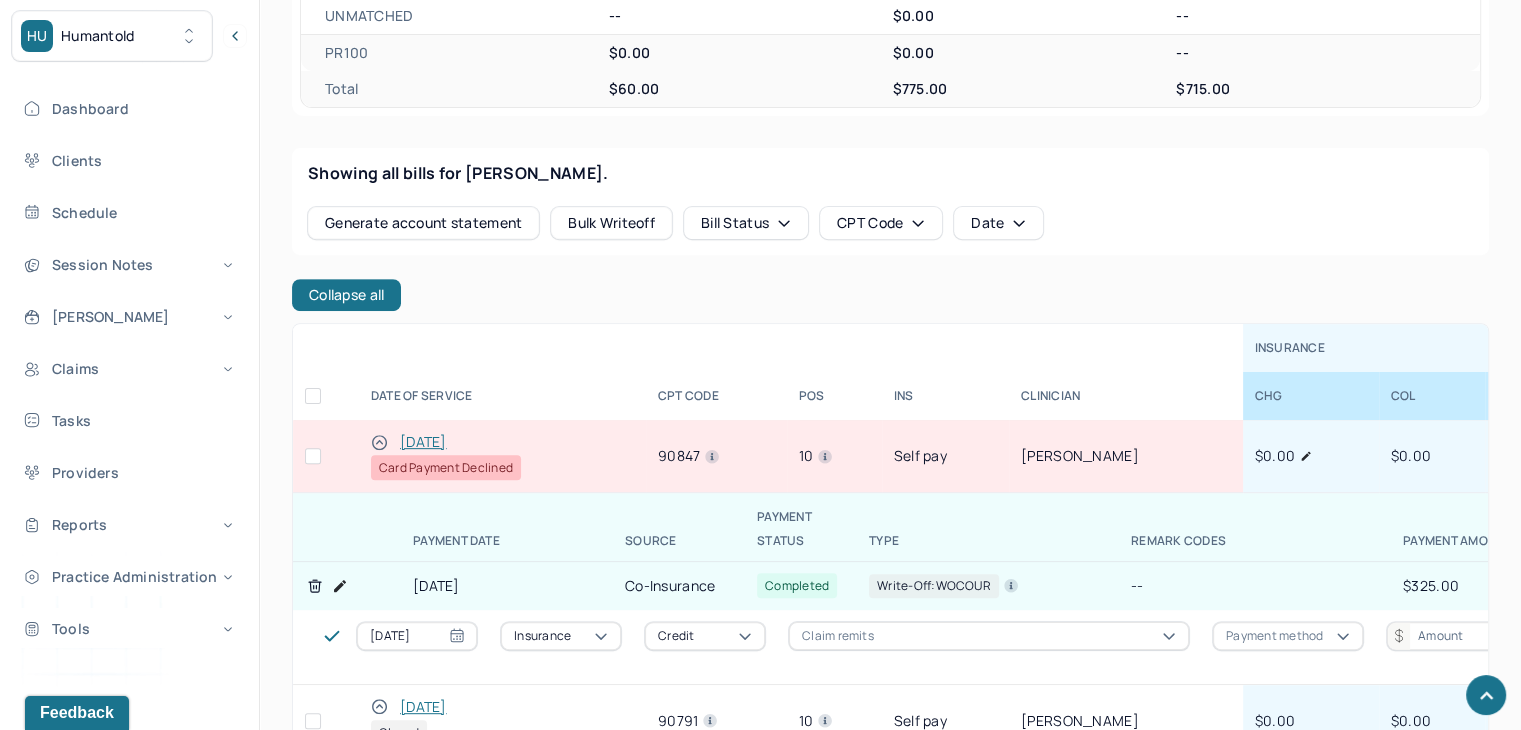 click at bounding box center (313, 456) 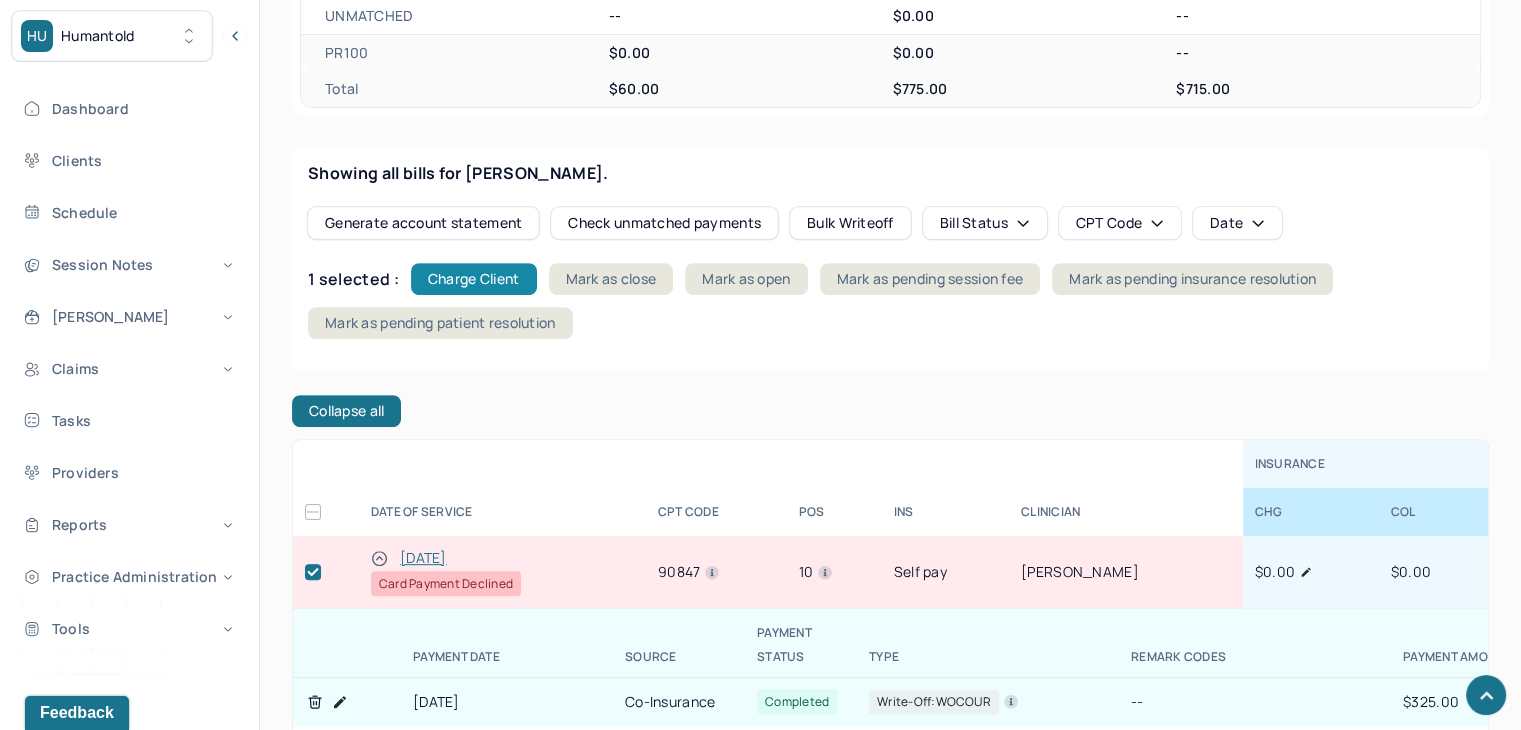 click on "Charge Client" at bounding box center (474, 279) 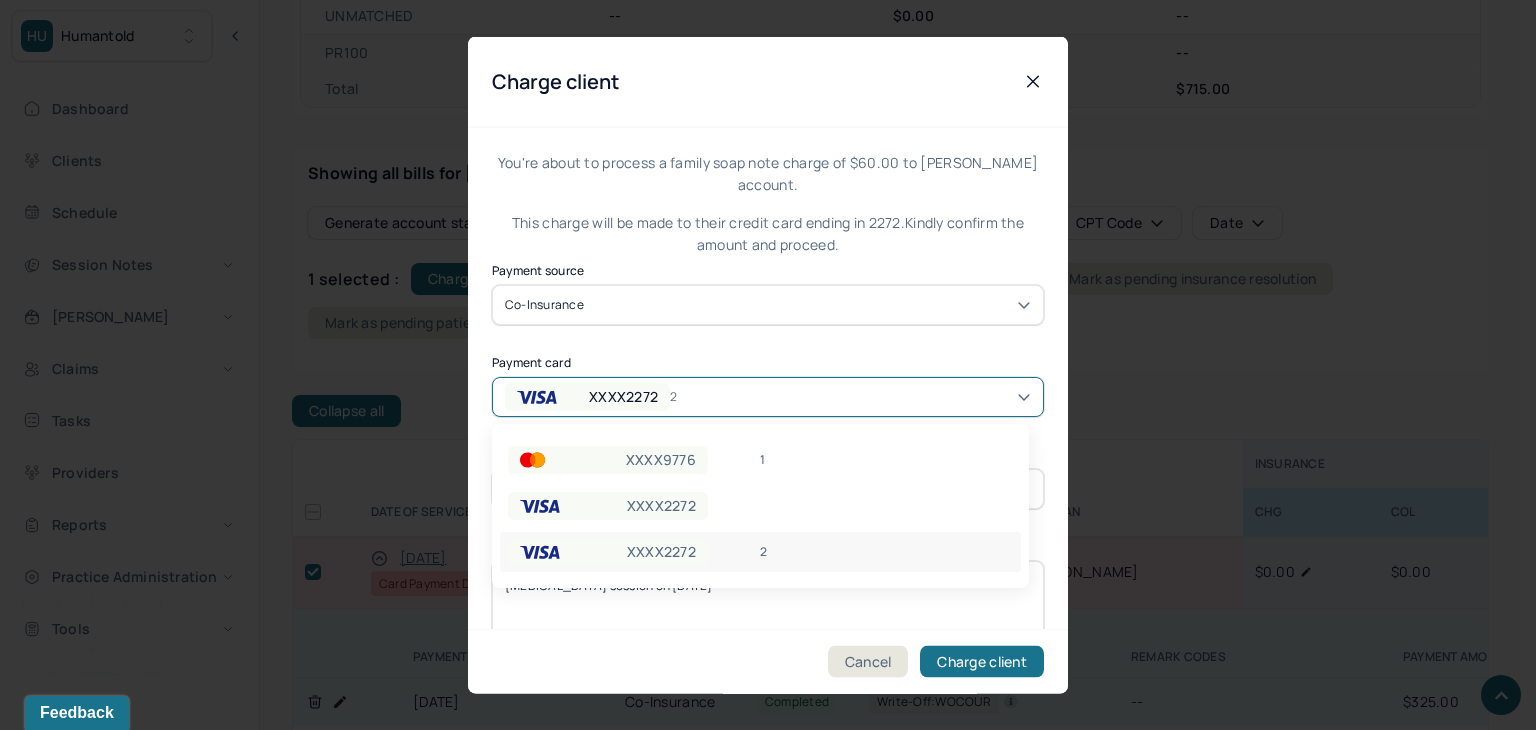 click on "XXXX2272" at bounding box center (623, 396) 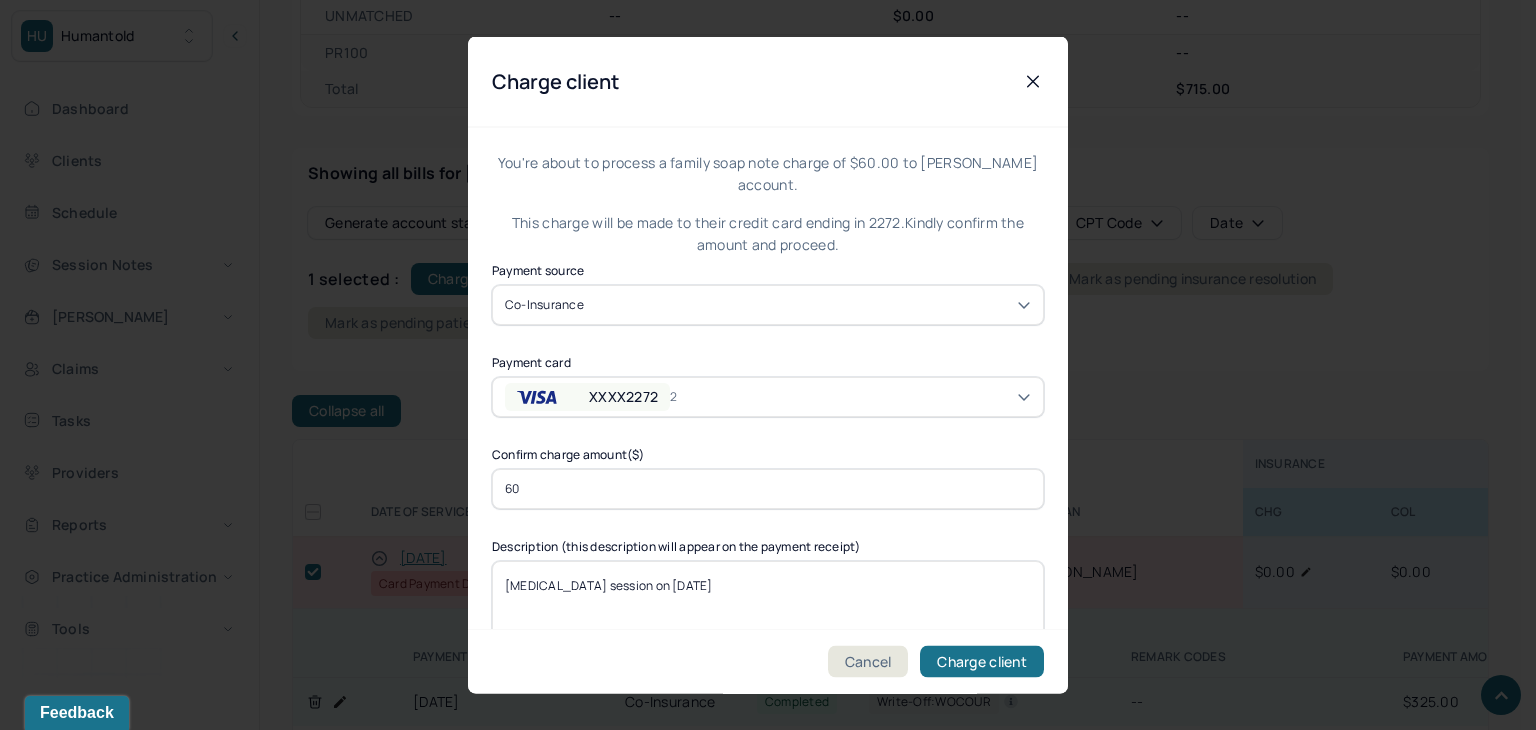 click 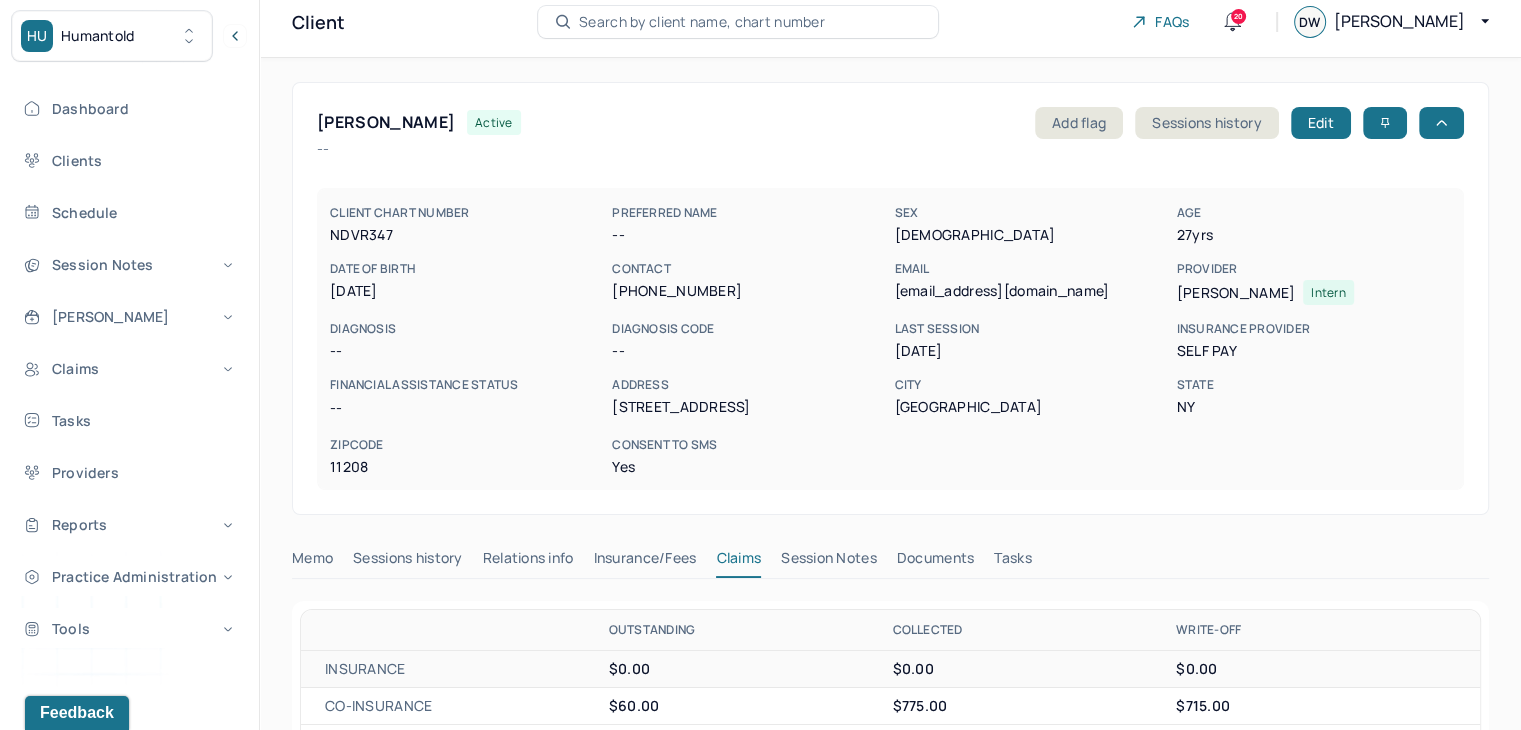 scroll, scrollTop: 0, scrollLeft: 0, axis: both 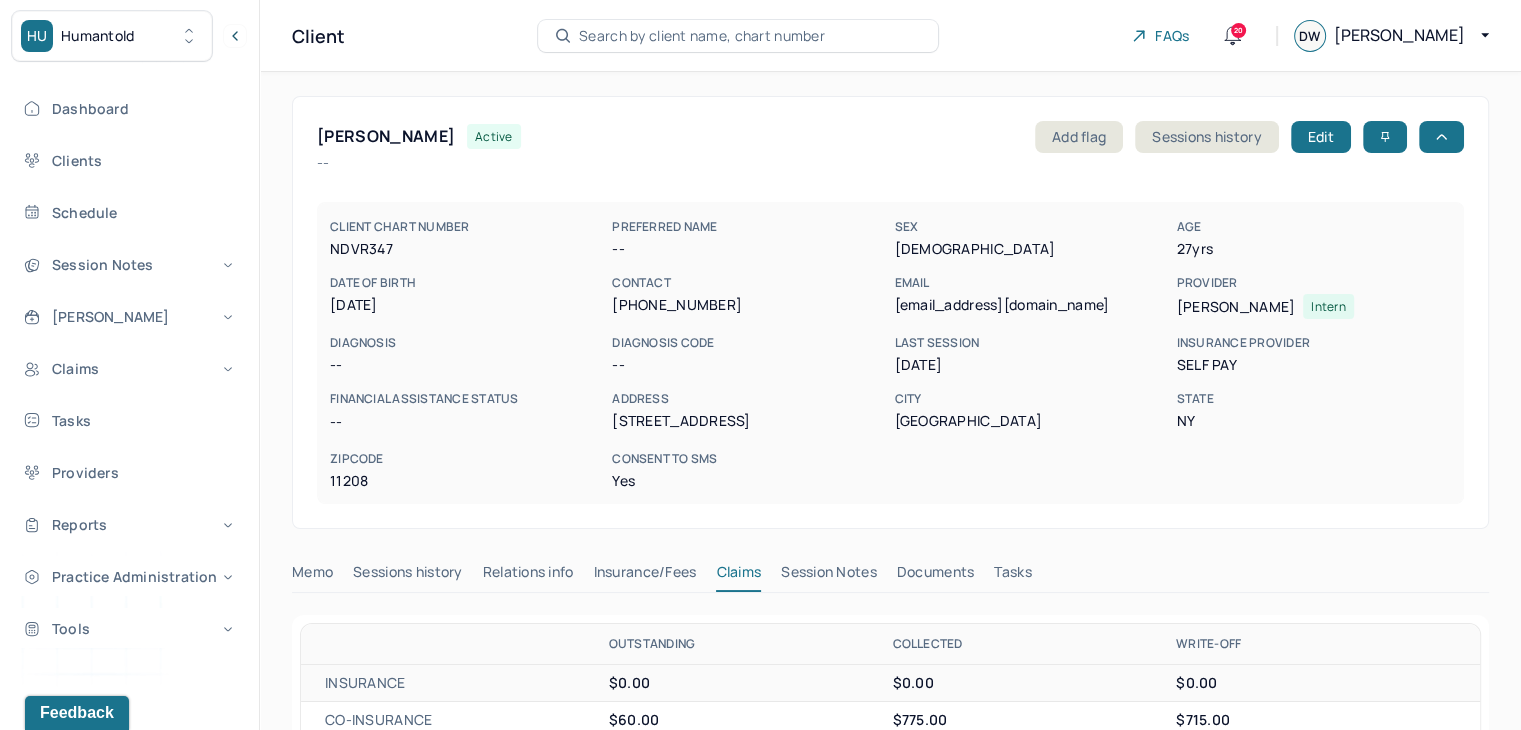 click on "Client   Search by client name, chart number     FAQs   20   DW Danielle" at bounding box center (890, 36) 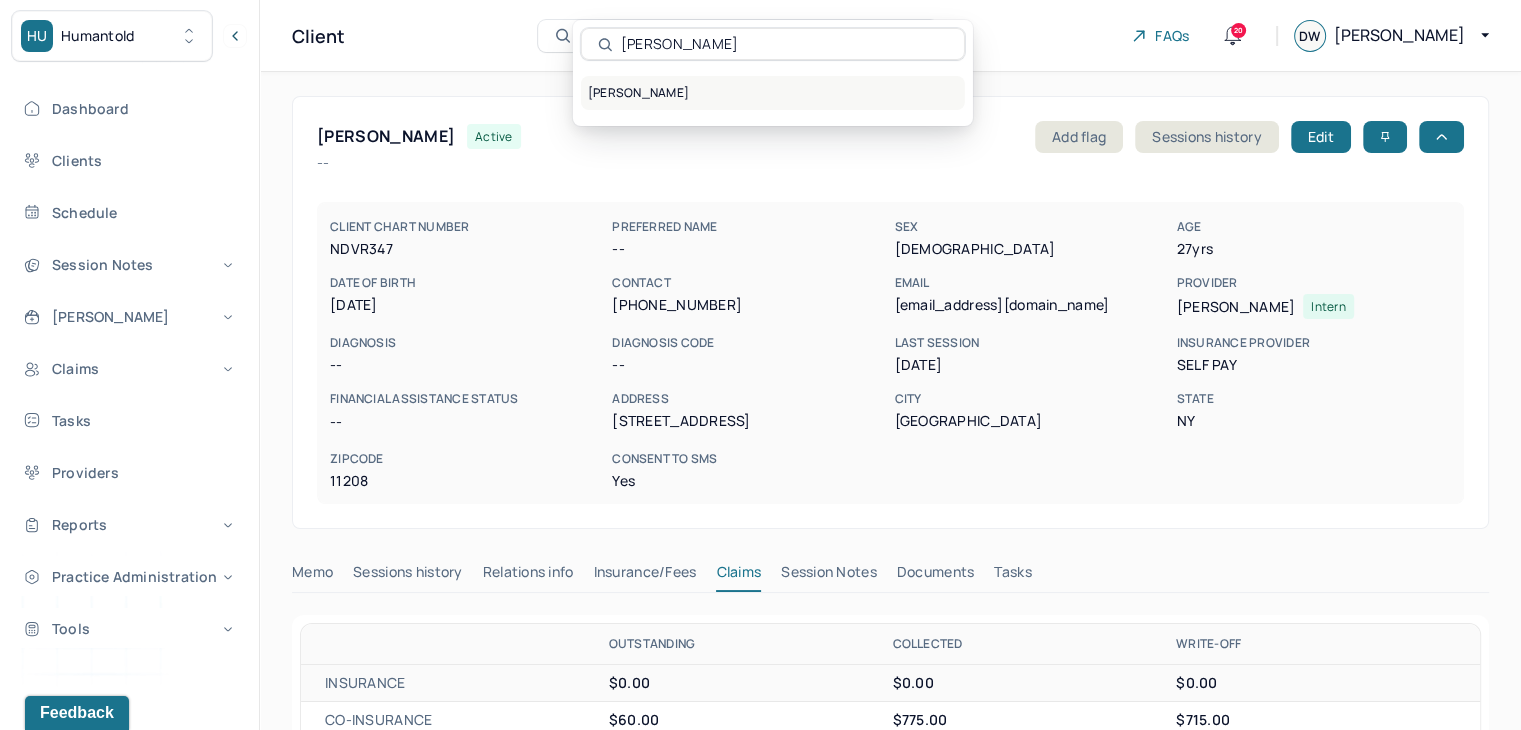 type on "Edwin Lee" 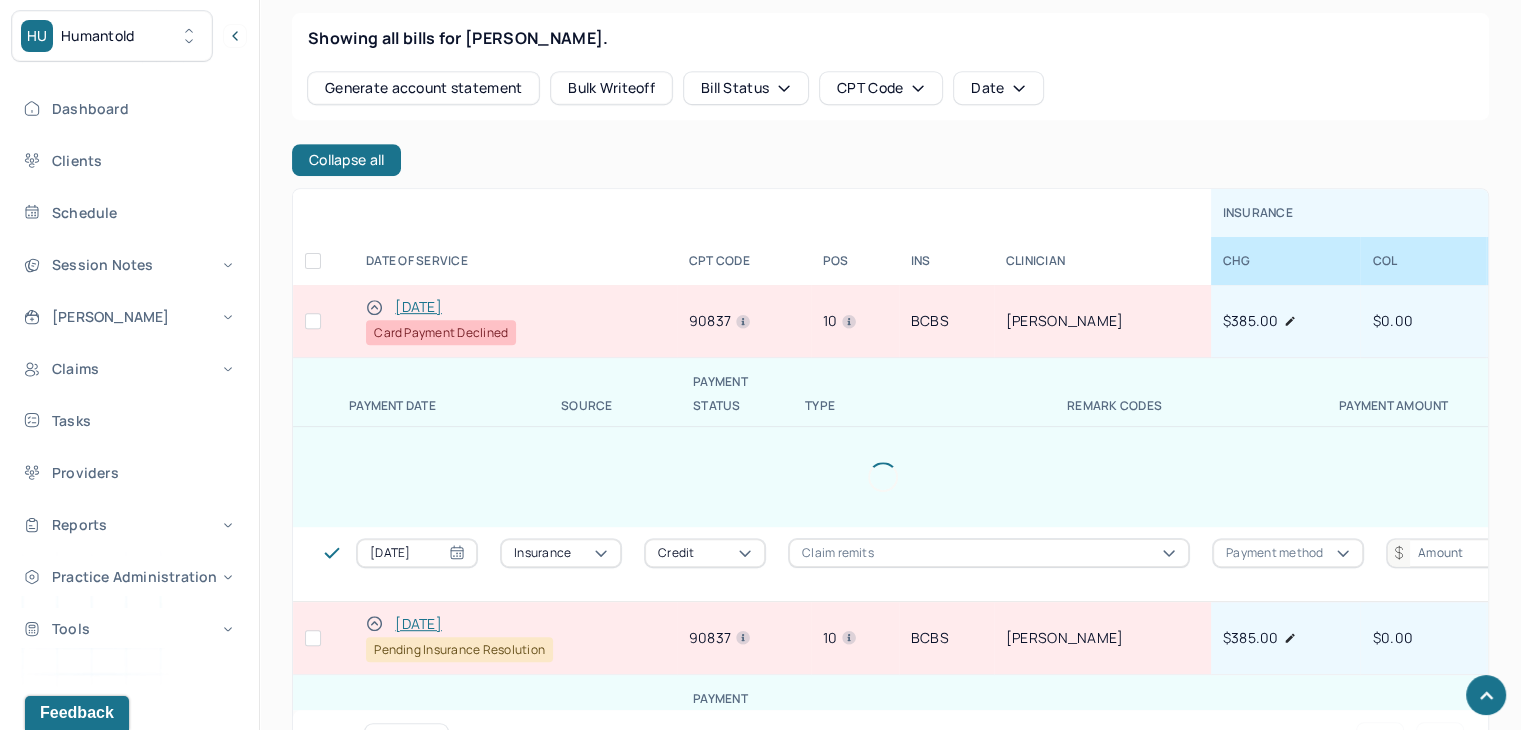 scroll, scrollTop: 941, scrollLeft: 0, axis: vertical 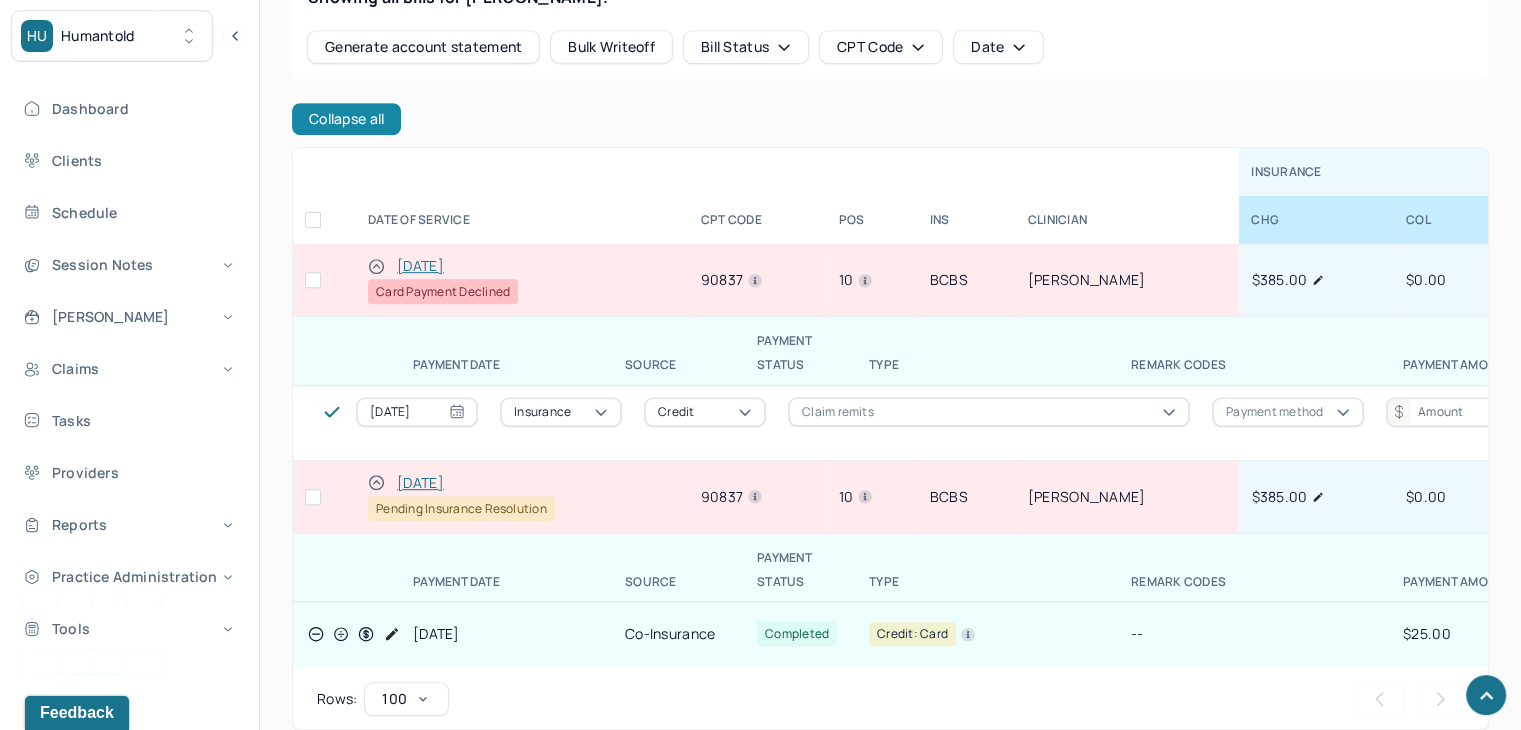 click on "Collapse all" at bounding box center (346, 119) 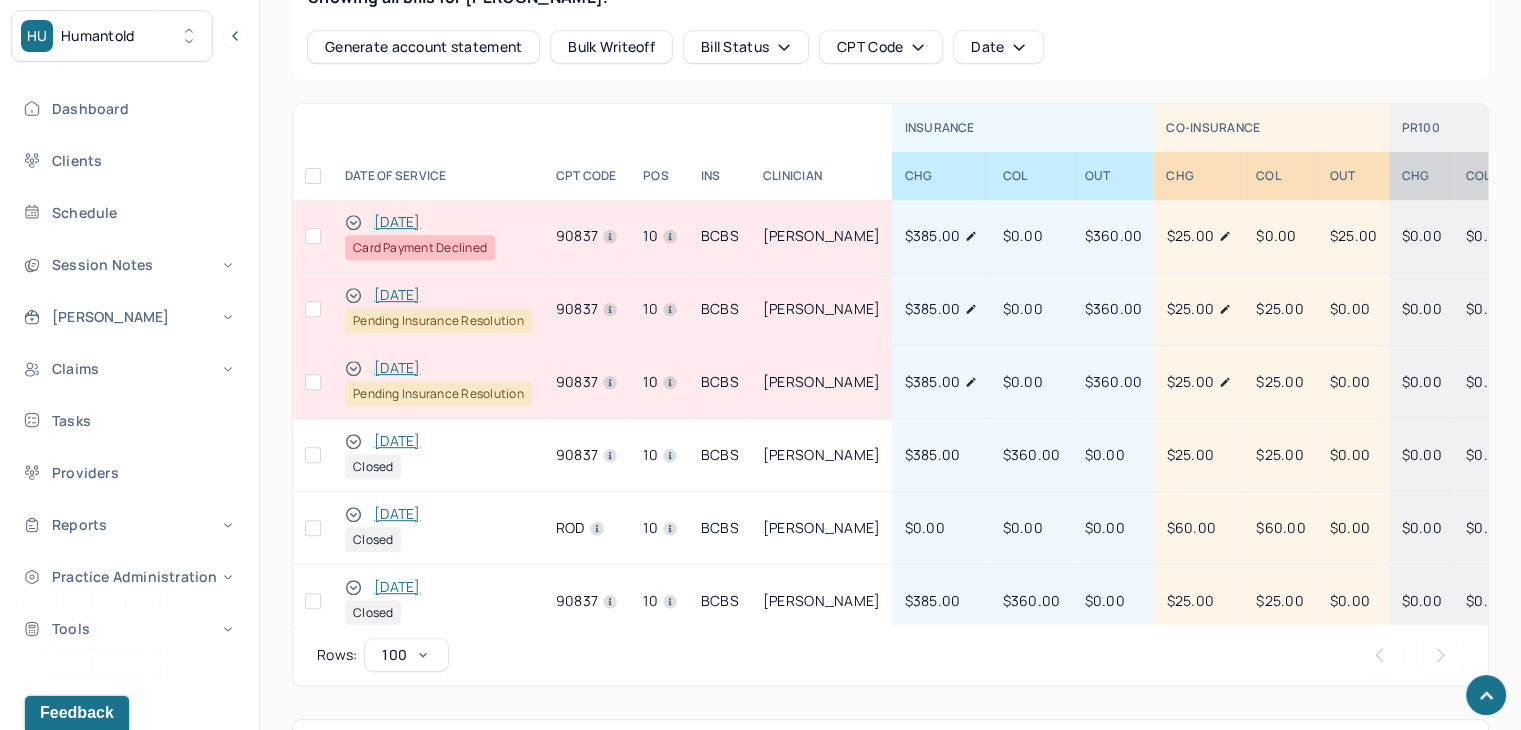 click at bounding box center [313, 236] 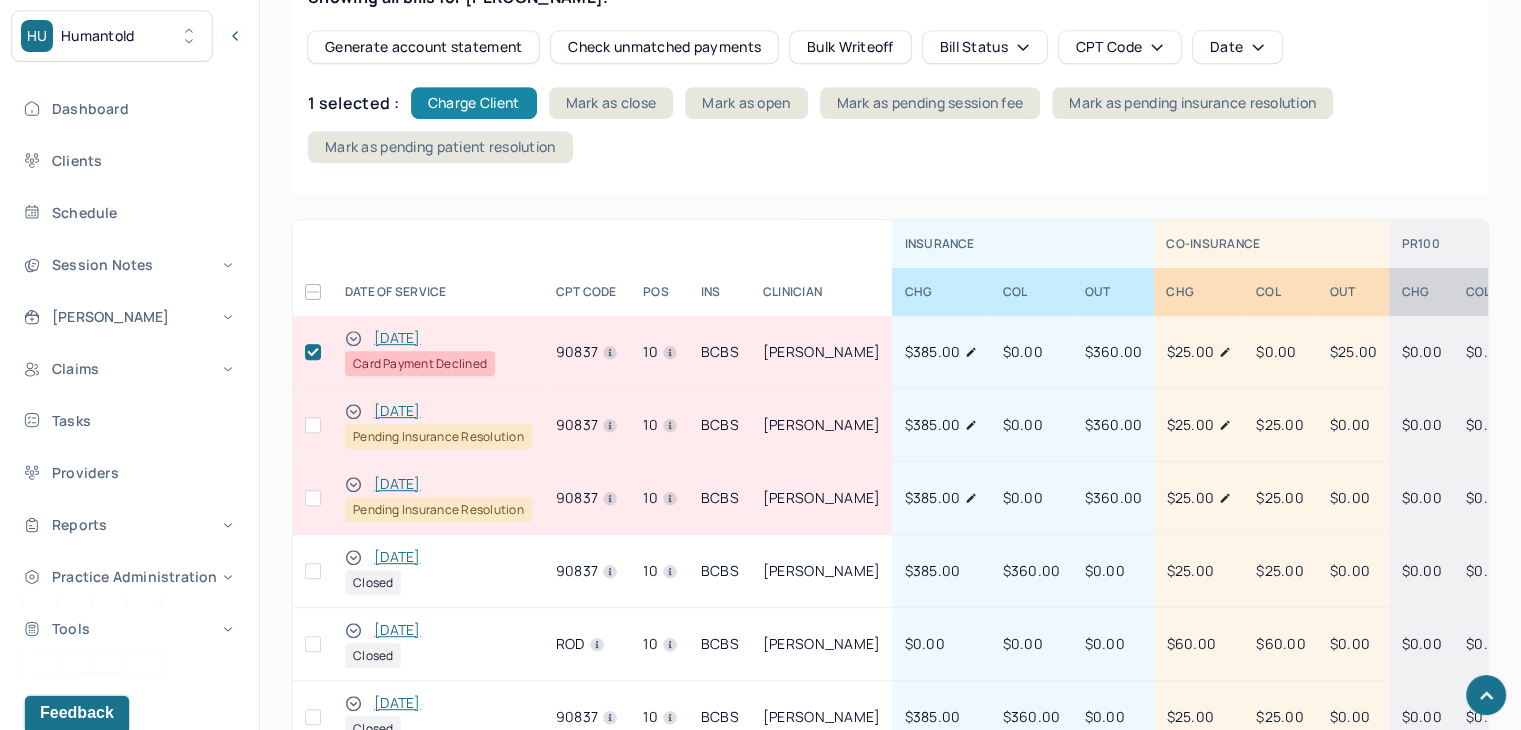 click on "Charge Client" at bounding box center (474, 103) 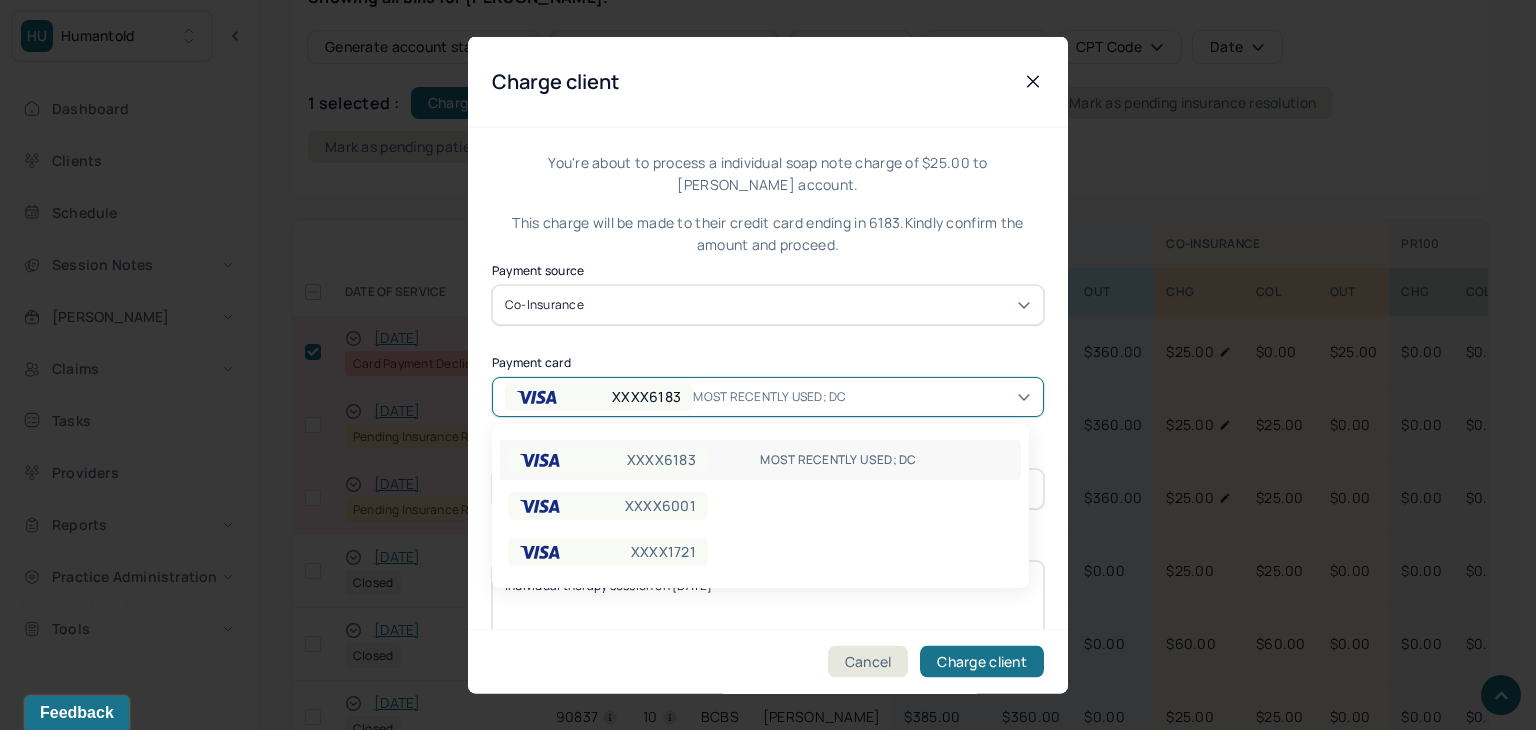 click on "XXXX6183 MOST RECENTLY USED; DC" at bounding box center [681, 396] 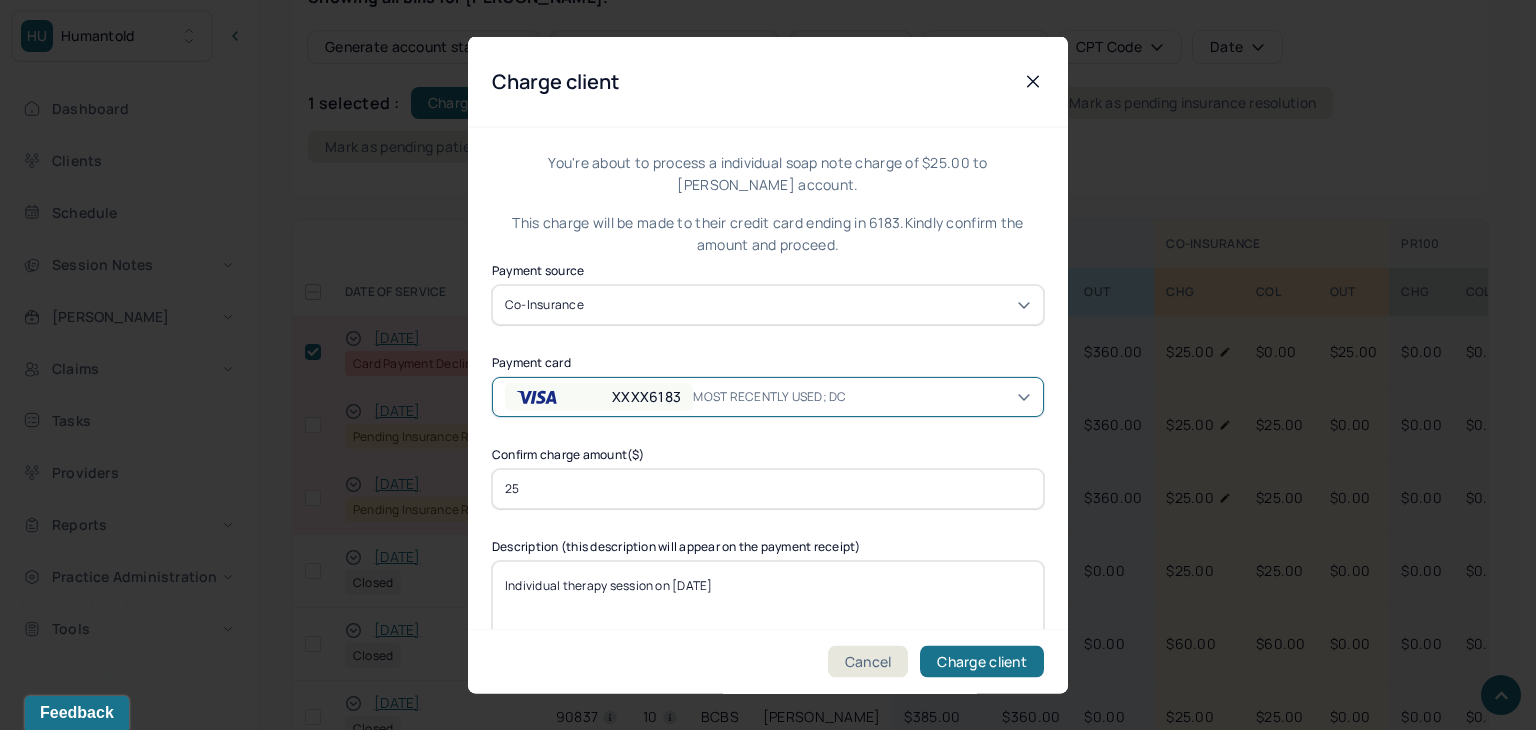 click on "XXXX6183 MOST RECENTLY USED; DC" at bounding box center (681, 396) 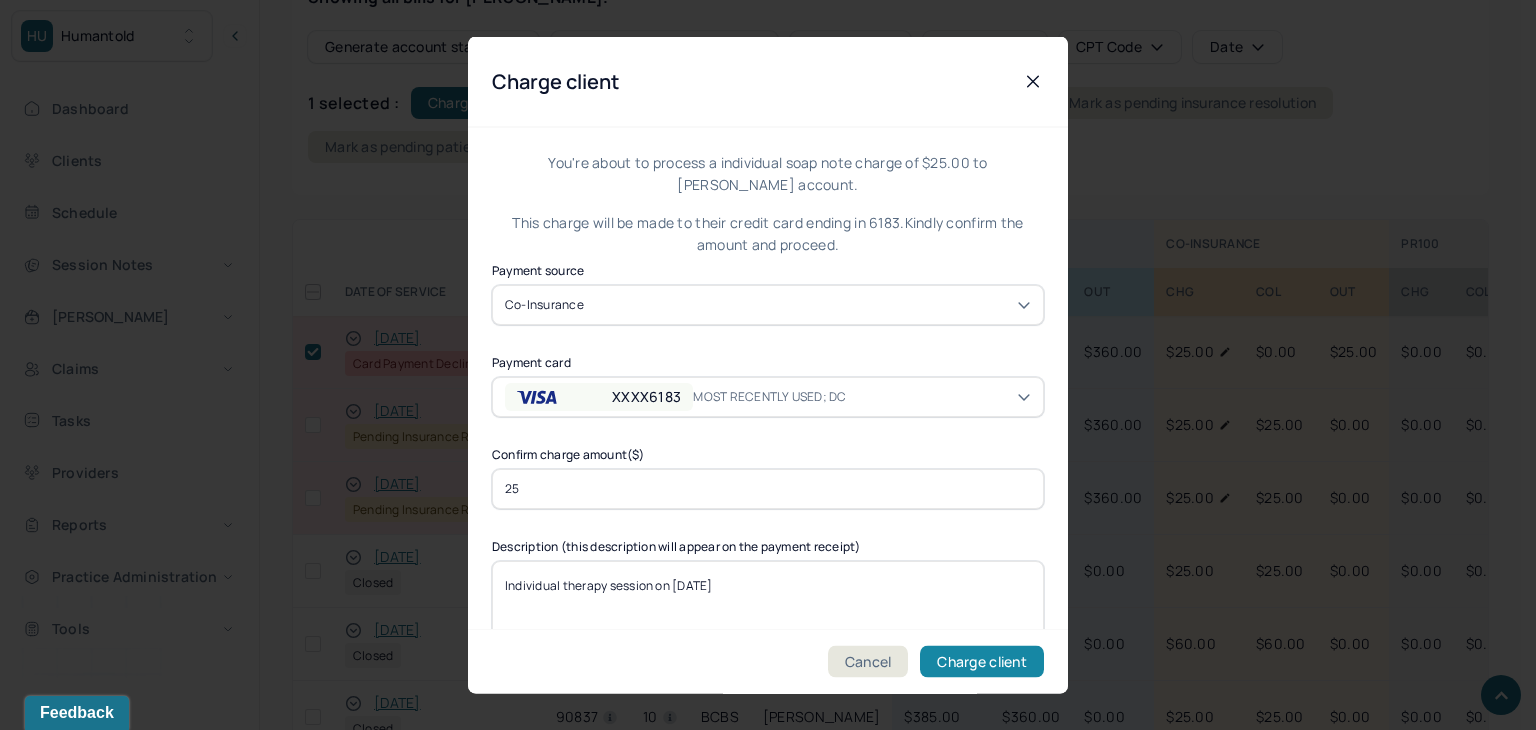 click on "Charge client" at bounding box center [982, 662] 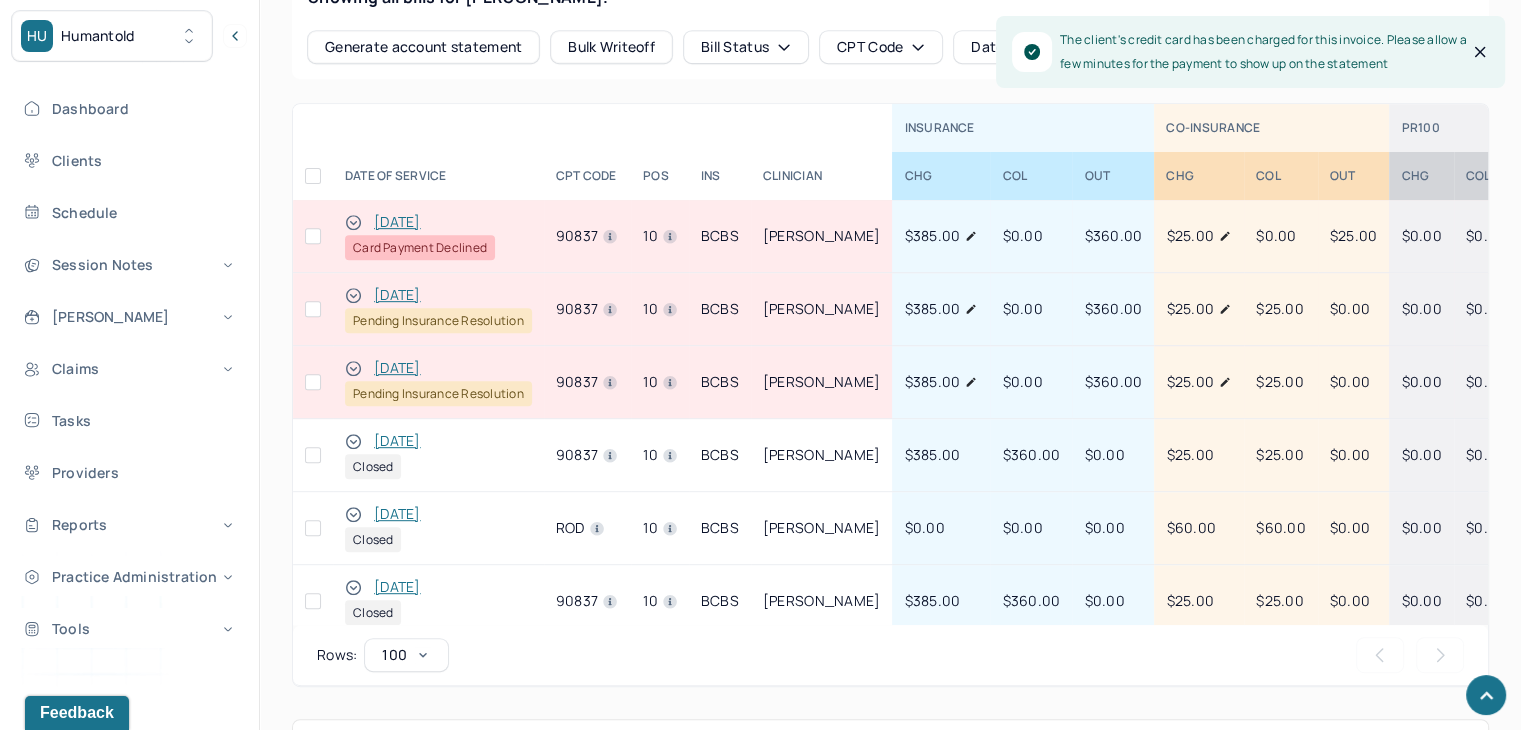 click at bounding box center [313, 236] 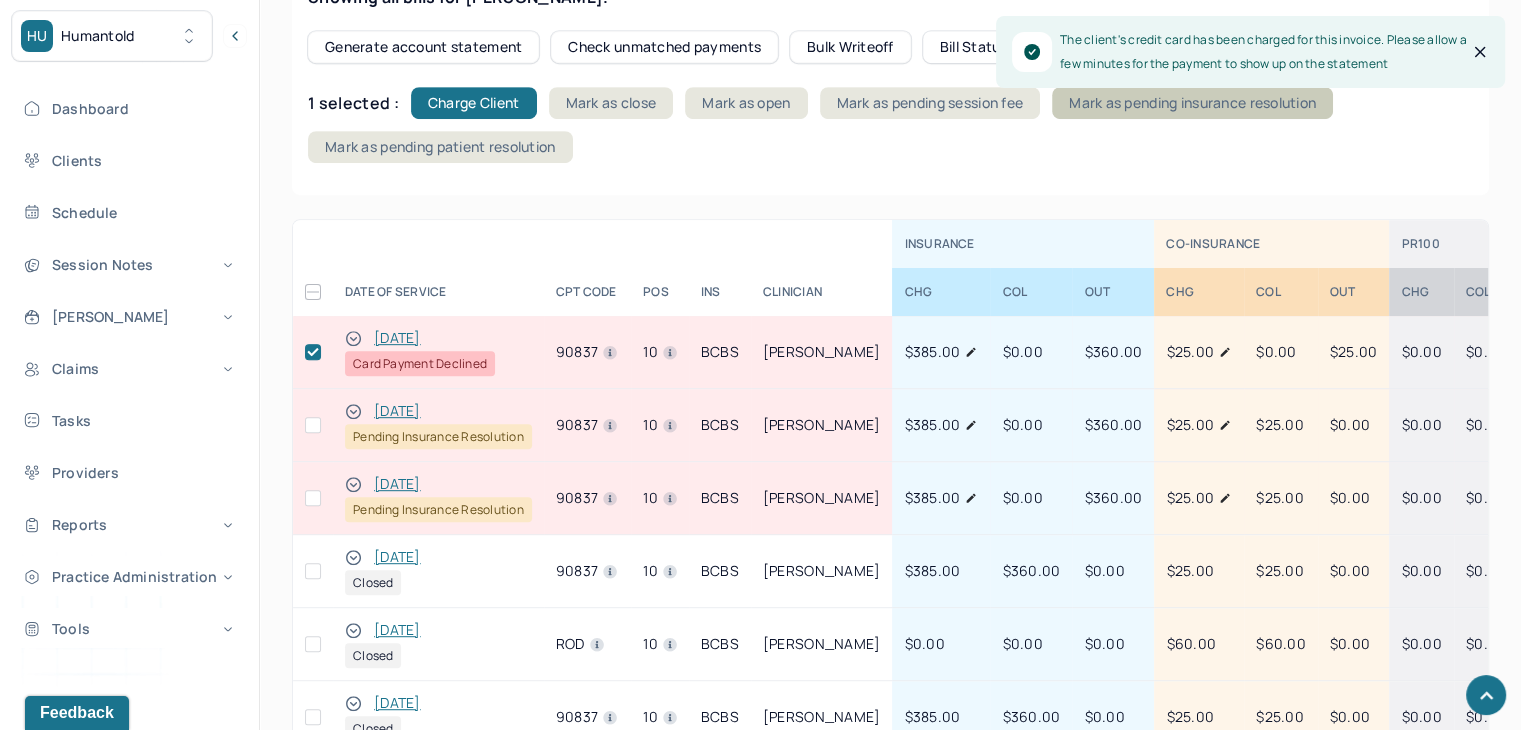 click on "Mark as pending insurance resolution" at bounding box center [1192, 103] 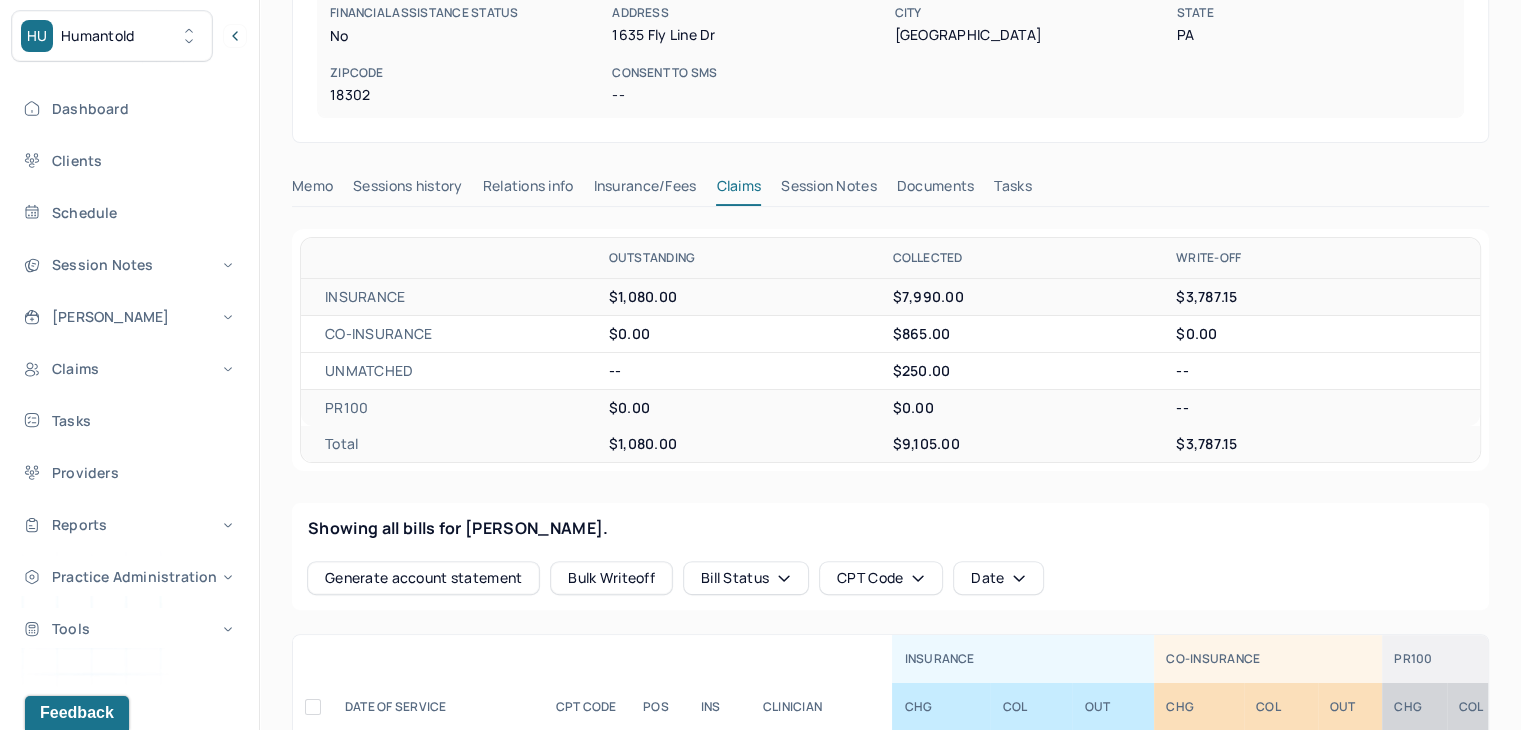 scroll, scrollTop: 0, scrollLeft: 0, axis: both 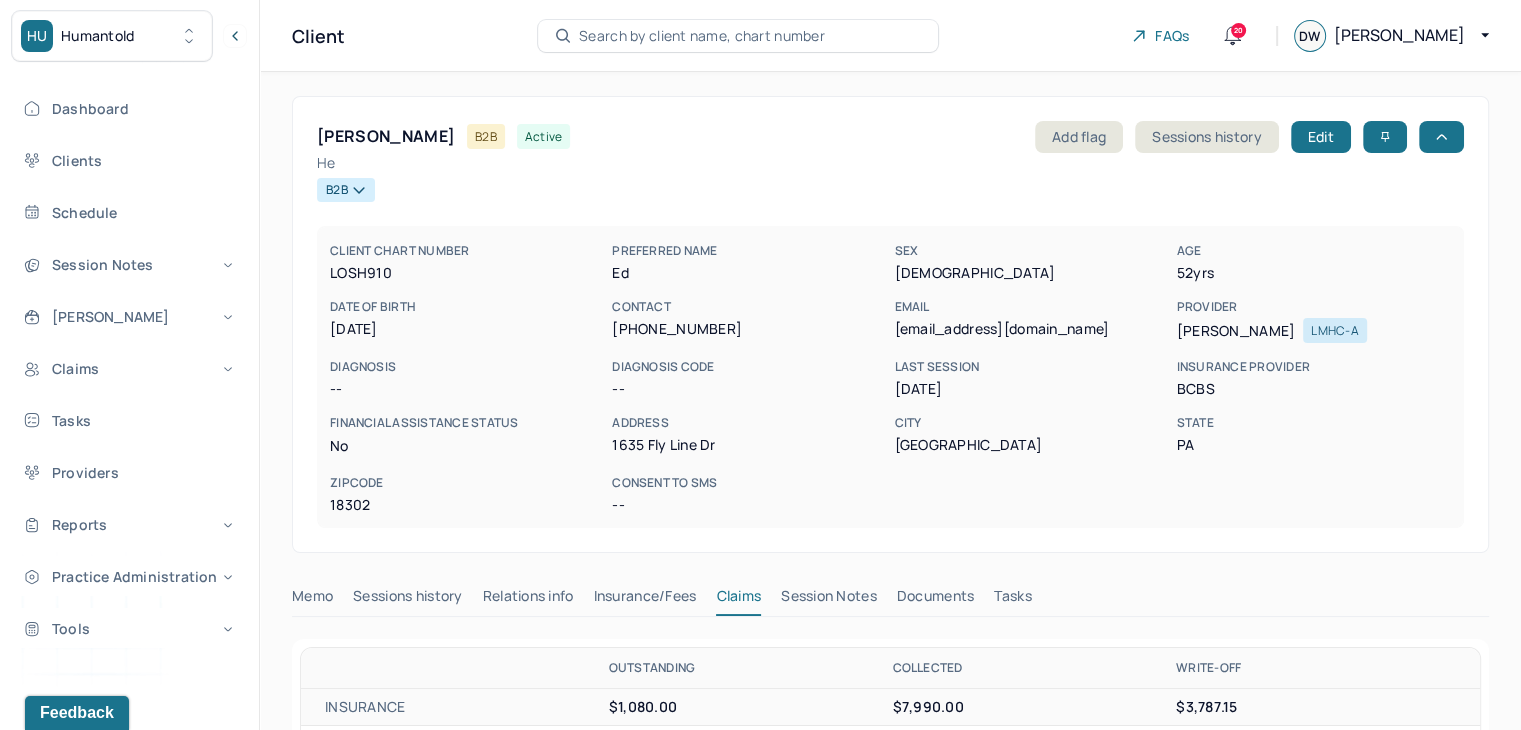 click on "Search by client name, chart number" at bounding box center (738, 36) 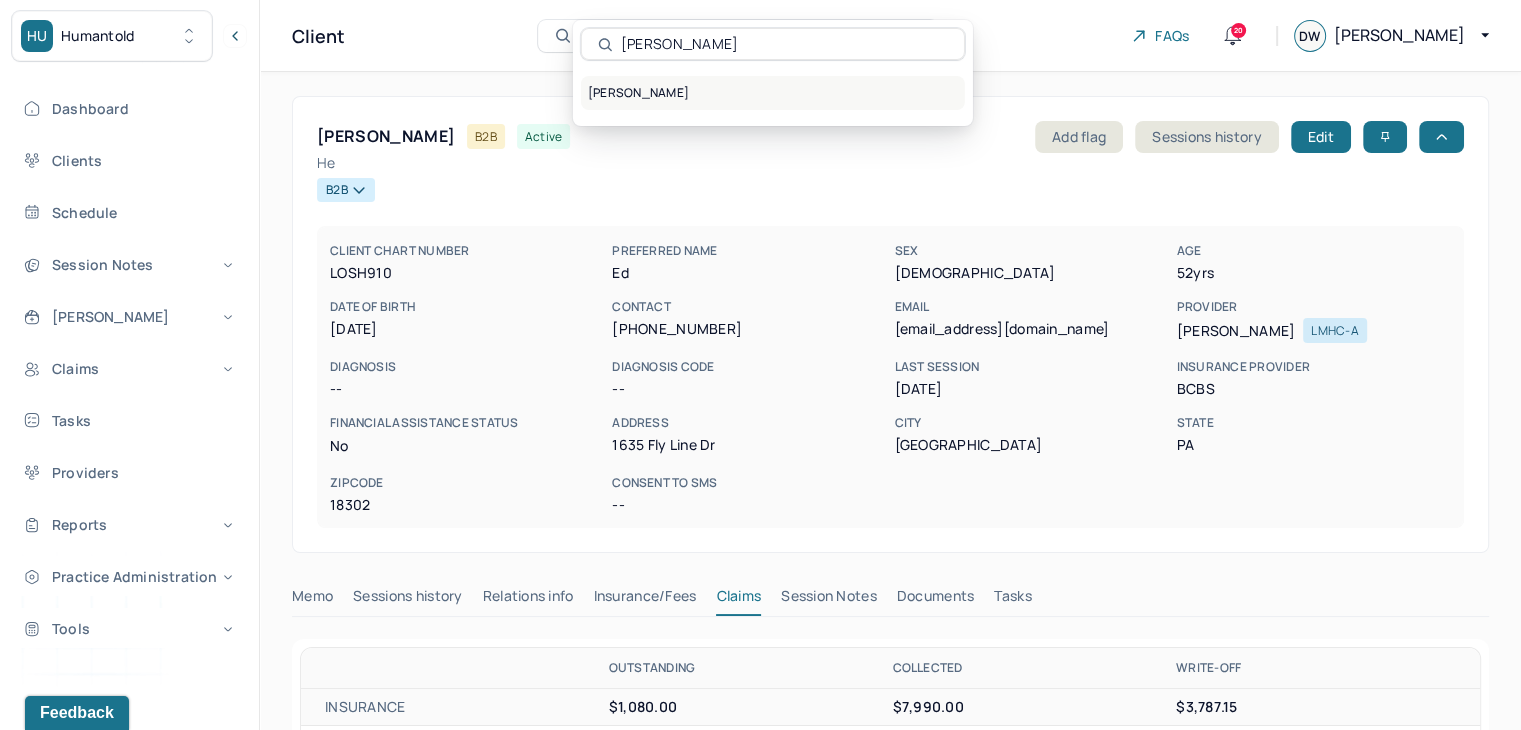 type on "Olivia Perovic" 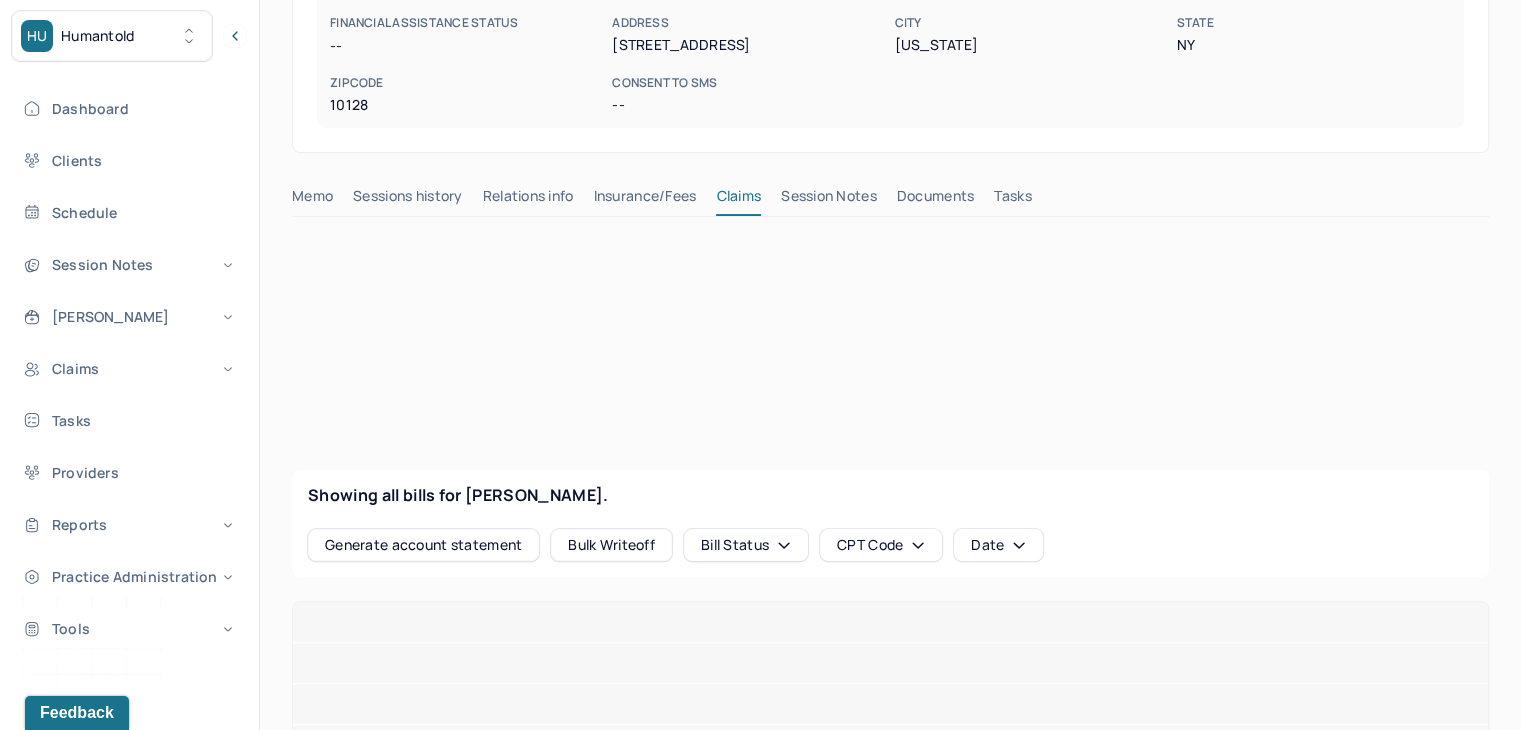 scroll, scrollTop: 600, scrollLeft: 0, axis: vertical 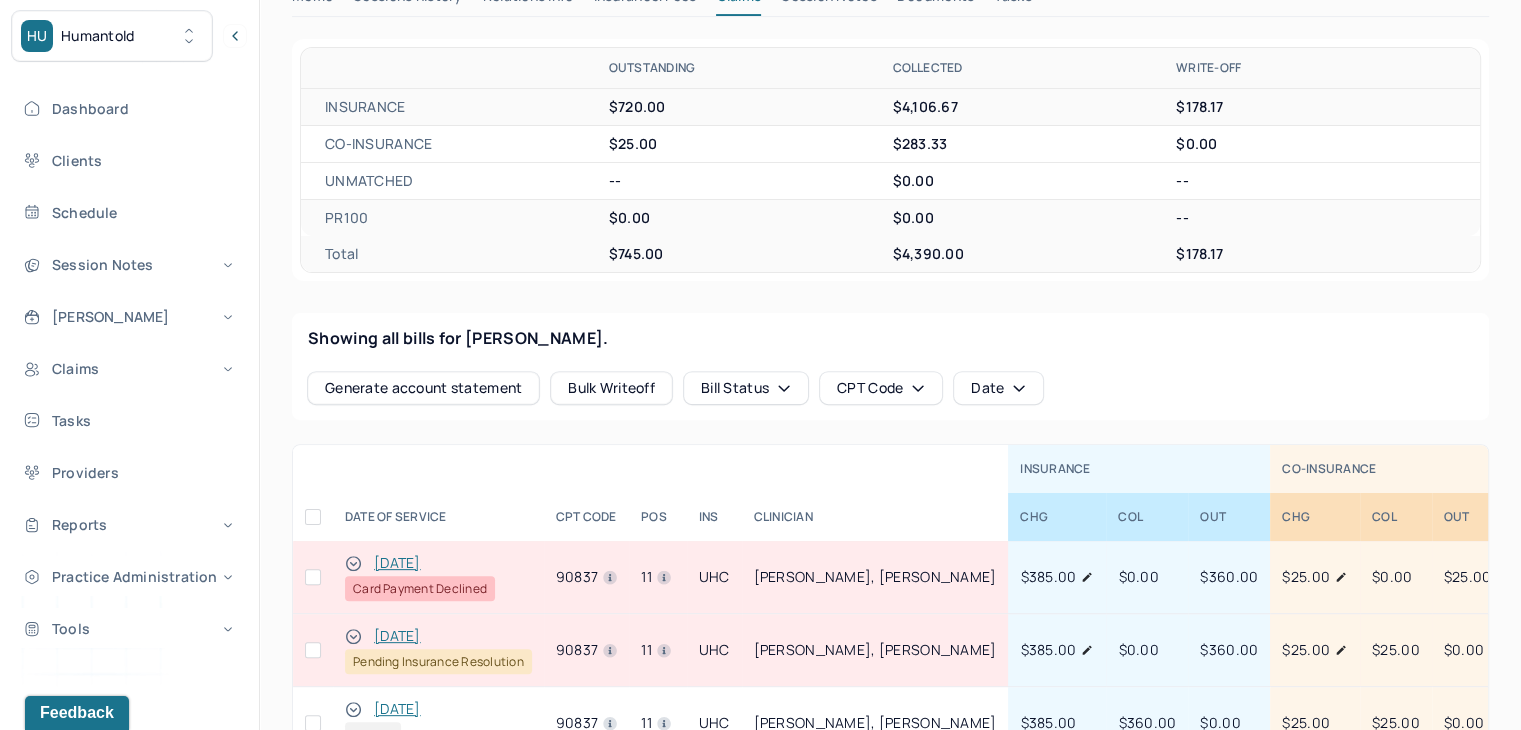 click at bounding box center [313, 577] 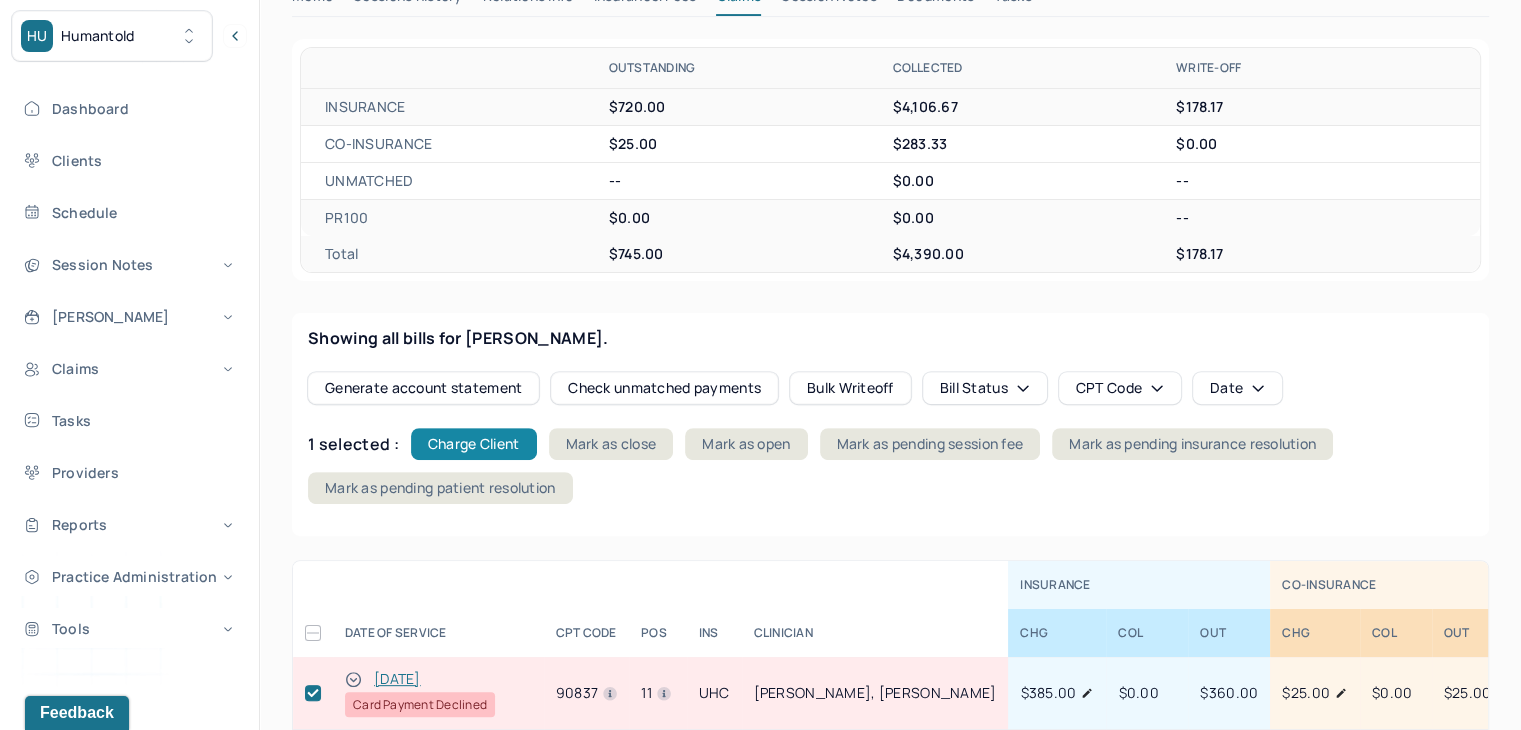 click on "Charge Client" at bounding box center (474, 444) 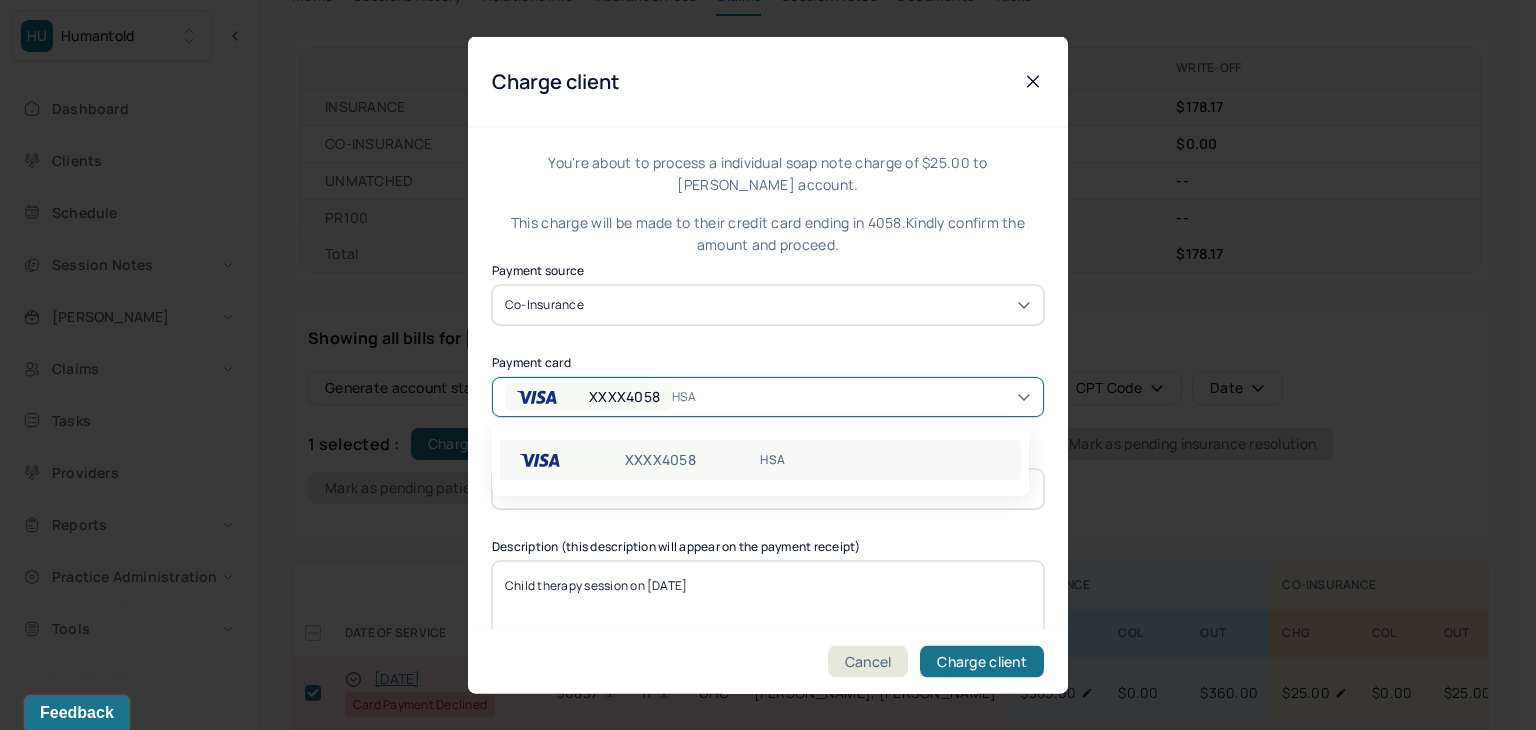 click on "HSA" at bounding box center [700, 396] 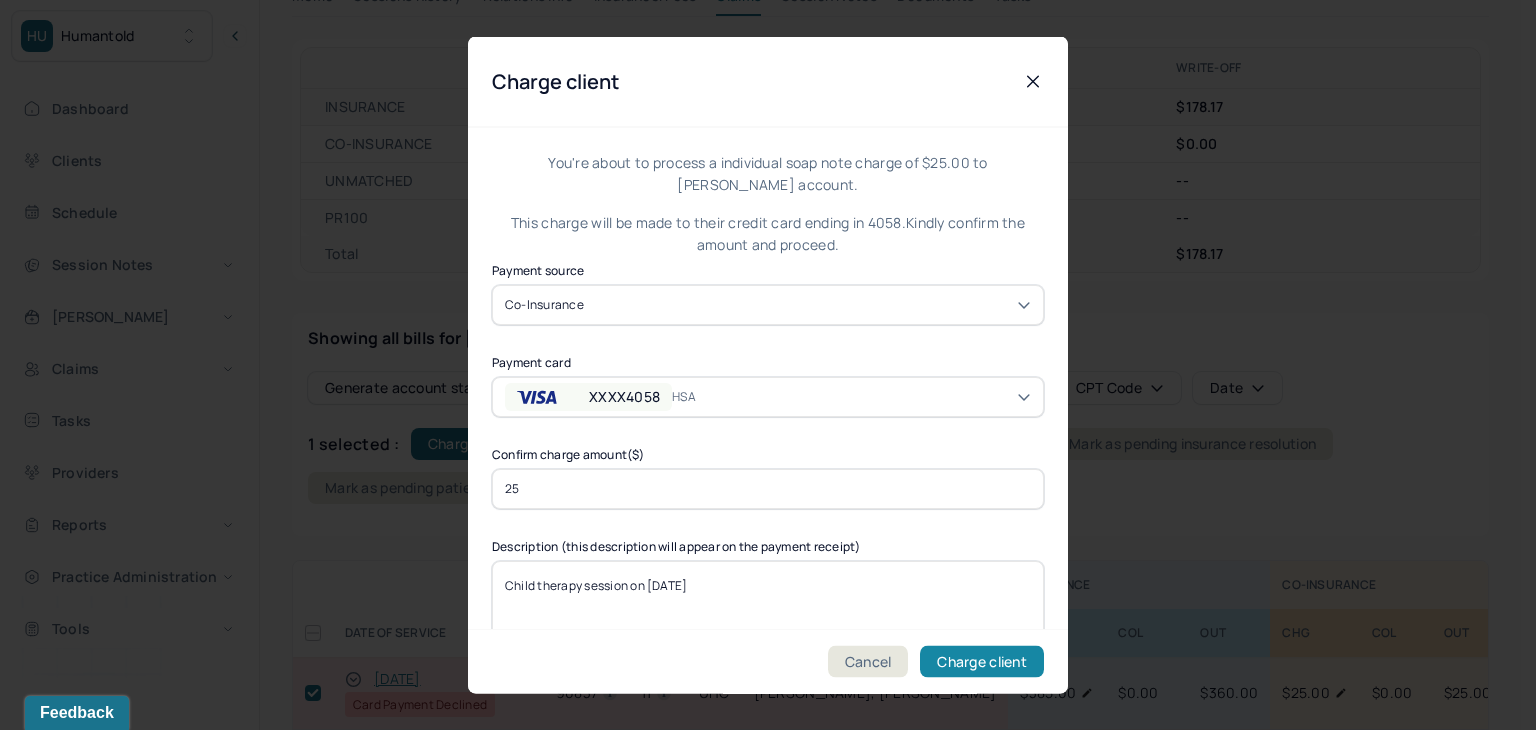 click on "Charge client" at bounding box center [982, 662] 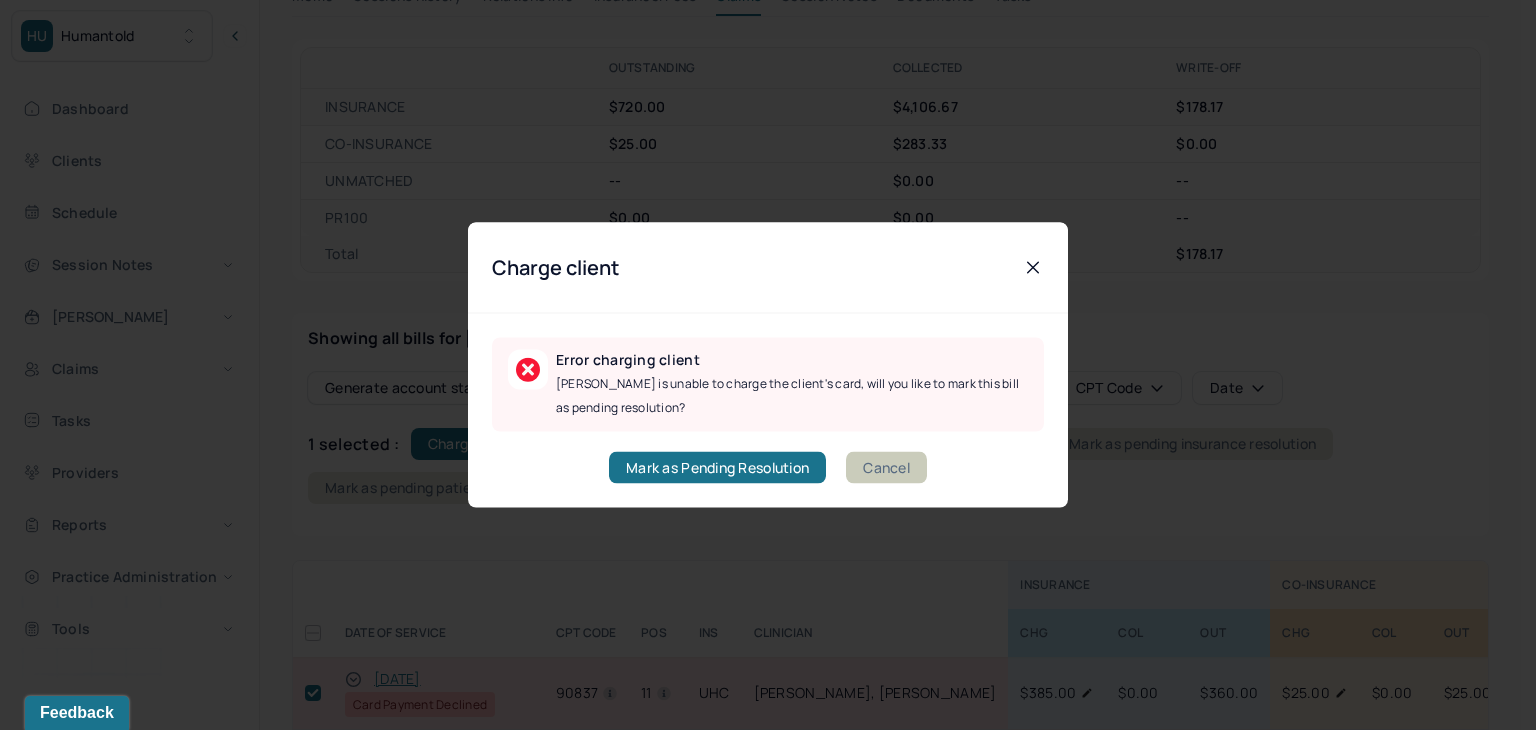 click on "Cancel" at bounding box center (886, 468) 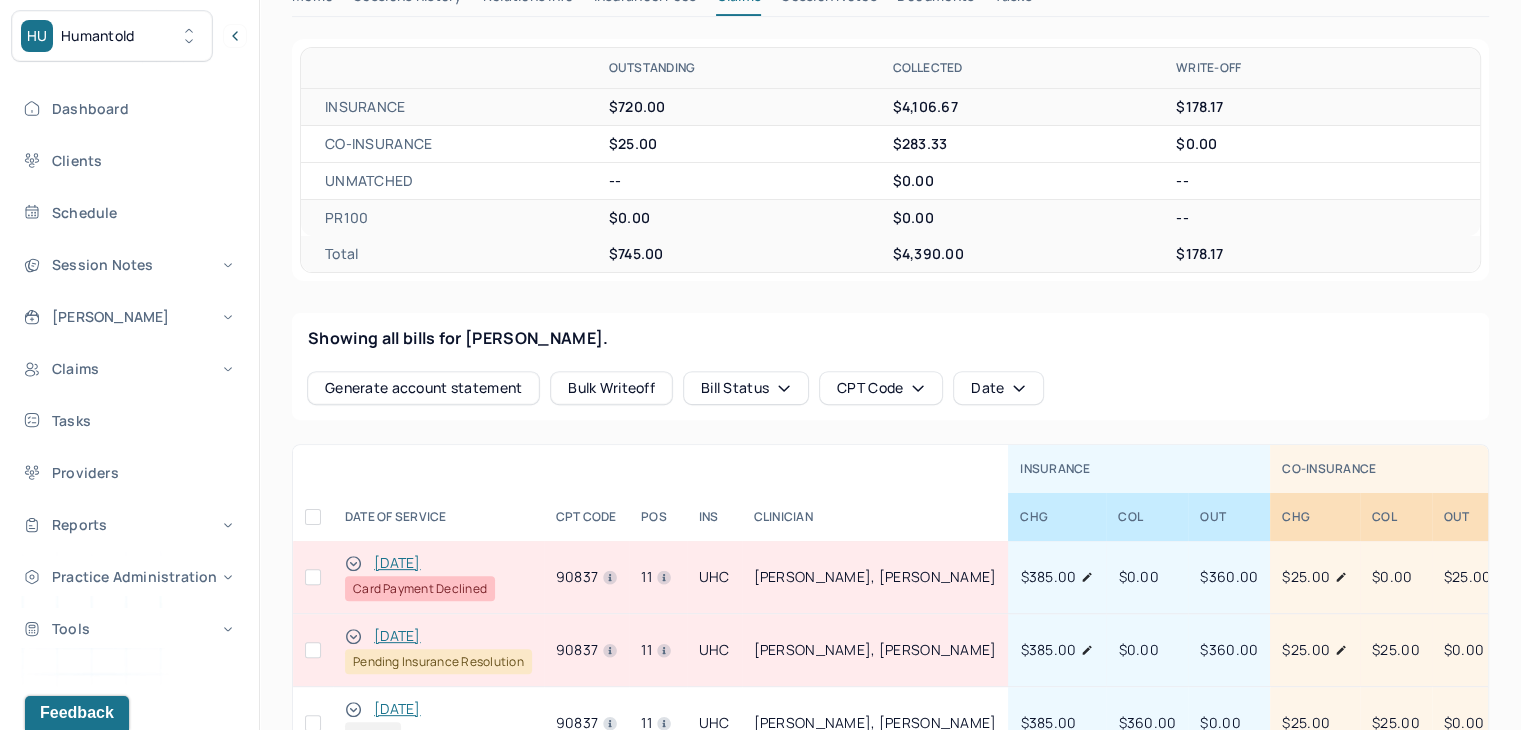 click at bounding box center [313, 577] 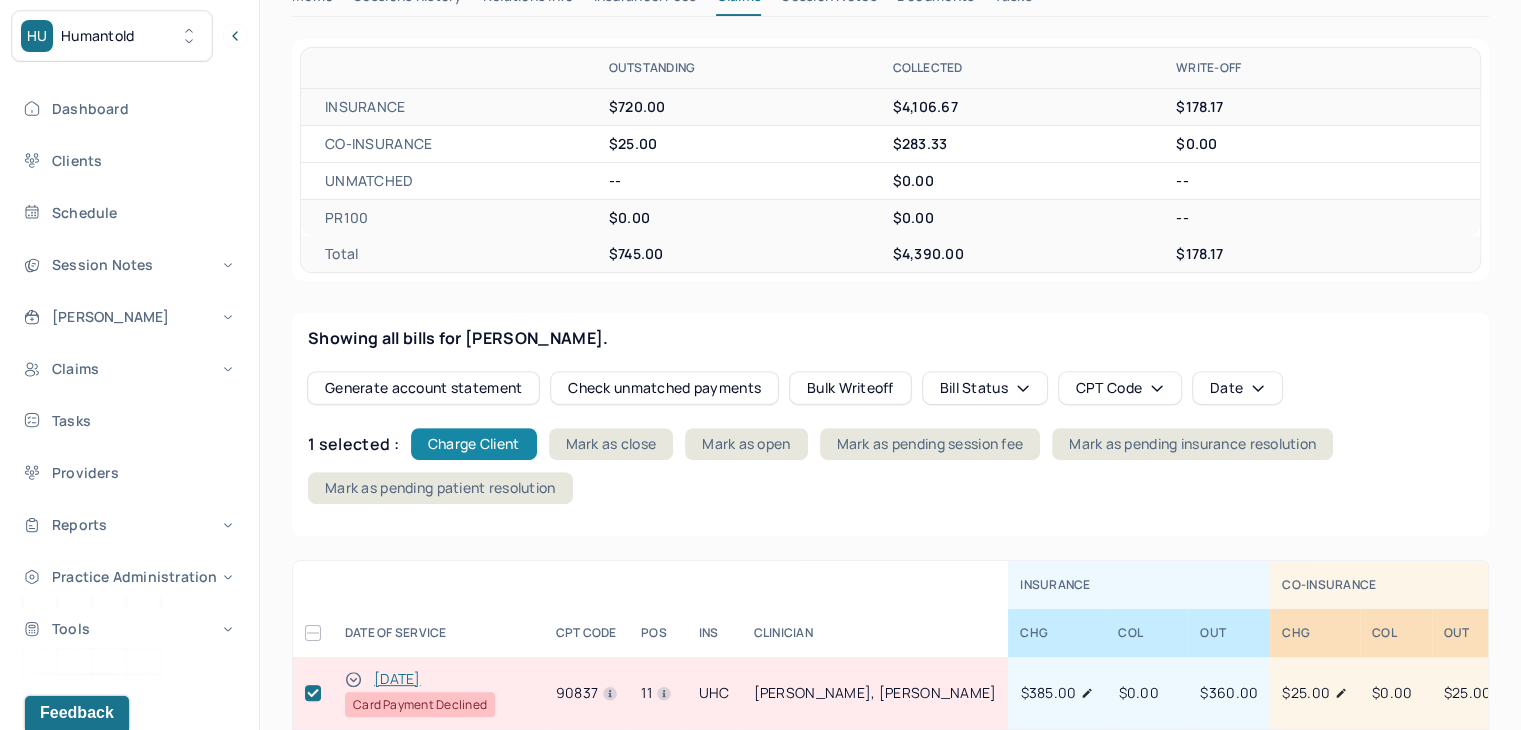 click on "Charge Client" at bounding box center (474, 444) 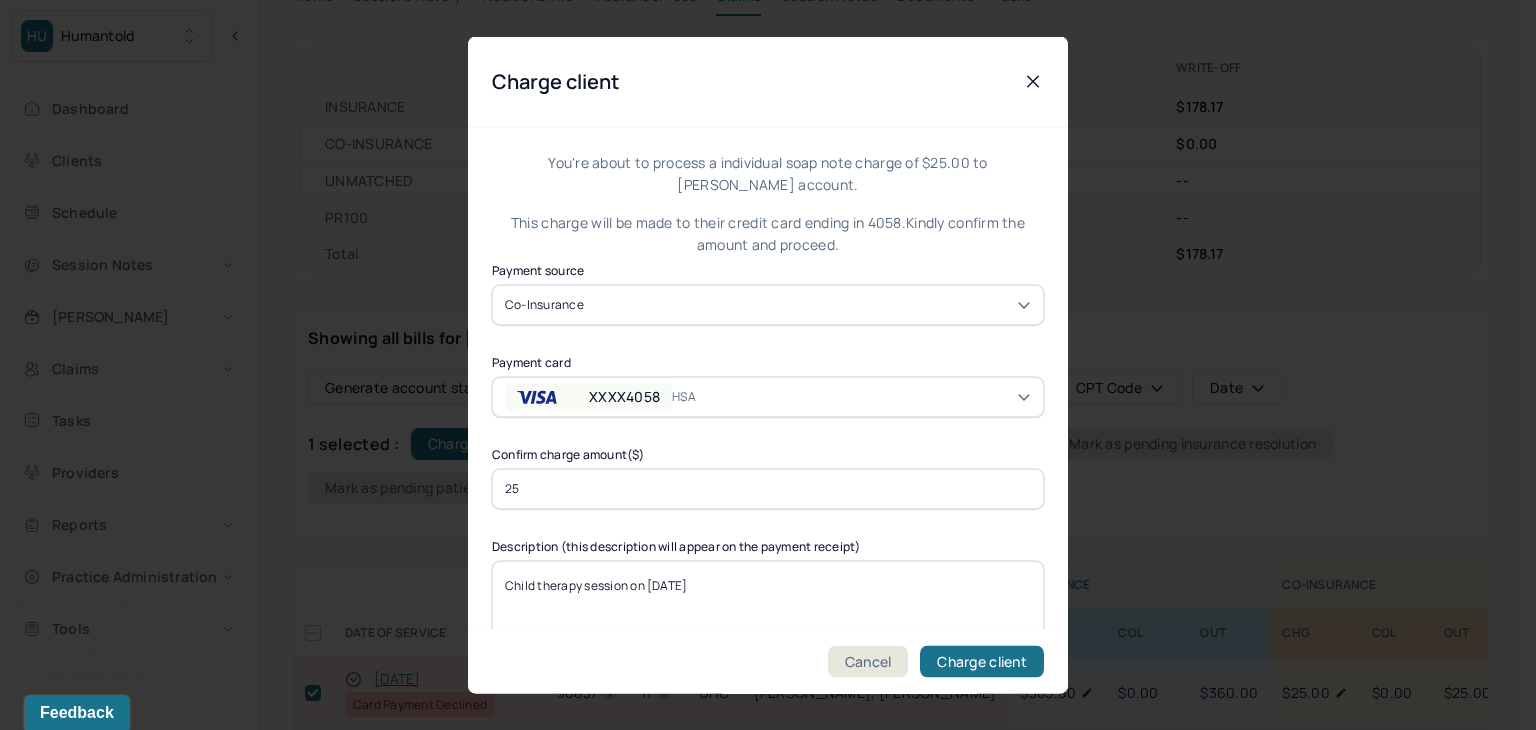 click on "XXXX4058" at bounding box center (624, 396) 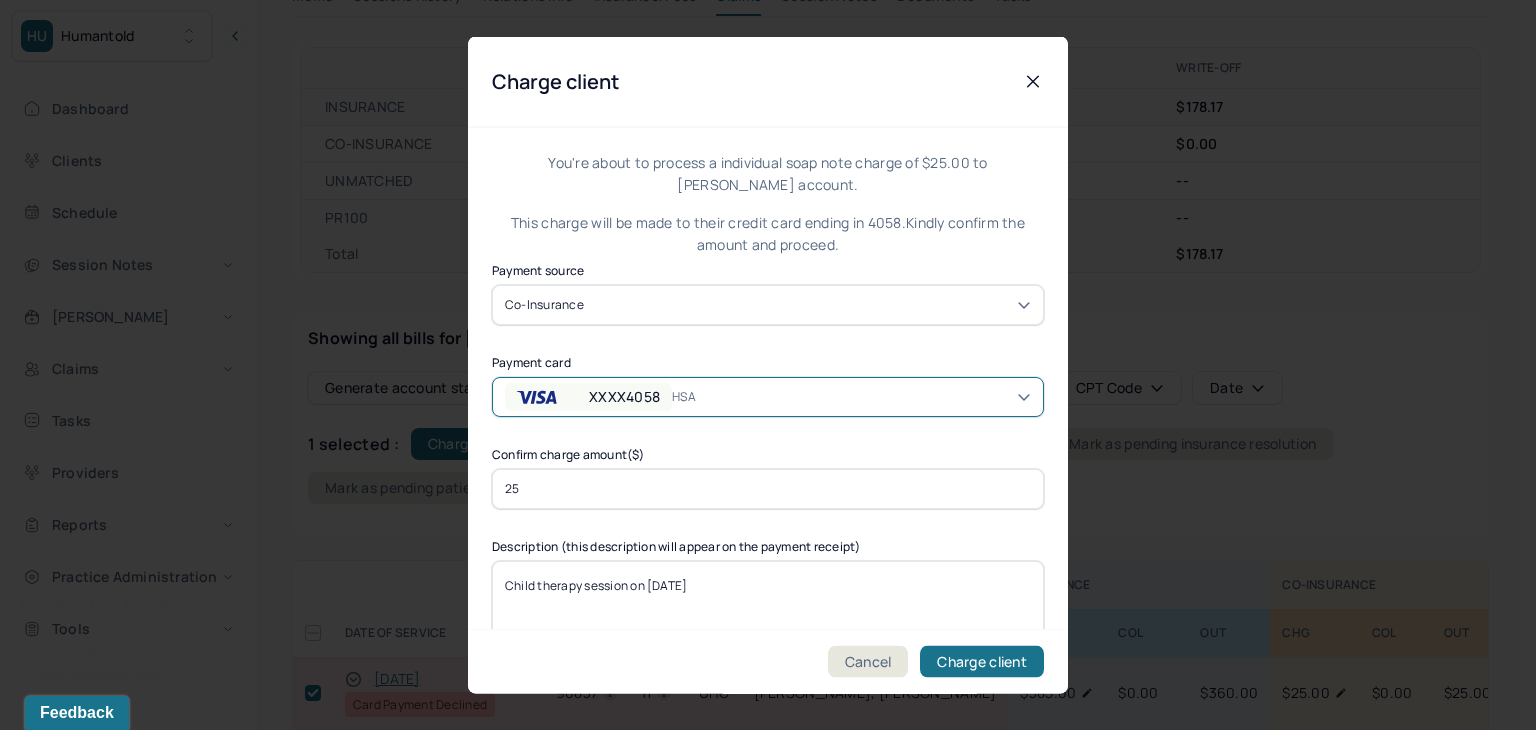 click on "XXXX4058" at bounding box center (588, 396) 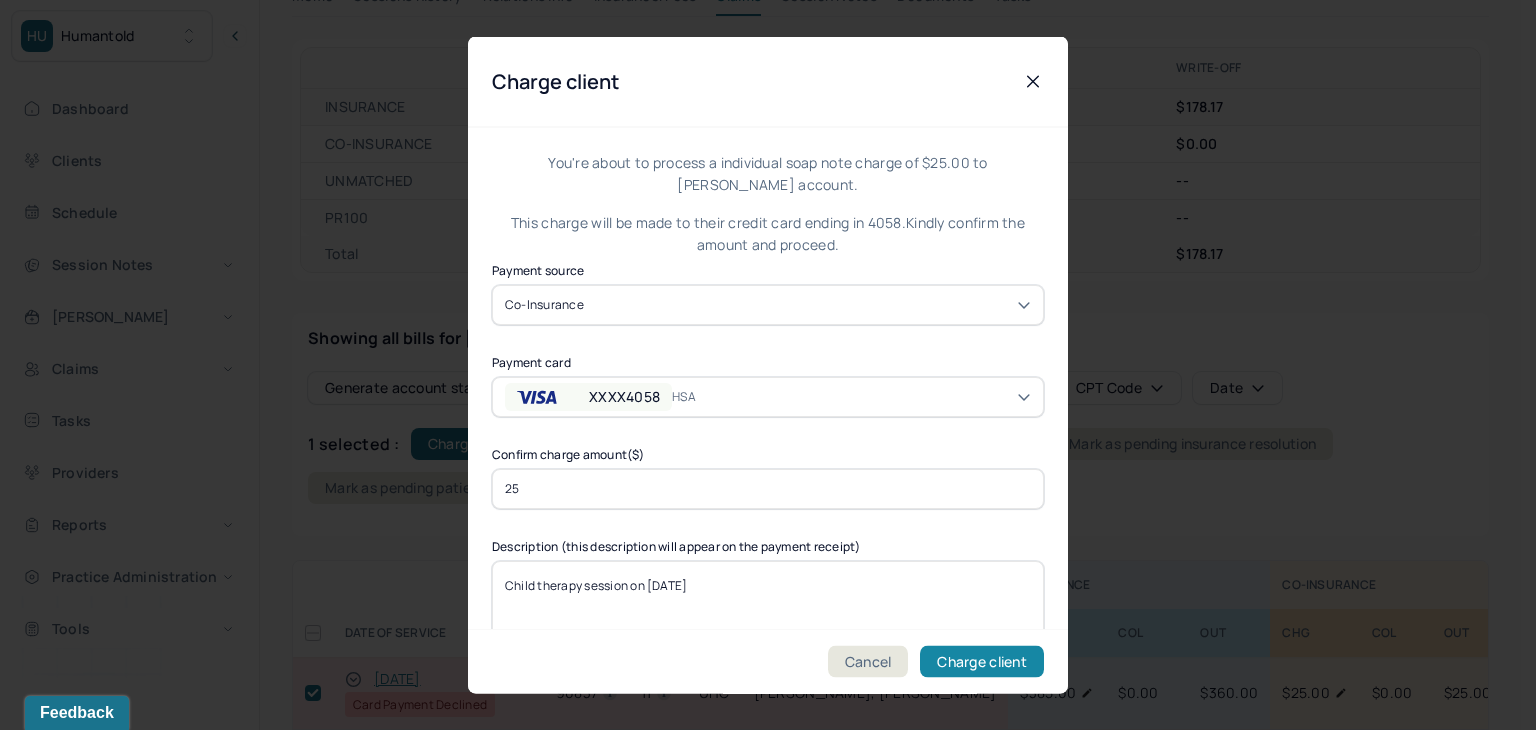 click on "Charge client" at bounding box center (982, 662) 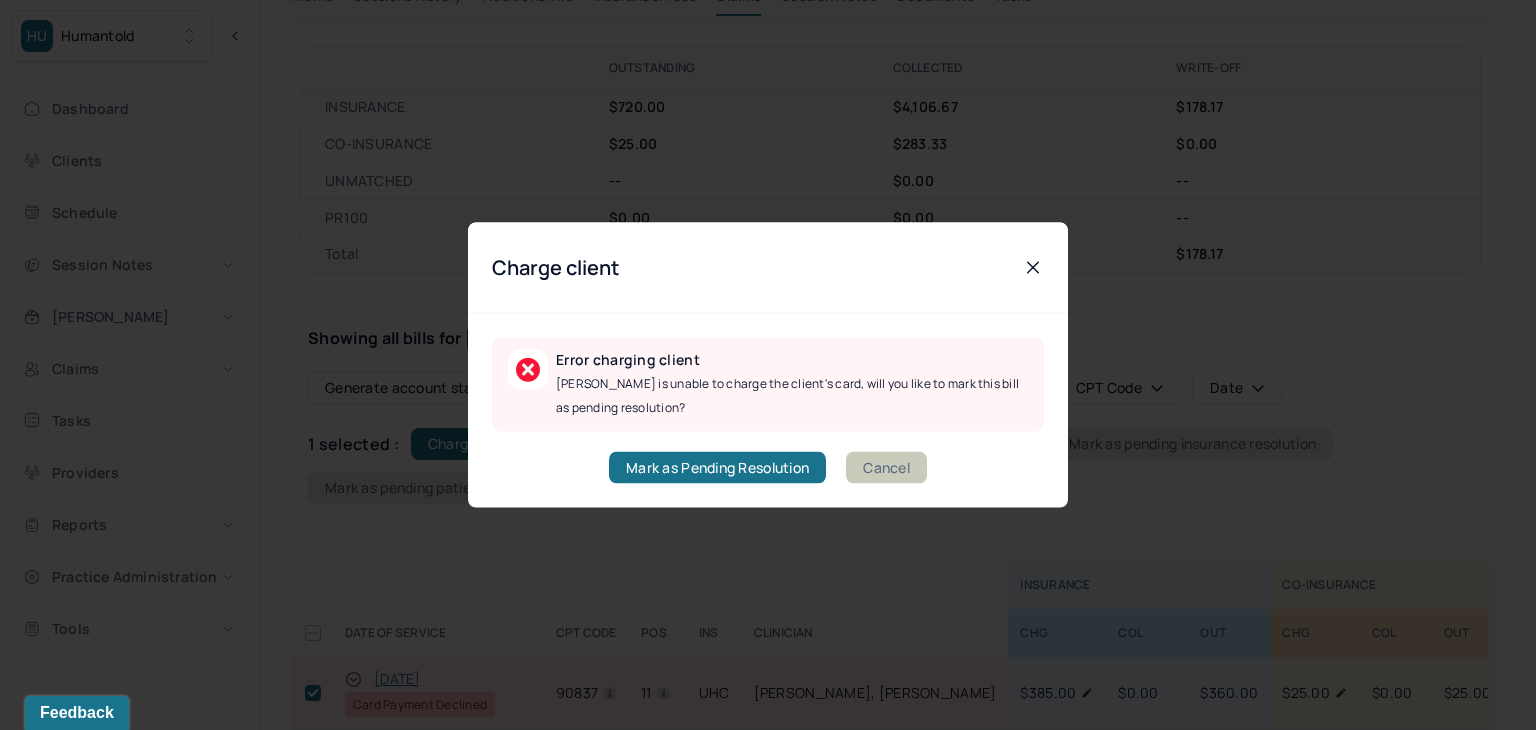 click on "Cancel" at bounding box center (886, 468) 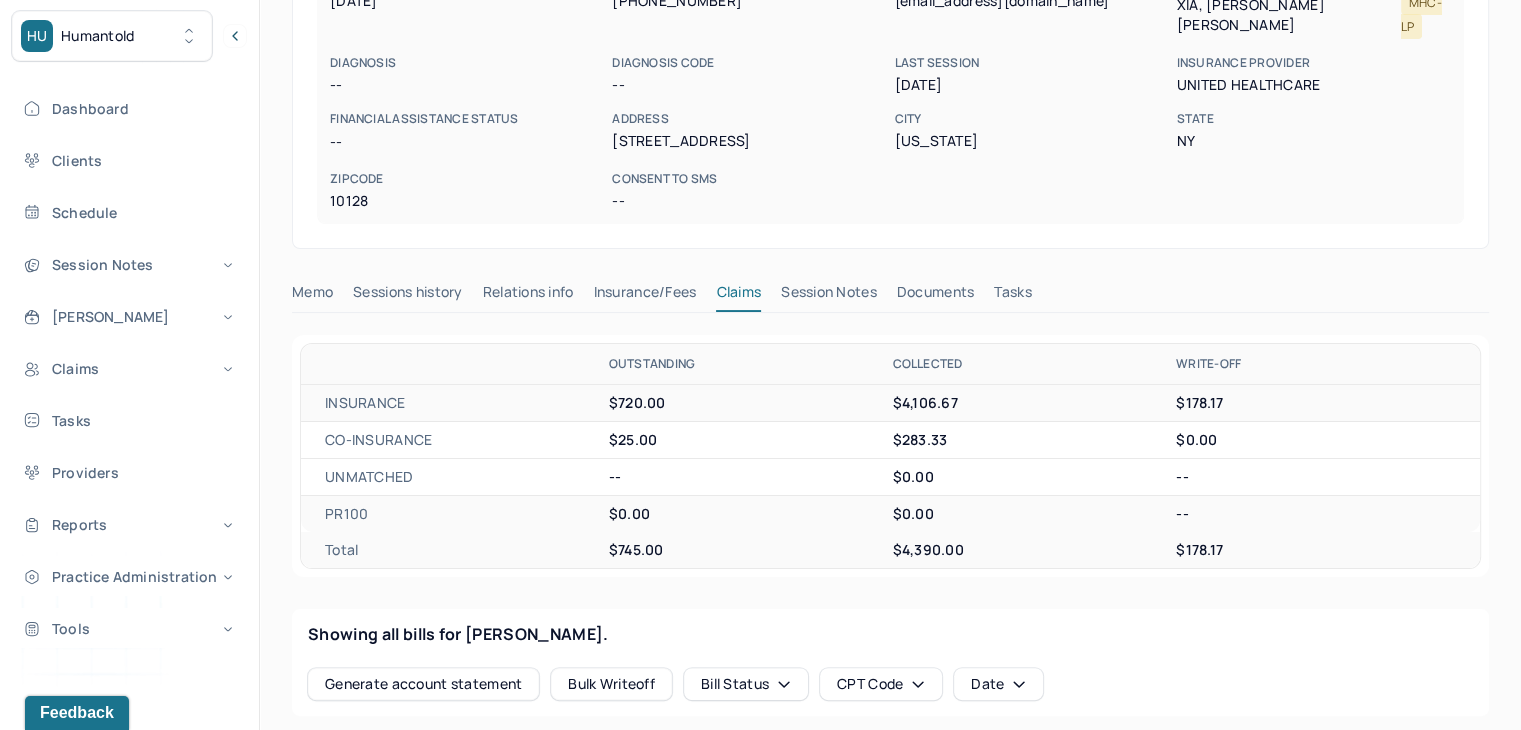 scroll, scrollTop: 0, scrollLeft: 0, axis: both 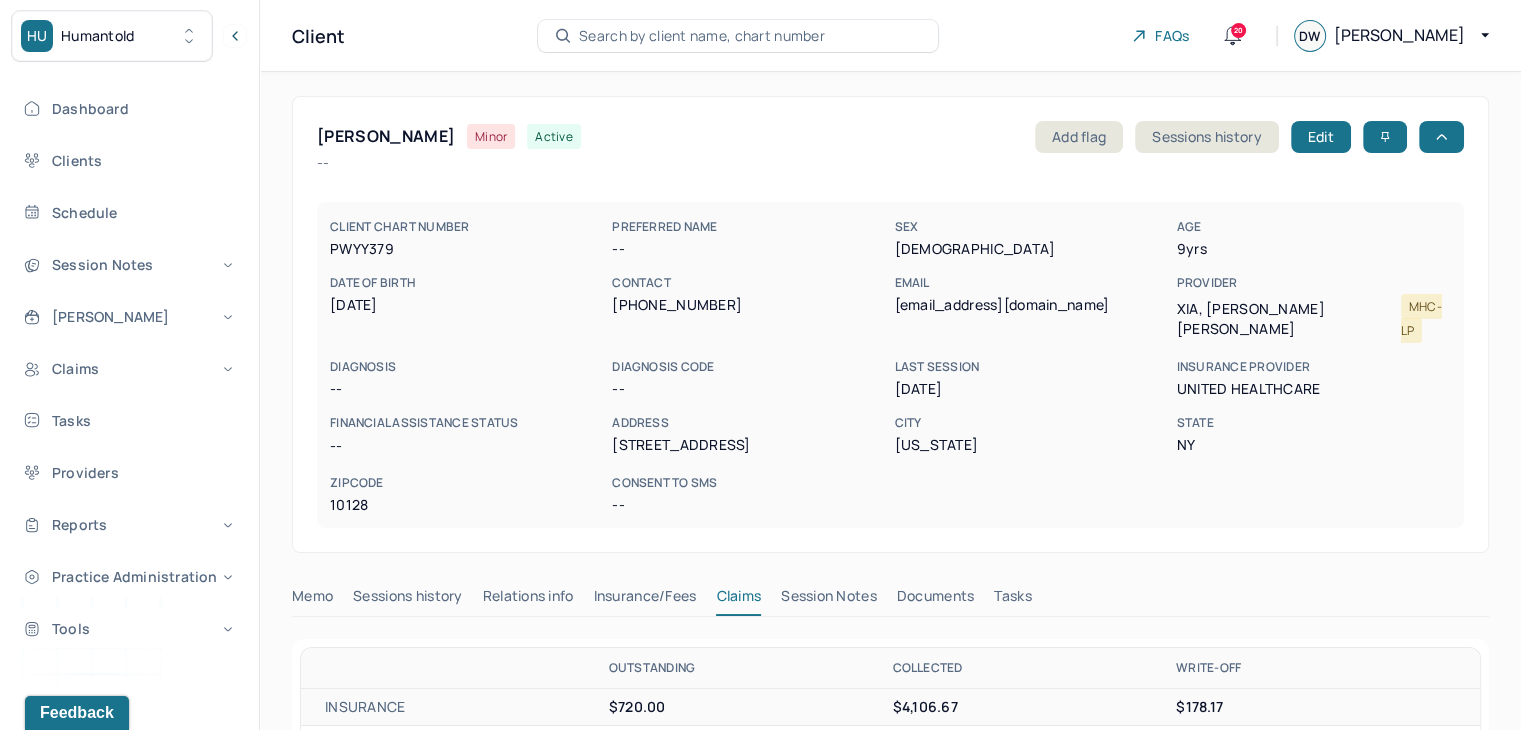 click on "Search by client name, chart number" at bounding box center (738, 36) 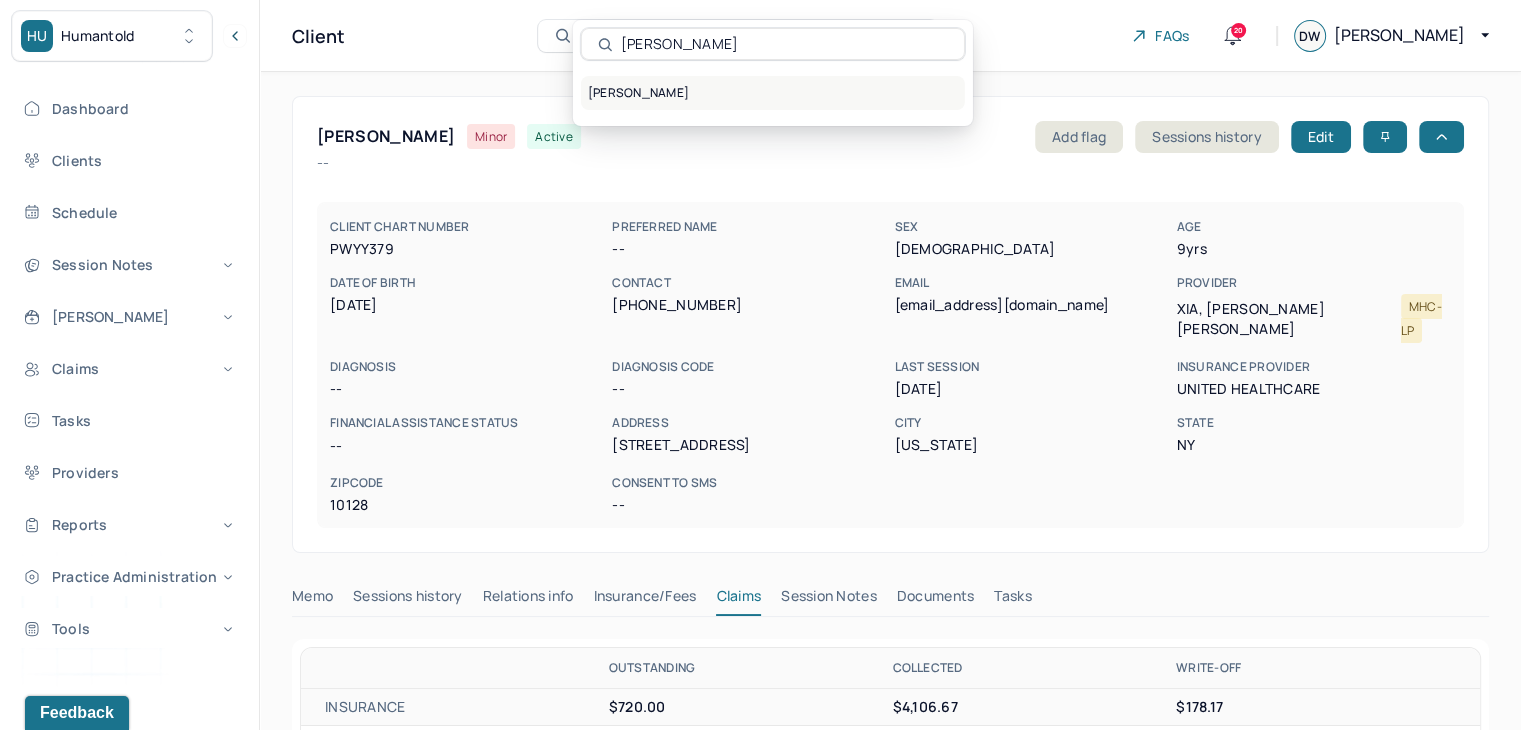 type on "Miriam DeJesus" 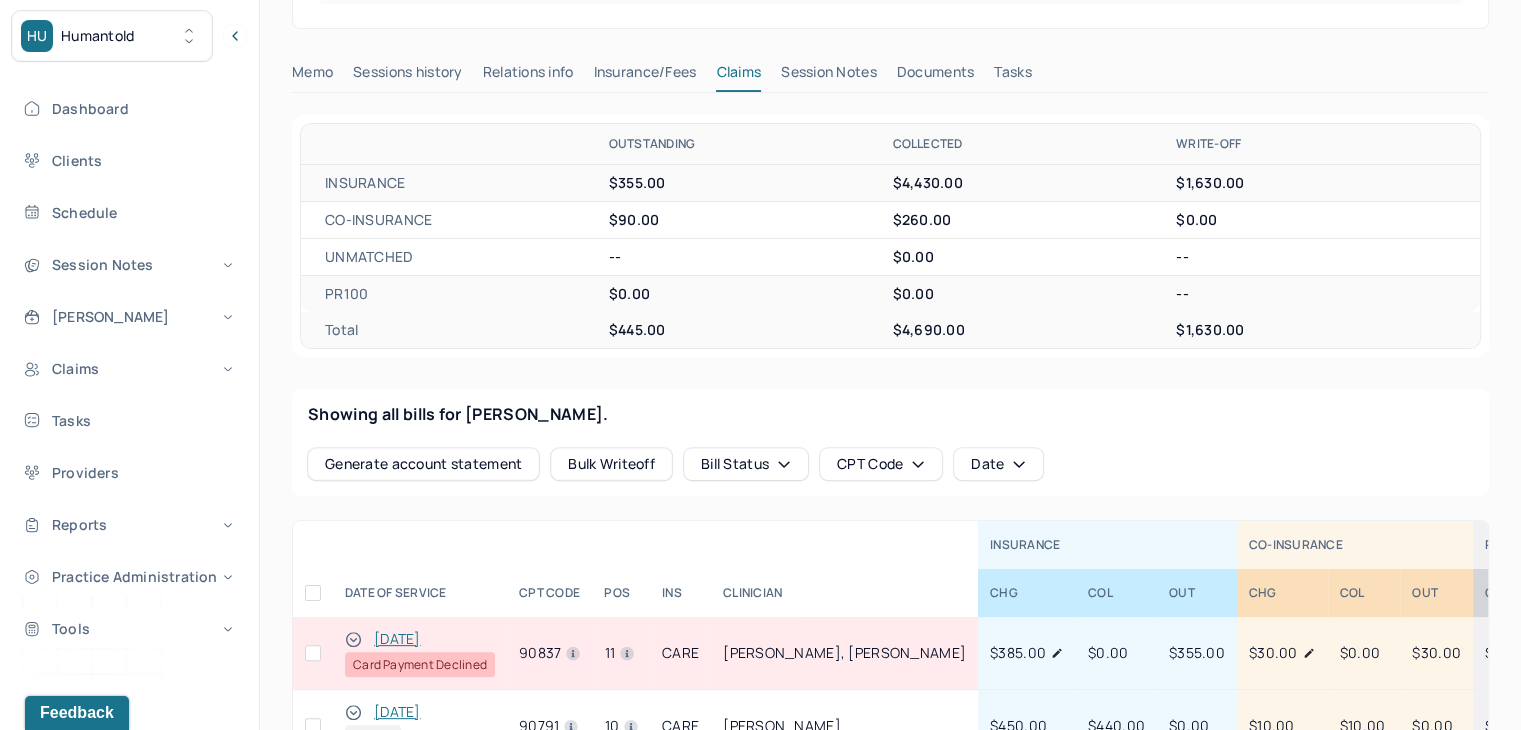 scroll, scrollTop: 700, scrollLeft: 0, axis: vertical 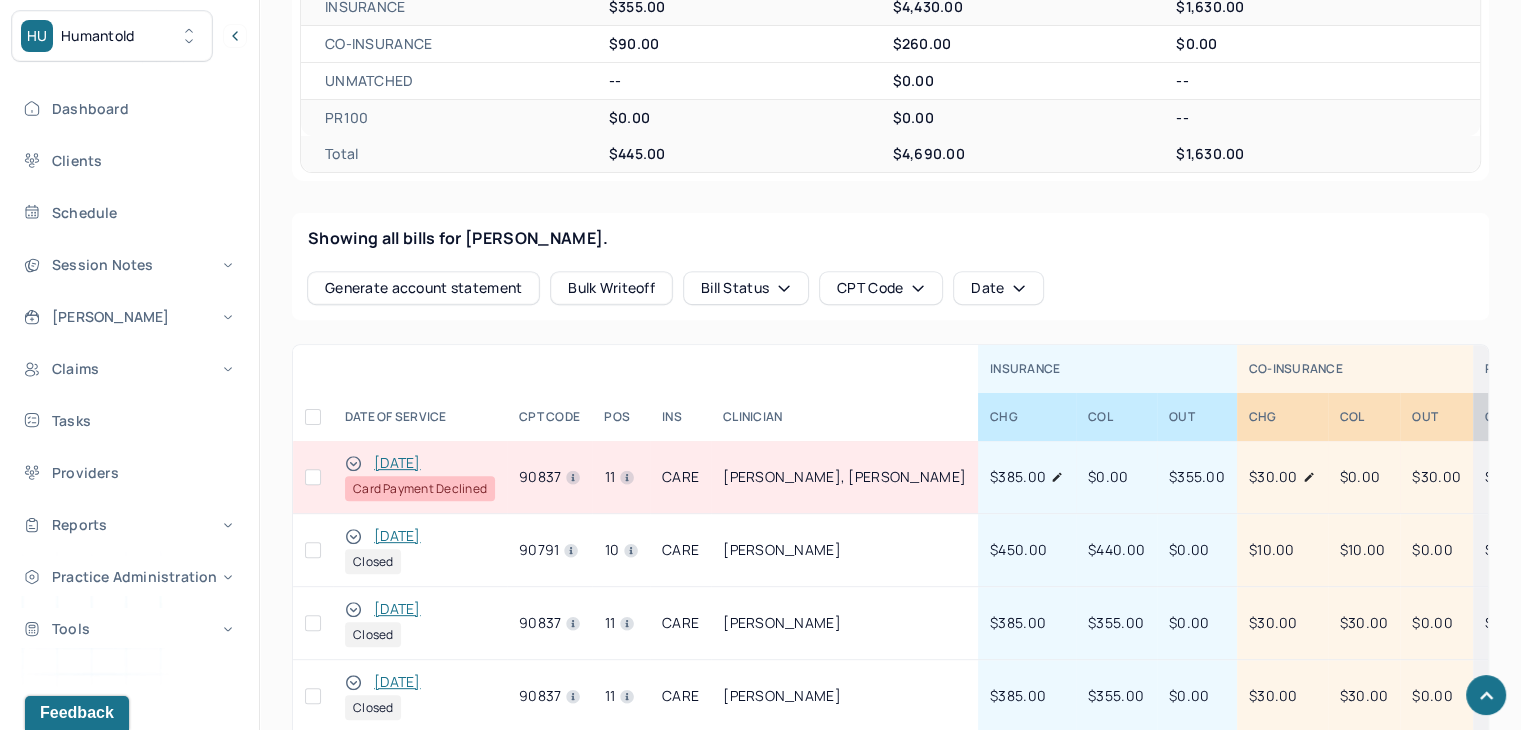 click at bounding box center [313, 477] 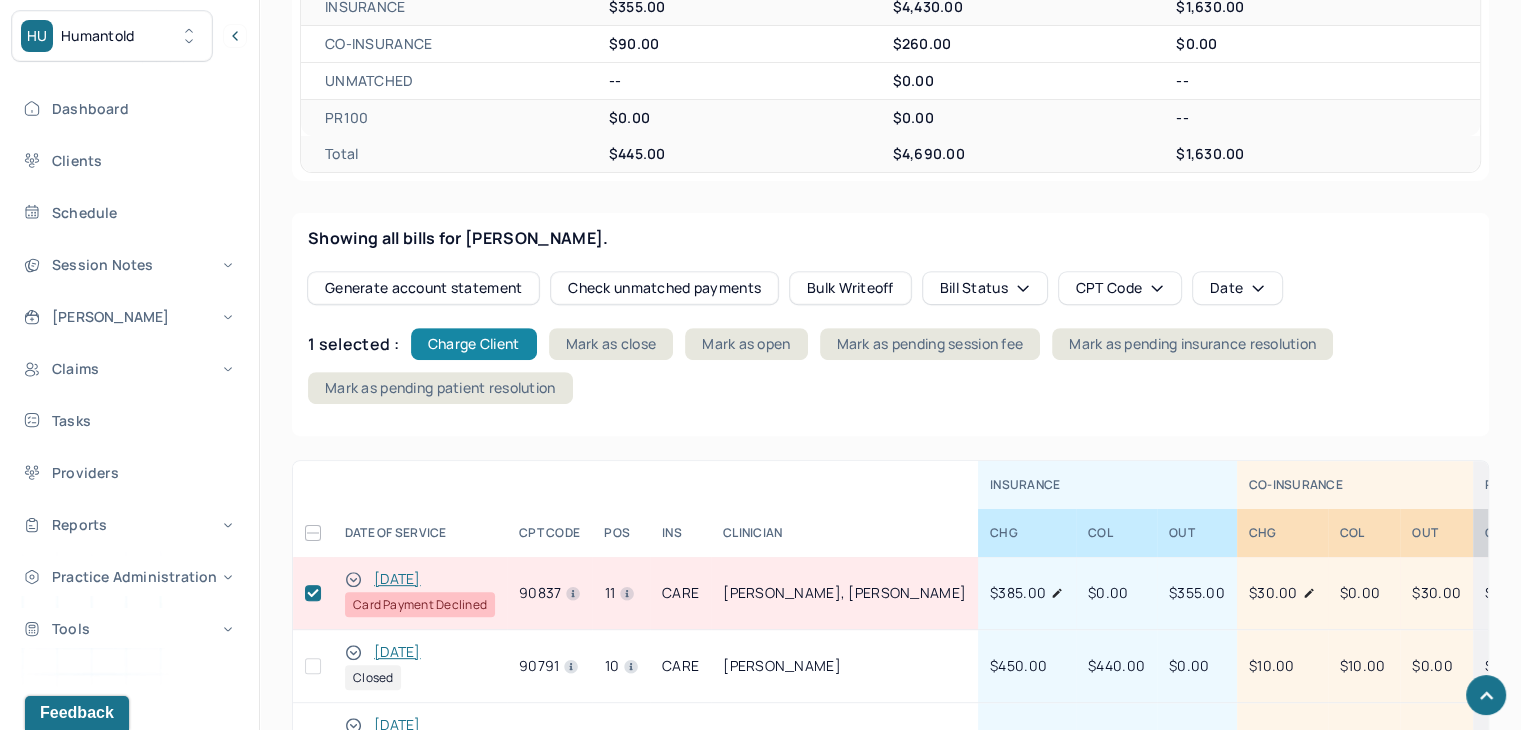 click on "Charge Client" at bounding box center (474, 344) 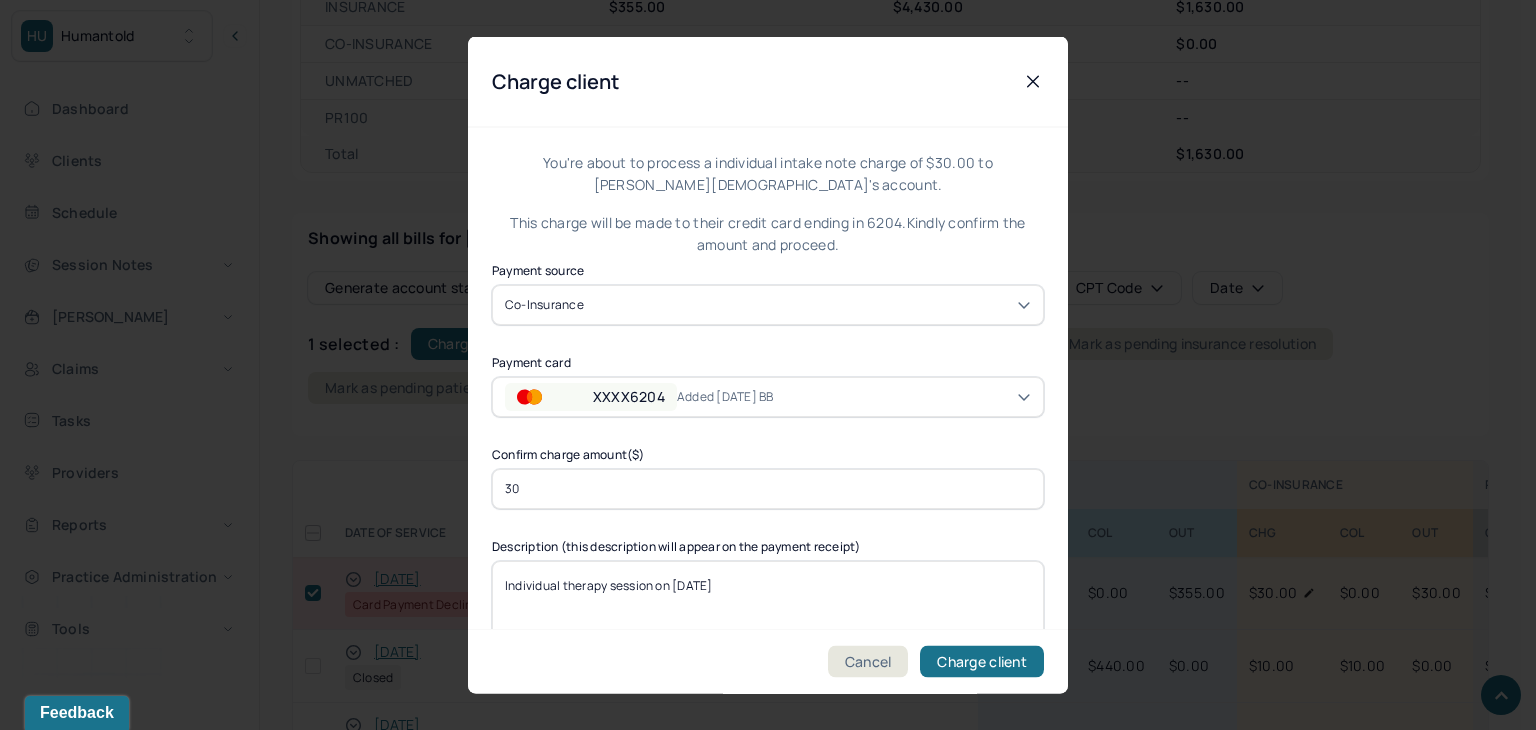 click on "XXXX6204 Added 2/25/25 BB" at bounding box center (768, 396) 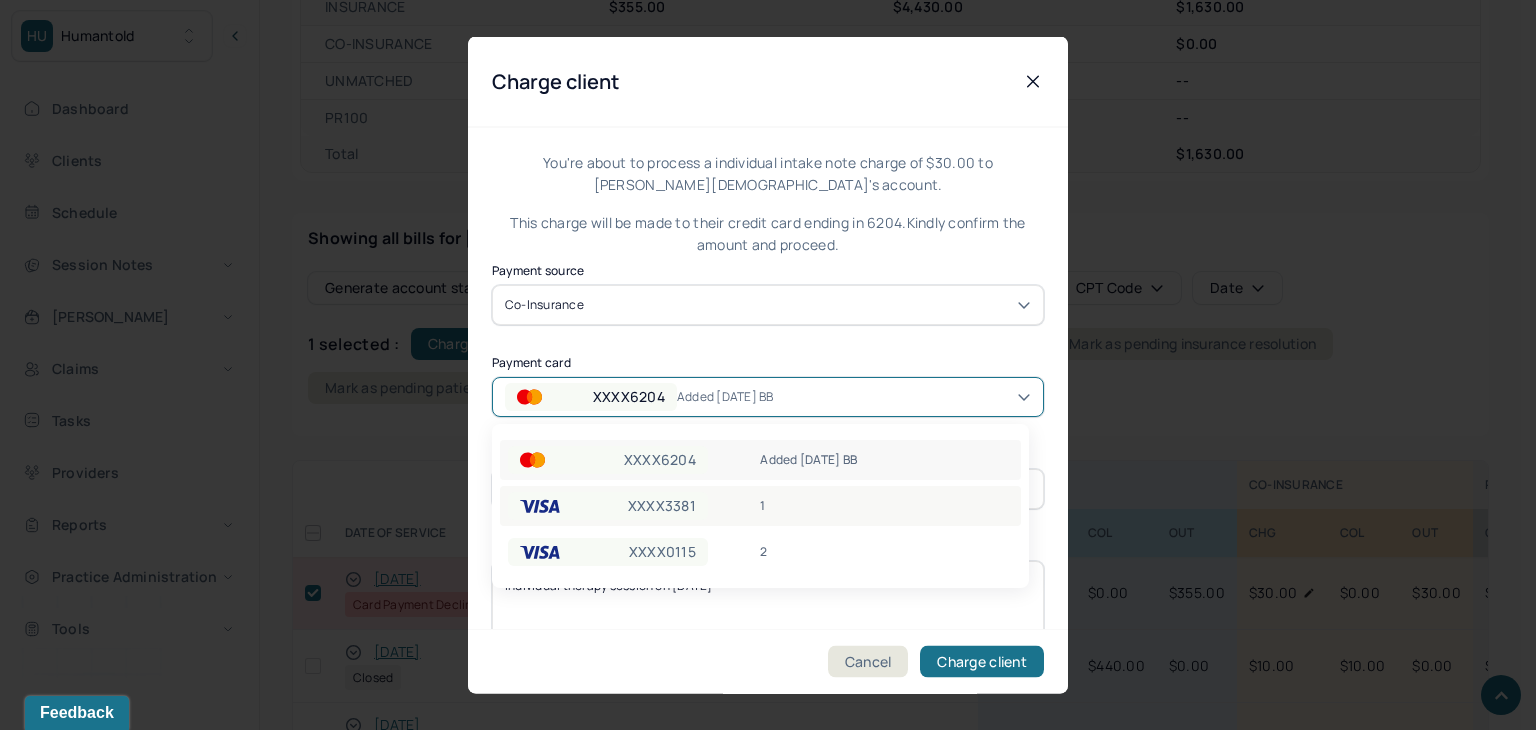 click on "XXXX3381 1" at bounding box center [760, 506] 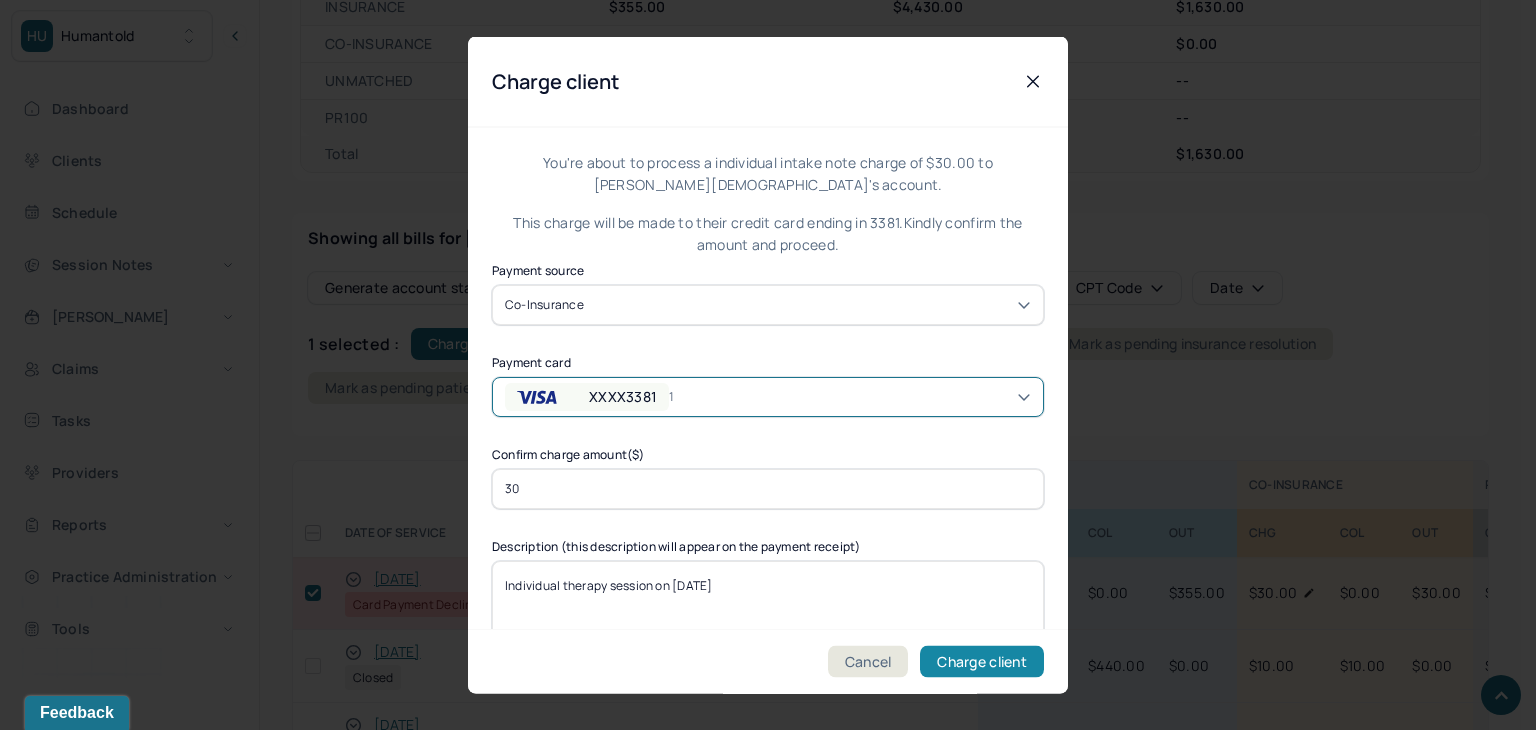 click on "Charge client" at bounding box center [982, 662] 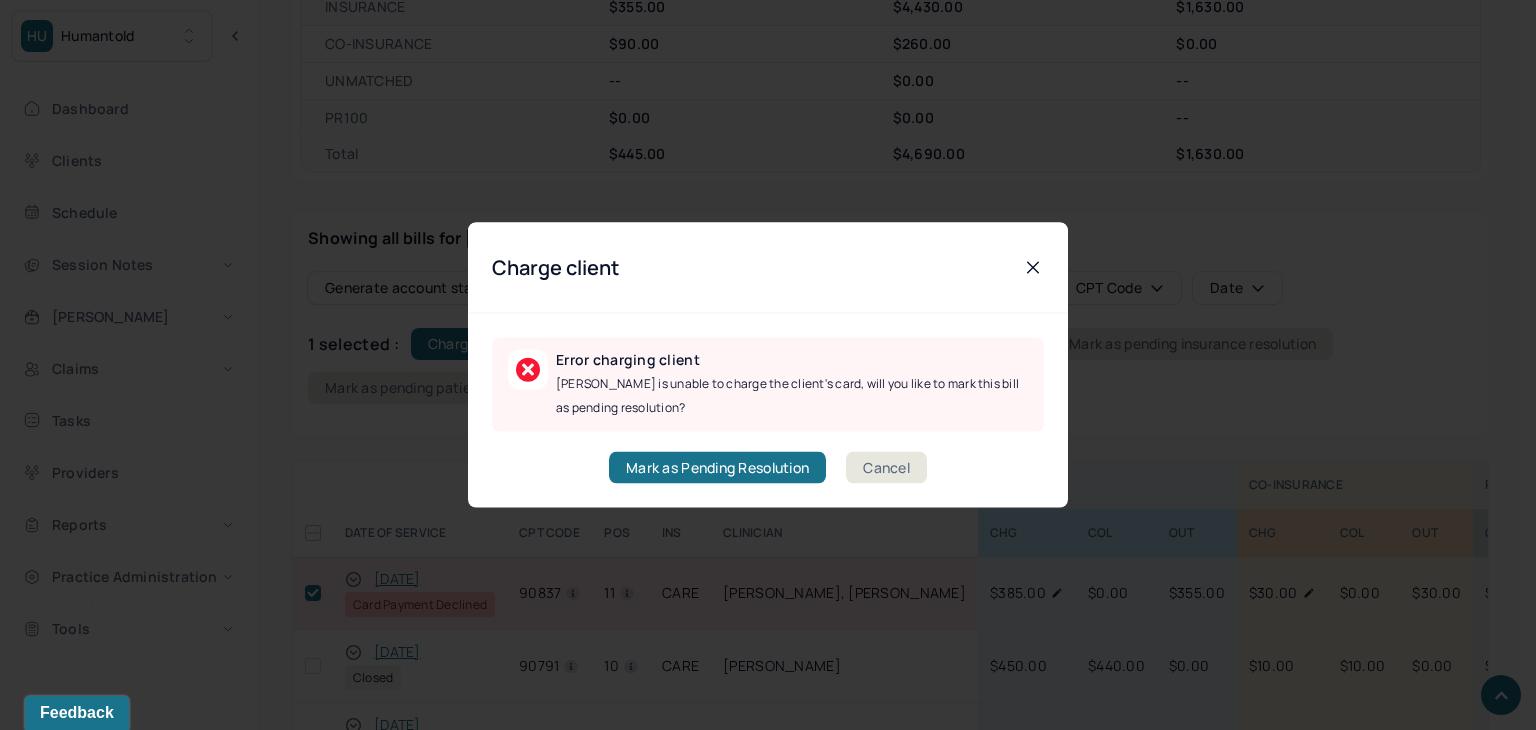drag, startPoint x: 901, startPoint y: 470, endPoint x: 823, endPoint y: 506, distance: 85.90693 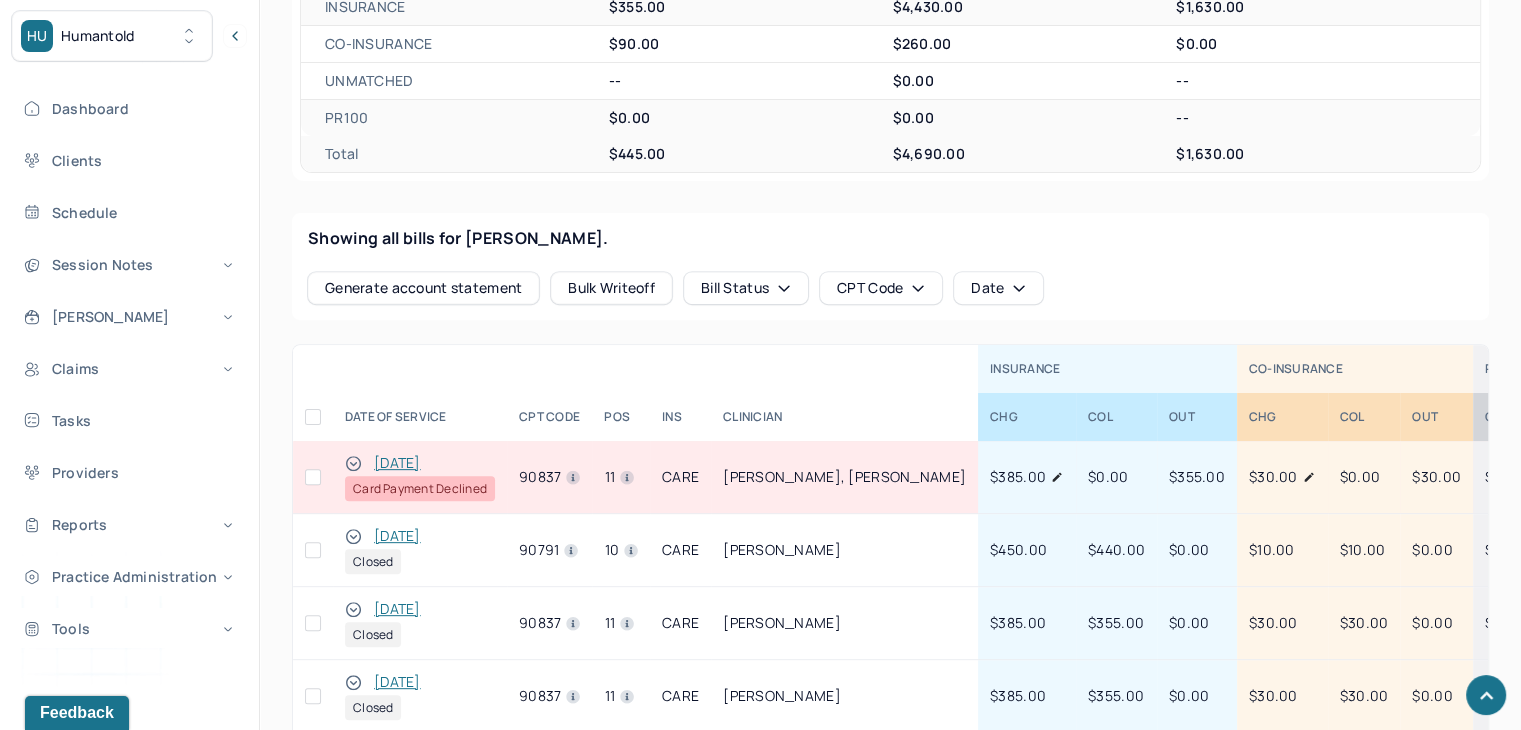 click at bounding box center [313, 477] 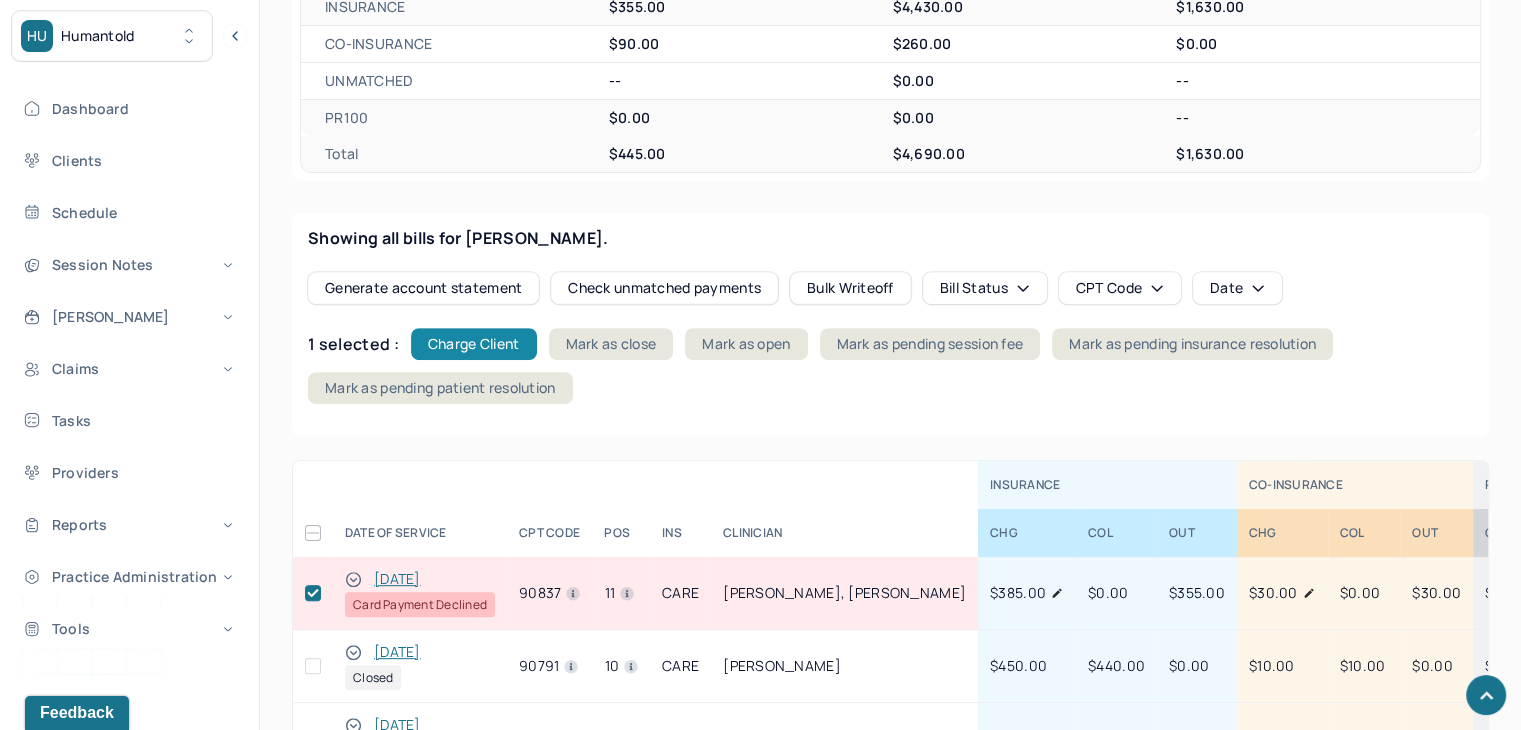 click on "Charge Client" at bounding box center [474, 344] 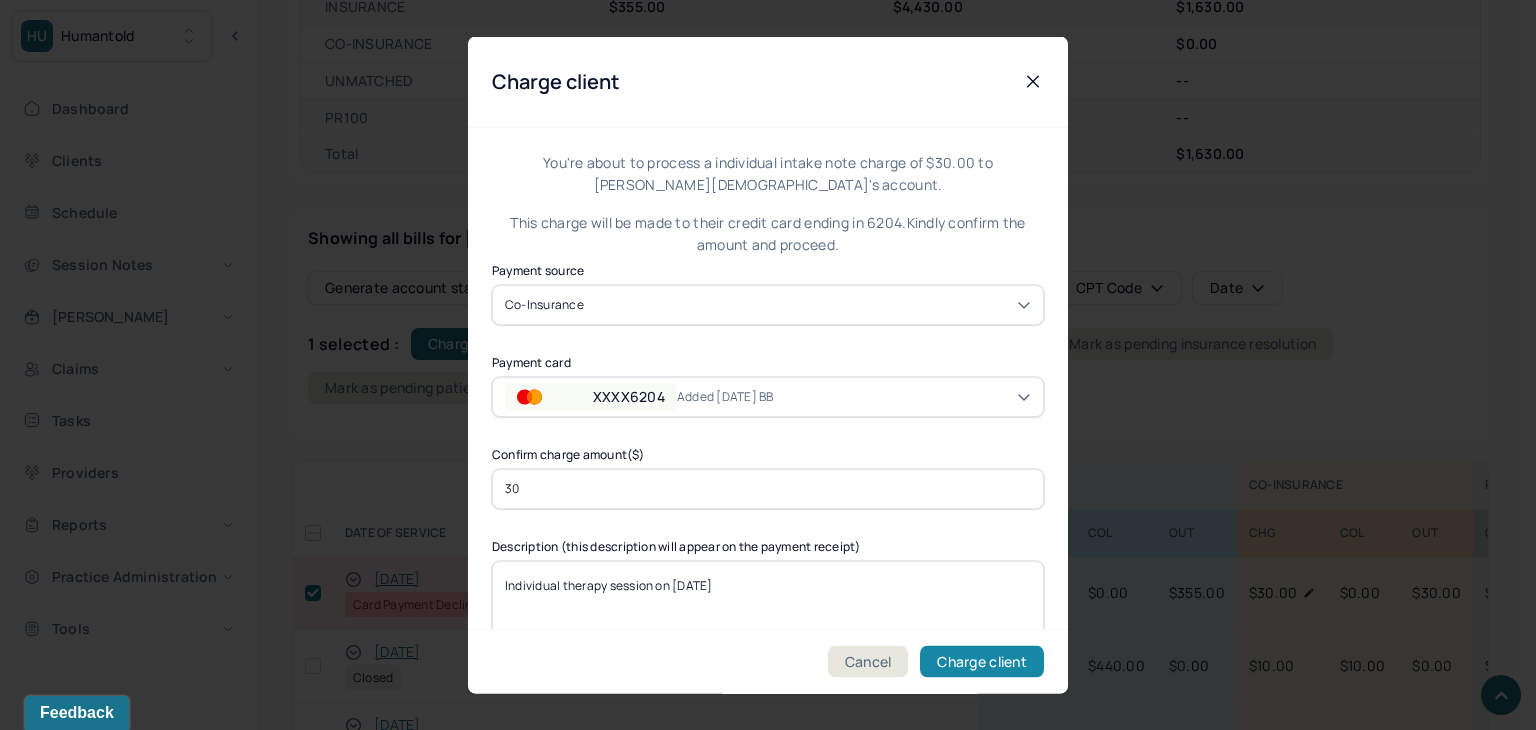 click on "Charge client" at bounding box center (982, 662) 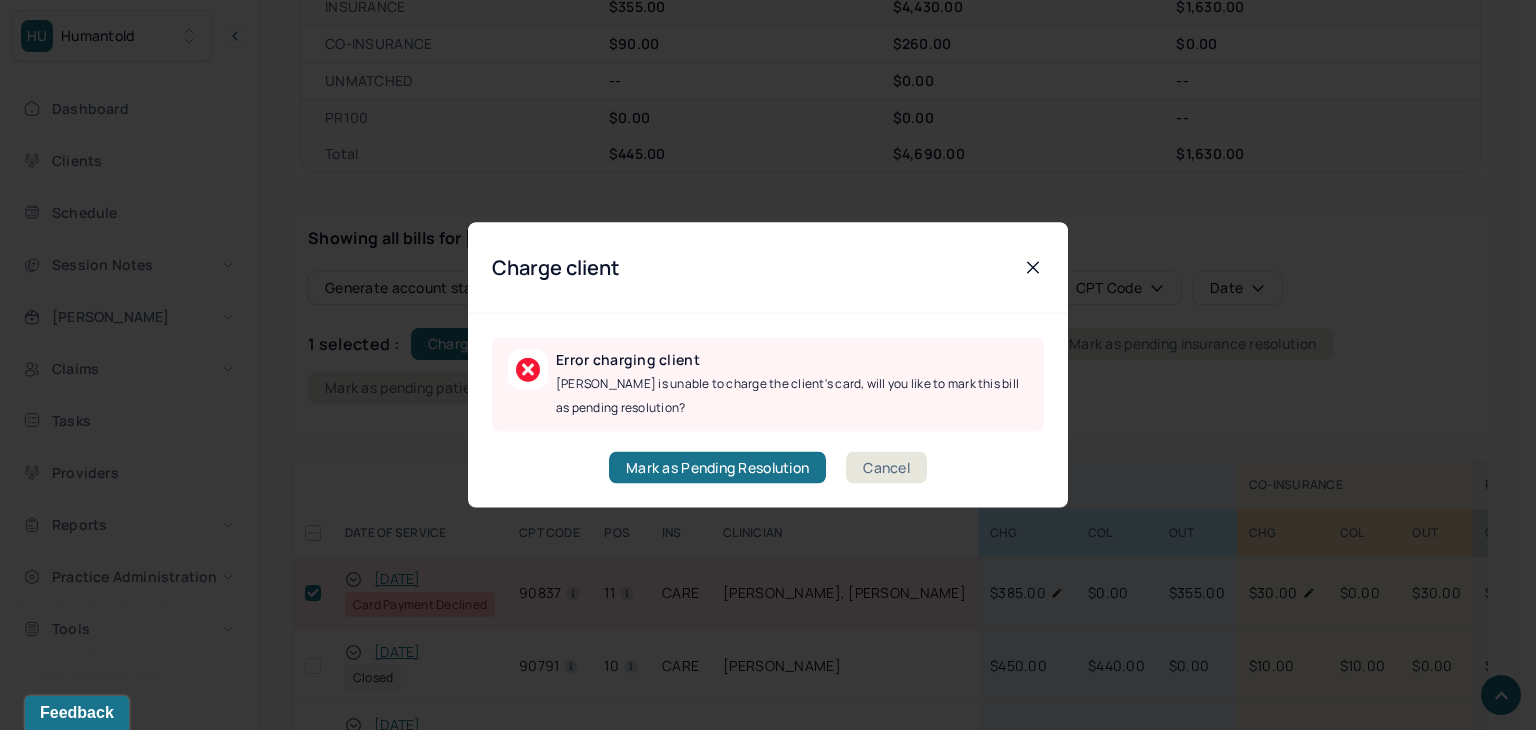 drag, startPoint x: 875, startPoint y: 465, endPoint x: 640, endPoint y: 510, distance: 239.26973 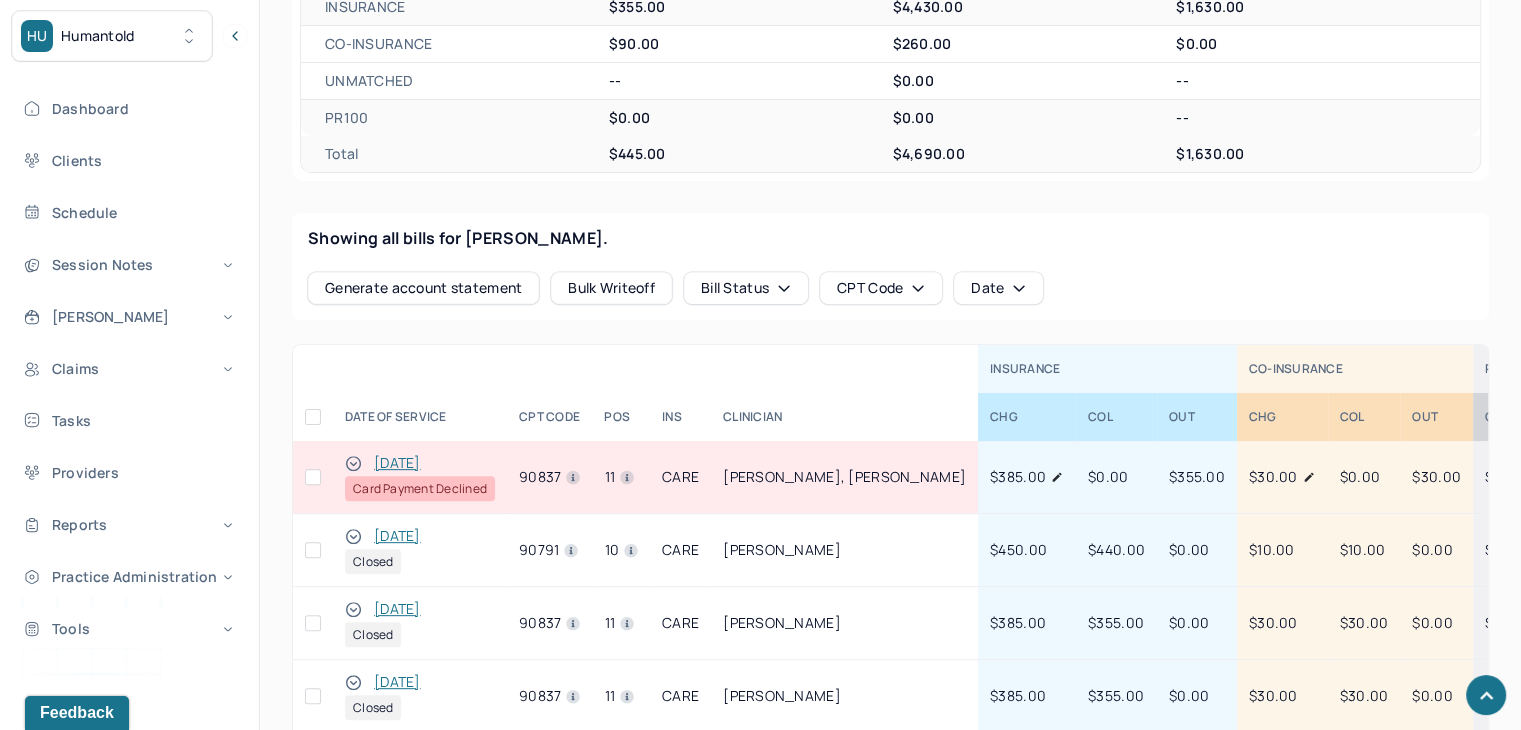 click at bounding box center [313, 477] 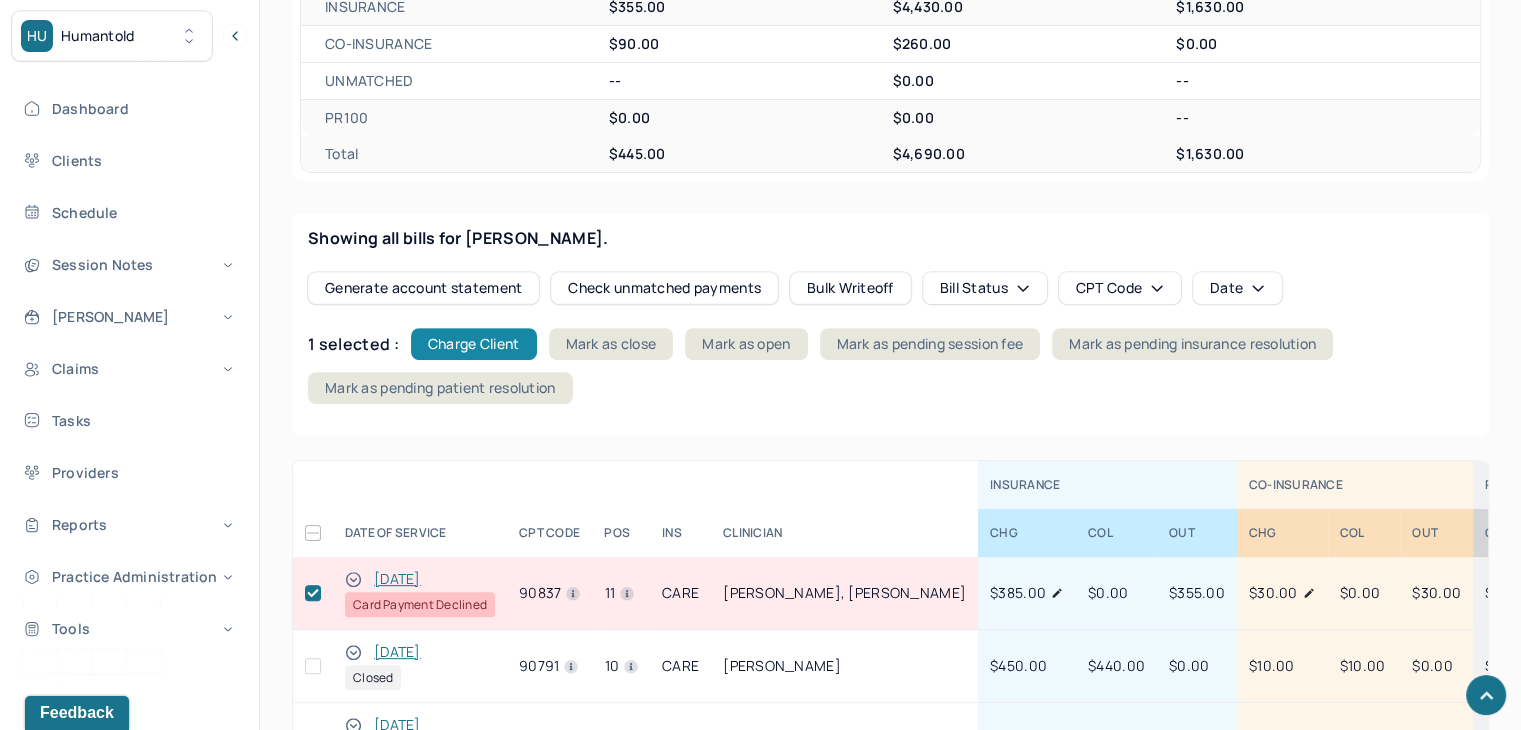 click on "Charge Client" at bounding box center (474, 344) 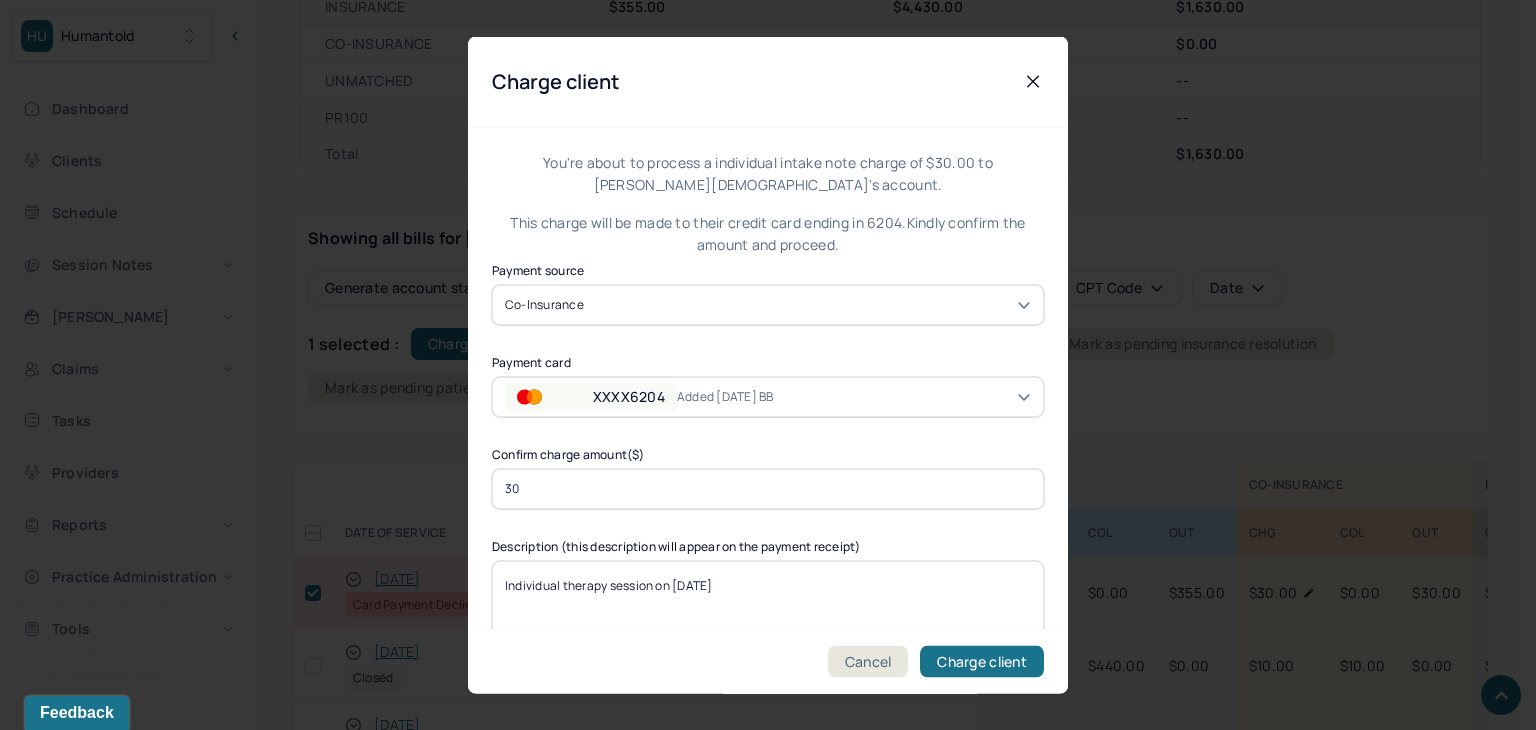 click on "XXXX6204" at bounding box center (591, 396) 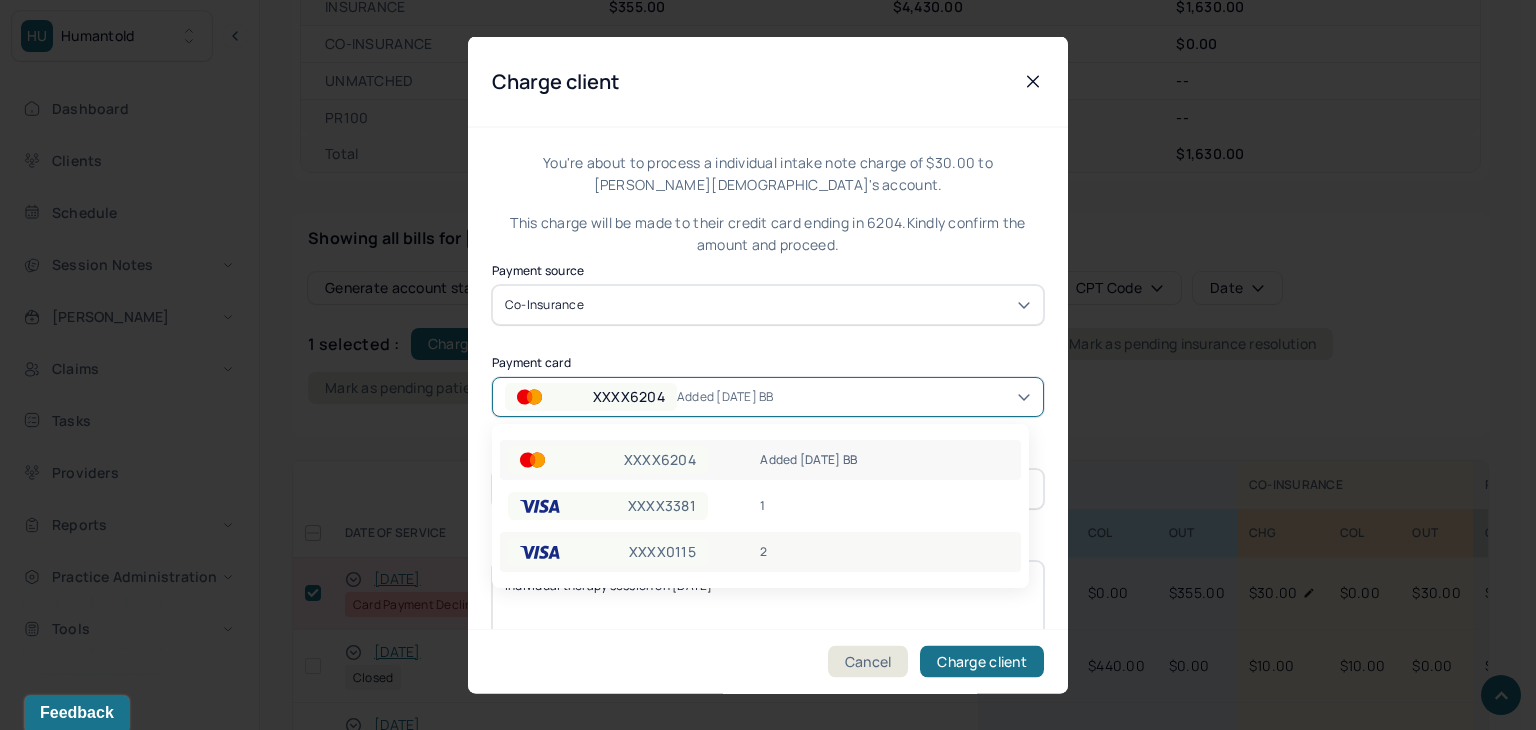 click on "XXXX0115 2" at bounding box center [760, 552] 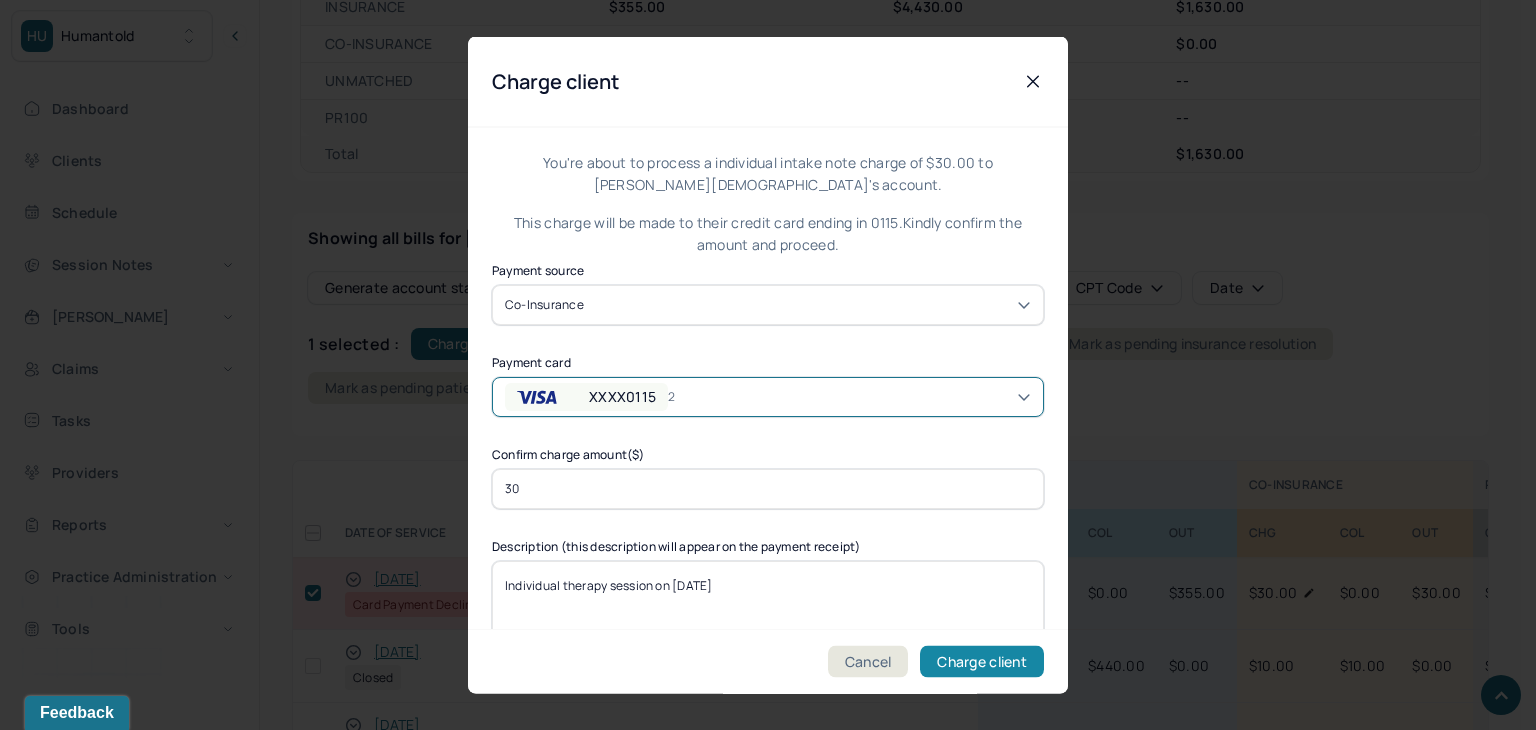 click on "Charge client" at bounding box center [982, 662] 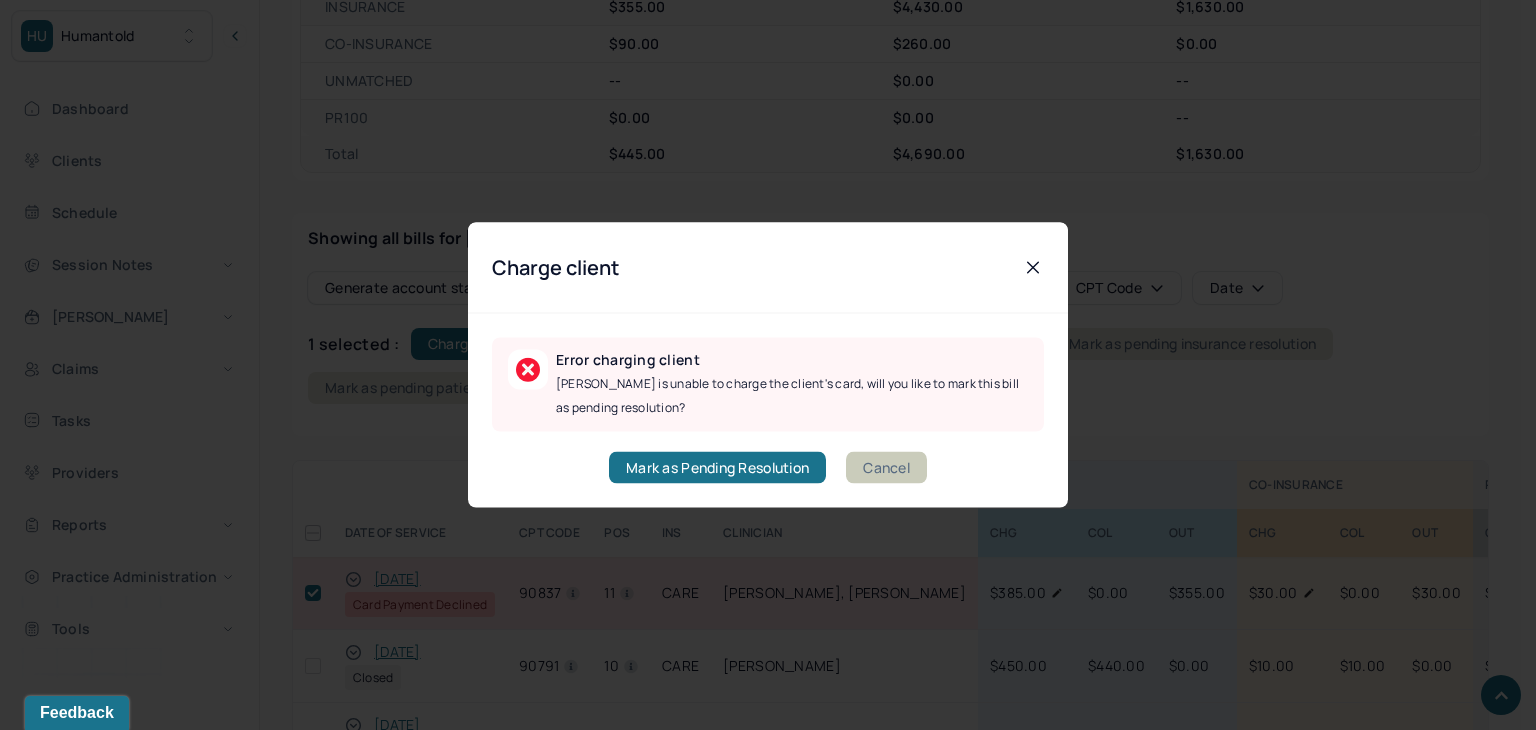 click on "Cancel" at bounding box center [886, 468] 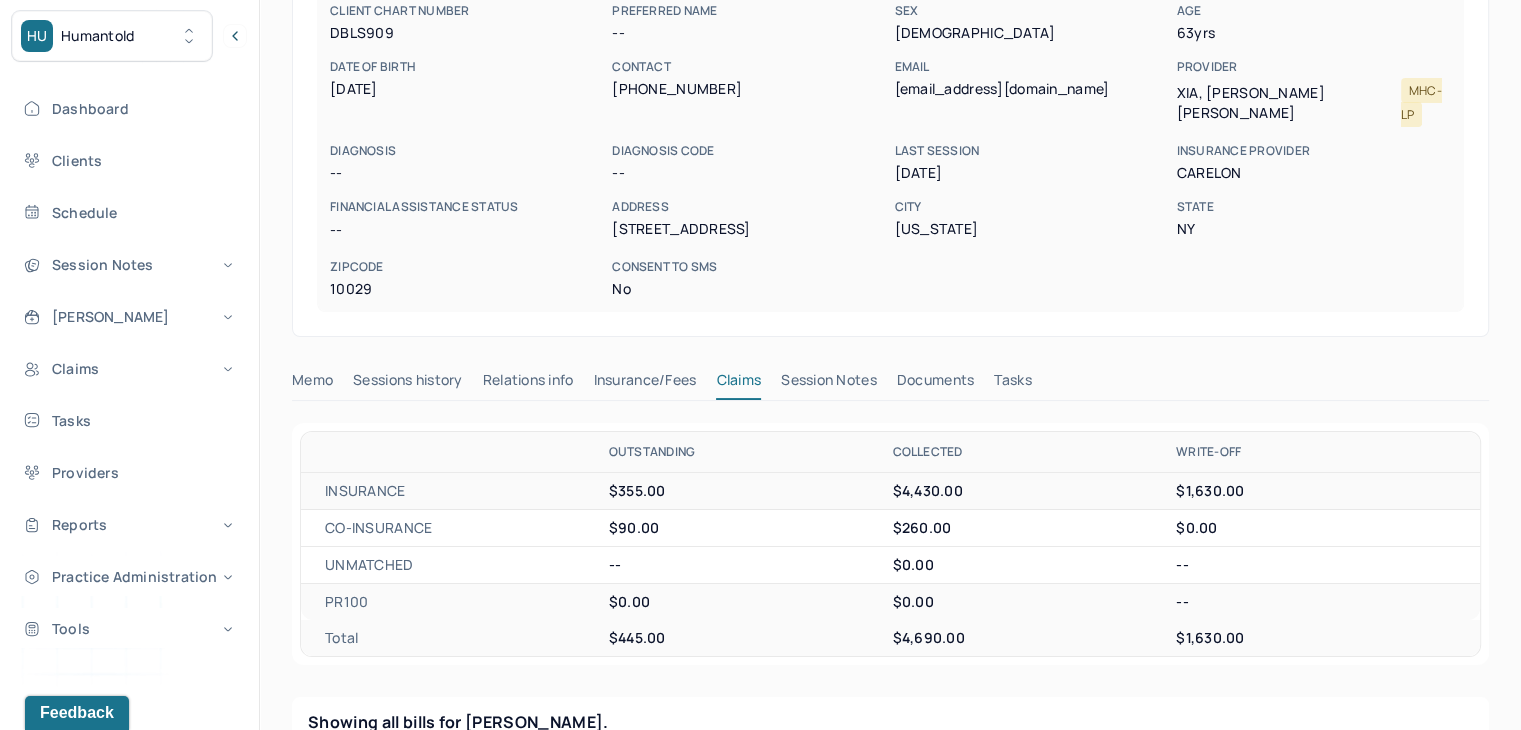 scroll, scrollTop: 0, scrollLeft: 0, axis: both 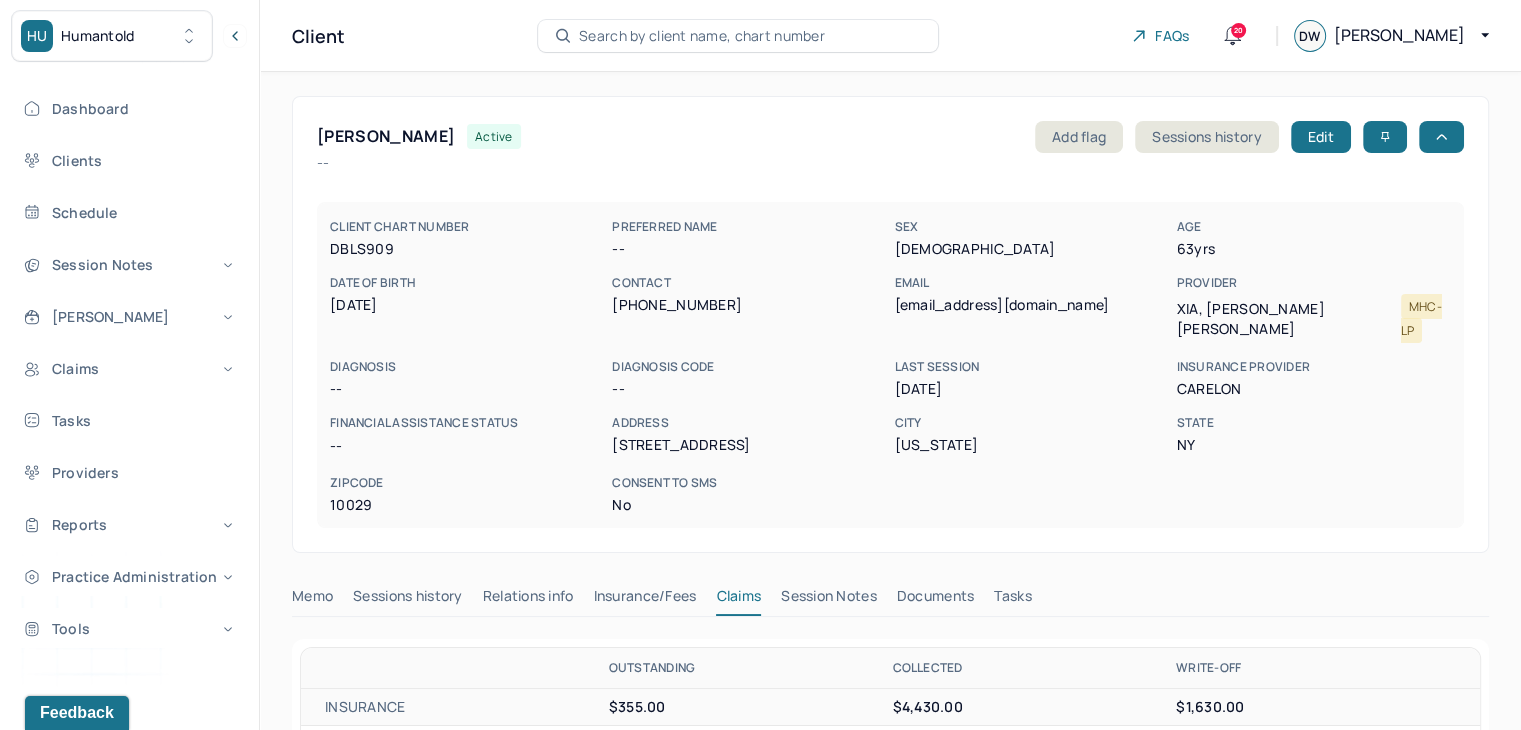 click on "Search by client name, chart number" at bounding box center (702, 36) 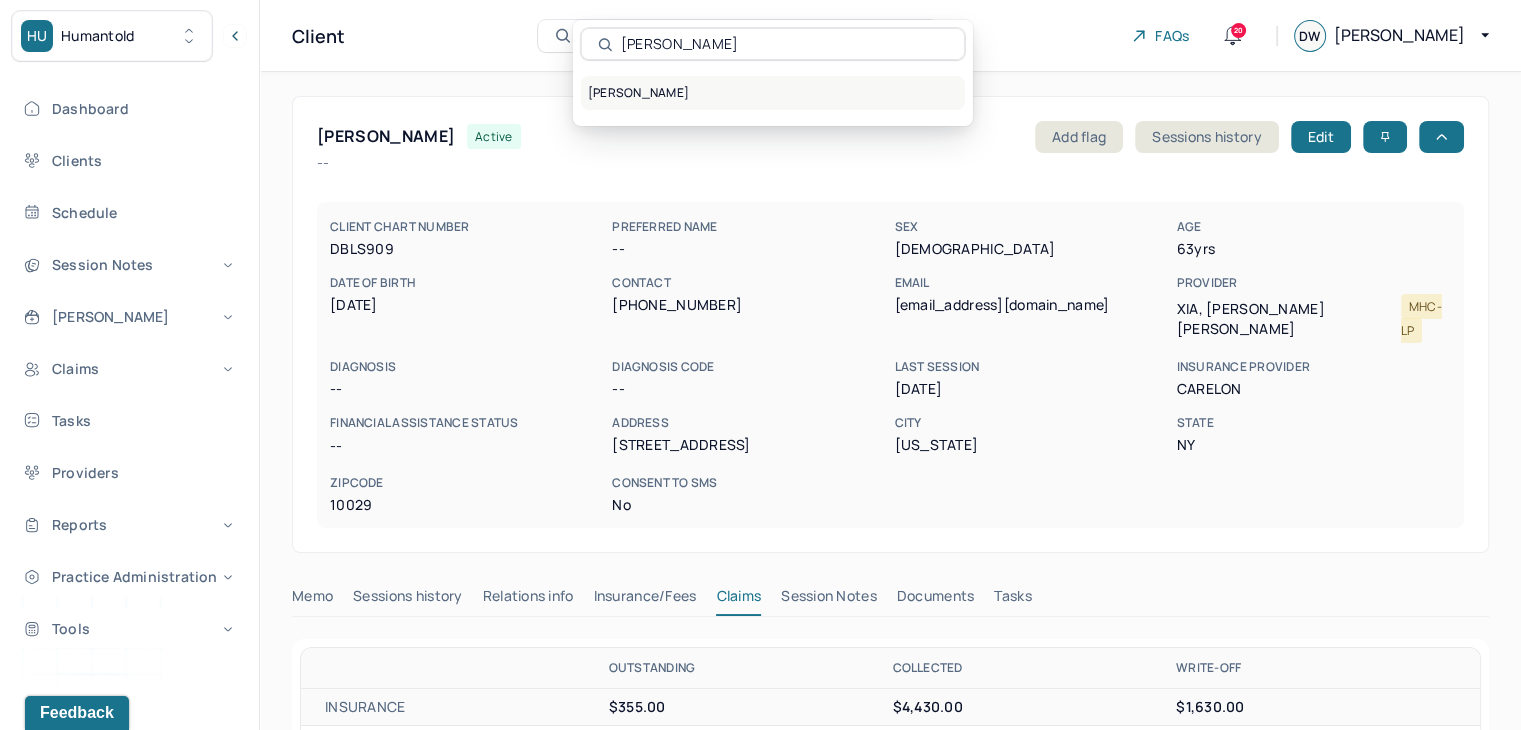 type on "Mustafa Wright" 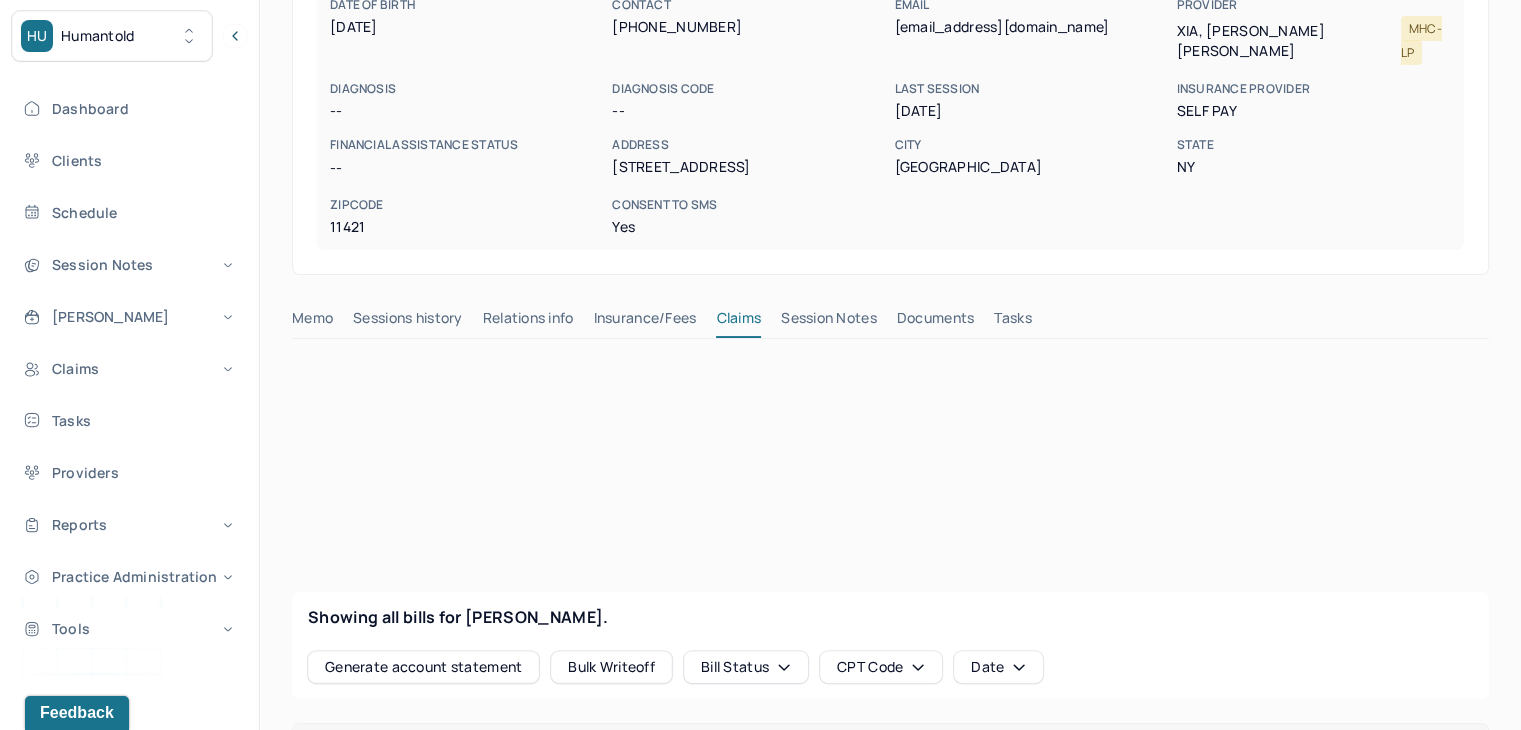 scroll, scrollTop: 600, scrollLeft: 0, axis: vertical 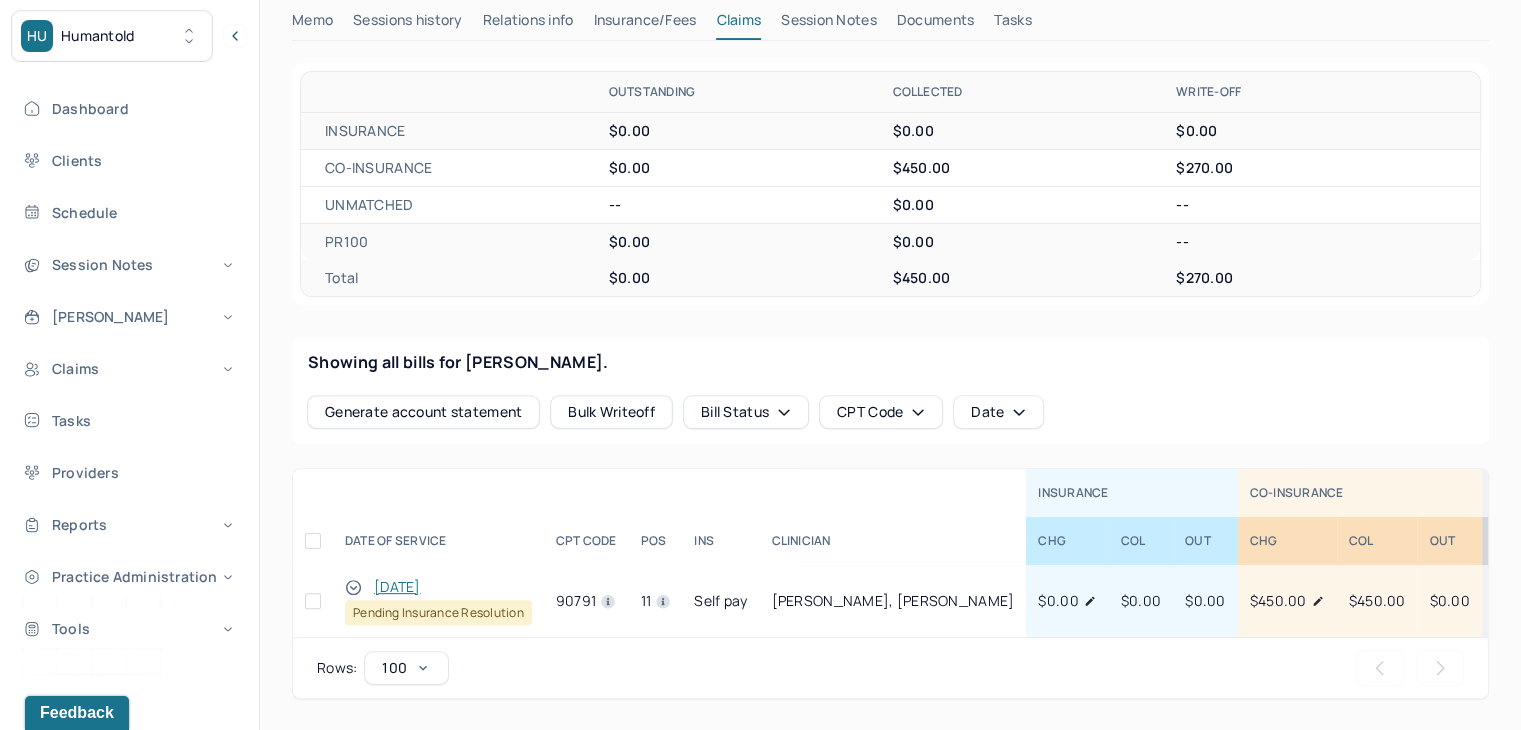 click 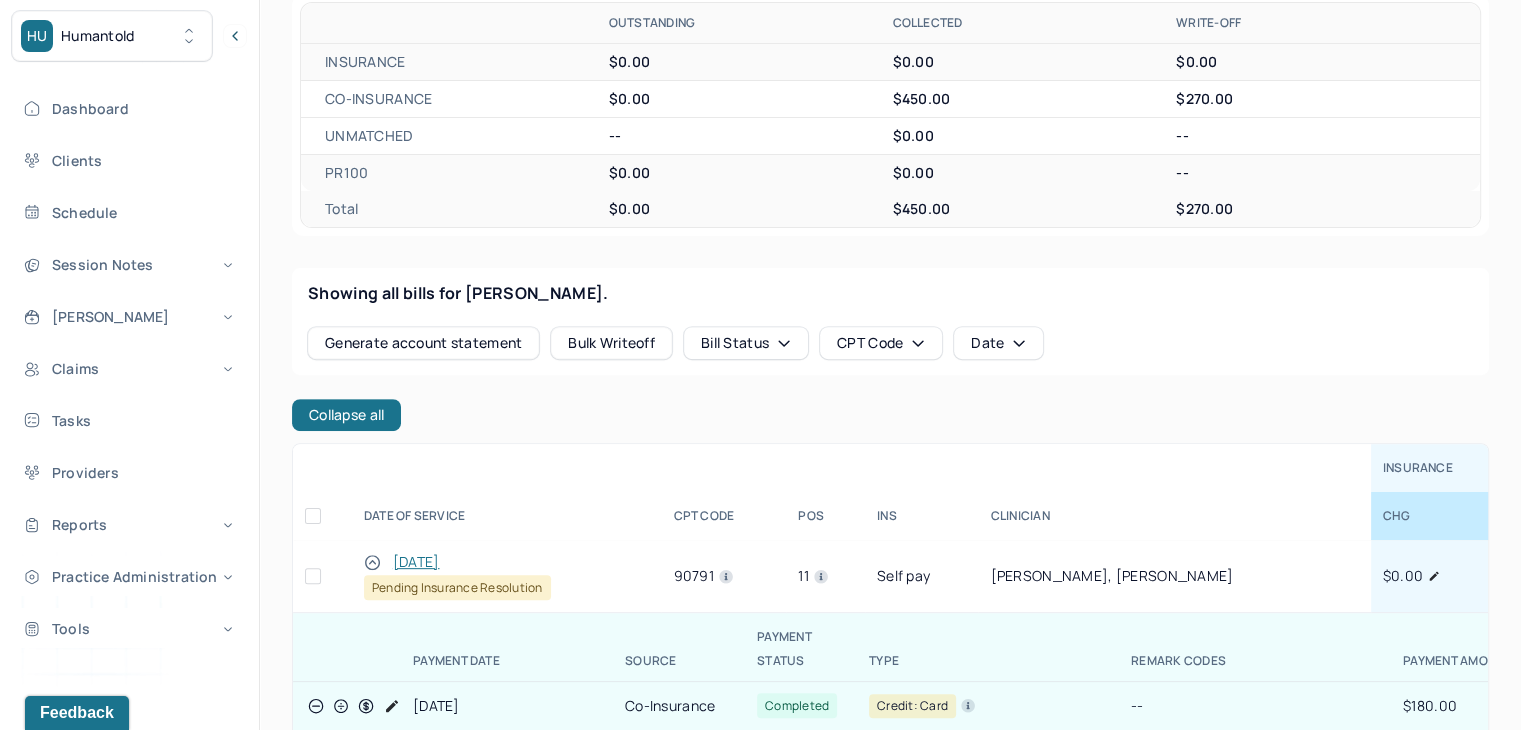 scroll, scrollTop: 700, scrollLeft: 0, axis: vertical 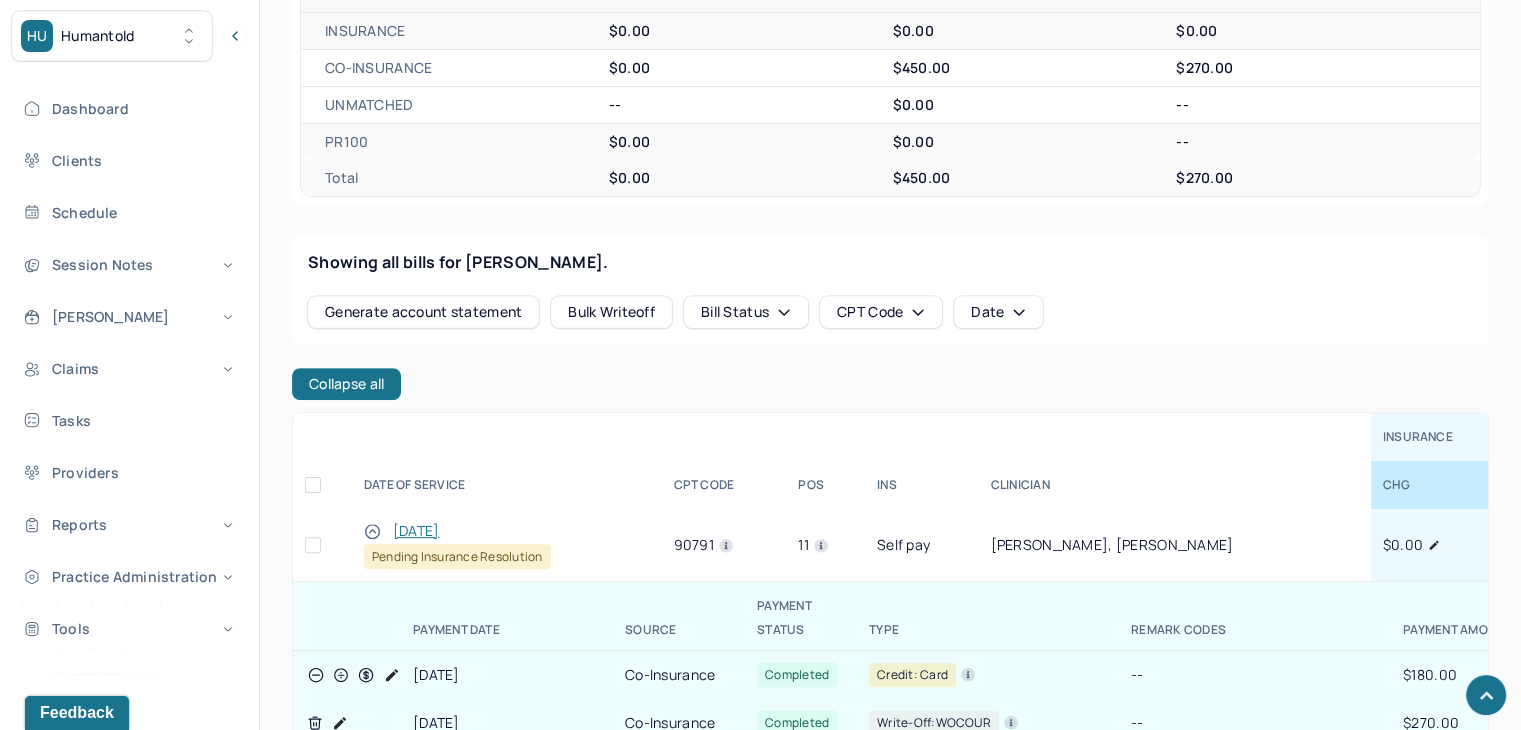 click at bounding box center [313, 545] 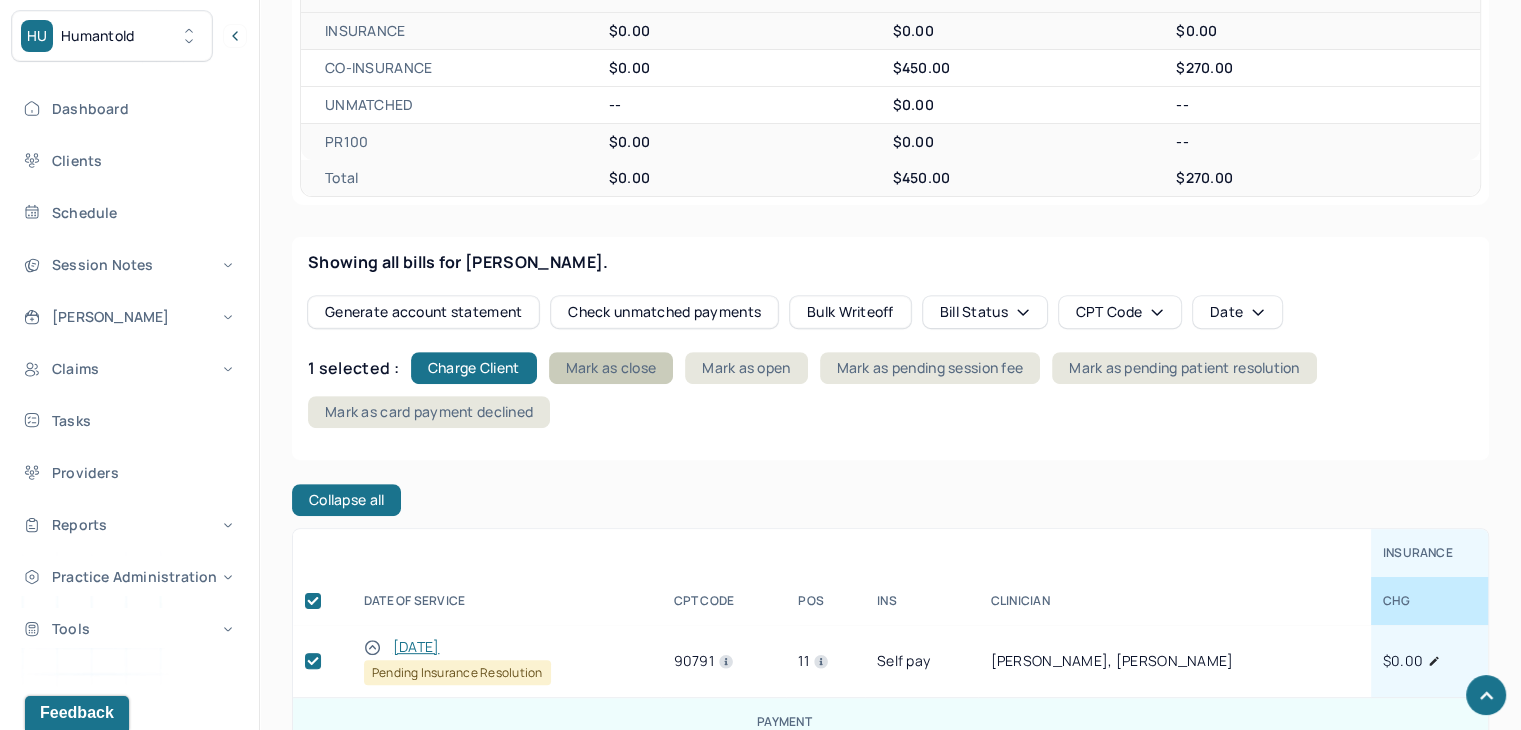 click on "Mark as close" at bounding box center [611, 368] 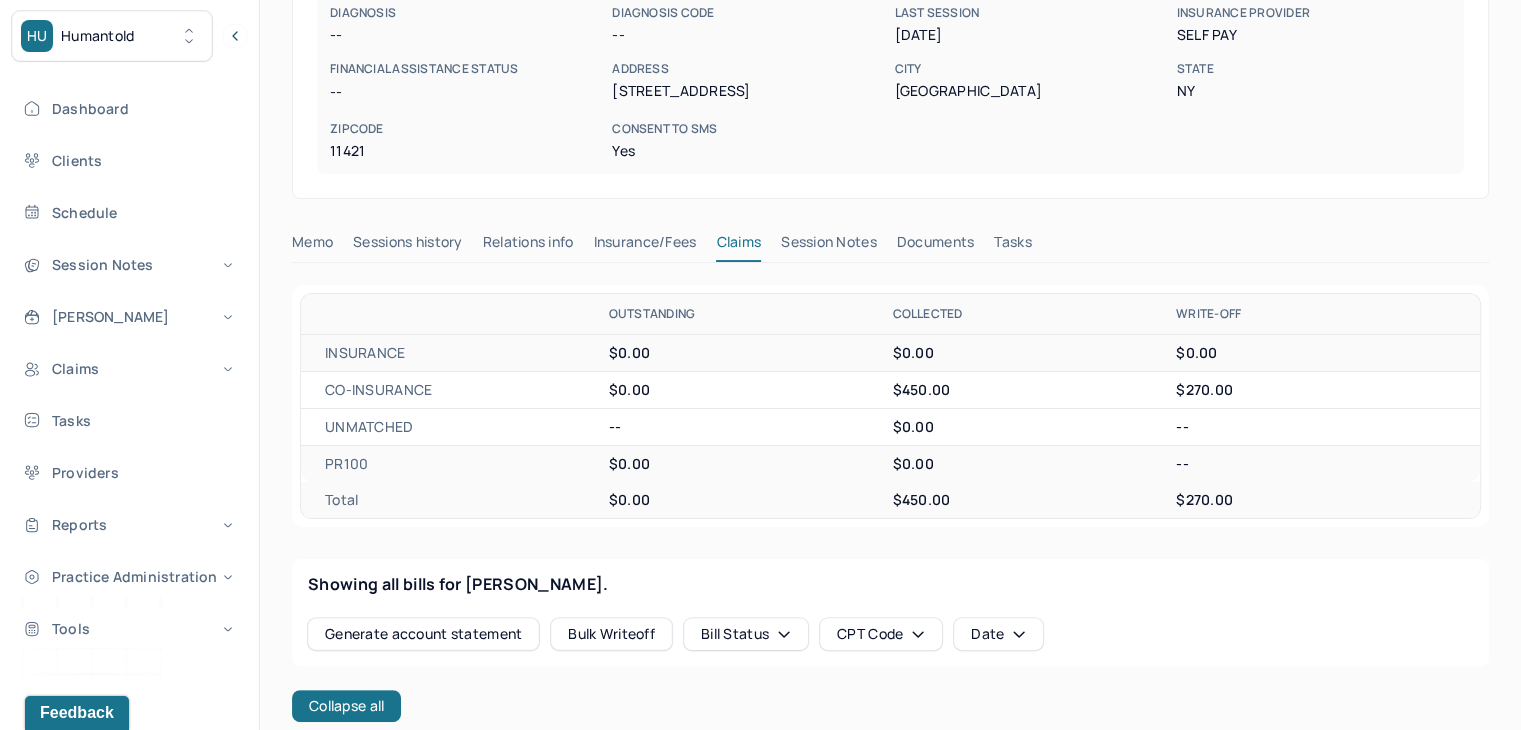 scroll, scrollTop: 0, scrollLeft: 0, axis: both 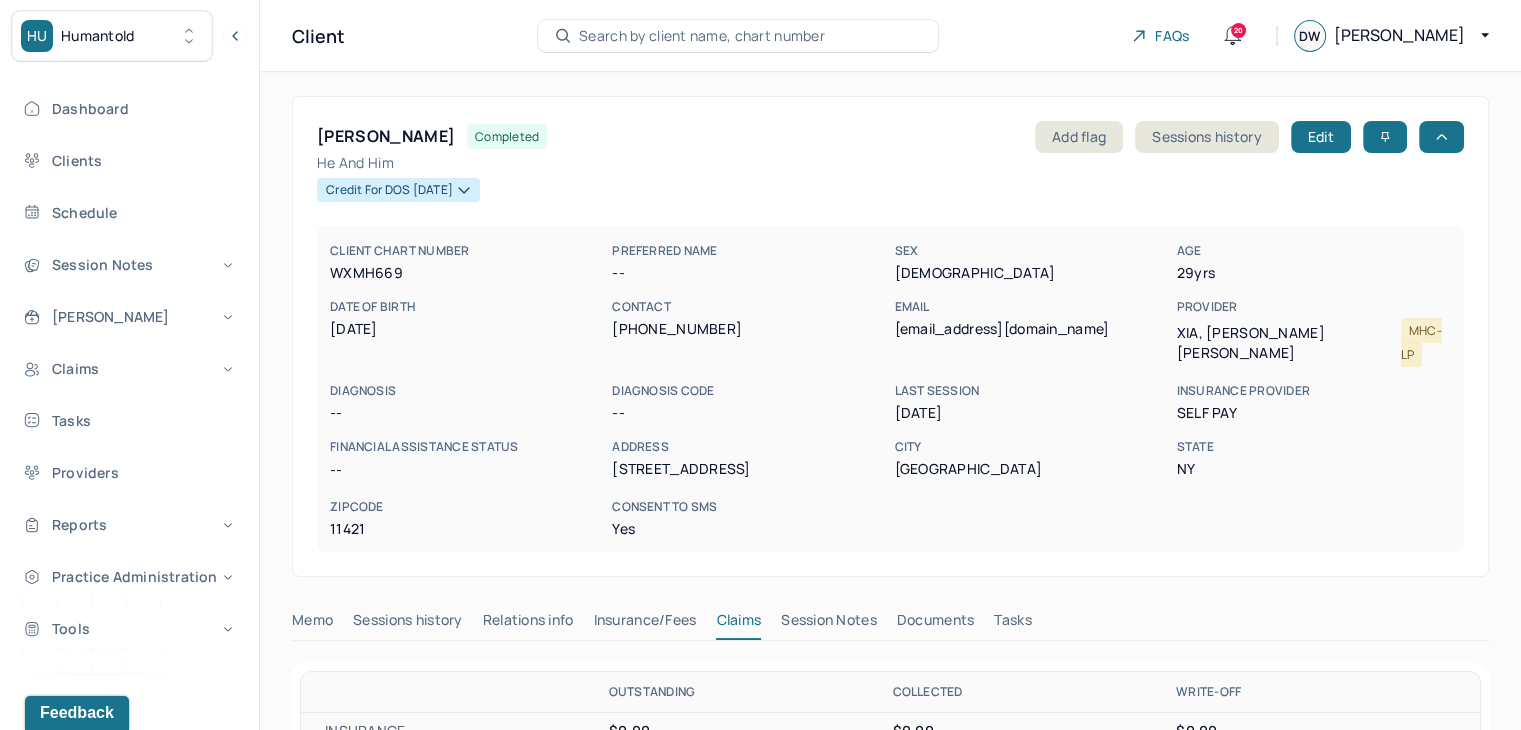 click on "Search by client name, chart number" at bounding box center [702, 36] 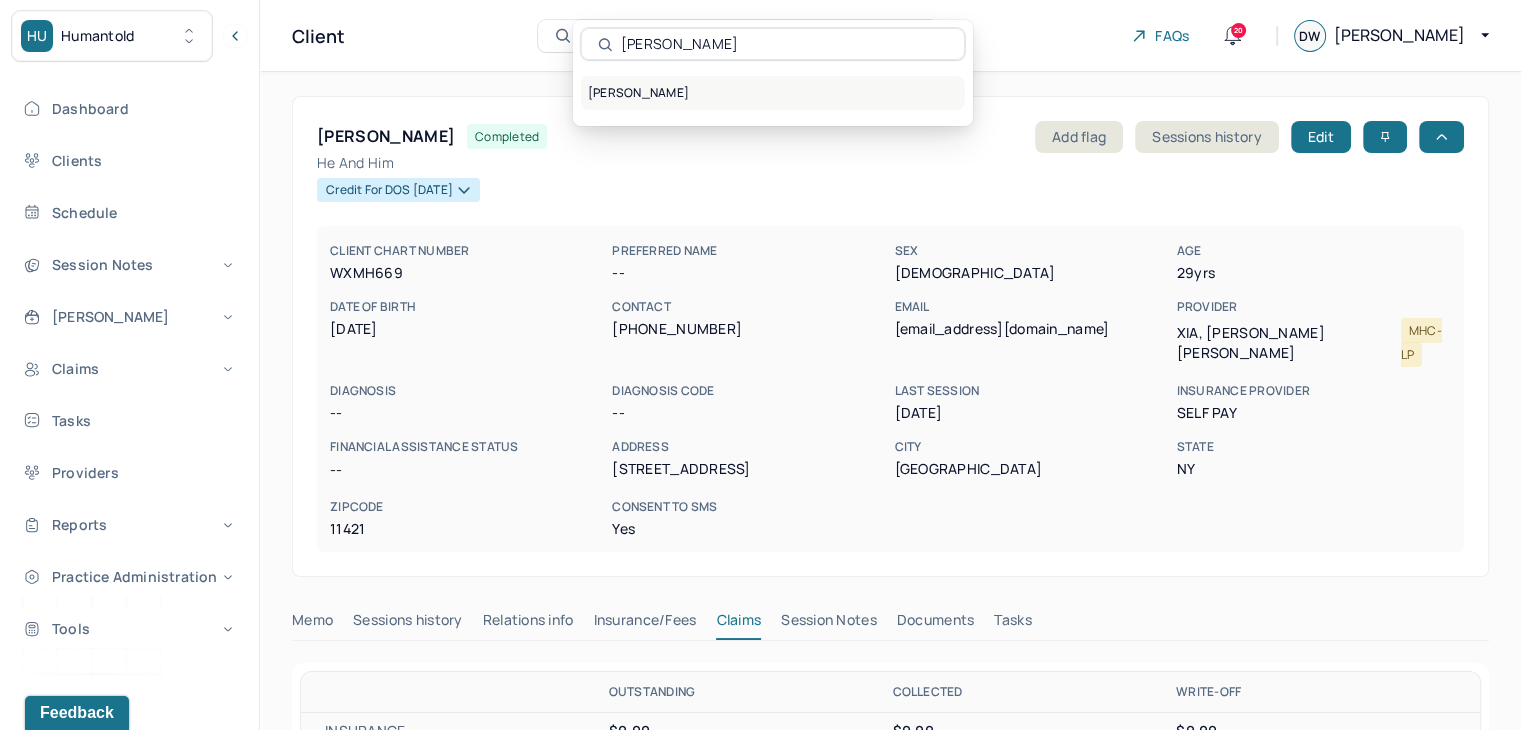 type on "Alana Campbell" 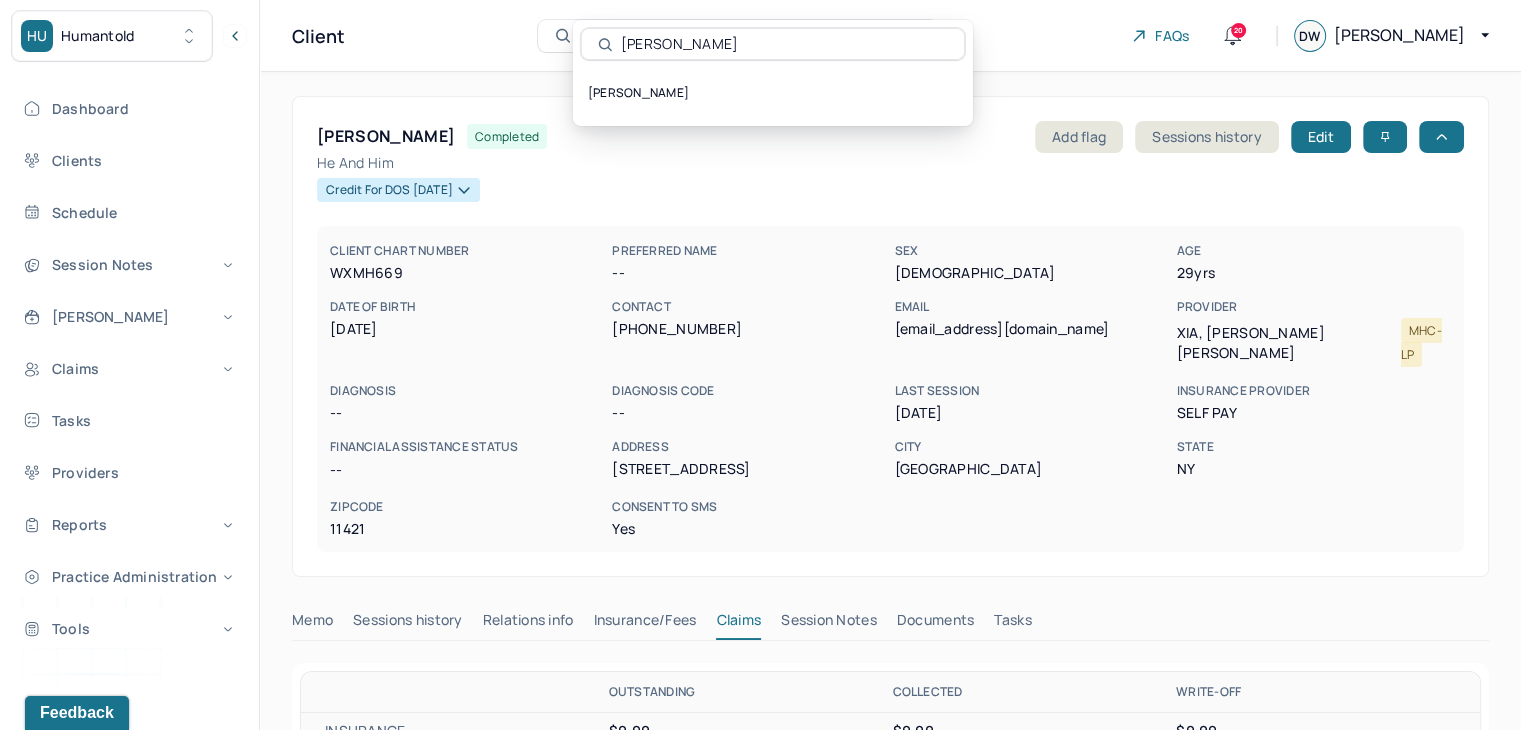 click on "CAMPBELL, ALANA" at bounding box center [773, 93] 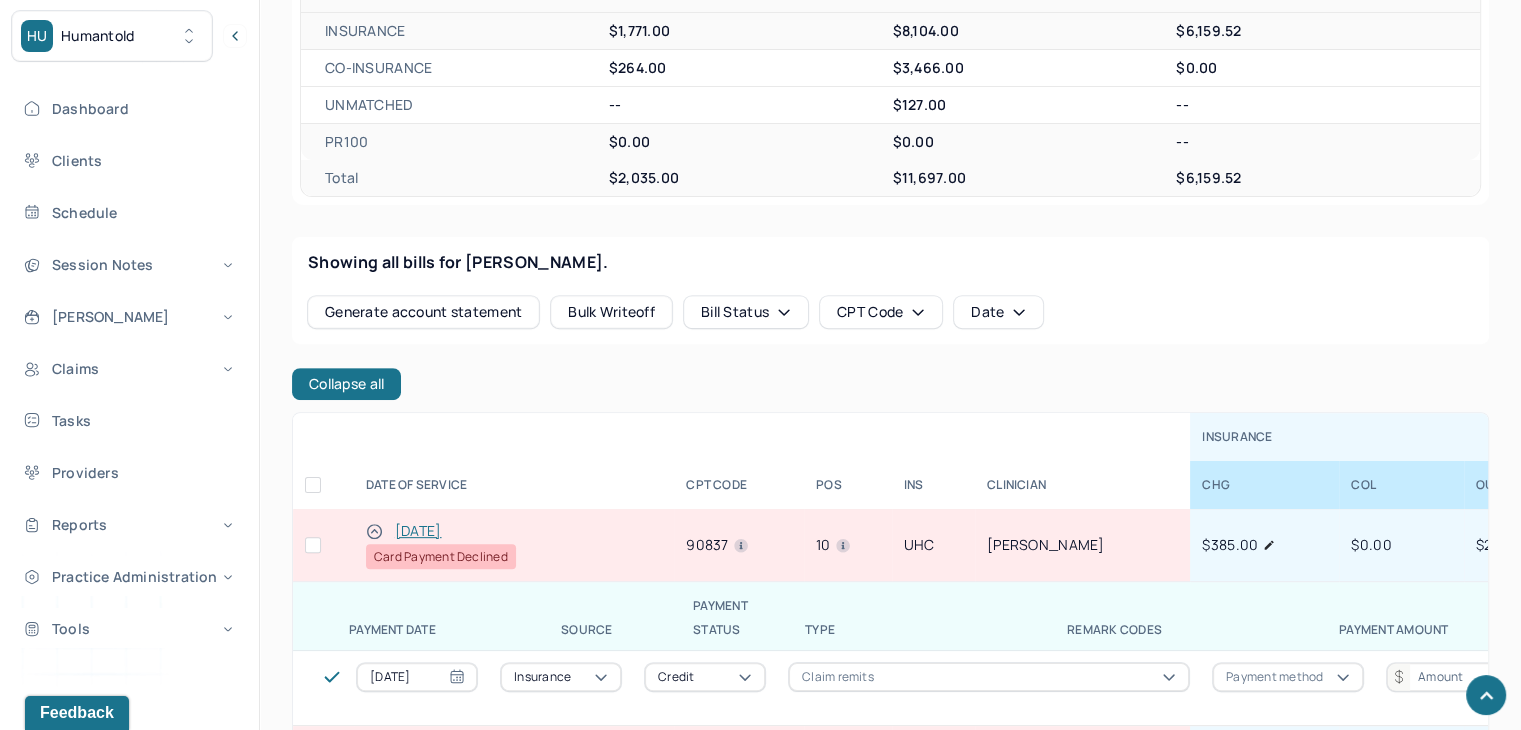 scroll, scrollTop: 900, scrollLeft: 0, axis: vertical 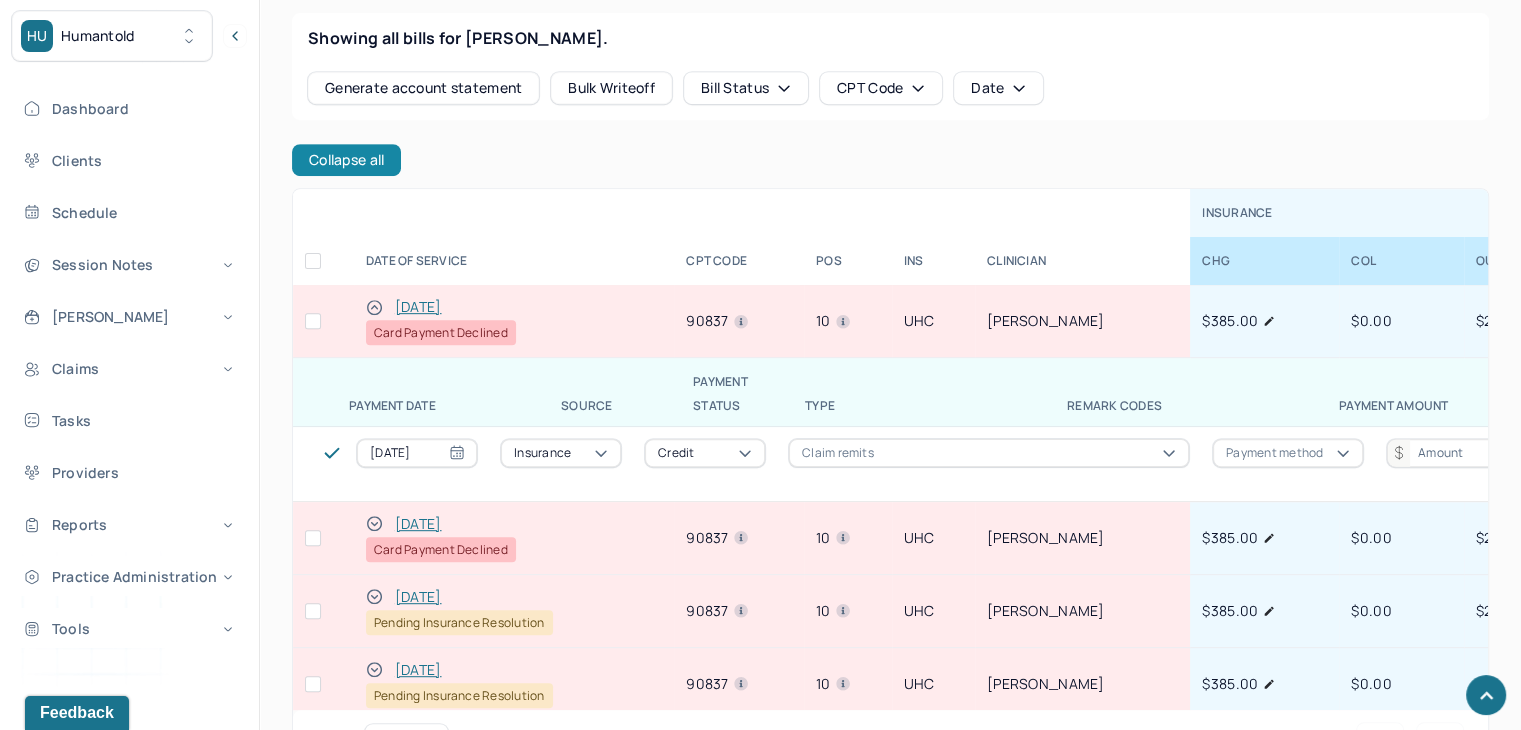 click on "Collapse all" at bounding box center [346, 160] 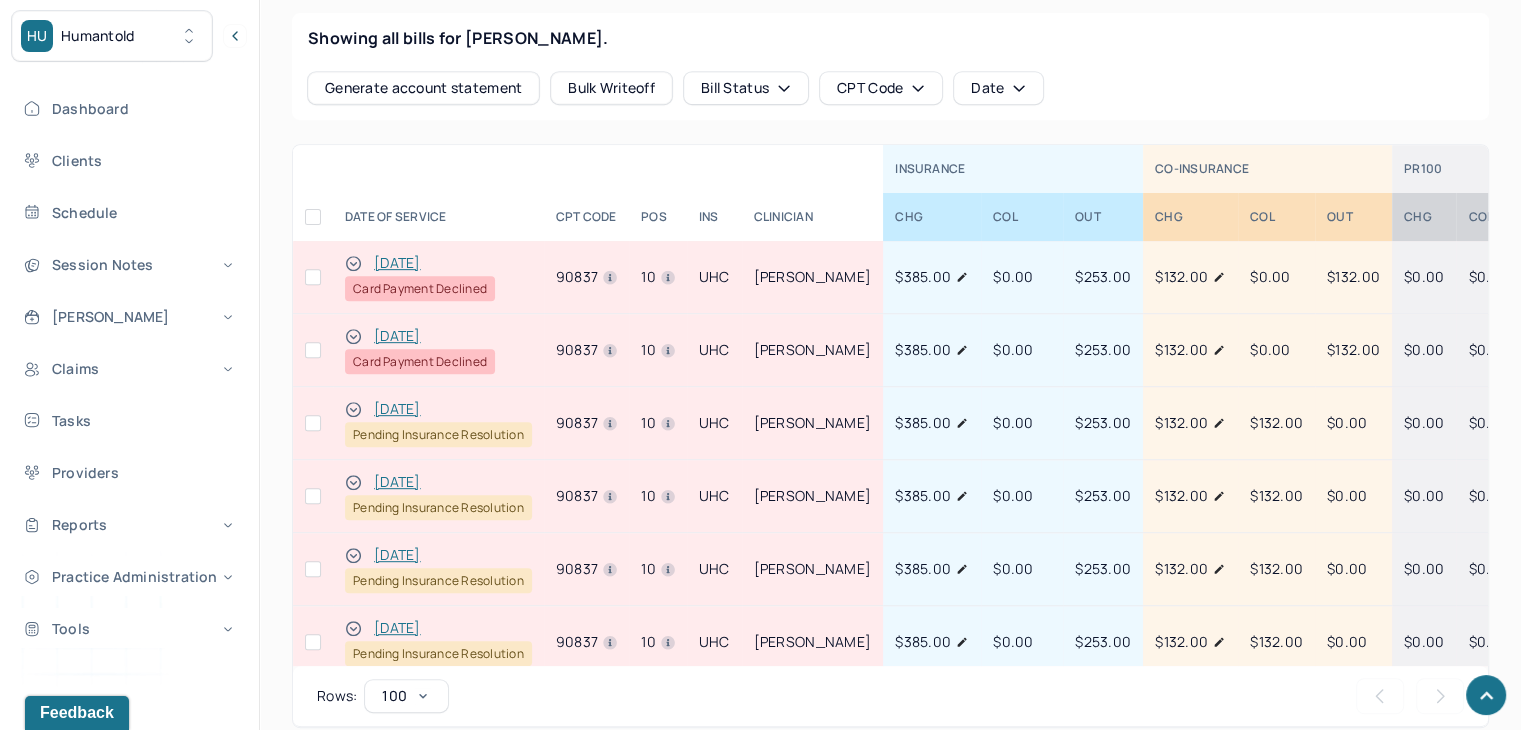 click at bounding box center [313, 350] 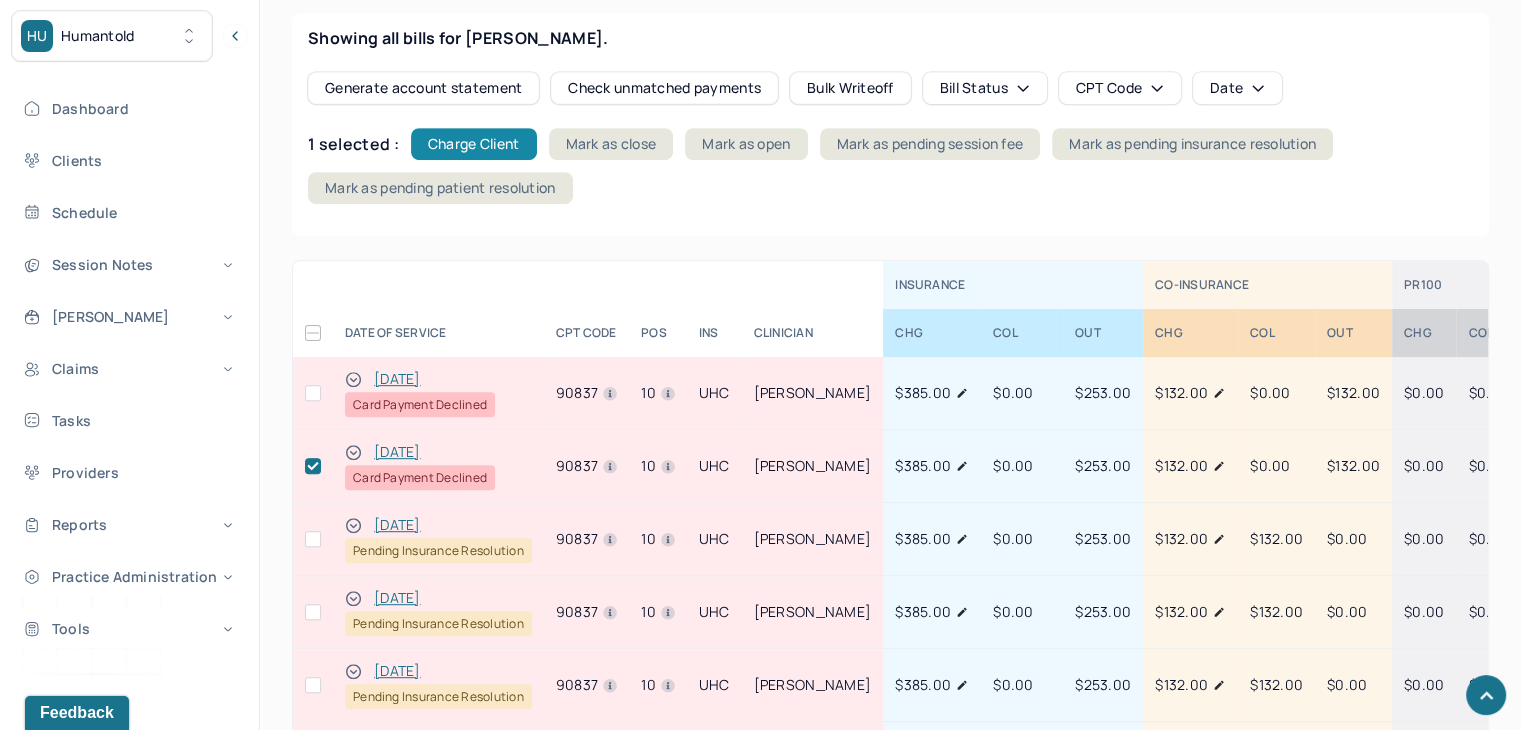 click on "Charge Client" at bounding box center (474, 144) 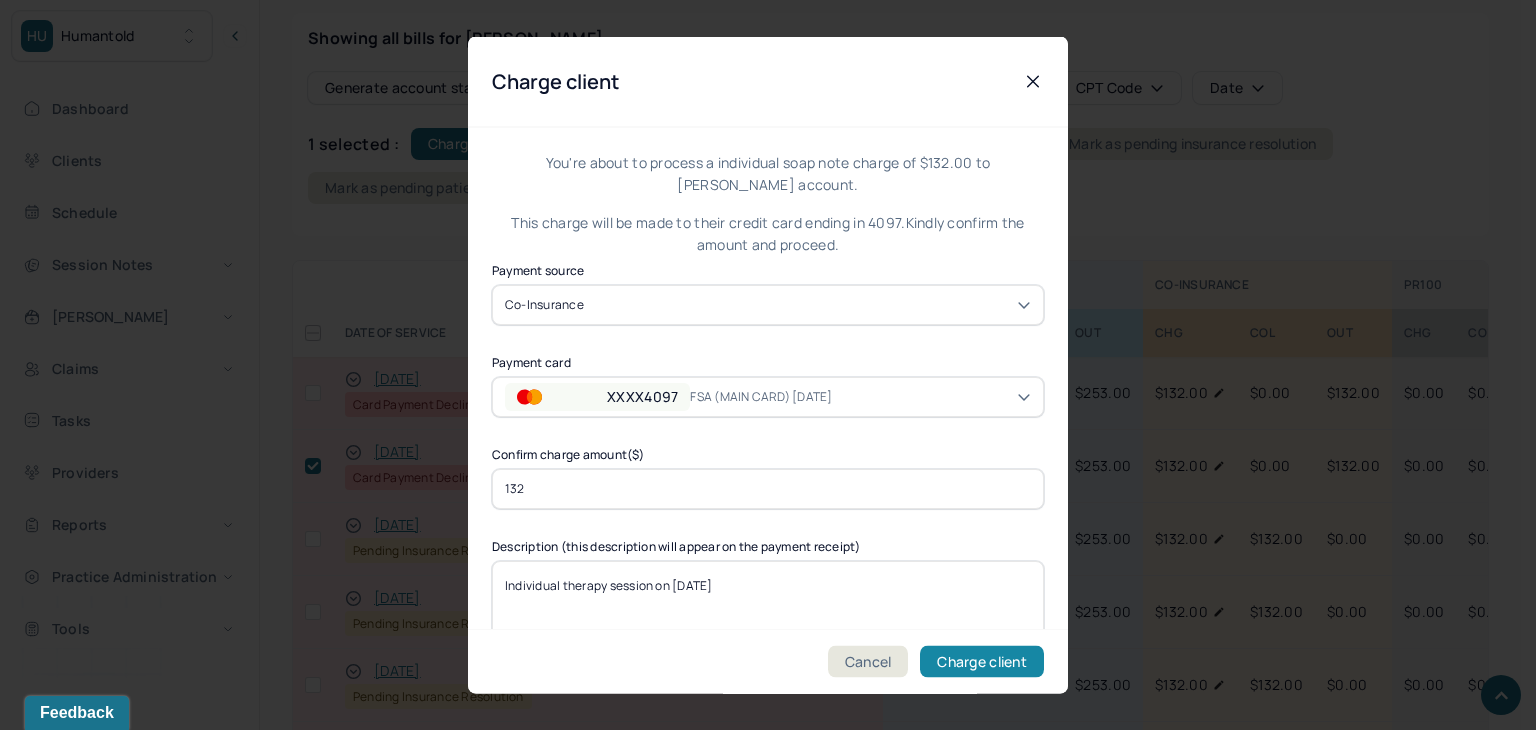 click on "Charge client" at bounding box center (982, 662) 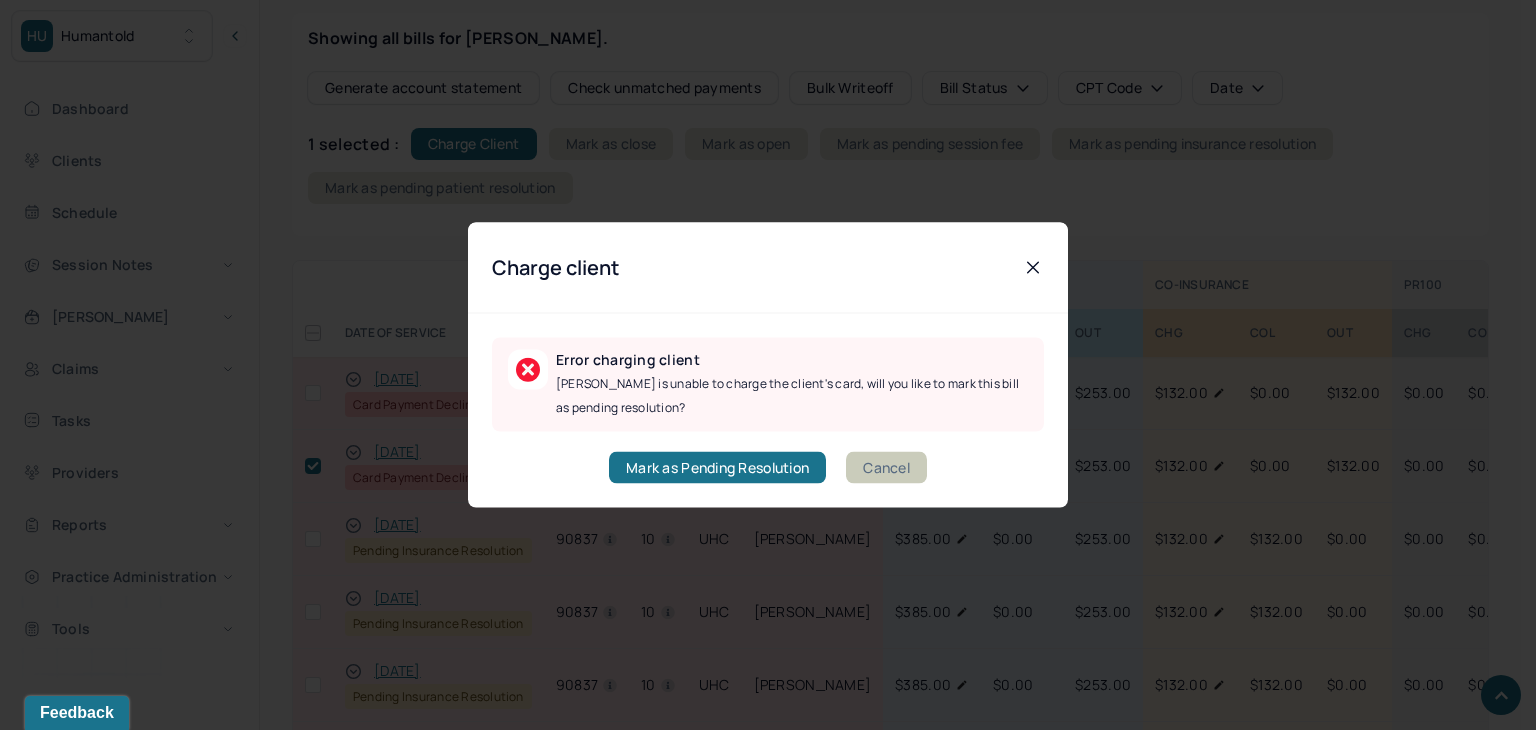 click on "Cancel" at bounding box center [886, 468] 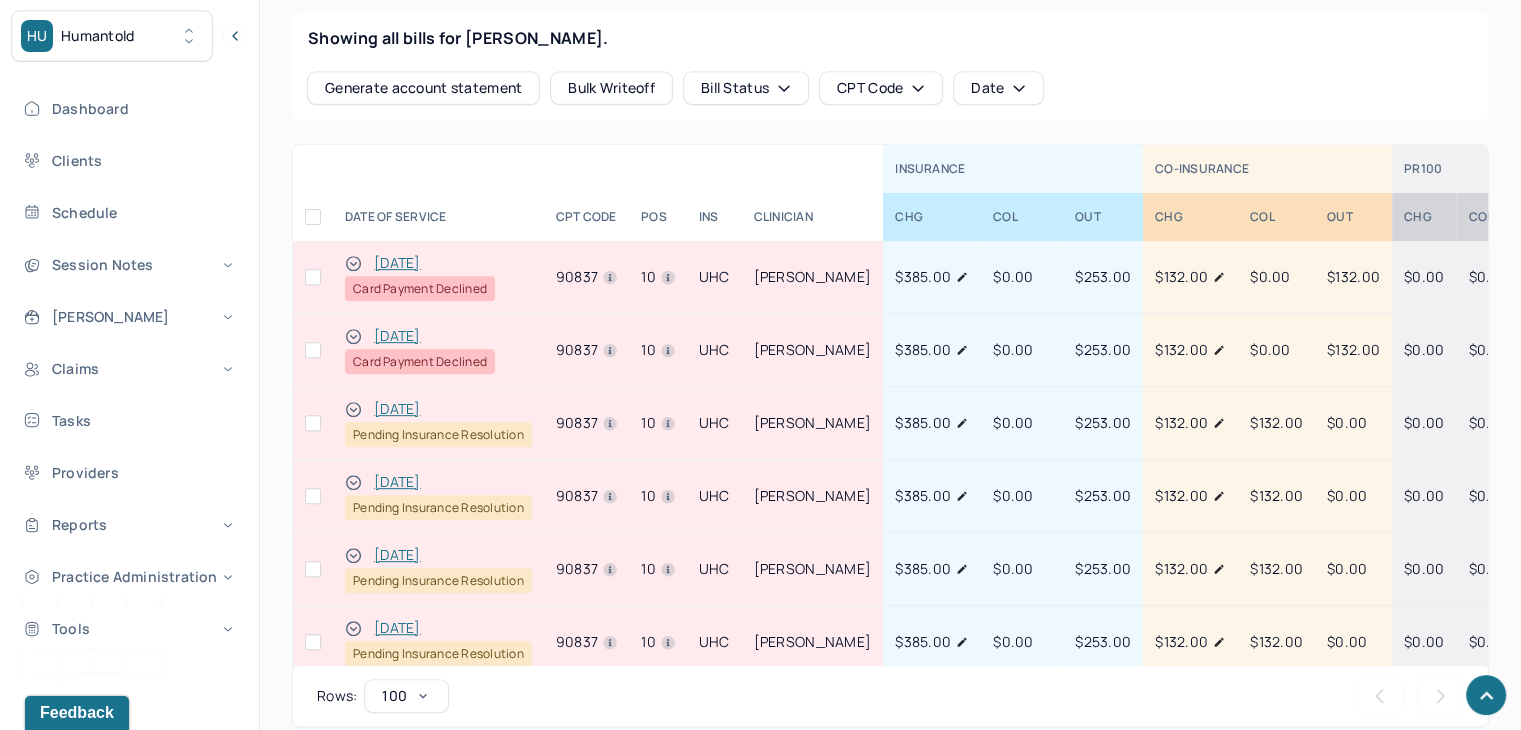 click at bounding box center (313, 350) 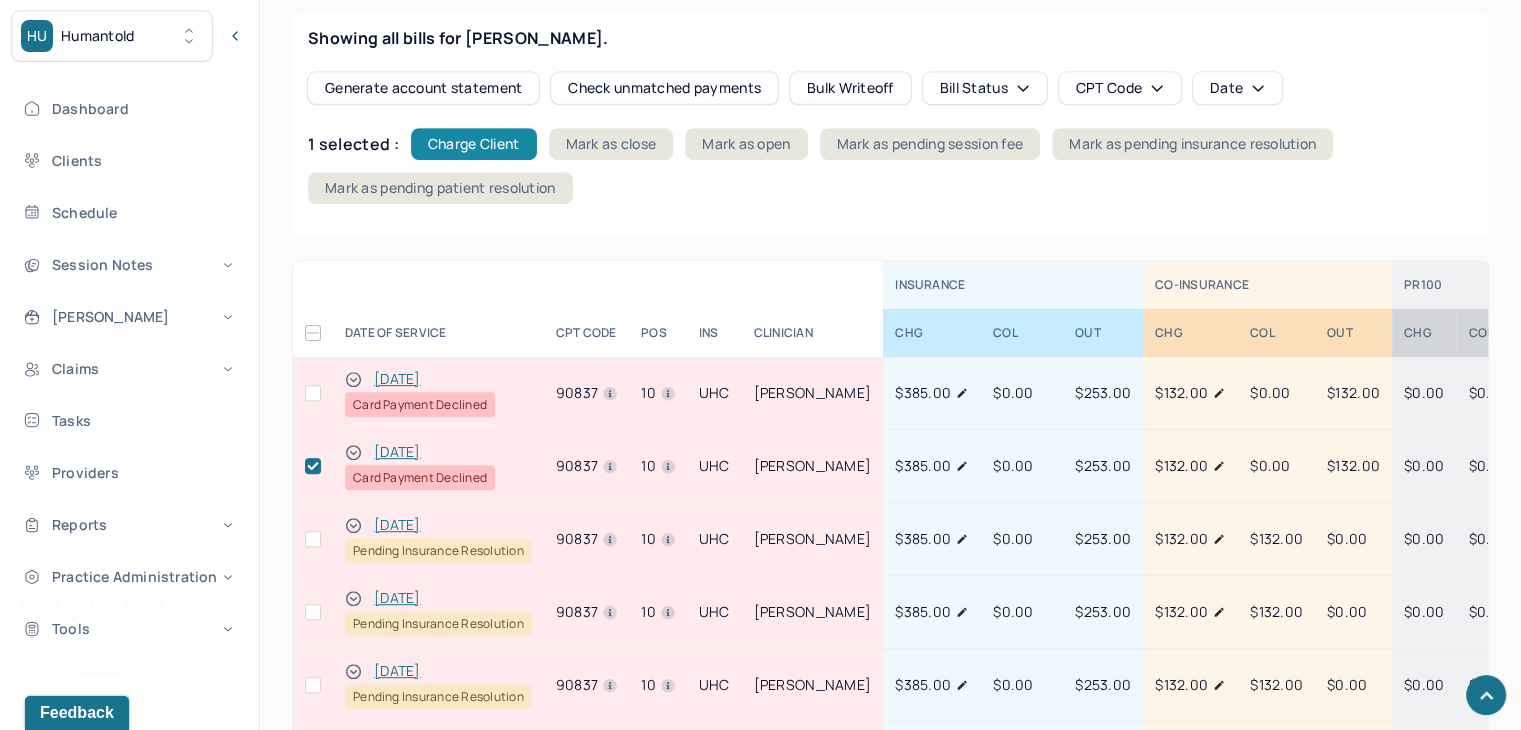 click on "Charge Client" at bounding box center [474, 144] 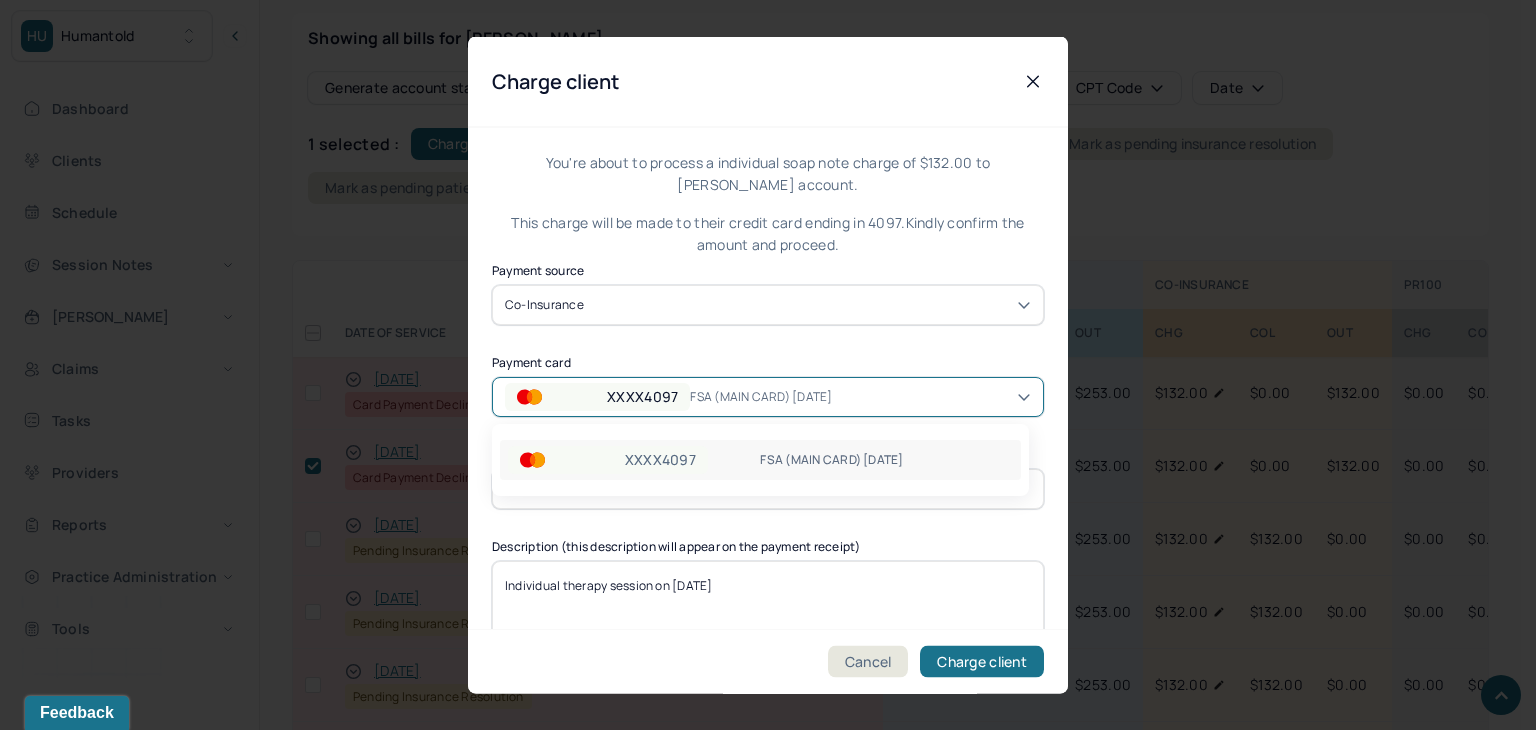click on "XXXX4097" at bounding box center [597, 396] 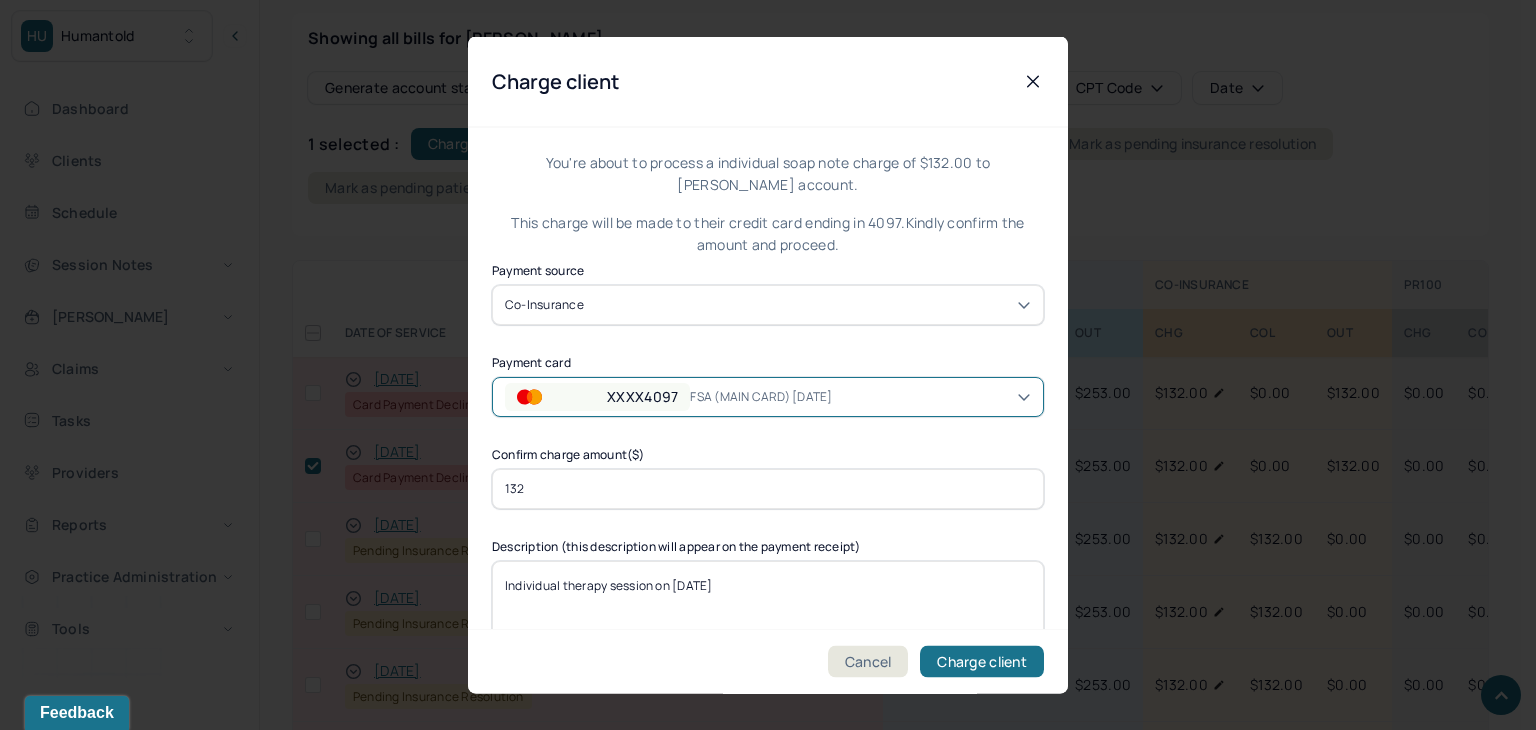 click on "XXXX4097" at bounding box center [597, 396] 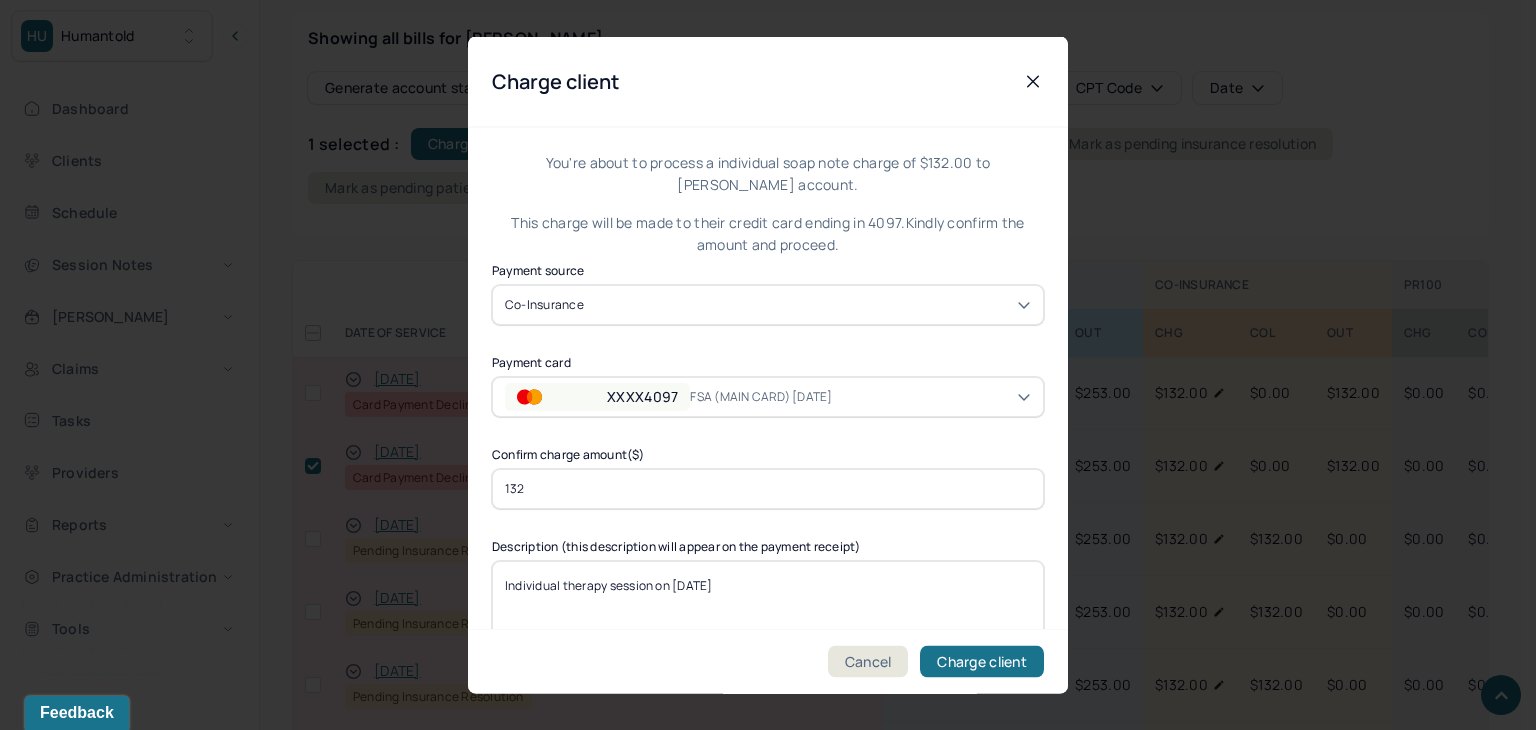 click 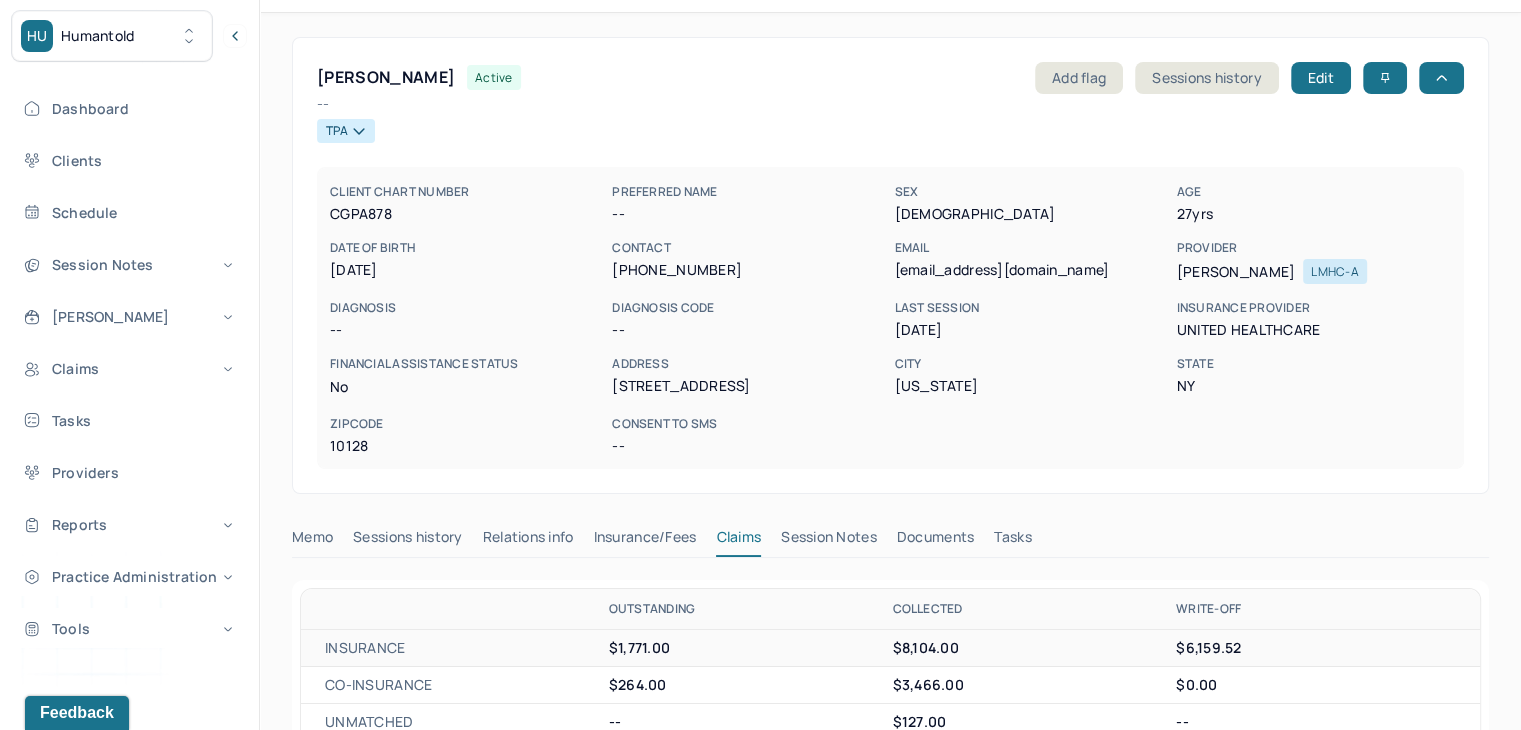 scroll, scrollTop: 0, scrollLeft: 0, axis: both 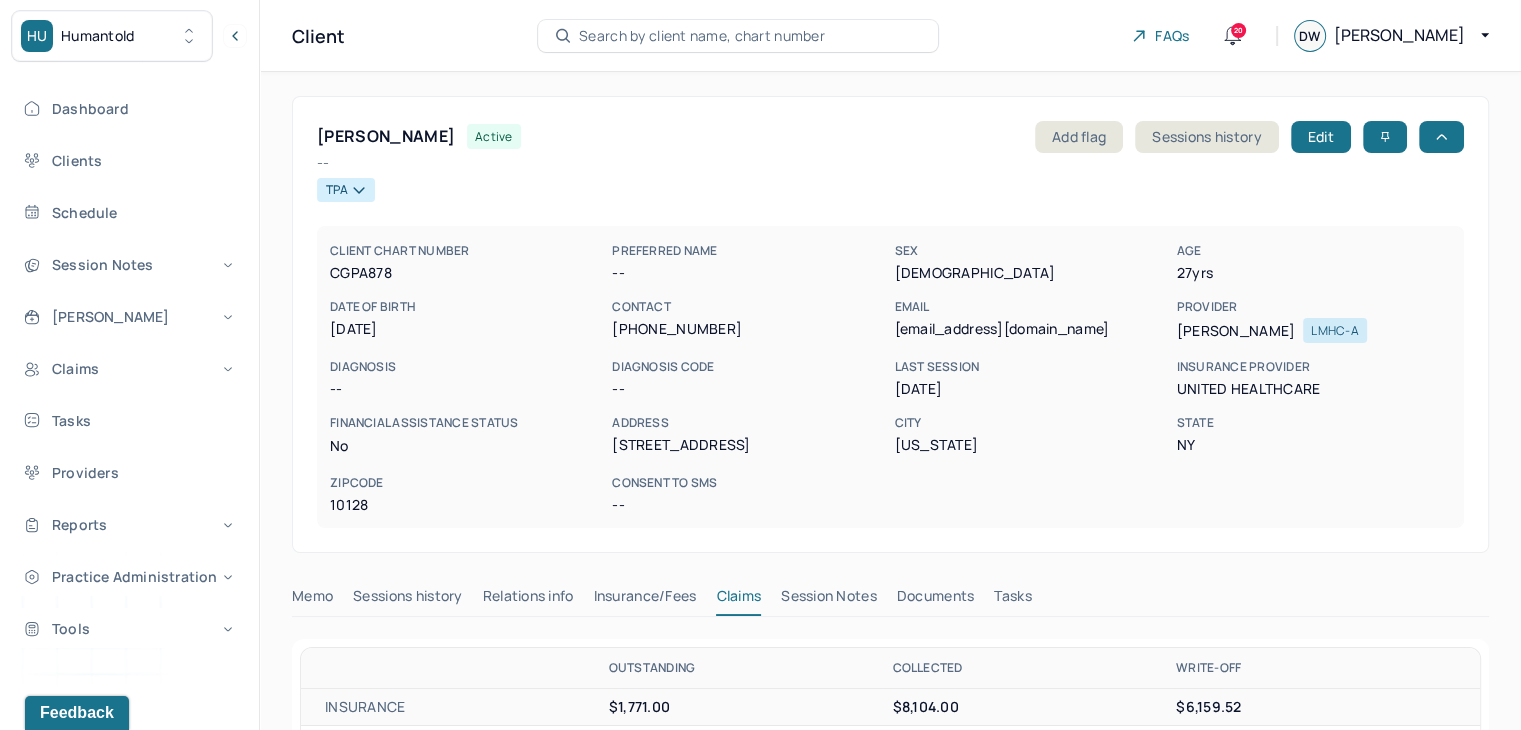 click on "Search by client name, chart number" at bounding box center [702, 36] 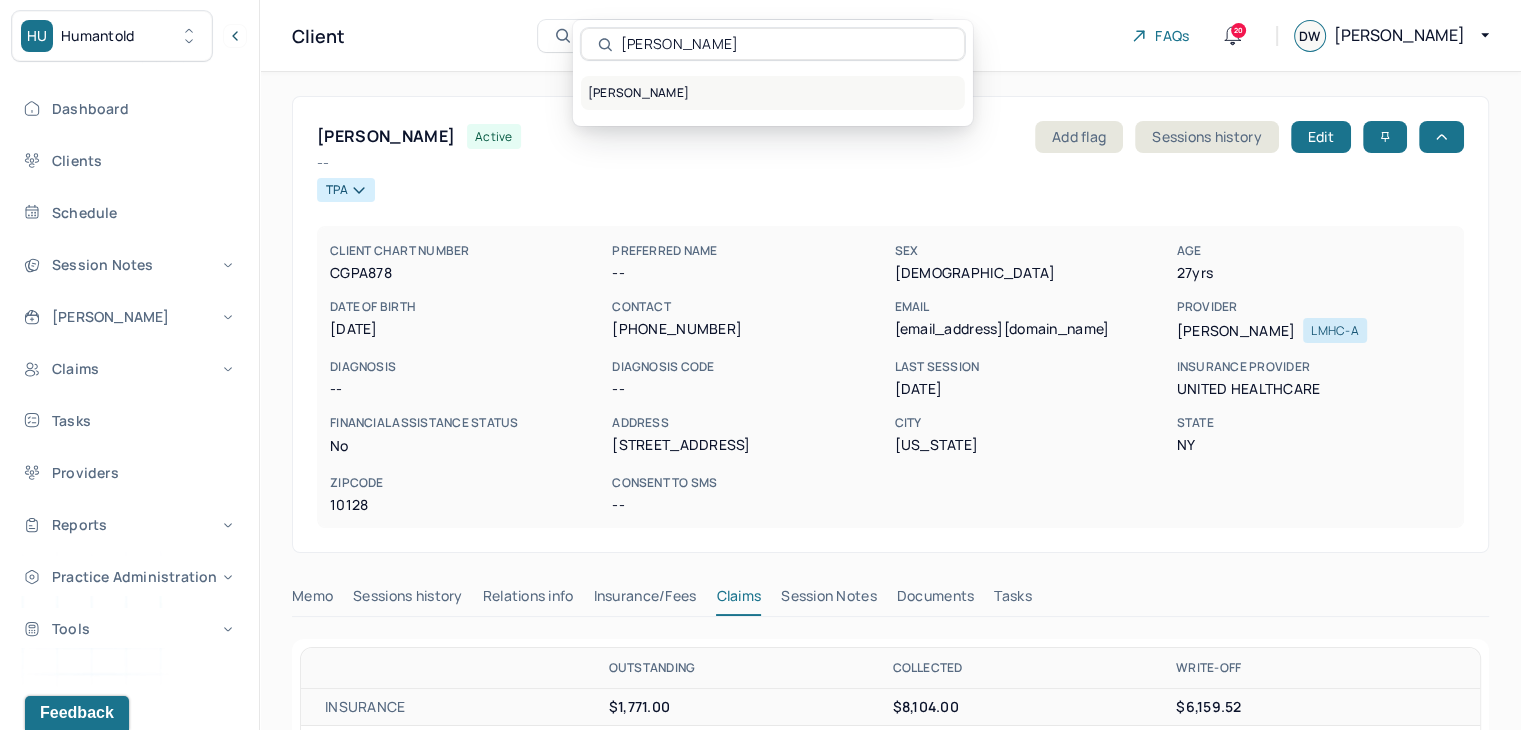type on "Adriana Orduna" 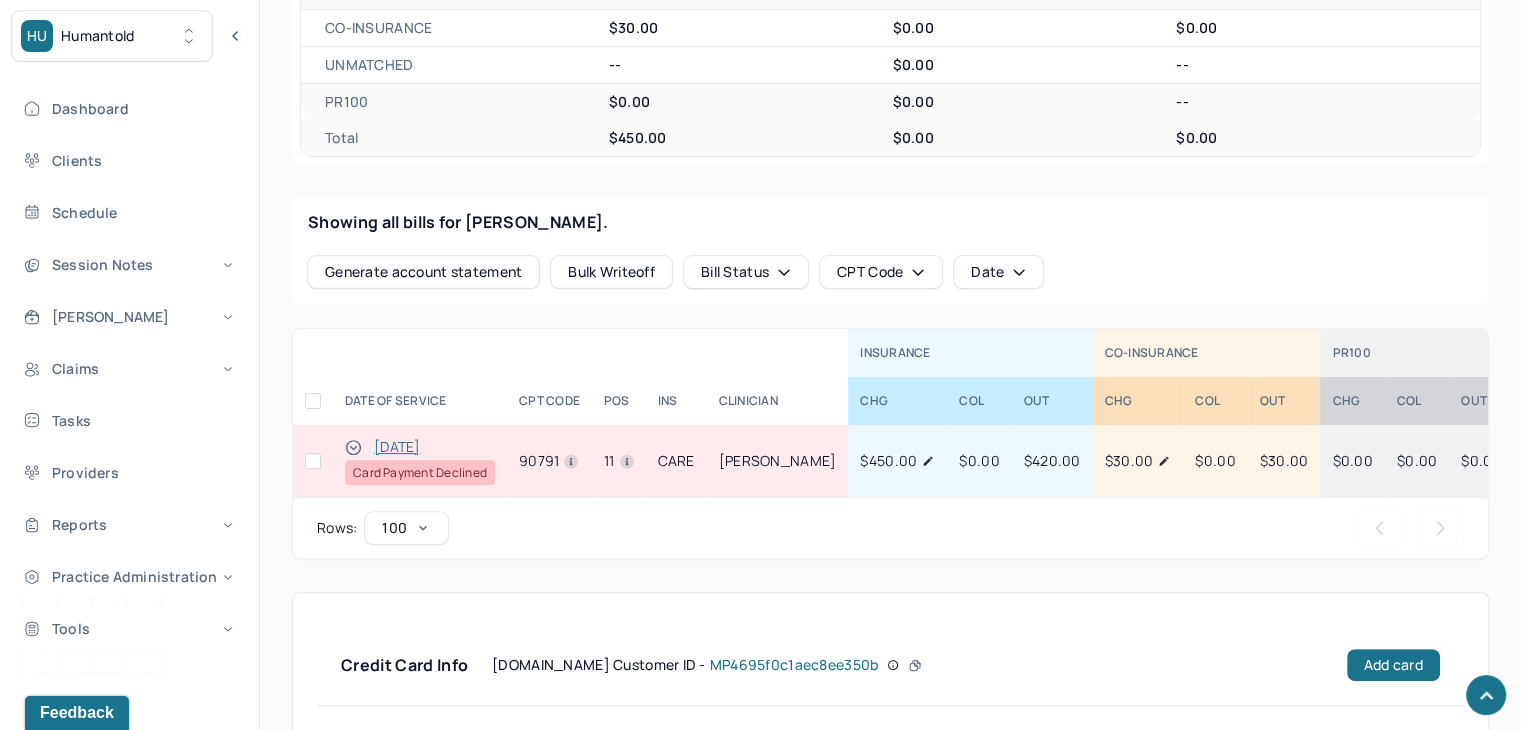 scroll, scrollTop: 700, scrollLeft: 0, axis: vertical 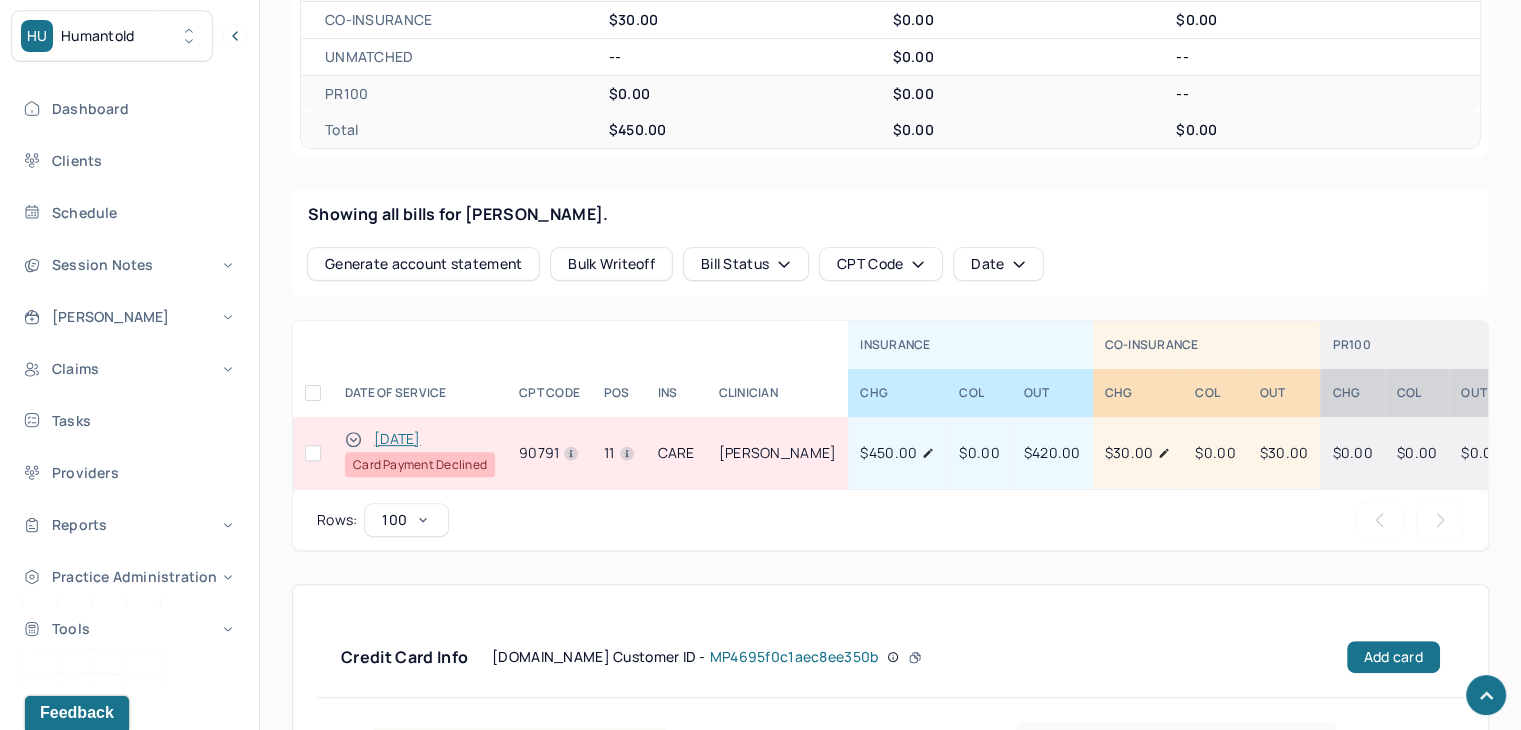 click at bounding box center (313, 453) 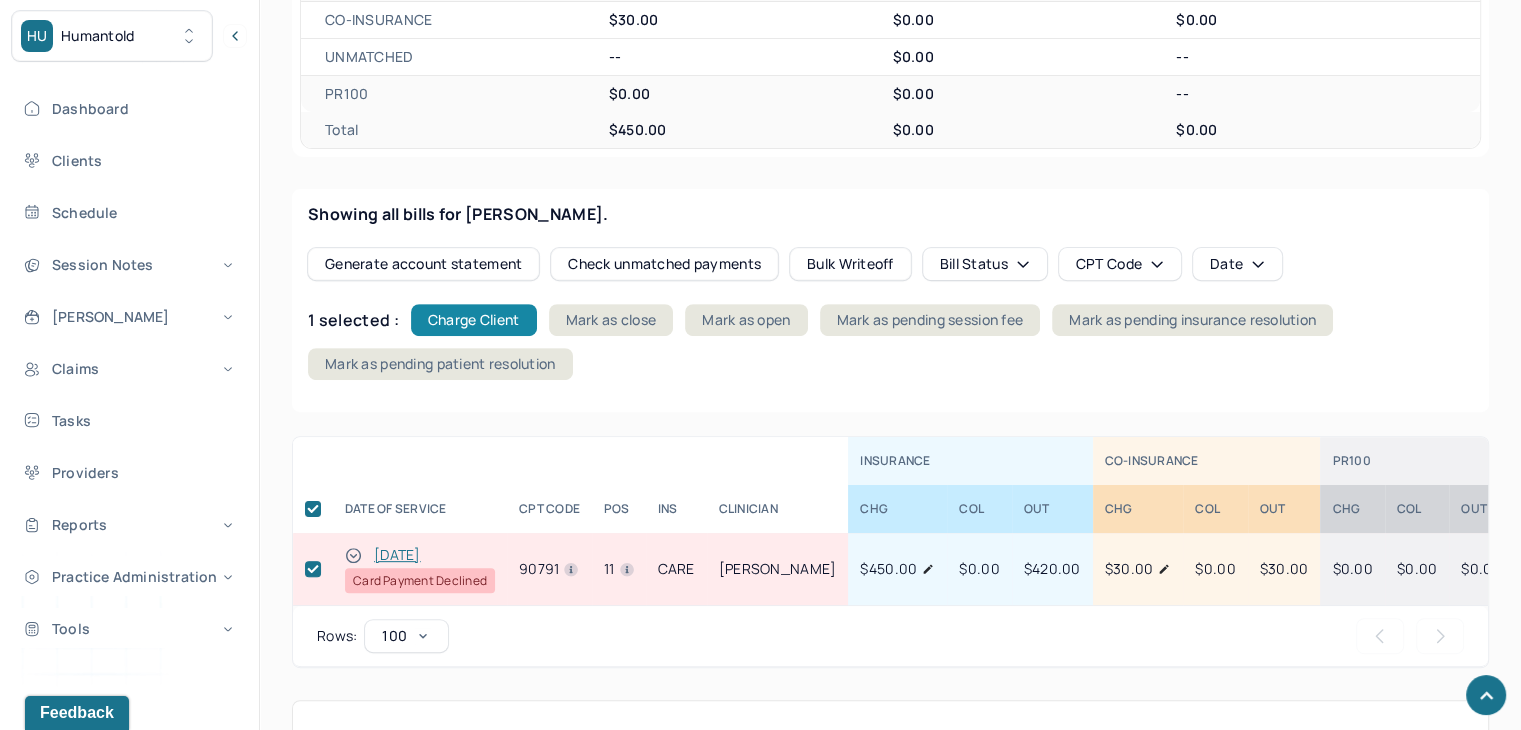 click on "Charge Client" at bounding box center [474, 320] 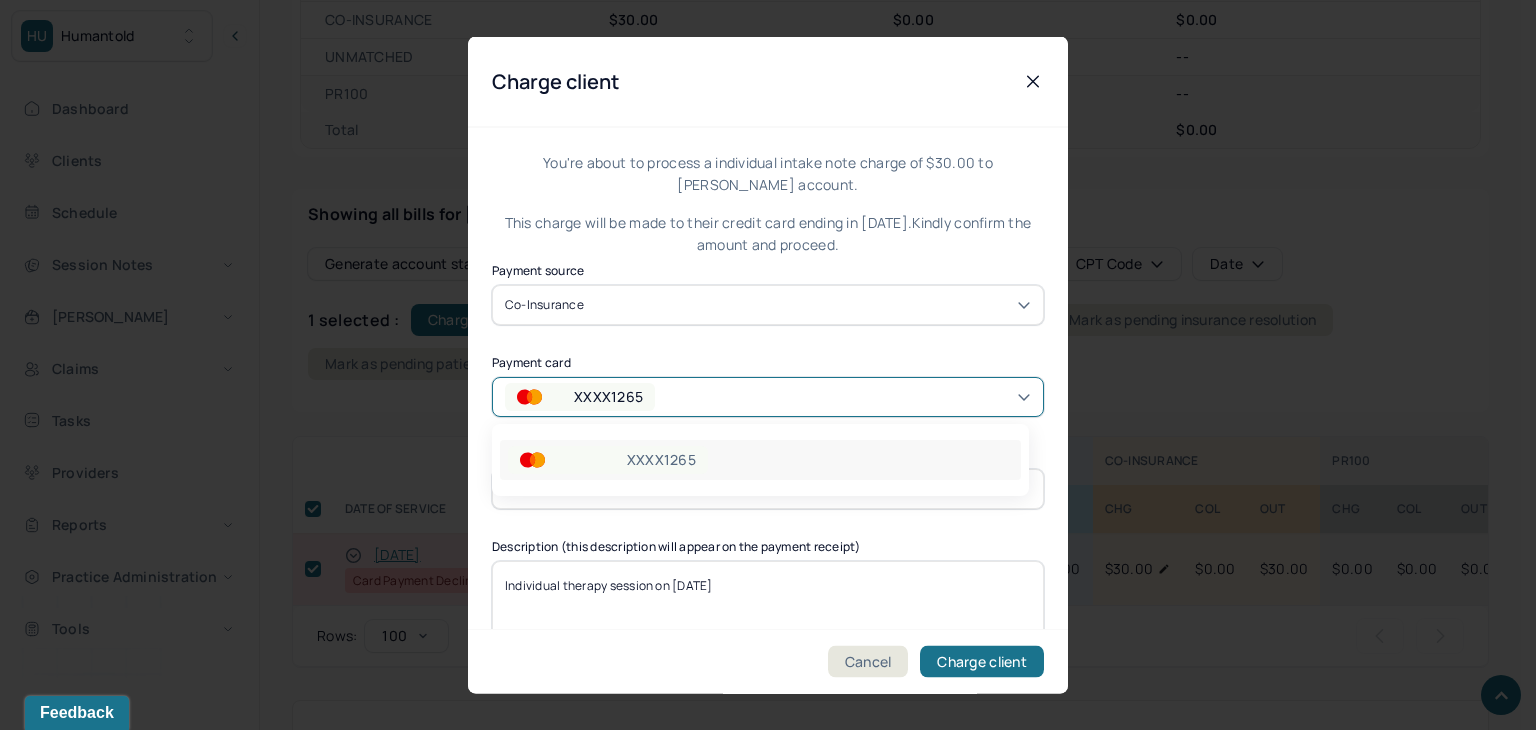 click on "XXXX1265" at bounding box center (768, 396) 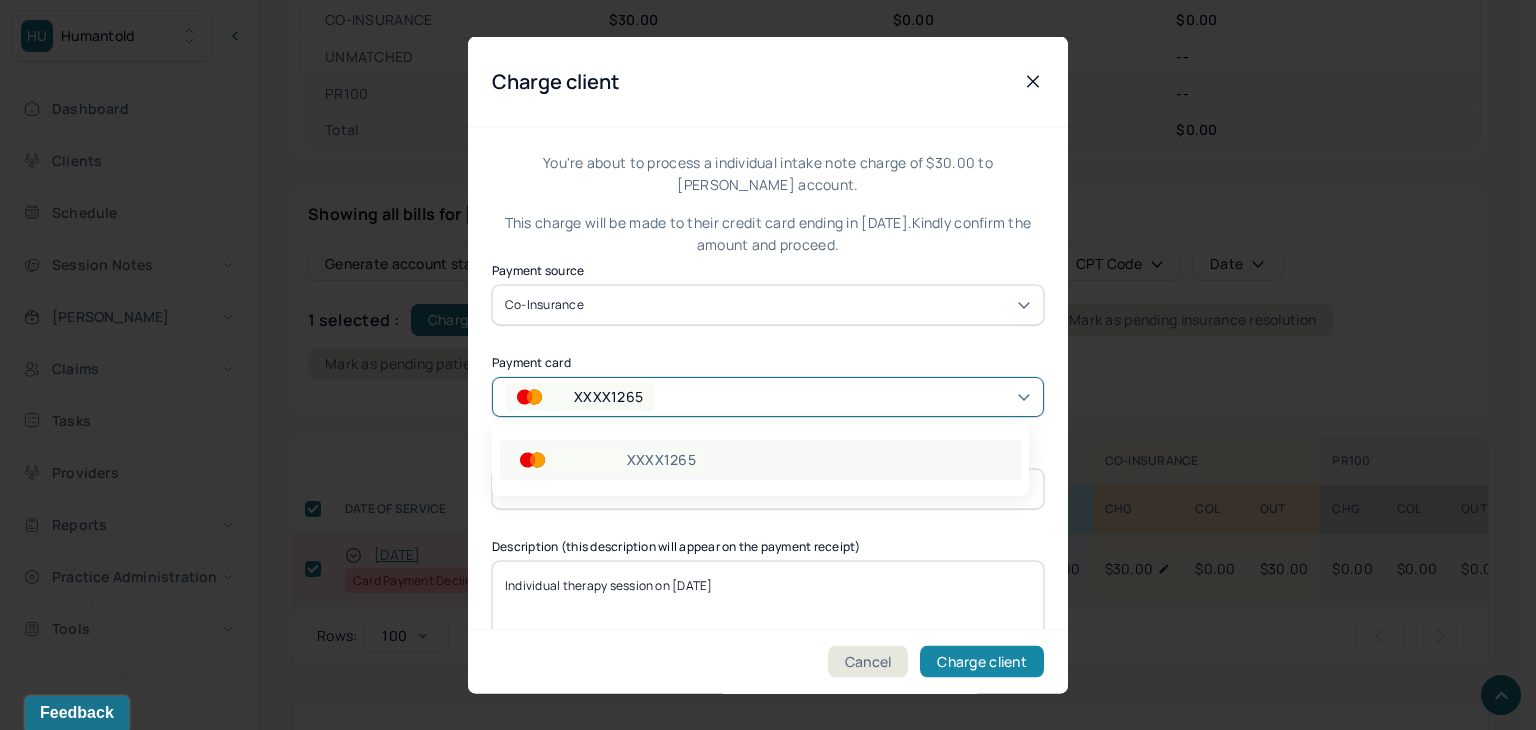 click on "Charge client" at bounding box center [982, 662] 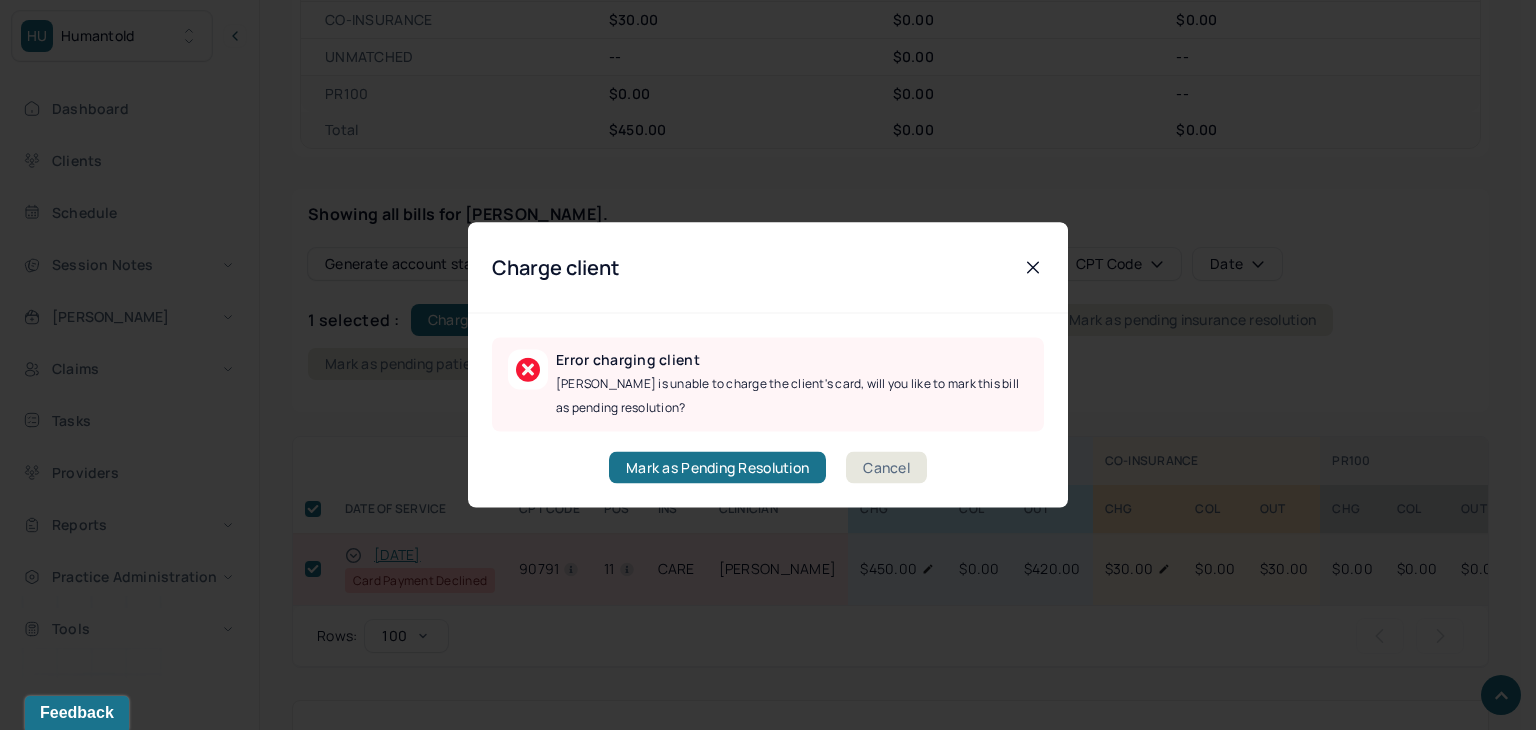 click on "Cancel" at bounding box center [886, 468] 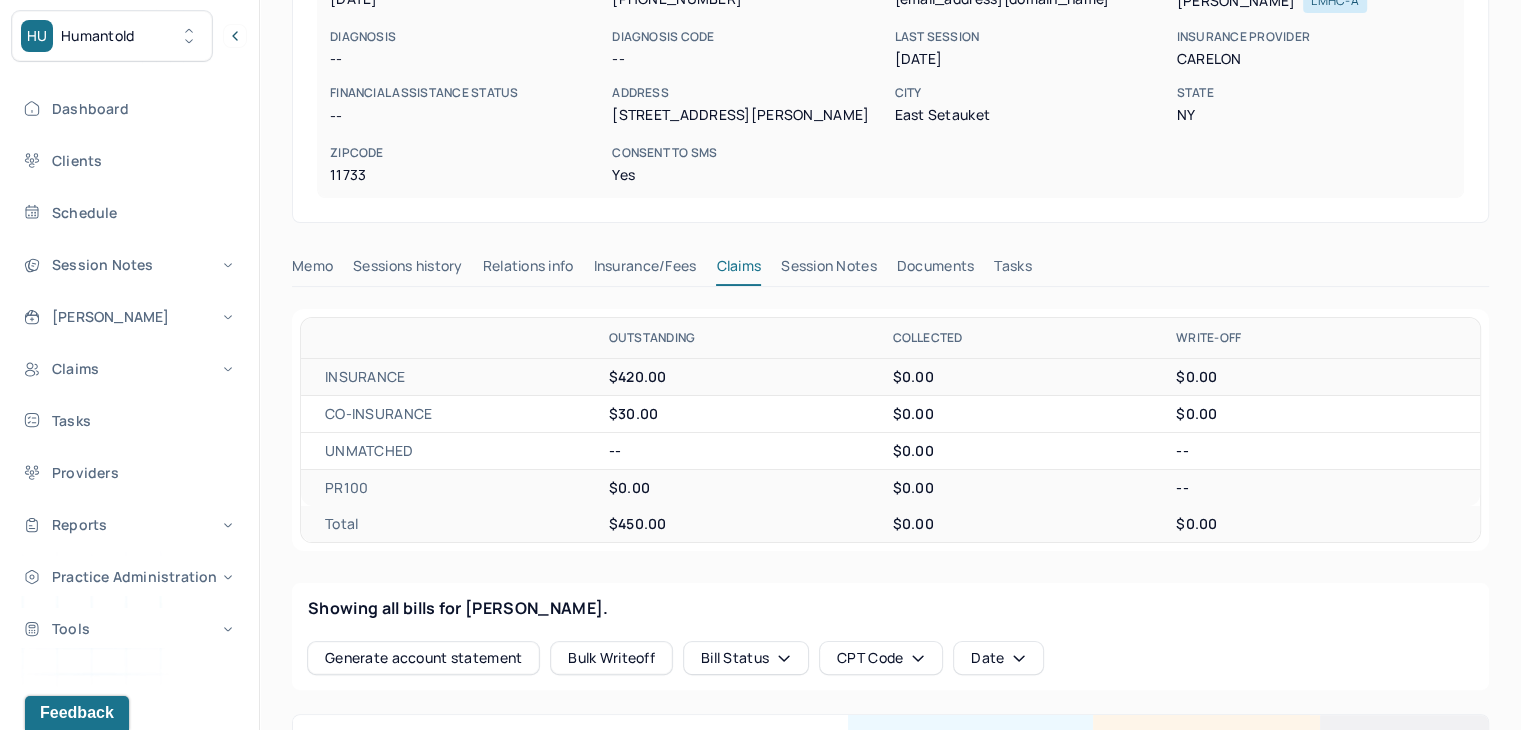 scroll, scrollTop: 0, scrollLeft: 0, axis: both 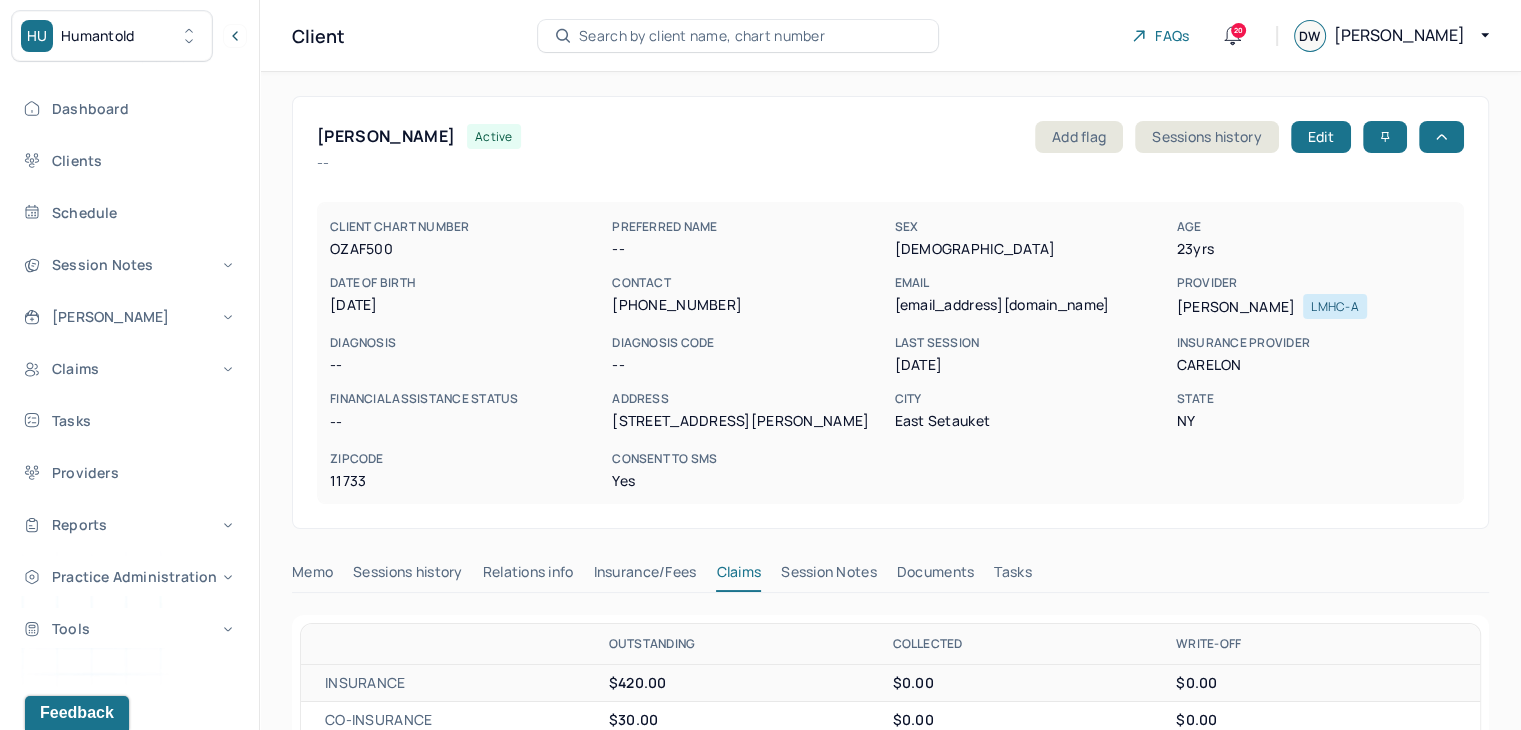 click on "Search by client name, chart number" at bounding box center (702, 36) 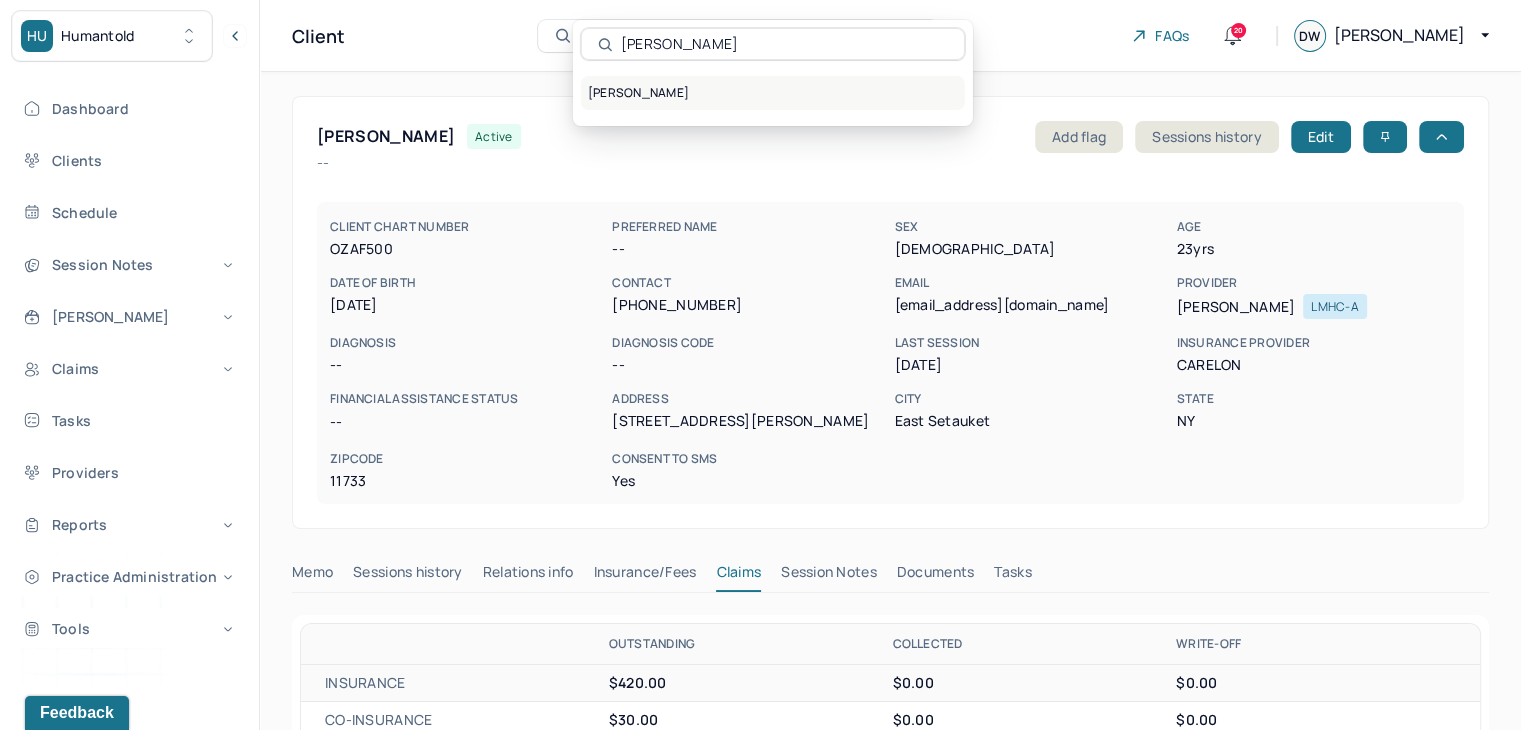 type on "Adam Gonzalez" 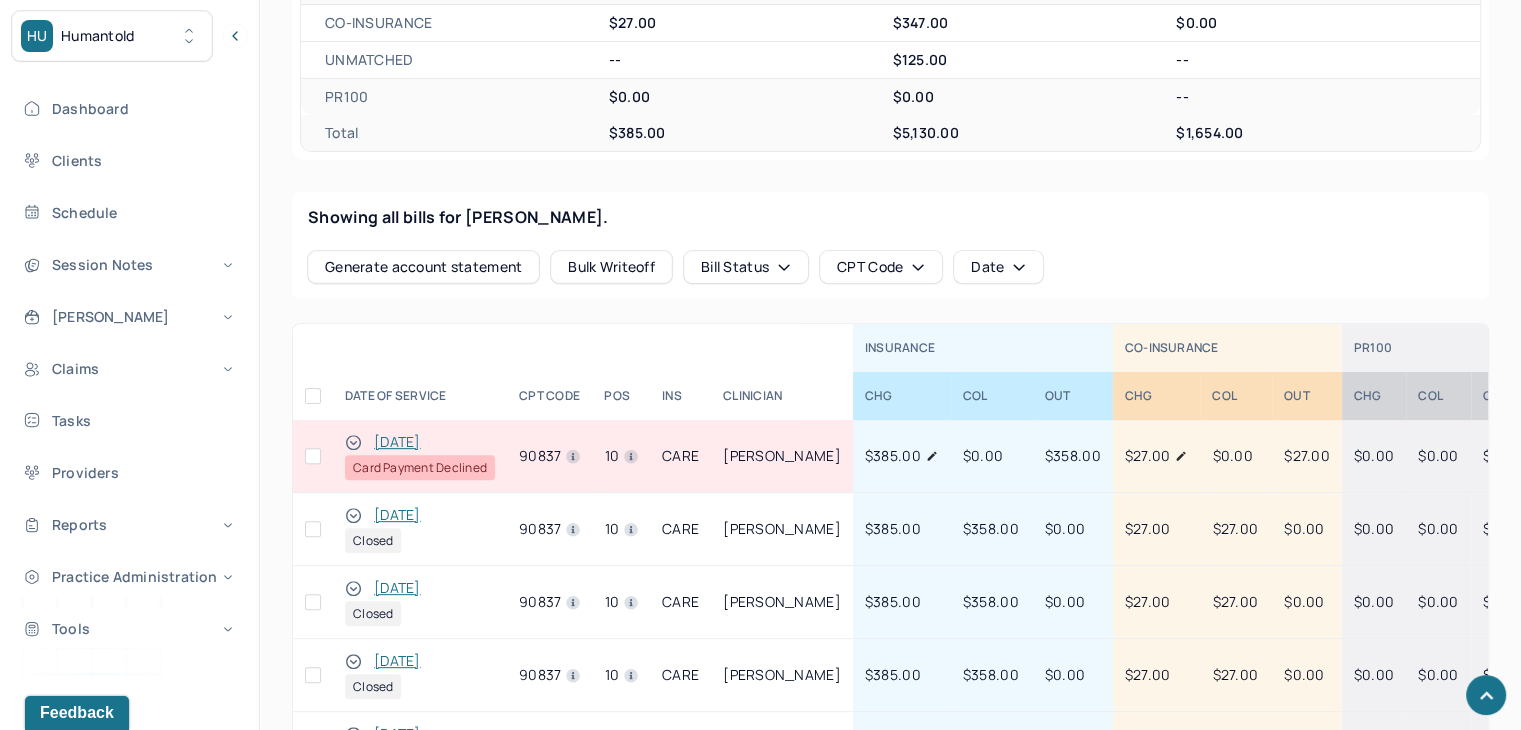 scroll, scrollTop: 700, scrollLeft: 0, axis: vertical 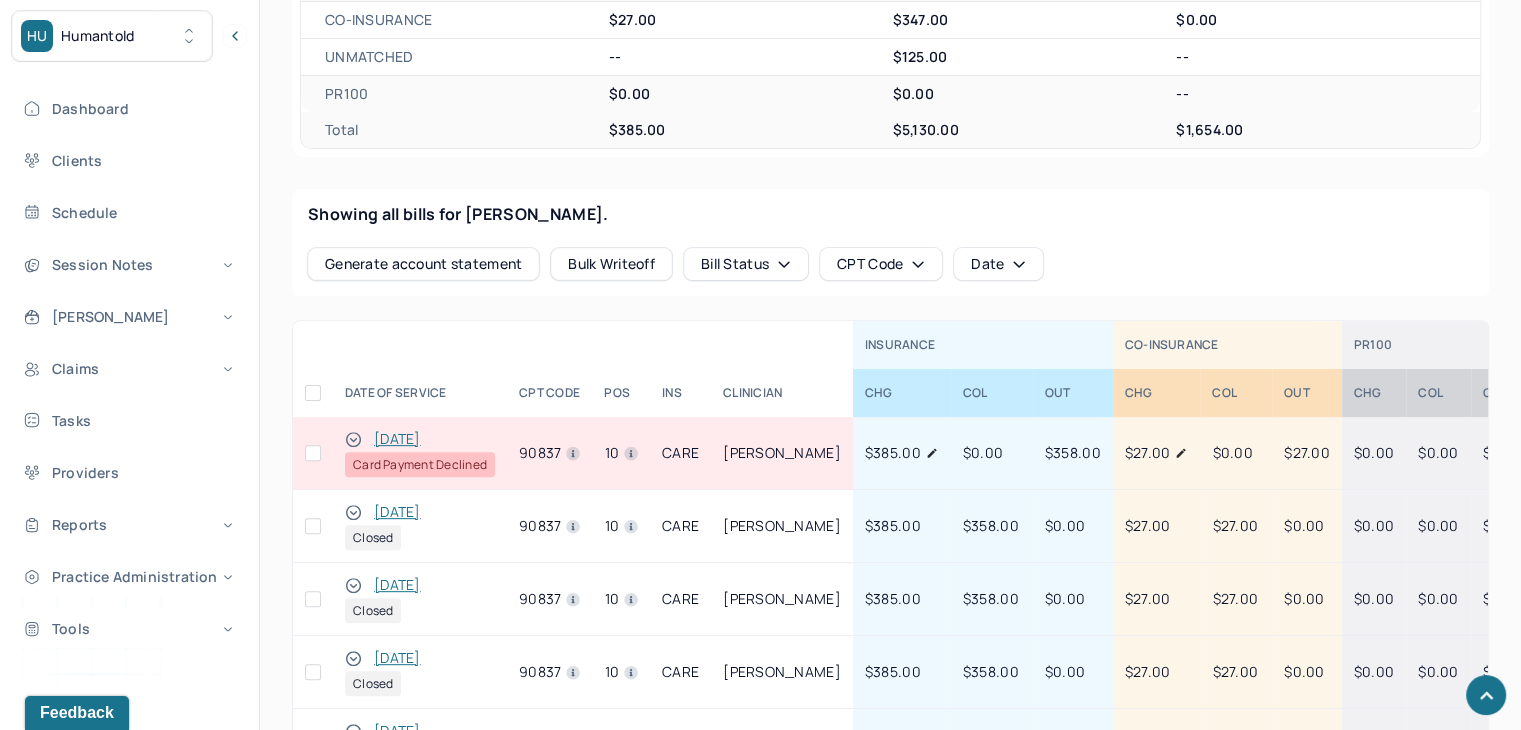 click at bounding box center (313, 453) 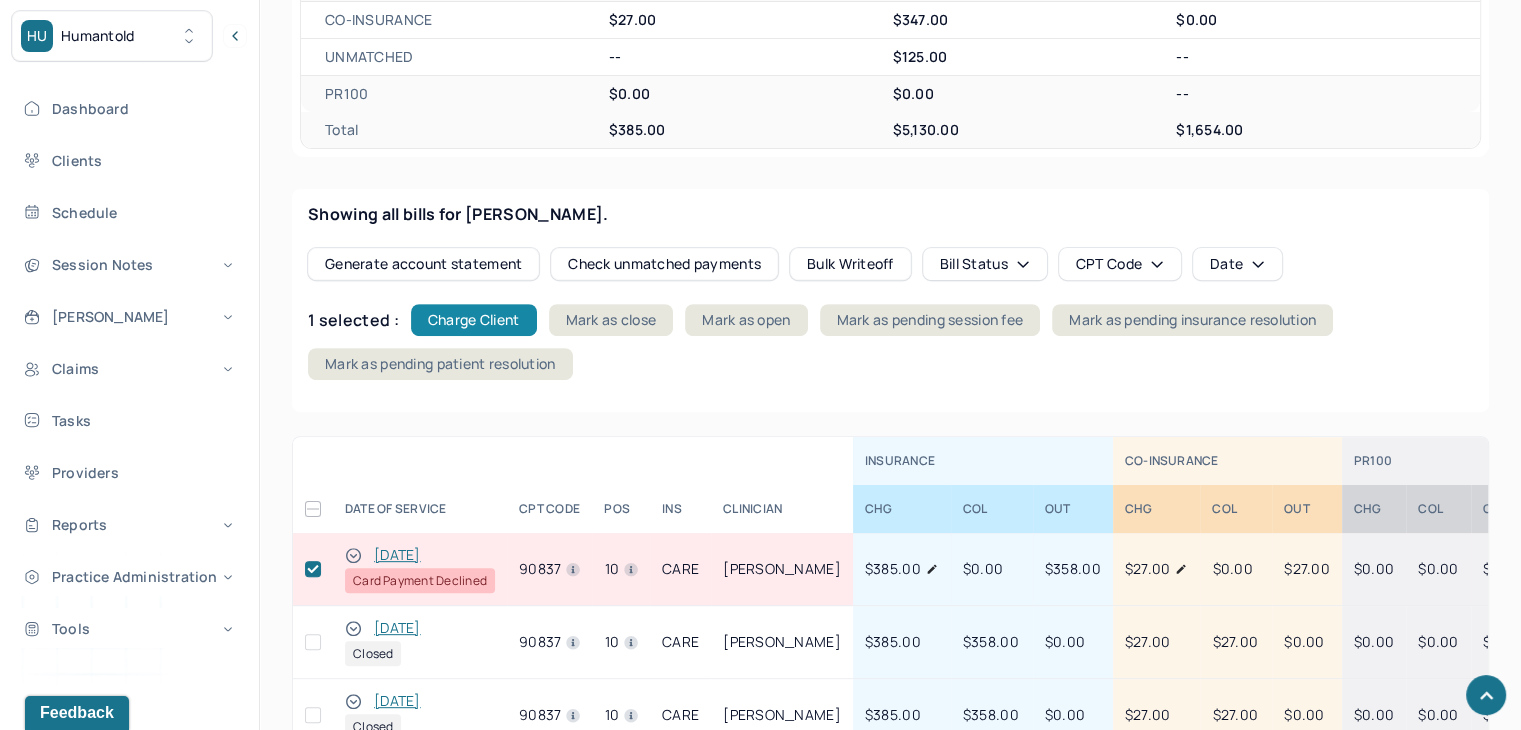 click on "Charge Client" at bounding box center [474, 320] 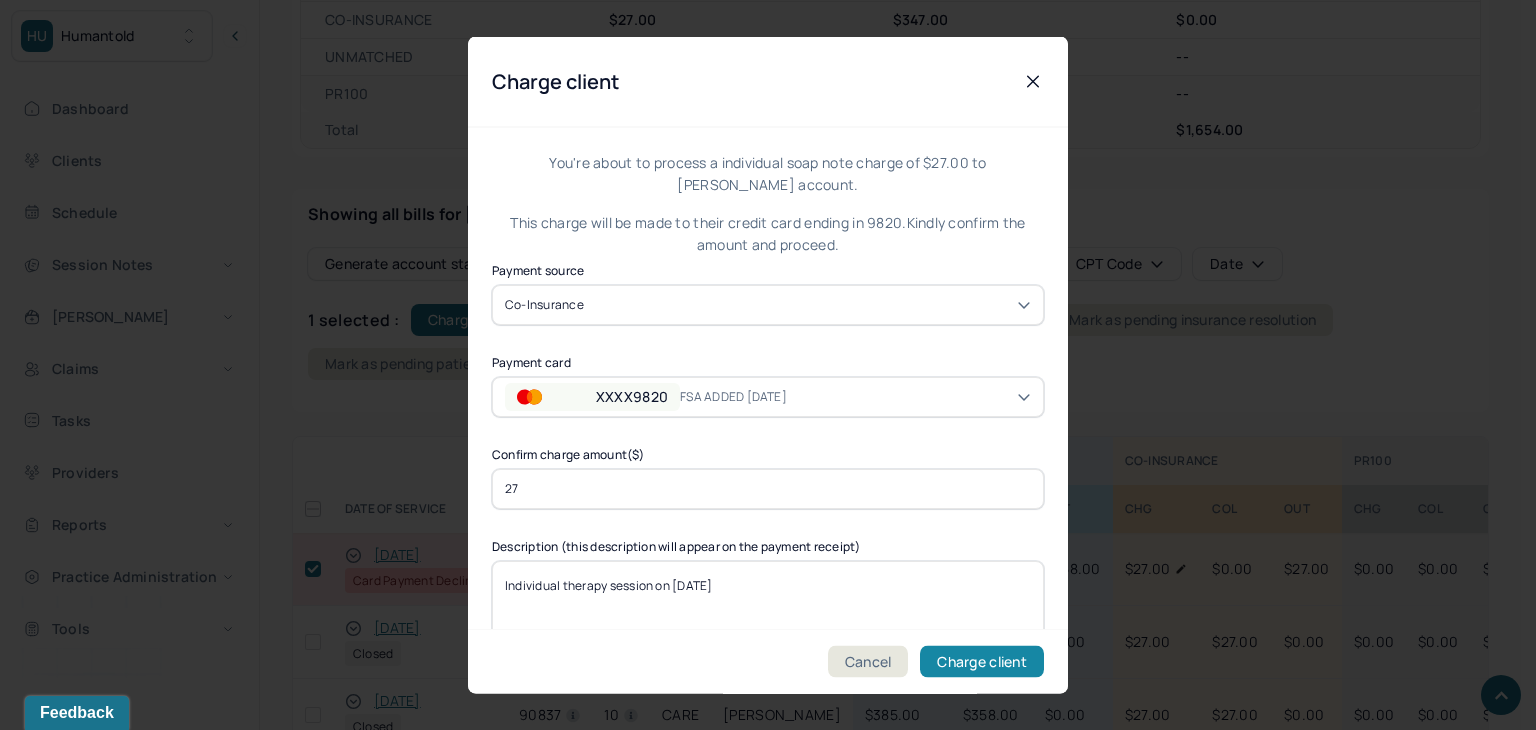 click on "Charge client" at bounding box center (982, 662) 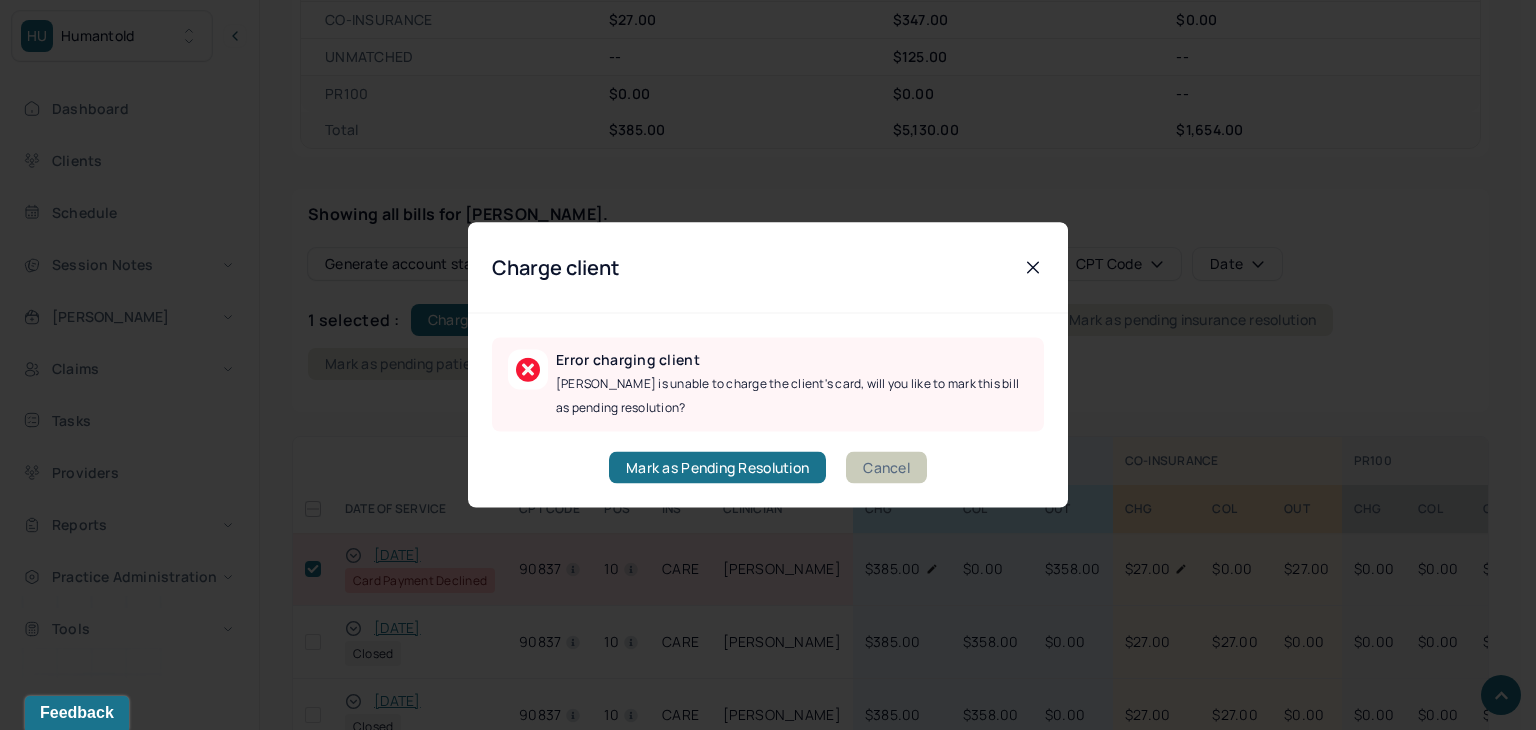 drag, startPoint x: 881, startPoint y: 468, endPoint x: 821, endPoint y: 496, distance: 66.211784 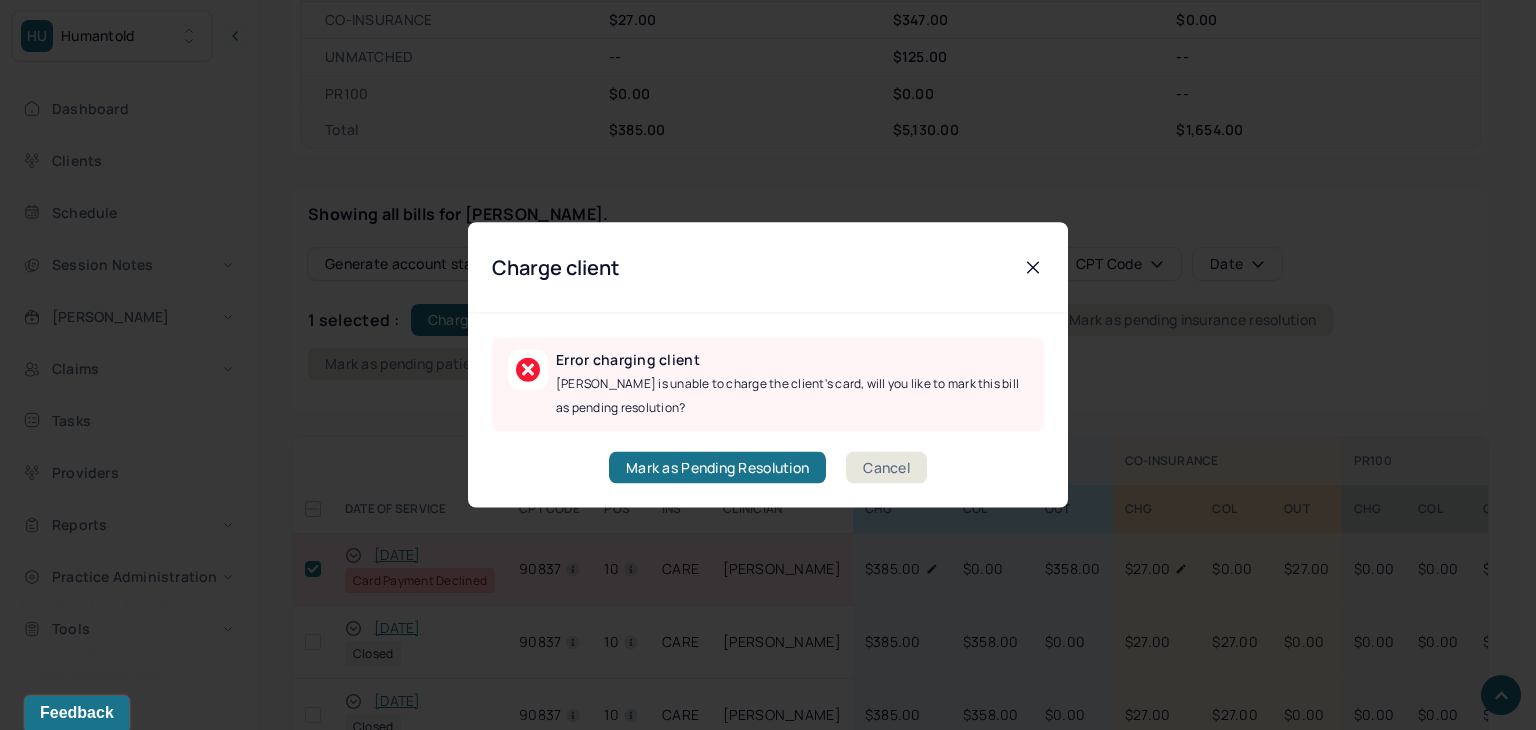 click on "Cancel" at bounding box center (886, 468) 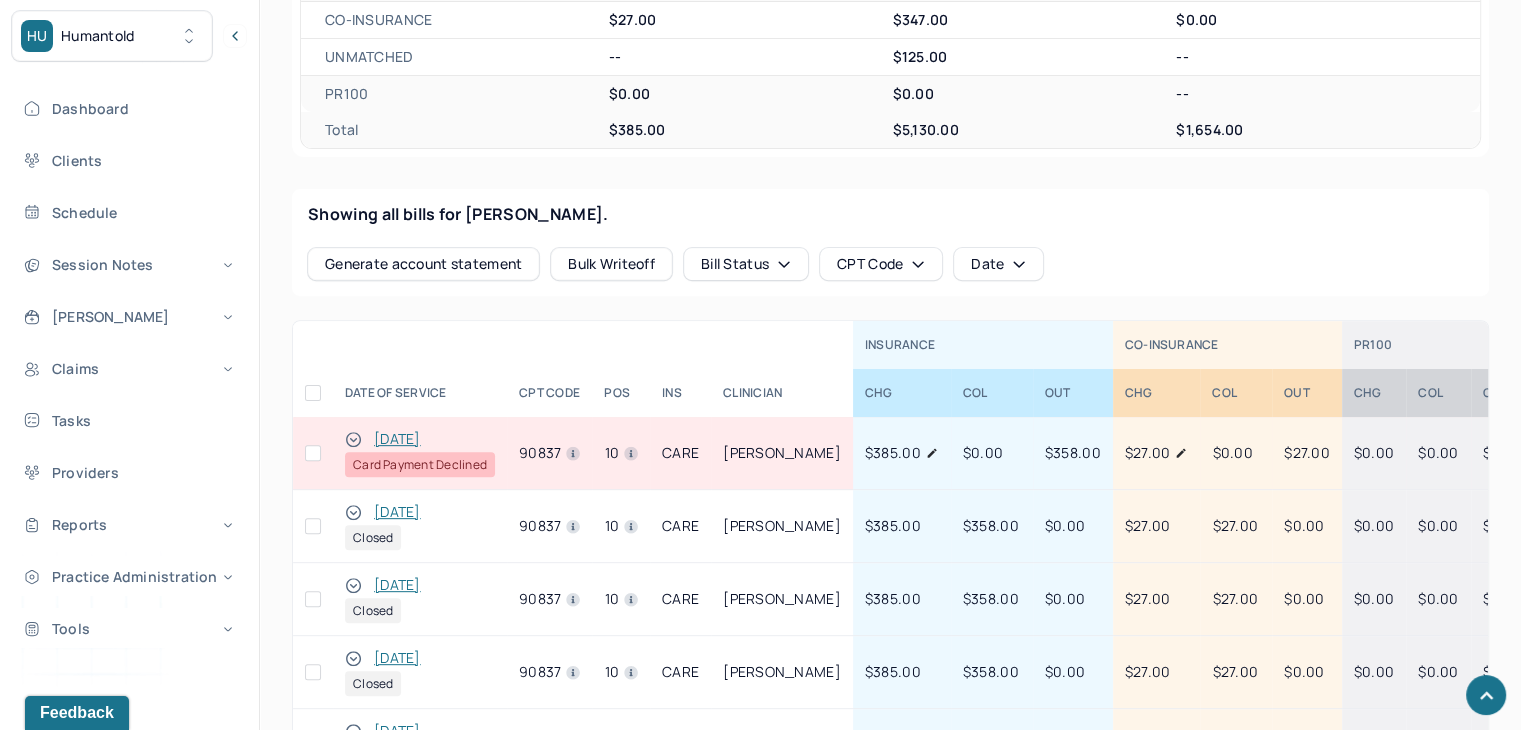 click at bounding box center (313, 453) 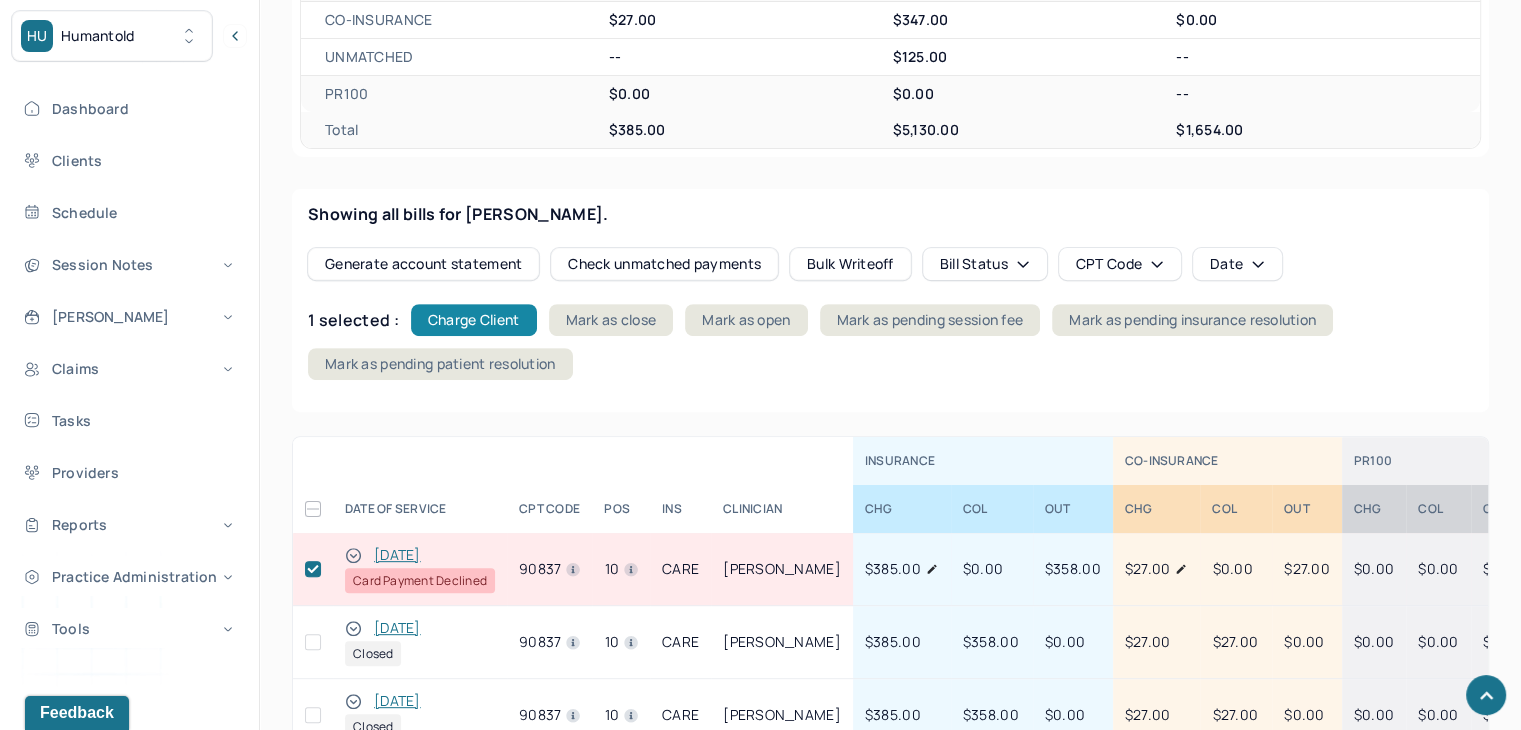 click on "Charge Client" at bounding box center [474, 320] 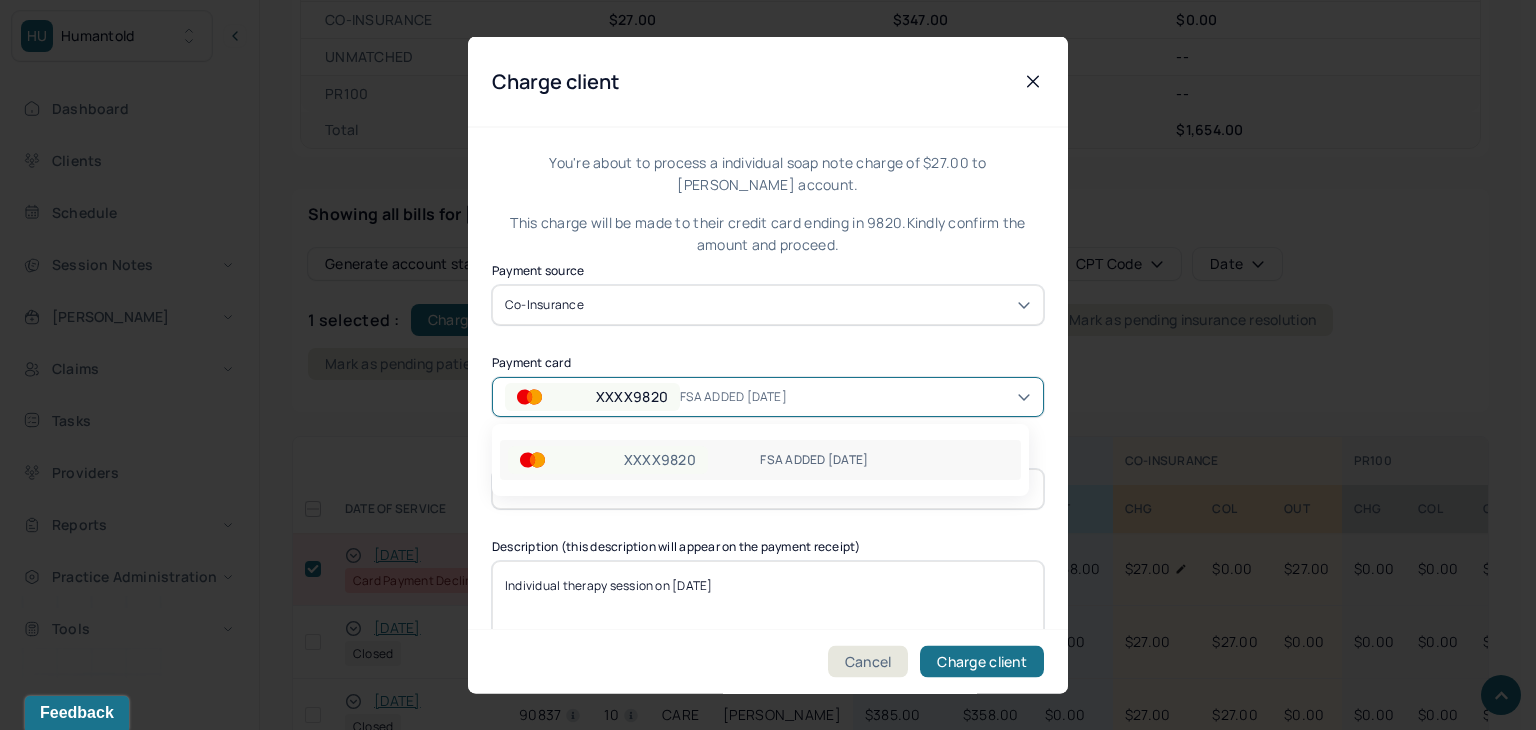 click on "XXXX9820" at bounding box center [592, 396] 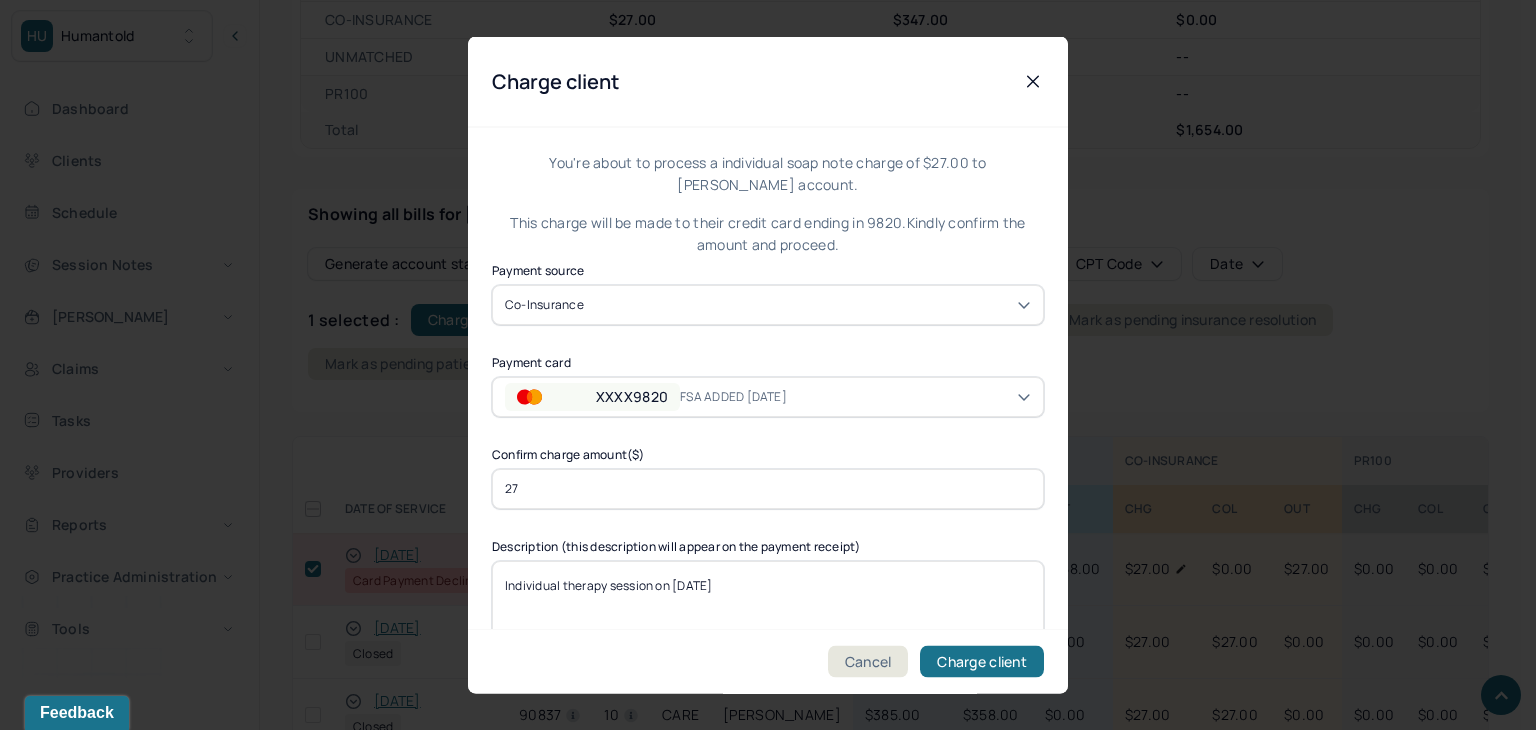 click 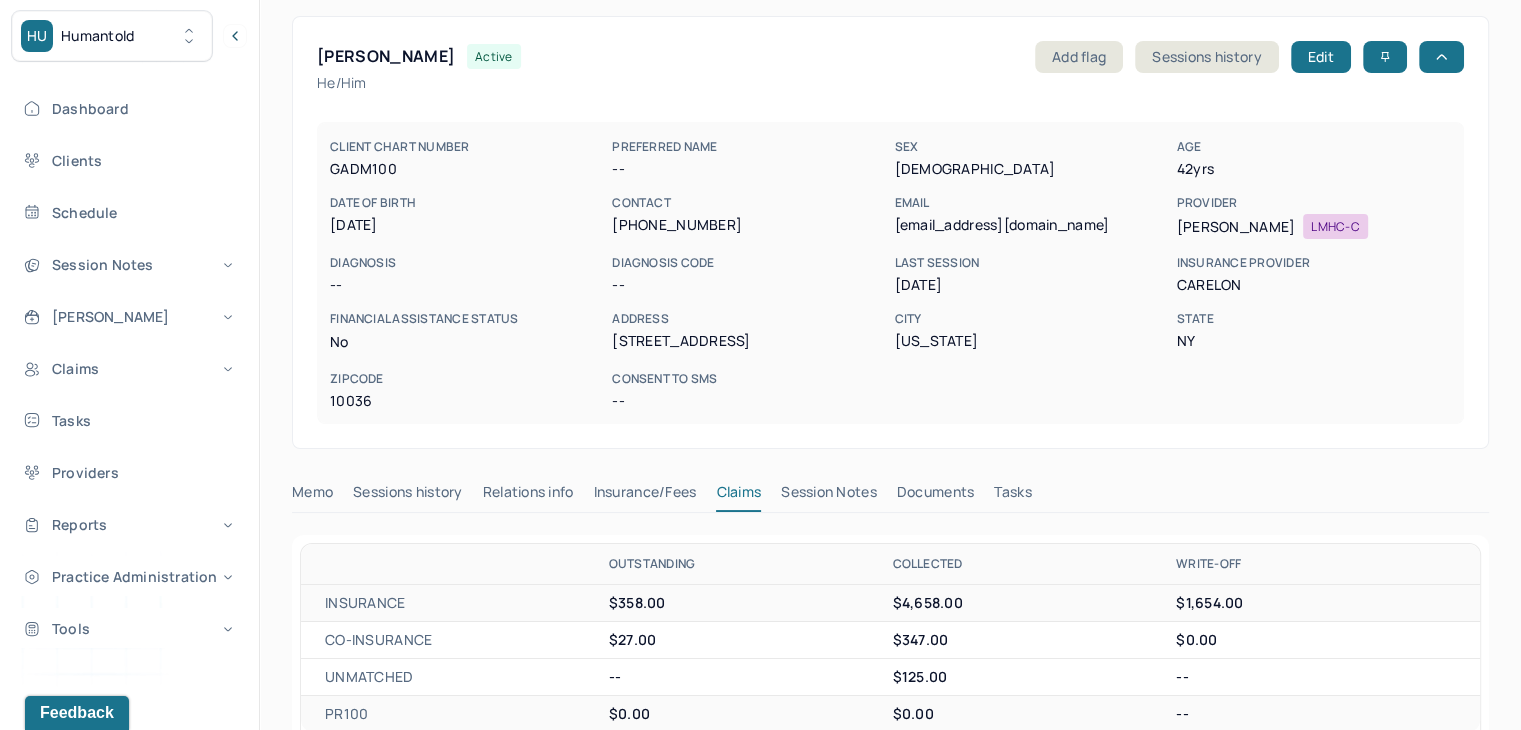 scroll, scrollTop: 0, scrollLeft: 0, axis: both 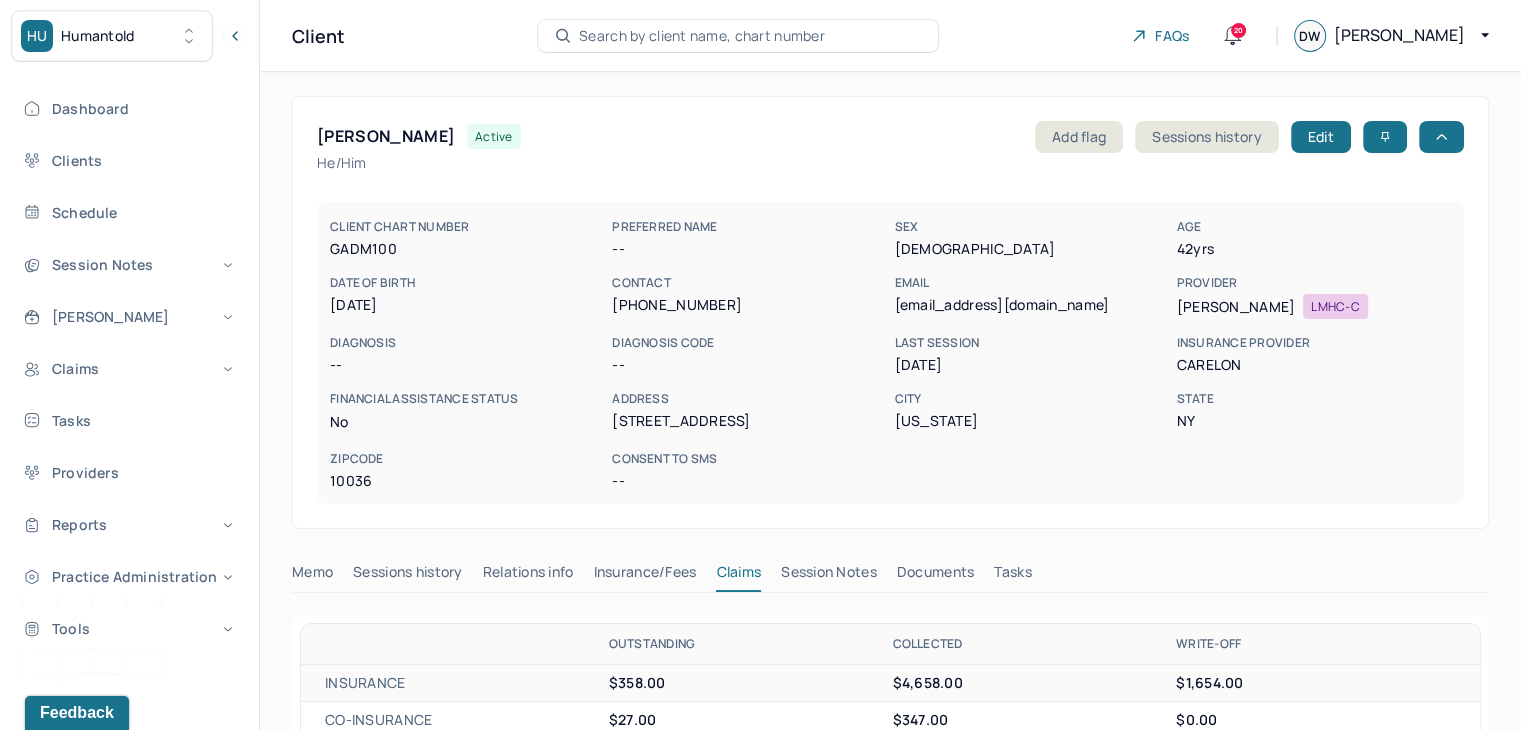 click on "Search by client name, chart number" at bounding box center [702, 36] 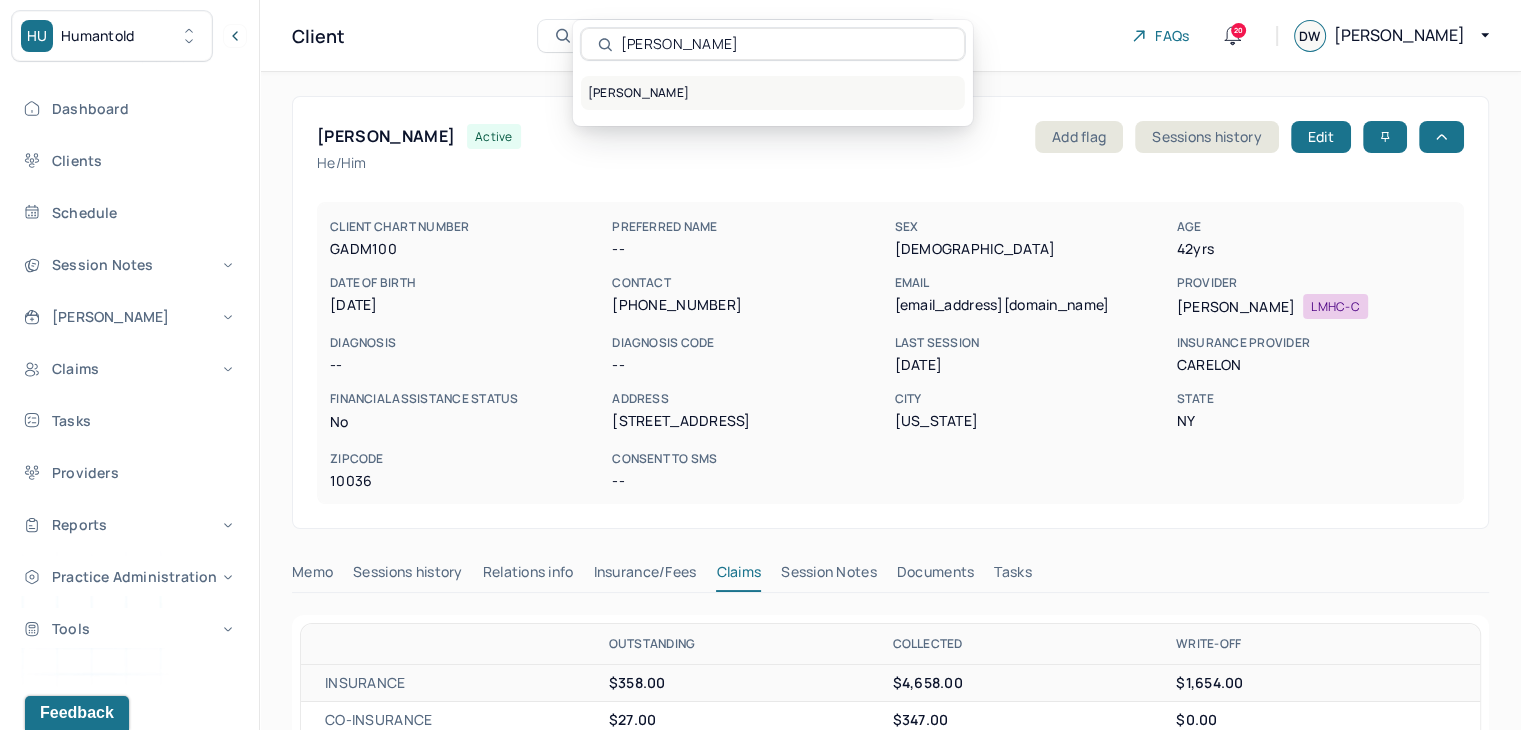 type on "Theron Alexander" 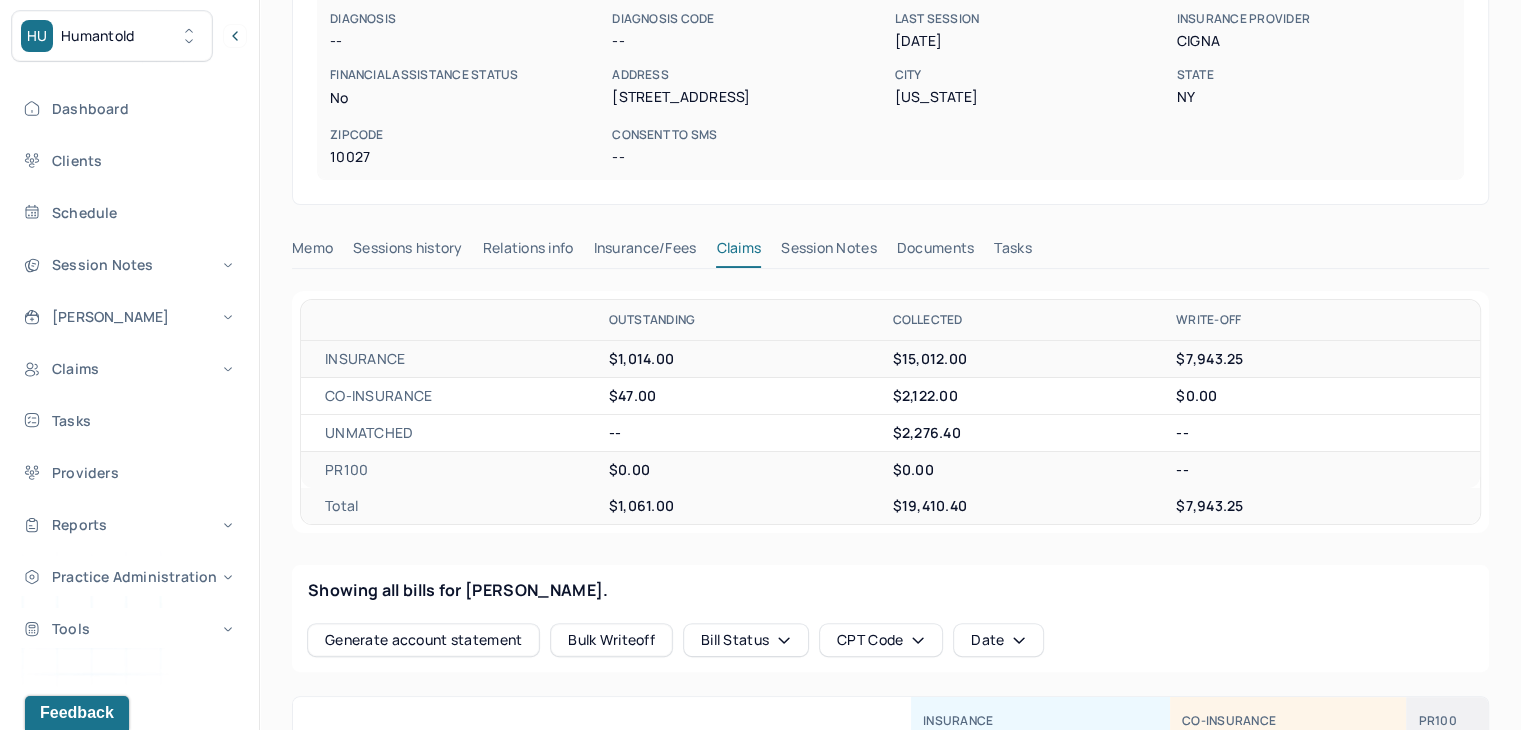 scroll, scrollTop: 500, scrollLeft: 0, axis: vertical 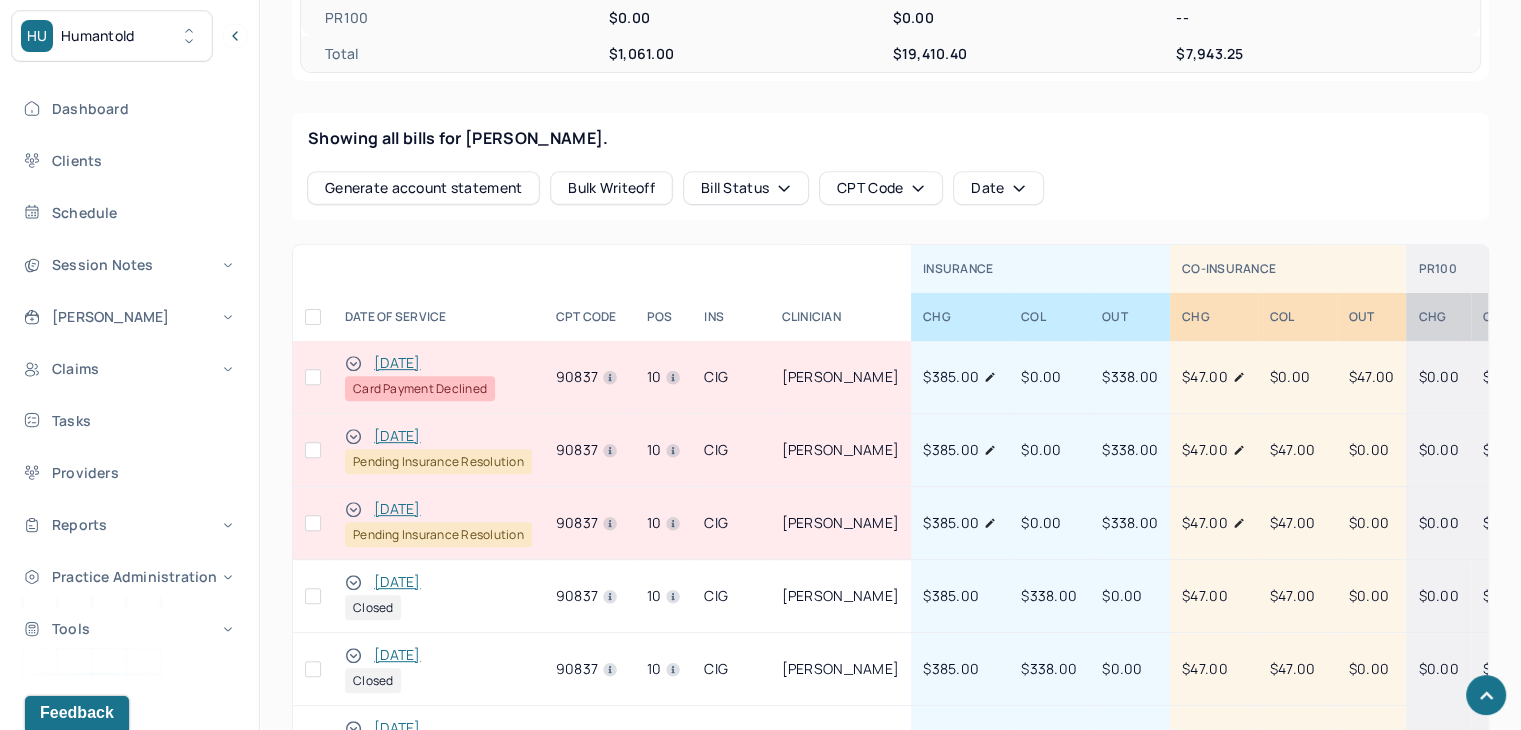 click at bounding box center [313, 377] 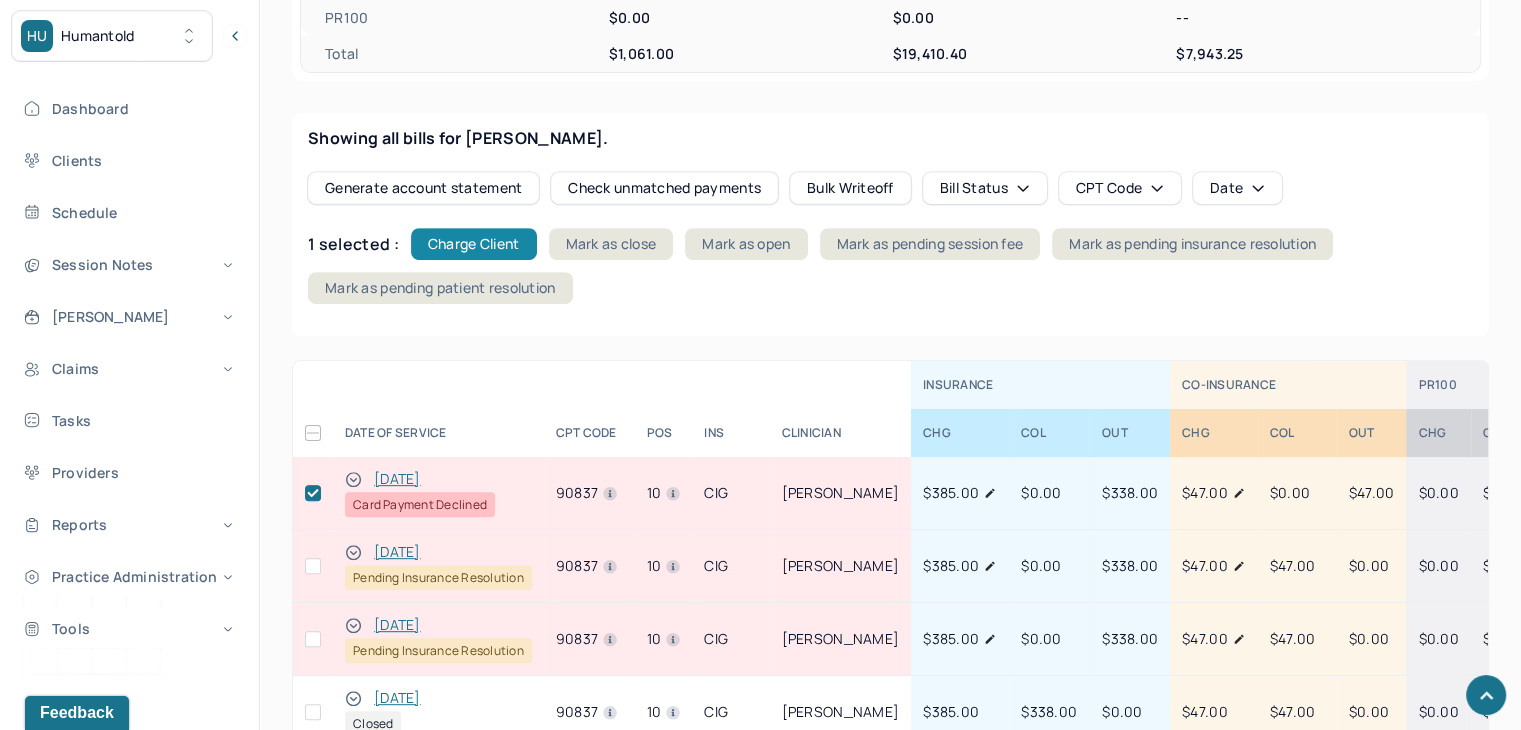 click on "Charge Client" at bounding box center (474, 244) 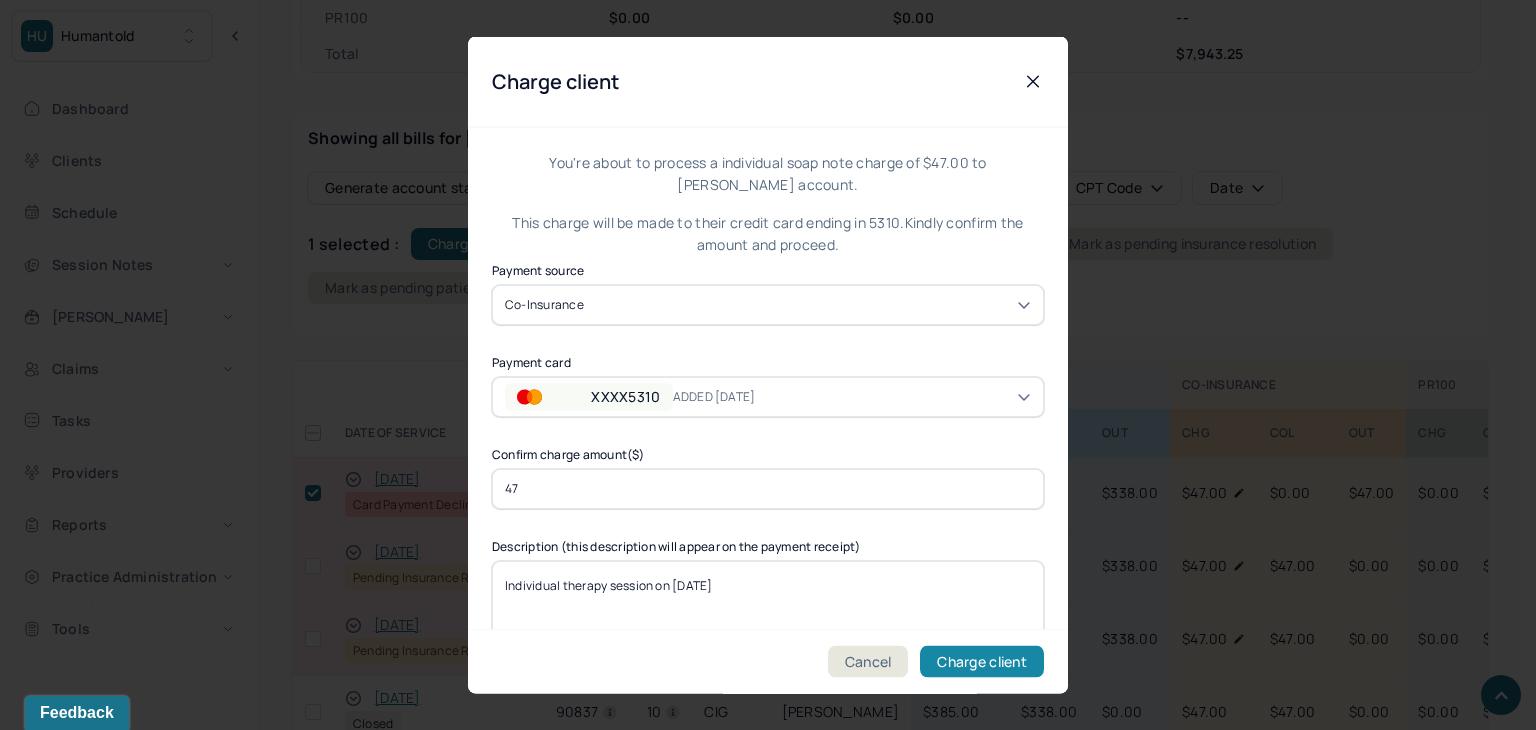 click on "Charge client" at bounding box center (982, 662) 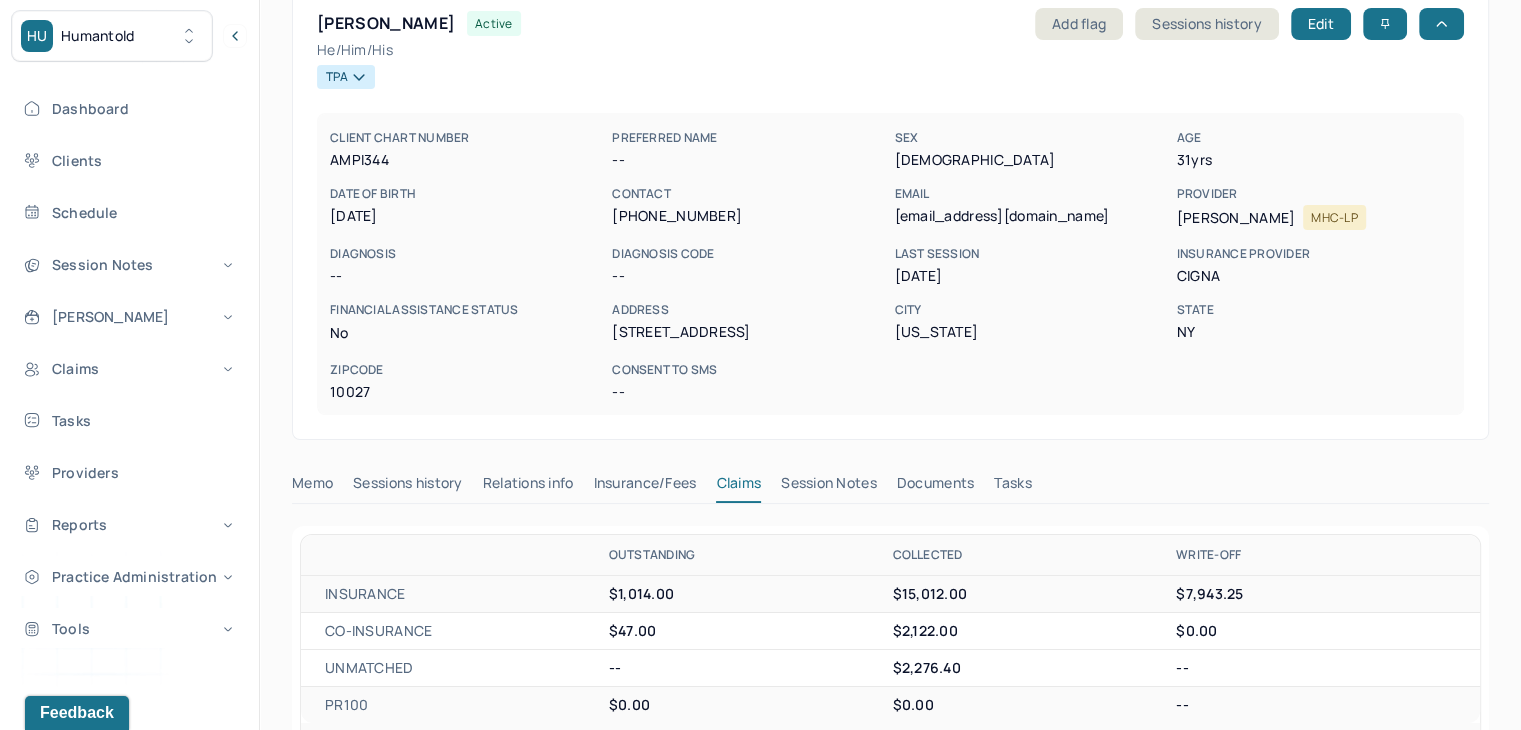 scroll, scrollTop: 0, scrollLeft: 0, axis: both 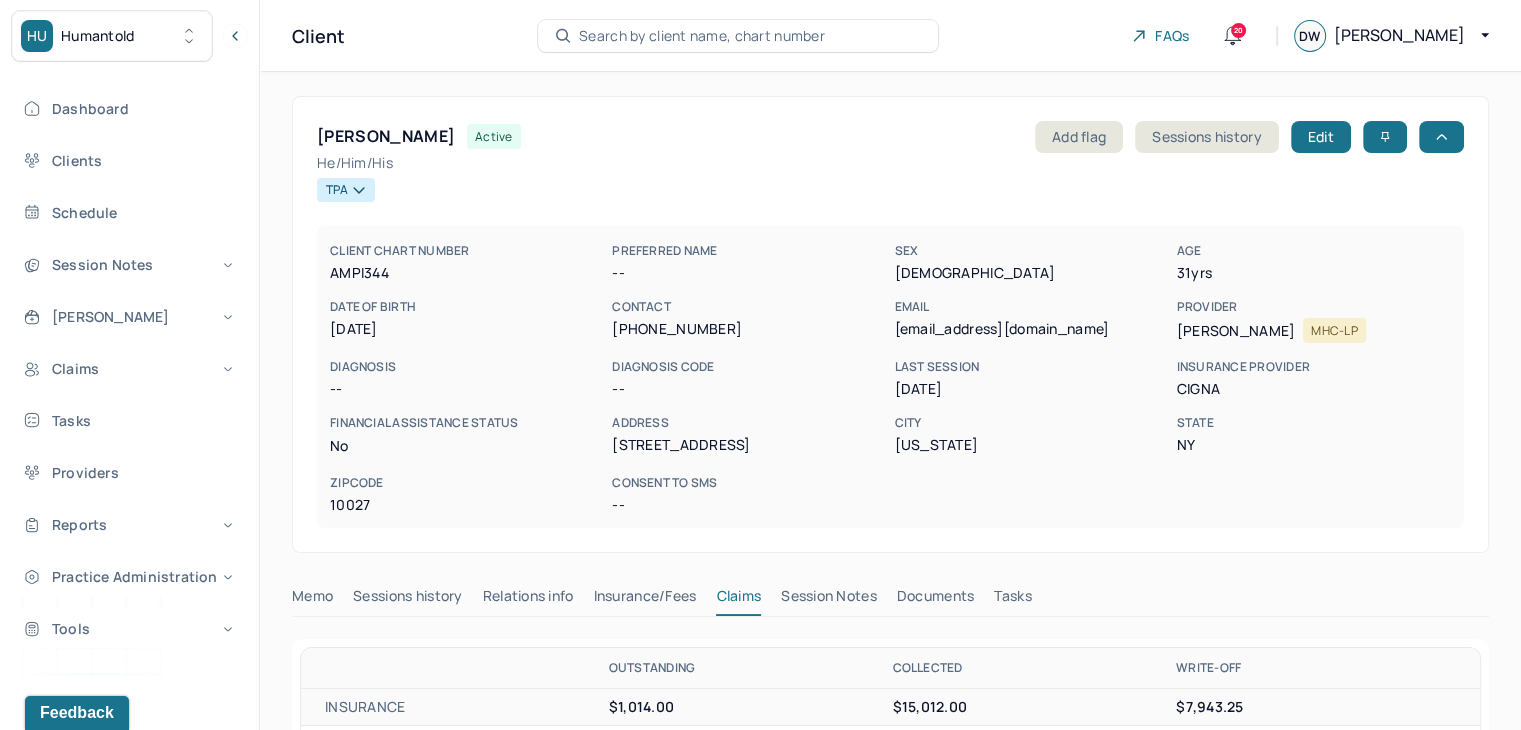 click on "Search by client name, chart number" at bounding box center (702, 36) 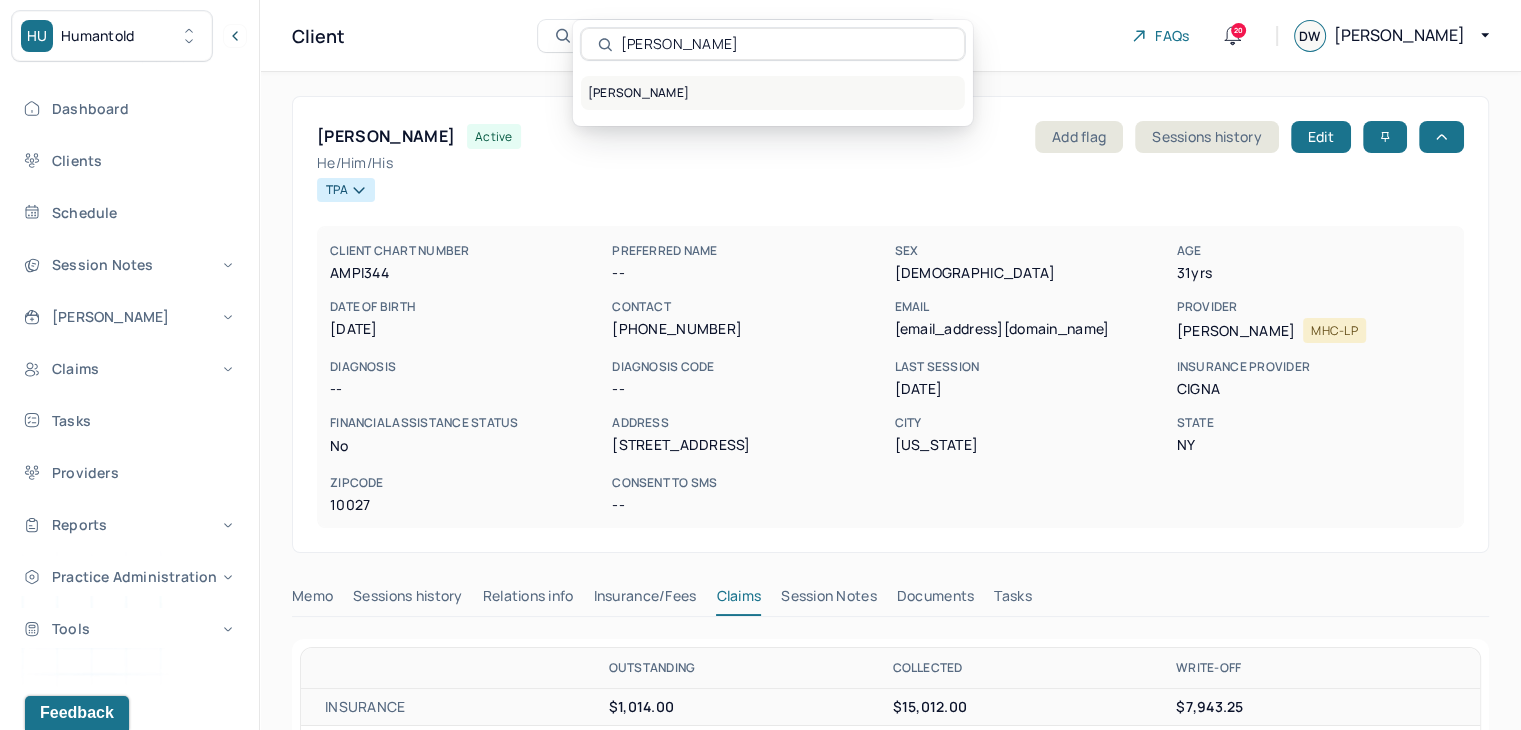 type on "Dejah Lucas" 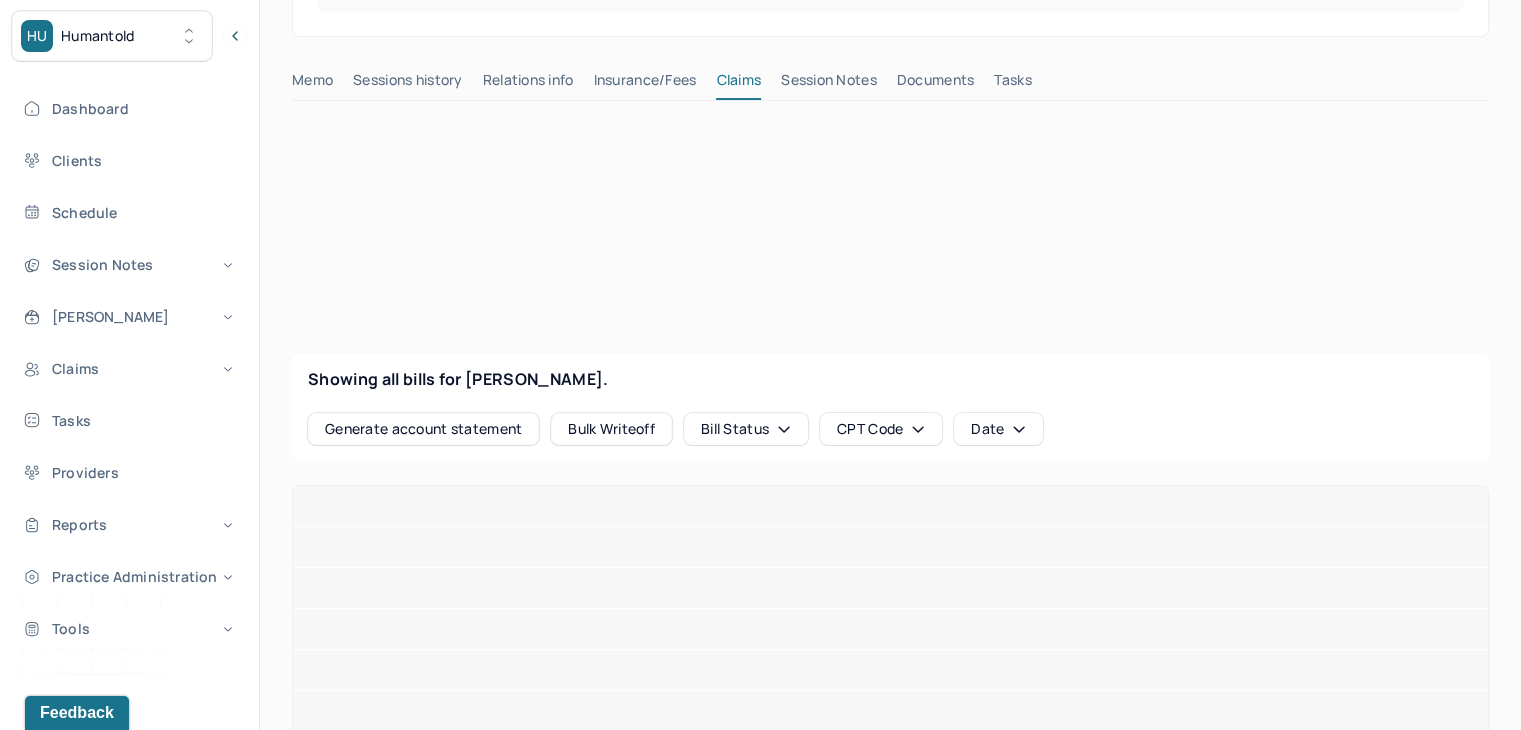 scroll, scrollTop: 600, scrollLeft: 0, axis: vertical 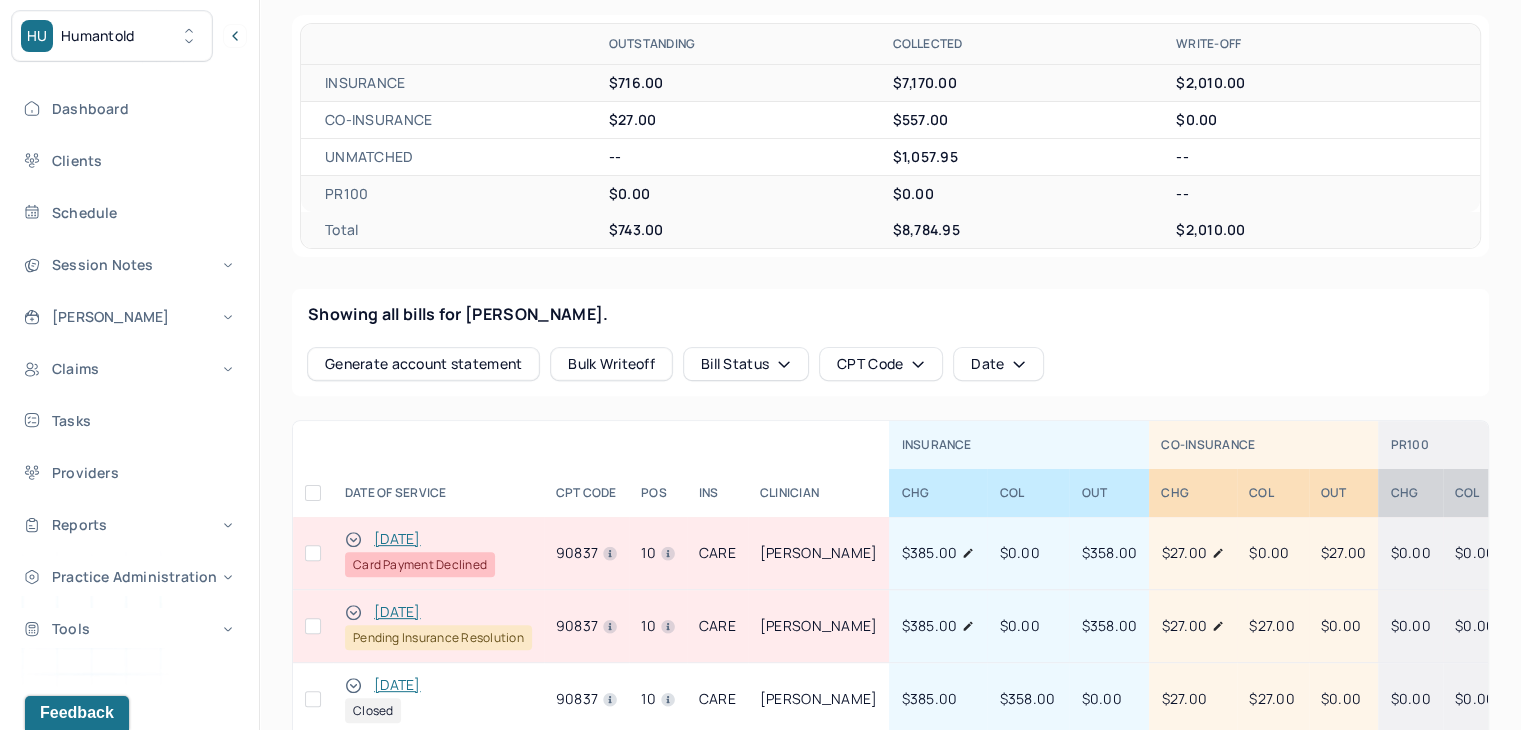 click at bounding box center (313, 553) 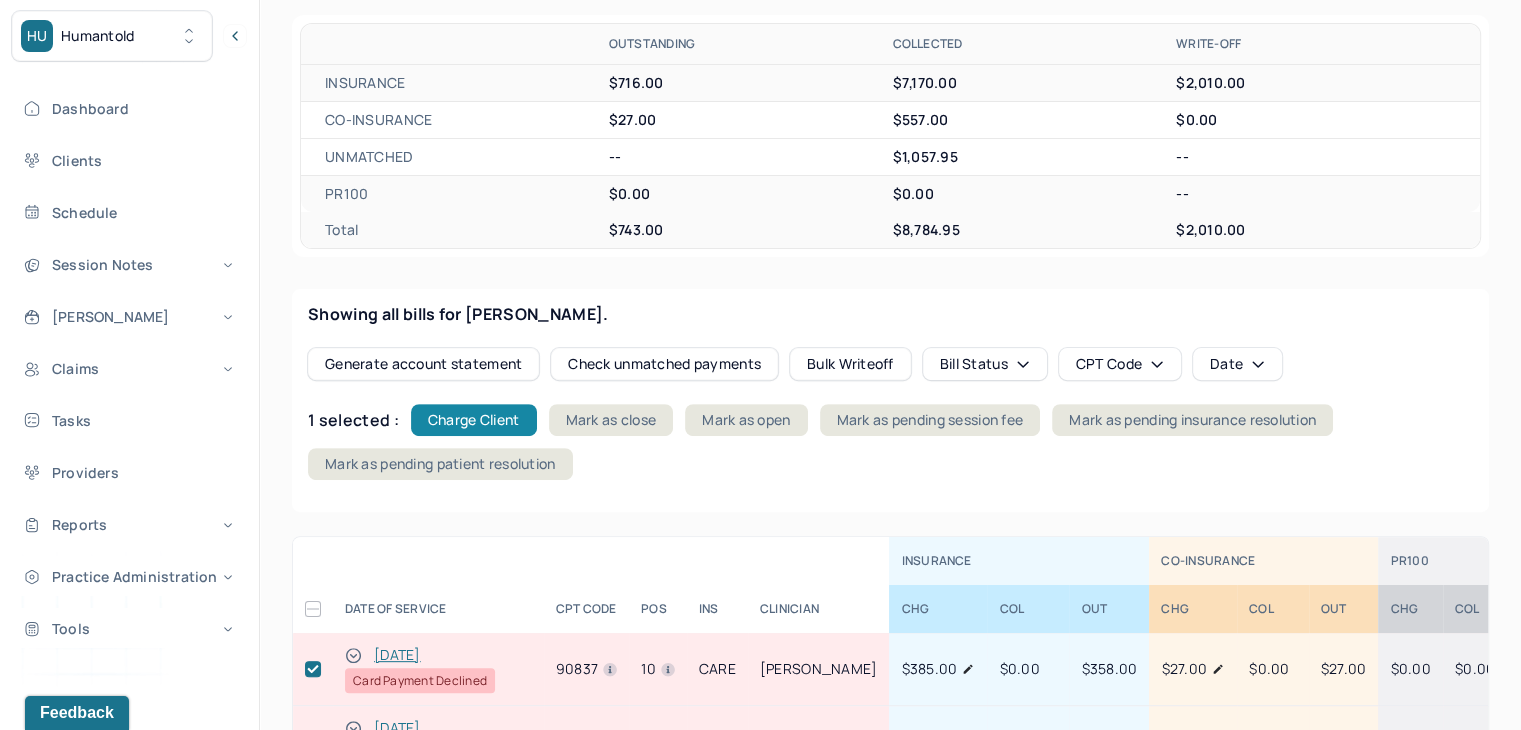 click on "Charge Client" at bounding box center (474, 420) 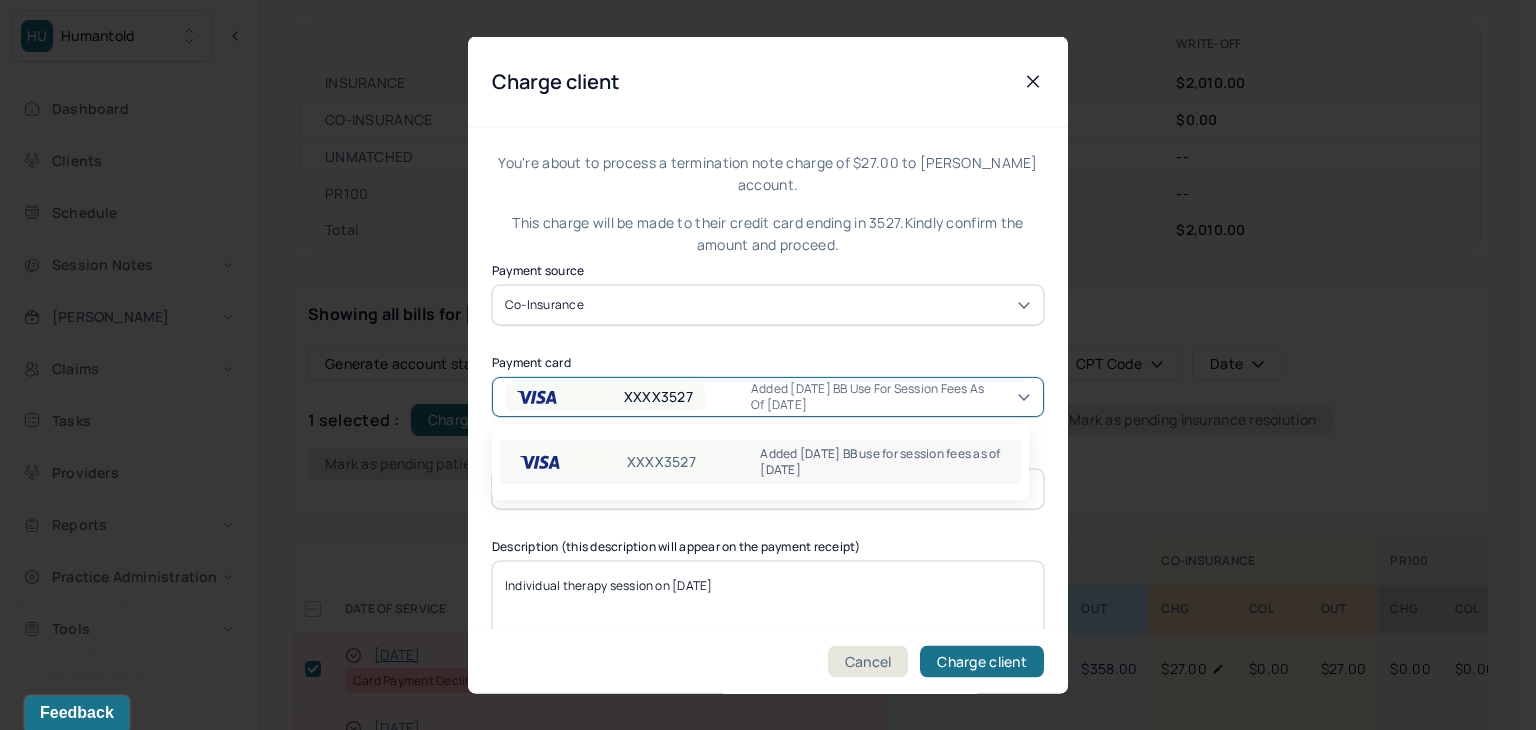 click on "Added 2/10/25 BB use for session fees as of 2/10/25" at bounding box center [874, 396] 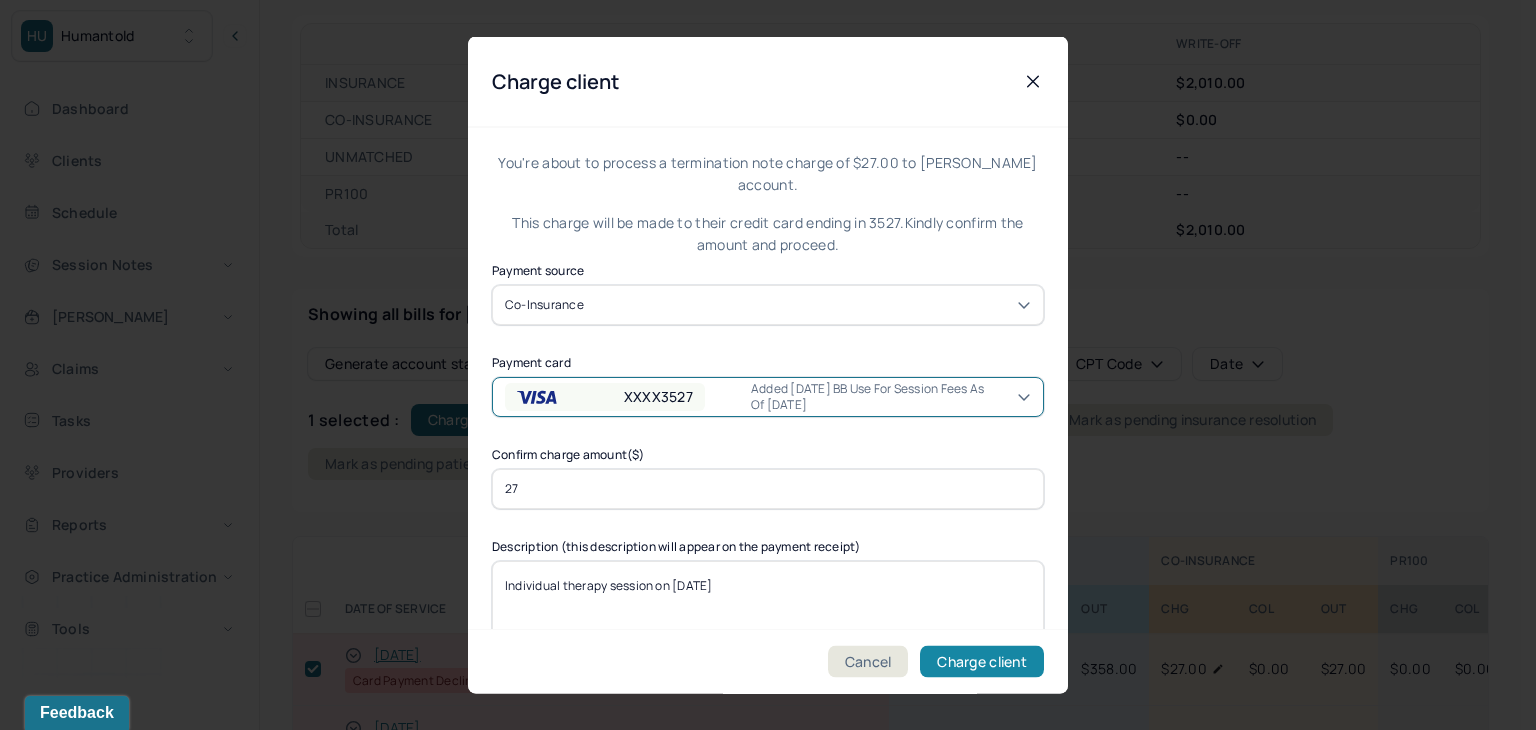 click on "Charge client" at bounding box center [982, 662] 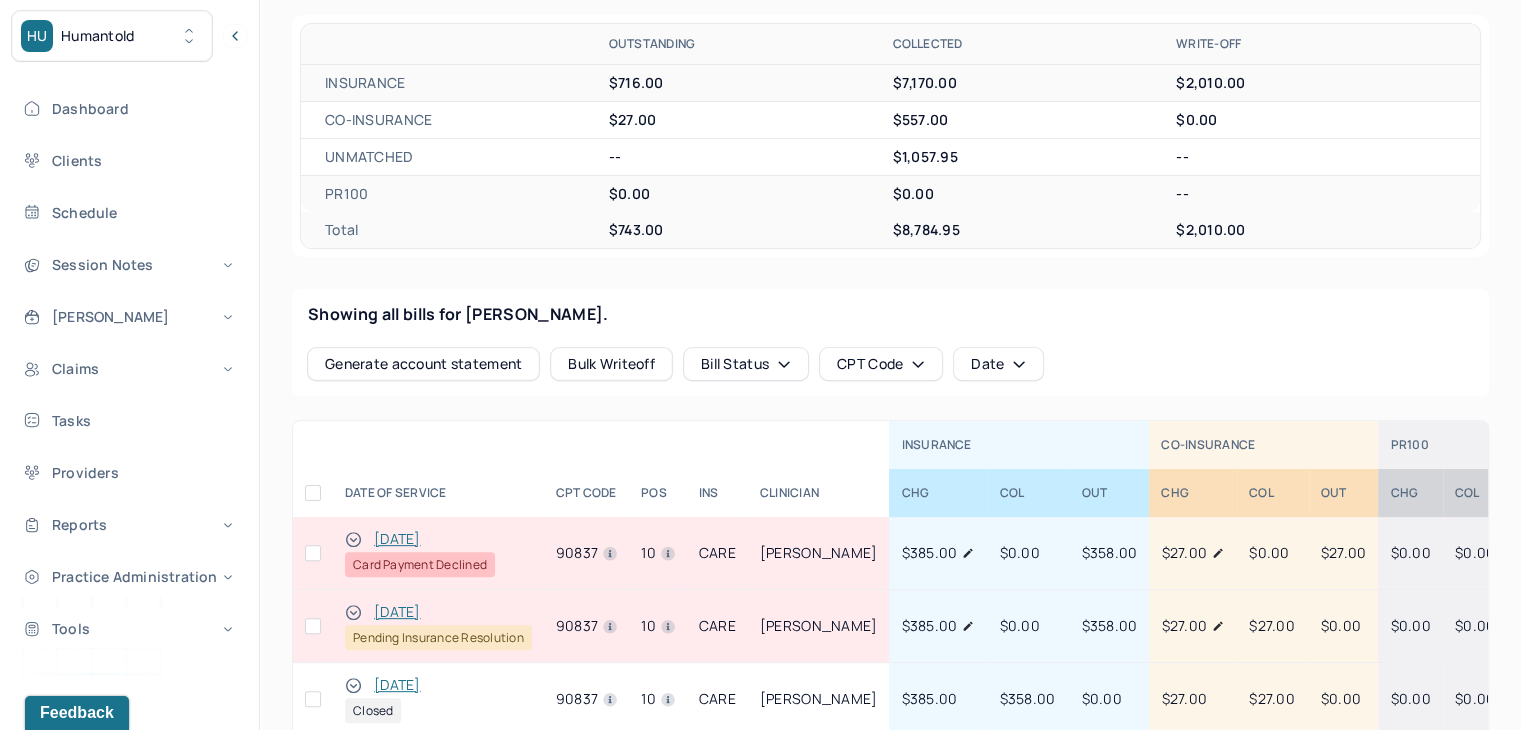 click at bounding box center (313, 553) 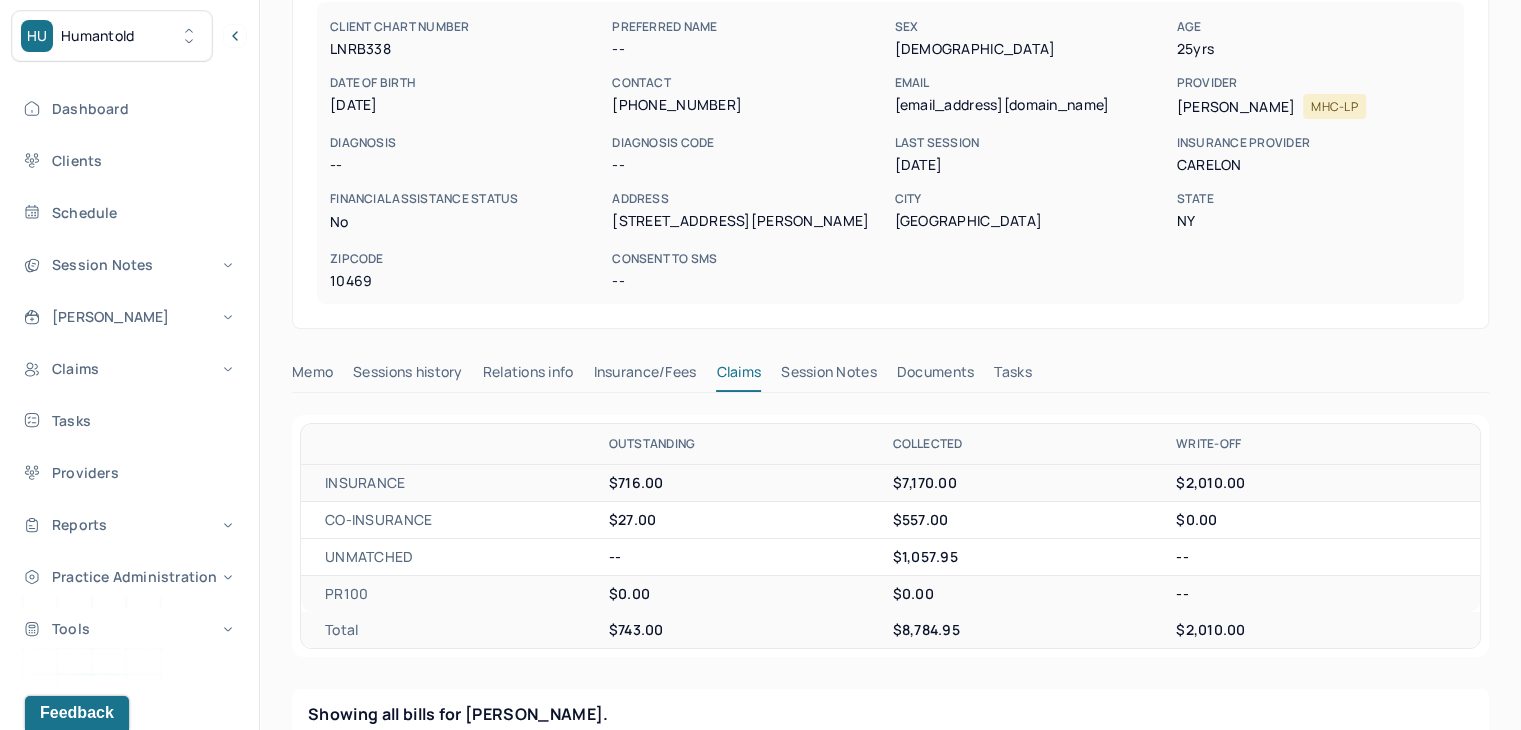 scroll, scrollTop: 700, scrollLeft: 0, axis: vertical 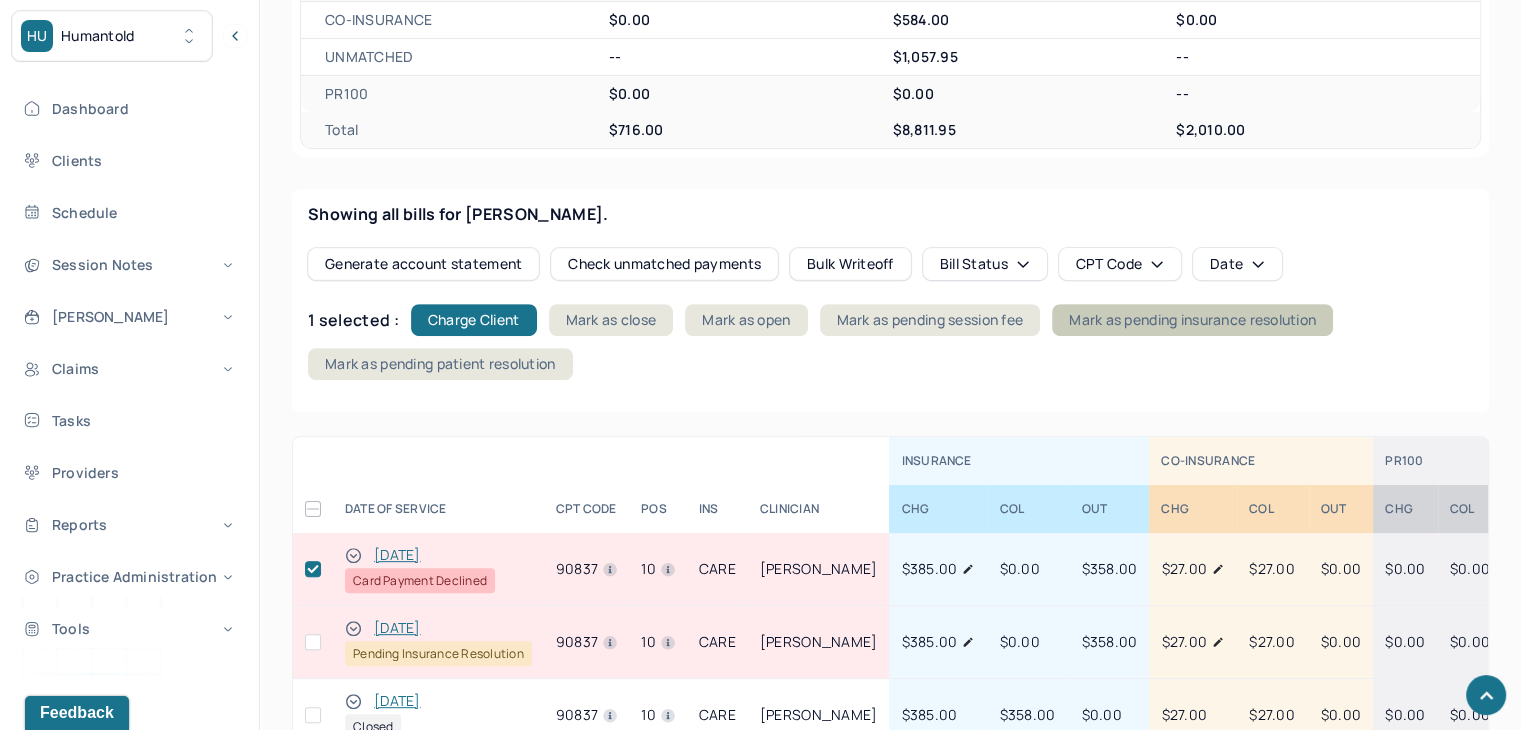 click on "Mark as pending insurance resolution" at bounding box center (1192, 320) 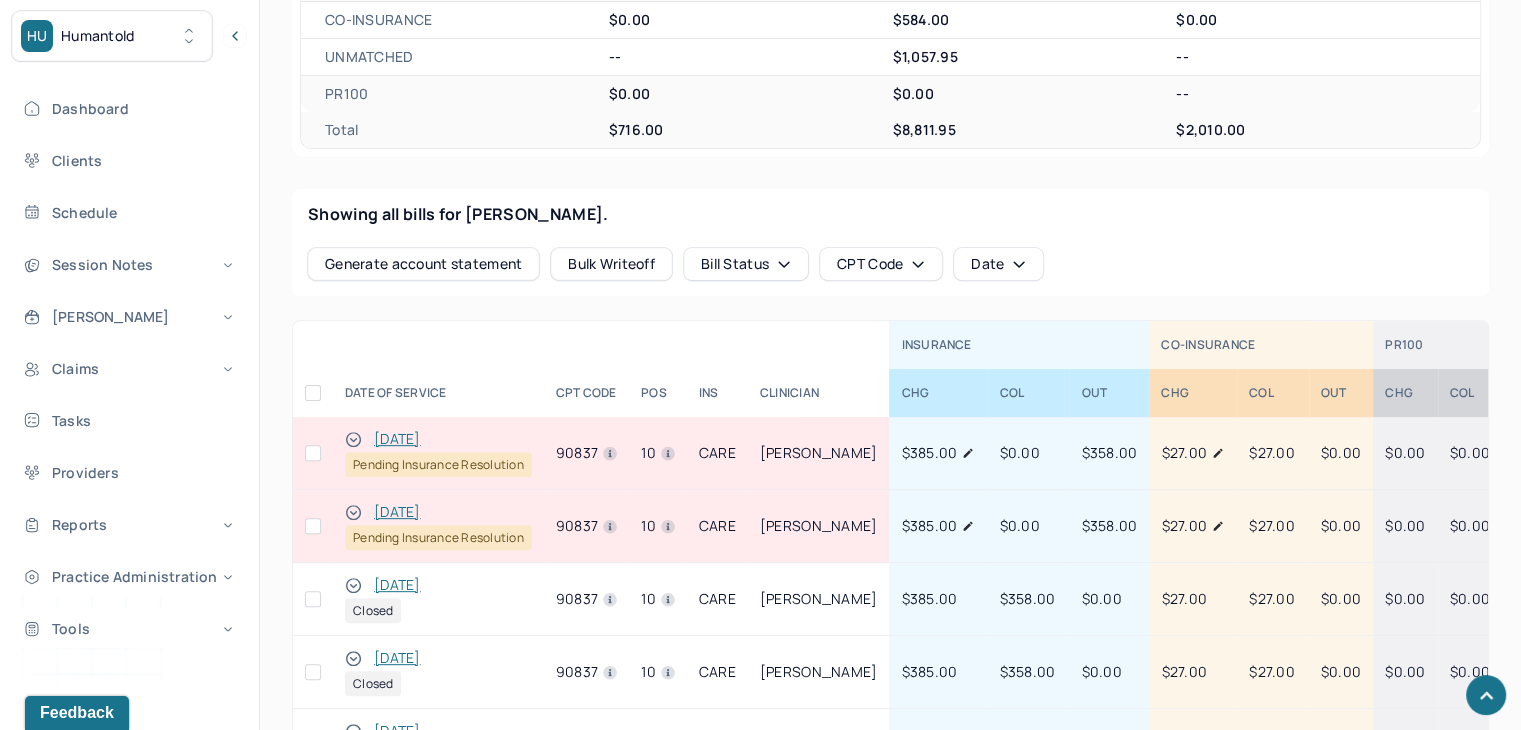 scroll, scrollTop: 0, scrollLeft: 0, axis: both 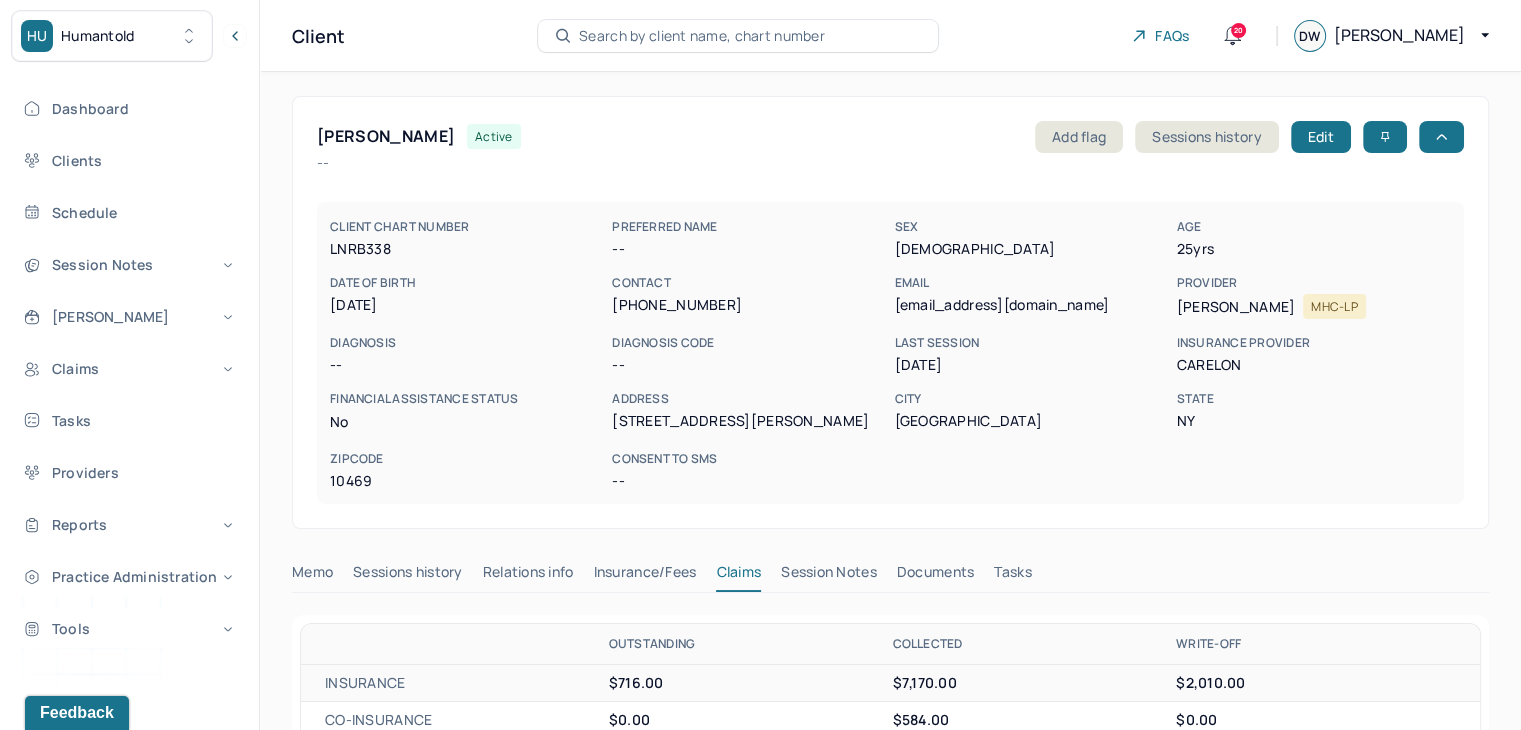 click on "Search by client name, chart number" at bounding box center [738, 36] 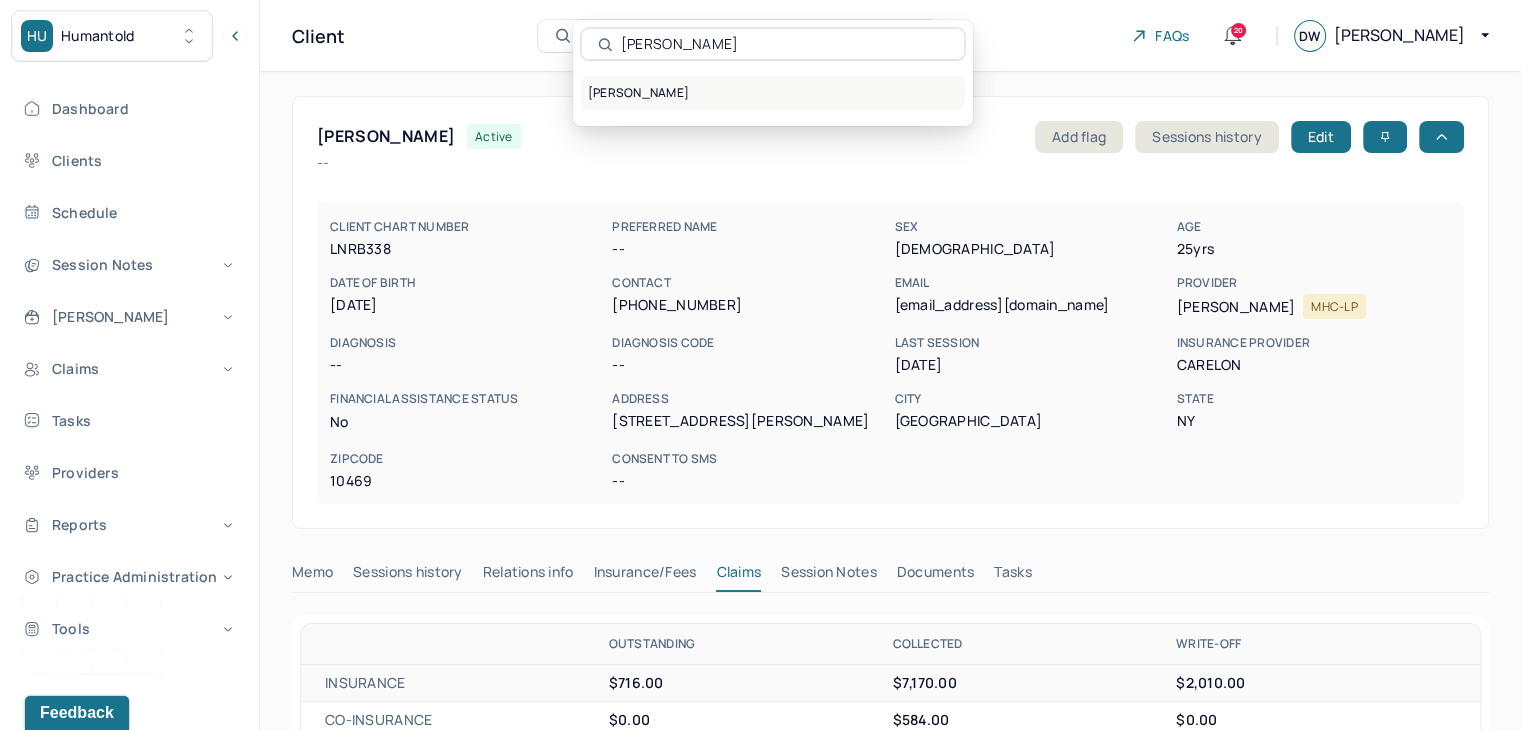 type on "Patrick Chin" 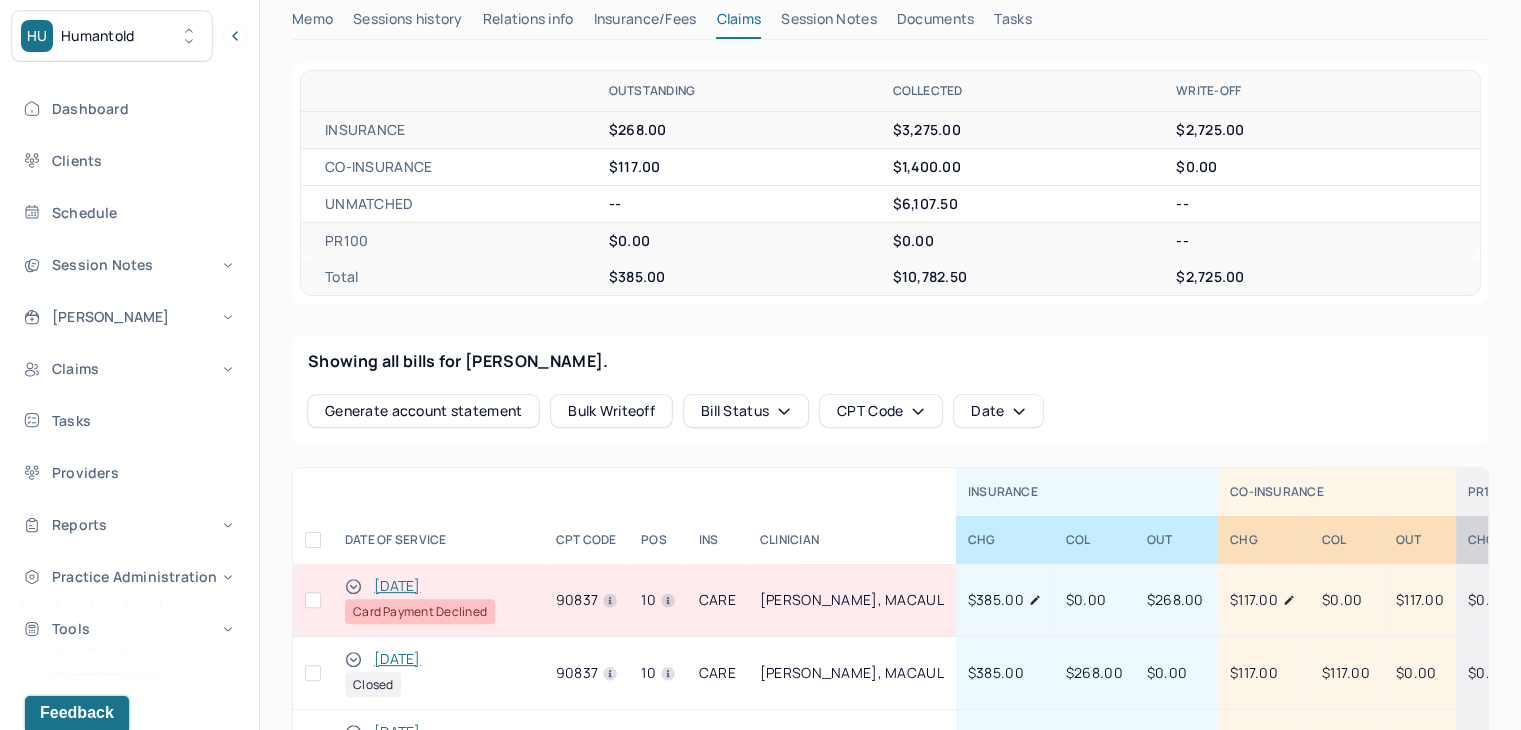 scroll, scrollTop: 700, scrollLeft: 0, axis: vertical 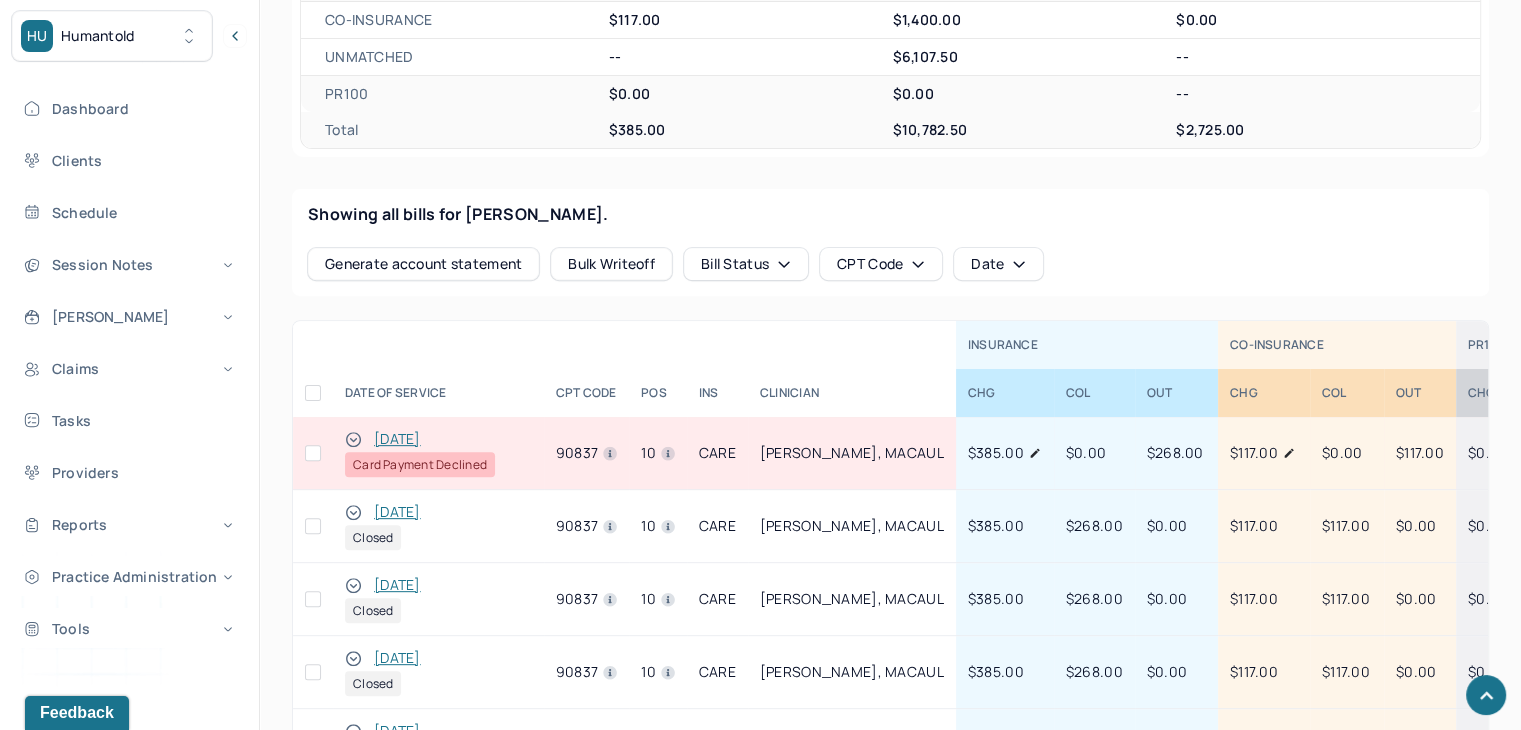 click at bounding box center (313, 453) 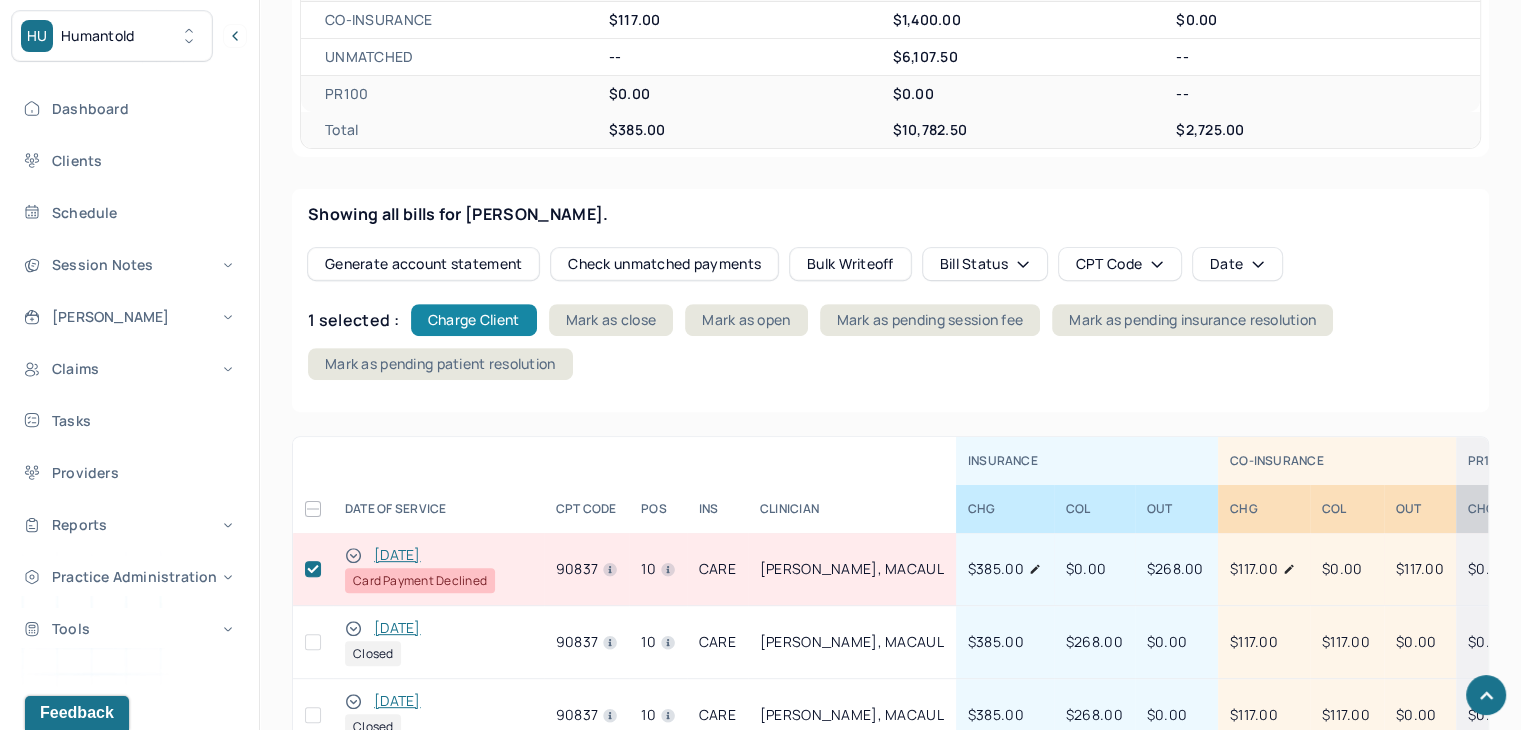 click on "Charge Client" at bounding box center (474, 320) 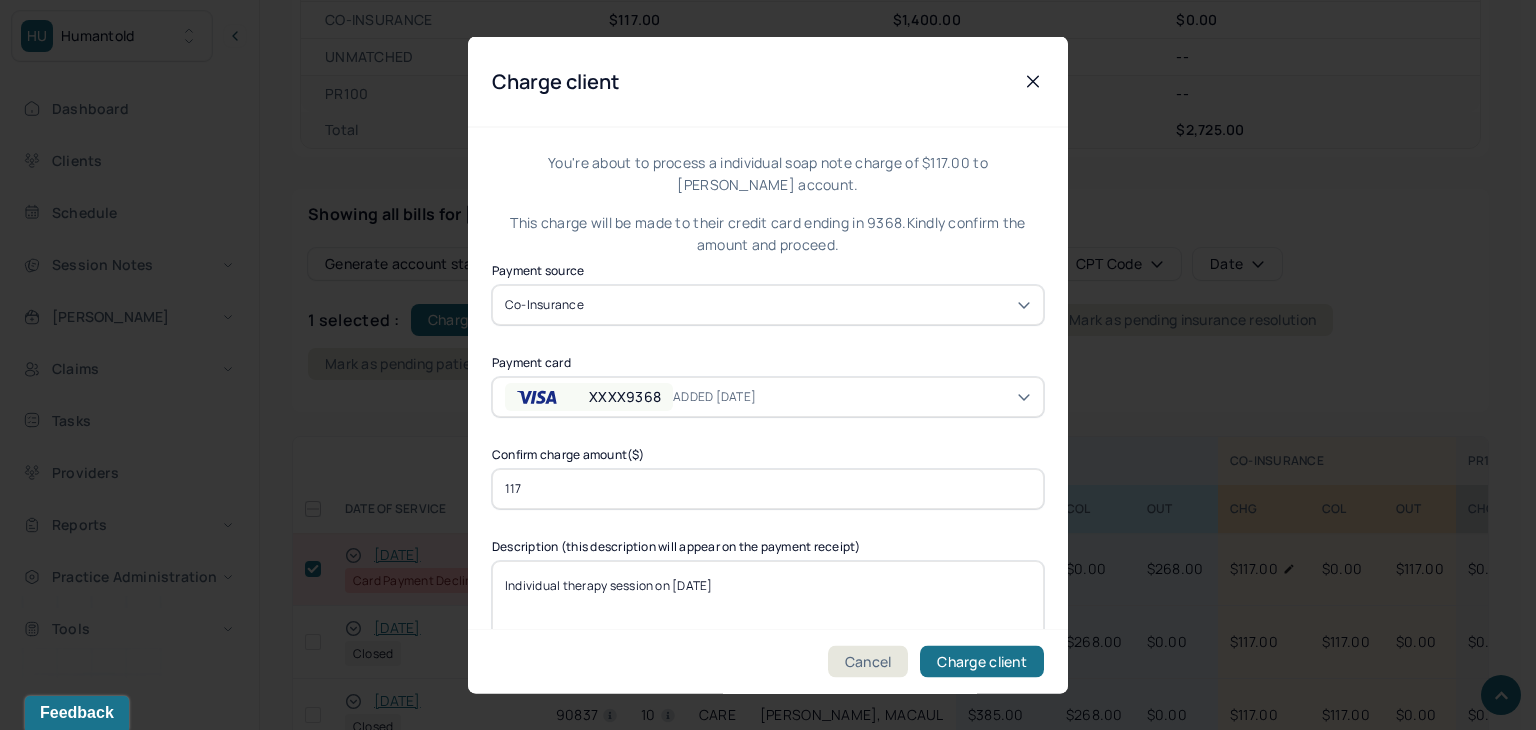 click on "XXXX9368" at bounding box center (589, 396) 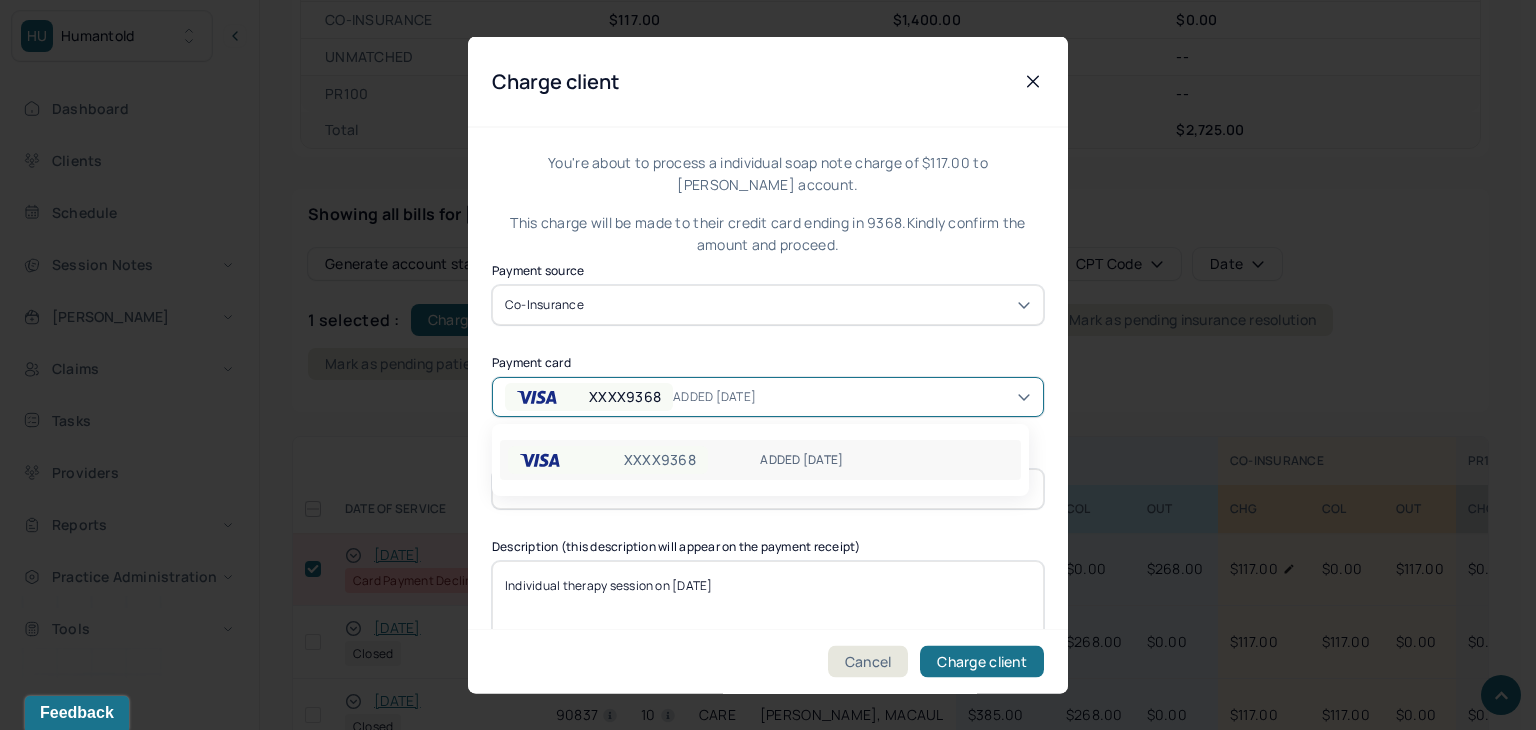 click on "XXXX9368" at bounding box center [589, 396] 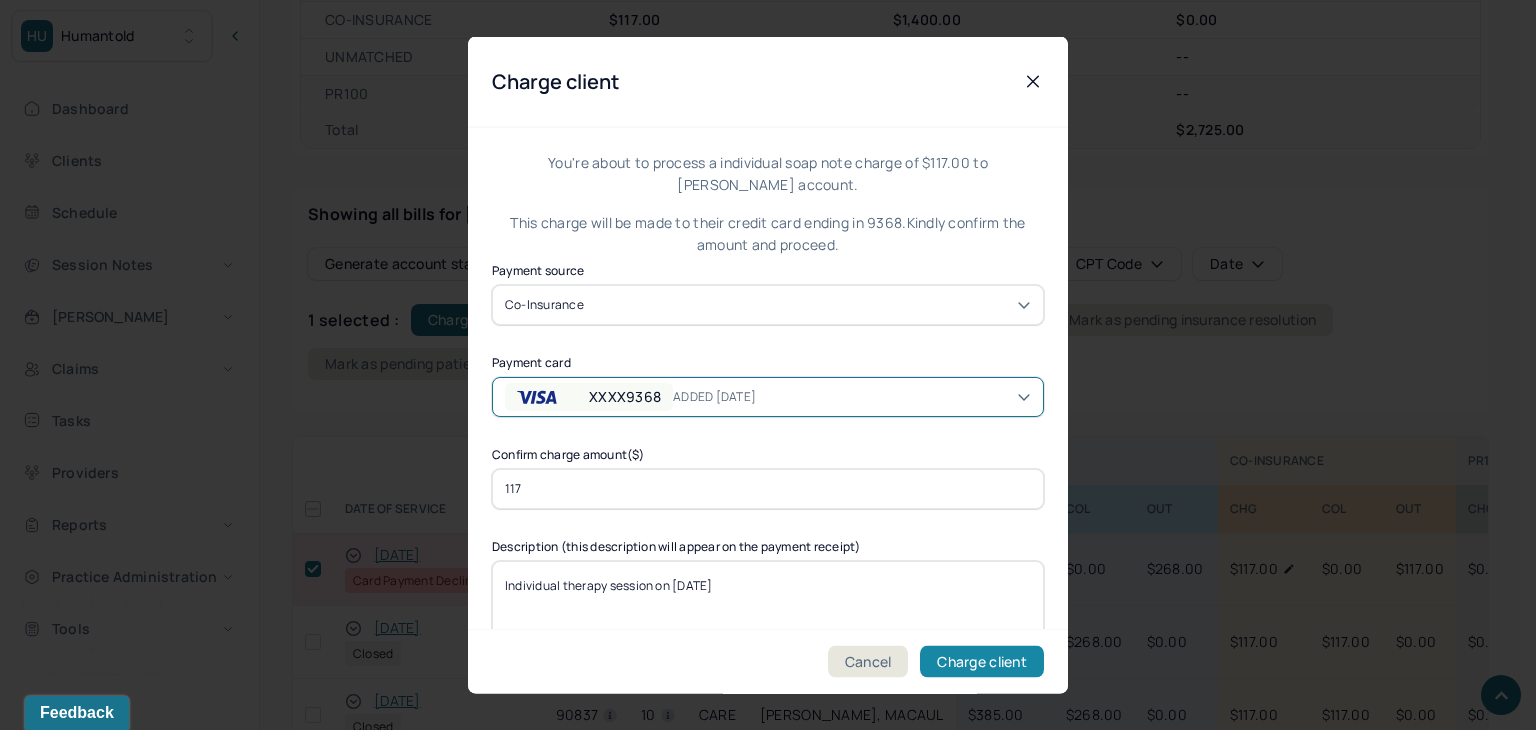 click on "Charge client" at bounding box center (982, 662) 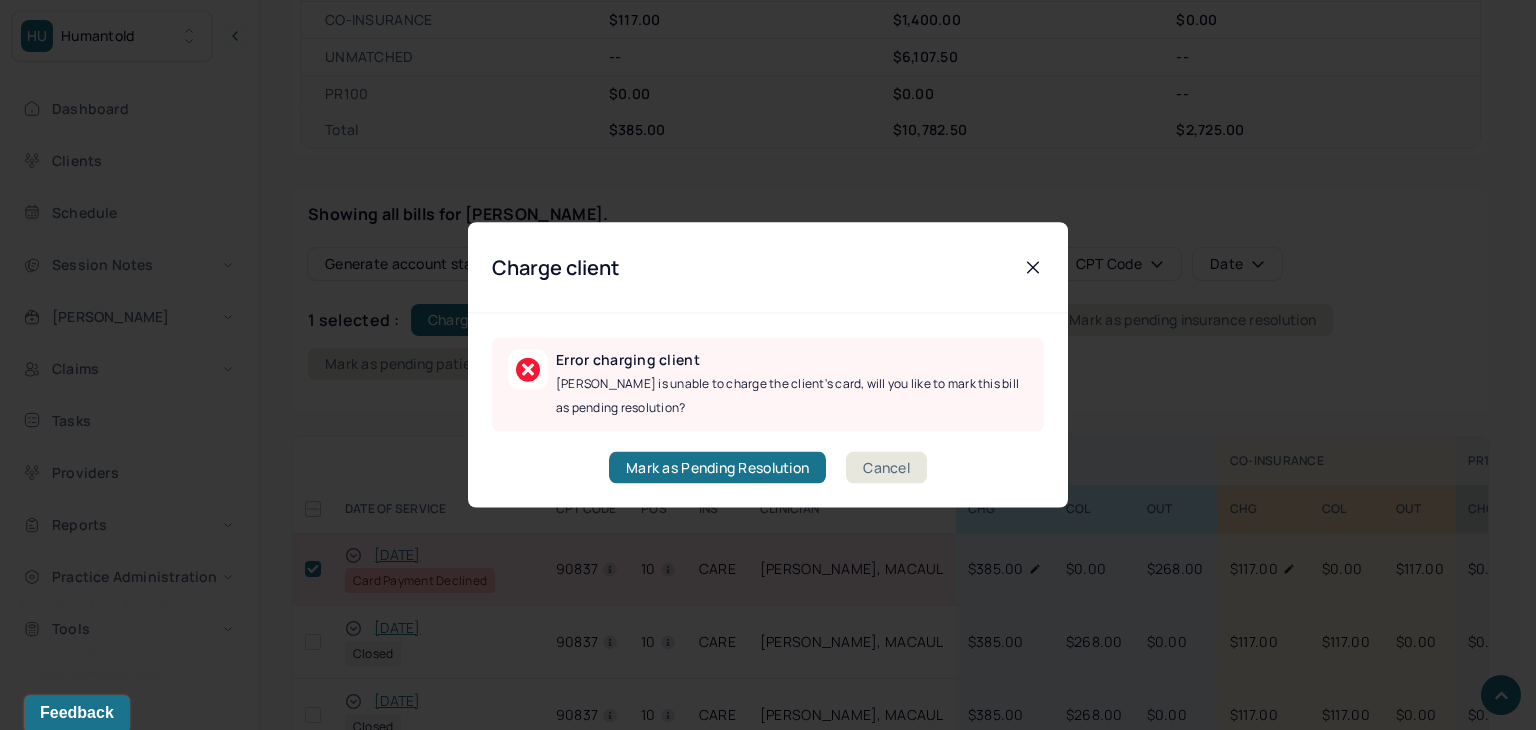 click on "Cancel" at bounding box center (886, 468) 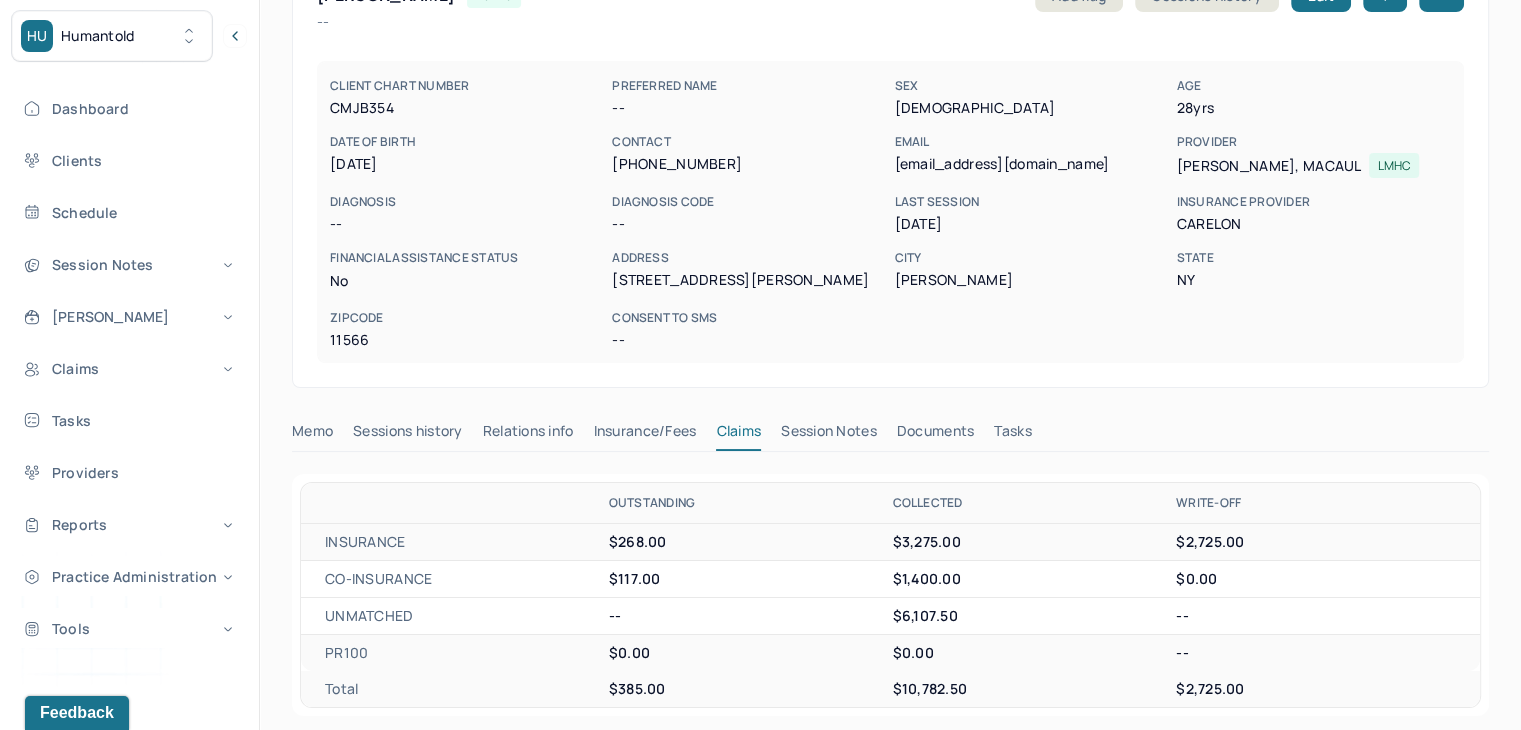 scroll, scrollTop: 0, scrollLeft: 0, axis: both 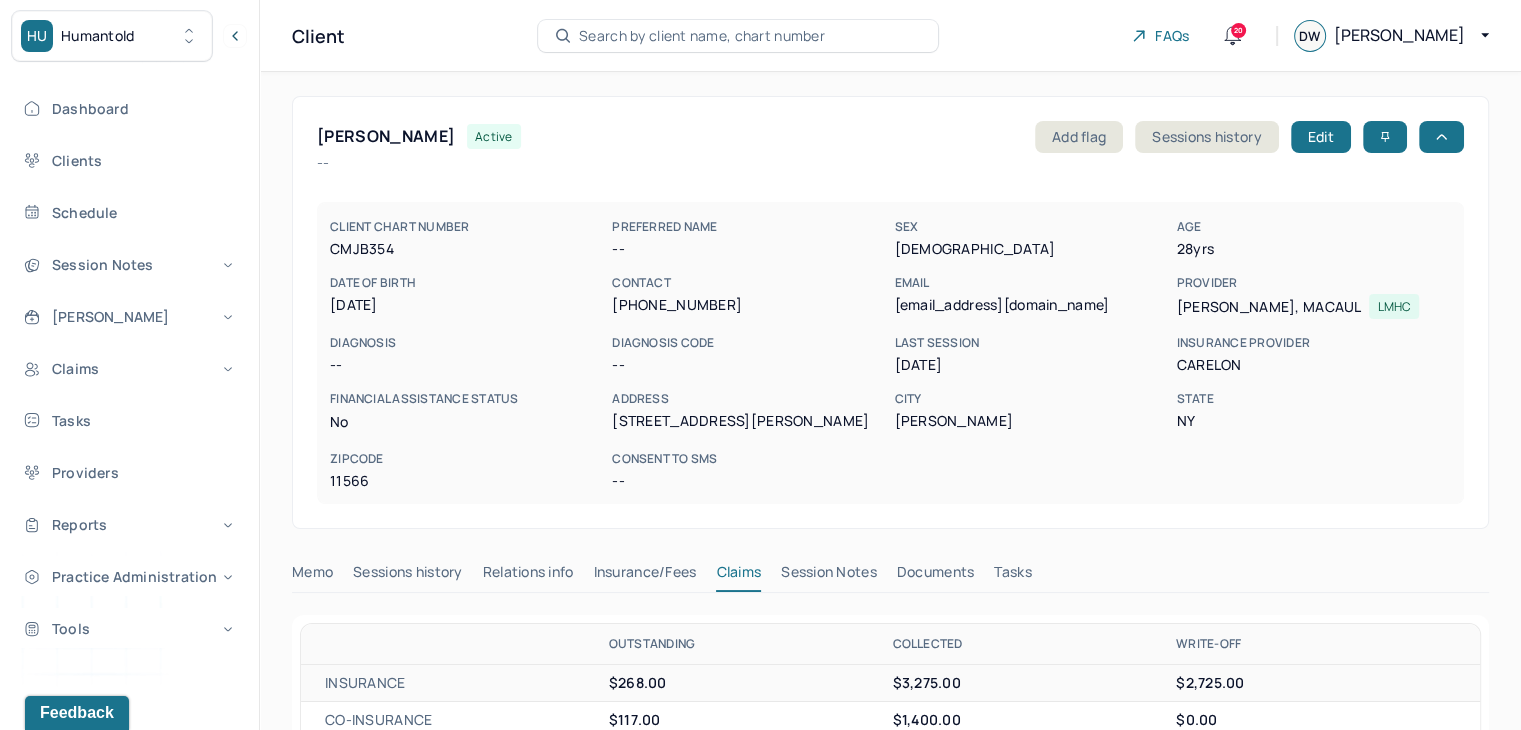 click on "Search by client name, chart number" at bounding box center [702, 36] 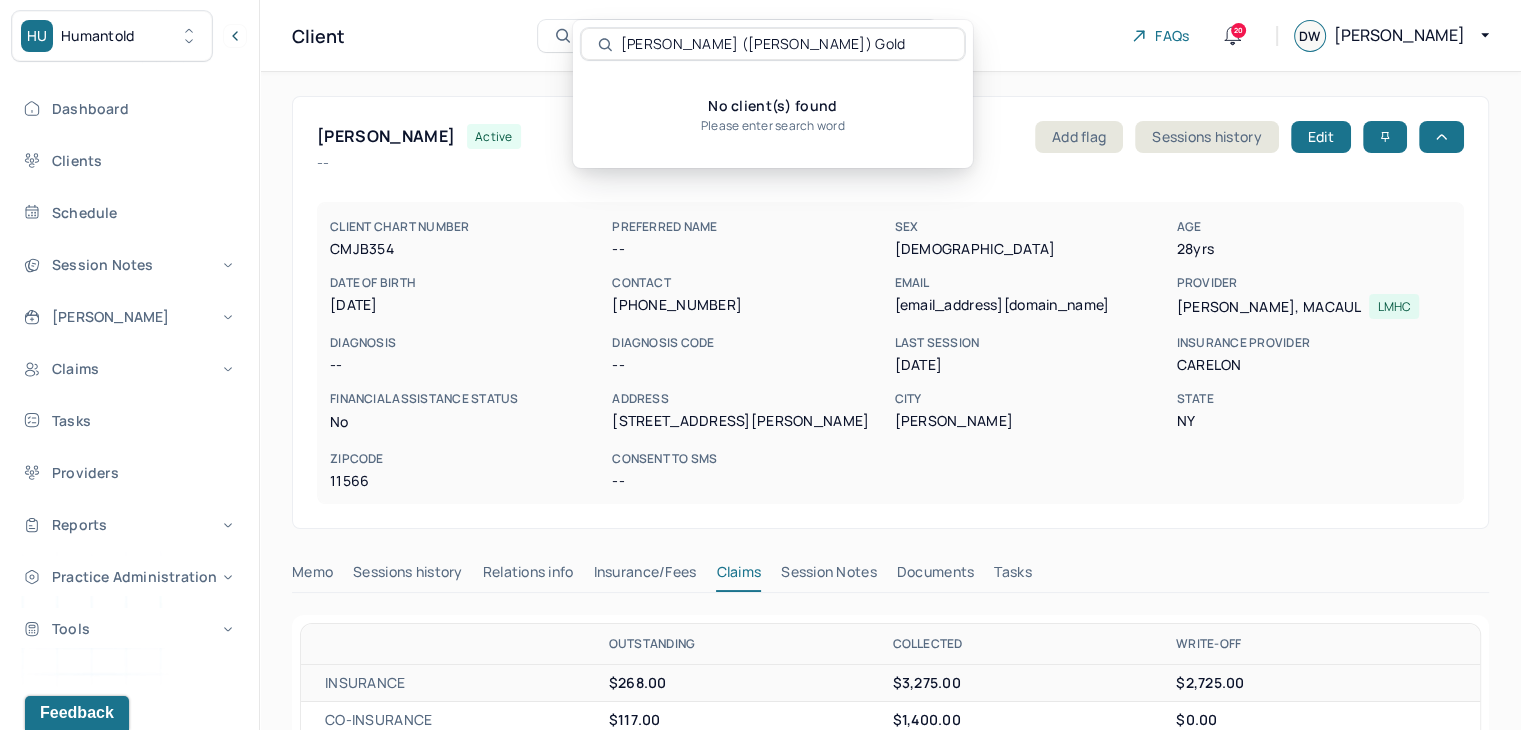 click on "Aleksandra (Sasha) Gold" at bounding box center (784, 44) 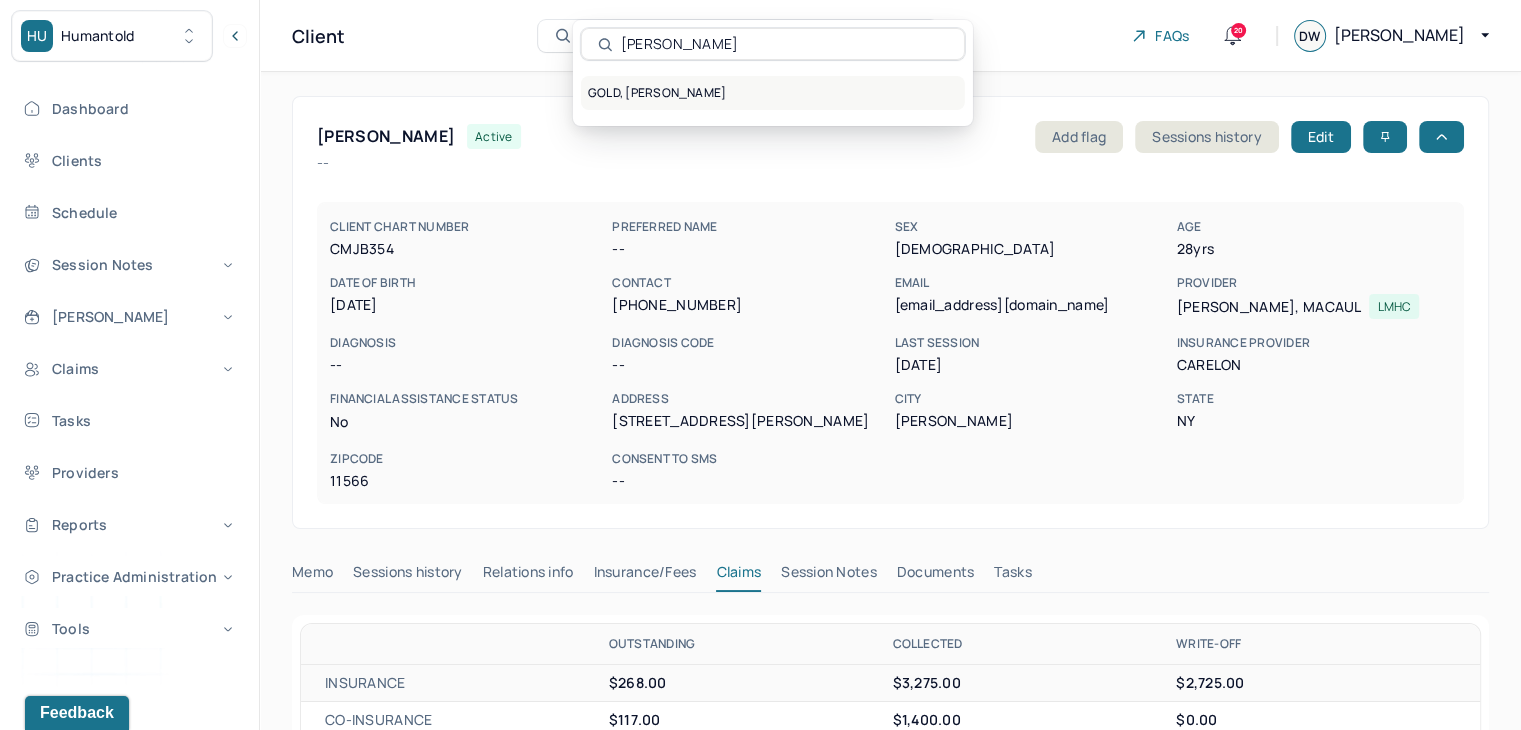 type on "Aleksandra Gold" 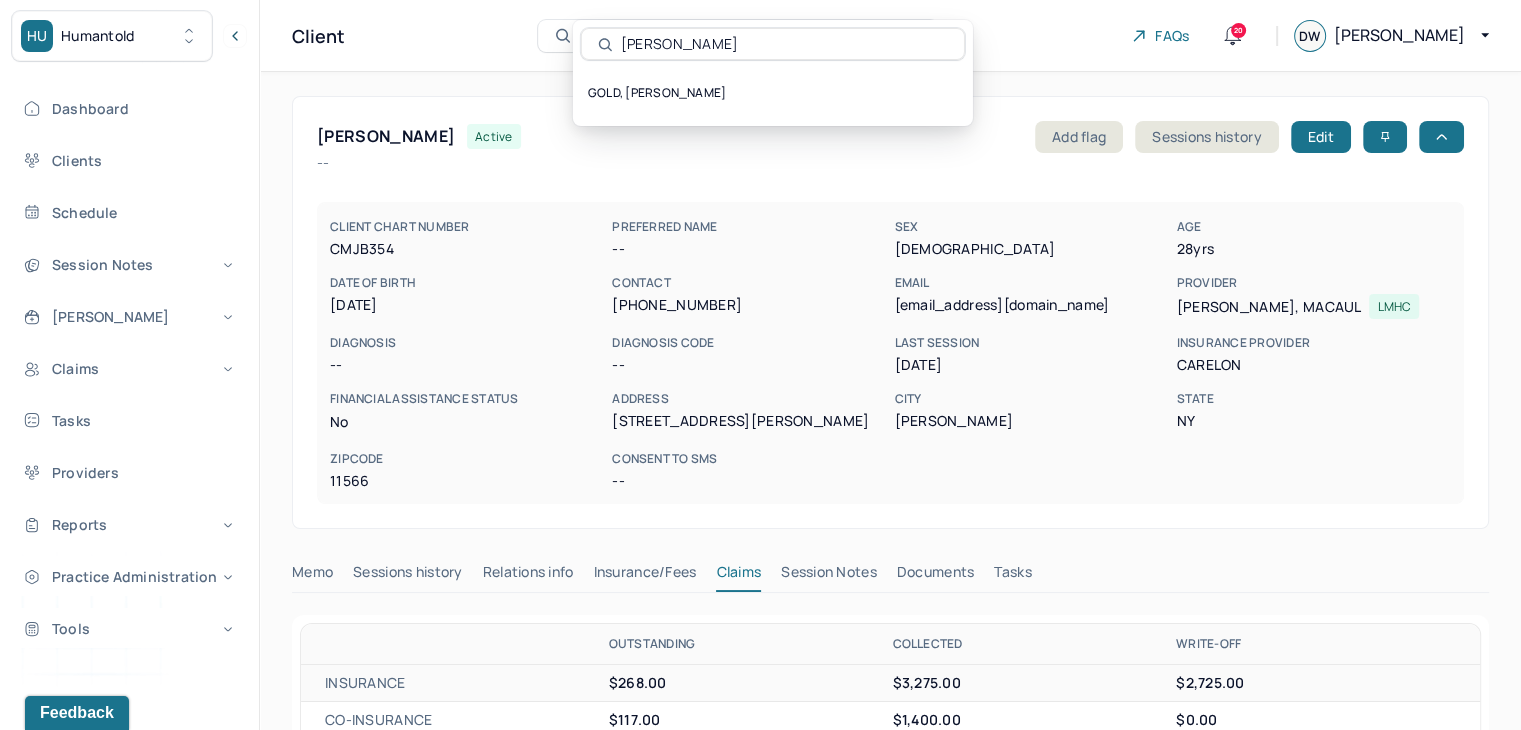 click on "GOLD, ALEKSANDRA" at bounding box center [773, 93] 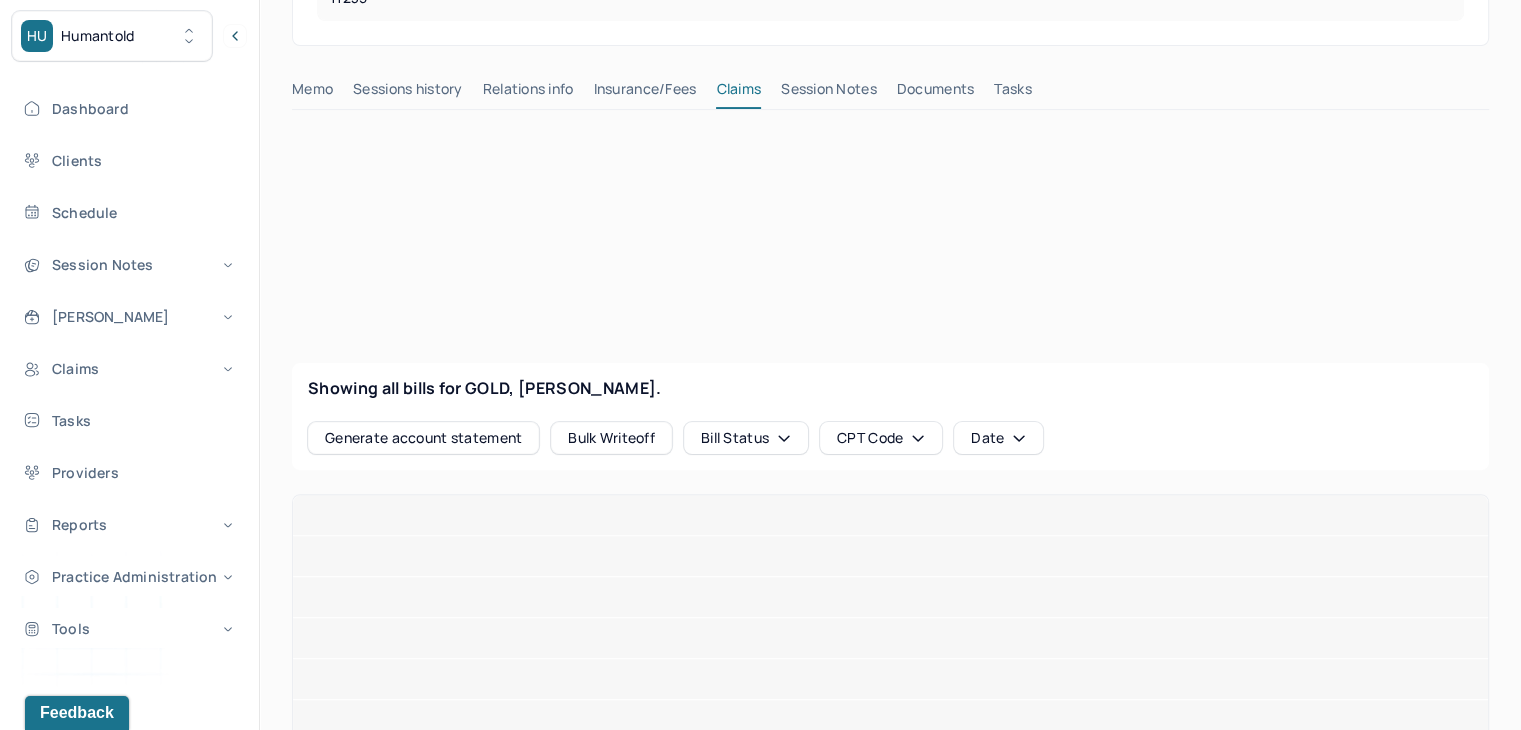 scroll, scrollTop: 500, scrollLeft: 0, axis: vertical 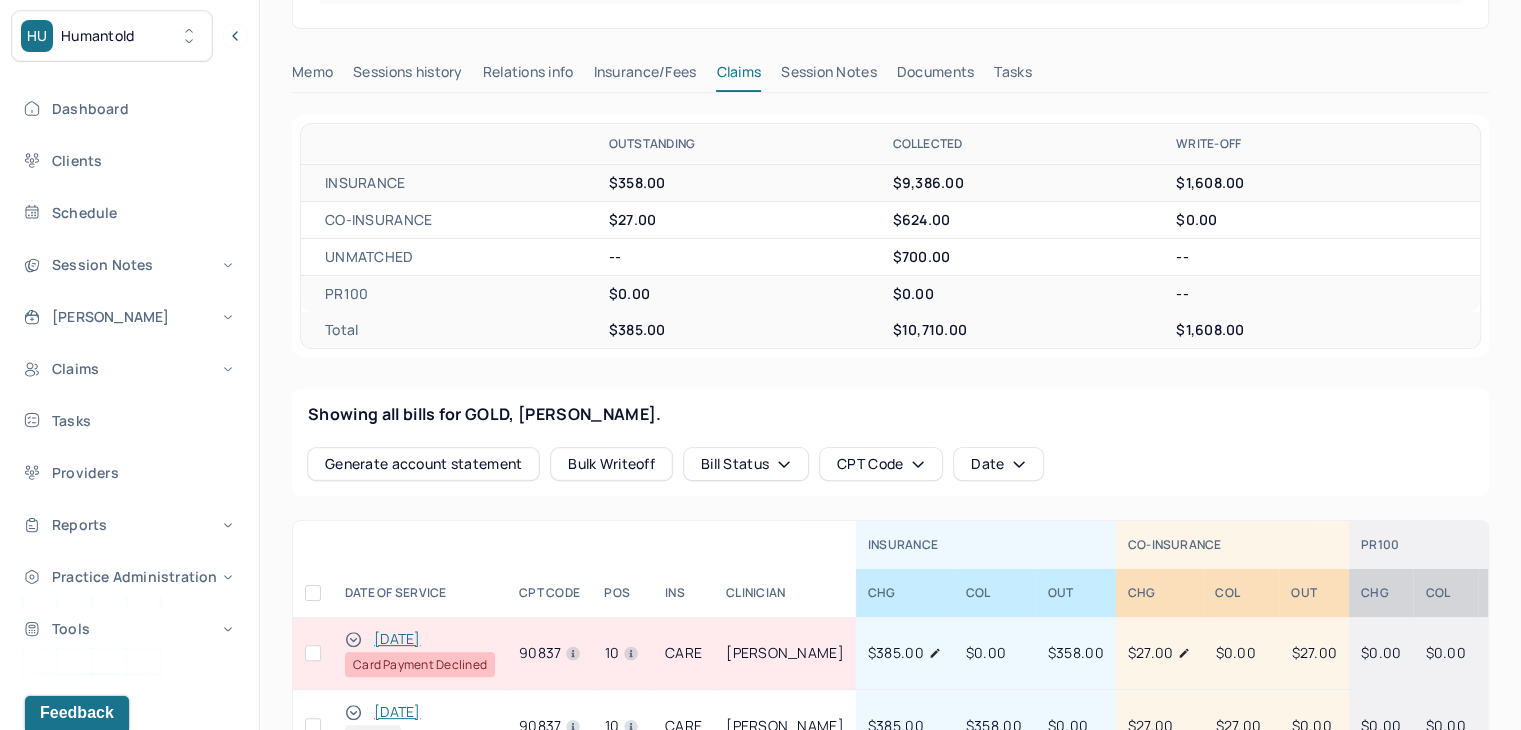 click at bounding box center (313, 653) 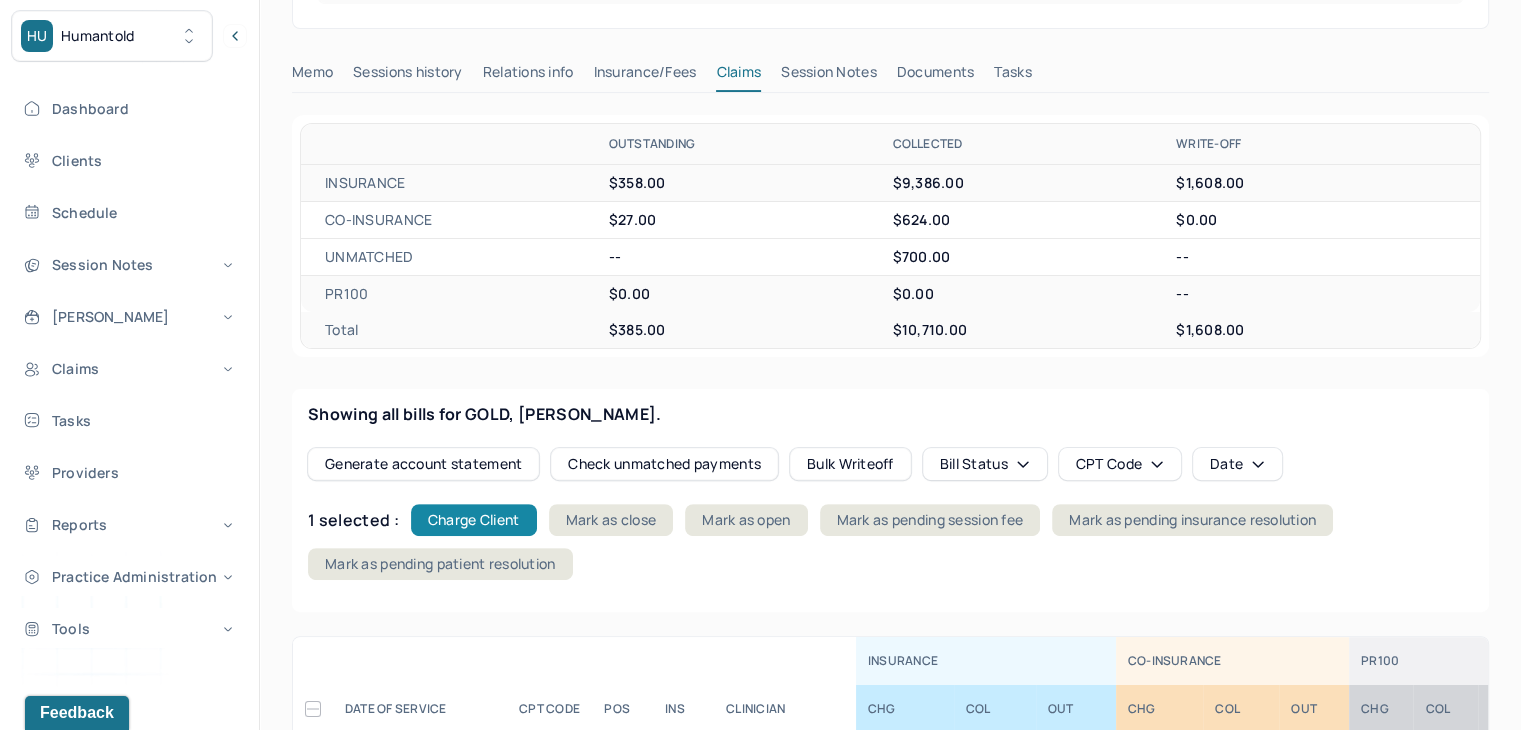 click on "Charge Client" at bounding box center (474, 520) 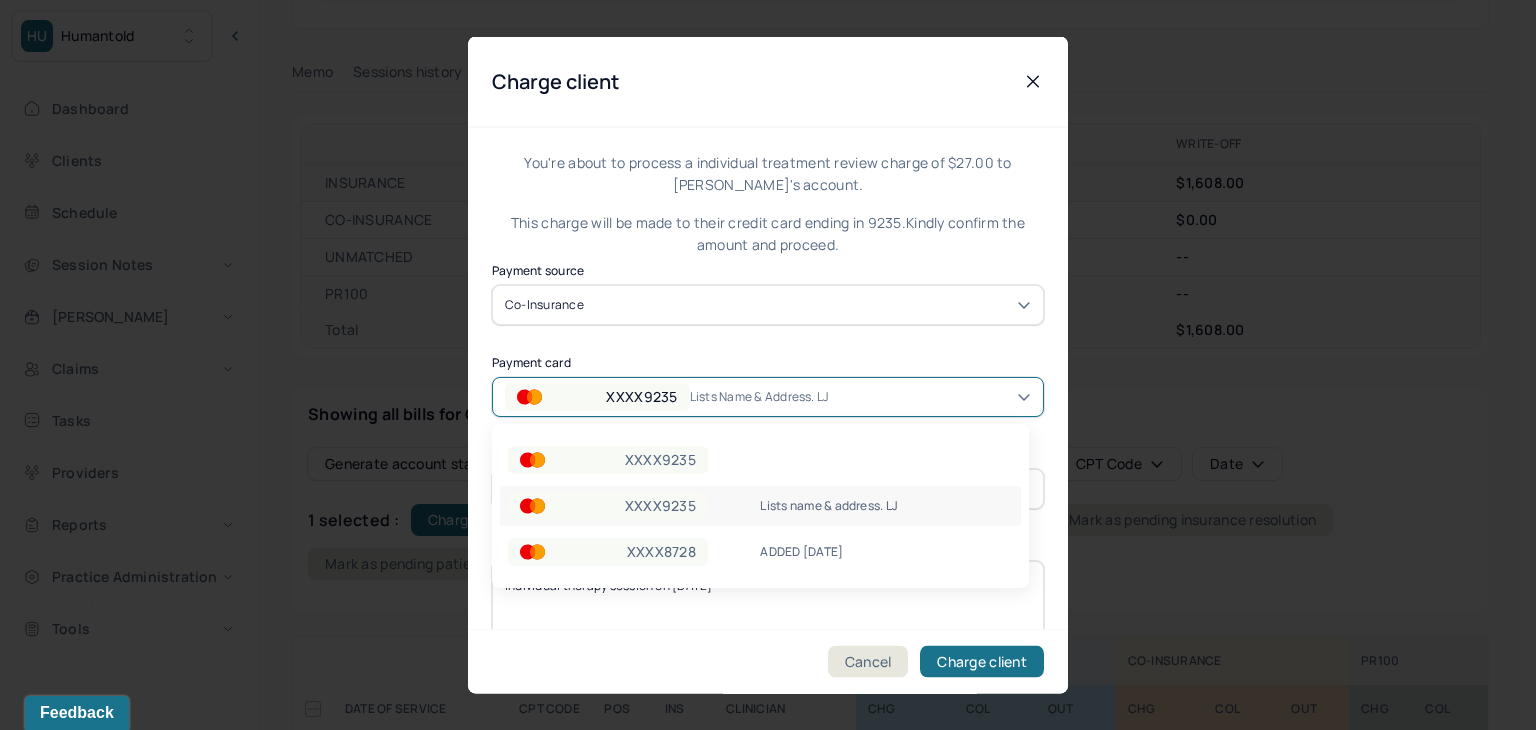 click on "Lists name & address. LJ" at bounding box center (767, 396) 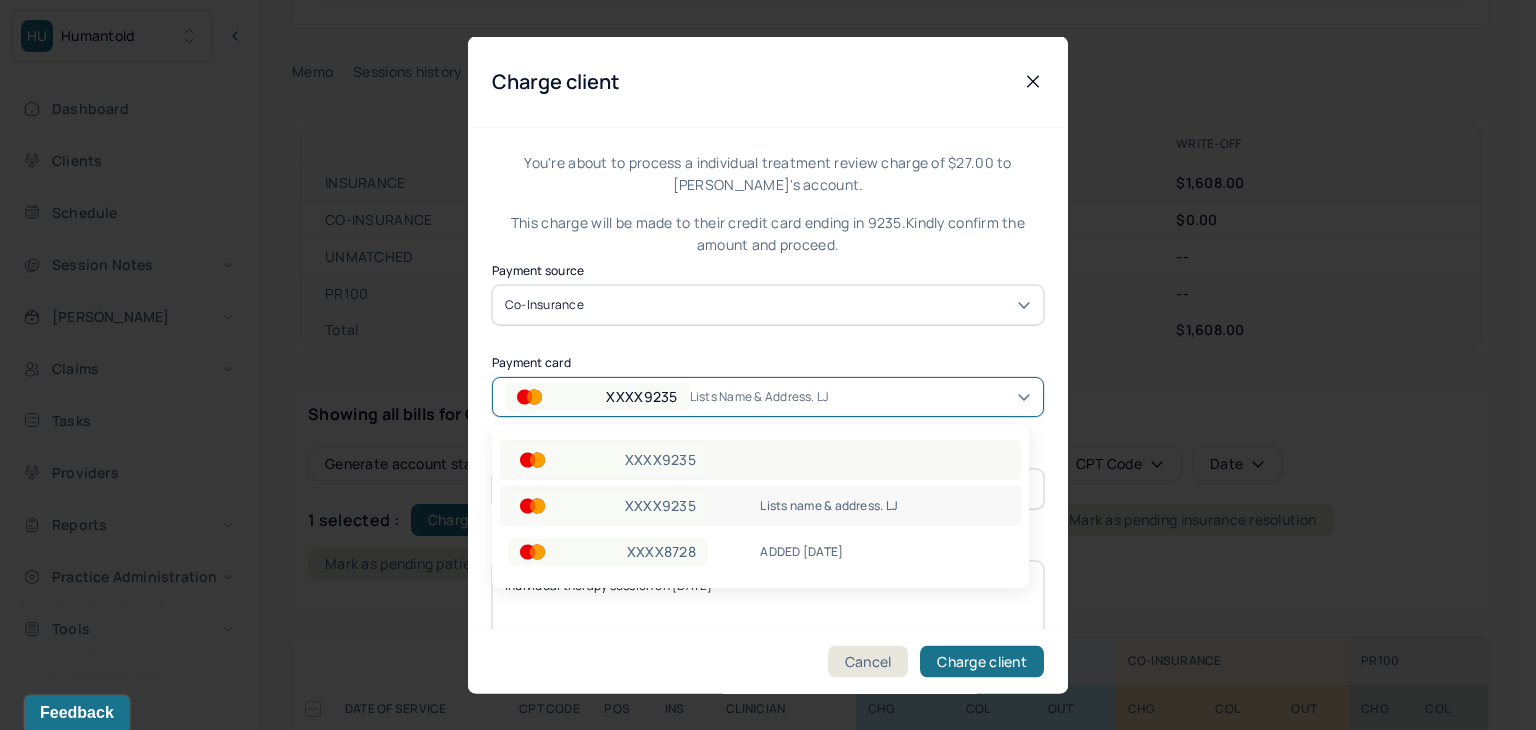 click on "XXXX9235" at bounding box center [760, 460] 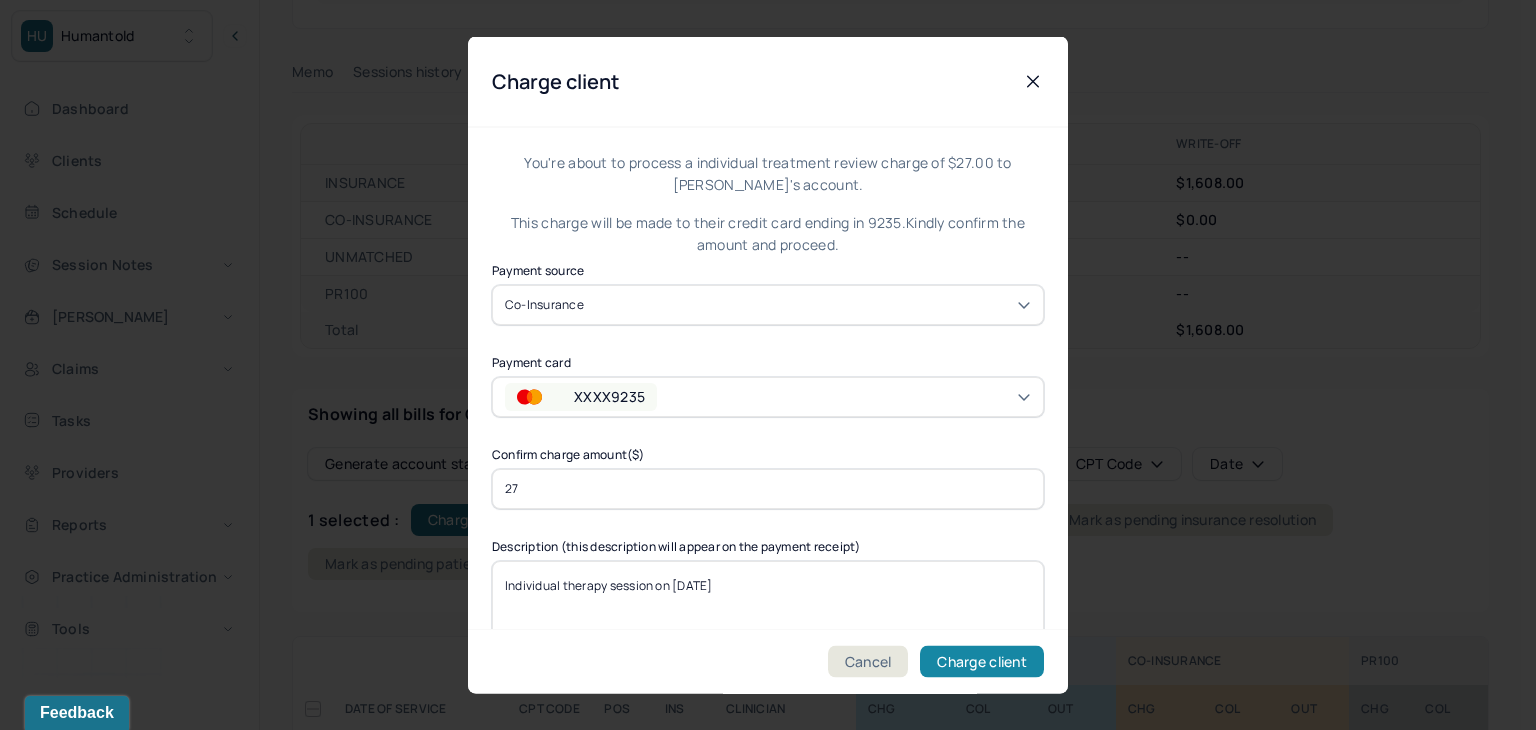 click on "Charge client" at bounding box center [982, 662] 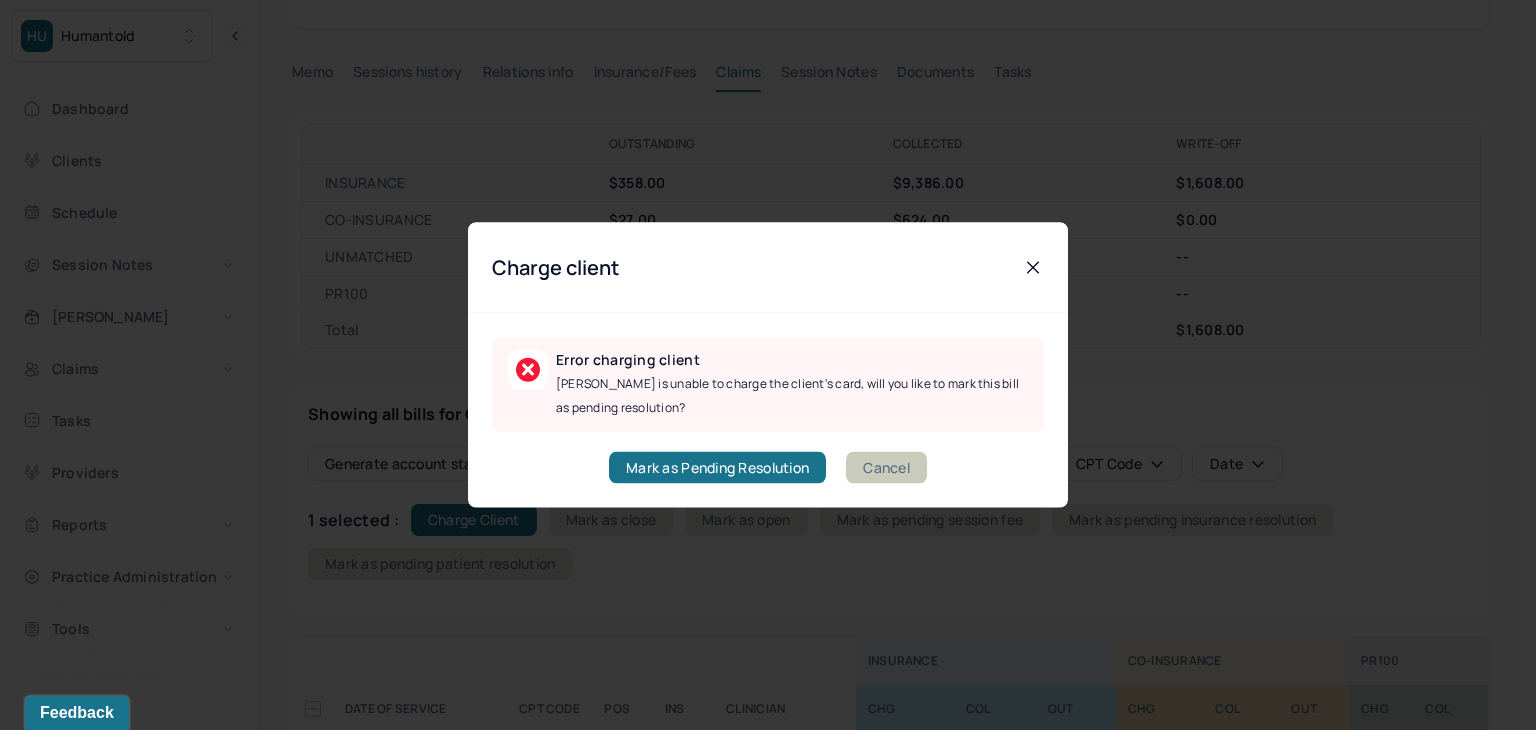 click on "Cancel" at bounding box center (886, 468) 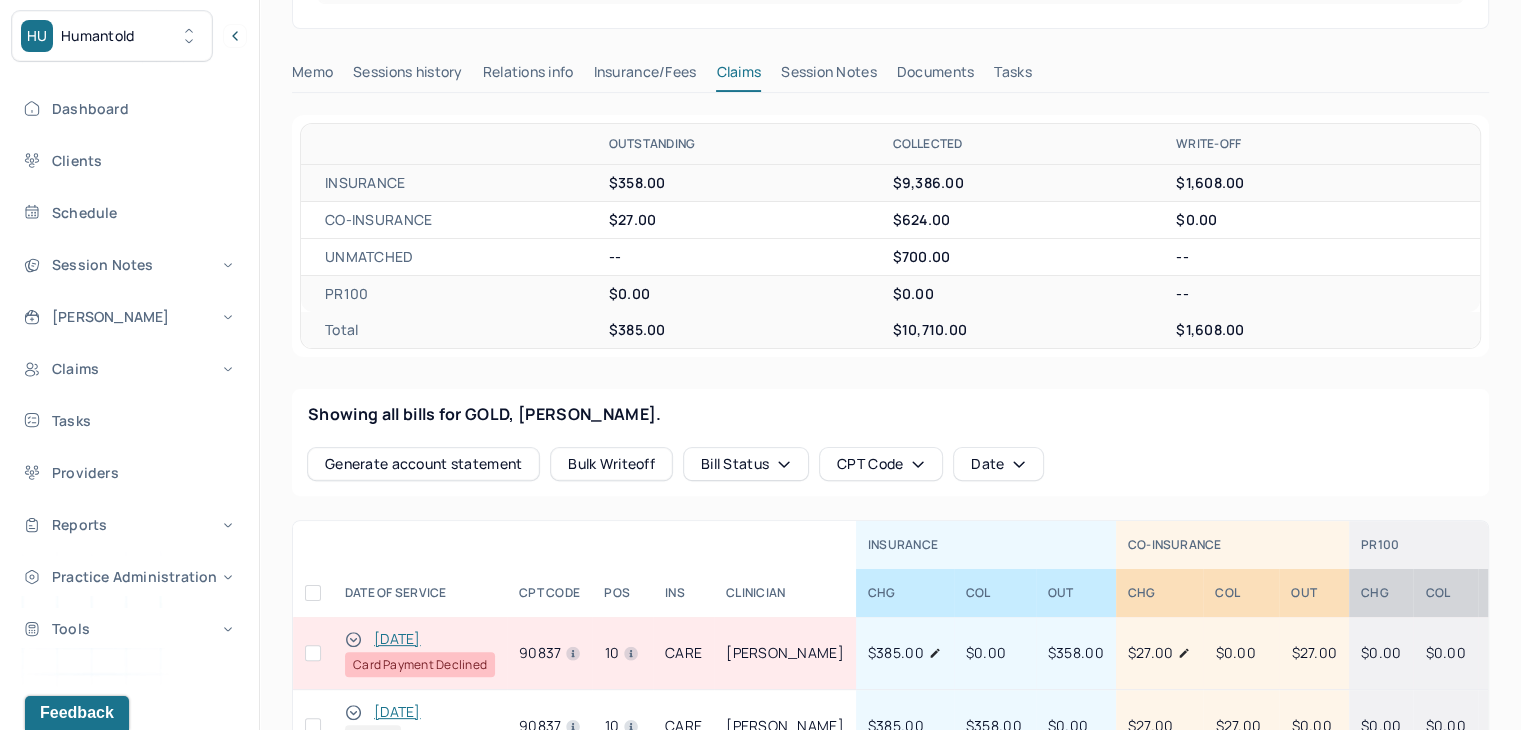 click at bounding box center (313, 653) 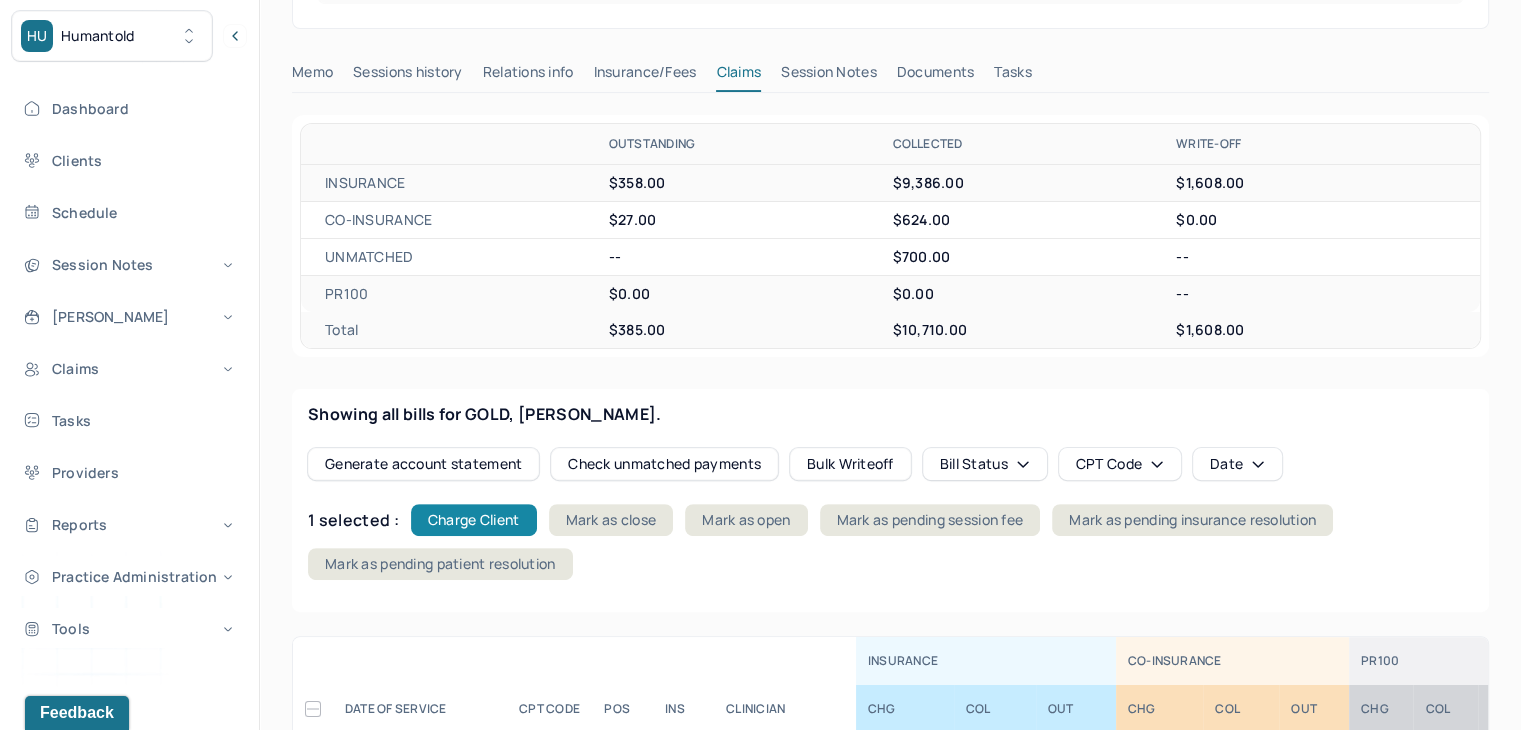 click on "Charge Client" at bounding box center (474, 520) 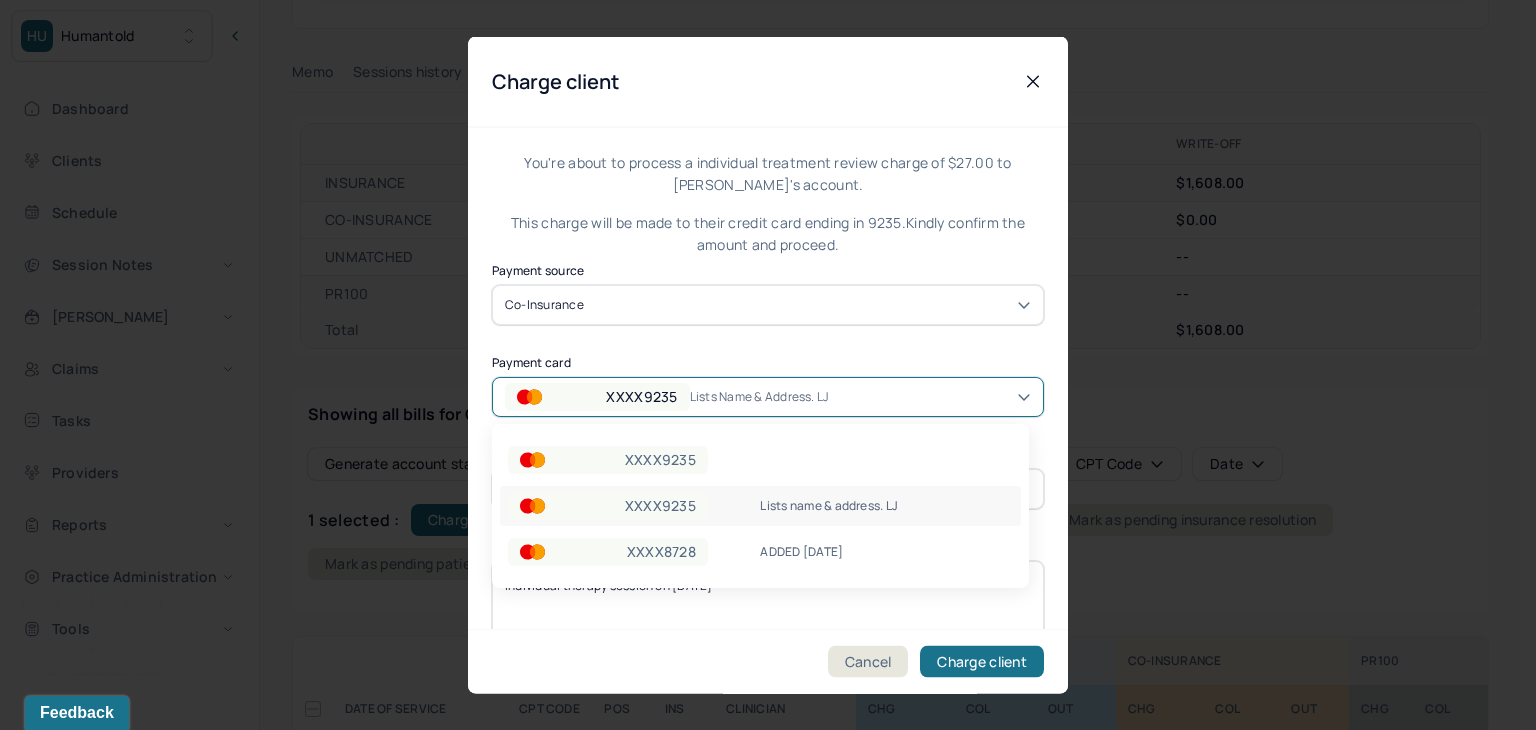 drag, startPoint x: 628, startPoint y: 399, endPoint x: 631, endPoint y: 414, distance: 15.297058 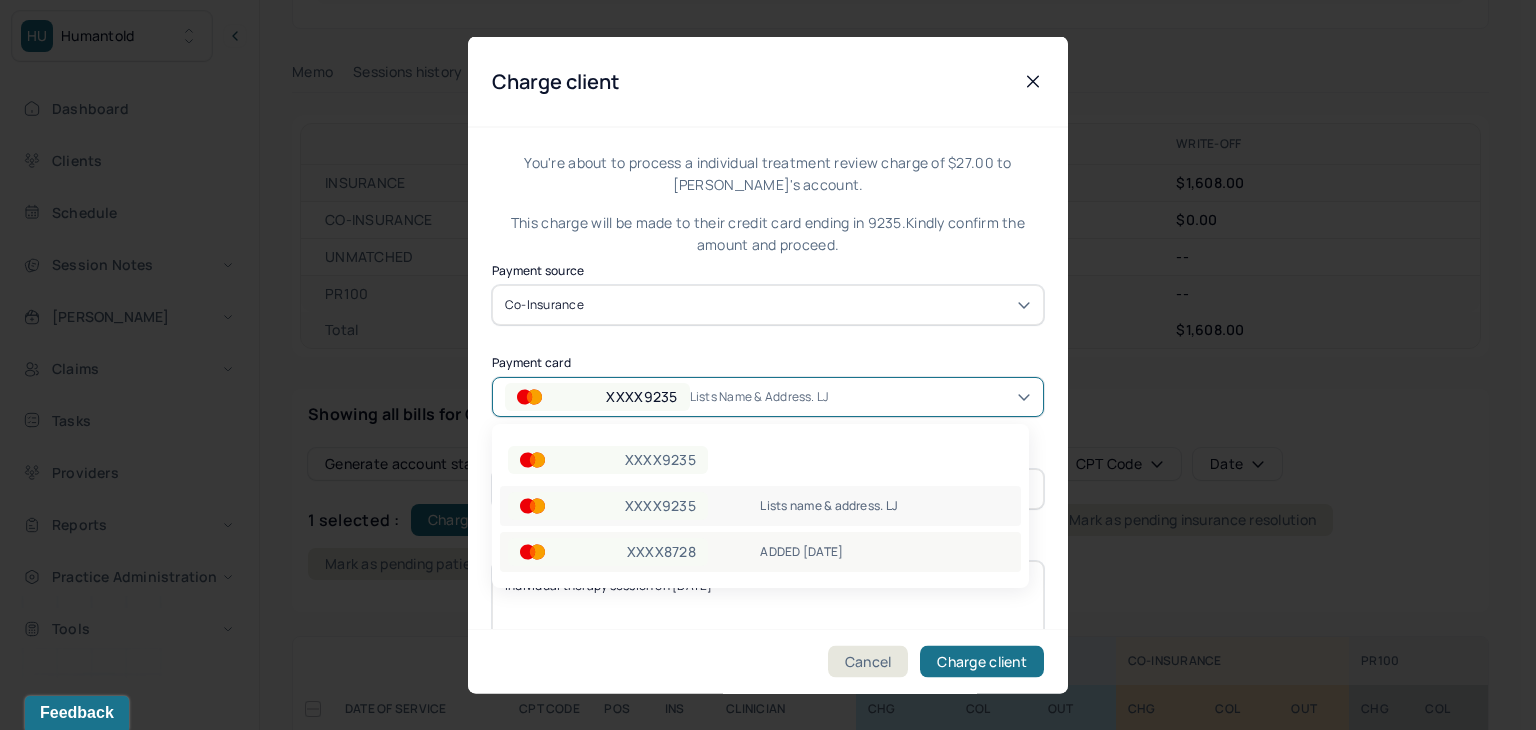click on "XXXX8728" at bounding box center [661, 552] 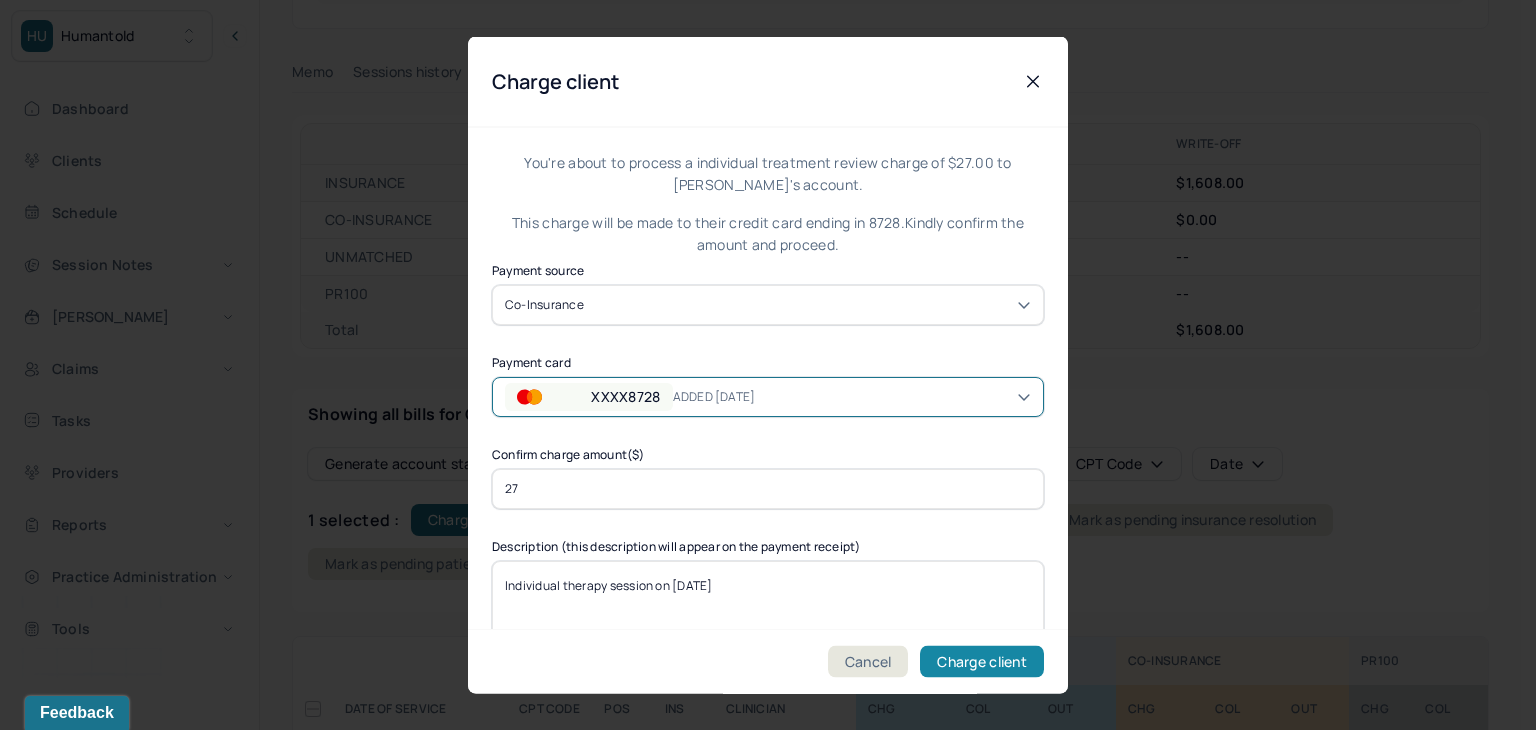 click on "Charge client" at bounding box center (982, 662) 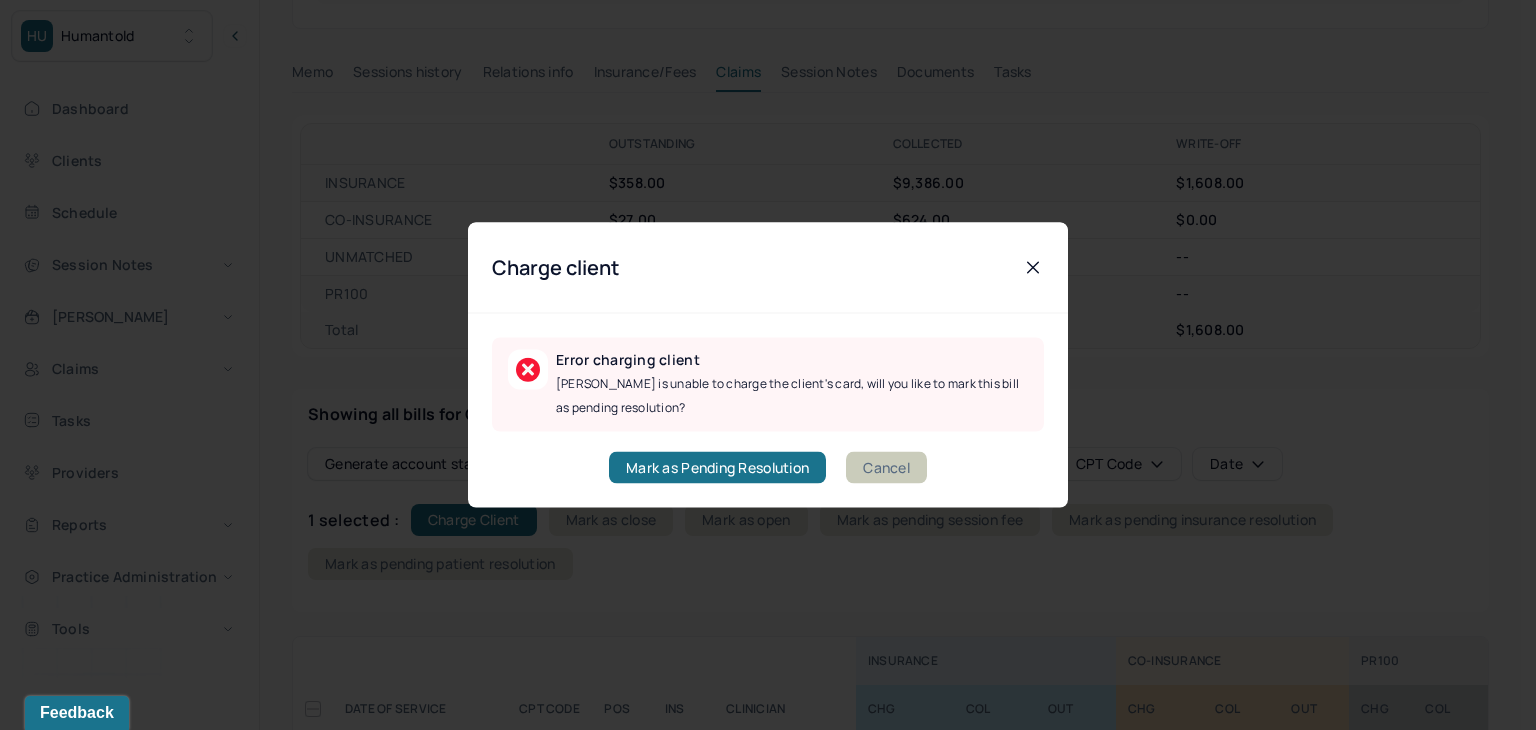 click on "Cancel" at bounding box center (886, 468) 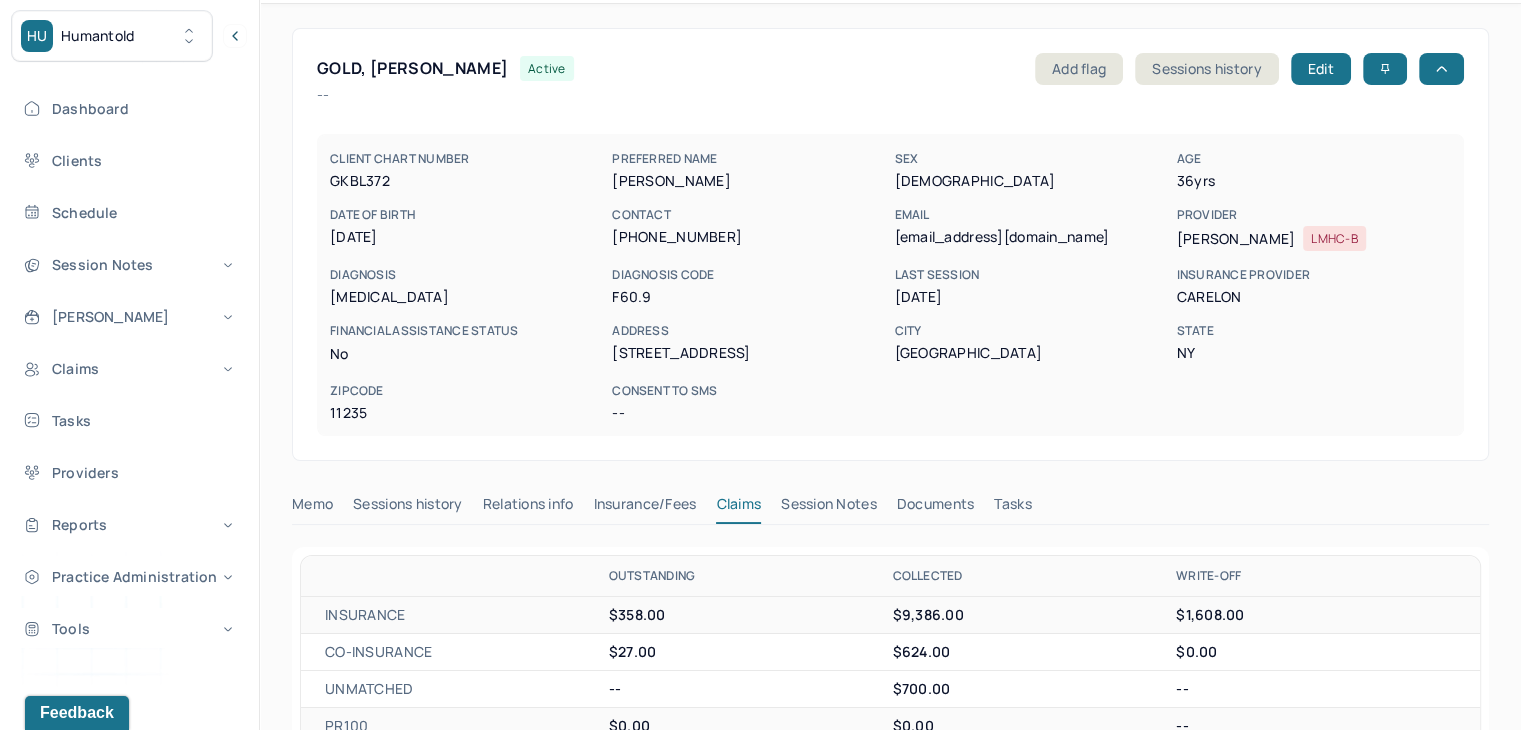 scroll, scrollTop: 0, scrollLeft: 0, axis: both 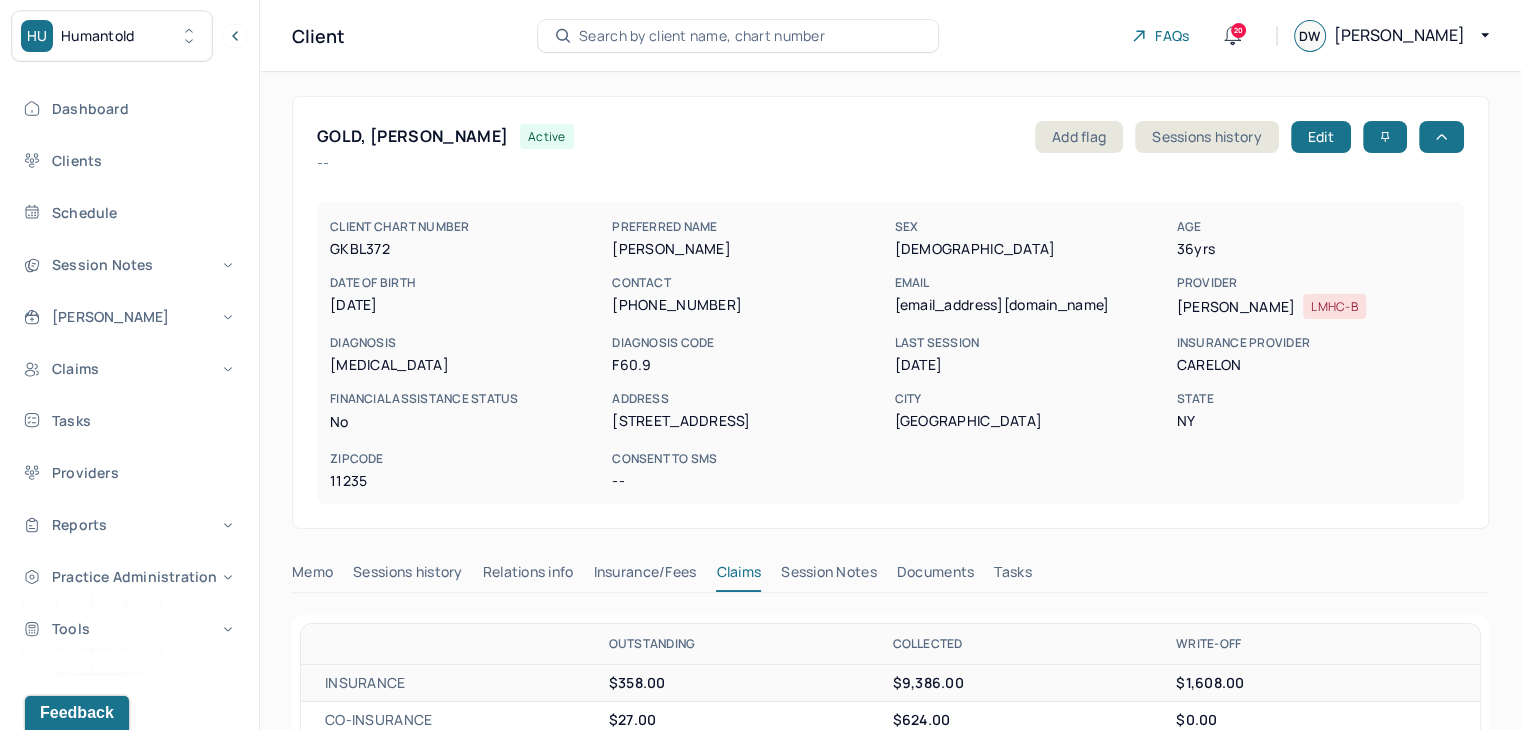 click on "Search by client name, chart number" at bounding box center [702, 36] 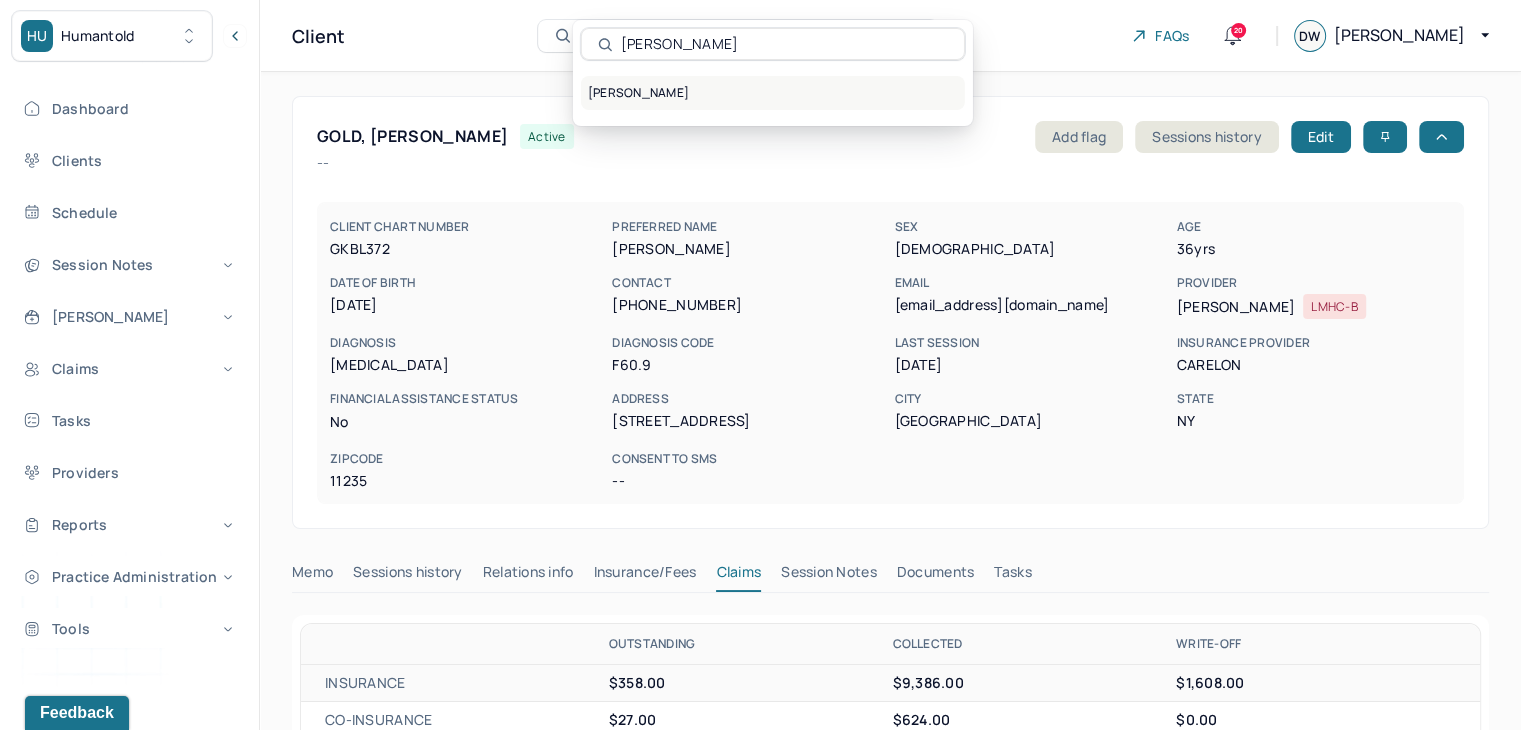 type on "Amari Campbell" 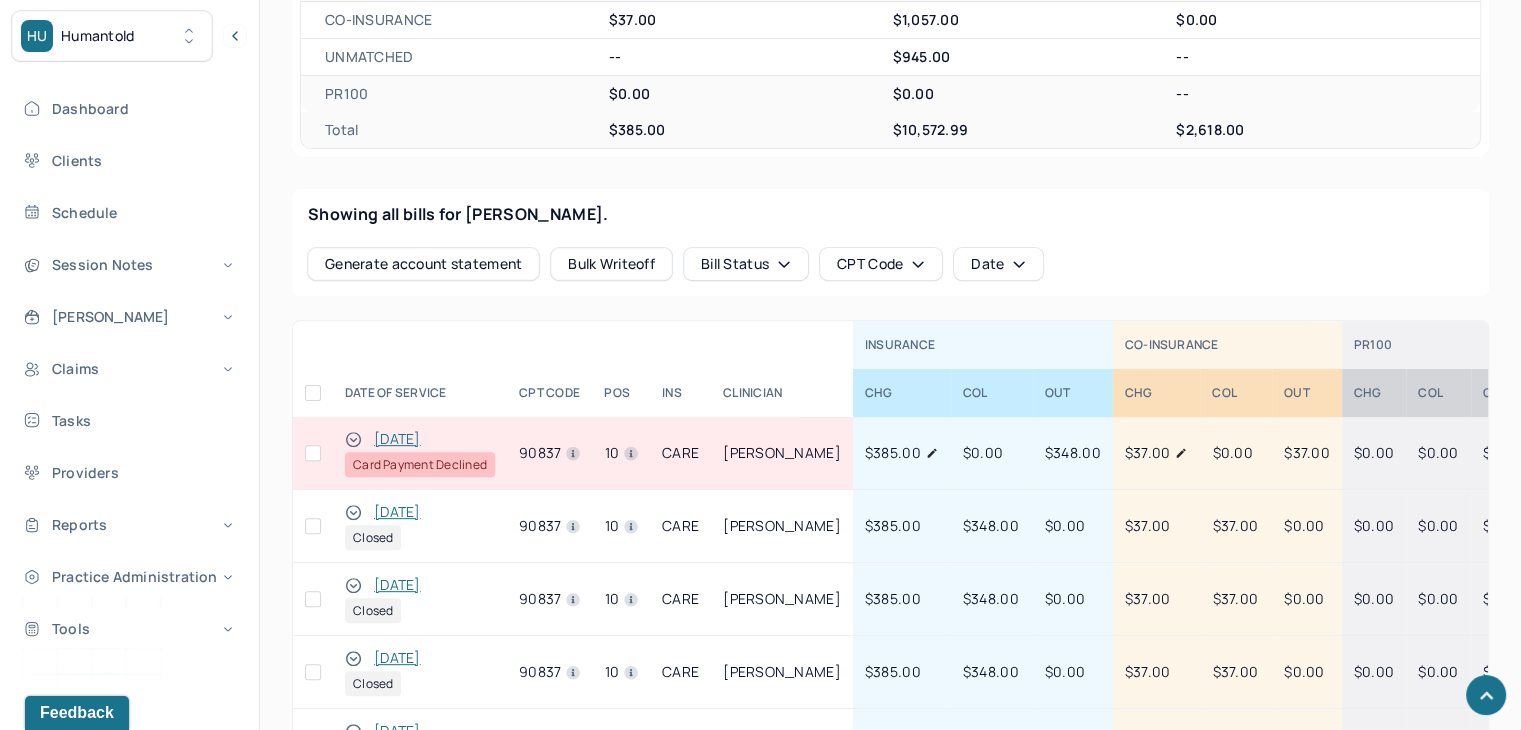 scroll, scrollTop: 741, scrollLeft: 0, axis: vertical 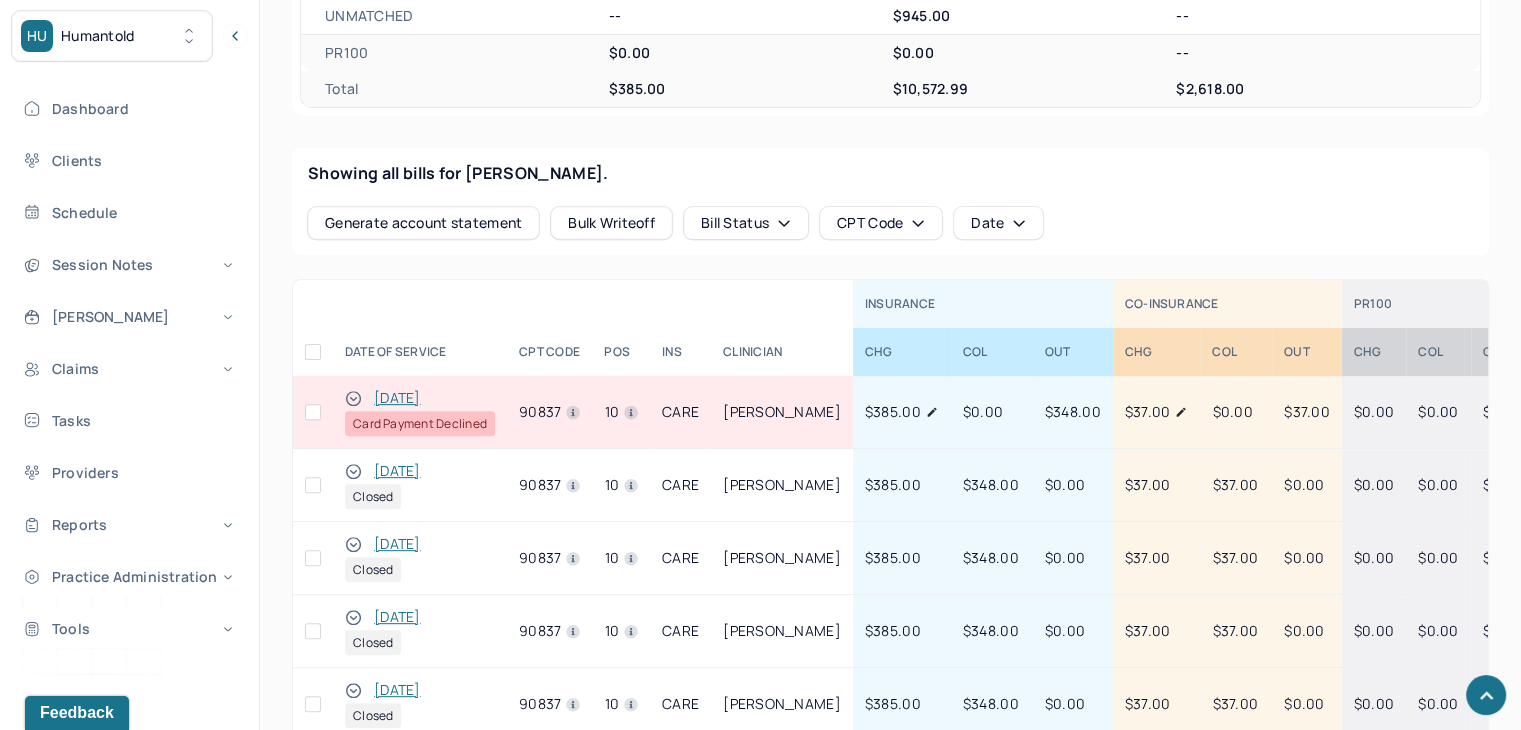 click at bounding box center [313, 412] 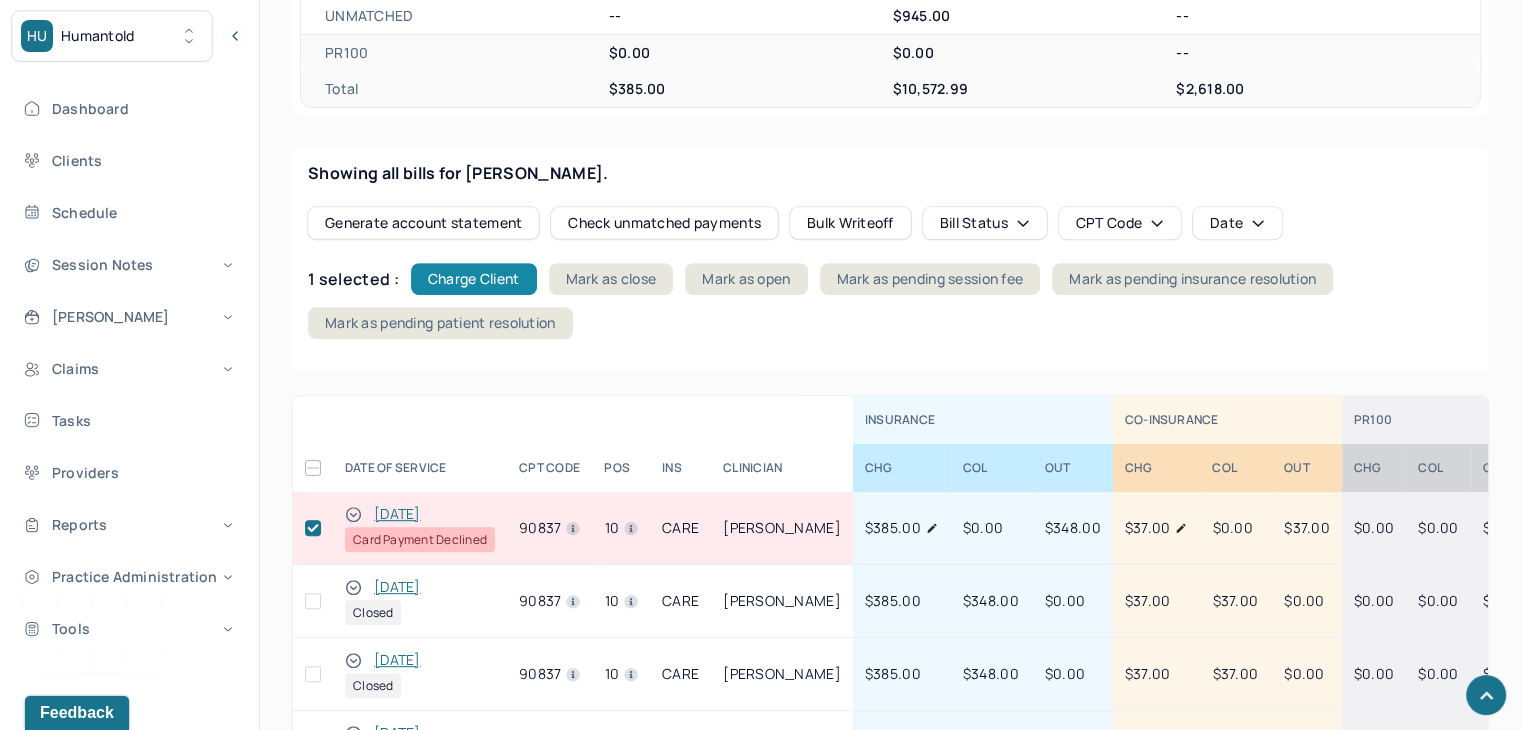 click on "Charge Client" at bounding box center (474, 279) 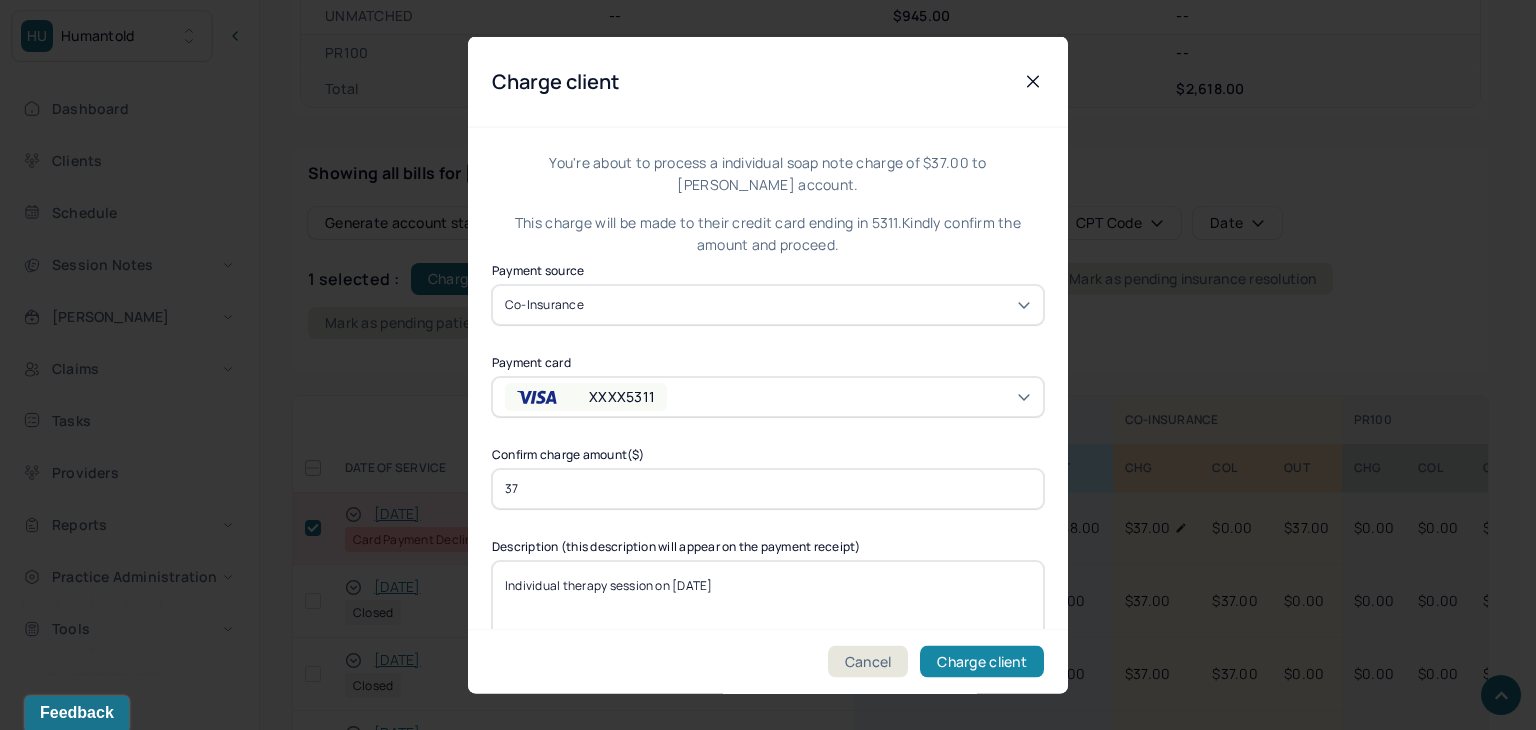 click on "Charge client" at bounding box center [982, 662] 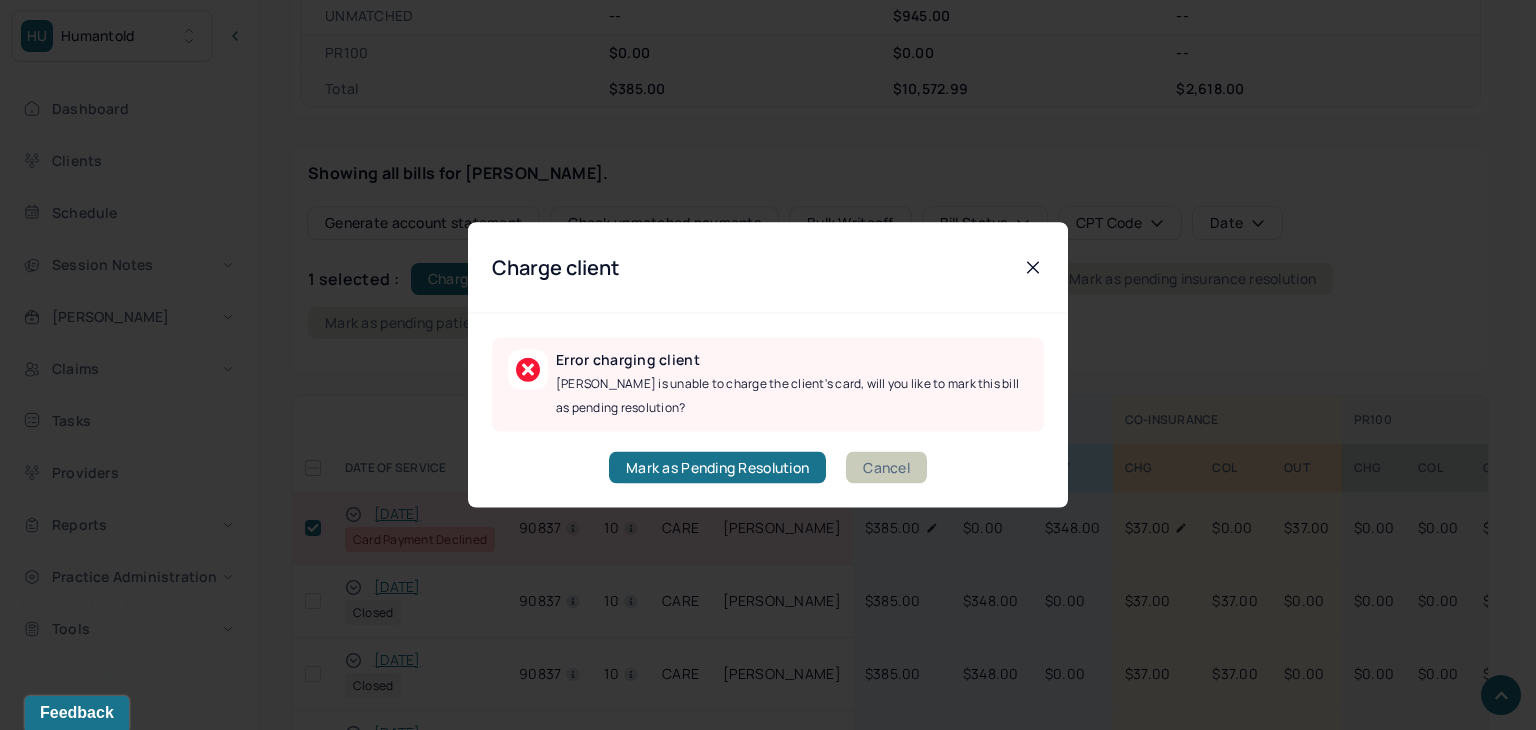 click on "Cancel" at bounding box center [886, 468] 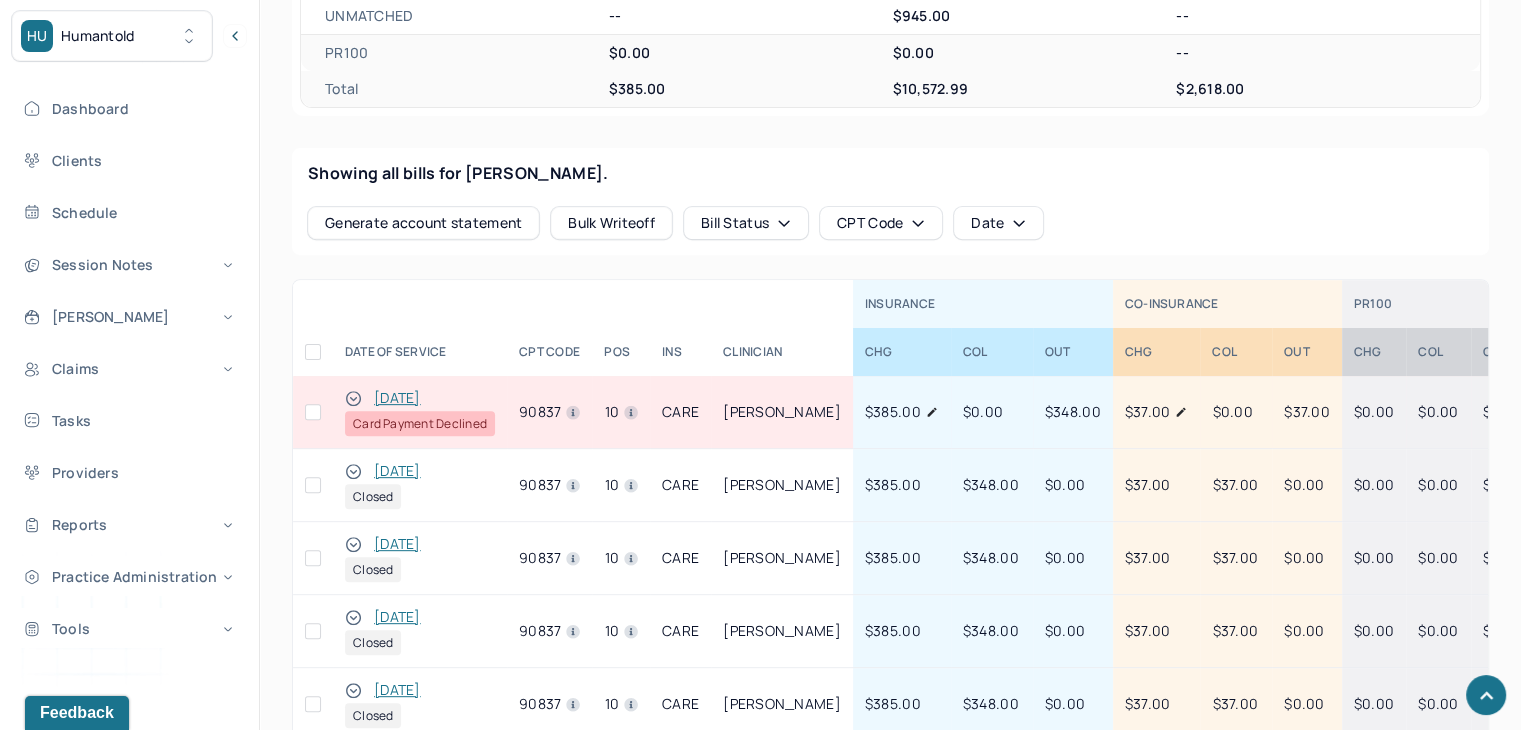 click at bounding box center [313, 412] 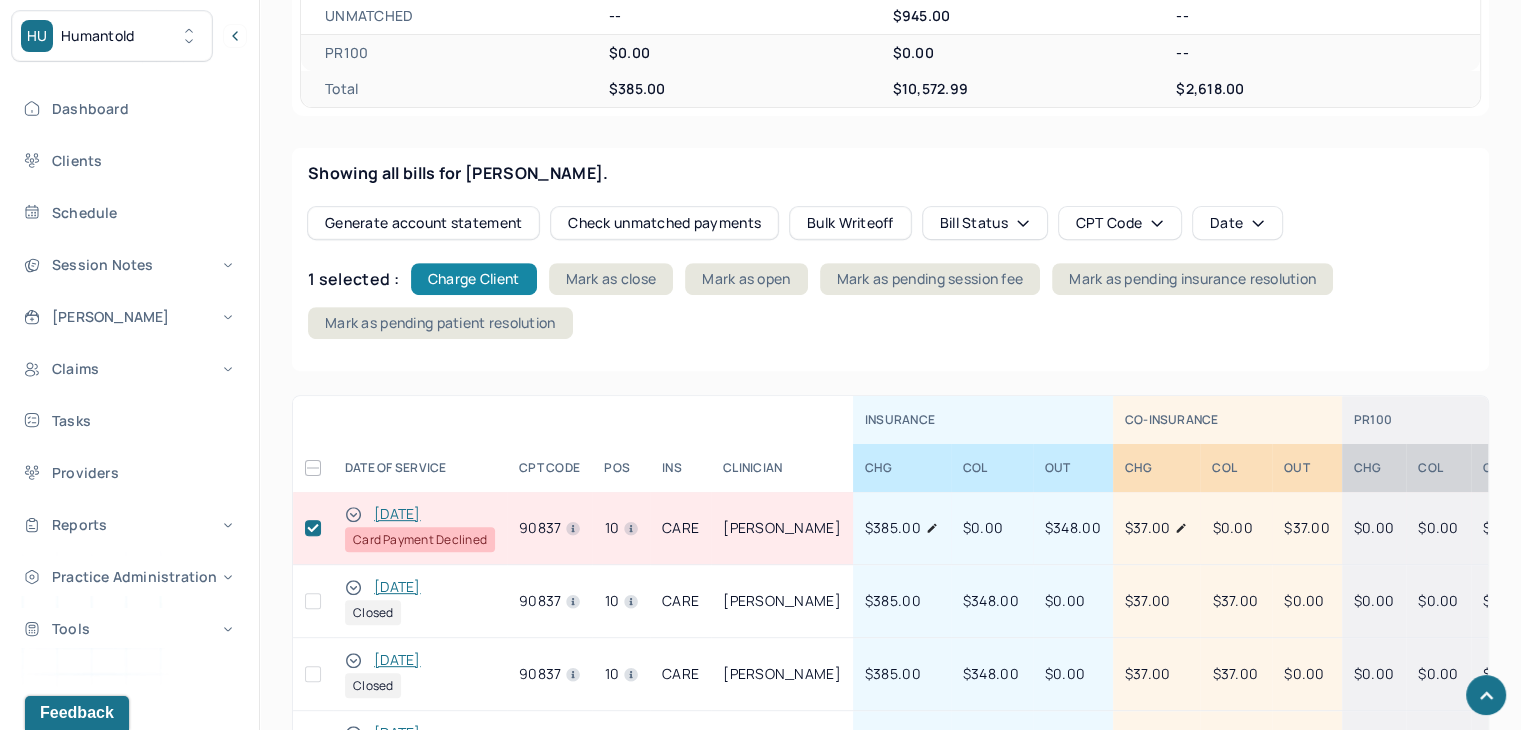 click on "Charge Client" at bounding box center [474, 279] 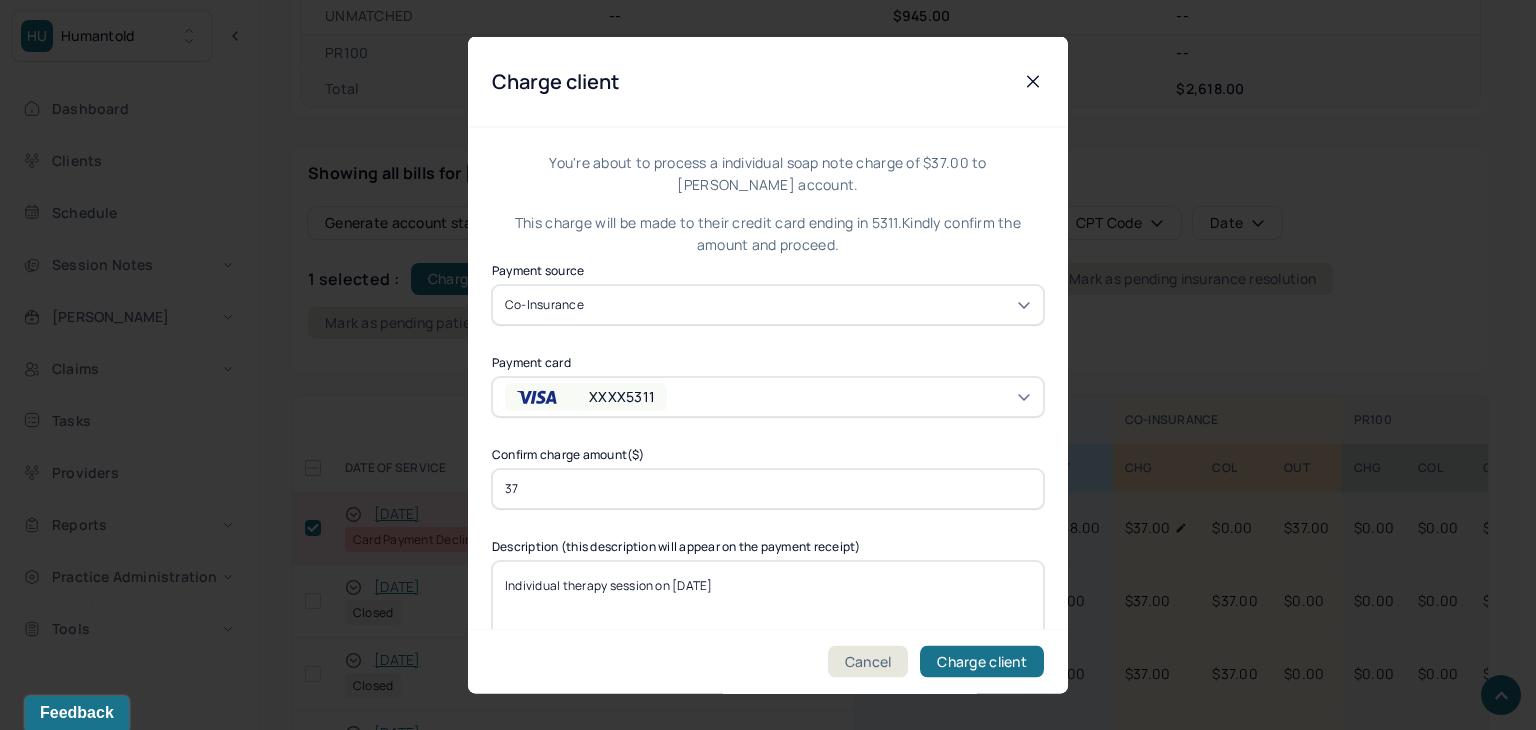 click on "XXXX5311" at bounding box center [605, 396] 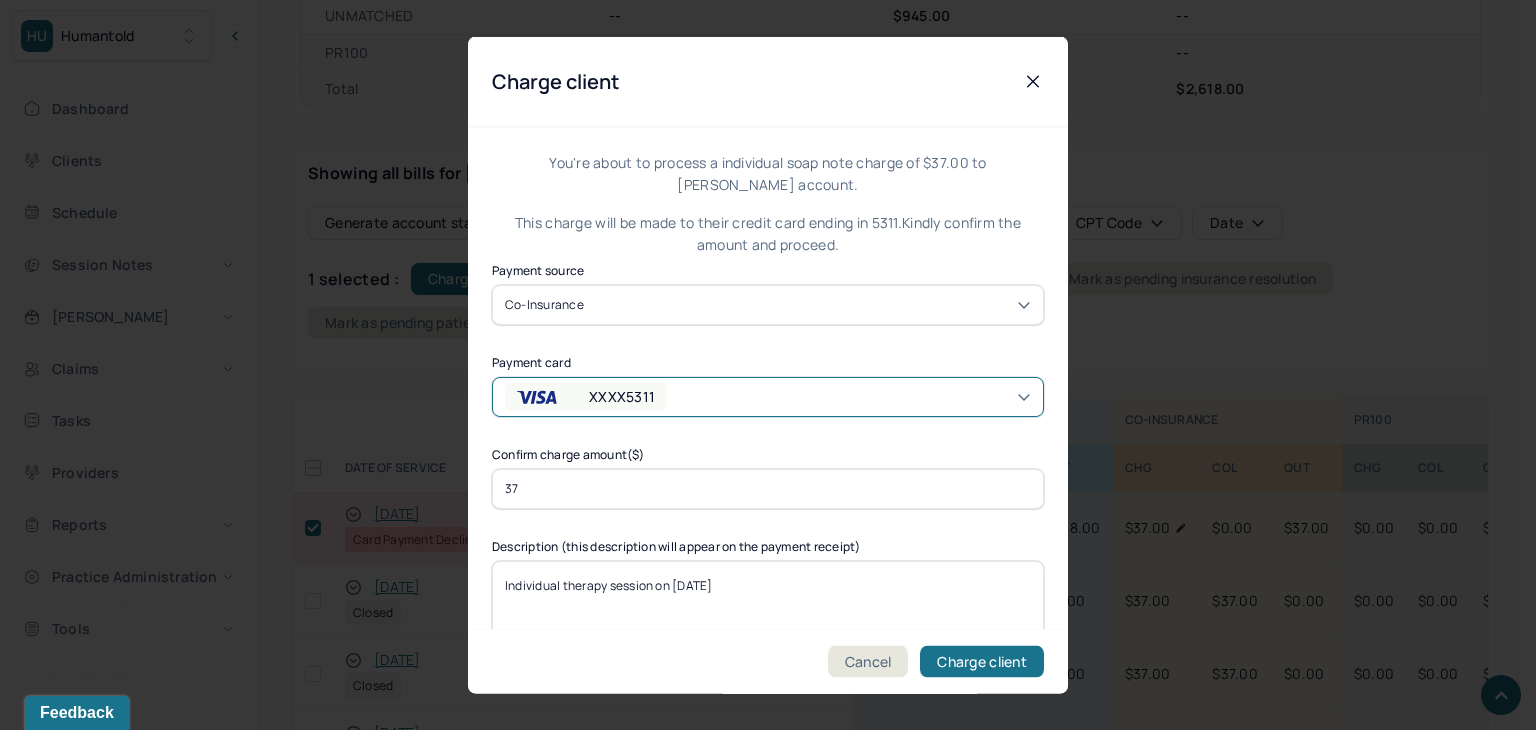 click on "XXXX5311" at bounding box center [605, 396] 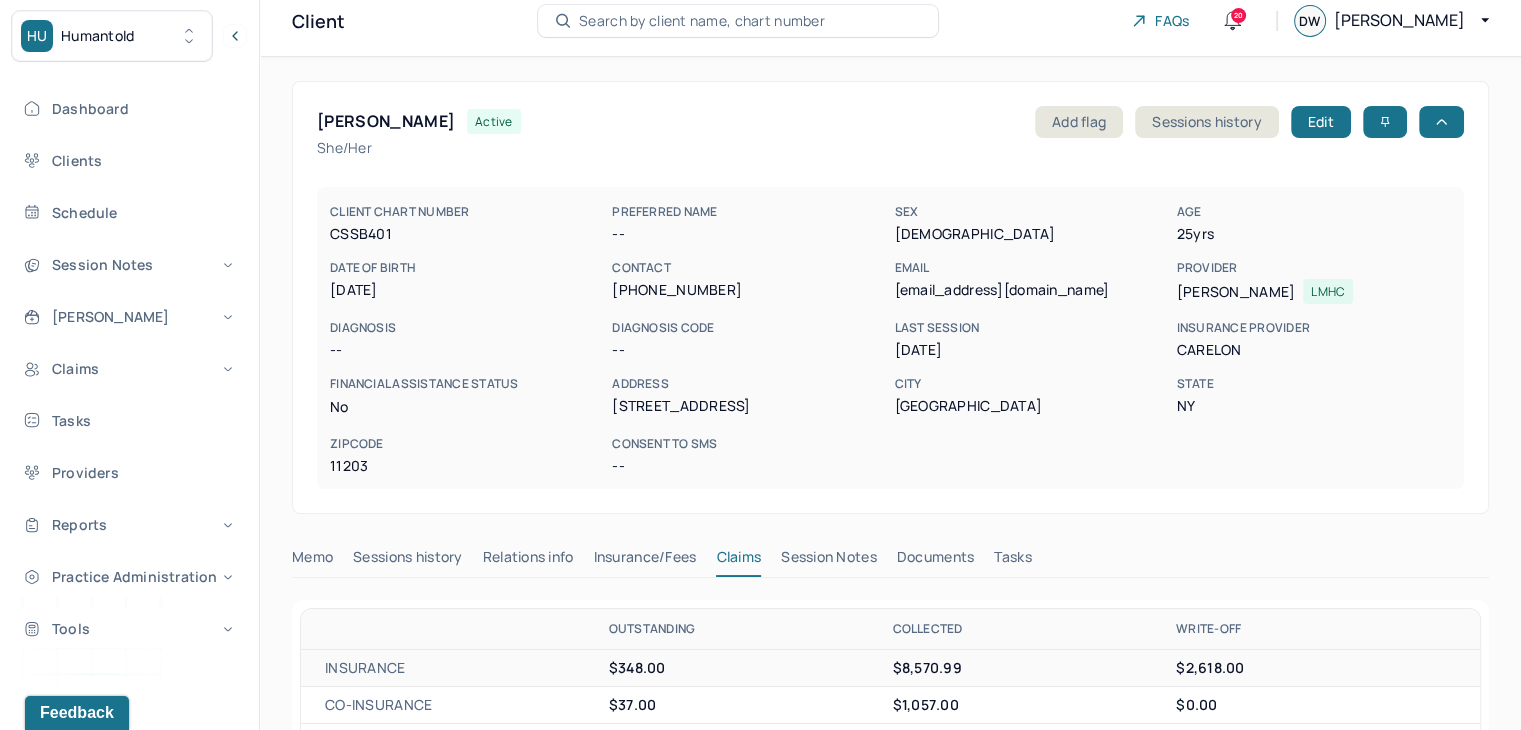 scroll, scrollTop: 0, scrollLeft: 0, axis: both 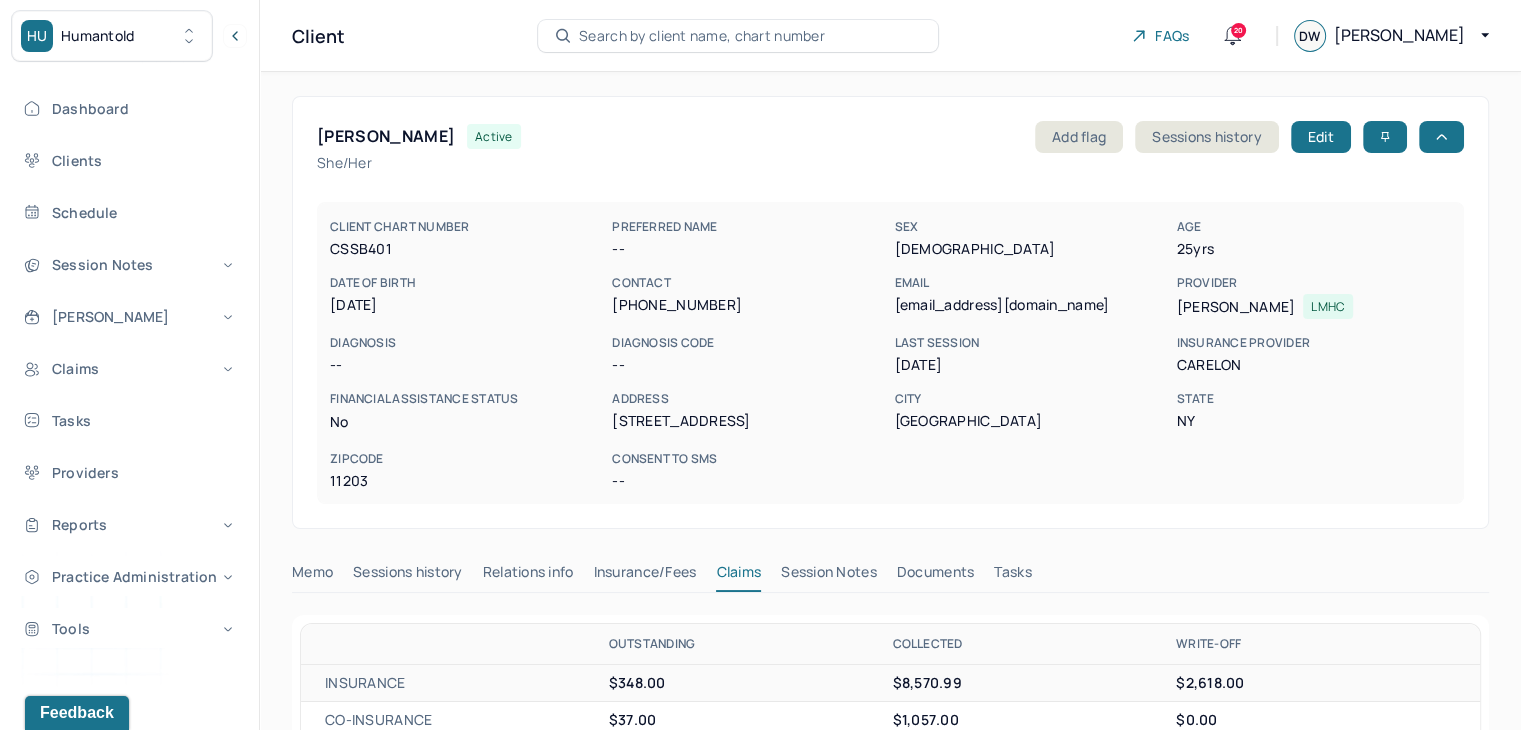 click on "Search by client name, chart number" at bounding box center (702, 36) 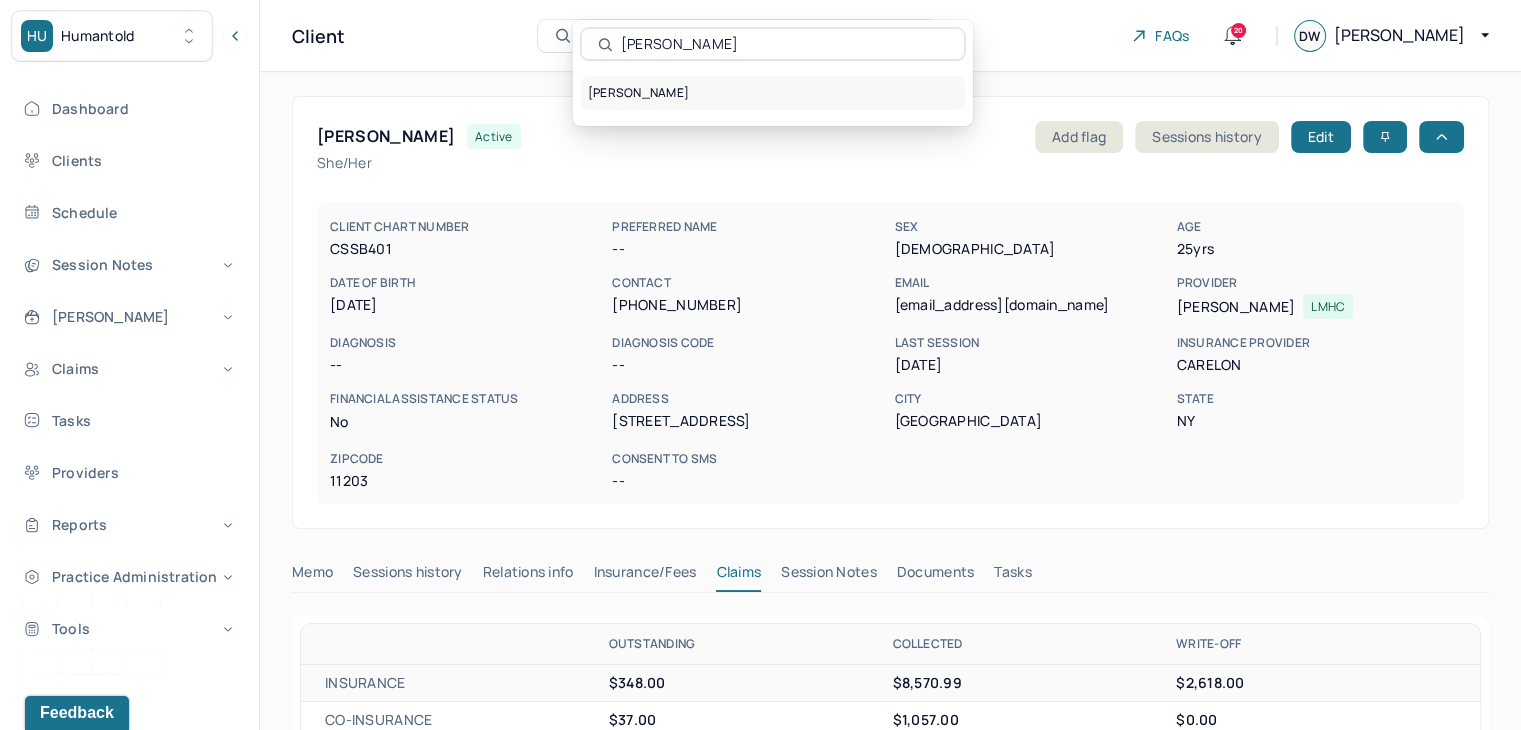 type on "Bibi Wahab" 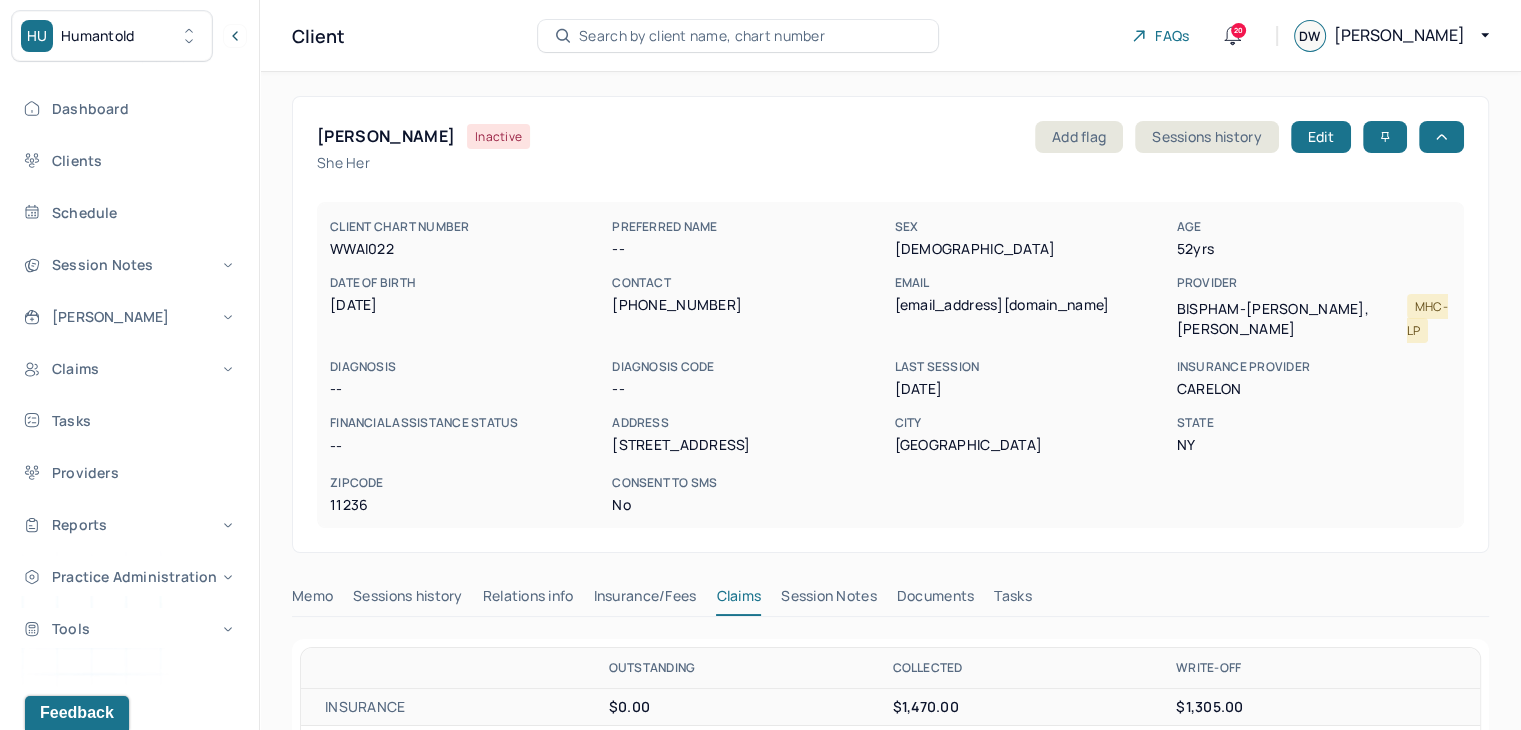 click on "Search by client name, chart number" at bounding box center [702, 36] 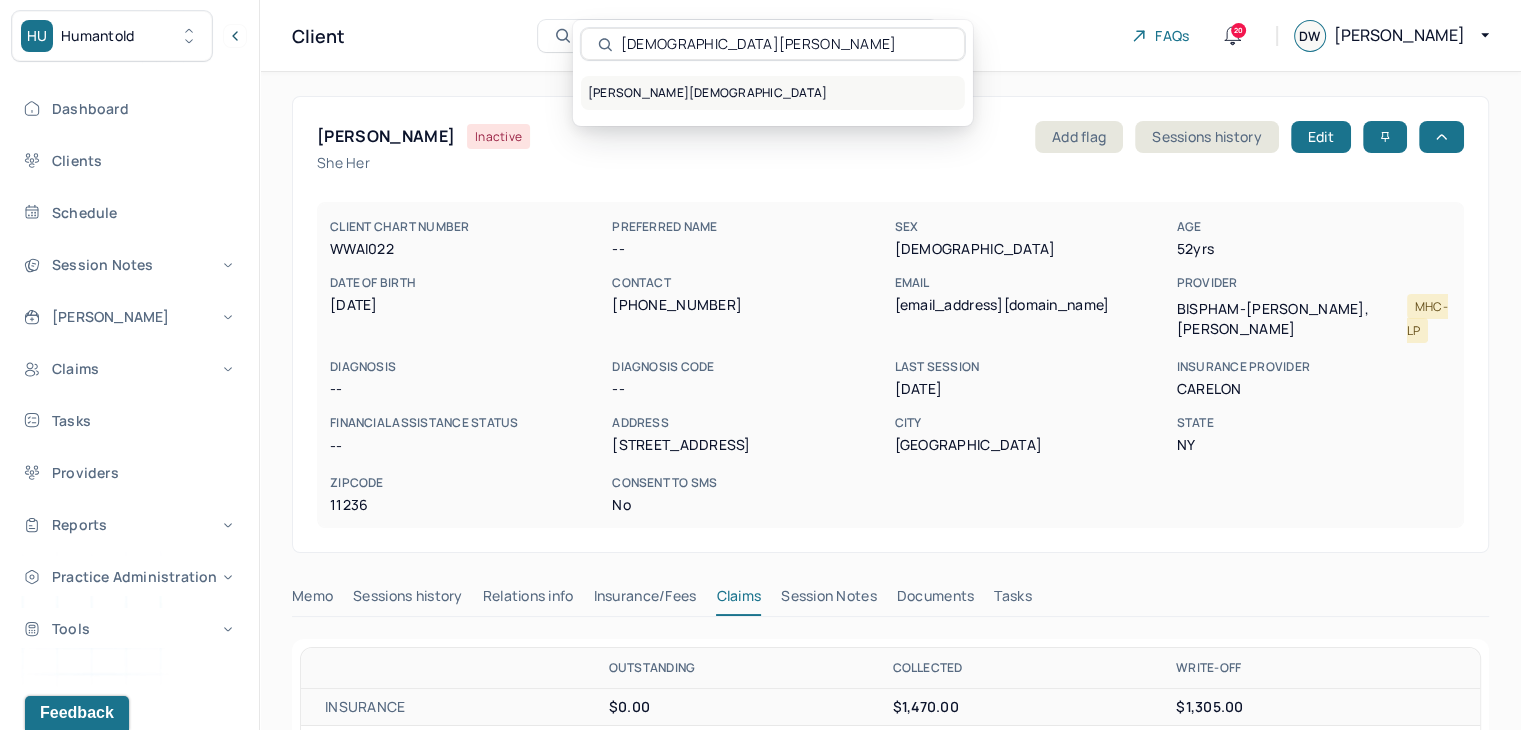 type on "Kristen Maffai" 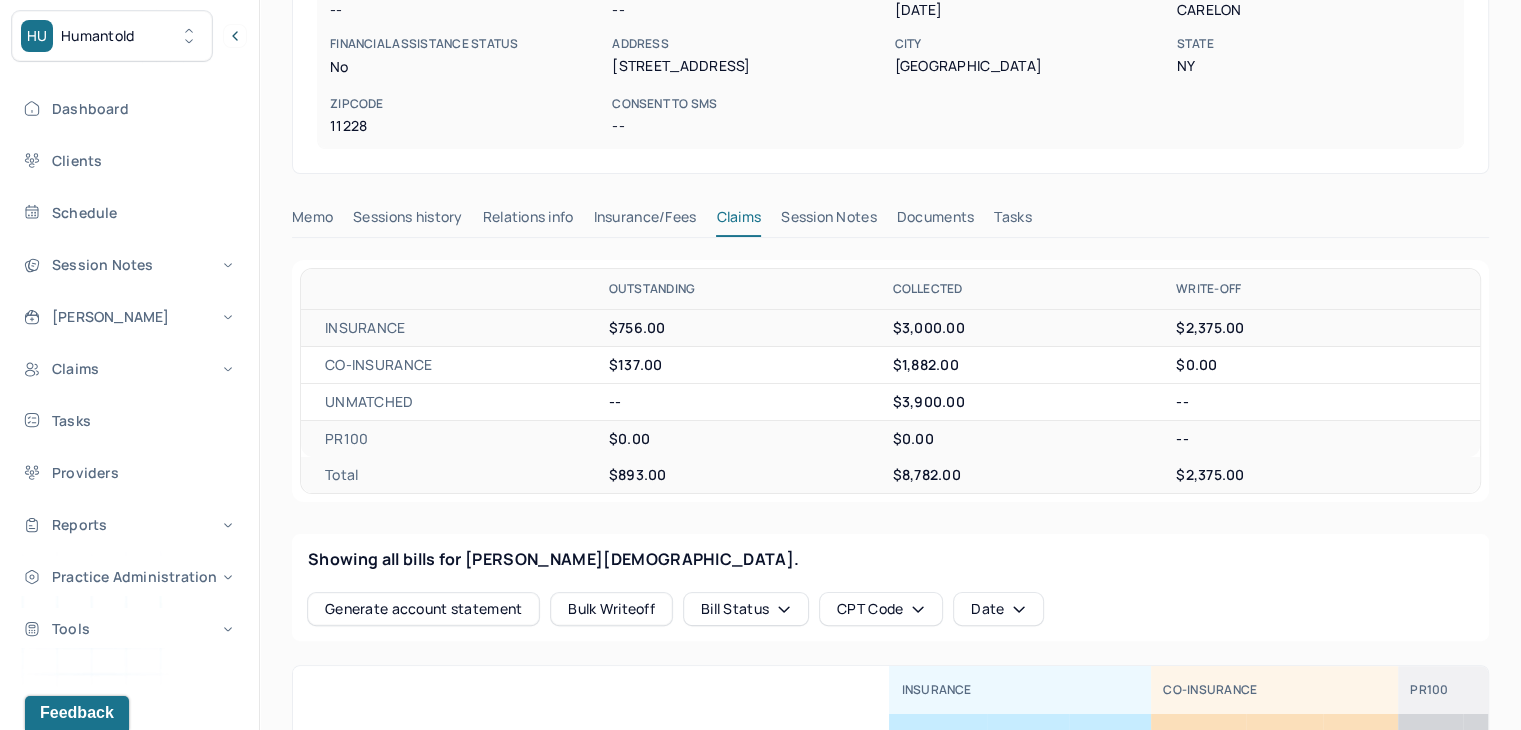 scroll, scrollTop: 600, scrollLeft: 0, axis: vertical 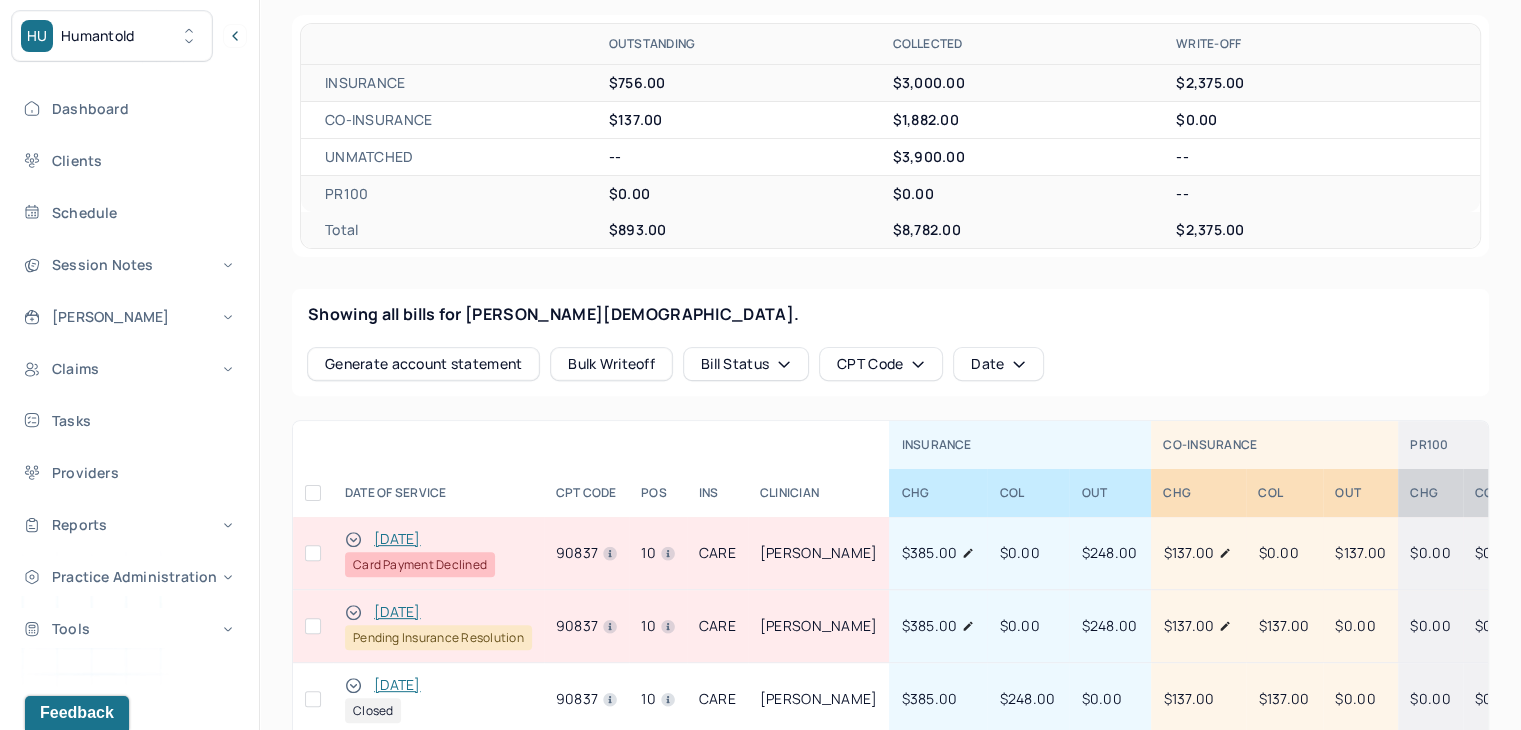 click at bounding box center [313, 553] 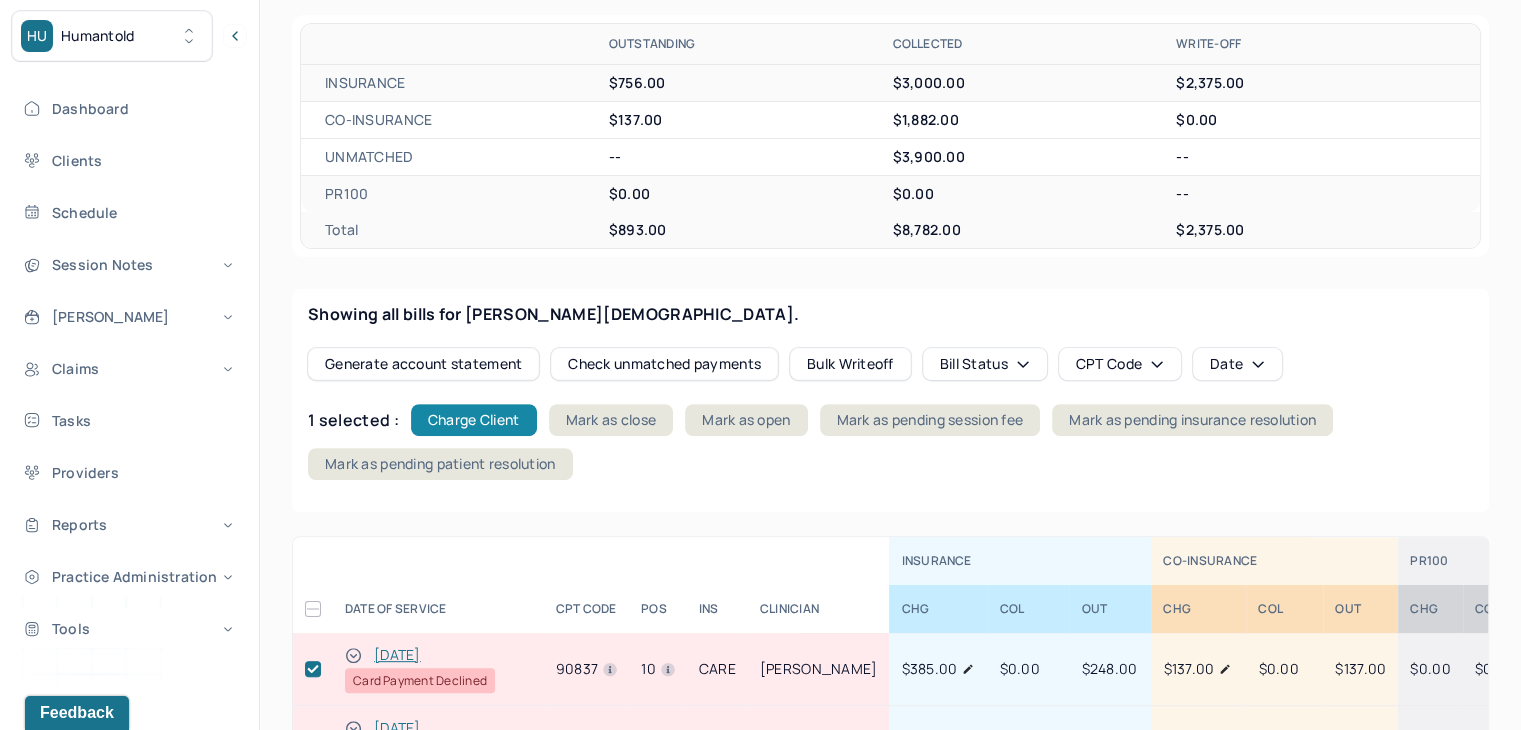 click on "Charge Client" at bounding box center (474, 420) 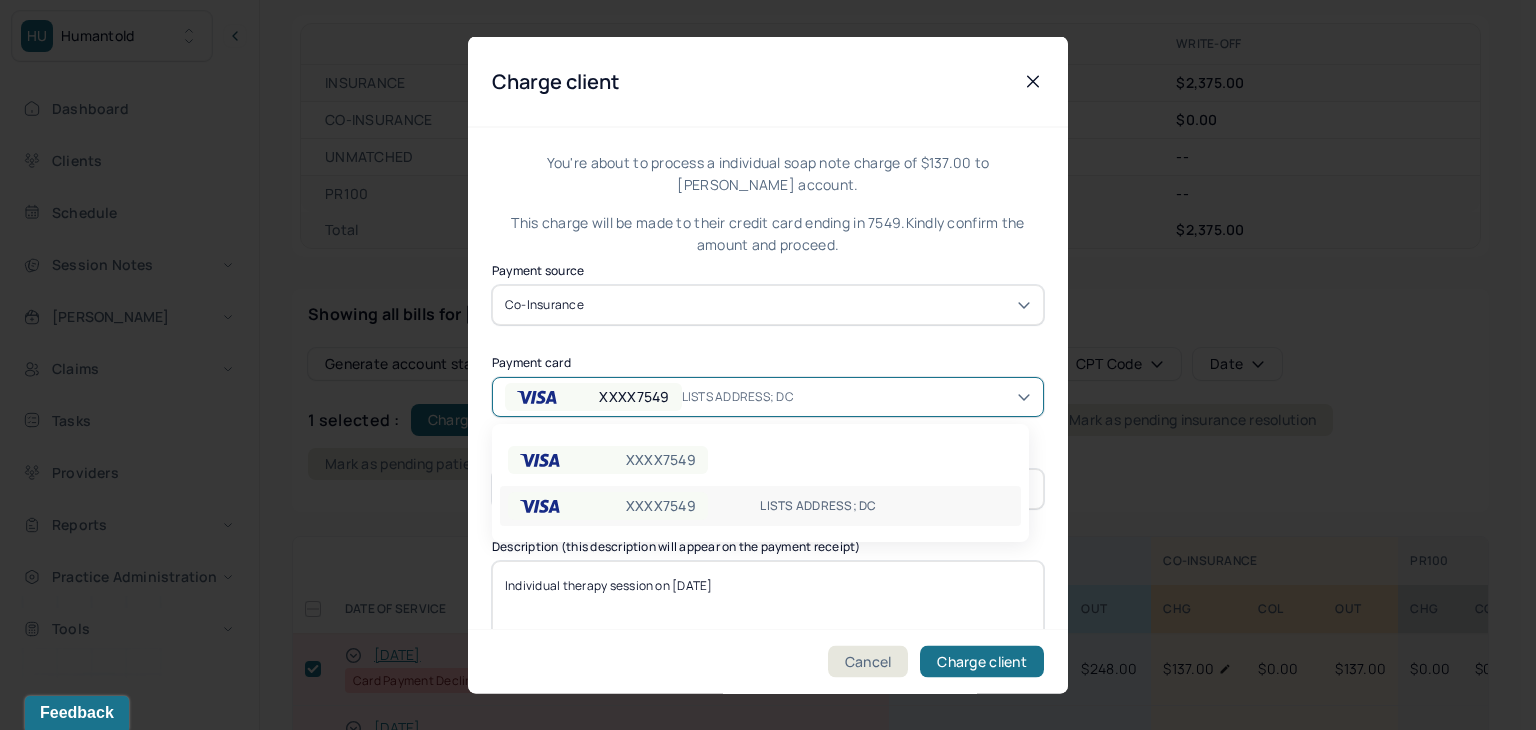 click on "LISTS ADDRESS; DC" at bounding box center [749, 396] 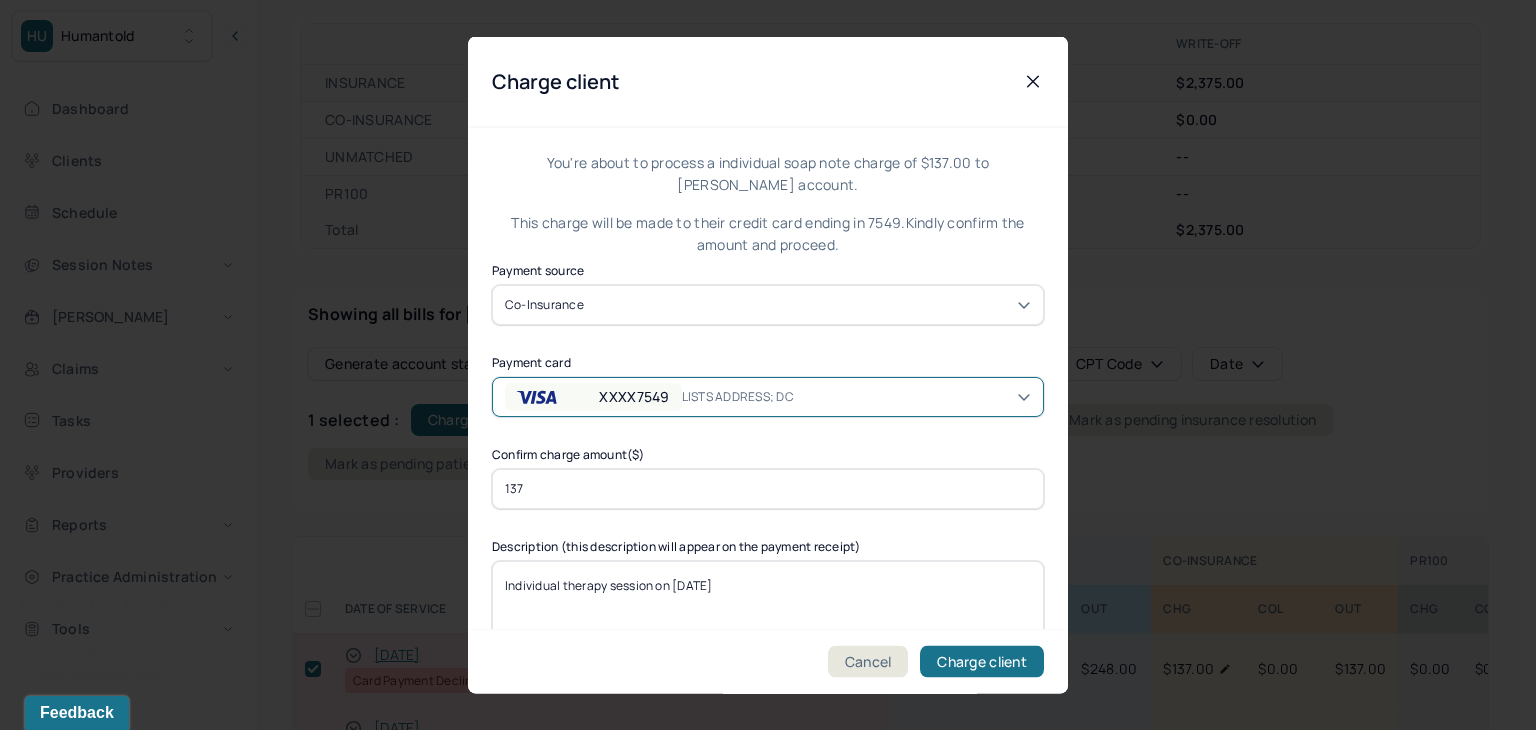 click on "LISTS ADDRESS; DC" at bounding box center (749, 396) 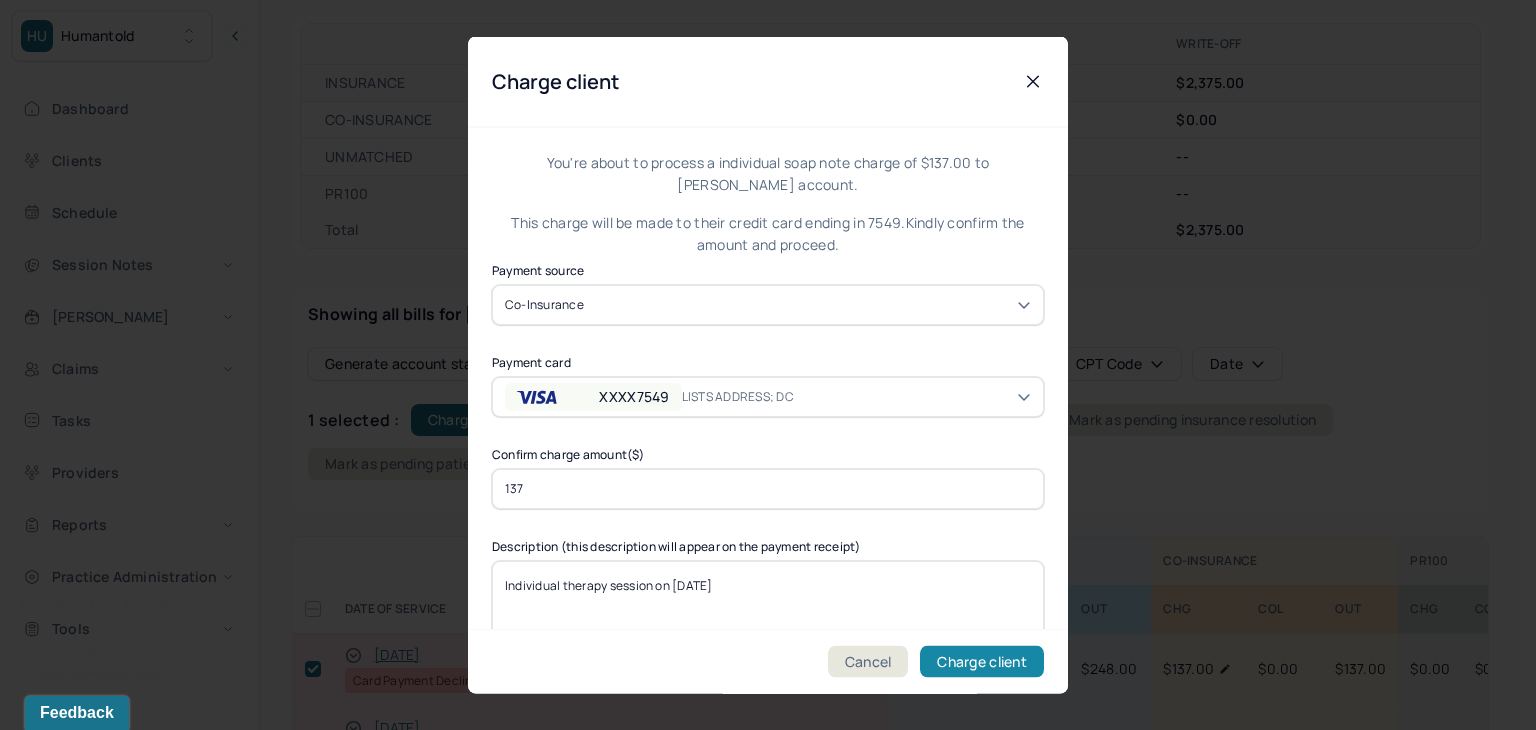click on "Charge client" at bounding box center [982, 662] 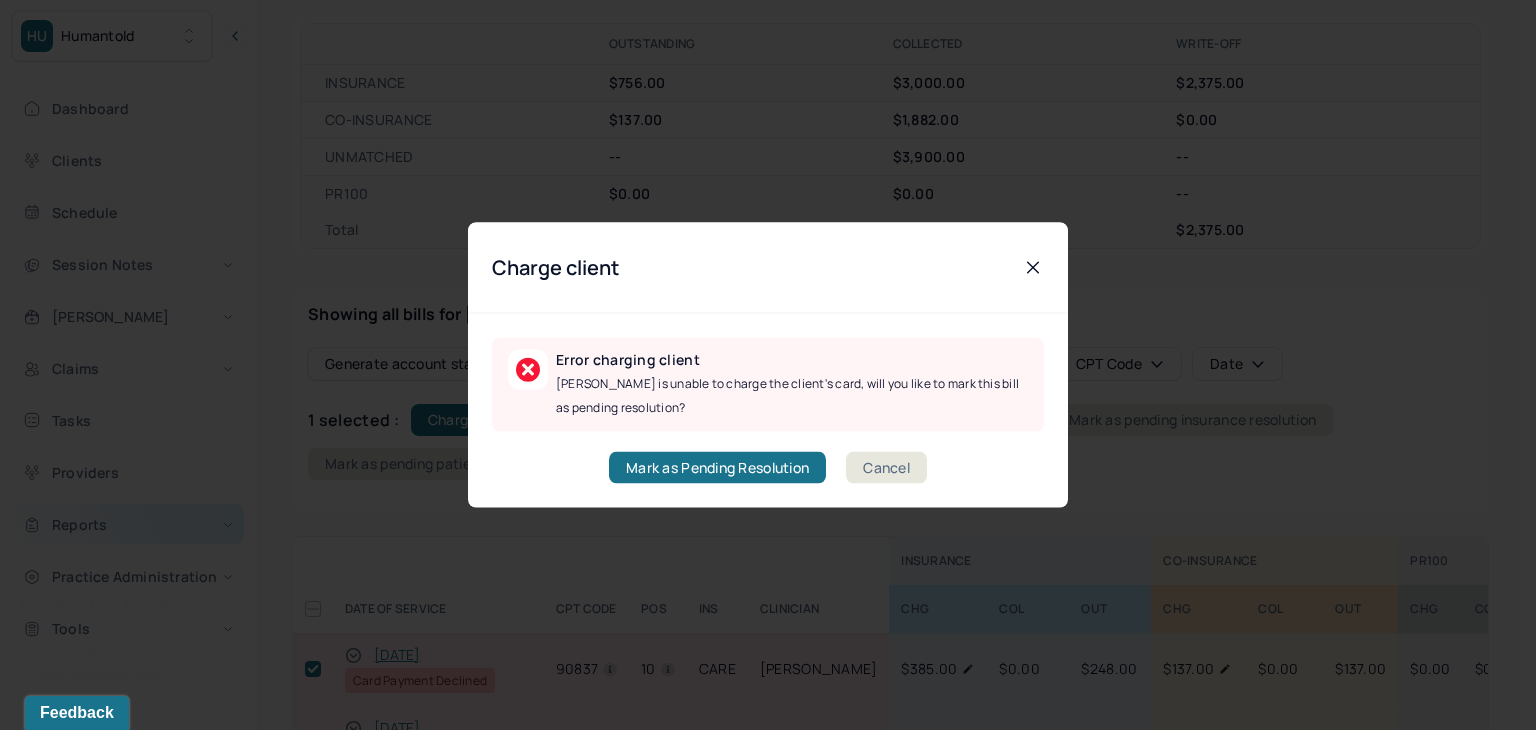 drag, startPoint x: 880, startPoint y: 470, endPoint x: 26, endPoint y: 541, distance: 856.94635 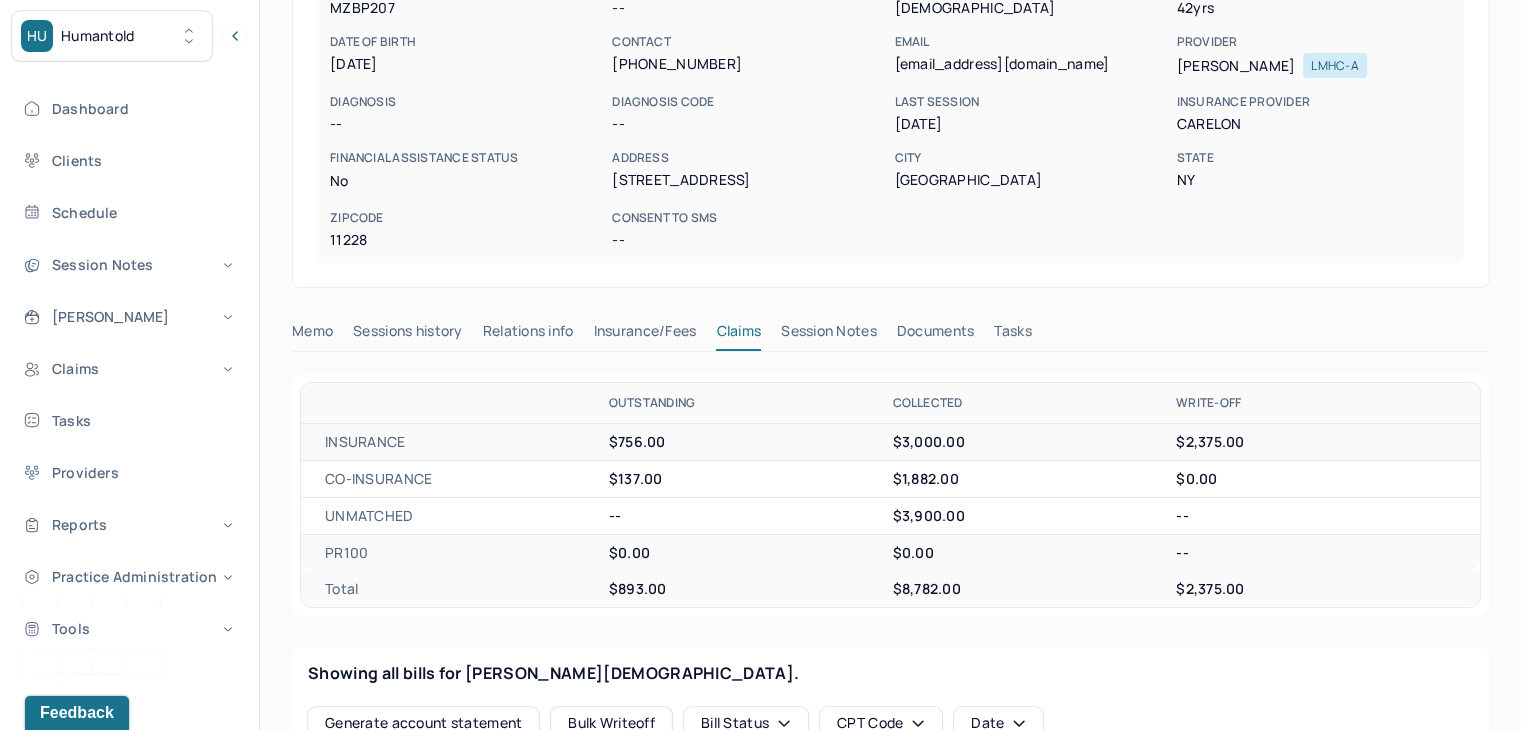 scroll, scrollTop: 0, scrollLeft: 0, axis: both 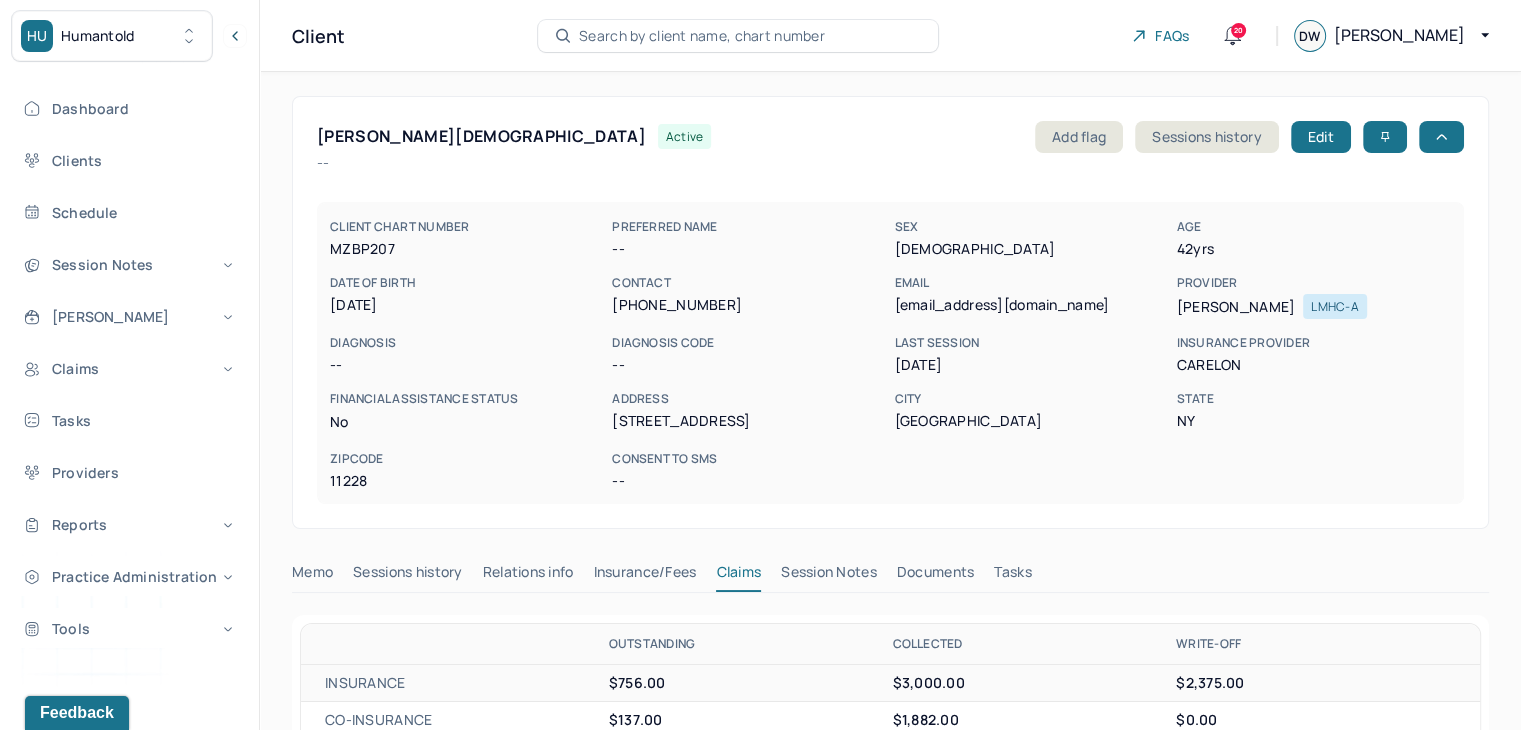 click on "Search by client name, chart number" at bounding box center [702, 36] 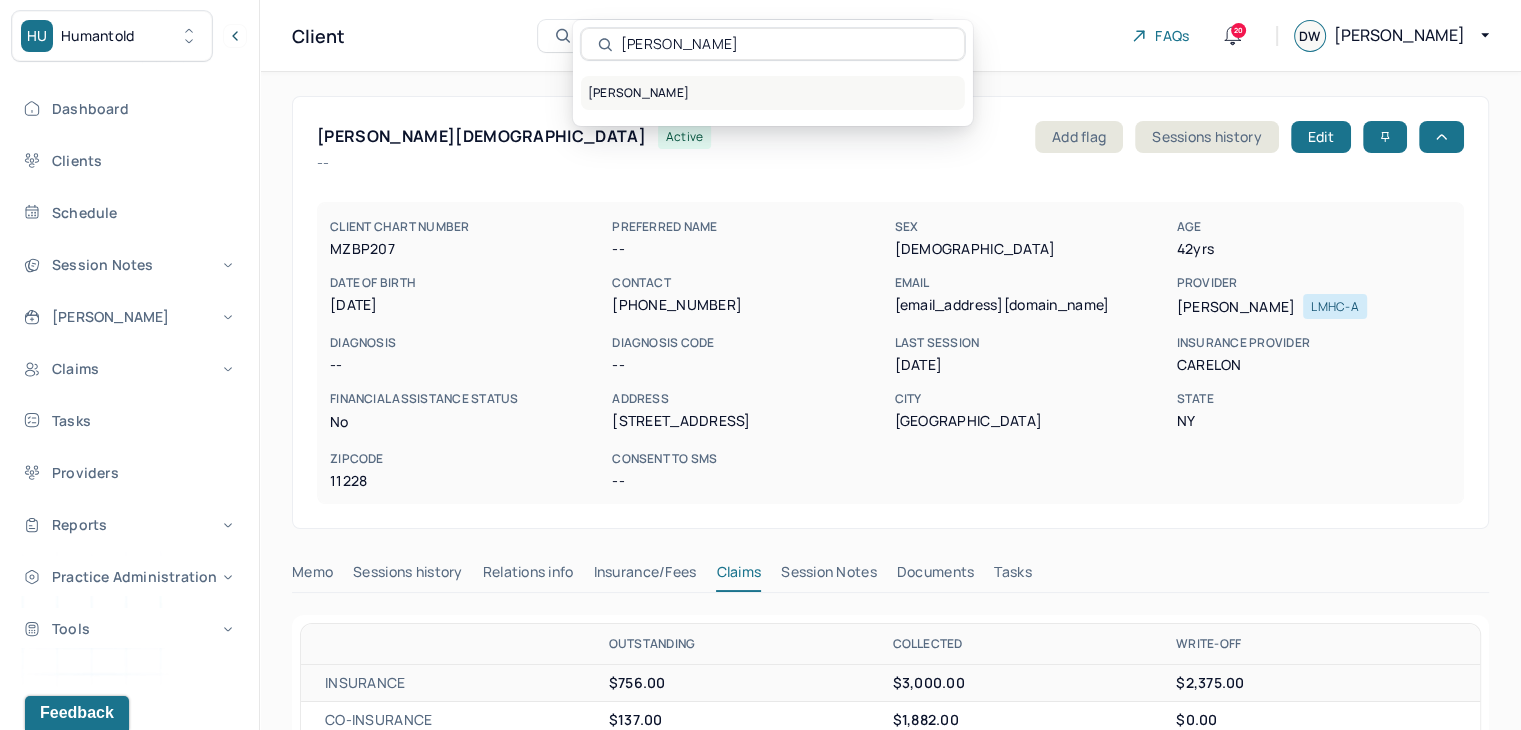 type on "Markie Bledsoe-Grant" 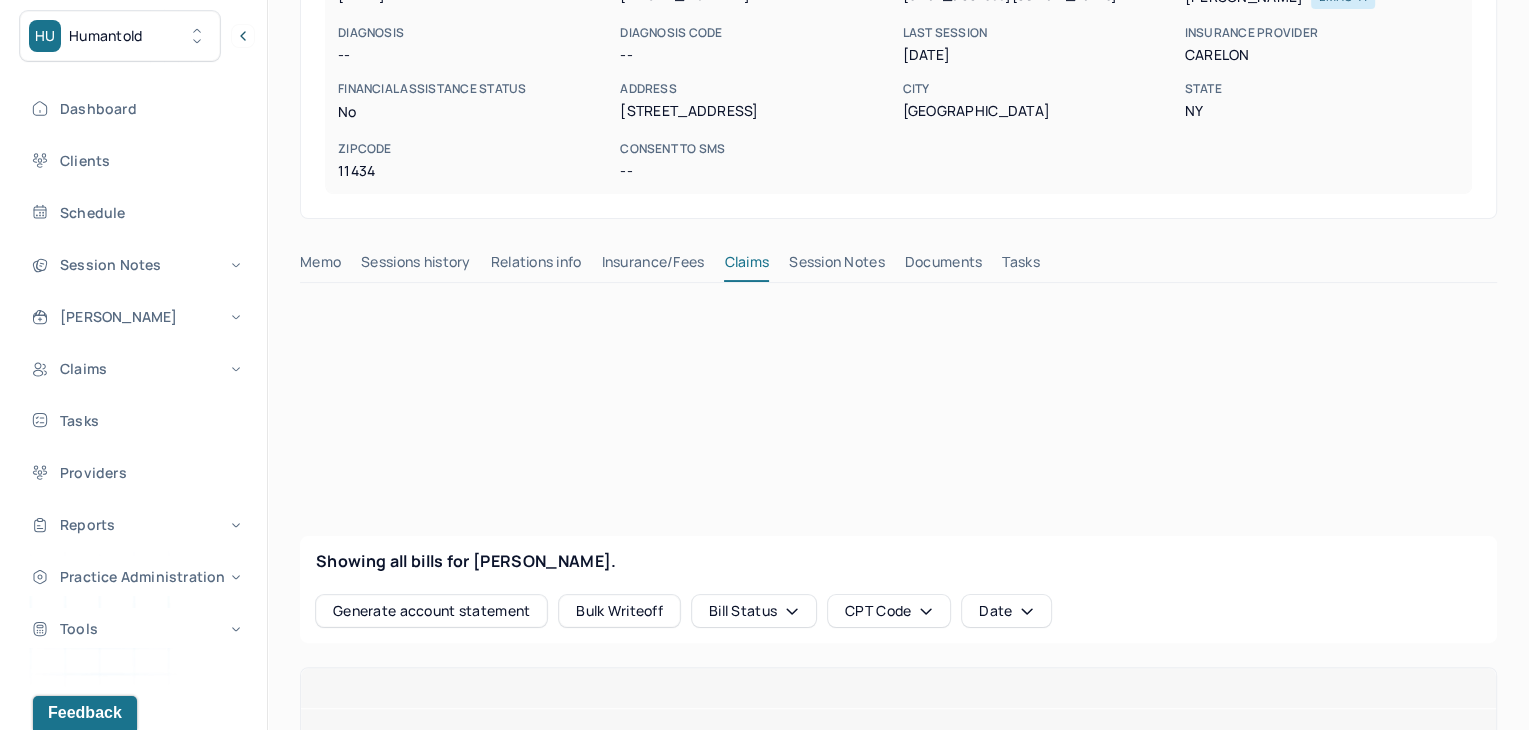 scroll, scrollTop: 600, scrollLeft: 0, axis: vertical 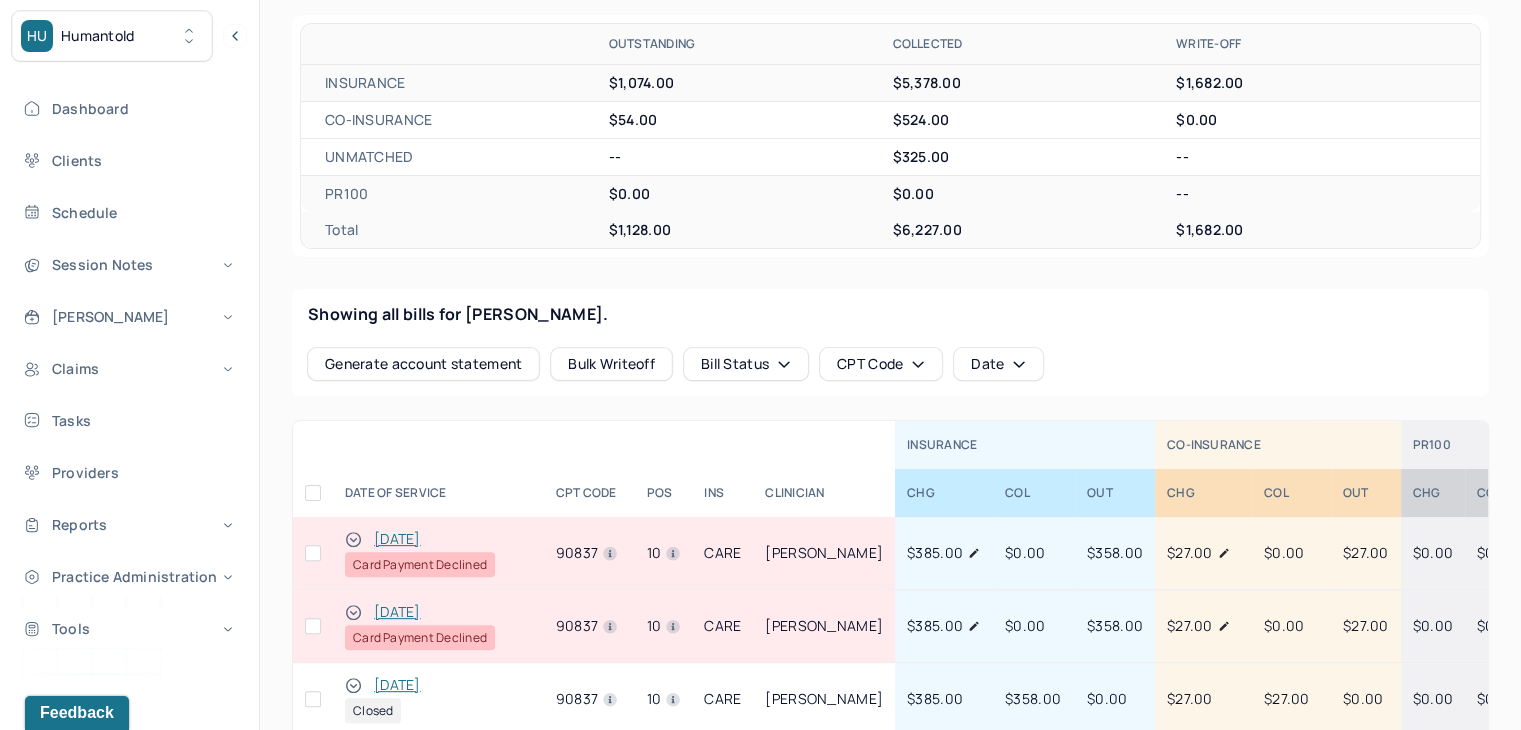 click at bounding box center (313, 626) 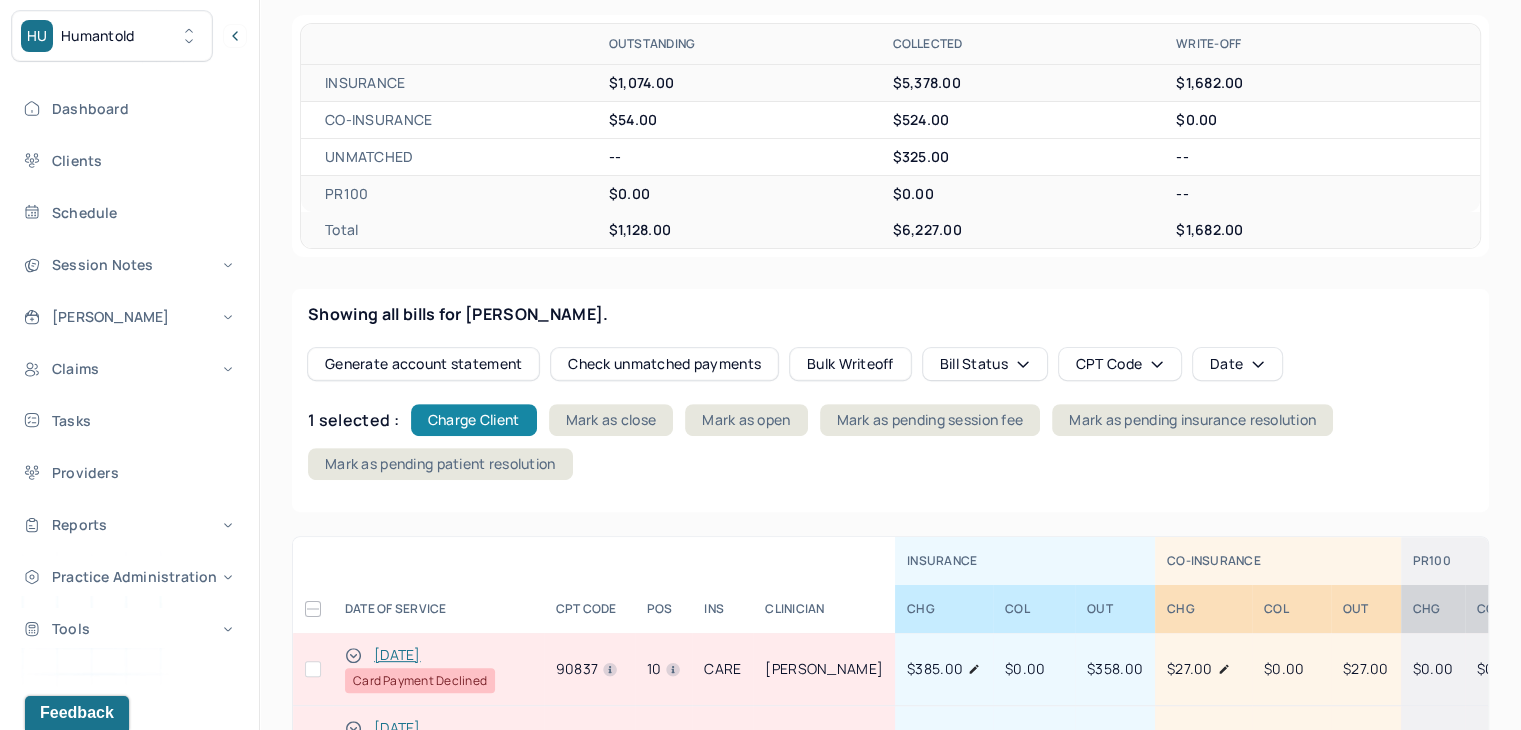 click on "Charge Client" at bounding box center [474, 420] 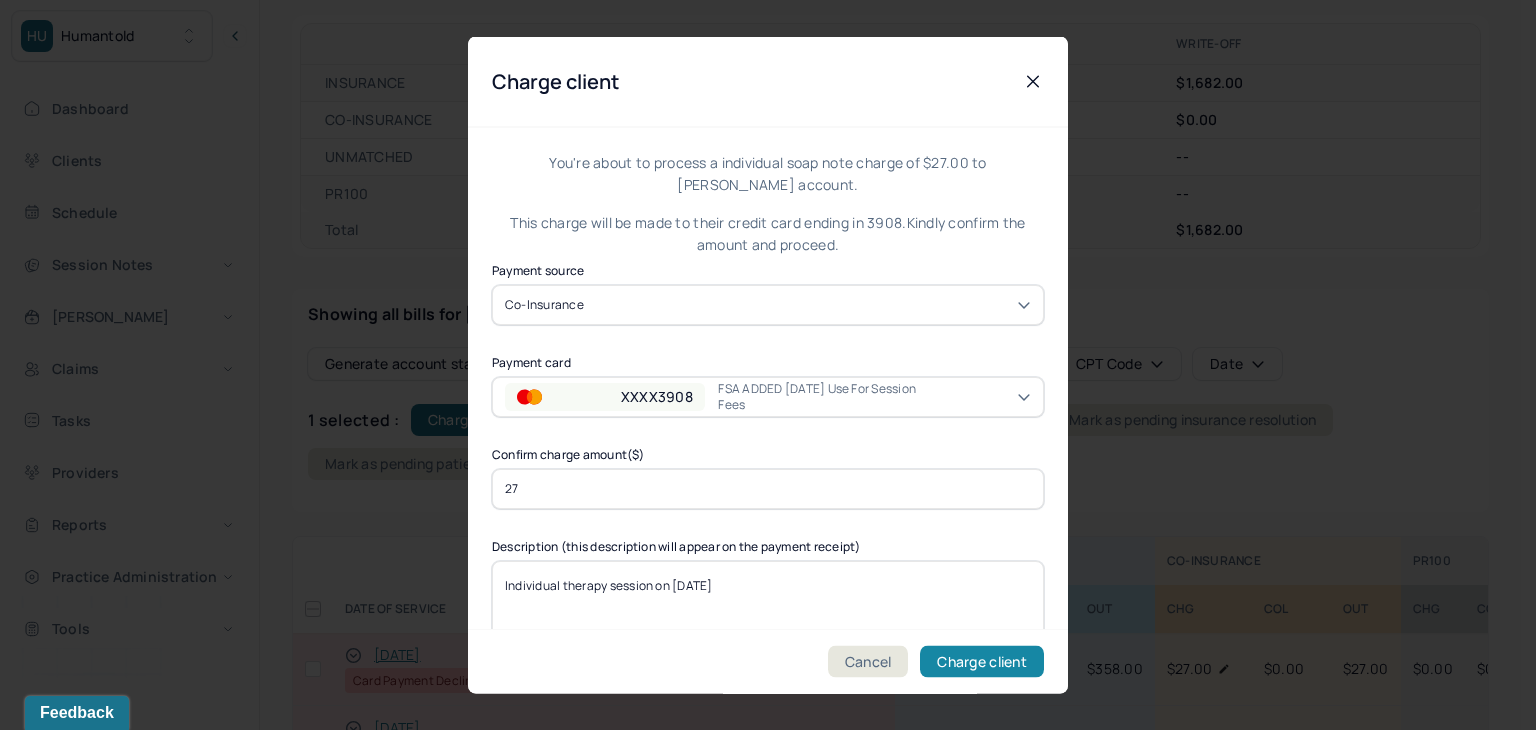 click on "Charge client" at bounding box center [982, 662] 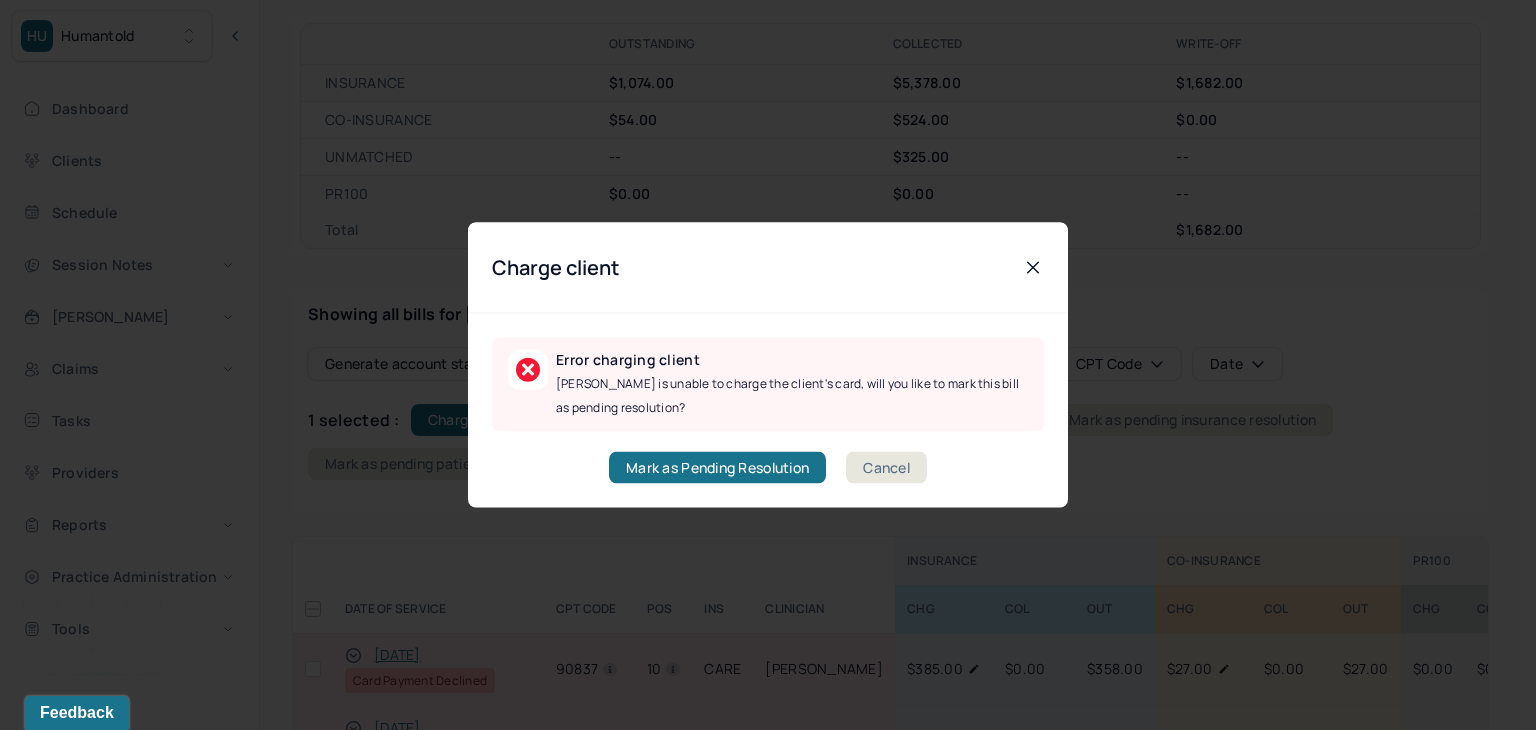 drag, startPoint x: 872, startPoint y: 477, endPoint x: 823, endPoint y: 509, distance: 58.5235 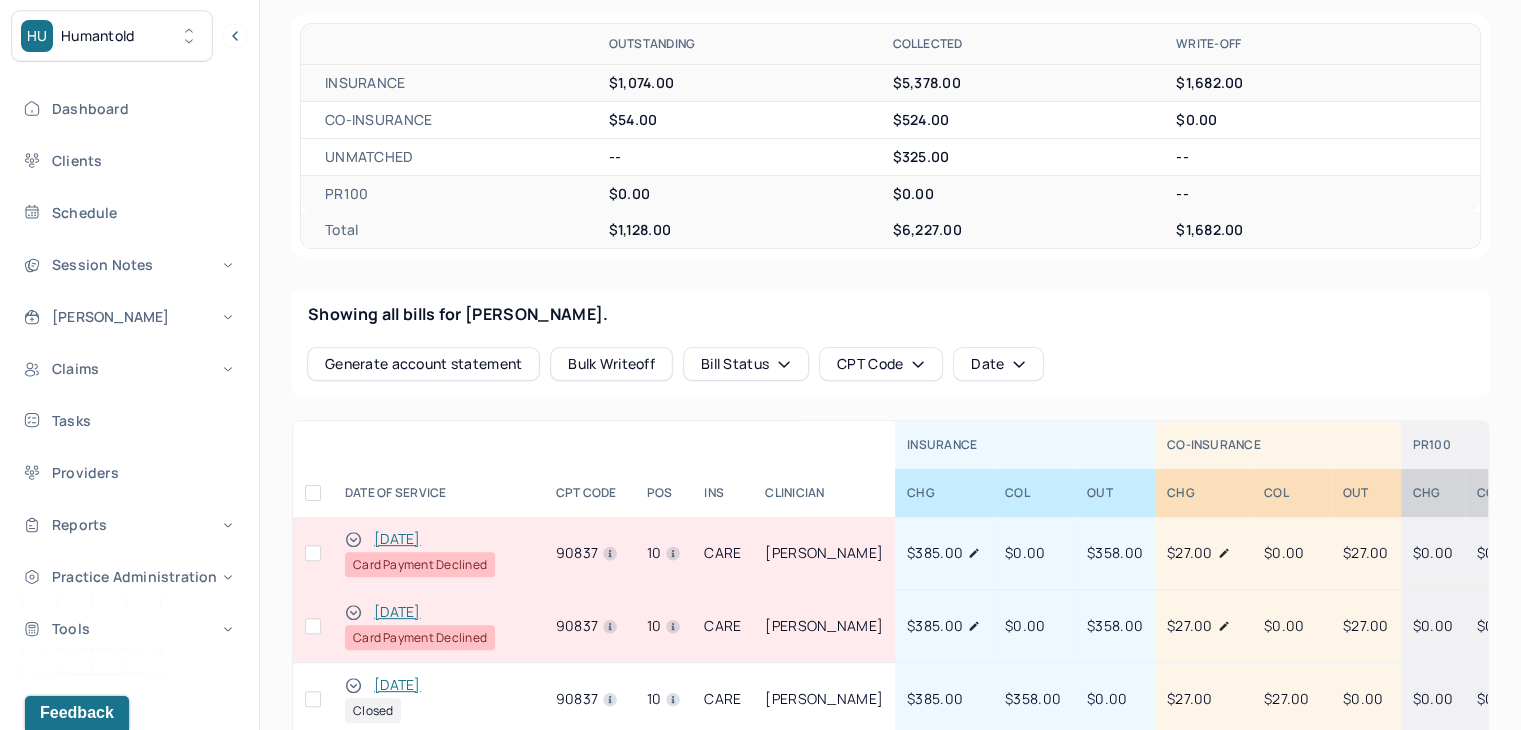 click at bounding box center (313, 626) 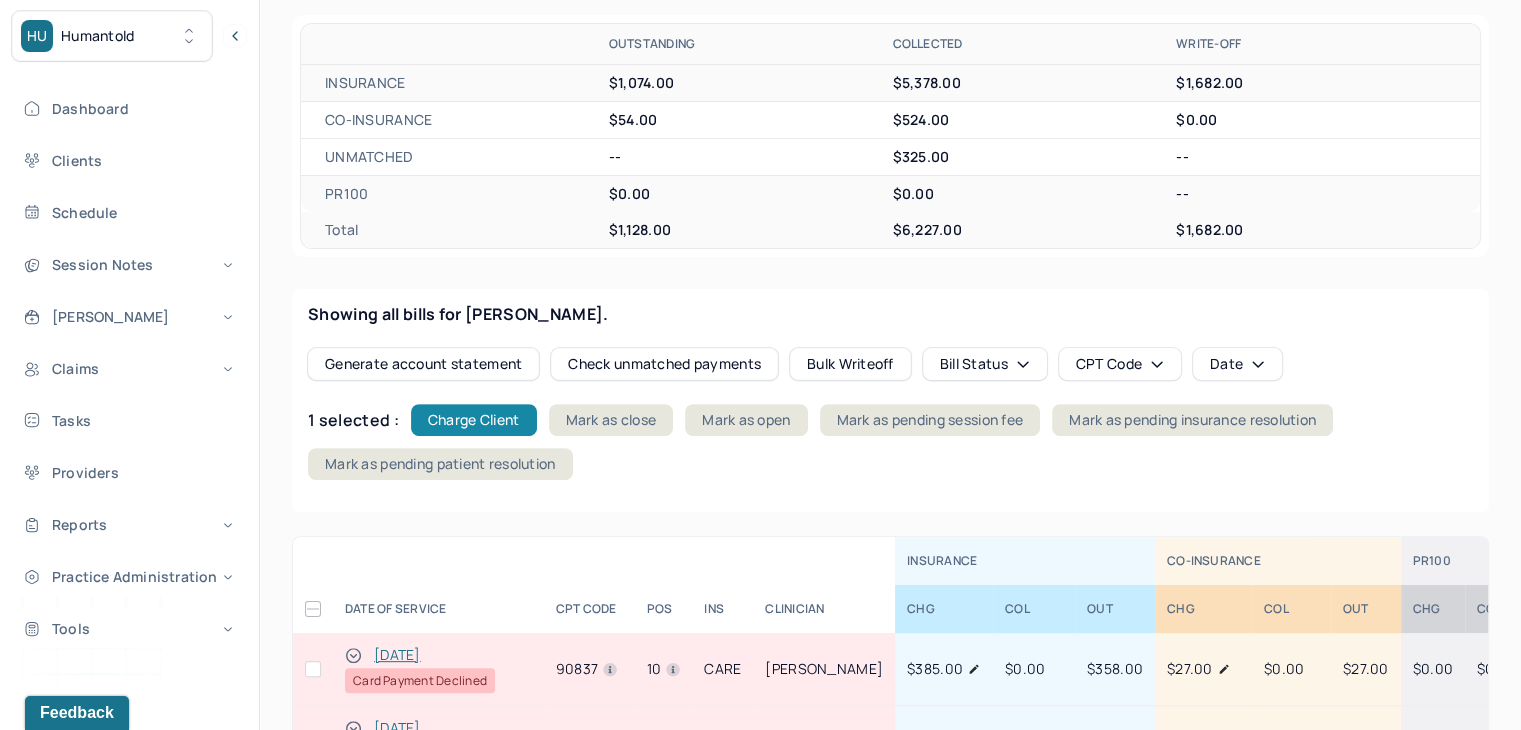 click on "Charge Client" at bounding box center [474, 420] 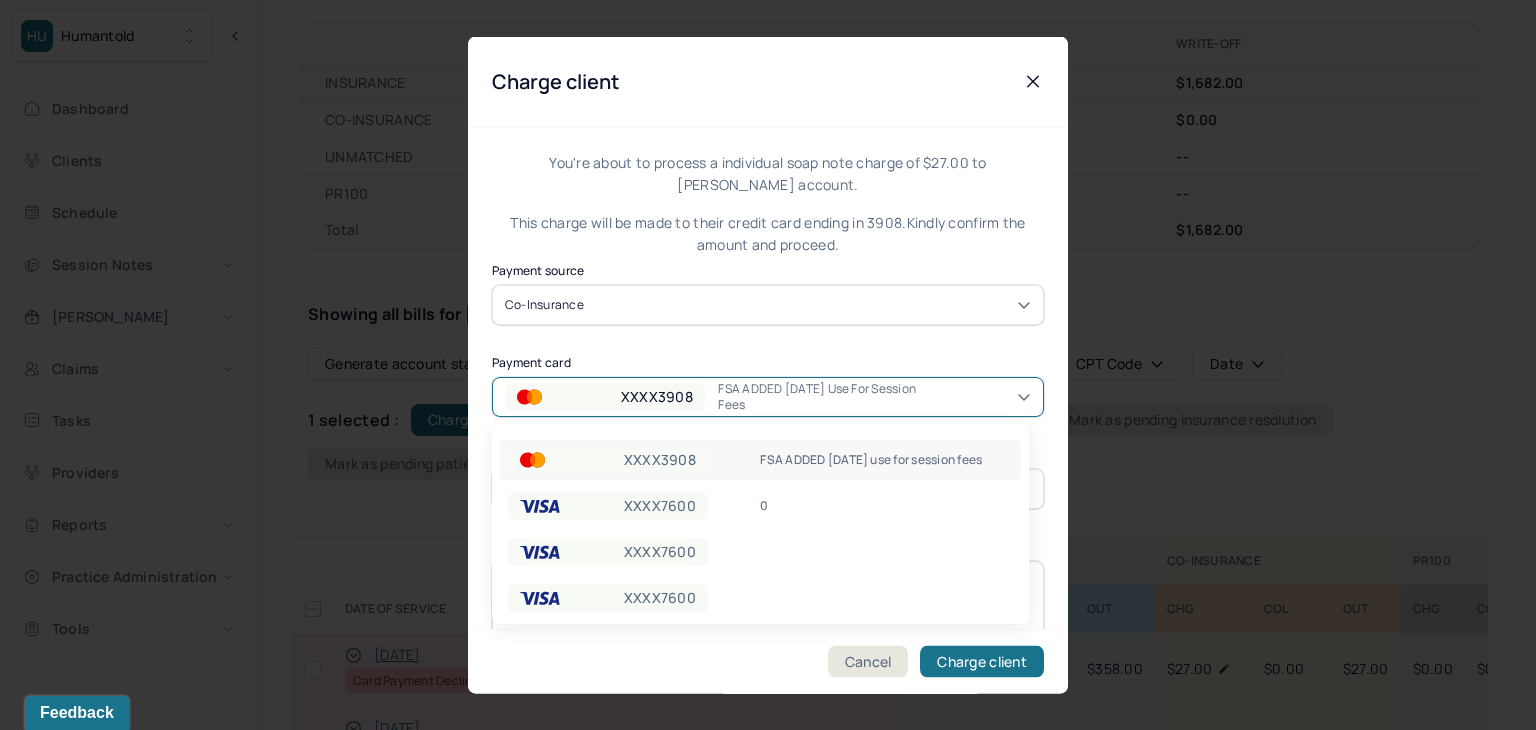 click on "XXXX3908" at bounding box center [605, 396] 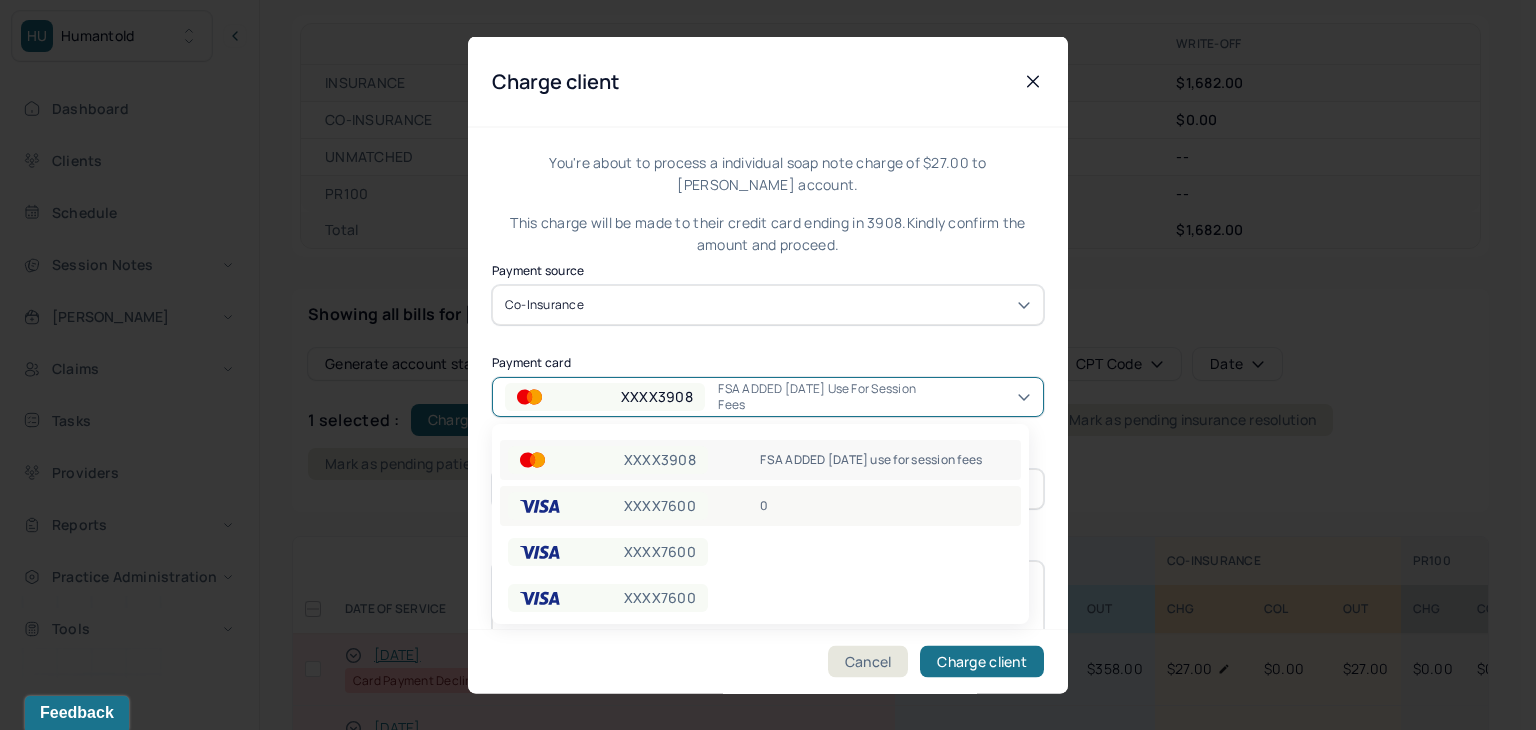 click on "XXXX7600 0" at bounding box center (760, 506) 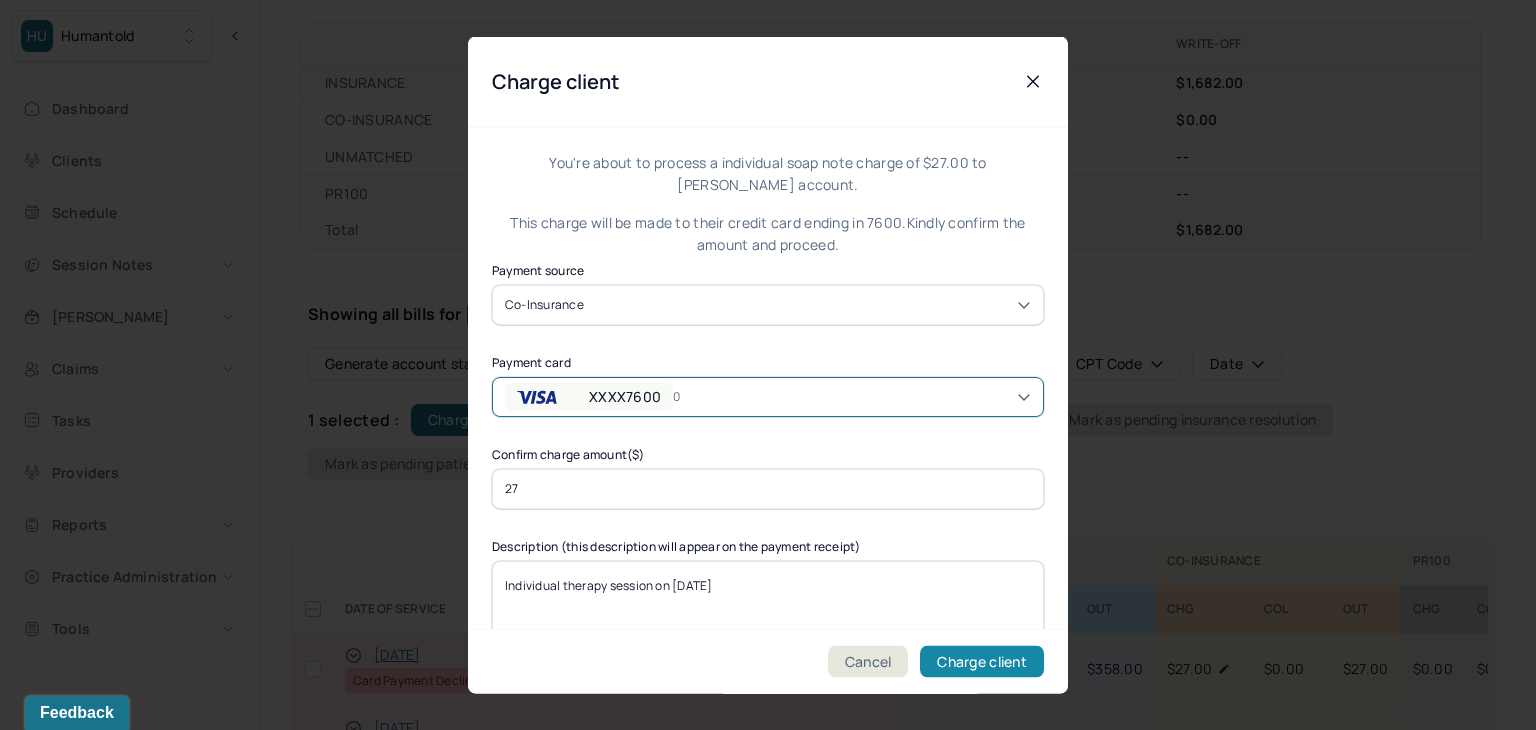 click on "Charge client" at bounding box center (982, 662) 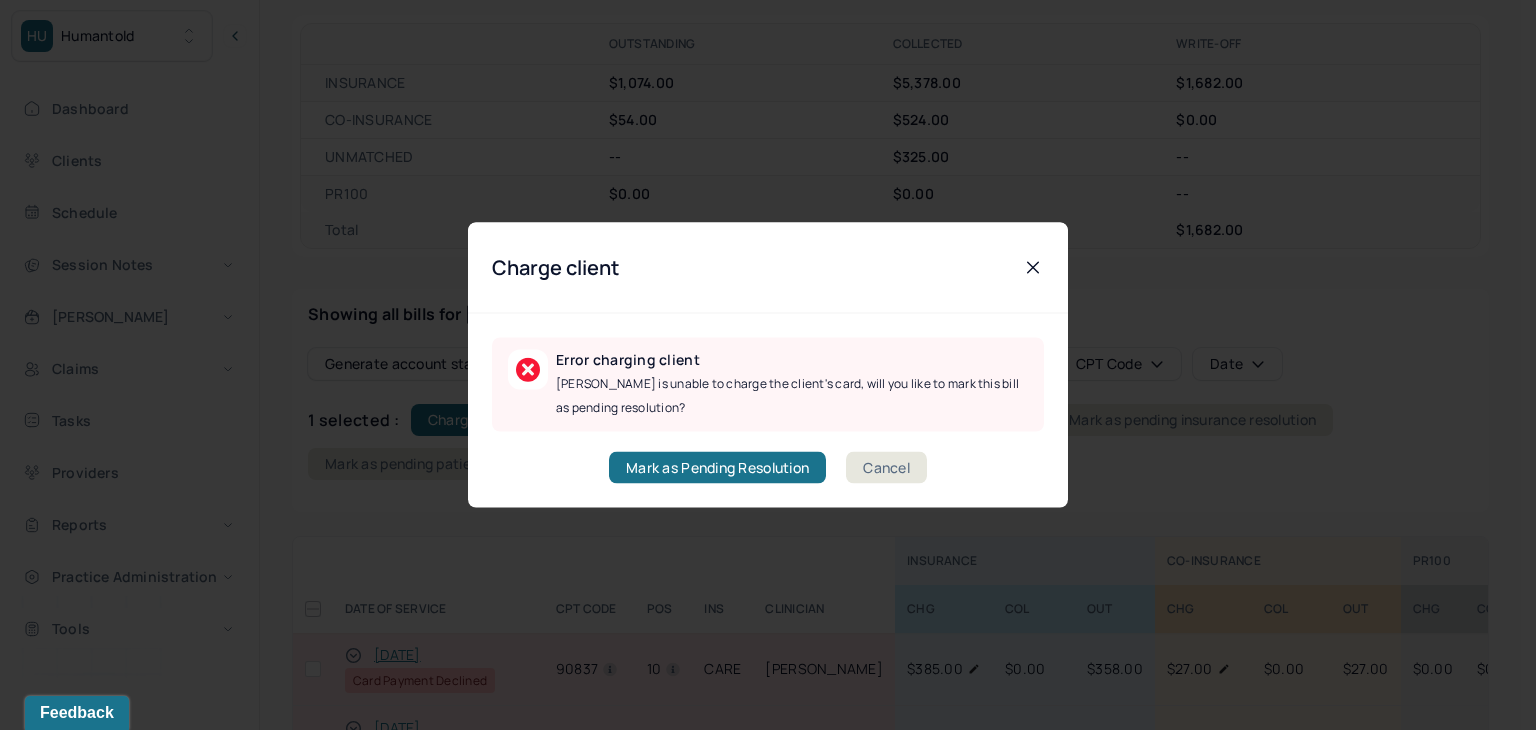 click on "Cancel" at bounding box center [886, 468] 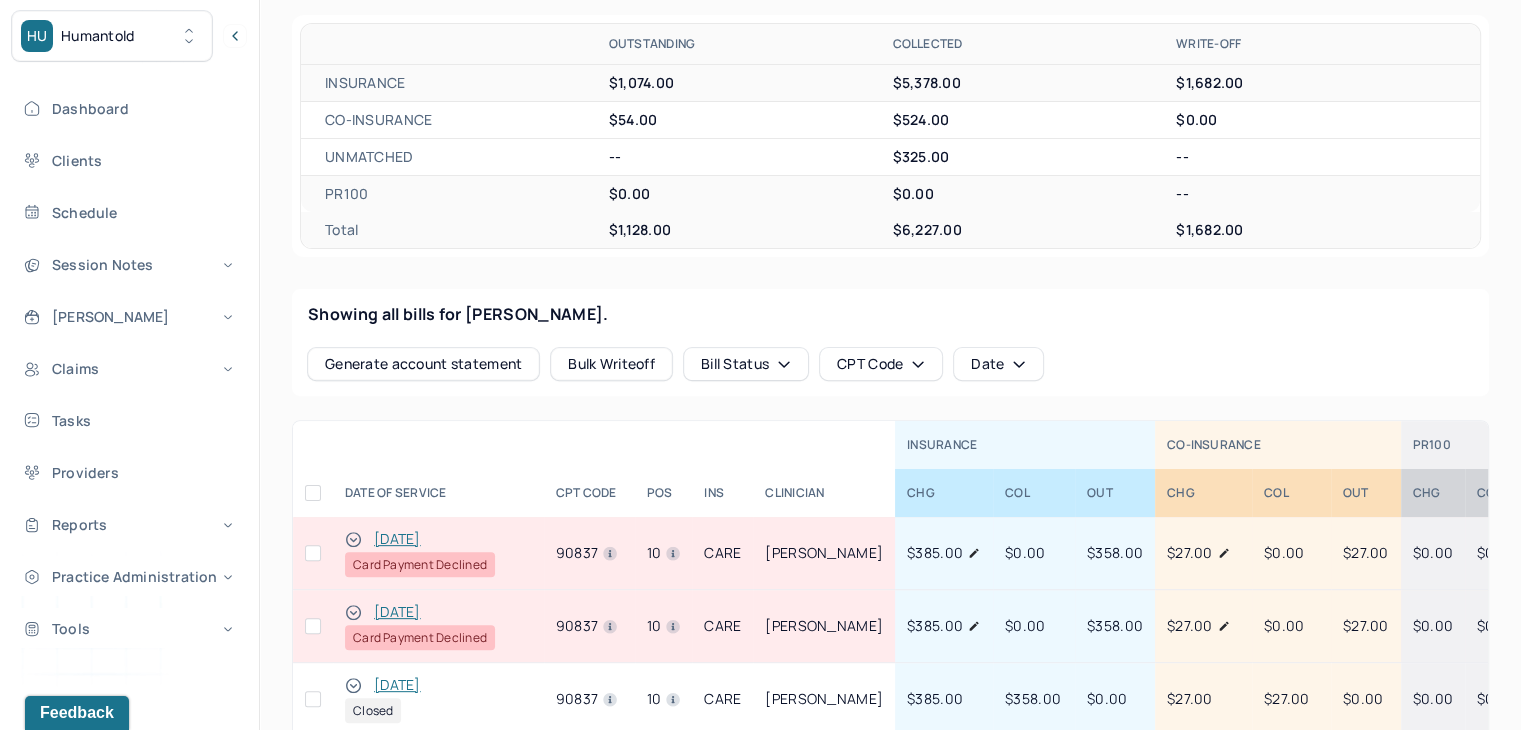 click at bounding box center (313, 626) 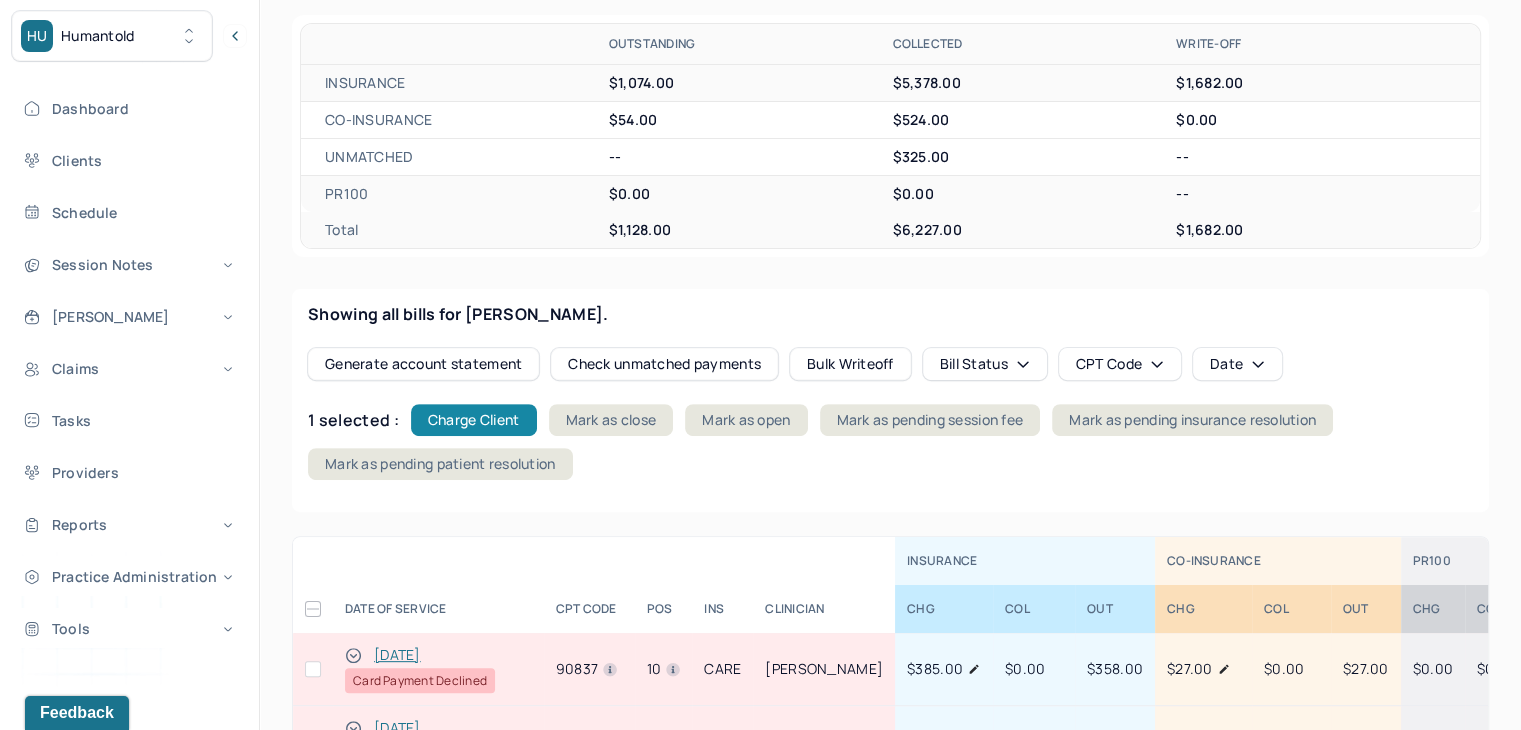 click on "Charge Client" at bounding box center (474, 420) 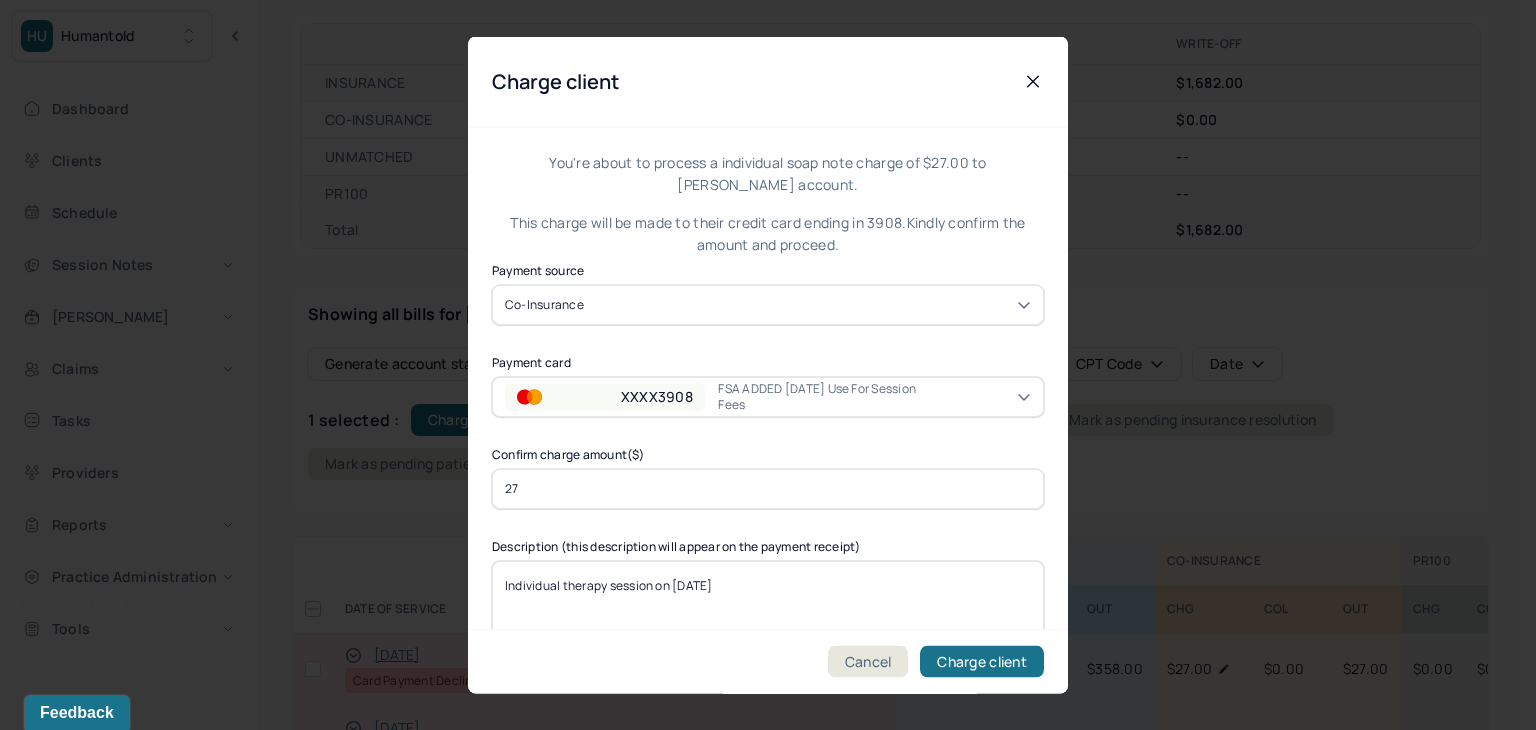 click on "XXXX3908" at bounding box center [657, 396] 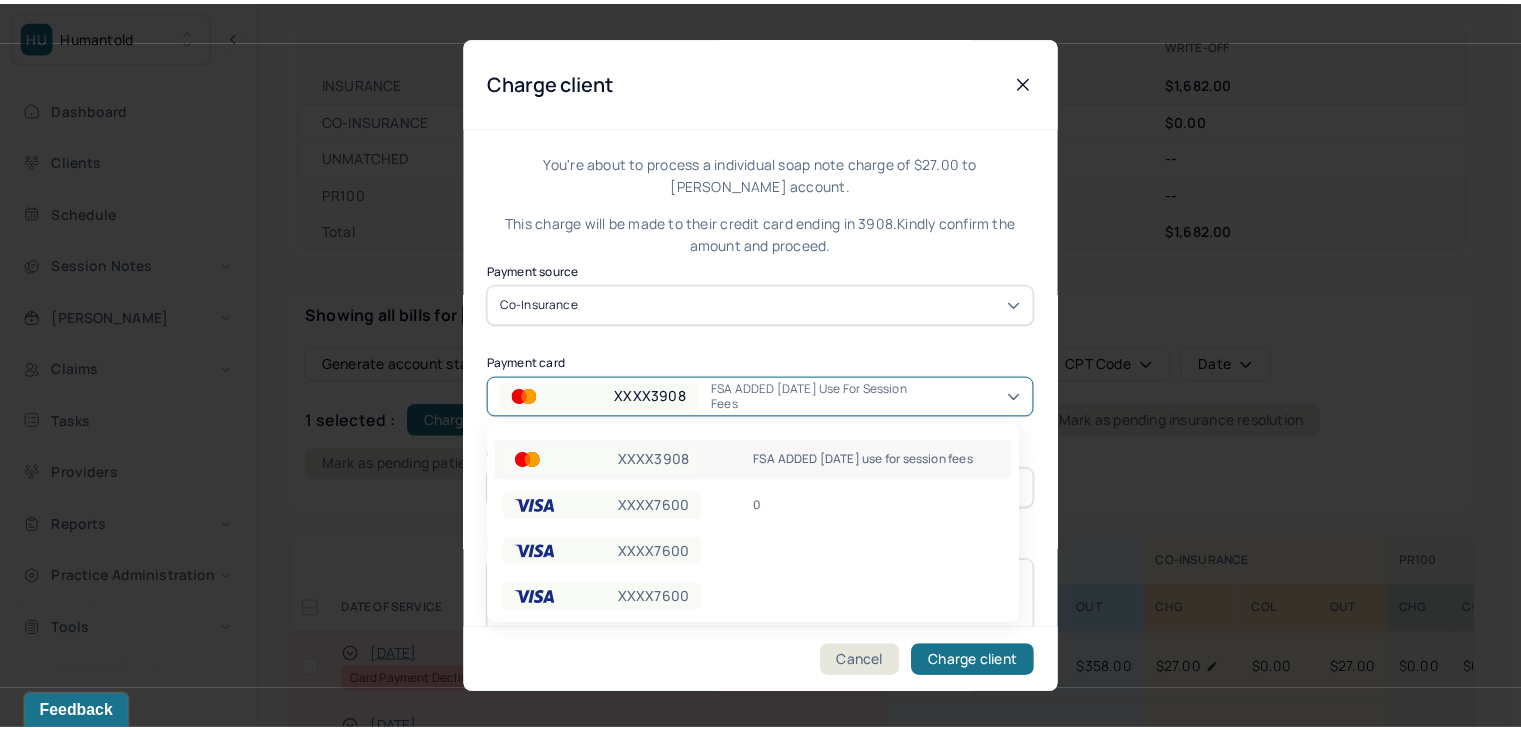 scroll, scrollTop: 10, scrollLeft: 0, axis: vertical 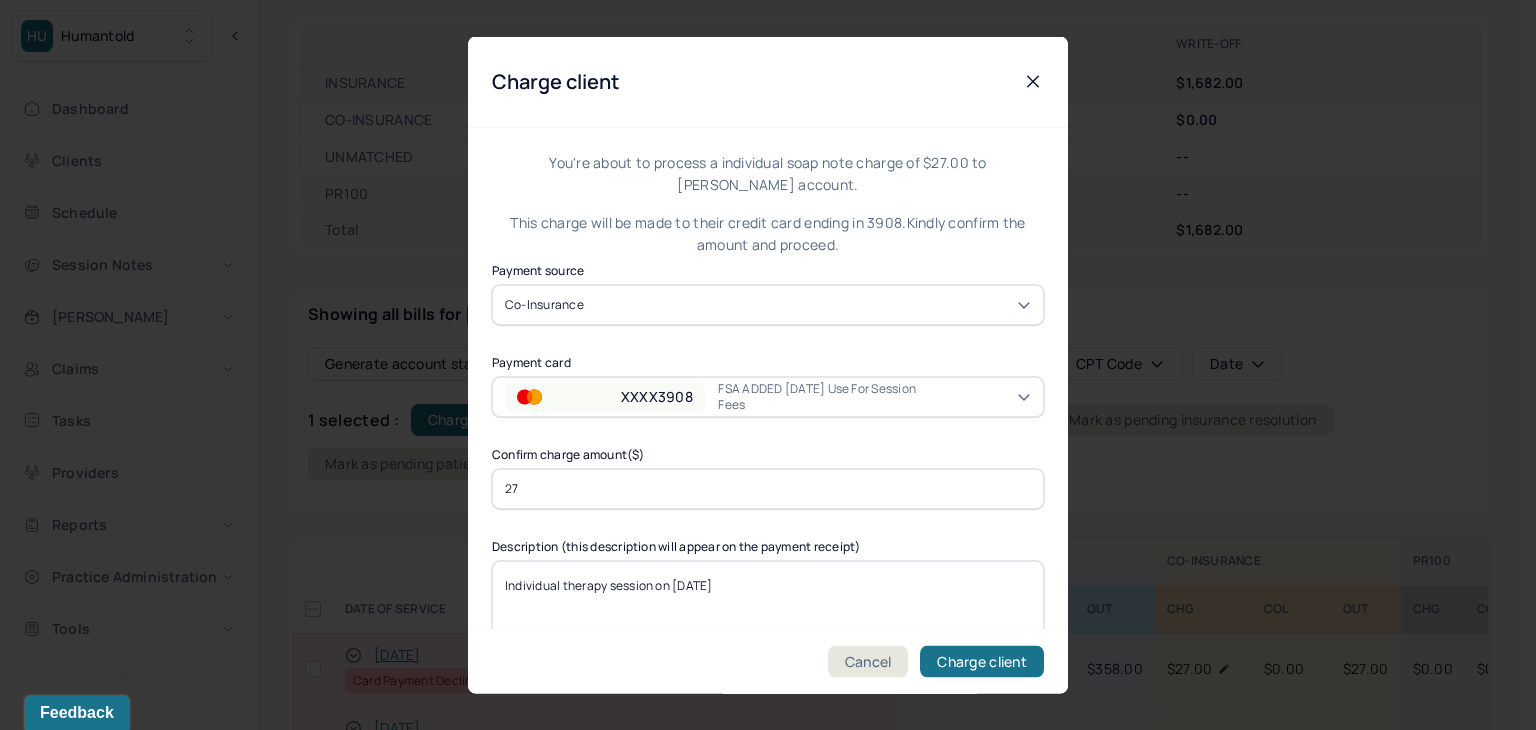 click 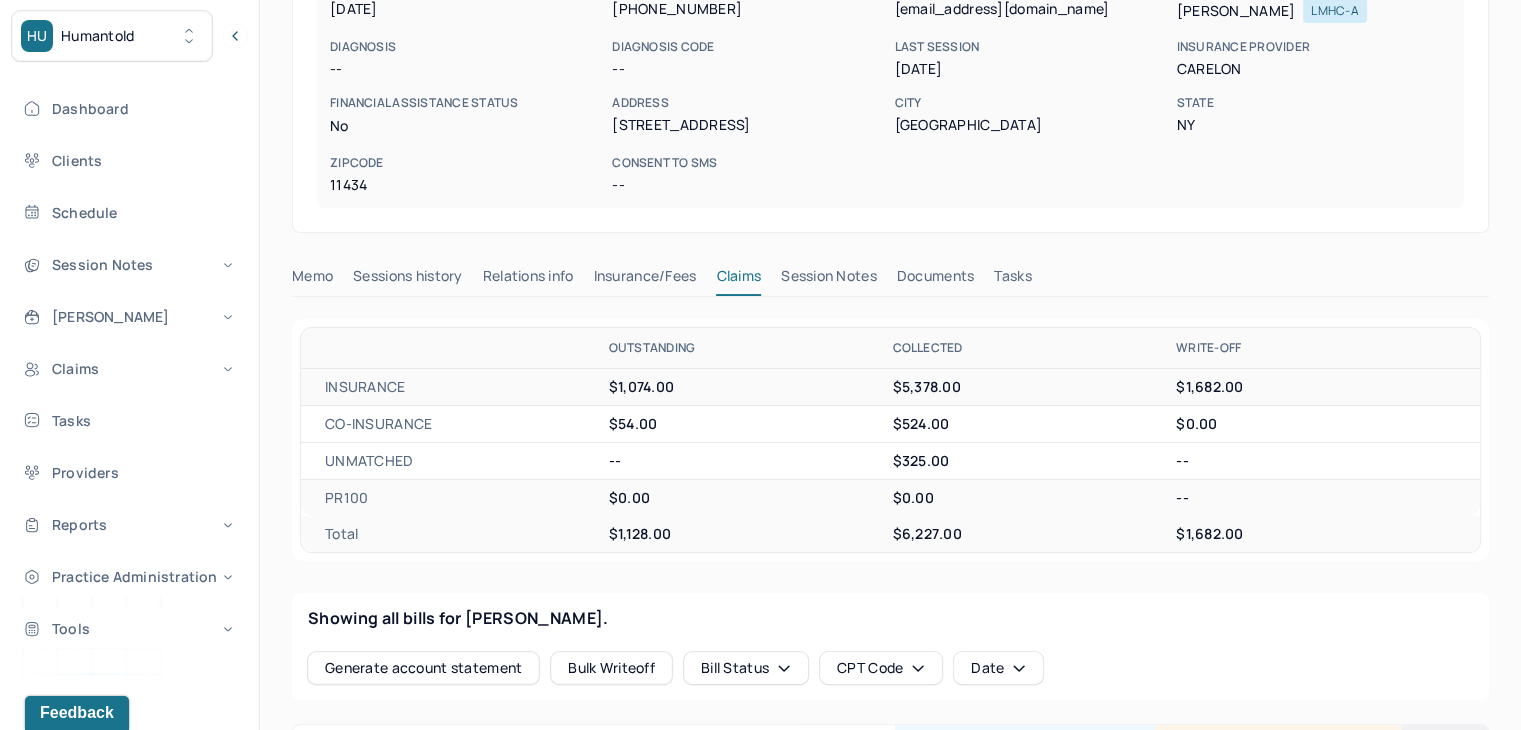 scroll, scrollTop: 0, scrollLeft: 0, axis: both 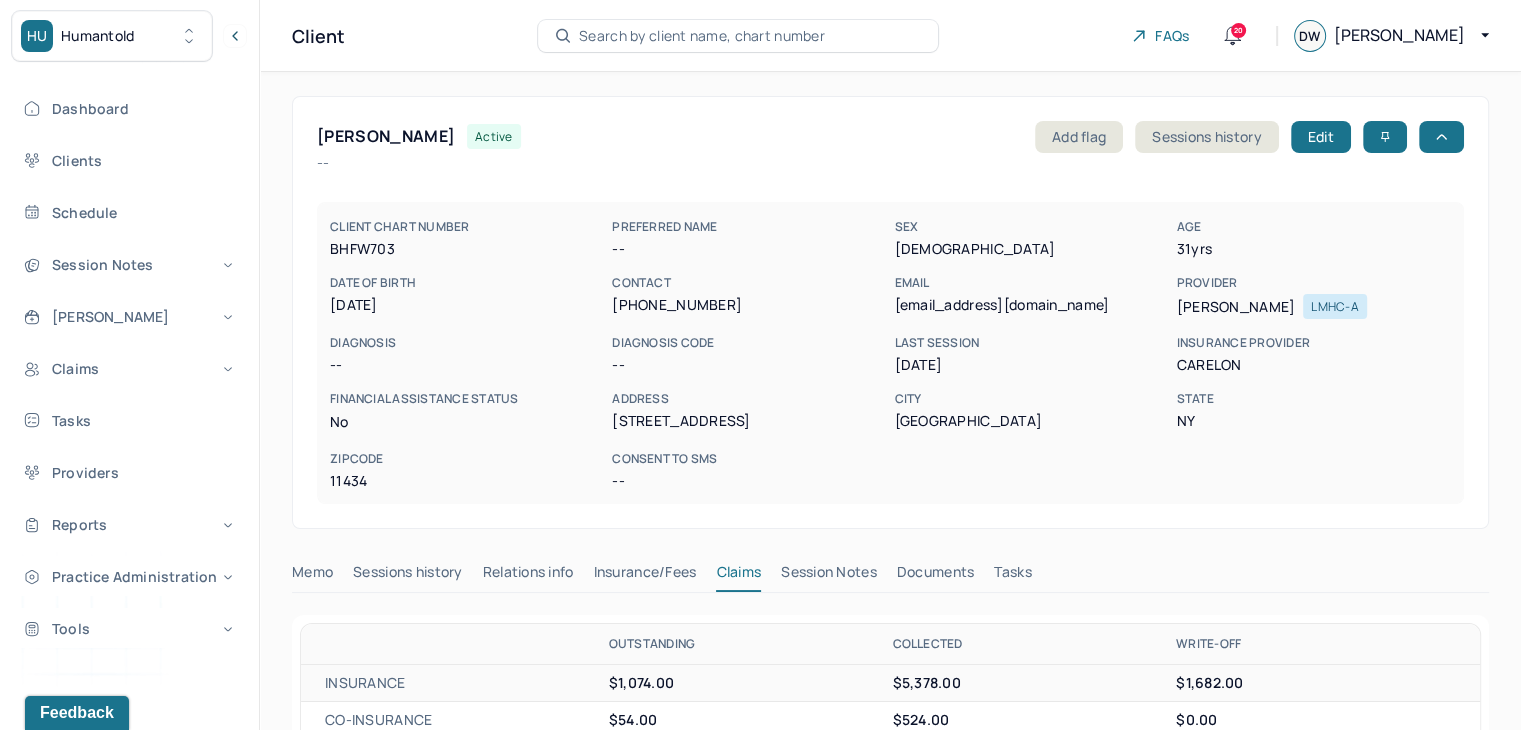 click on "Search by client name, chart number" at bounding box center [702, 36] 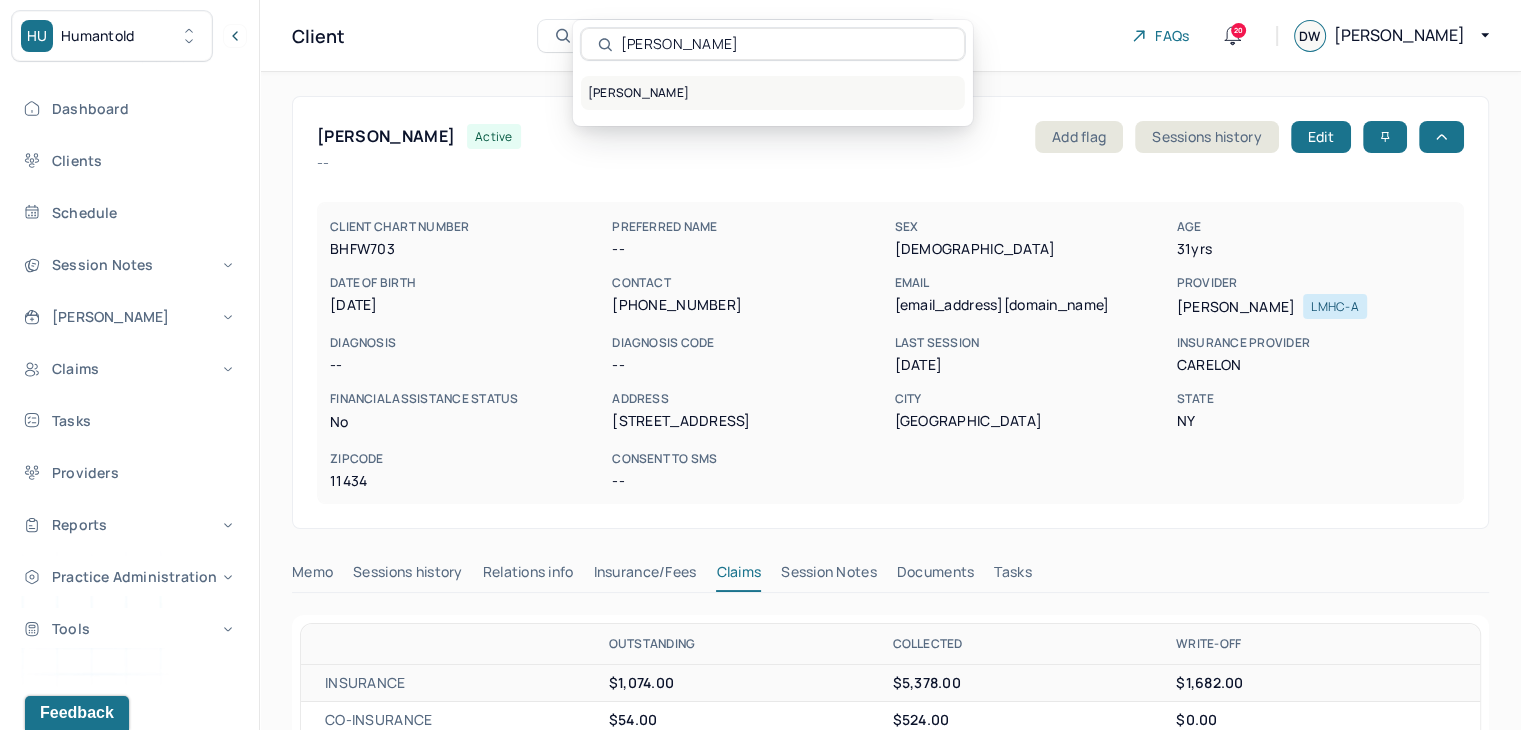 type on "Yvette Gaither" 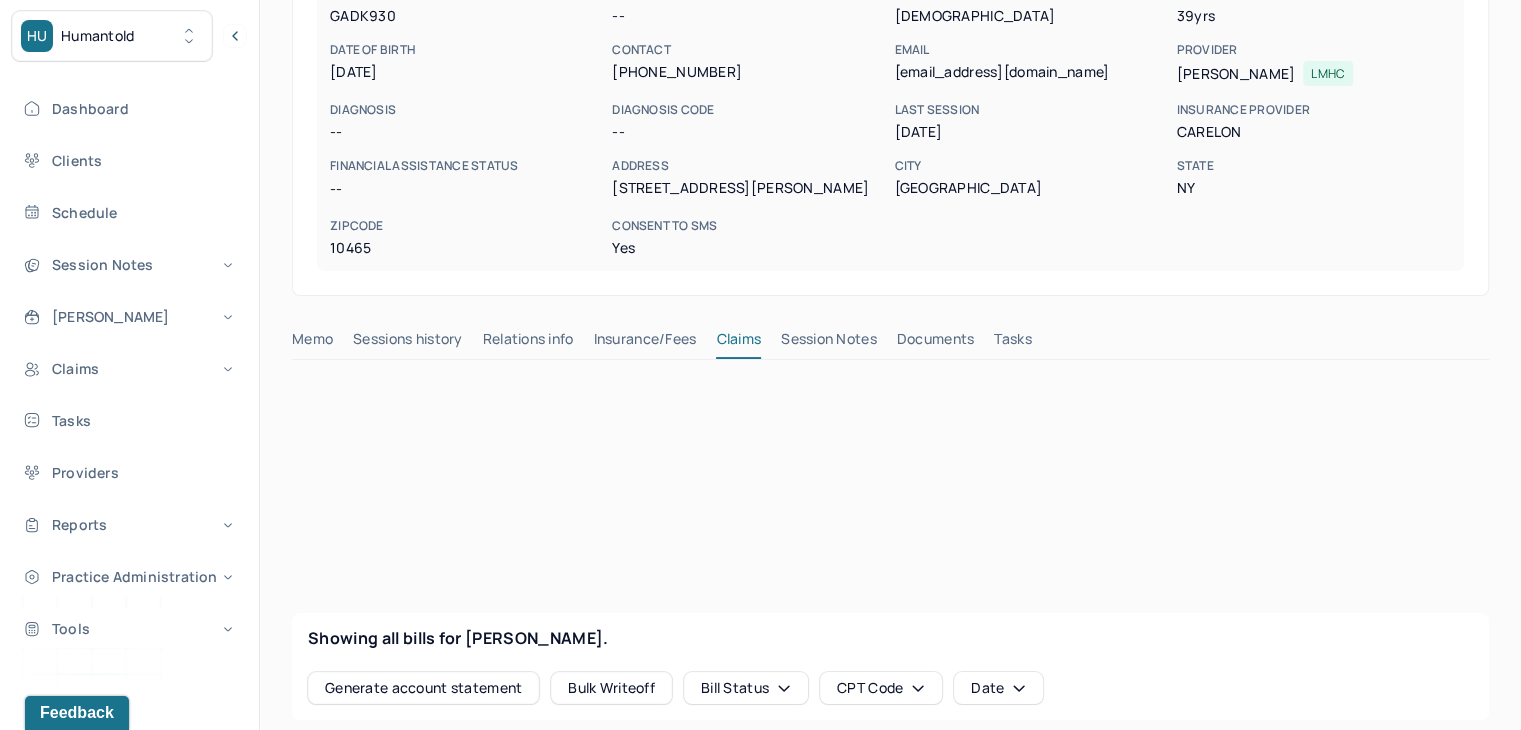 scroll, scrollTop: 500, scrollLeft: 0, axis: vertical 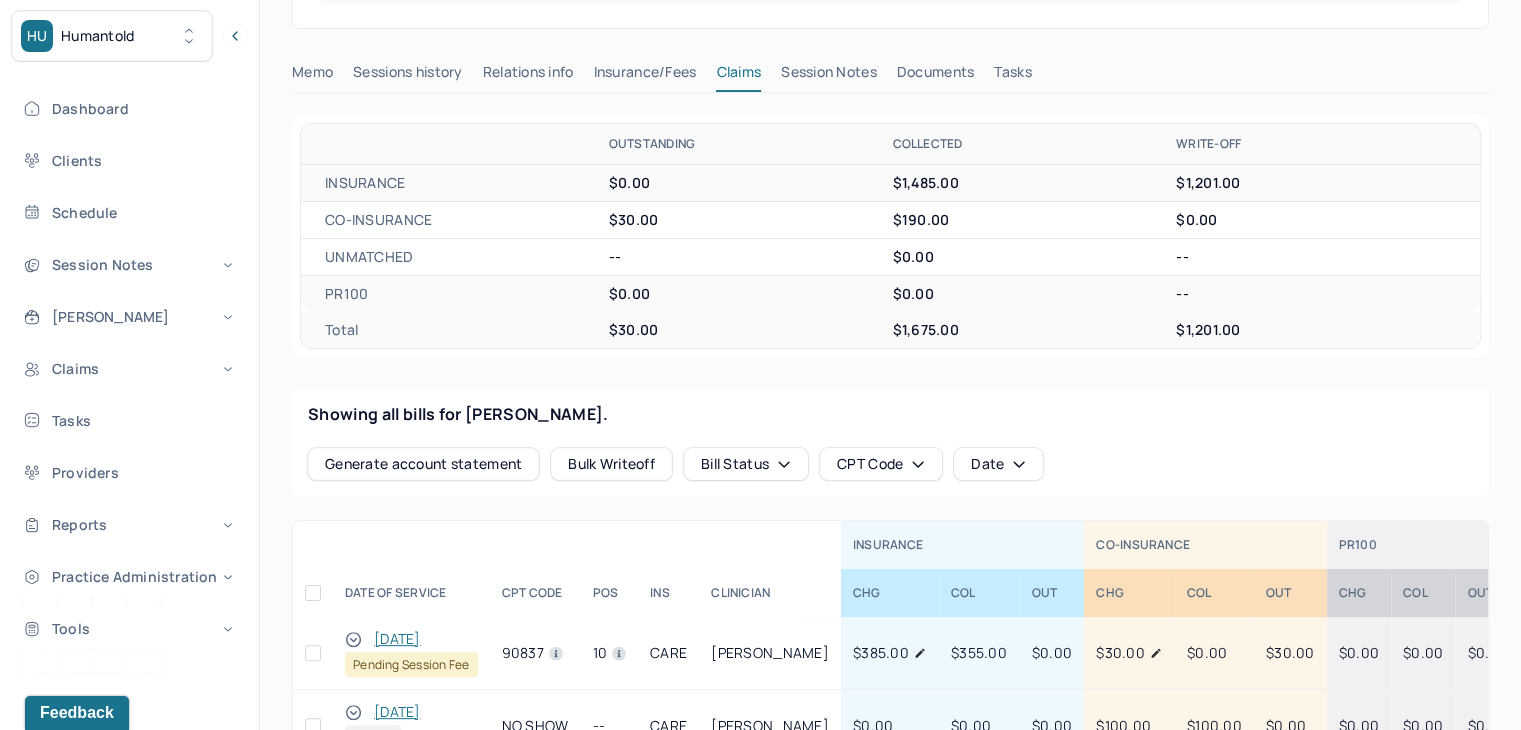 click at bounding box center (313, 653) 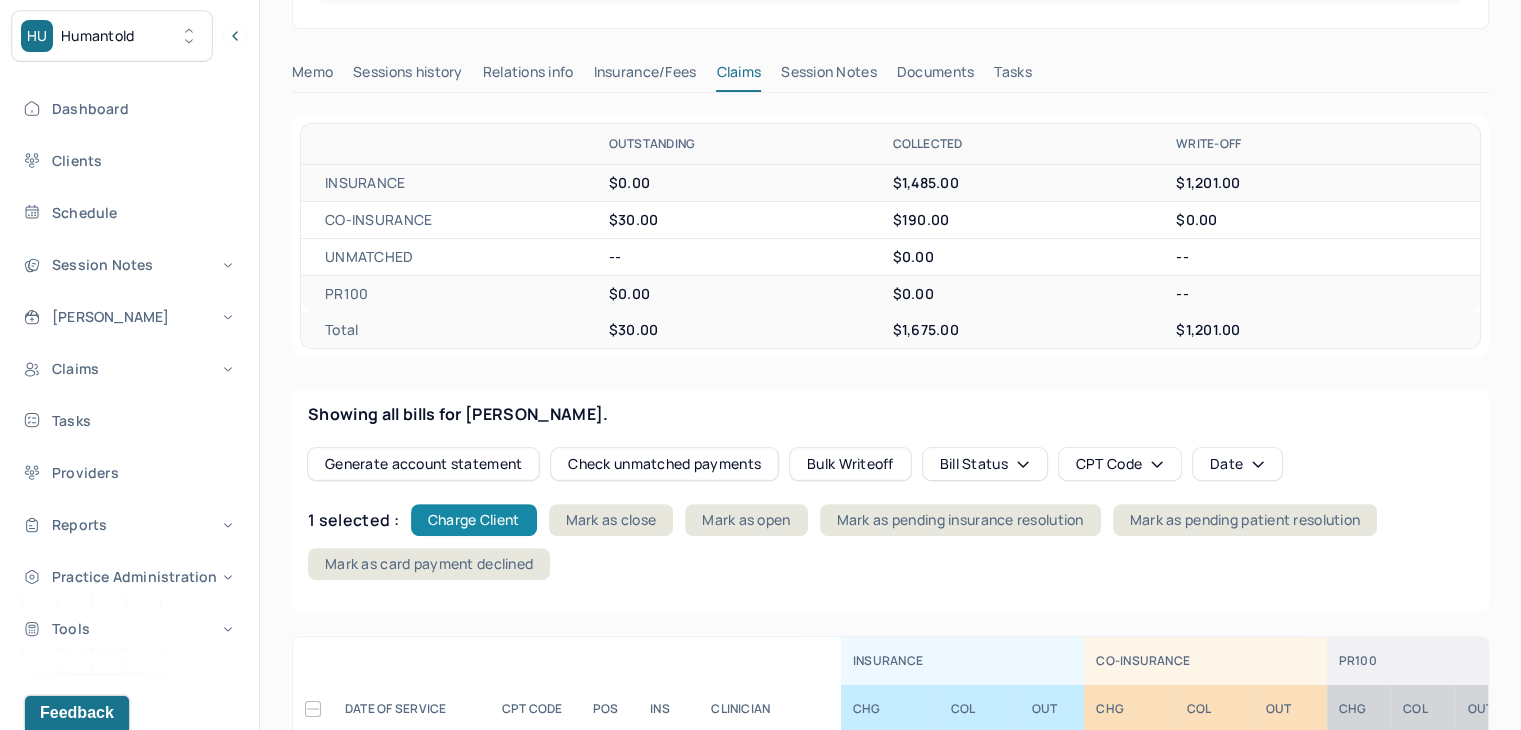 click on "Charge Client" at bounding box center (474, 520) 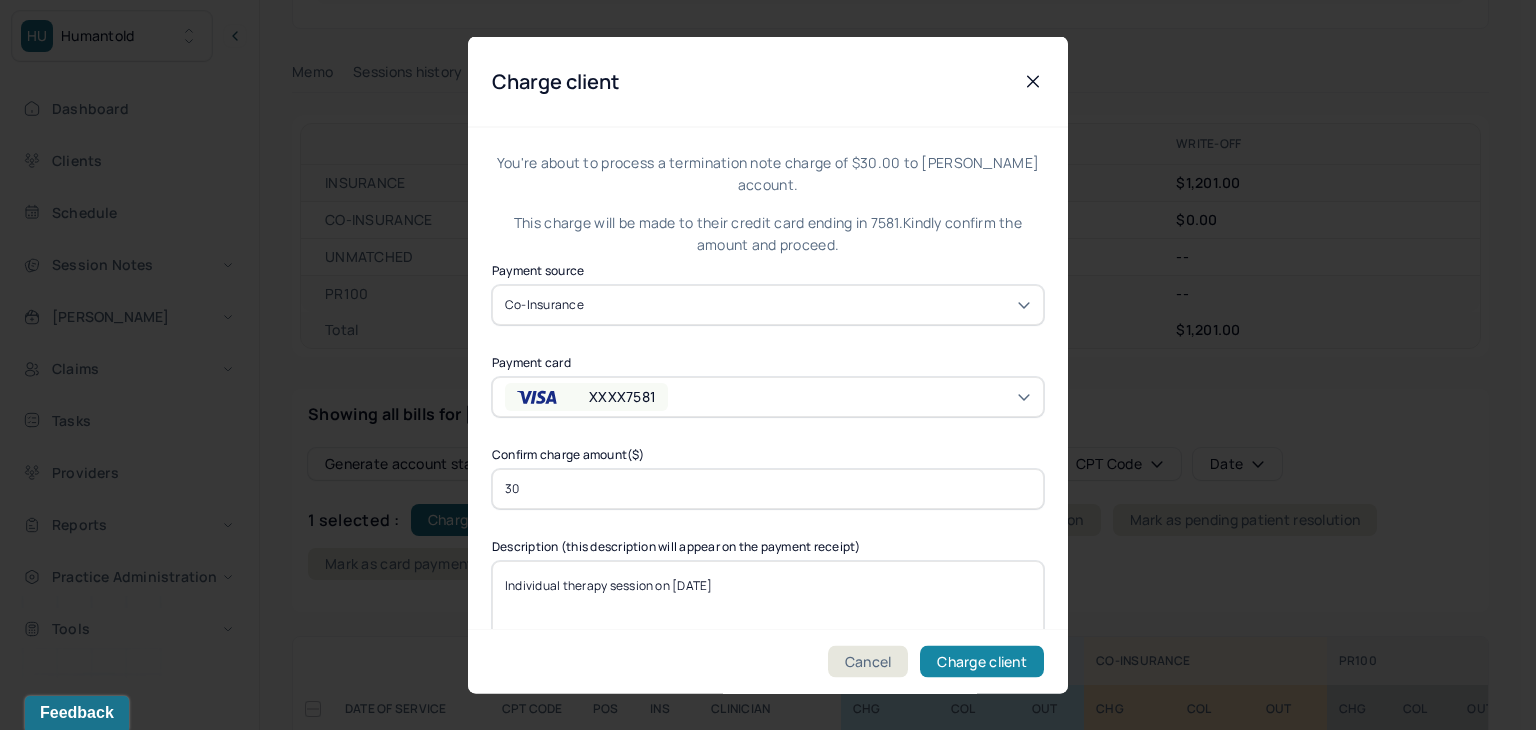 click on "Charge client" at bounding box center [982, 662] 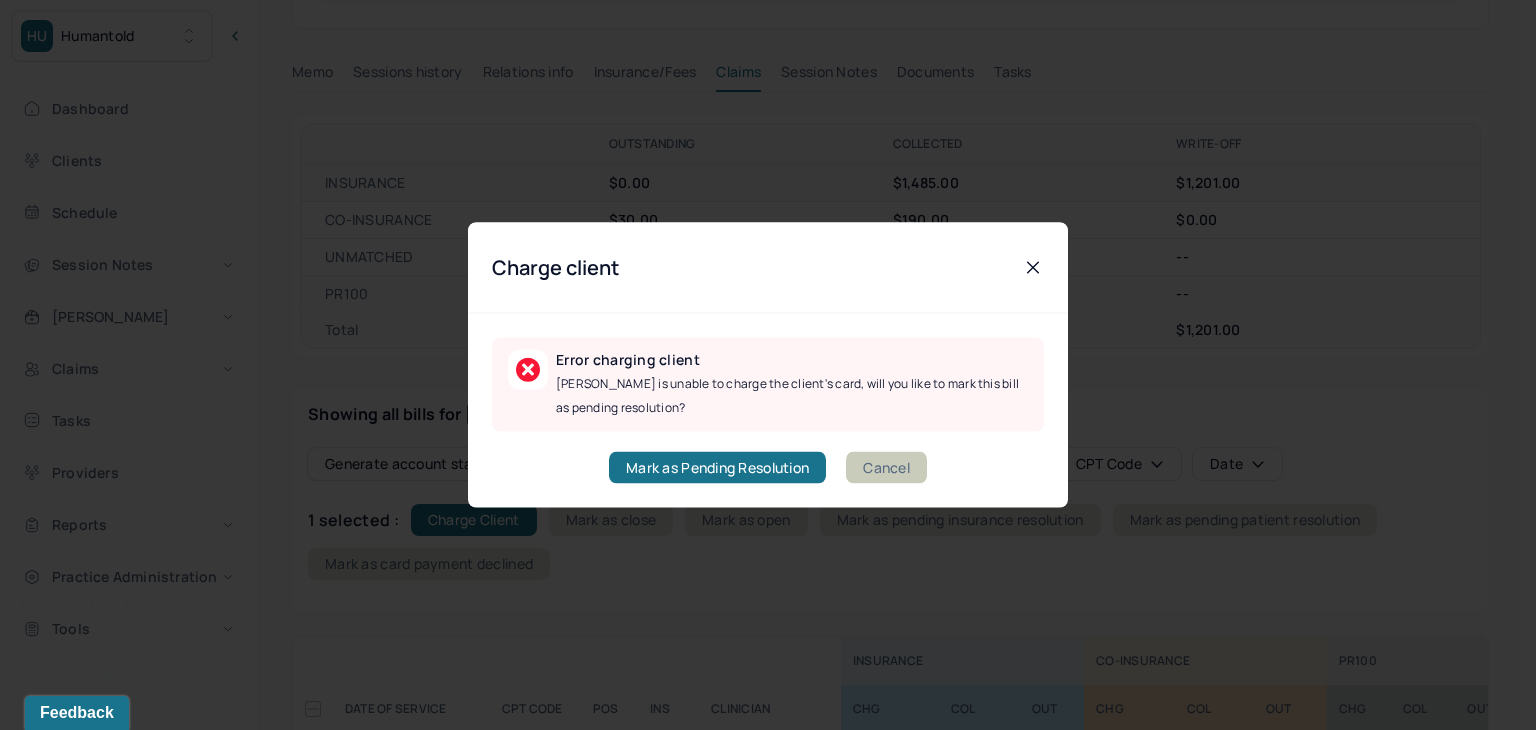 click on "Cancel" at bounding box center (886, 468) 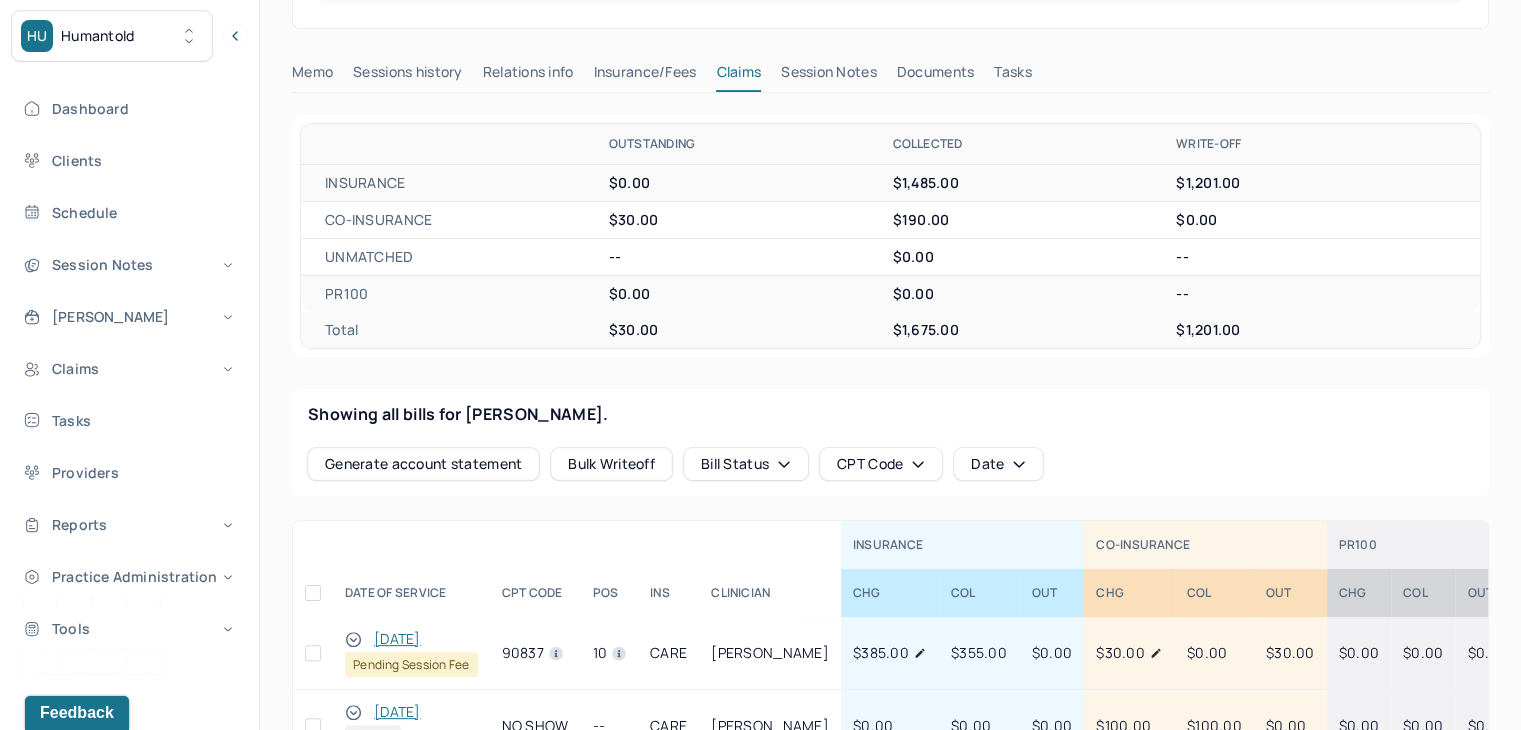 click at bounding box center (313, 653) 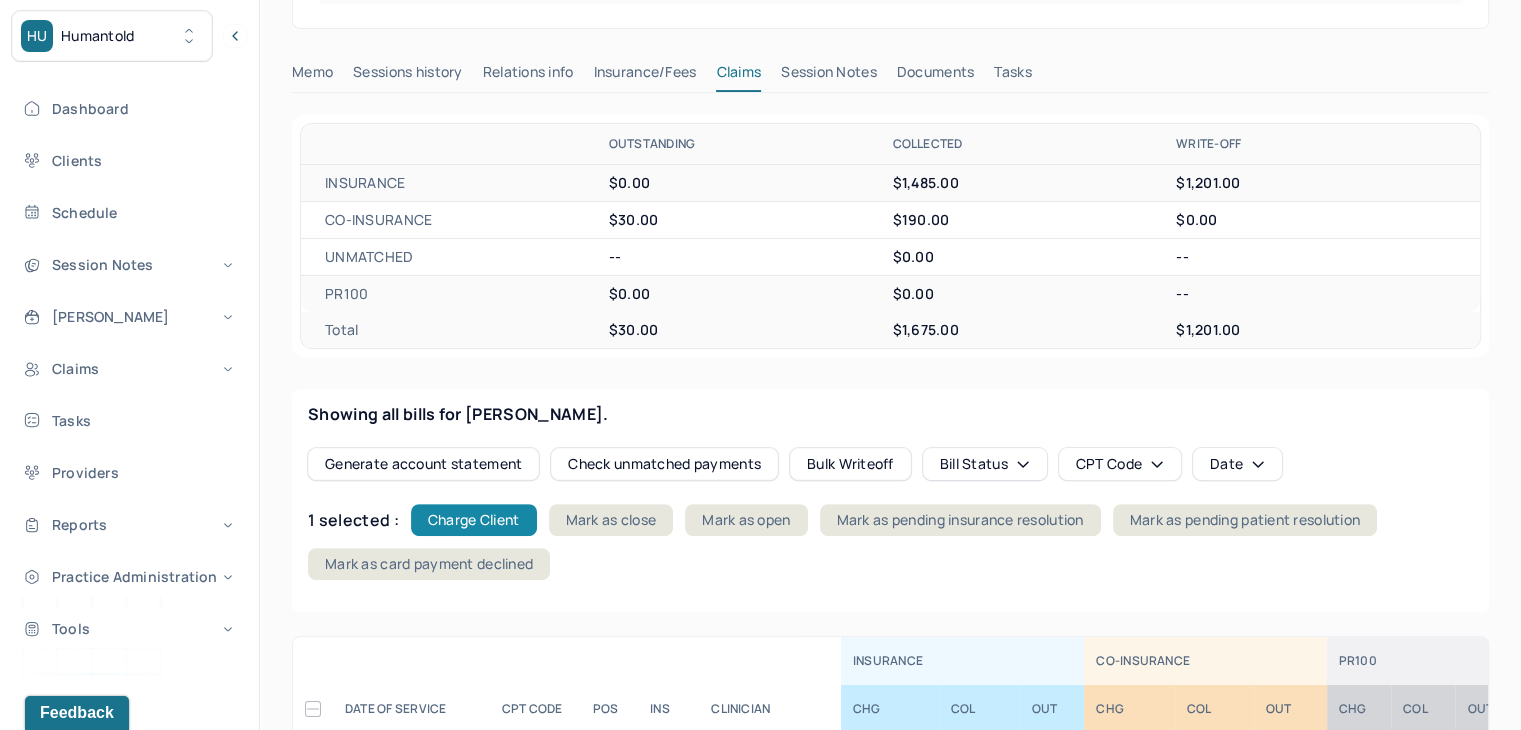 click on "Charge Client" at bounding box center [474, 520] 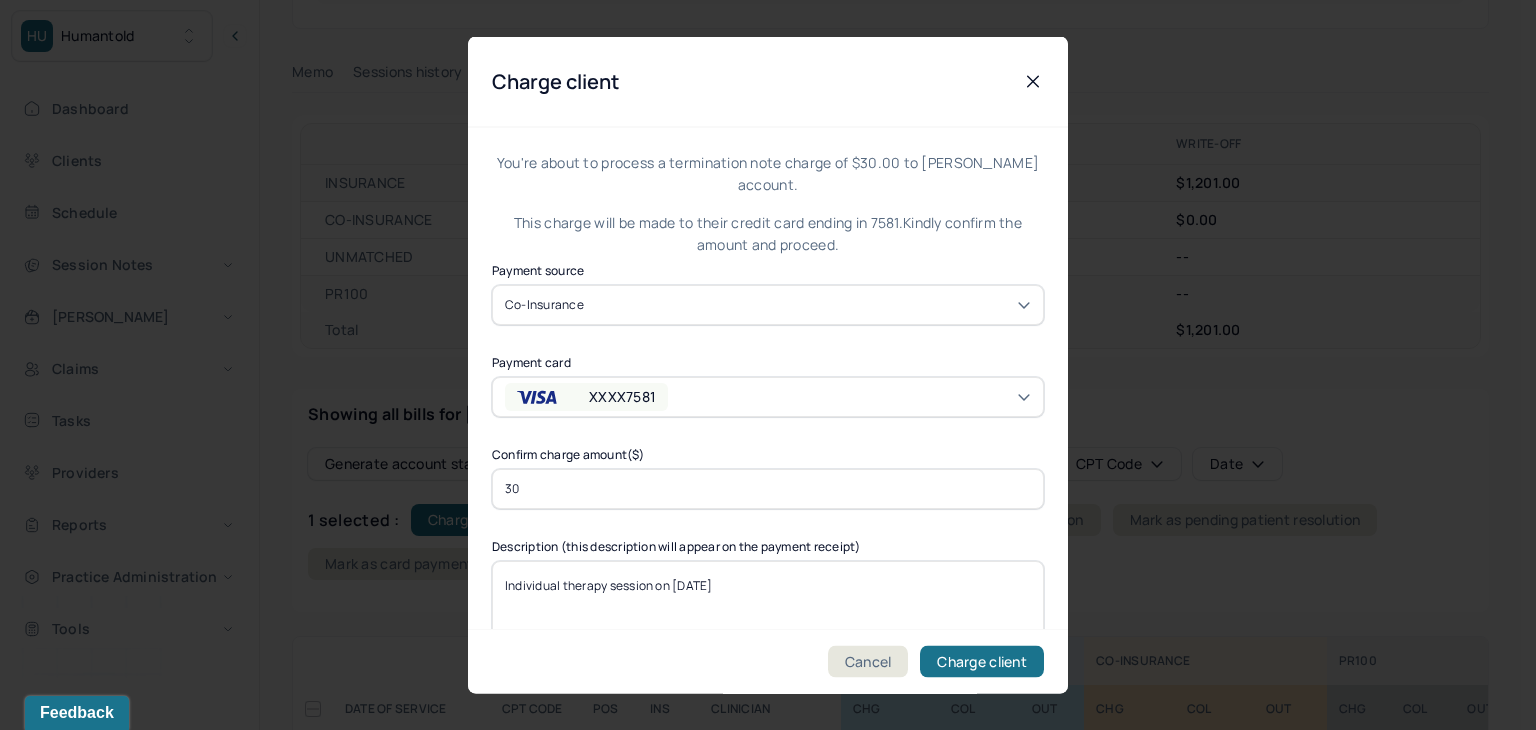 click on "XXXX7581" at bounding box center (622, 396) 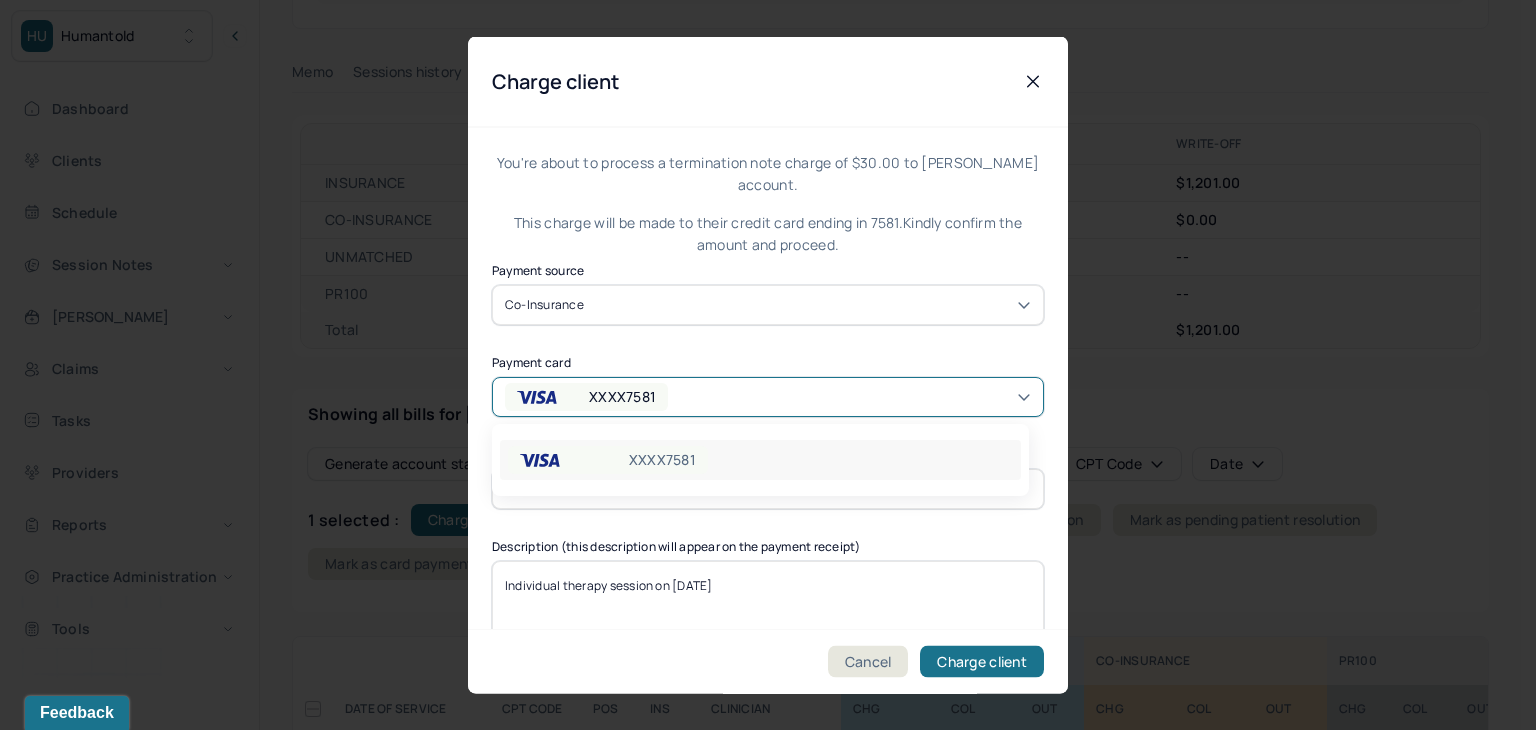 click on "XXXX7581" at bounding box center [622, 396] 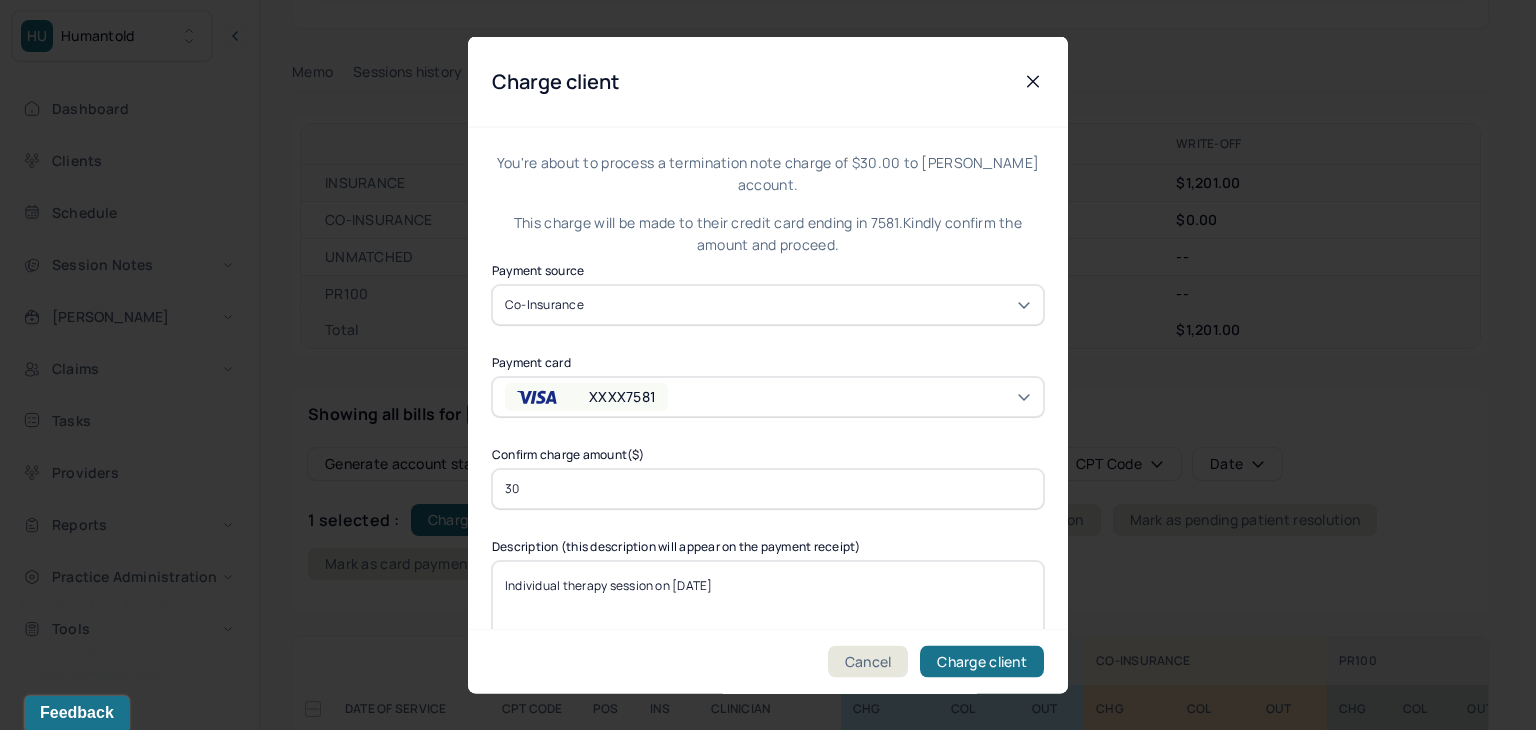click 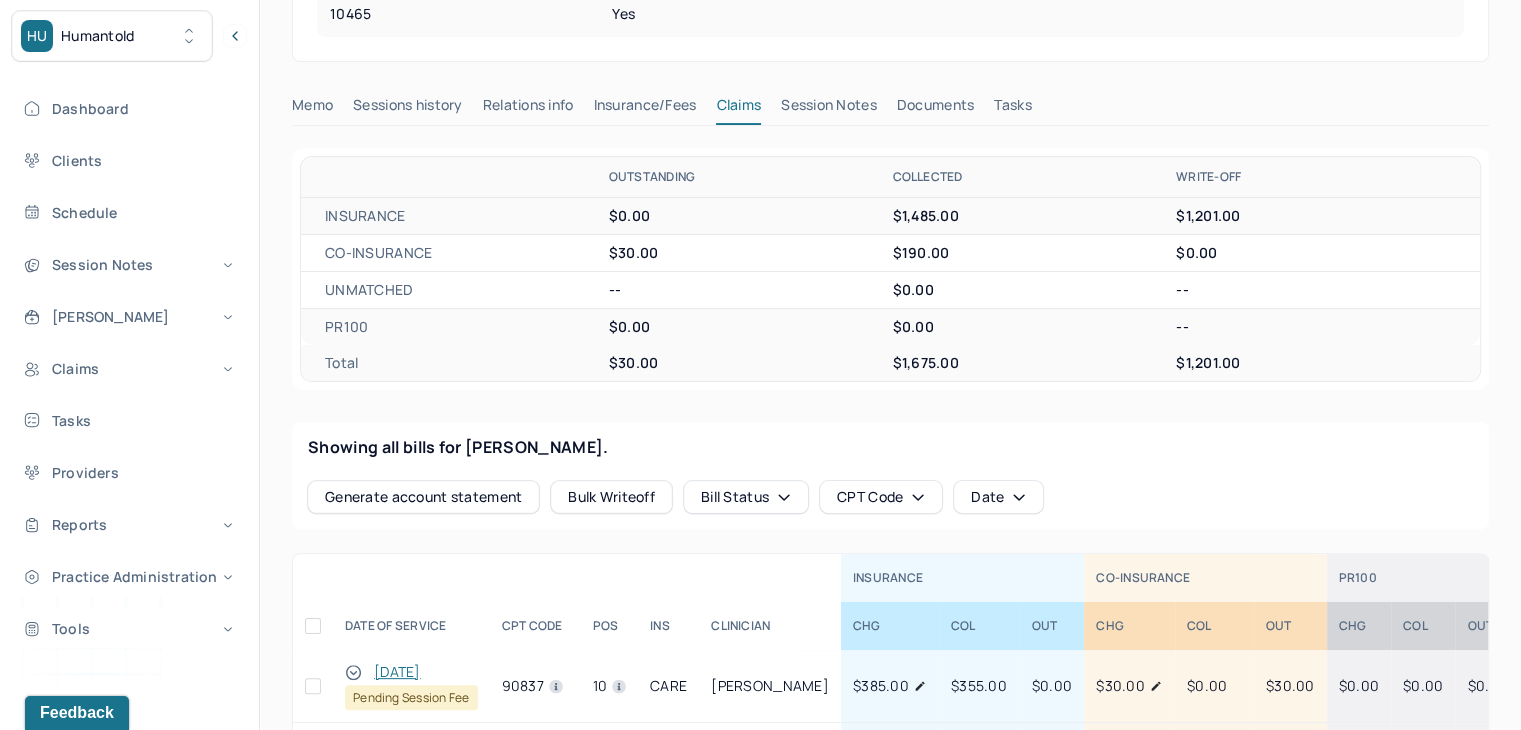 scroll, scrollTop: 0, scrollLeft: 0, axis: both 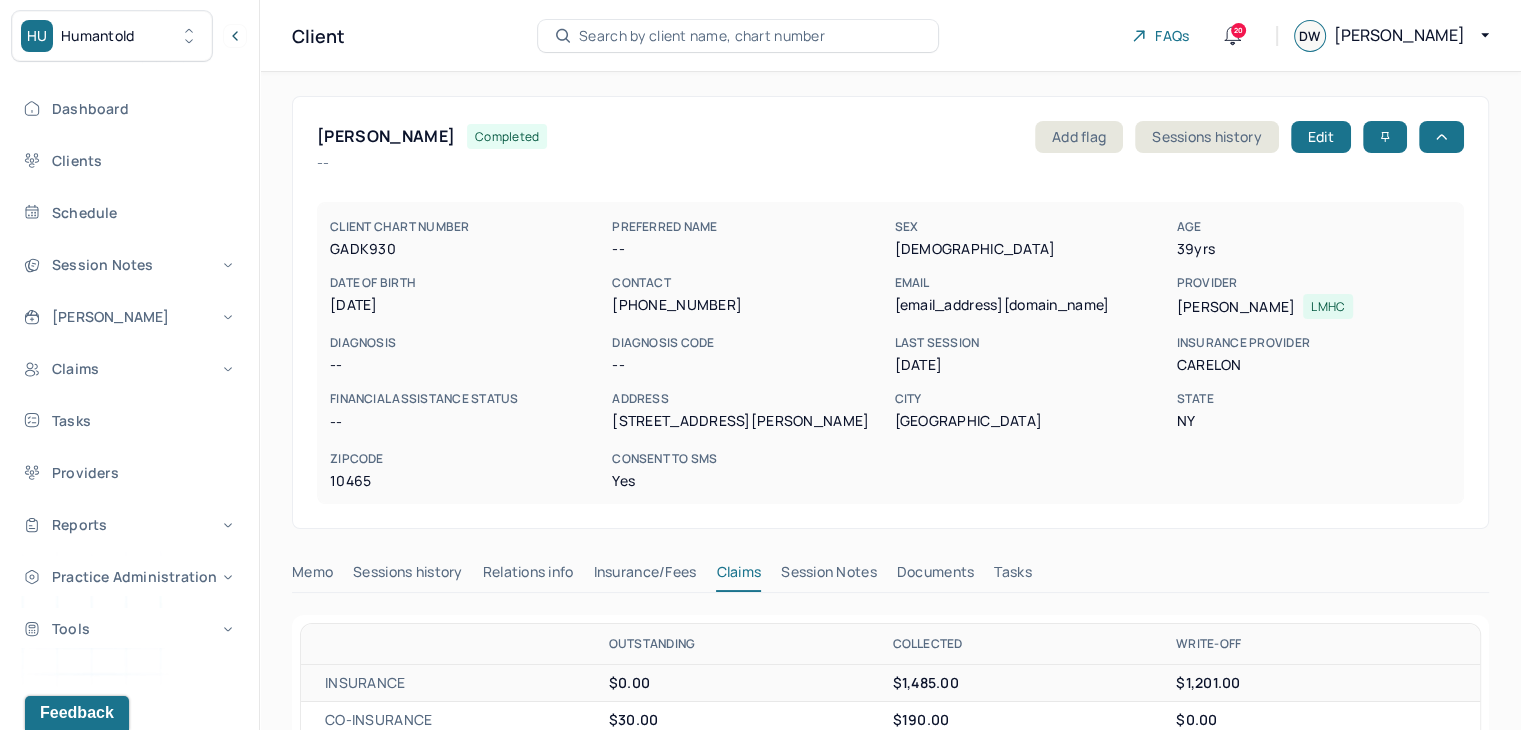 click on "Search by client name, chart number" at bounding box center (702, 36) 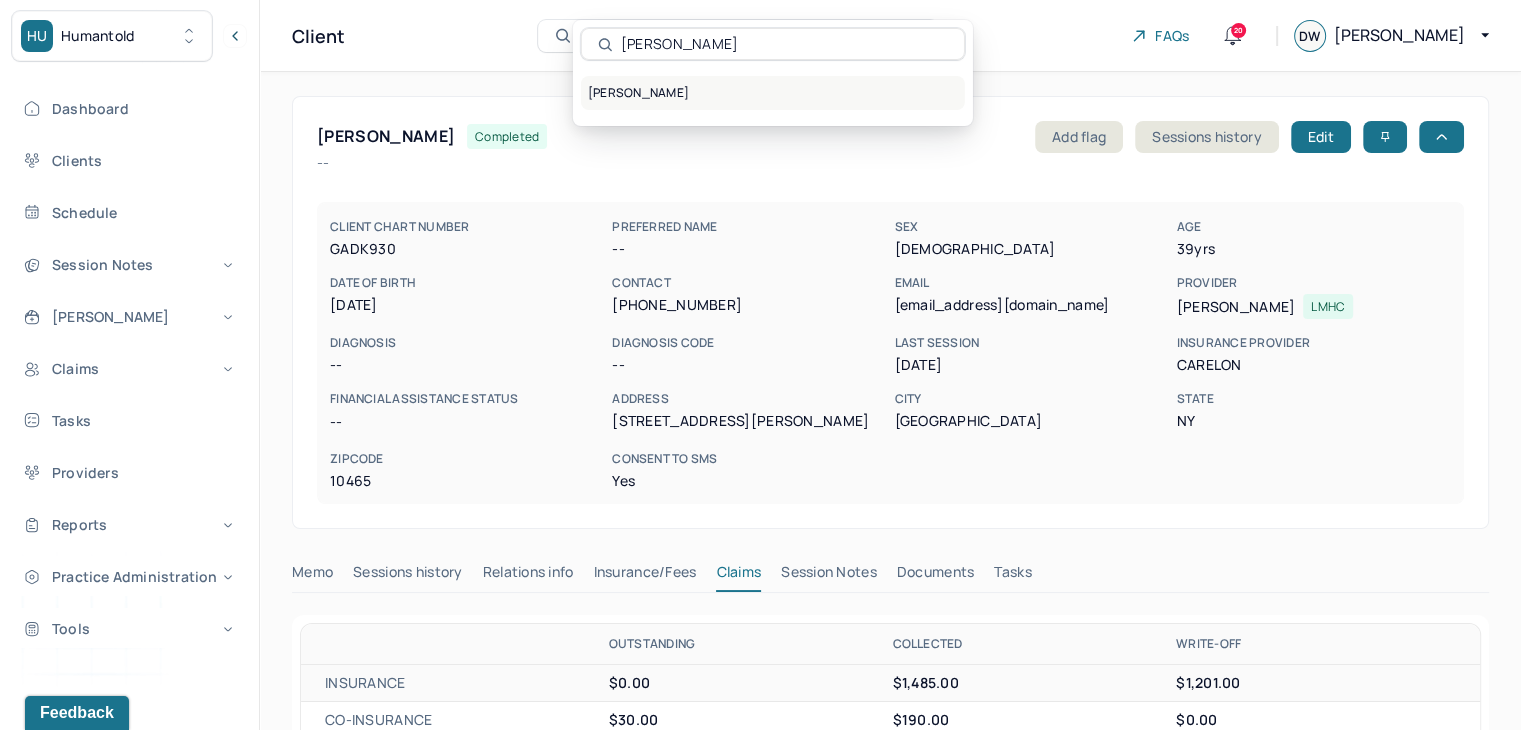 type on "Shurland Ruffin" 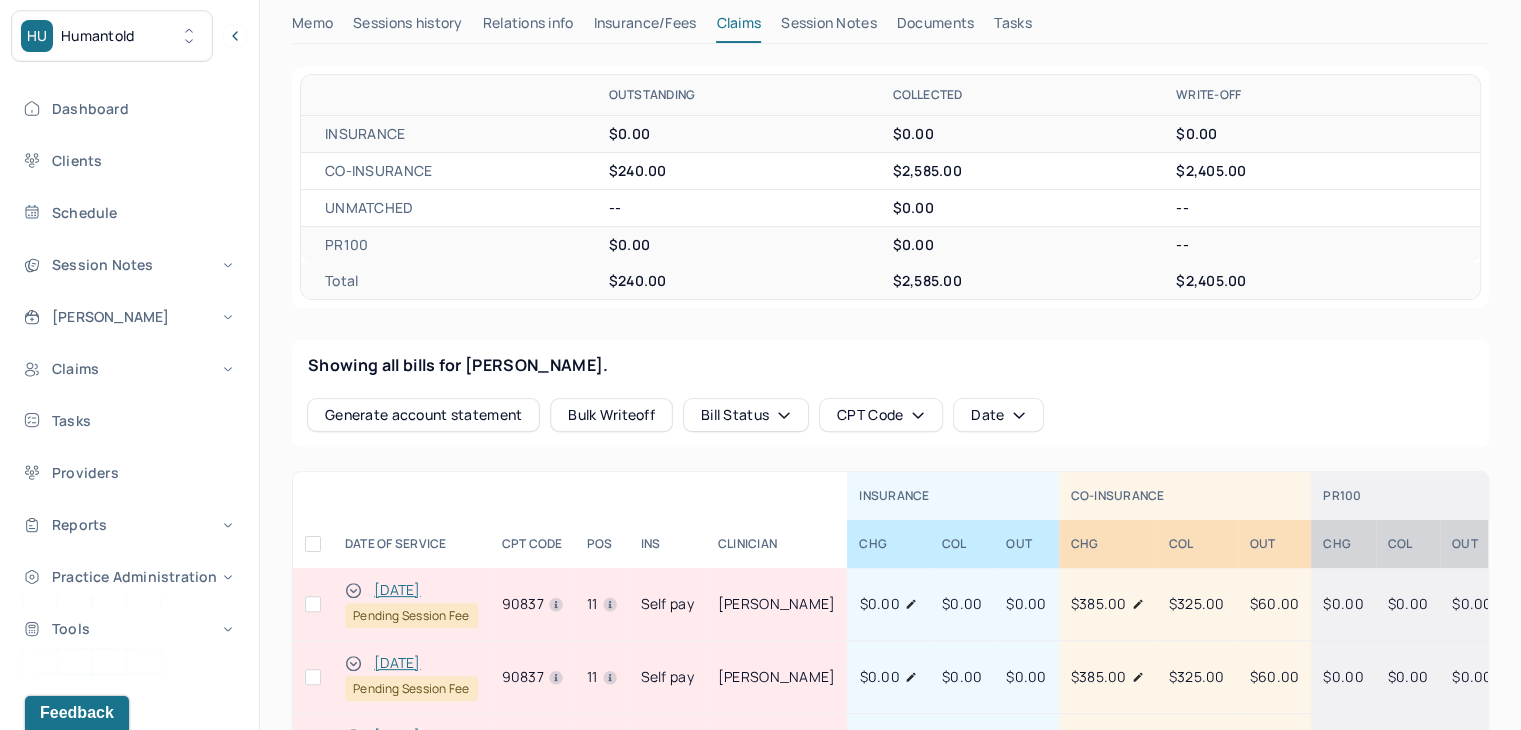 scroll, scrollTop: 600, scrollLeft: 0, axis: vertical 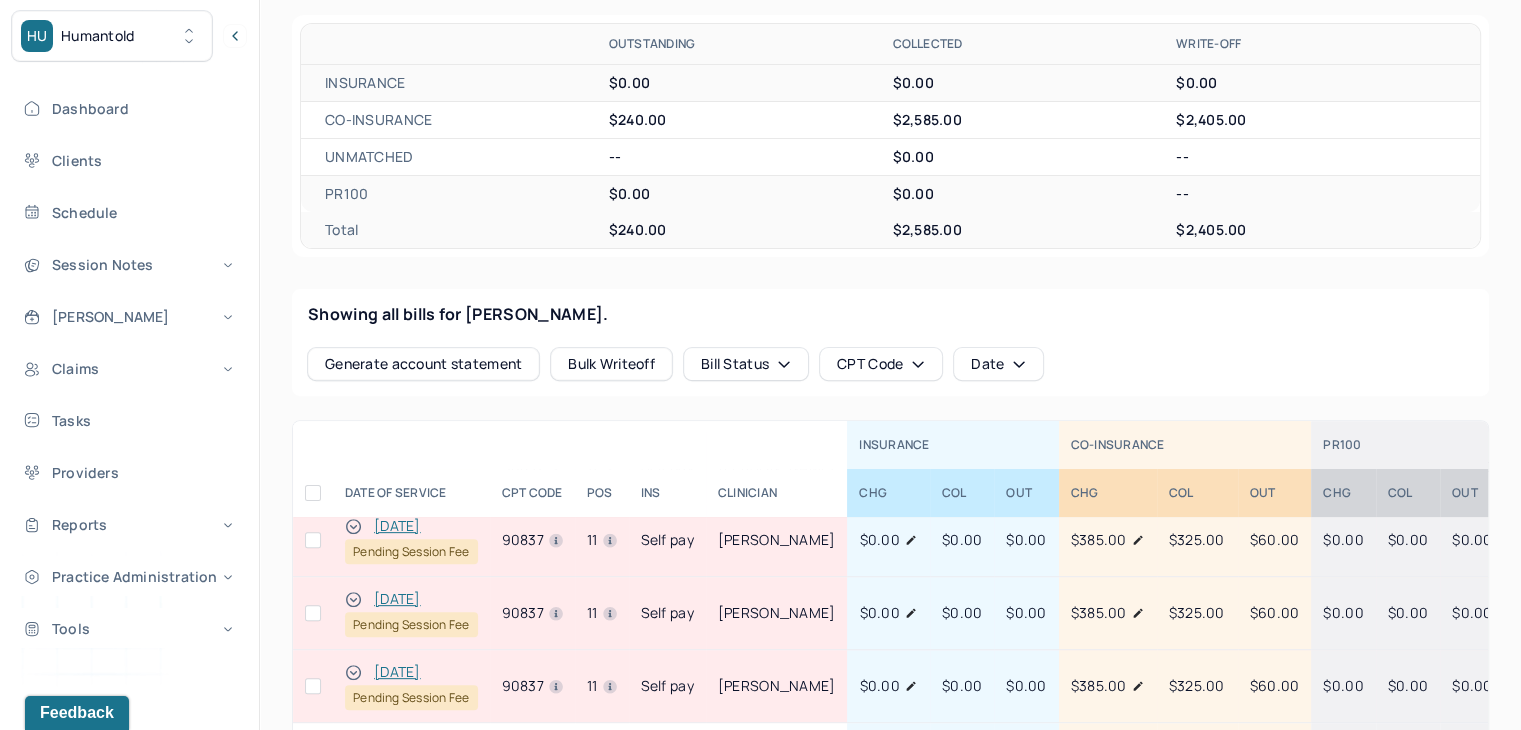 click at bounding box center (313, 686) 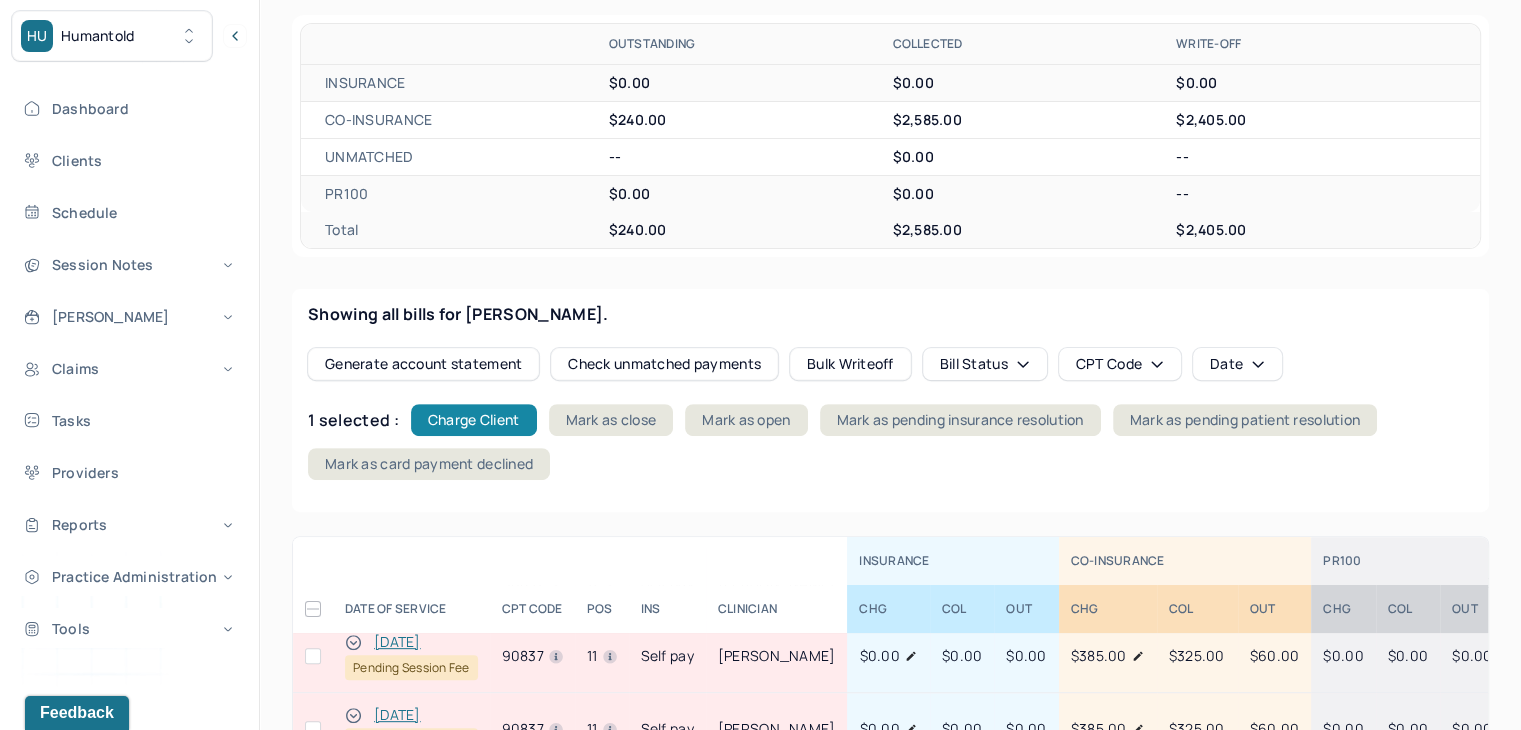 click on "Charge Client" at bounding box center (474, 420) 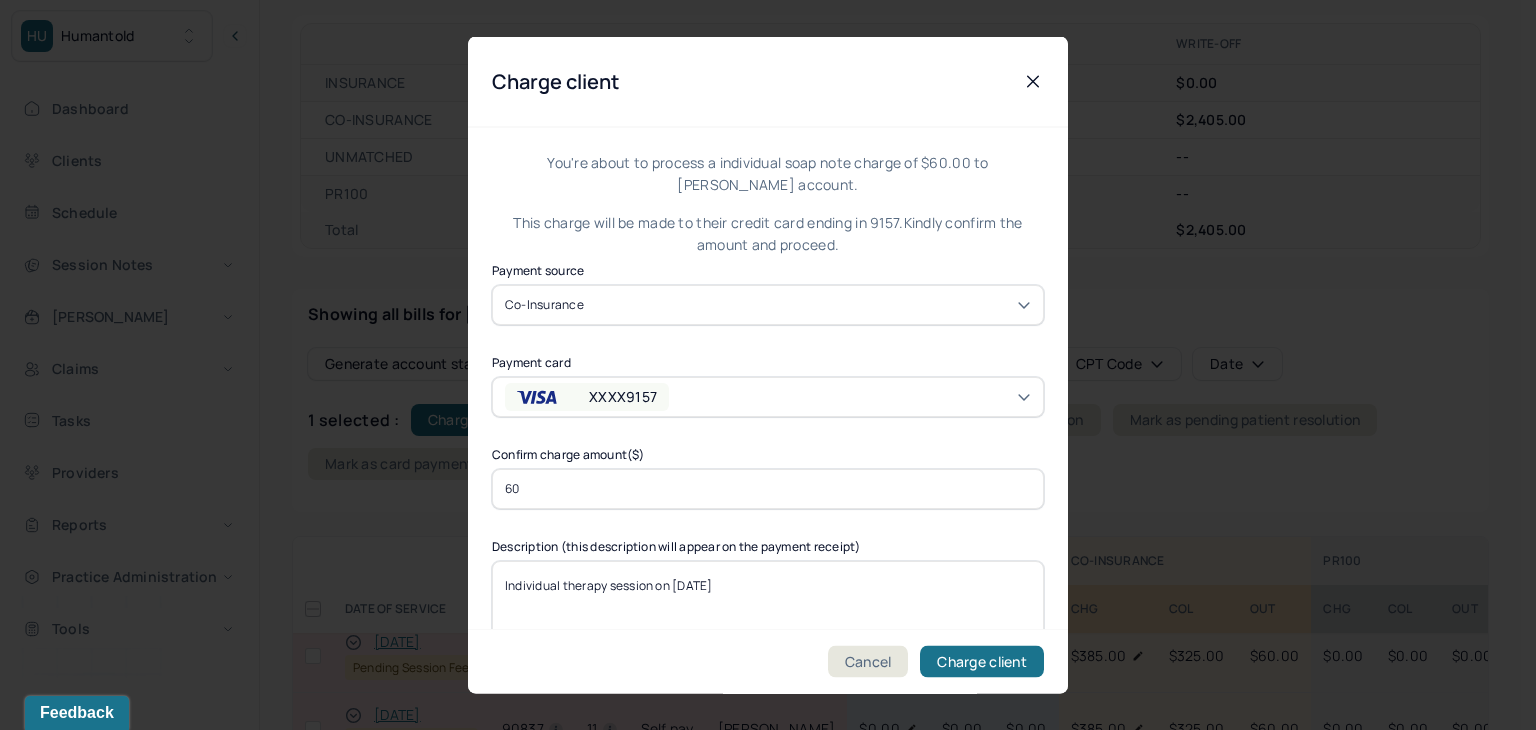 click on "XXXX9157" at bounding box center (623, 396) 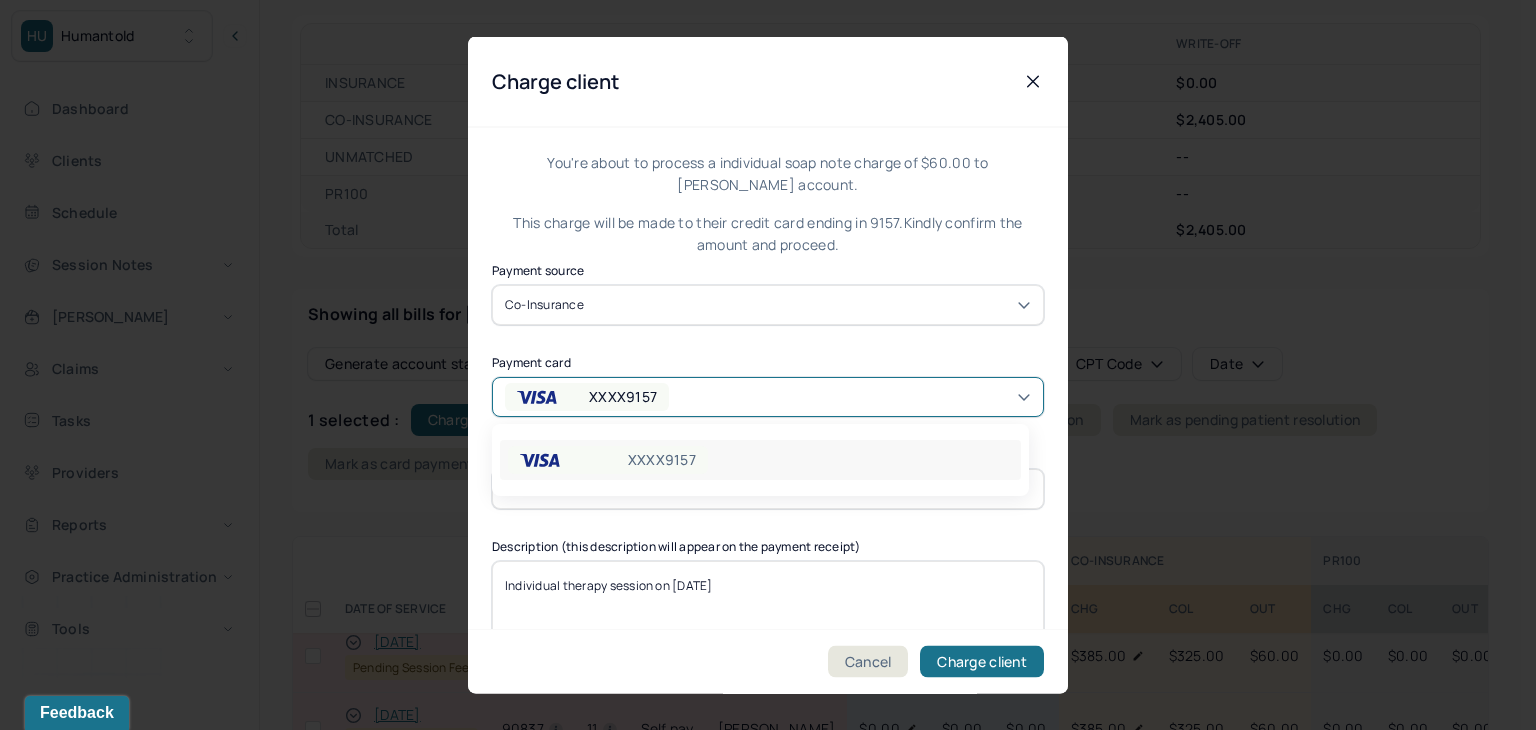 drag, startPoint x: 602, startPoint y: 389, endPoint x: 610, endPoint y: 398, distance: 12.0415945 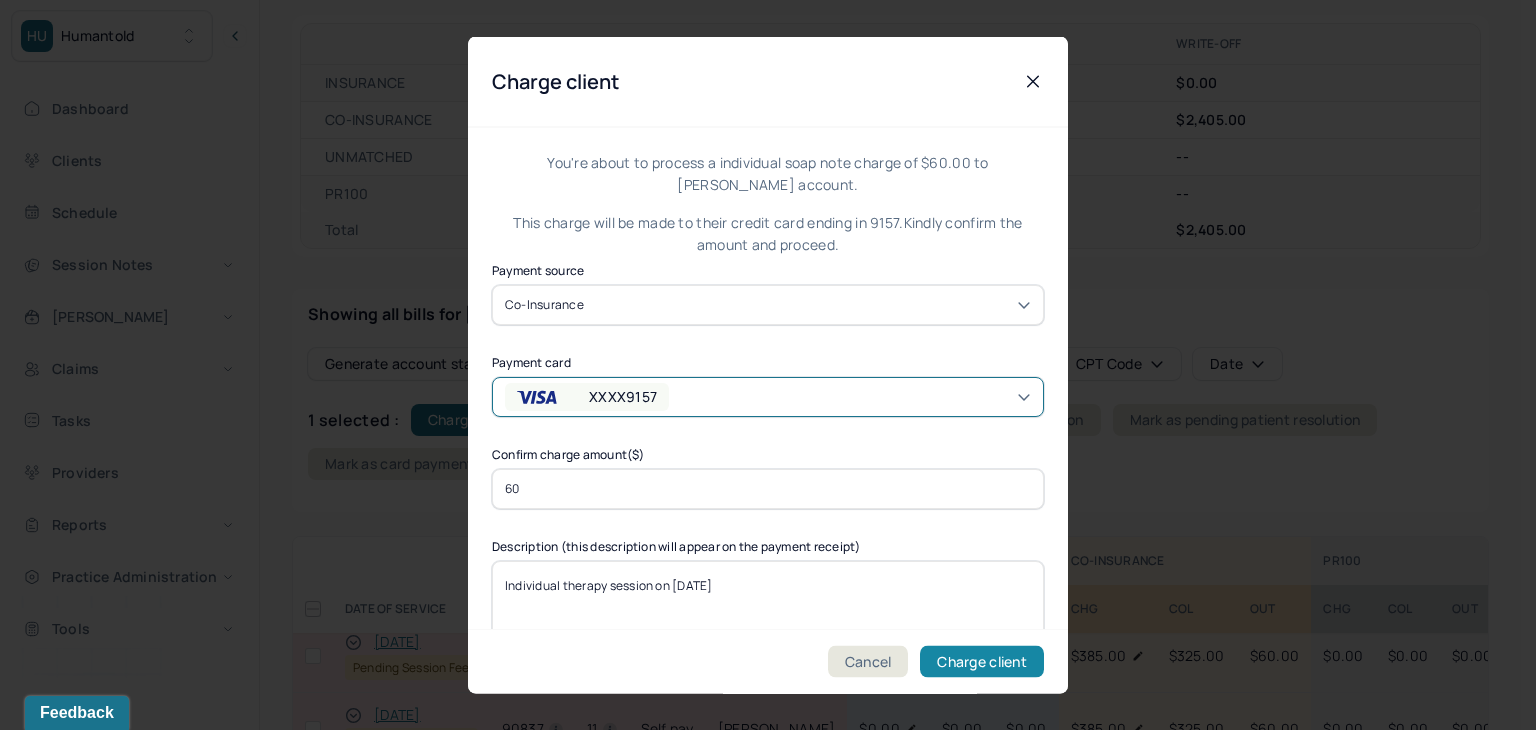 click on "Charge client" at bounding box center (982, 662) 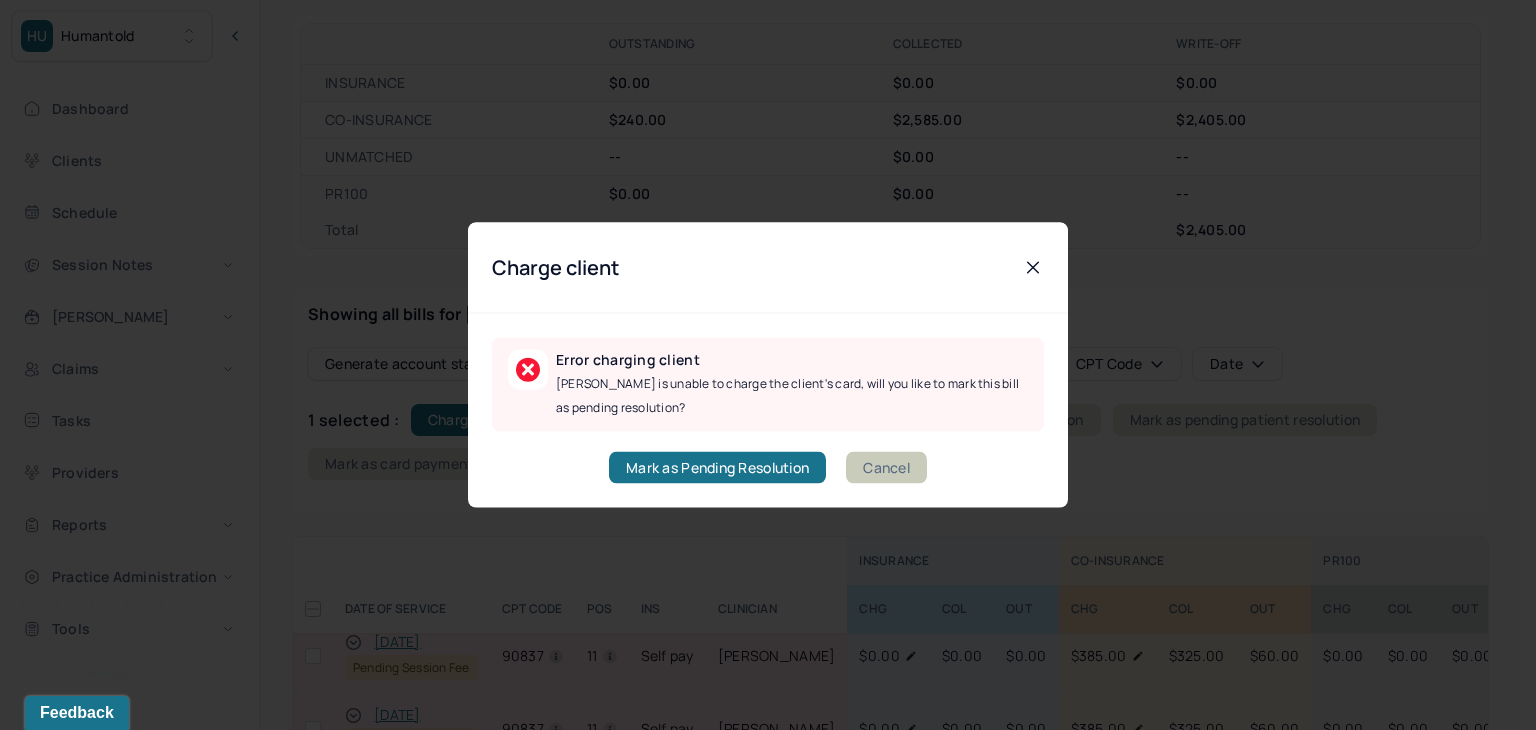 click on "Cancel" at bounding box center [886, 468] 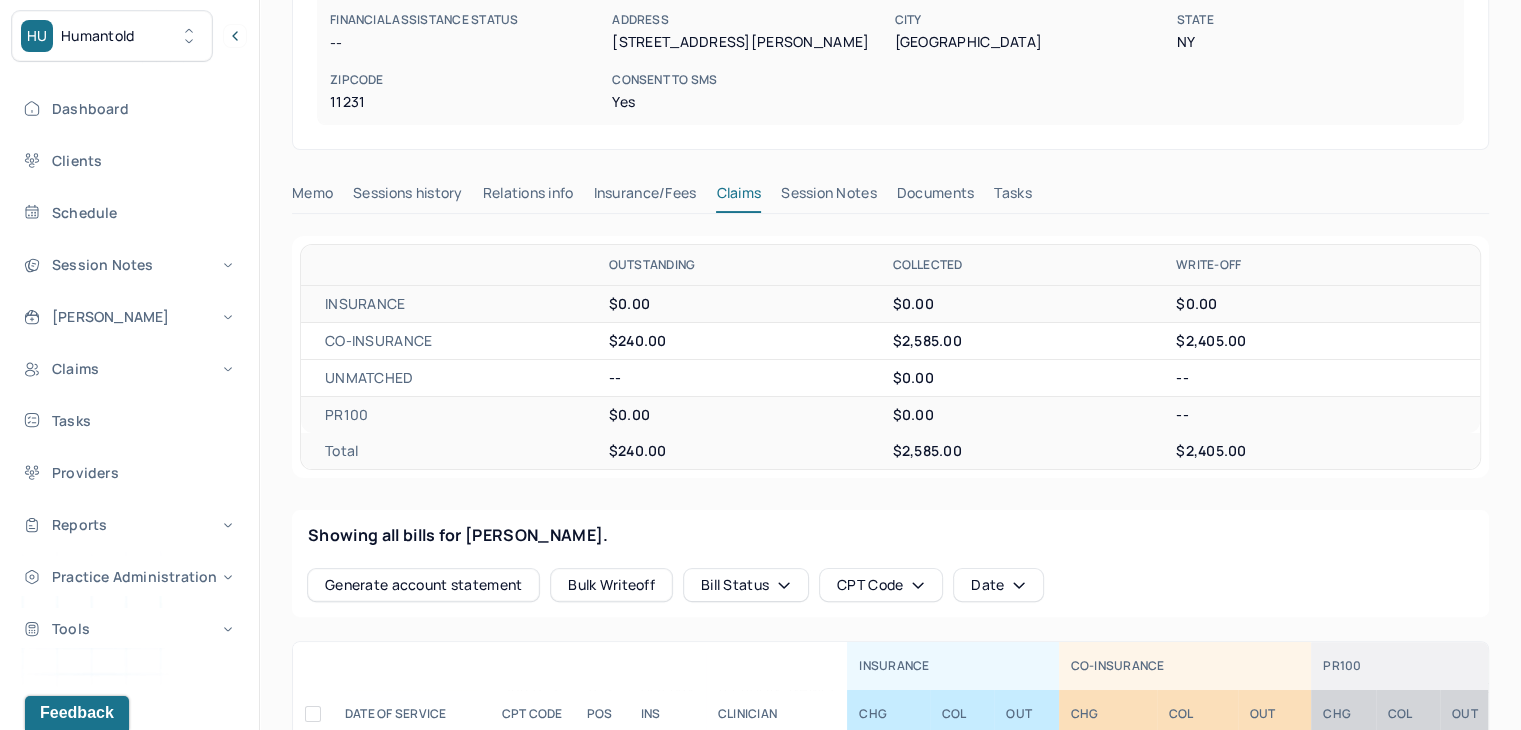 scroll, scrollTop: 0, scrollLeft: 0, axis: both 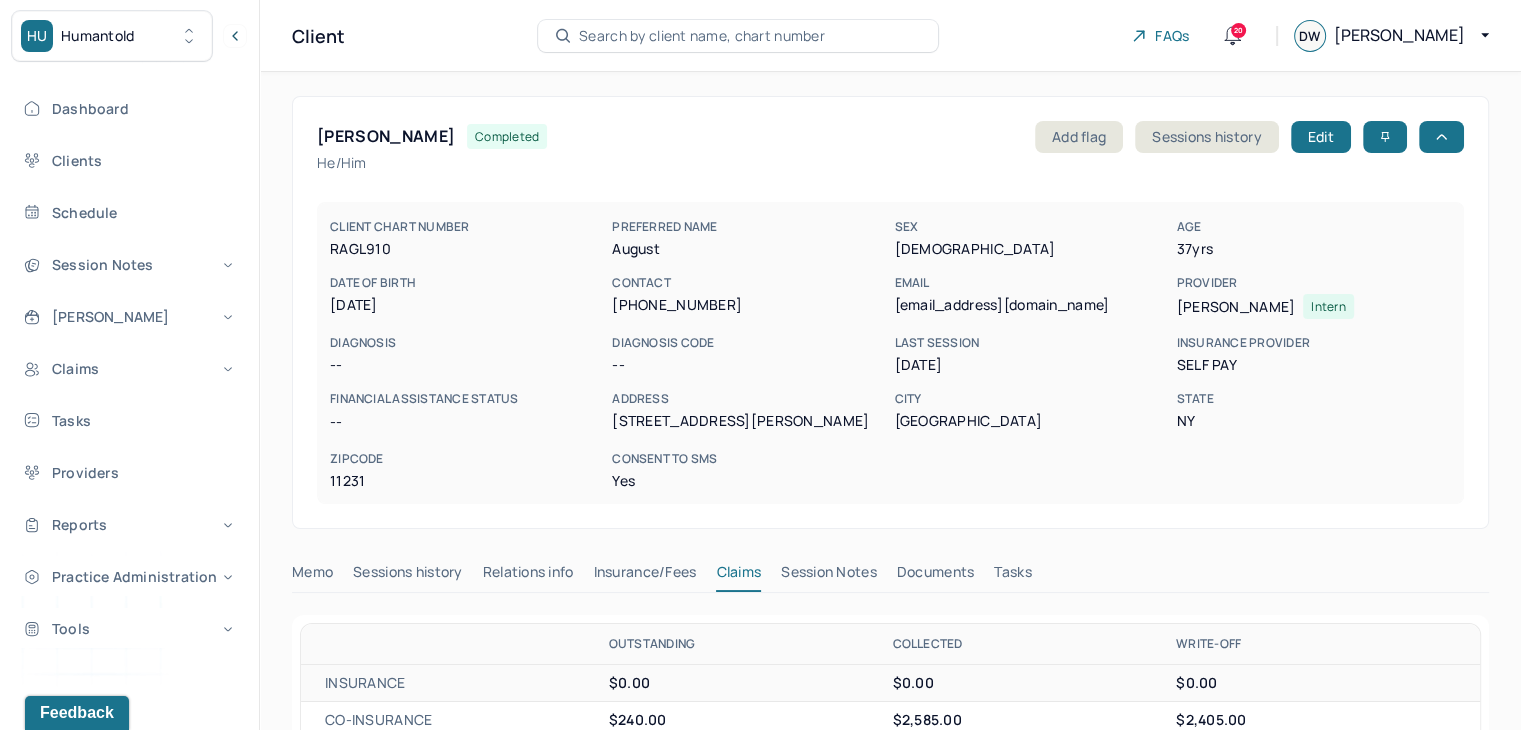click on "Search by client name, chart number" at bounding box center (738, 36) 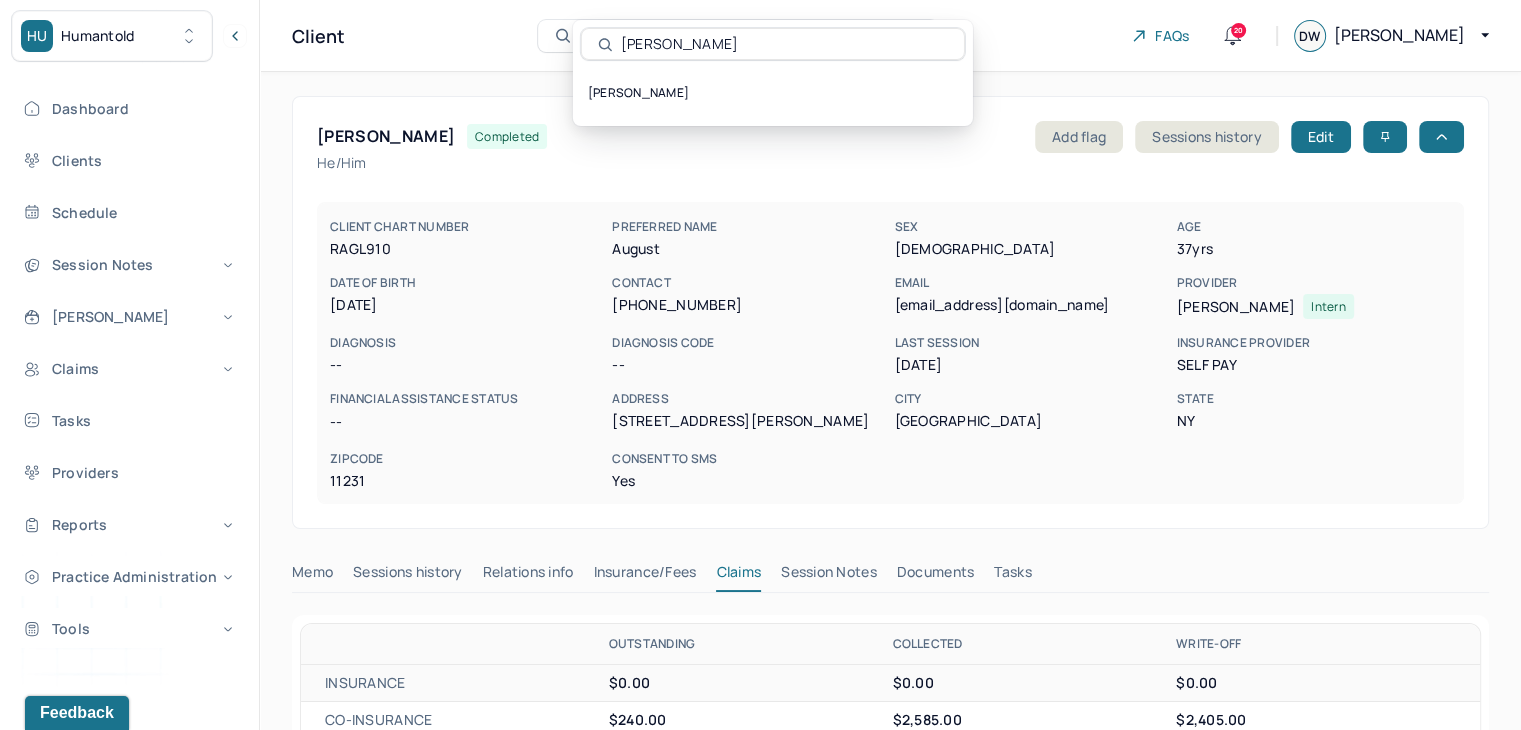 type on "Jesse Stephens" 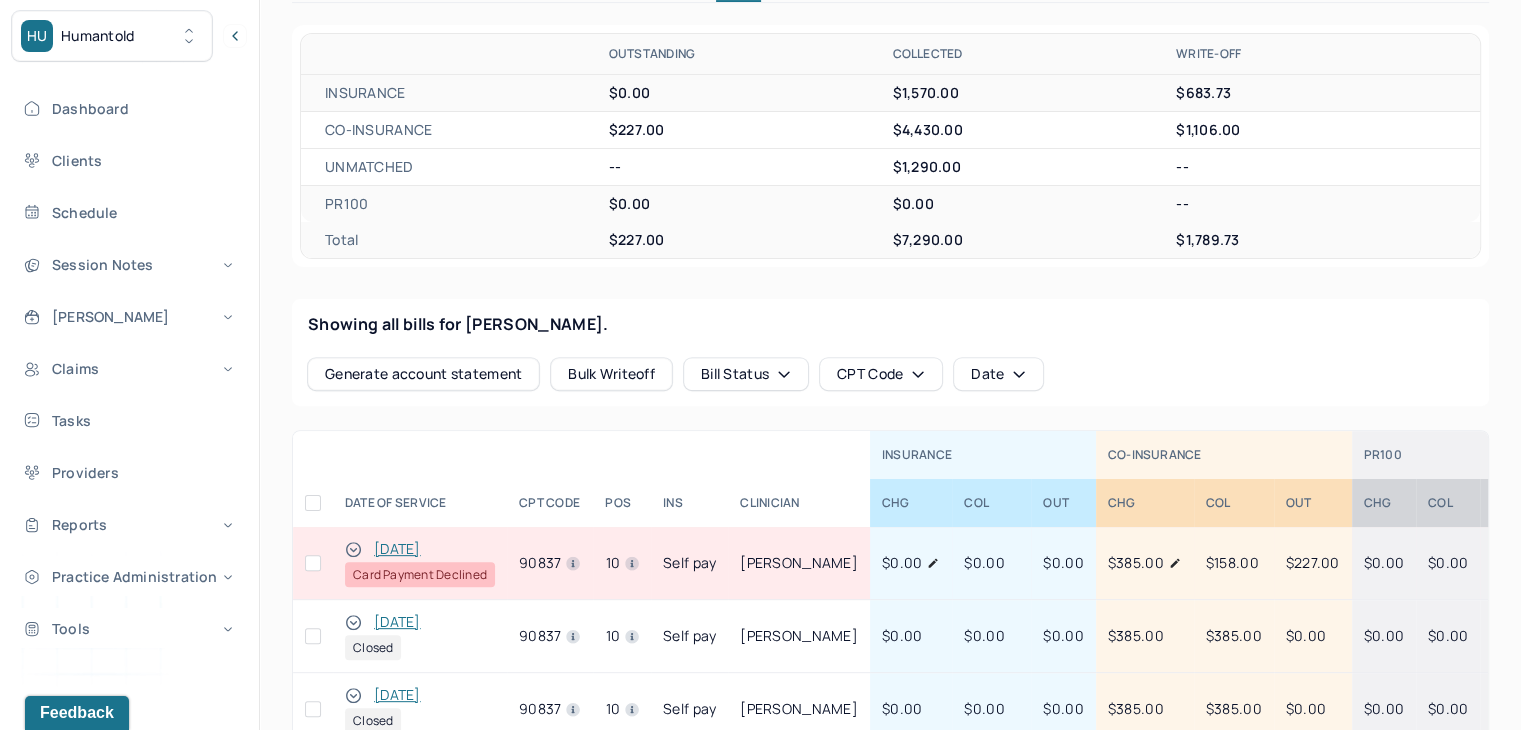 scroll, scrollTop: 700, scrollLeft: 0, axis: vertical 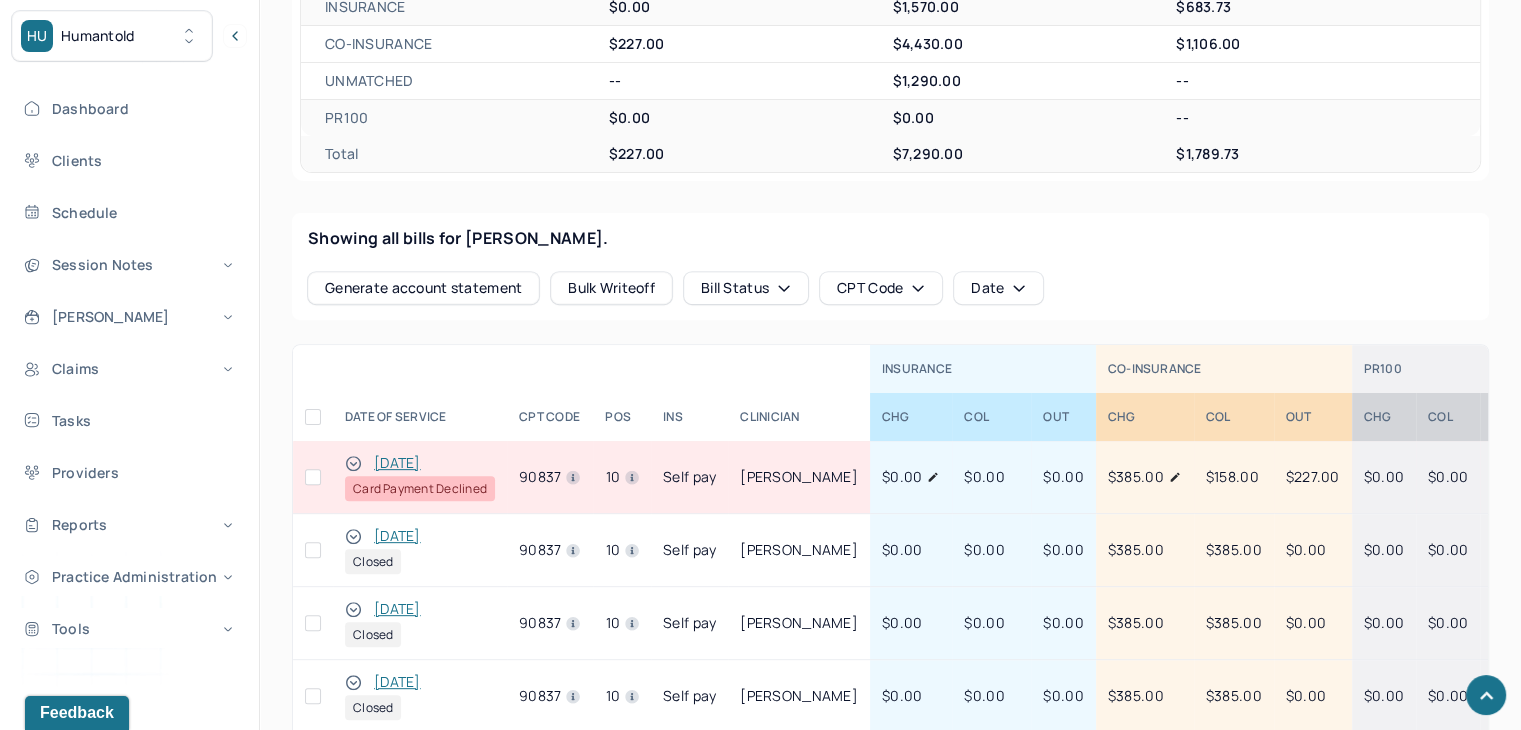 click at bounding box center [313, 477] 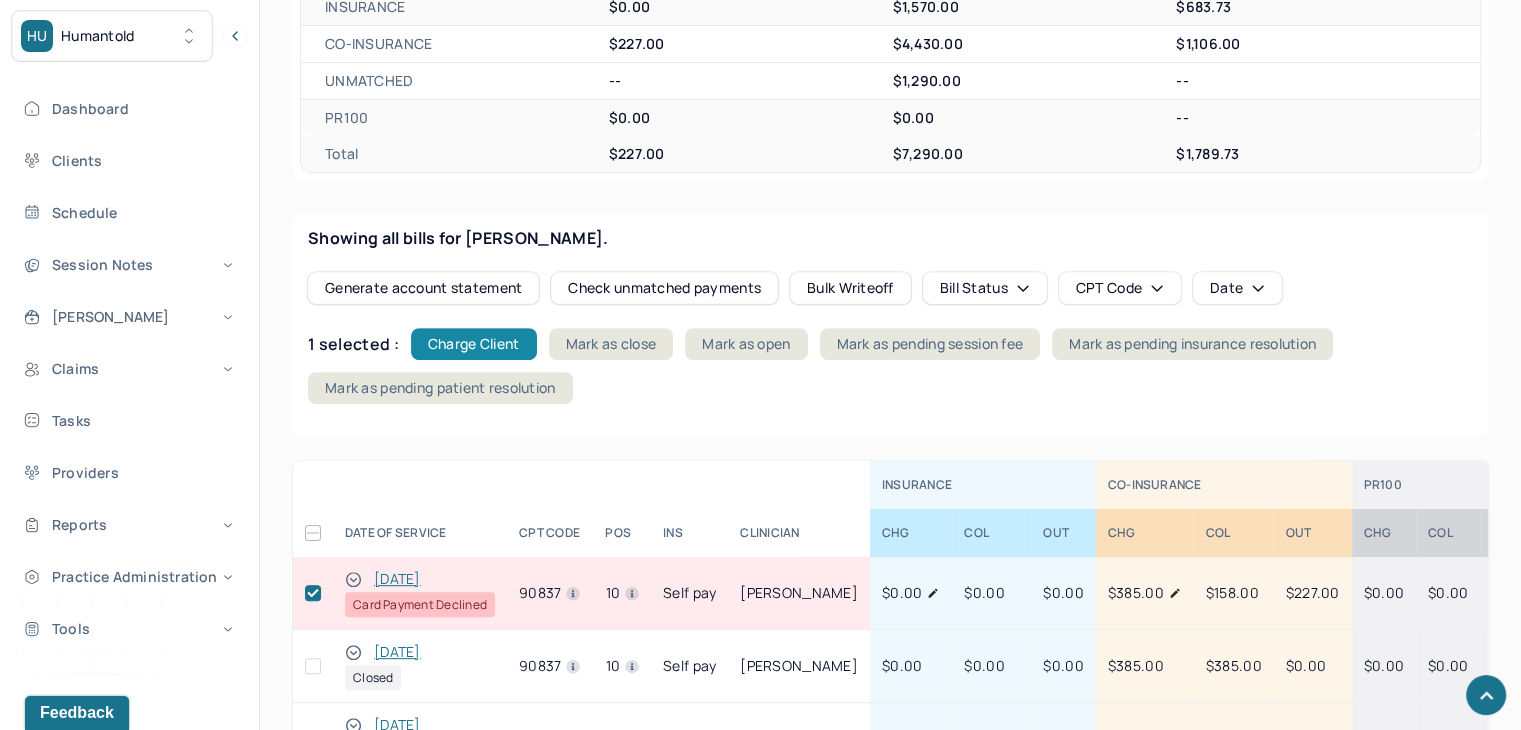 click on "Charge Client" at bounding box center [474, 344] 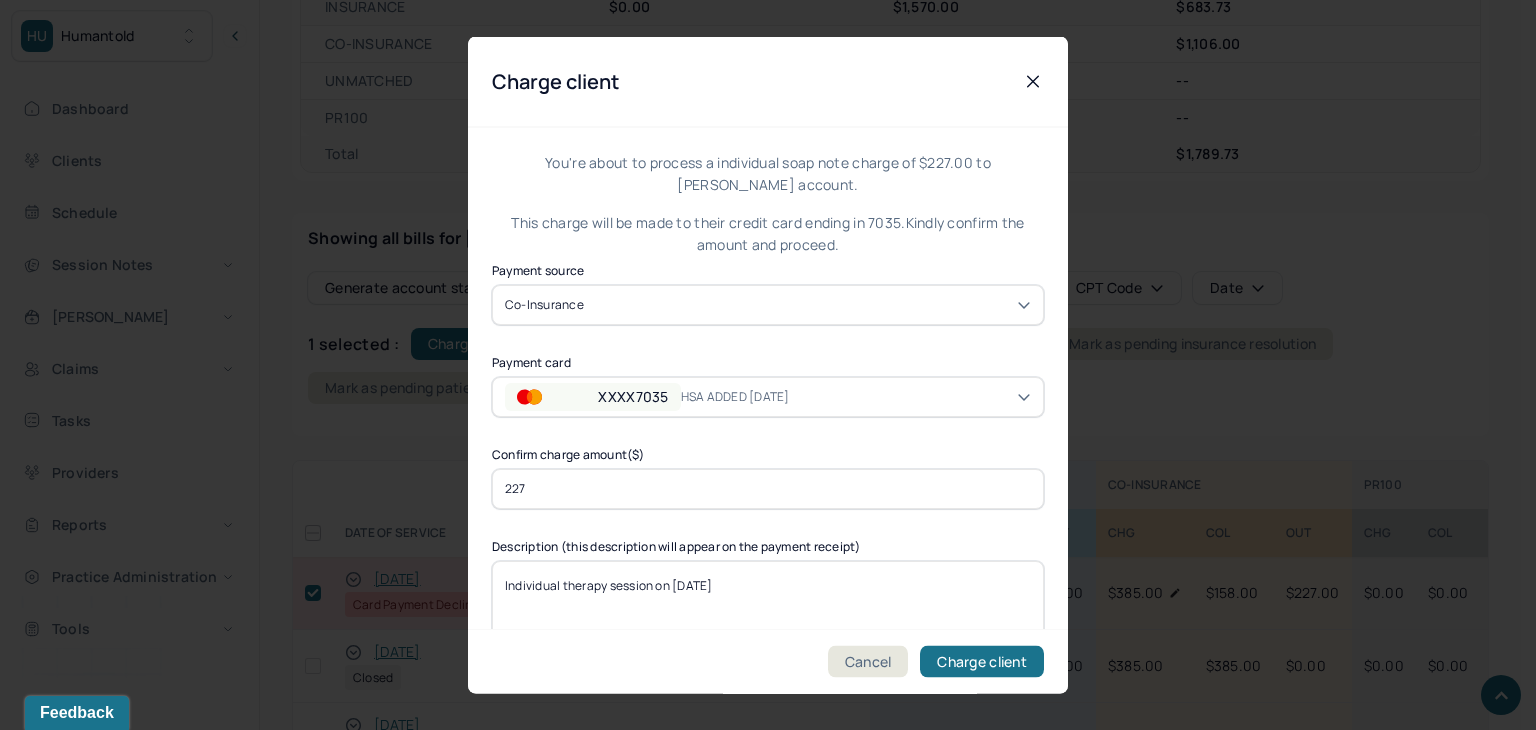 click on "Cancel     Charge client" at bounding box center (768, 661) 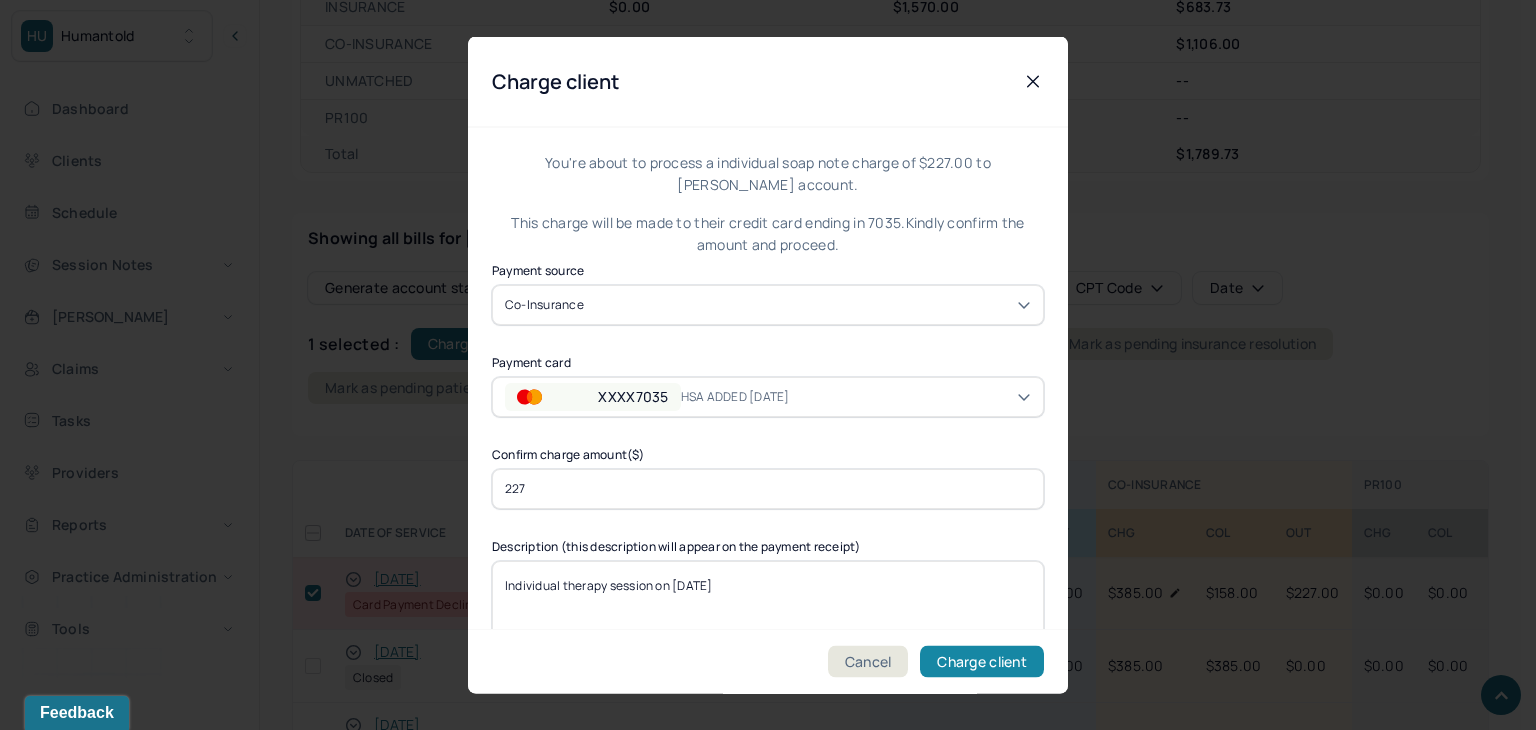 click on "Charge client" at bounding box center [982, 662] 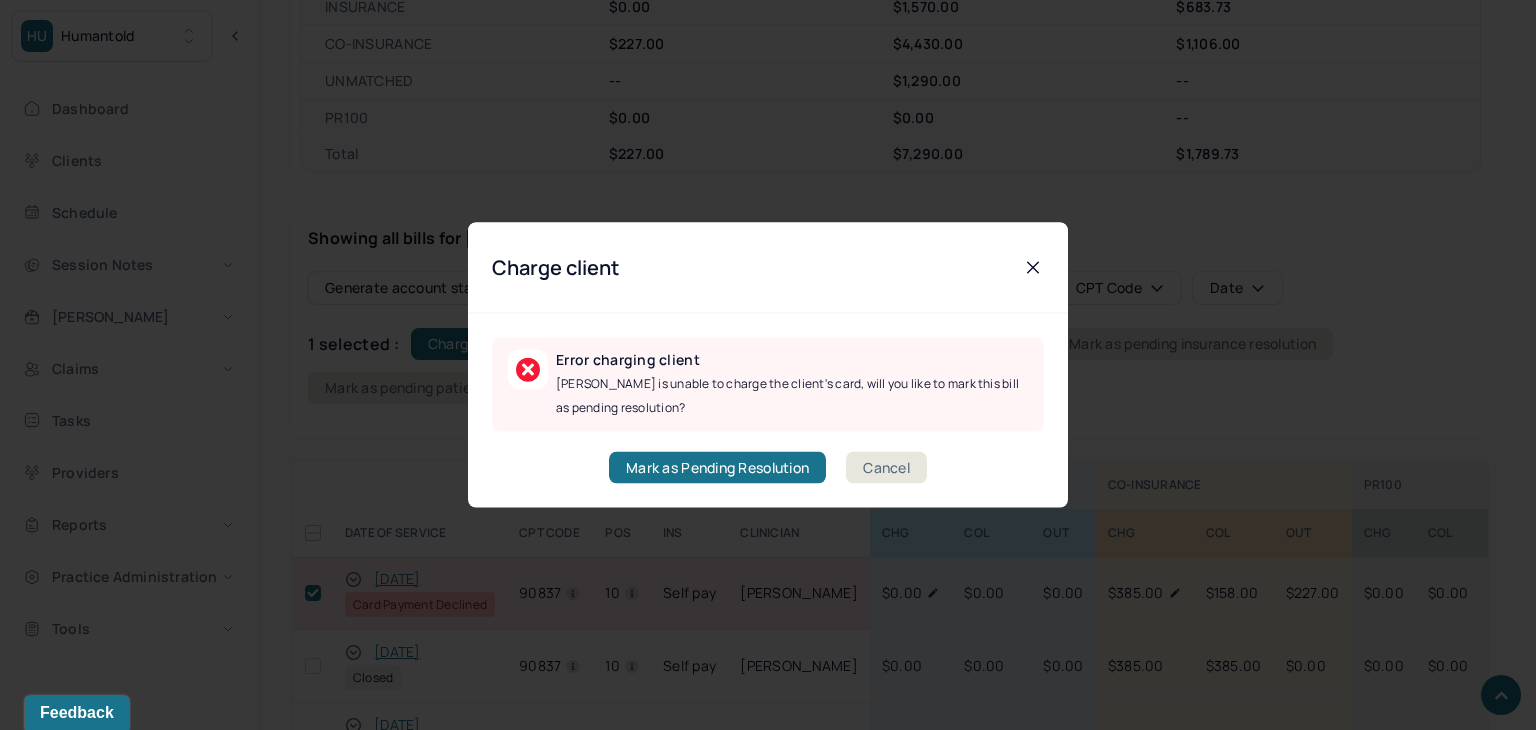 click on "Cancel" at bounding box center [886, 468] 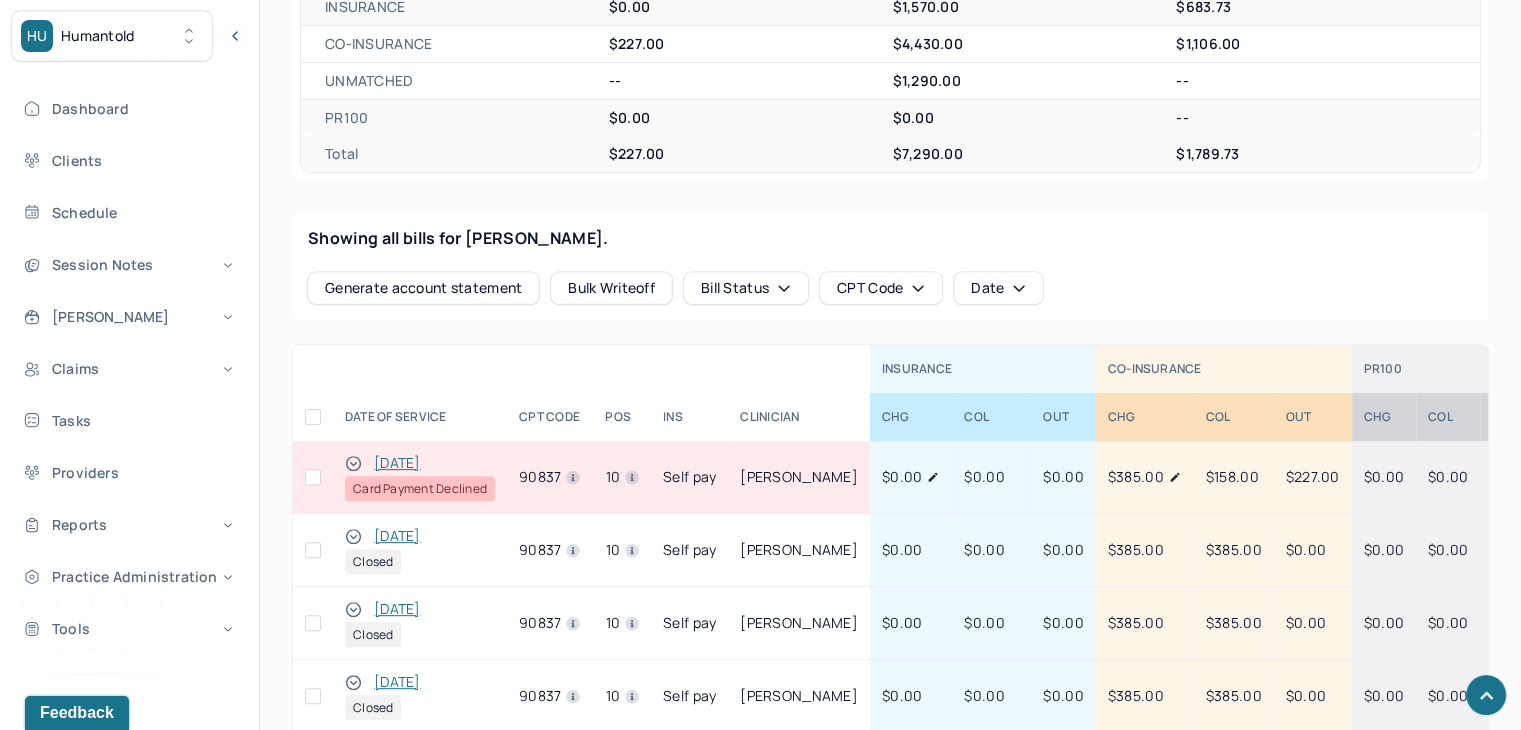 click at bounding box center [313, 477] 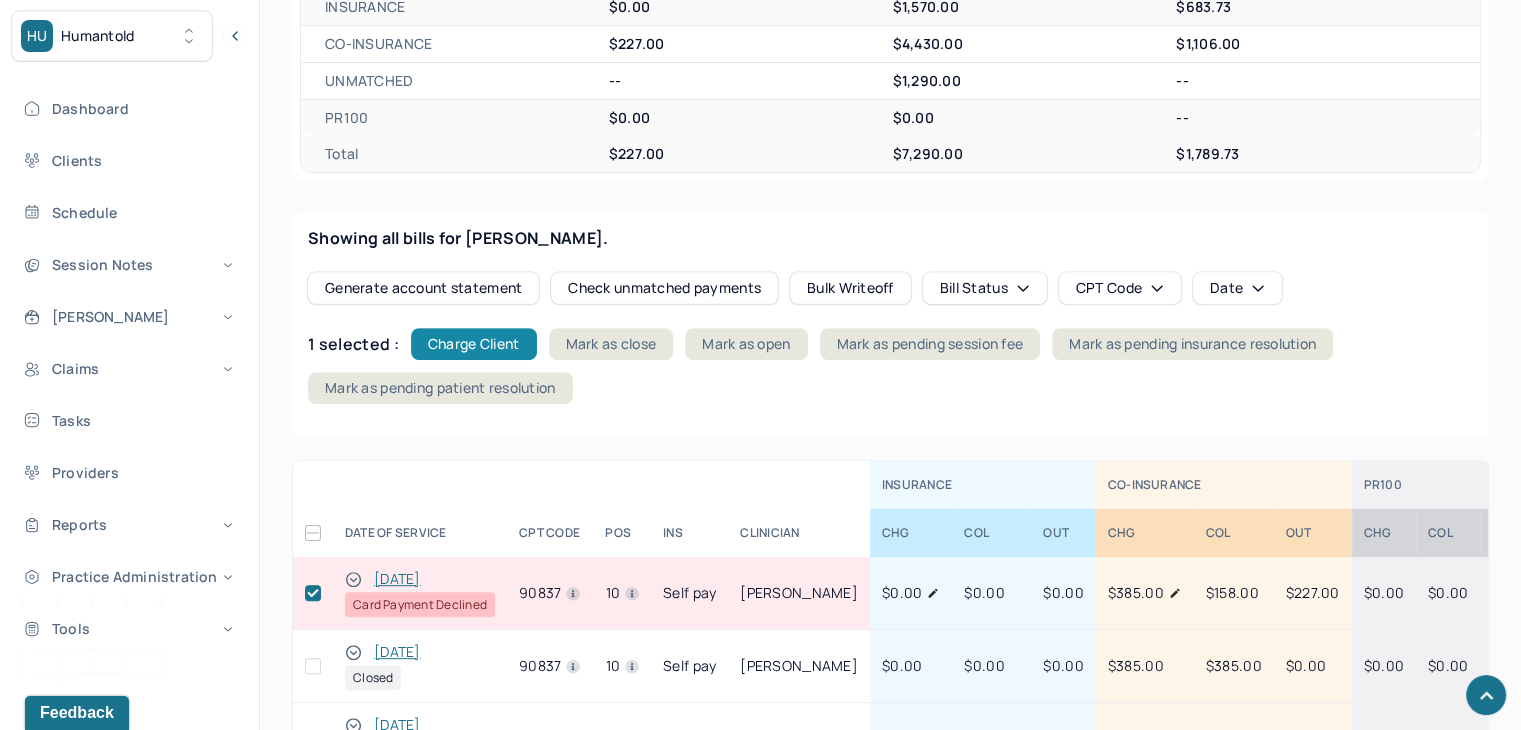 click on "Charge Client" at bounding box center (474, 344) 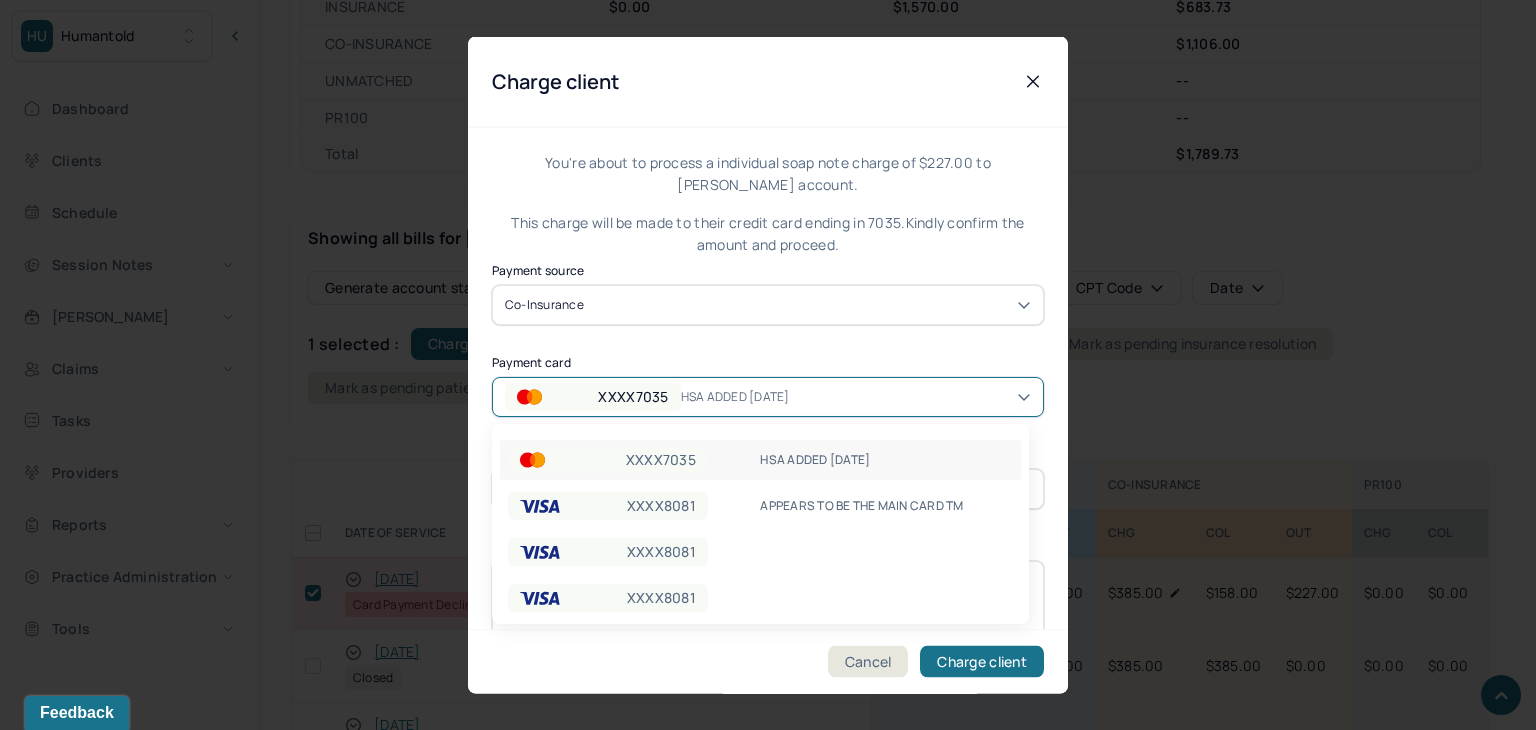 click on "XXXX7035" at bounding box center (593, 396) 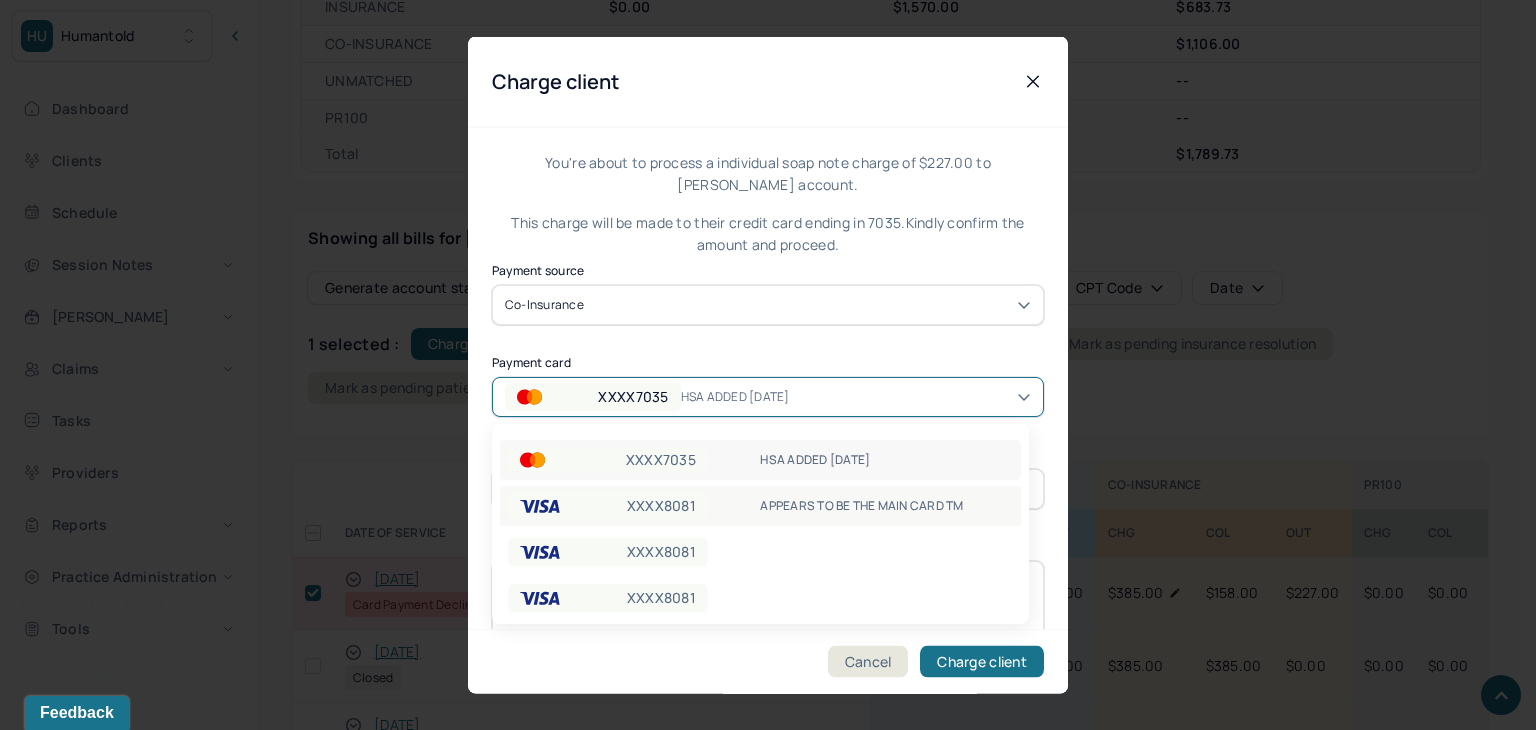 click on "XXXX8081" at bounding box center (608, 506) 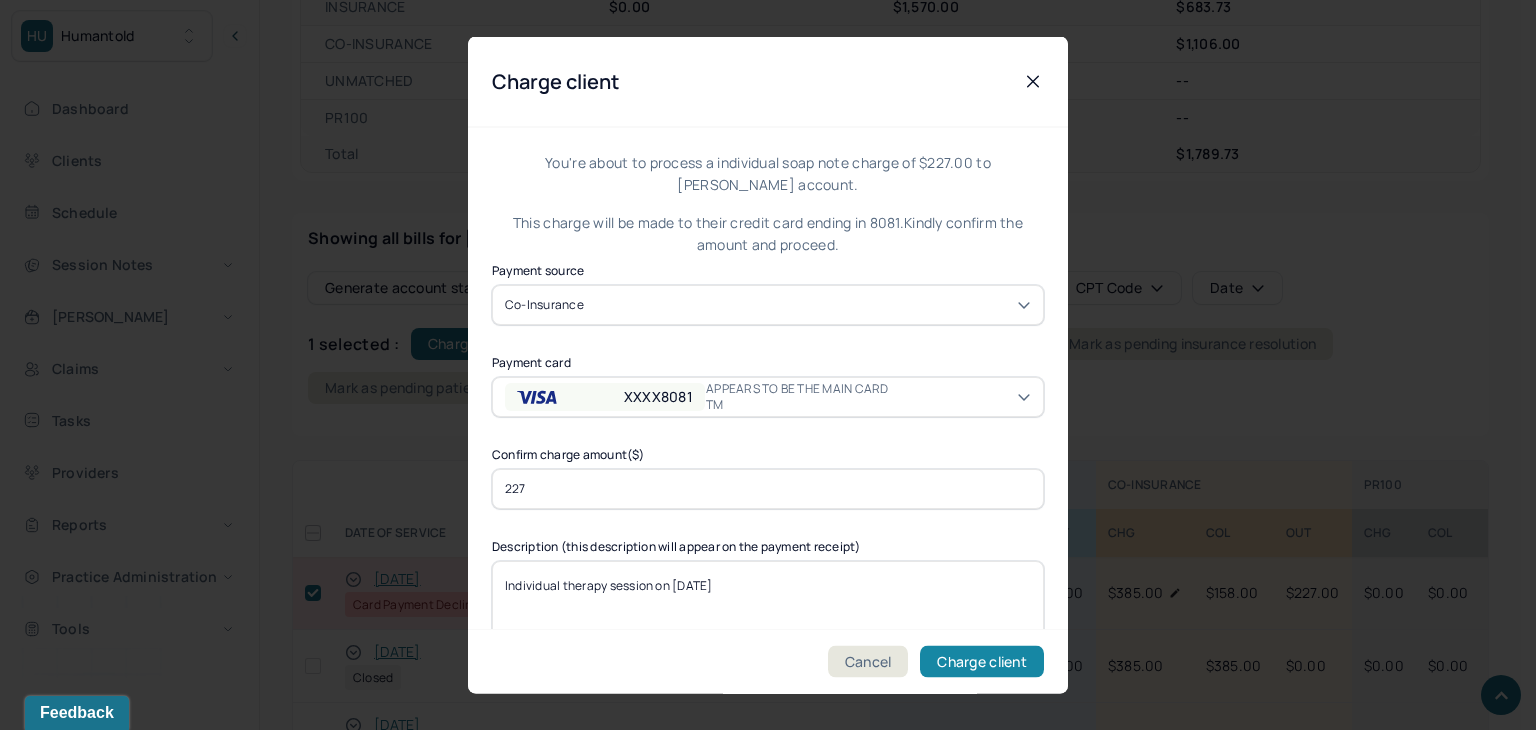click on "Charge client" at bounding box center (982, 662) 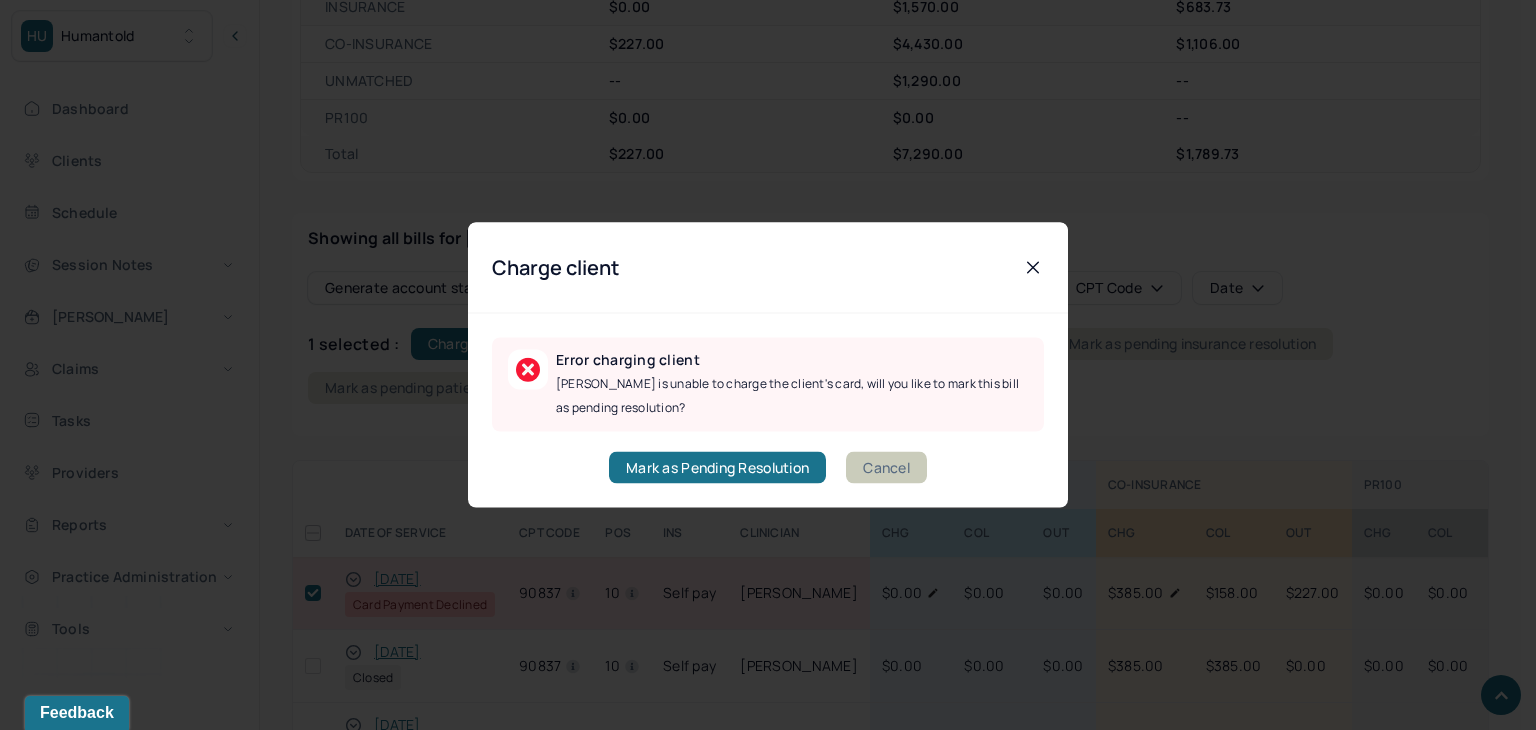 click on "Cancel" at bounding box center [886, 468] 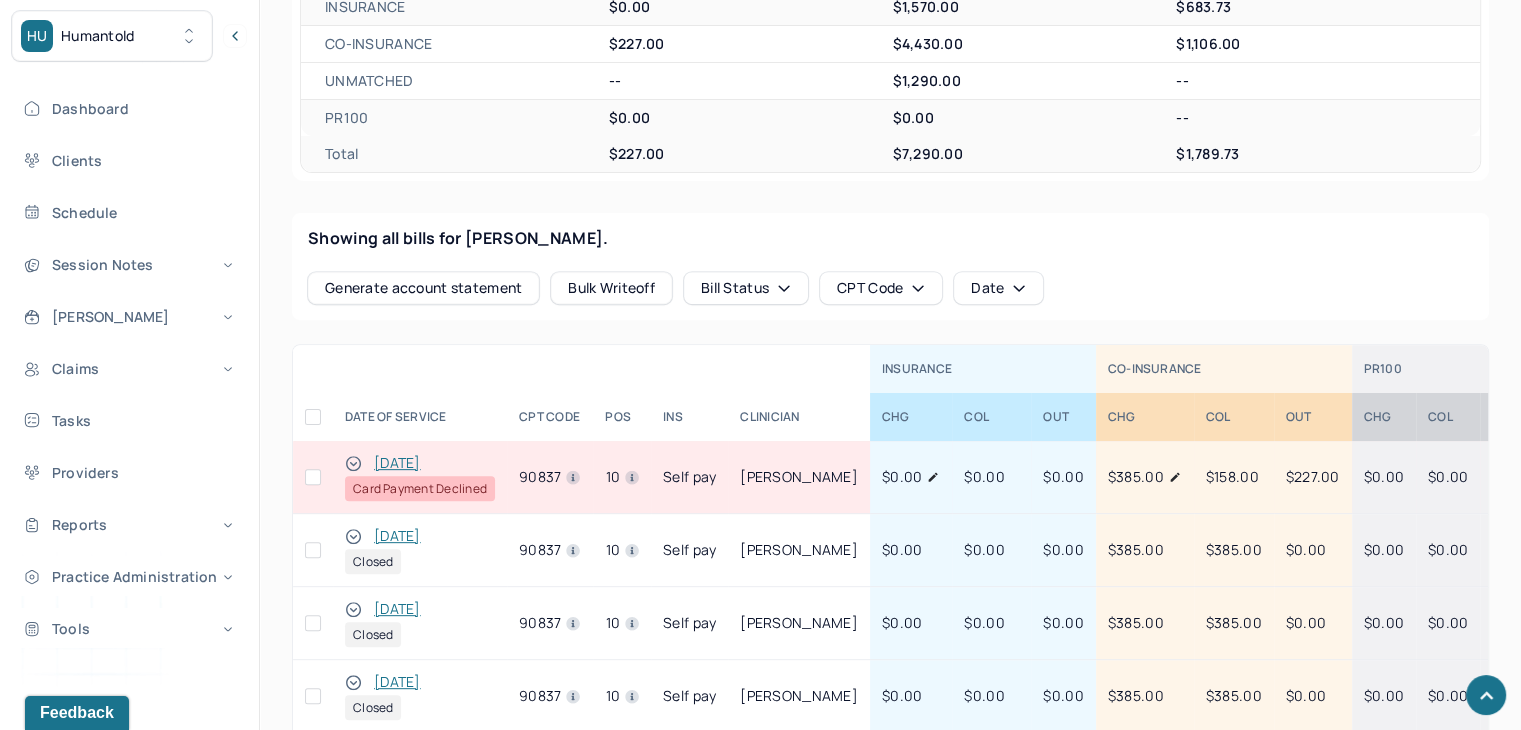 click at bounding box center (313, 477) 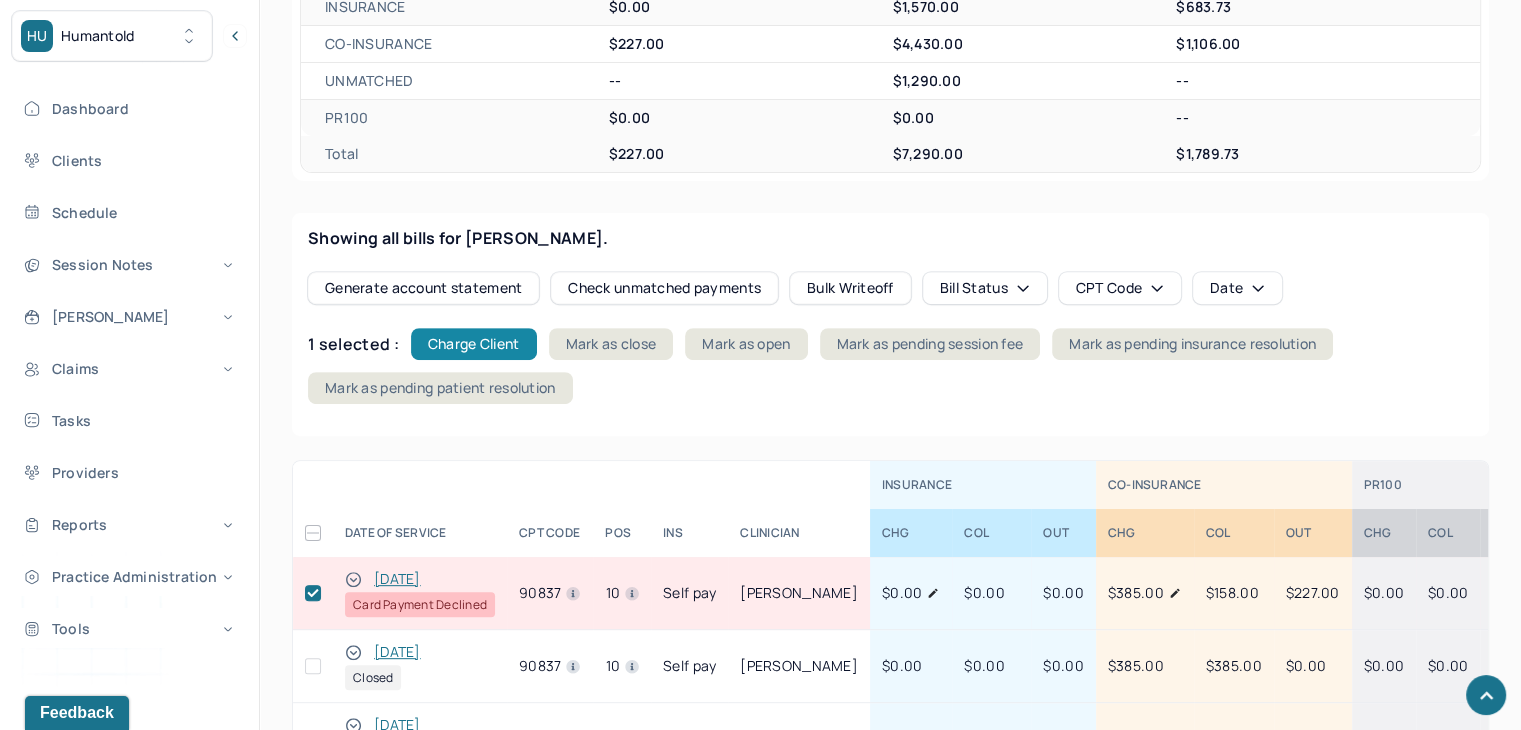 click on "Charge Client" at bounding box center (474, 344) 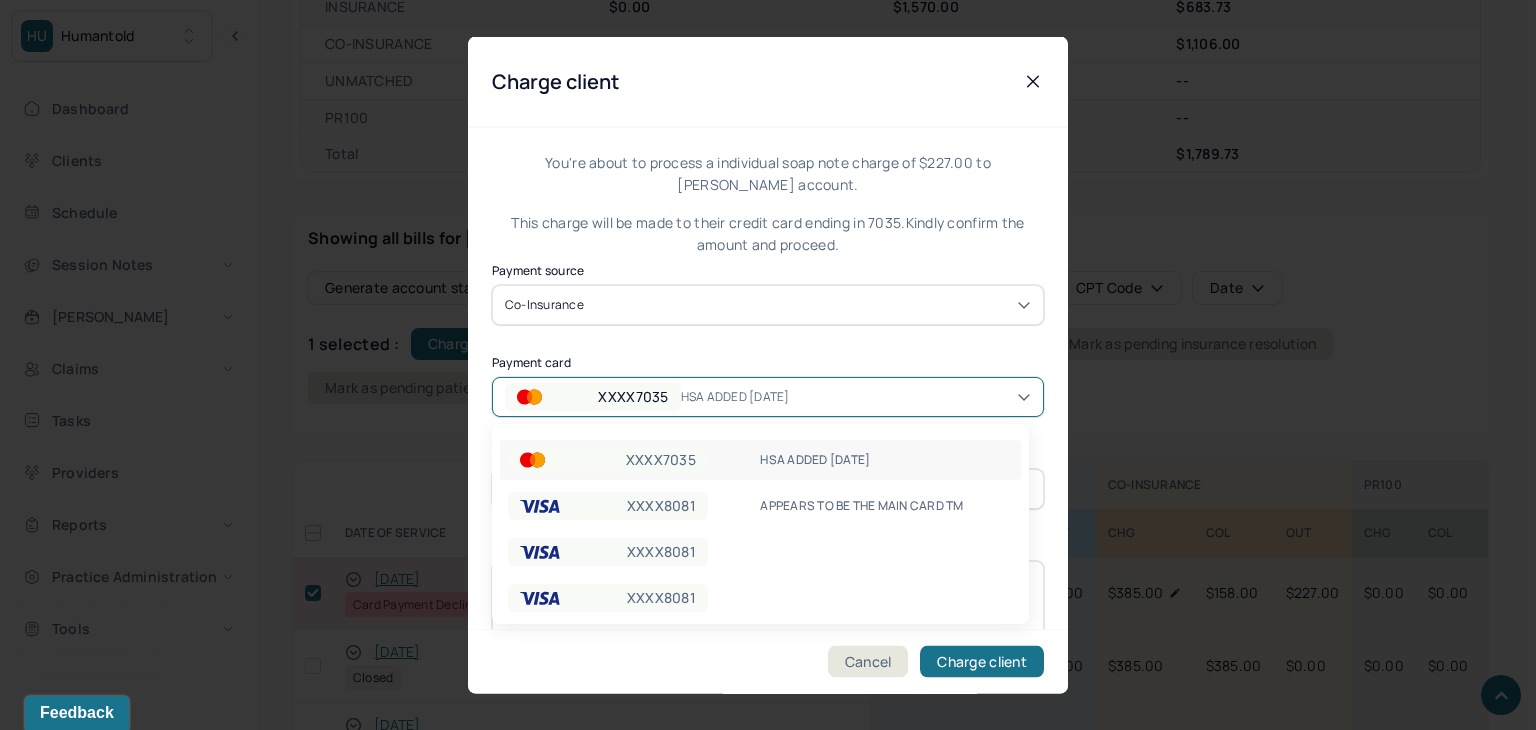 click on "XXXX7035" at bounding box center (593, 396) 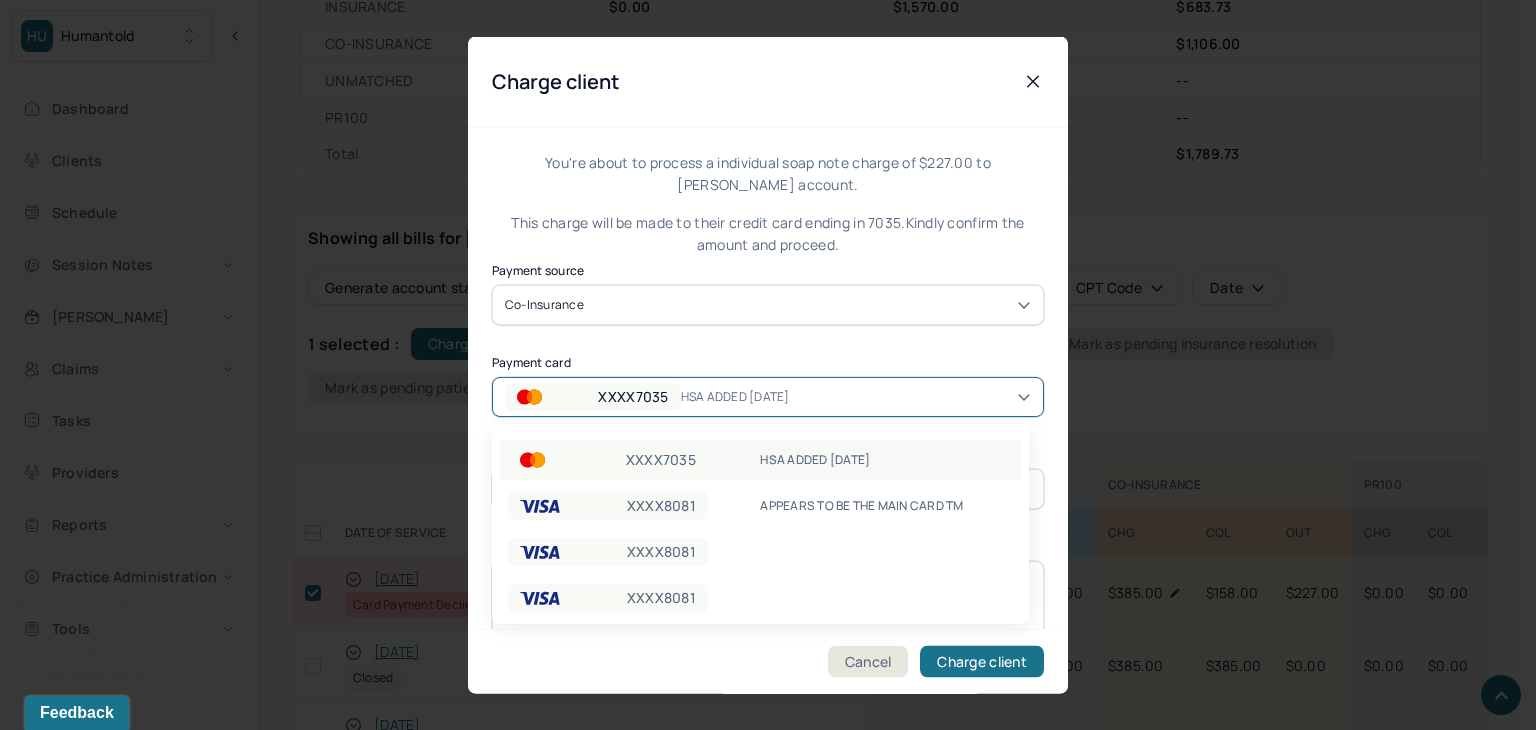 click on "XXXX7035" at bounding box center [661, 460] 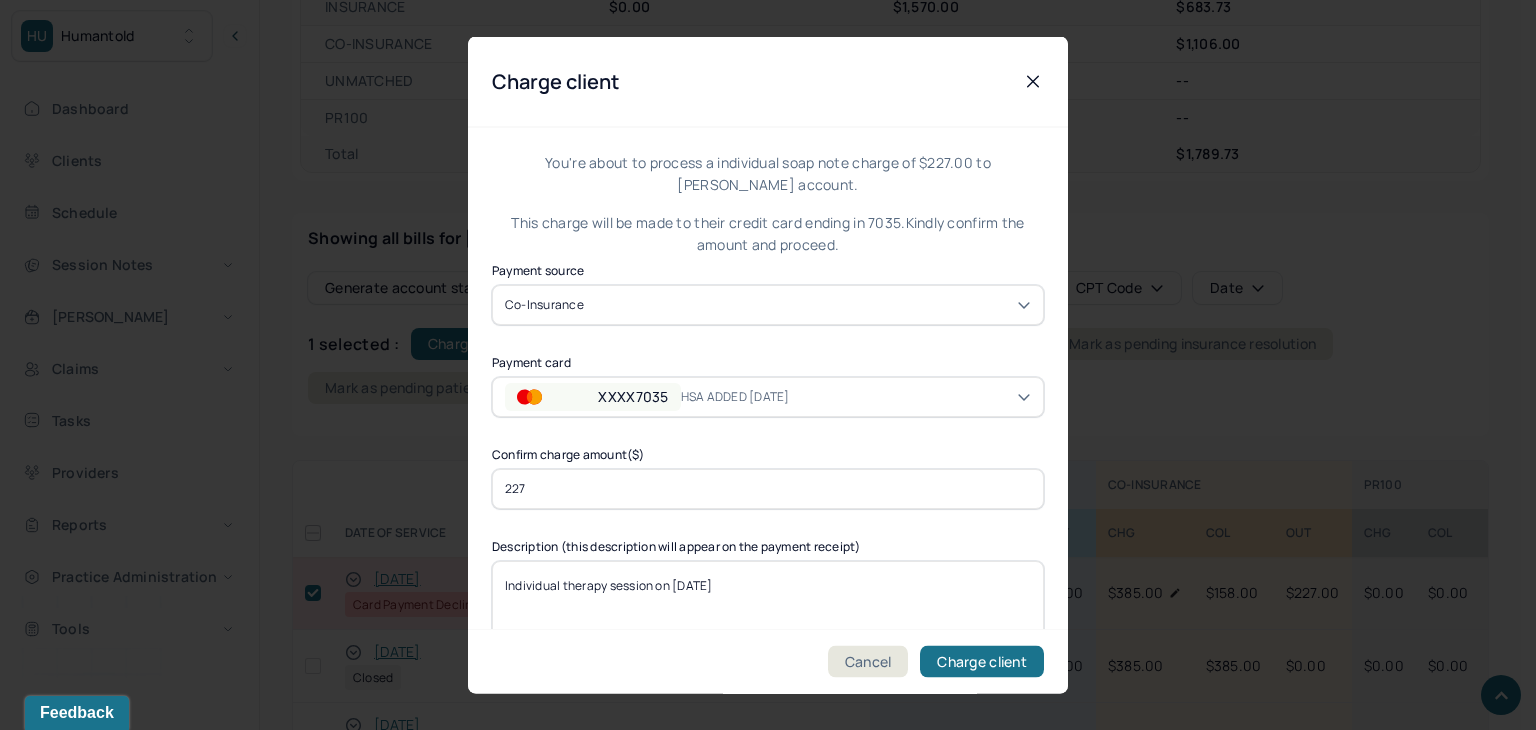 click on "227" at bounding box center [768, 488] 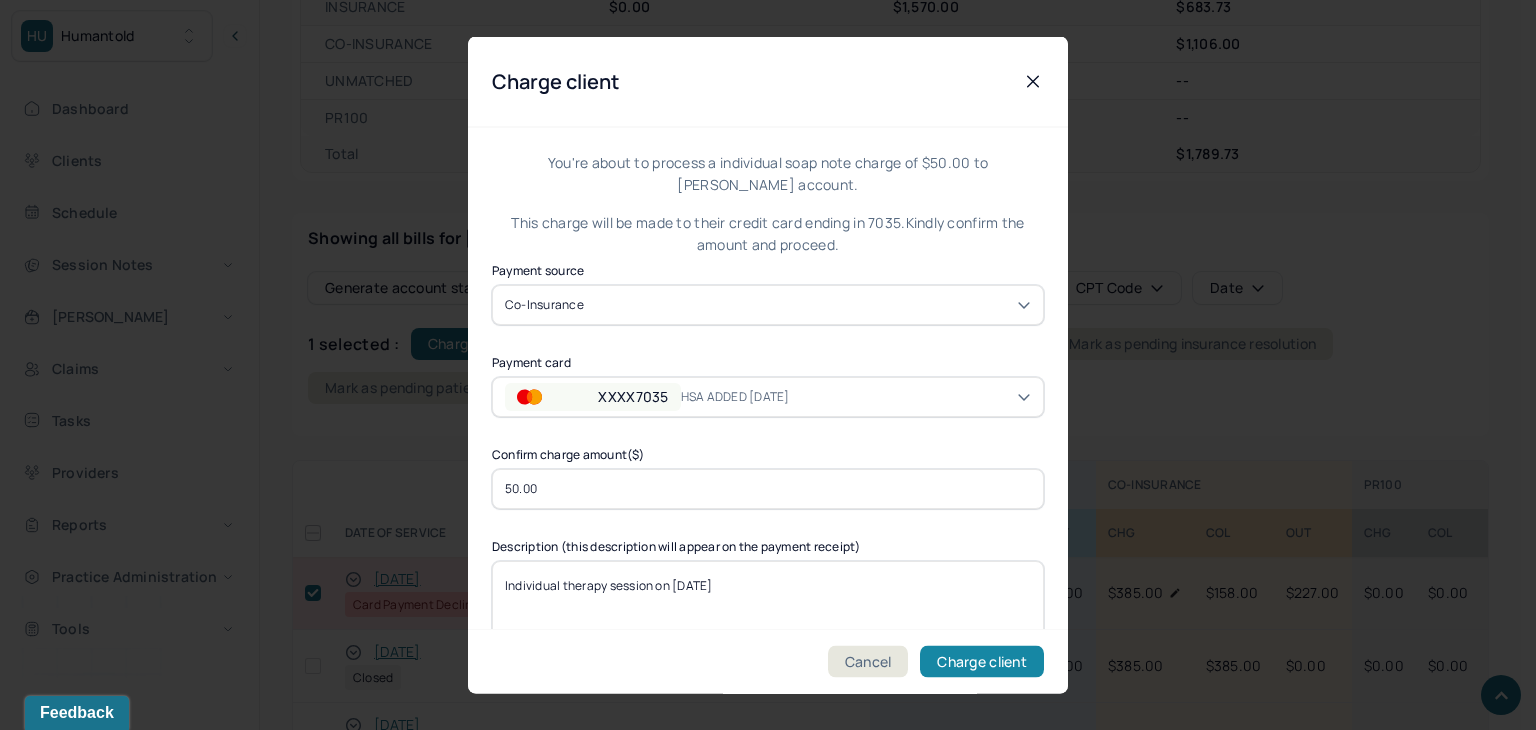 type on "50.00" 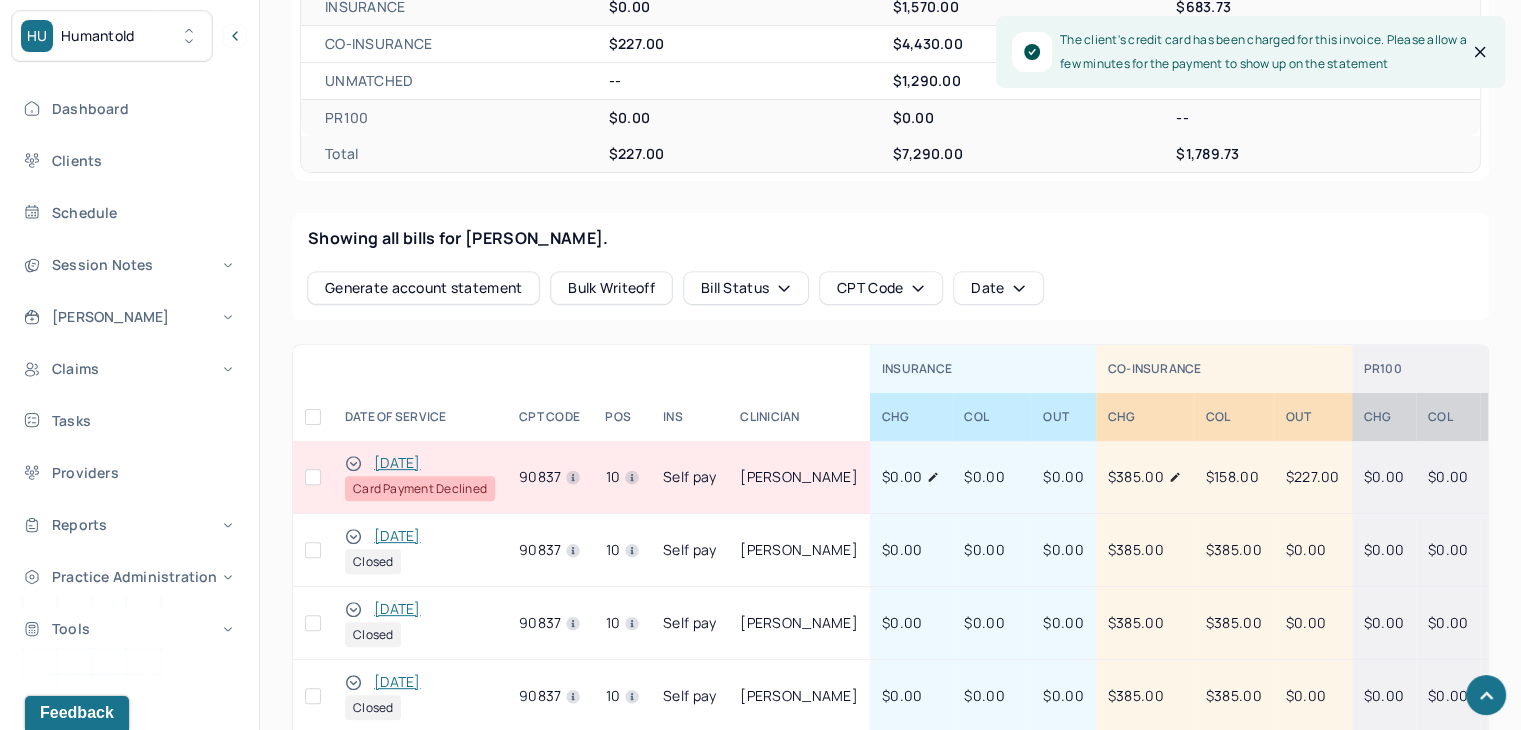 click at bounding box center [313, 477] 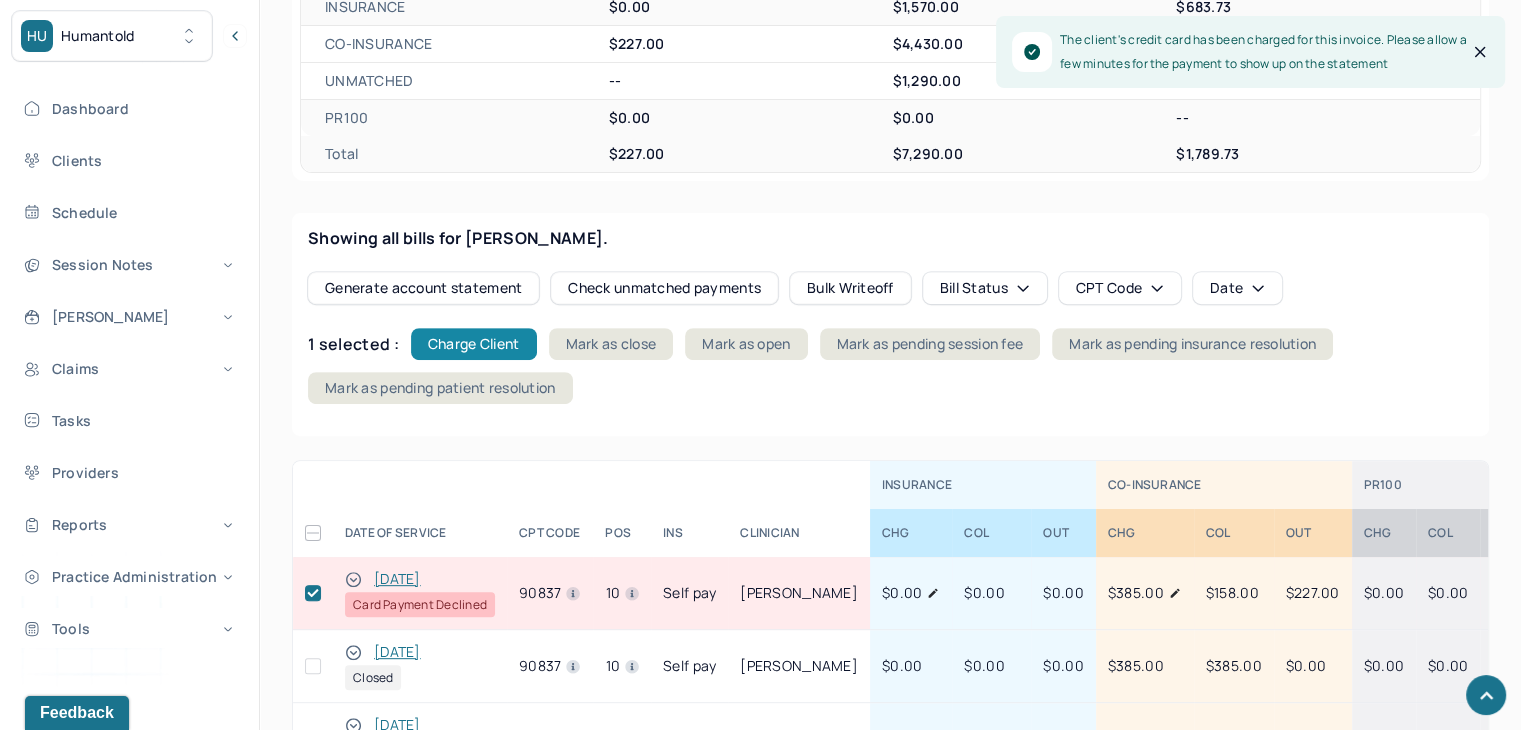 click on "Charge Client" at bounding box center [474, 344] 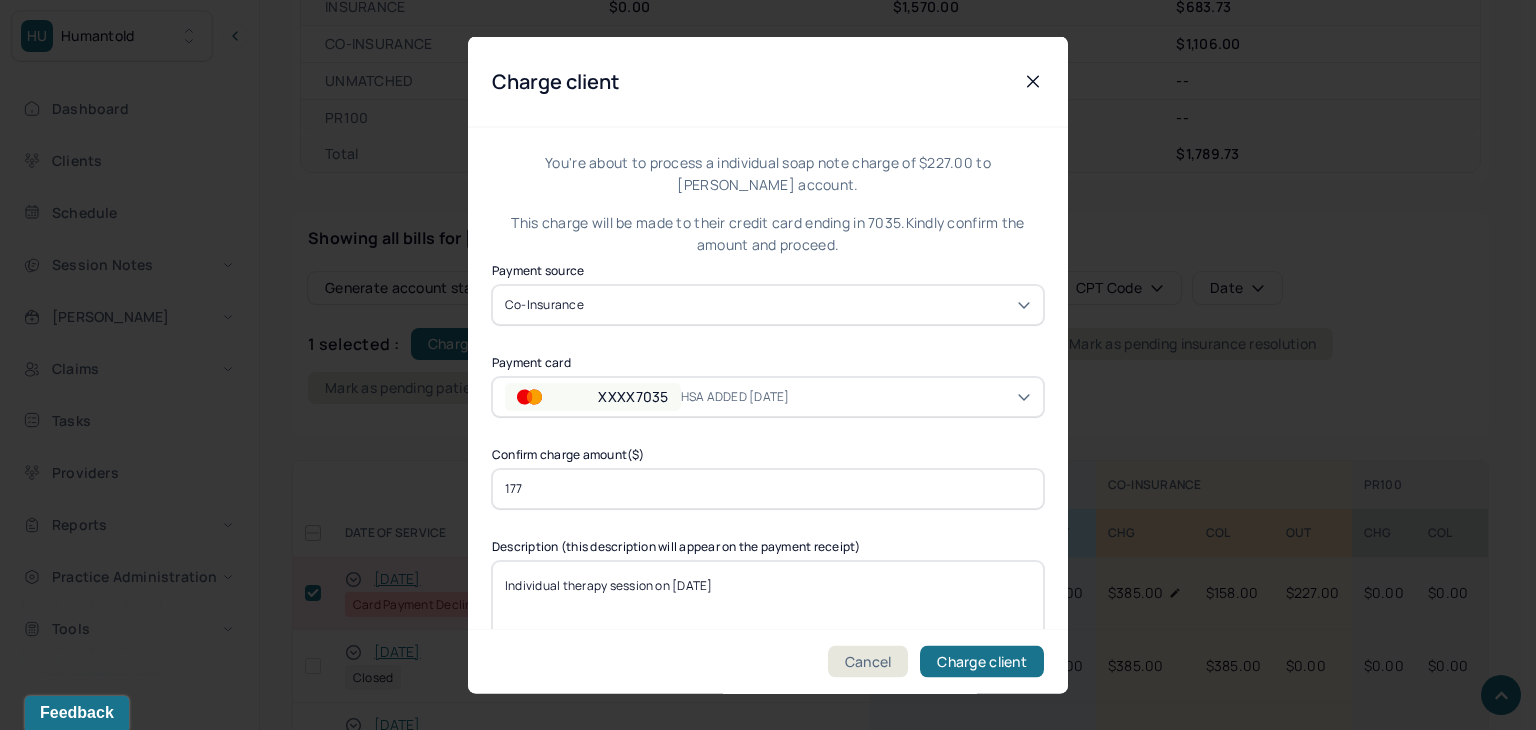 drag, startPoint x: 567, startPoint y: 488, endPoint x: 484, endPoint y: 493, distance: 83.15047 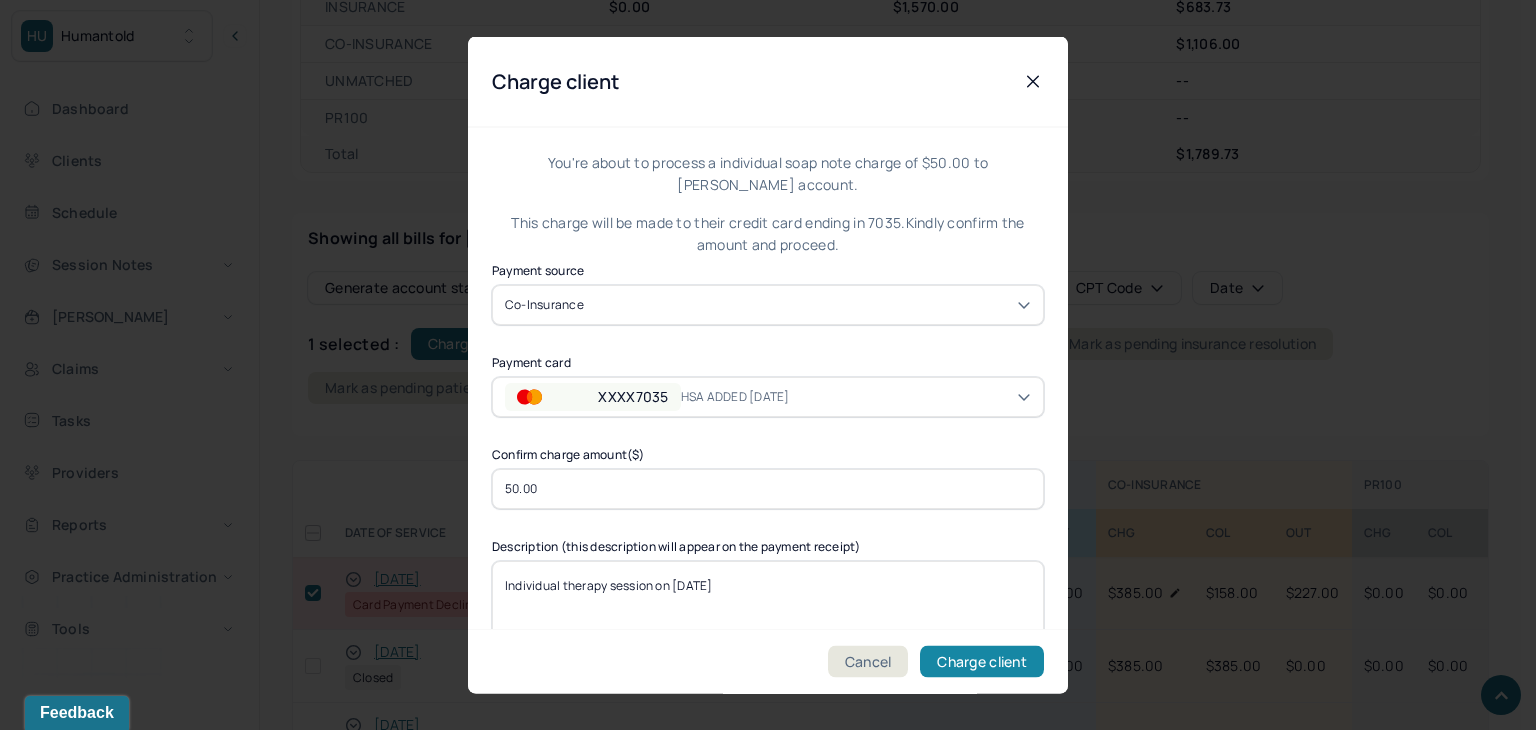 type on "50.00" 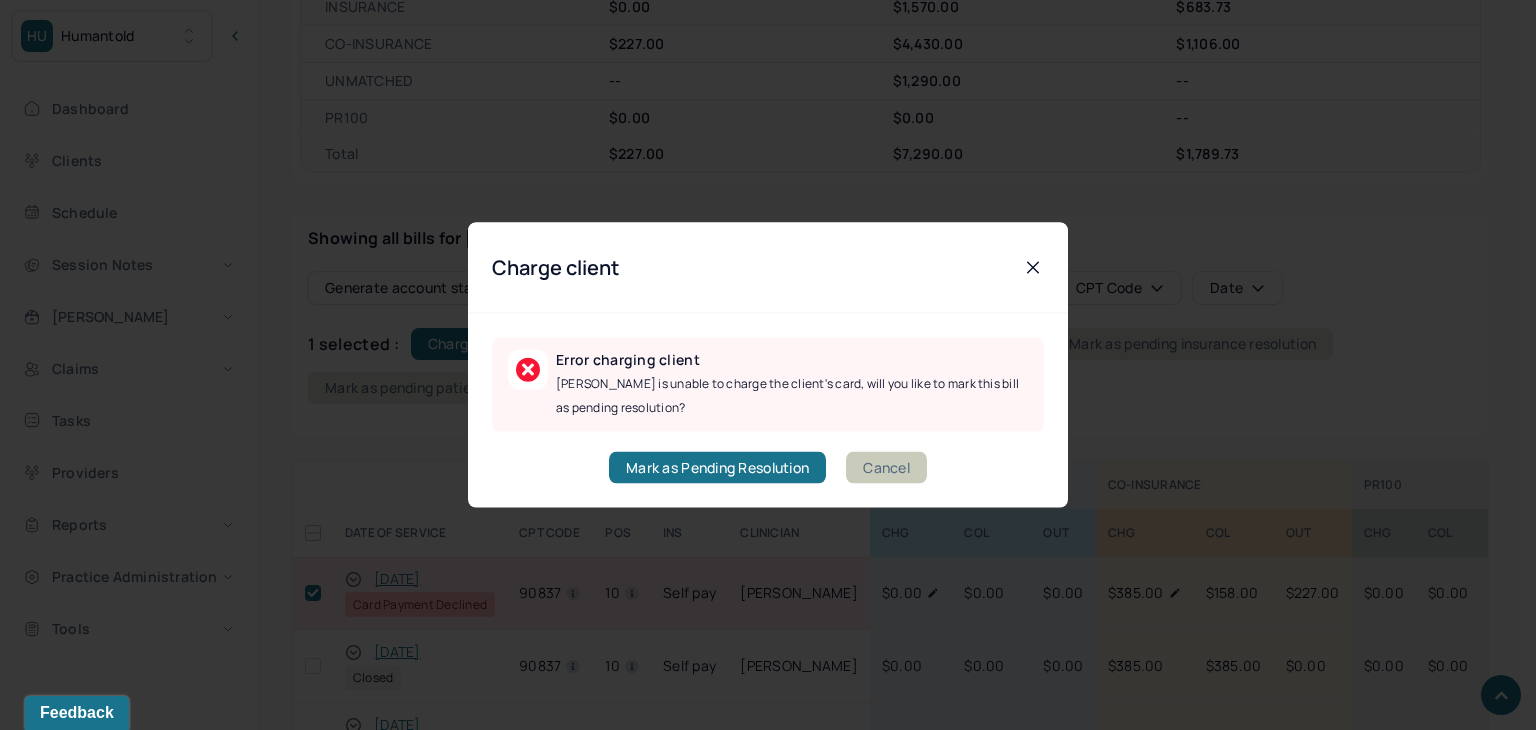 click on "Cancel" at bounding box center [886, 468] 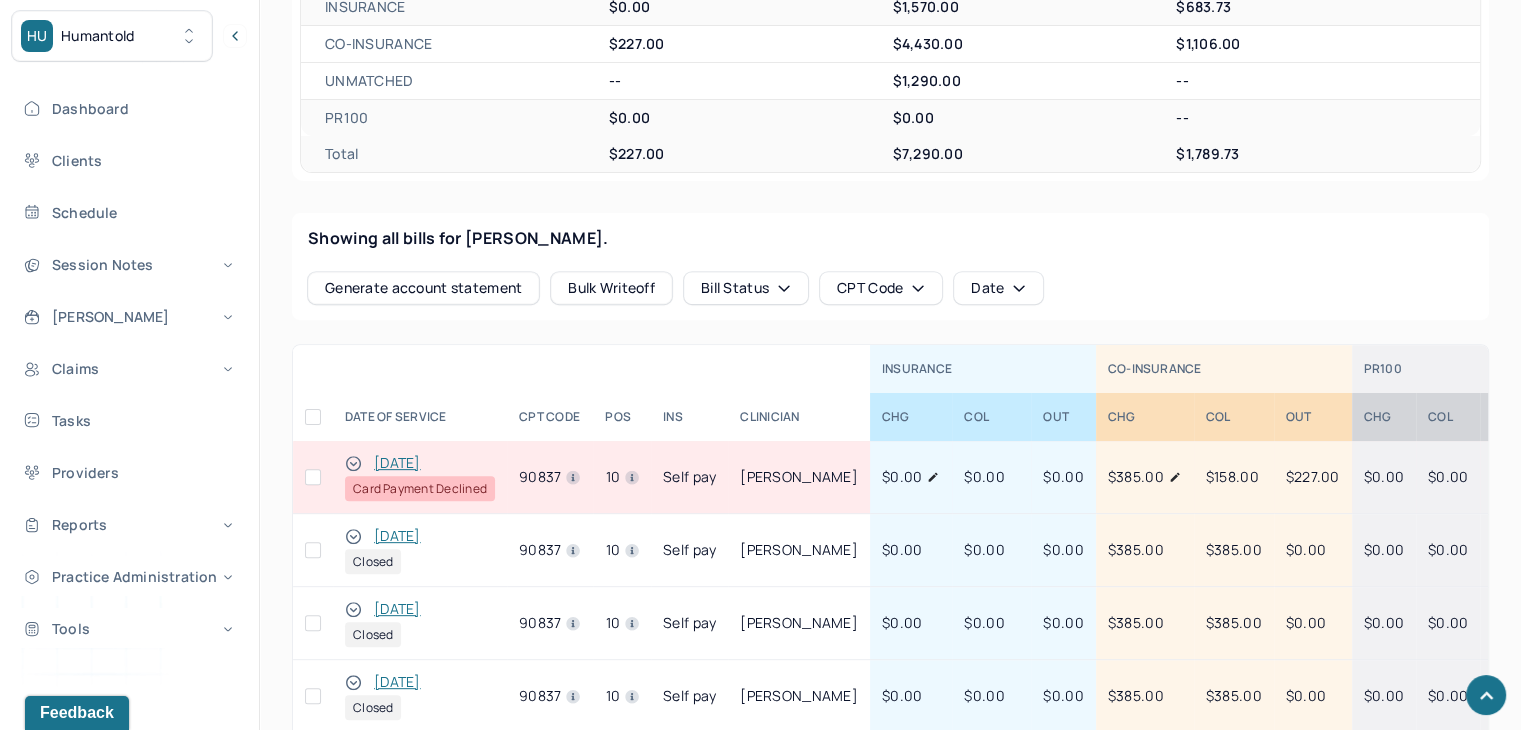 click at bounding box center (313, 477) 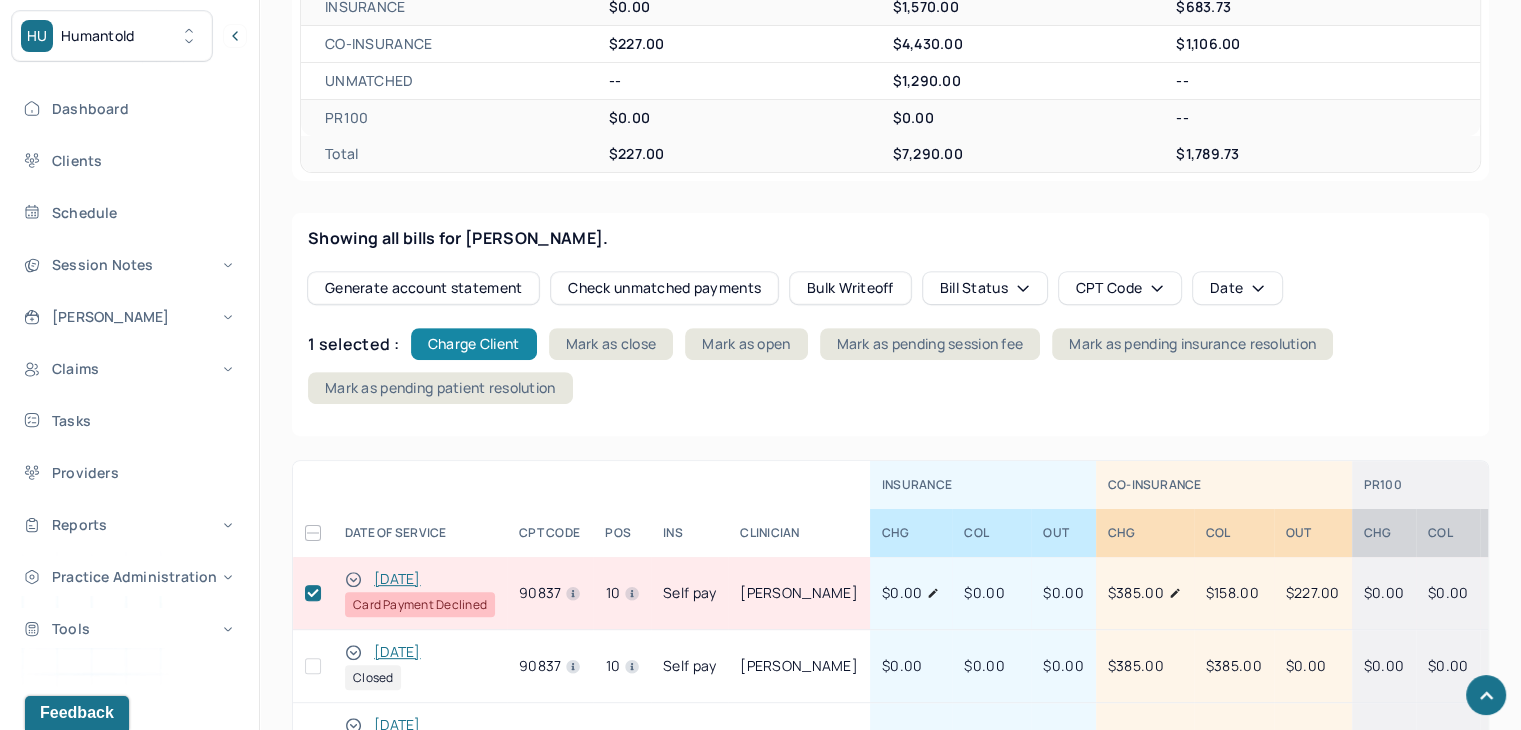 click on "Charge Client" at bounding box center [474, 344] 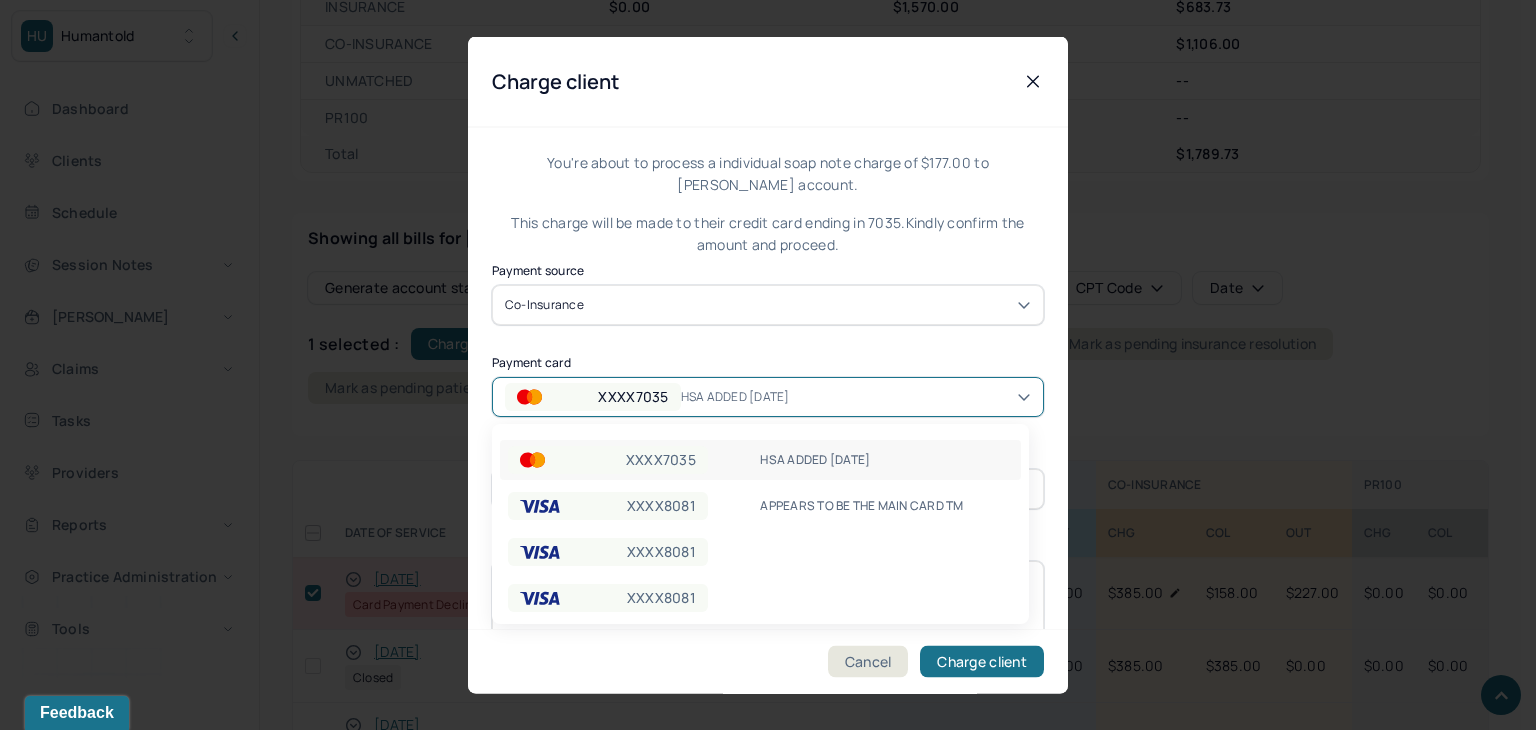 click on "XXXX7035" at bounding box center (633, 396) 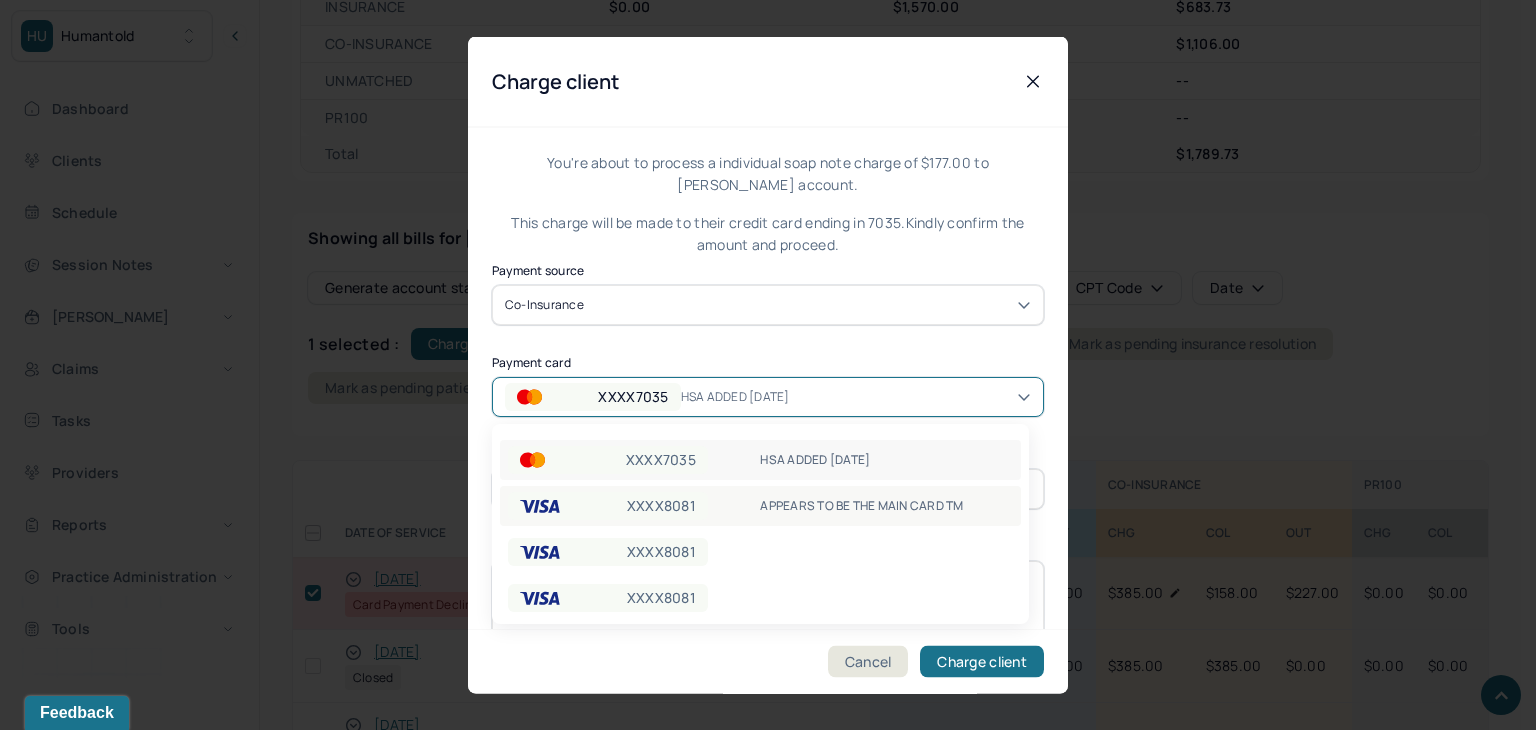 click on "XXXX8081" at bounding box center (661, 506) 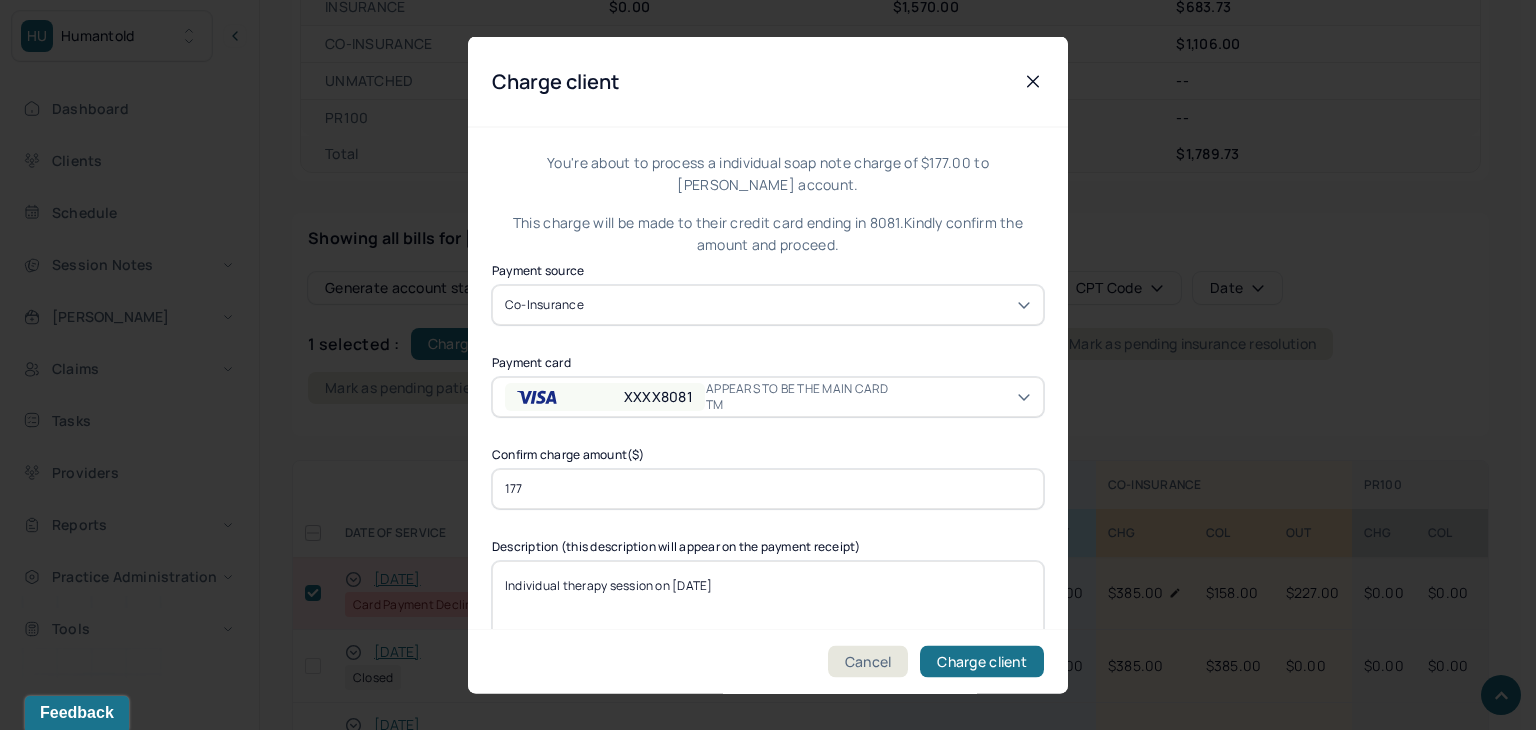 click on "177" at bounding box center (768, 488) 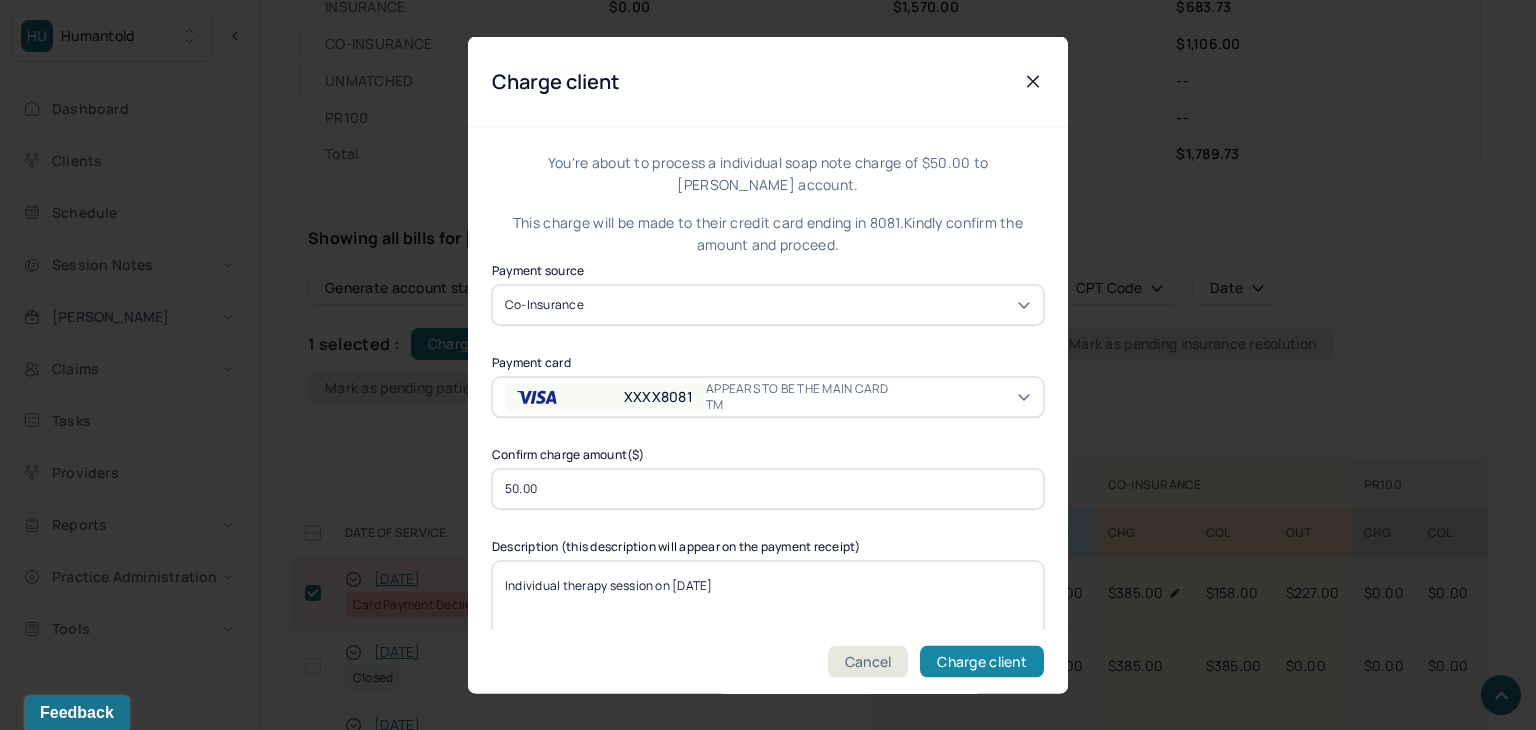 type on "50.00" 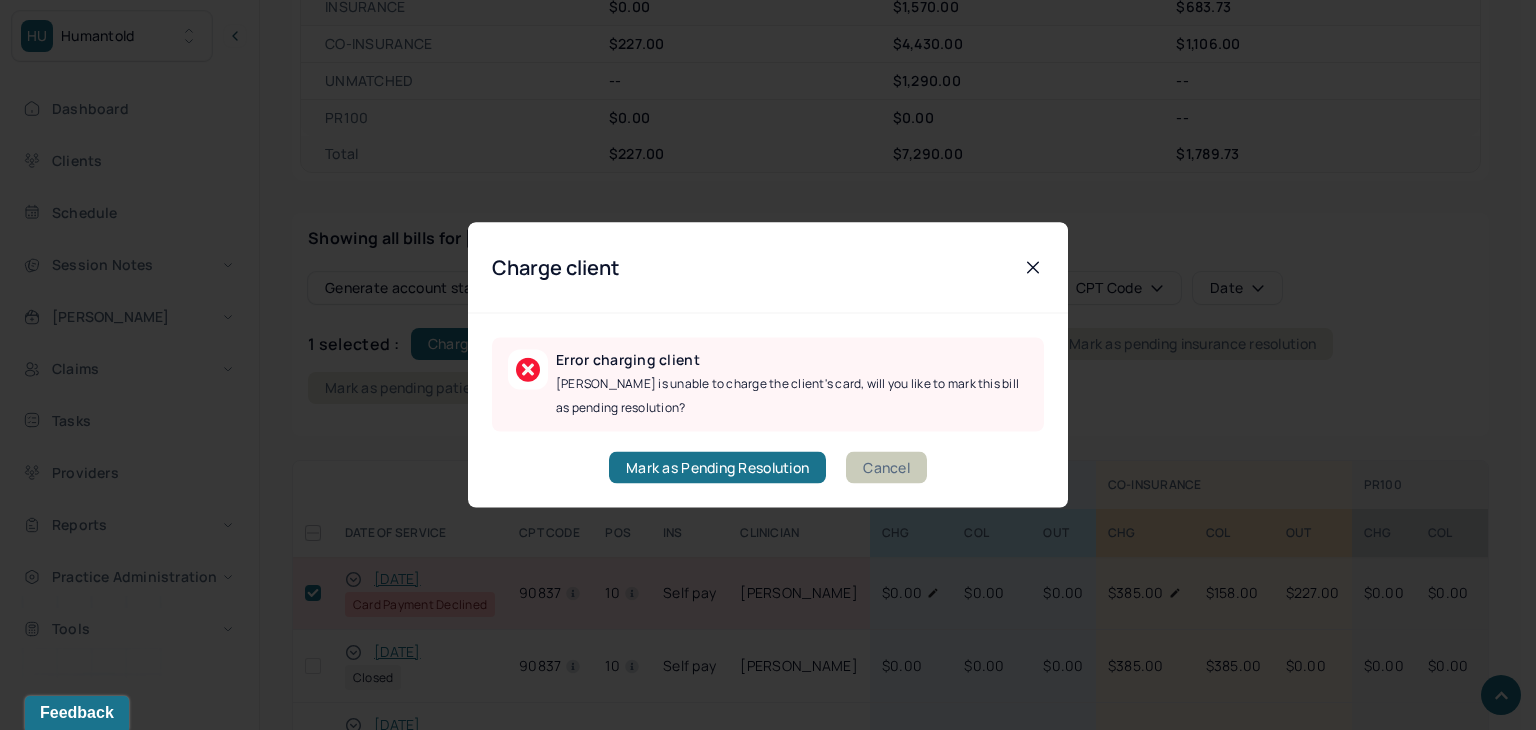 click on "Cancel" at bounding box center [886, 468] 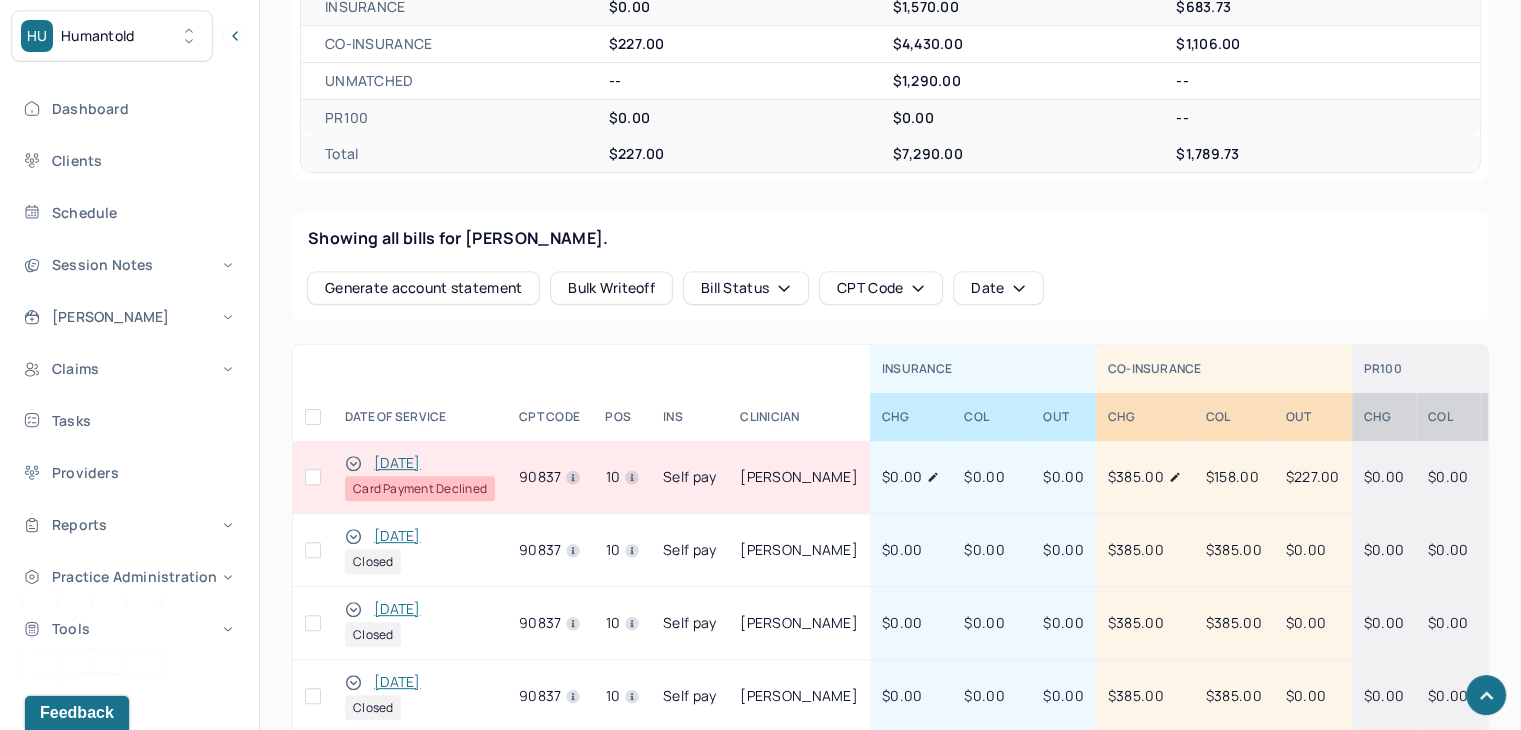 click at bounding box center (313, 477) 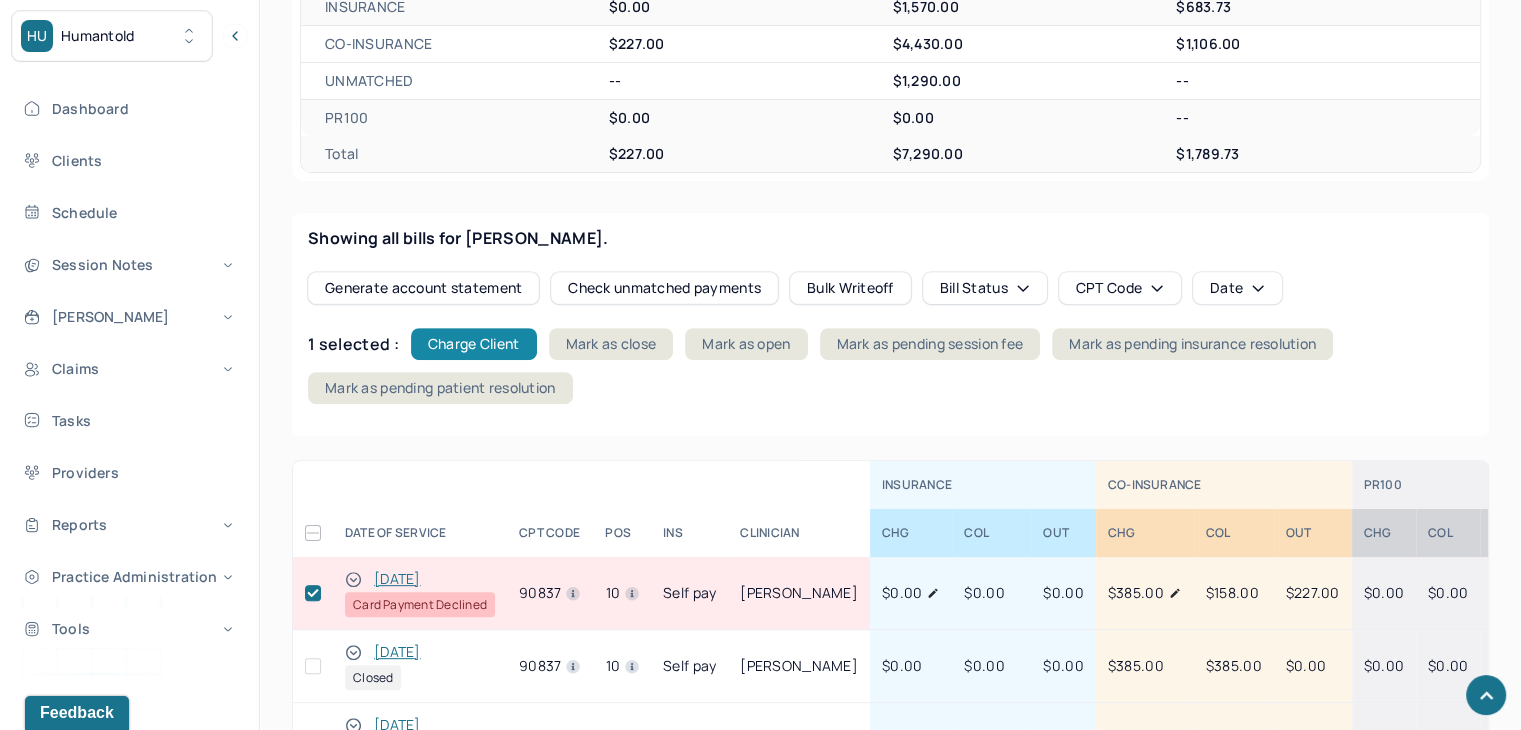 click on "Charge Client" at bounding box center (474, 344) 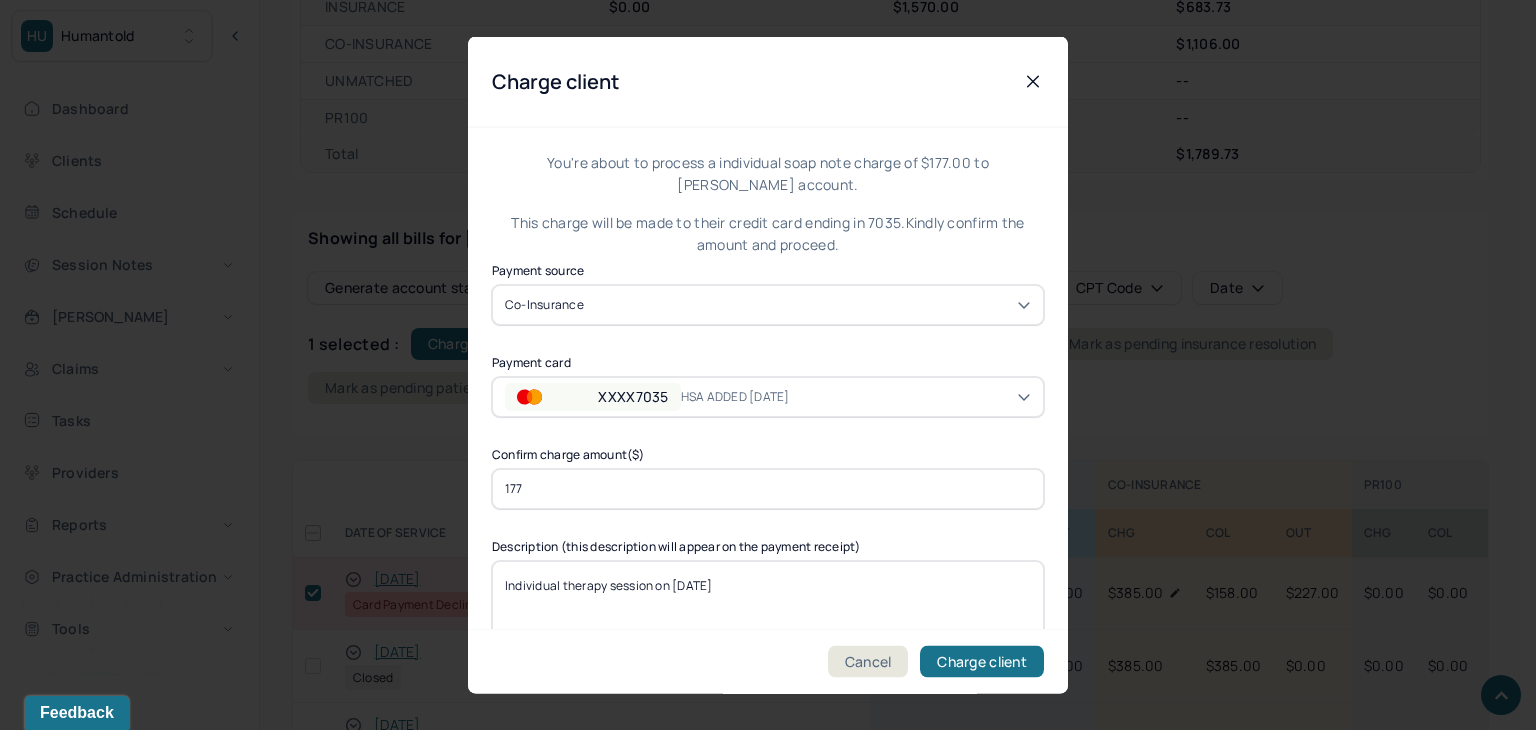 drag, startPoint x: 556, startPoint y: 488, endPoint x: 423, endPoint y: 489, distance: 133.00375 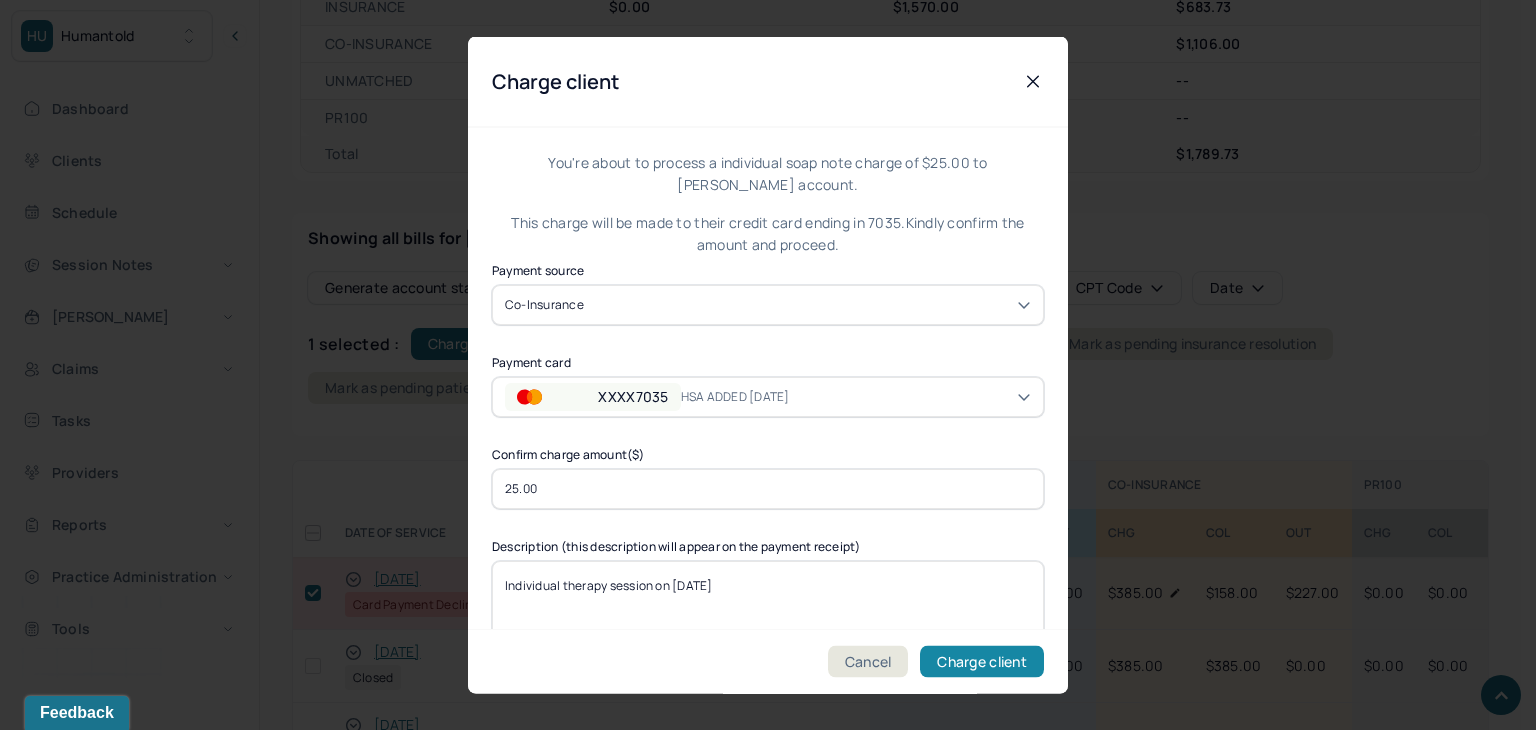 type on "25.00" 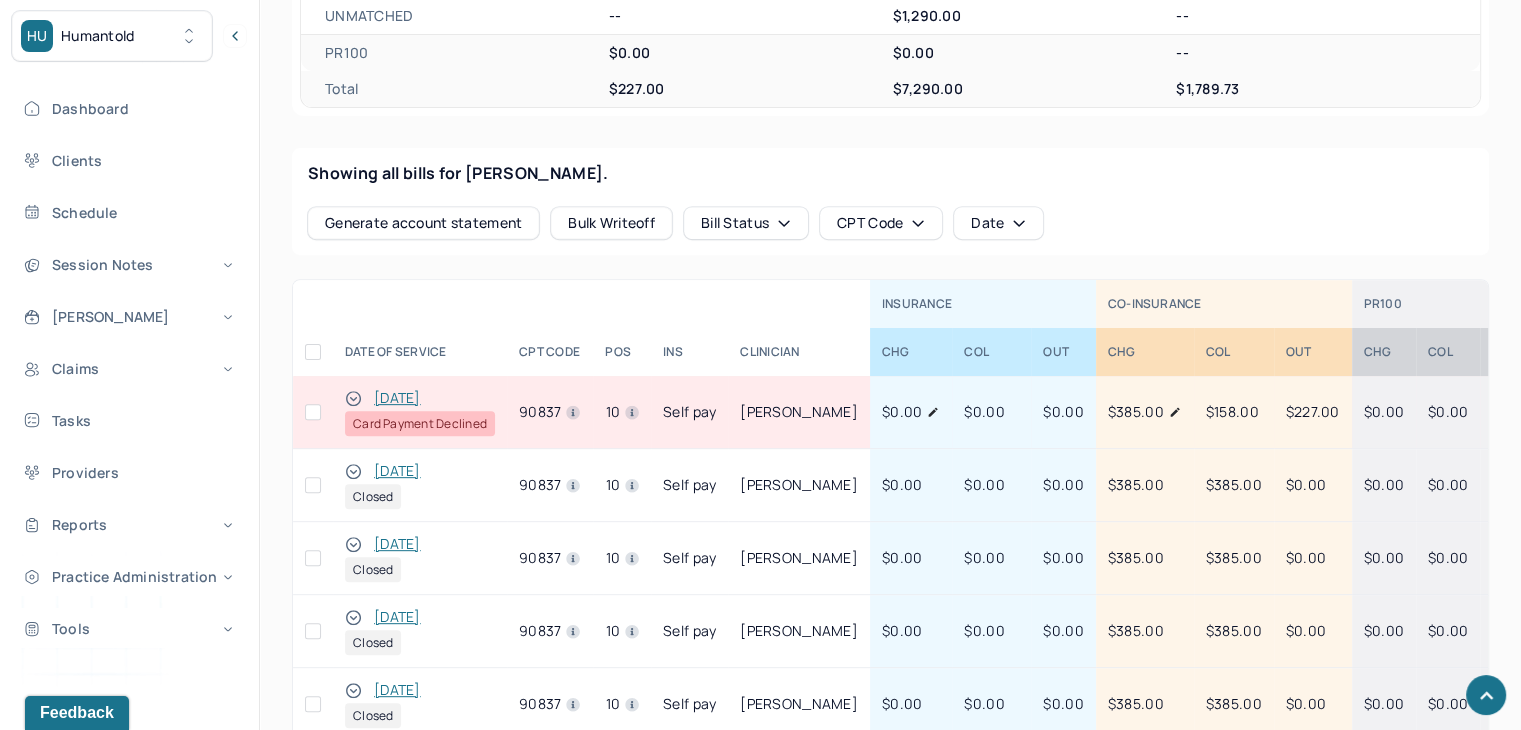 scroll, scrollTop: 800, scrollLeft: 0, axis: vertical 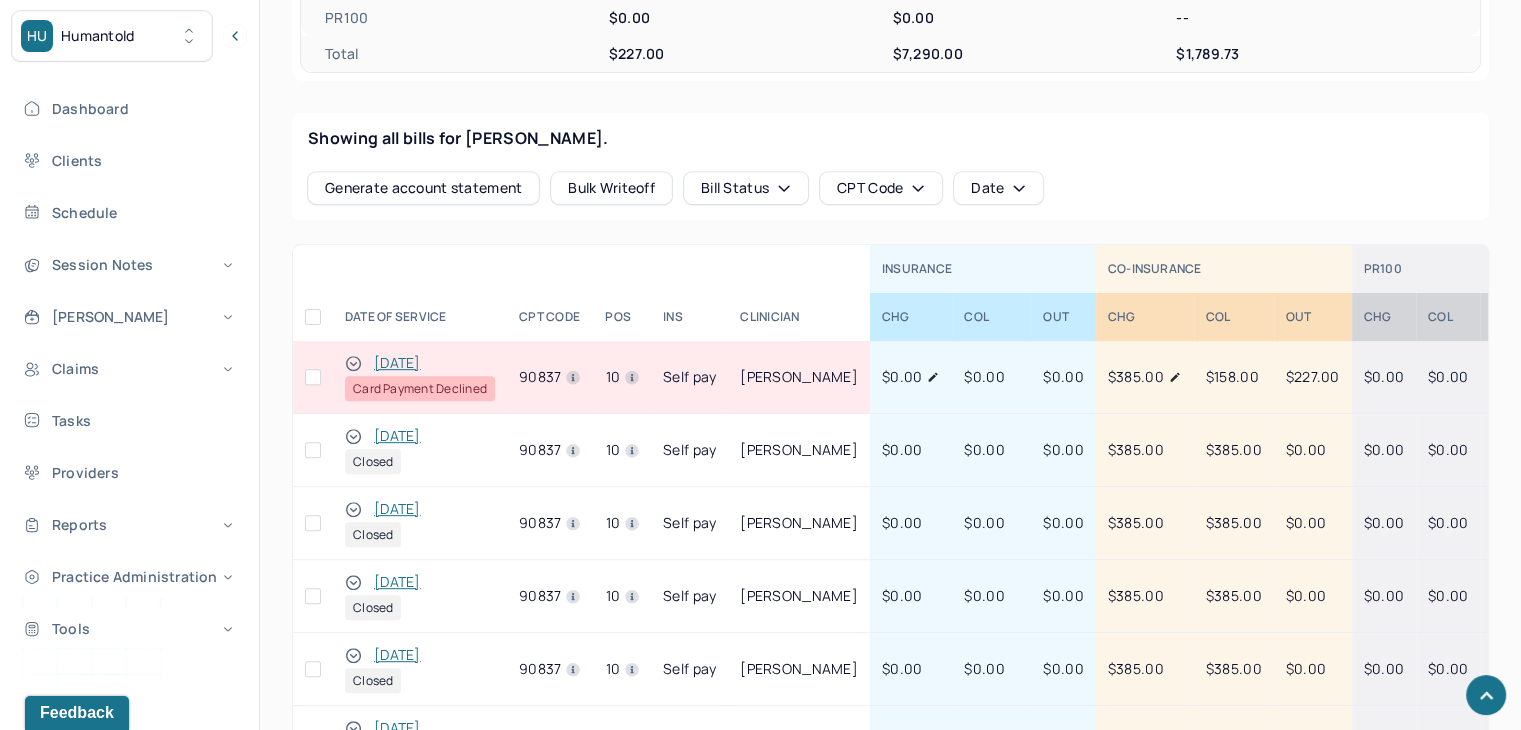 click 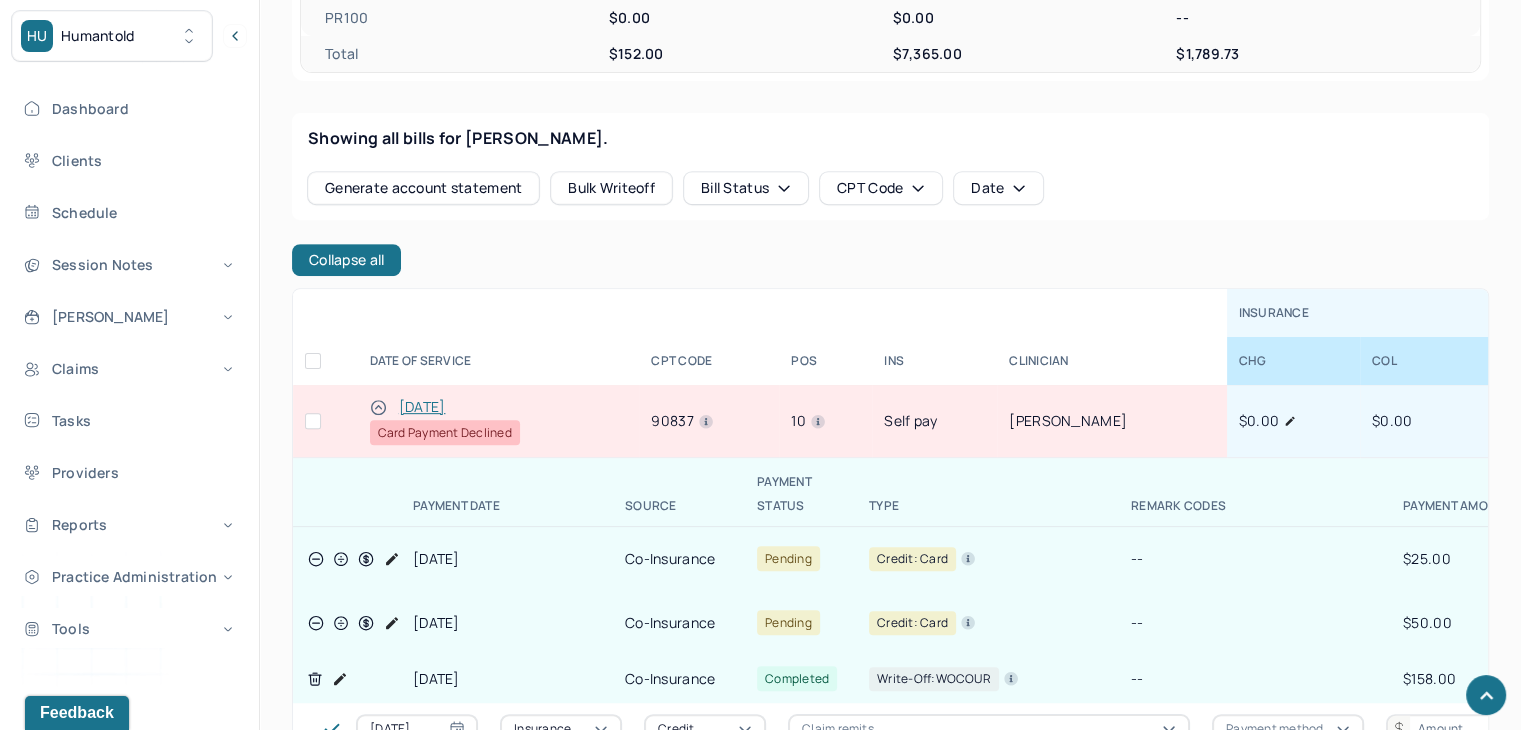 click at bounding box center [313, 421] 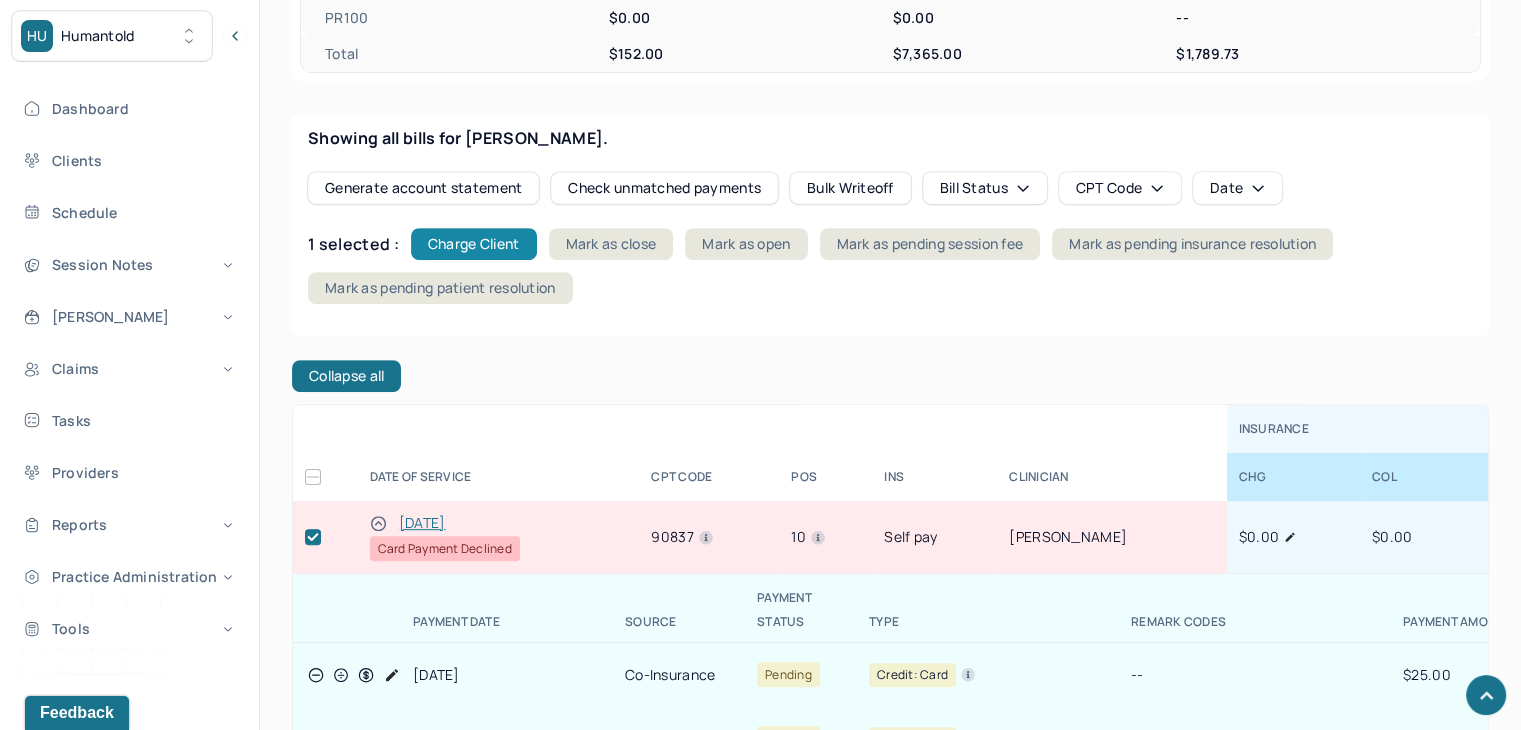 click on "Charge Client" at bounding box center (474, 244) 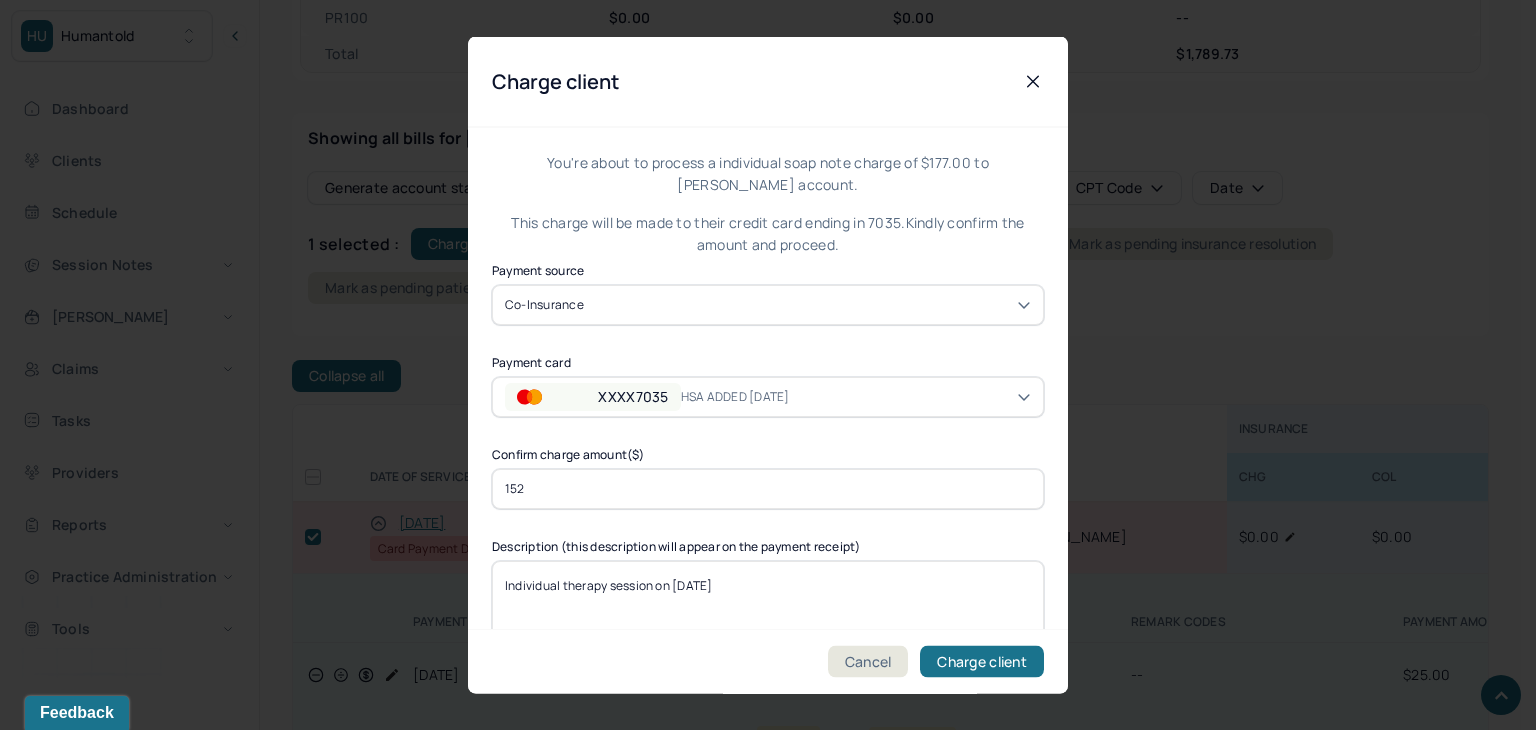 drag, startPoint x: 595, startPoint y: 486, endPoint x: 608, endPoint y: 496, distance: 16.40122 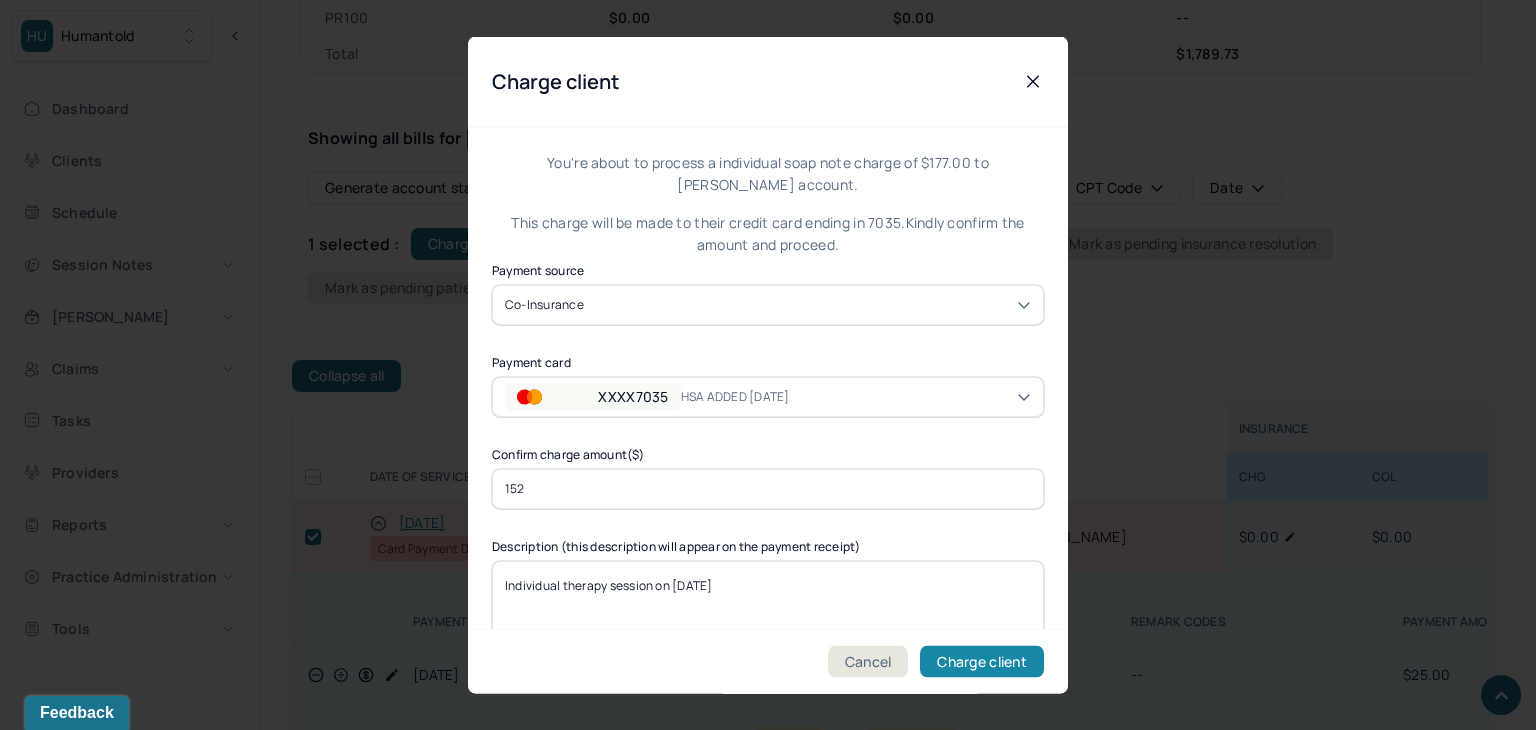 click on "Charge client" at bounding box center (982, 662) 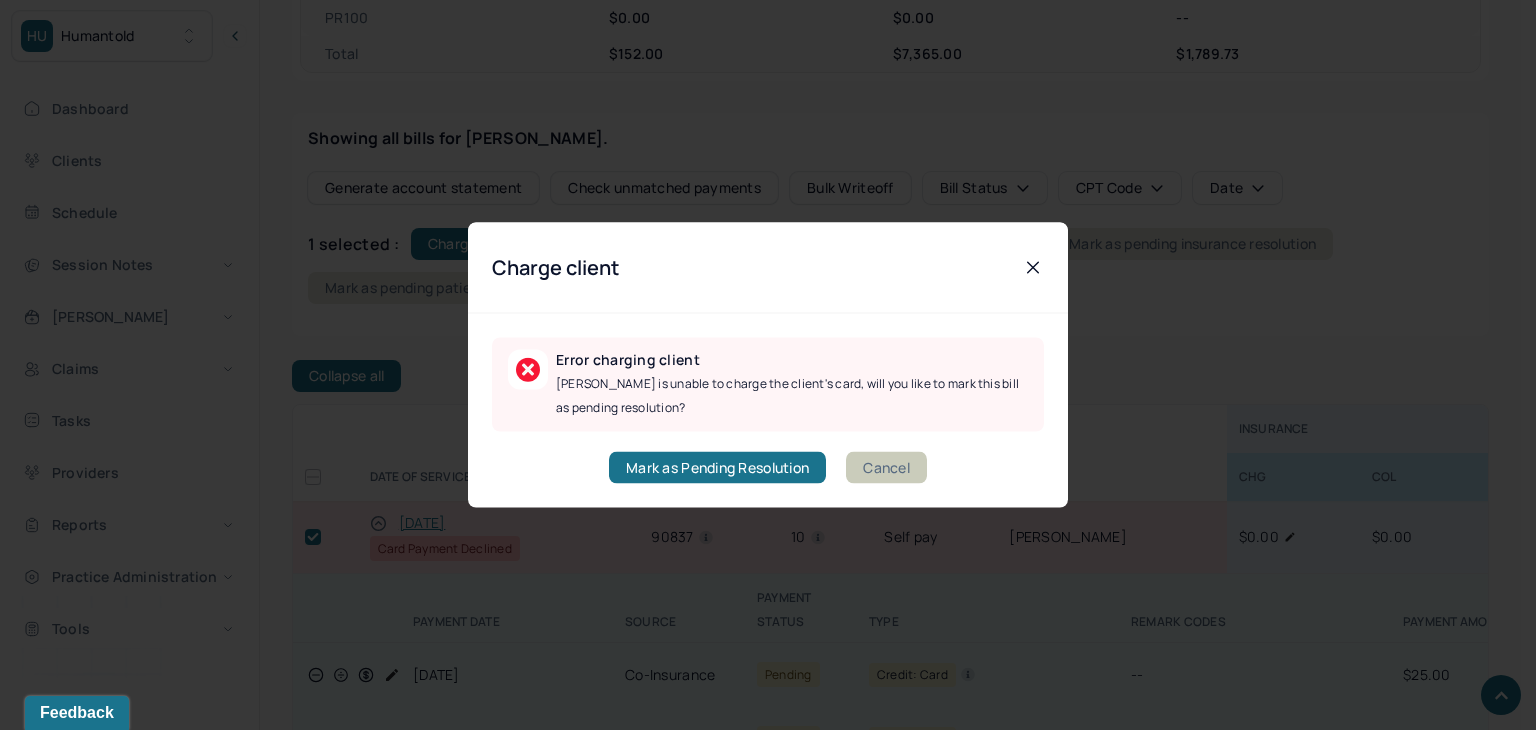 click on "Cancel" at bounding box center [886, 468] 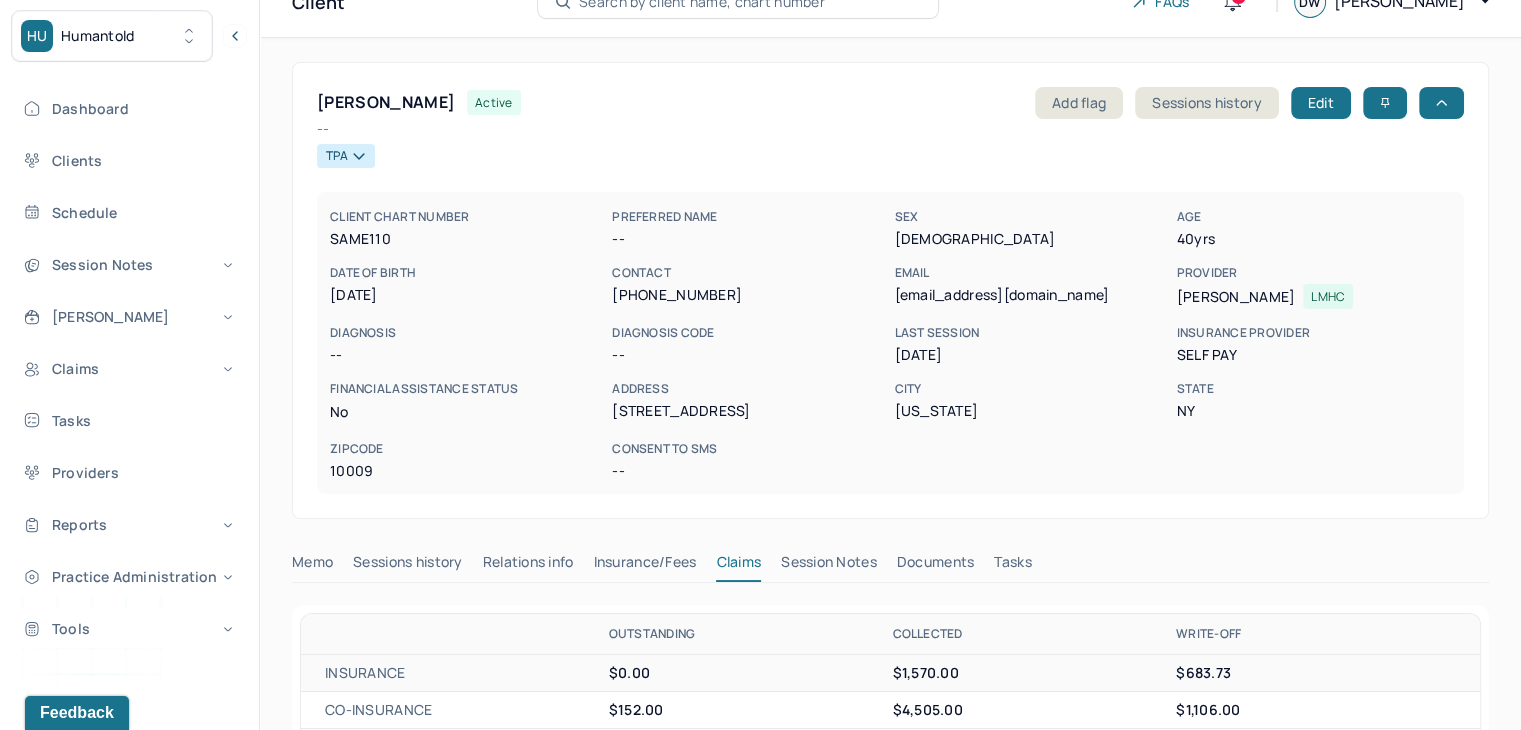 scroll, scrollTop: 0, scrollLeft: 0, axis: both 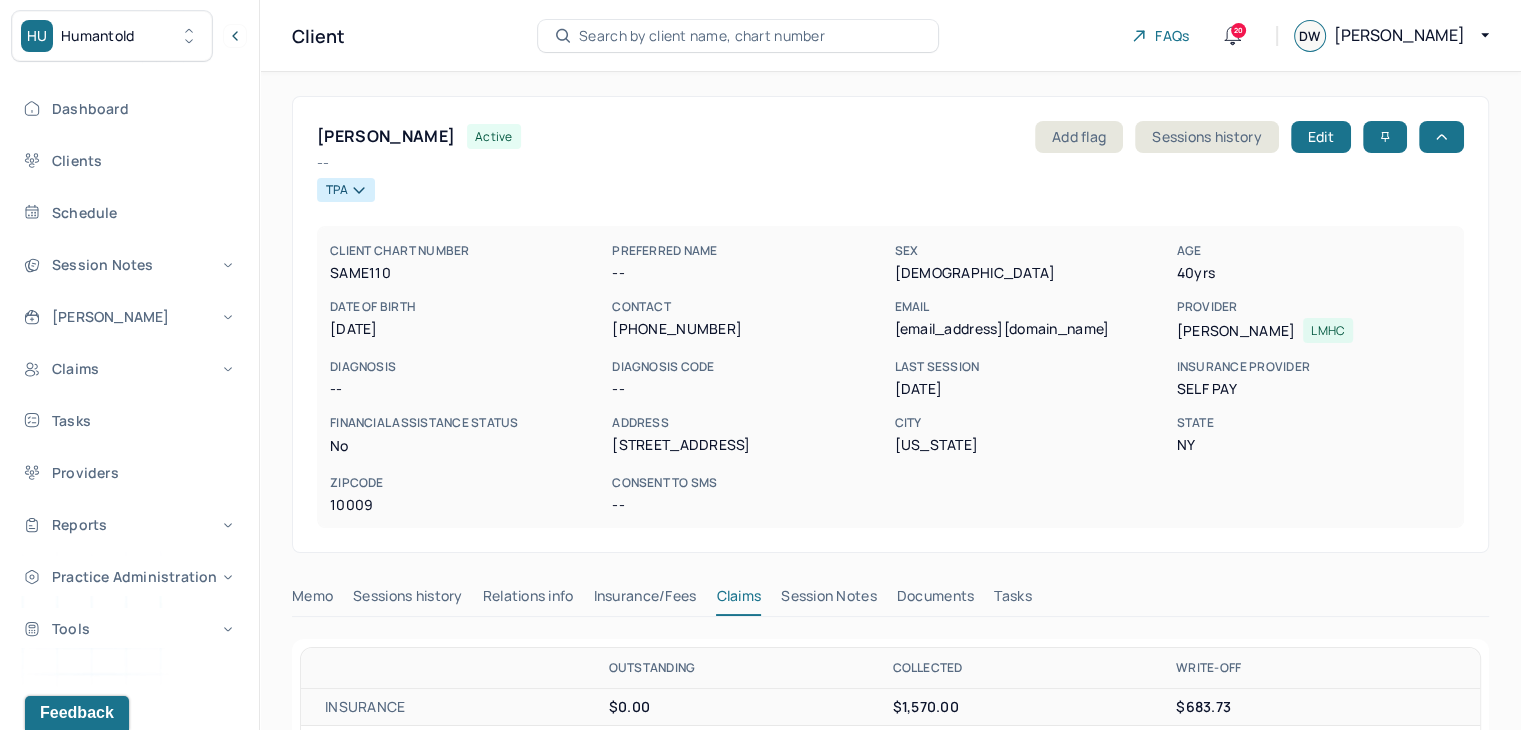 click on "Search by client name, chart number" at bounding box center [702, 36] 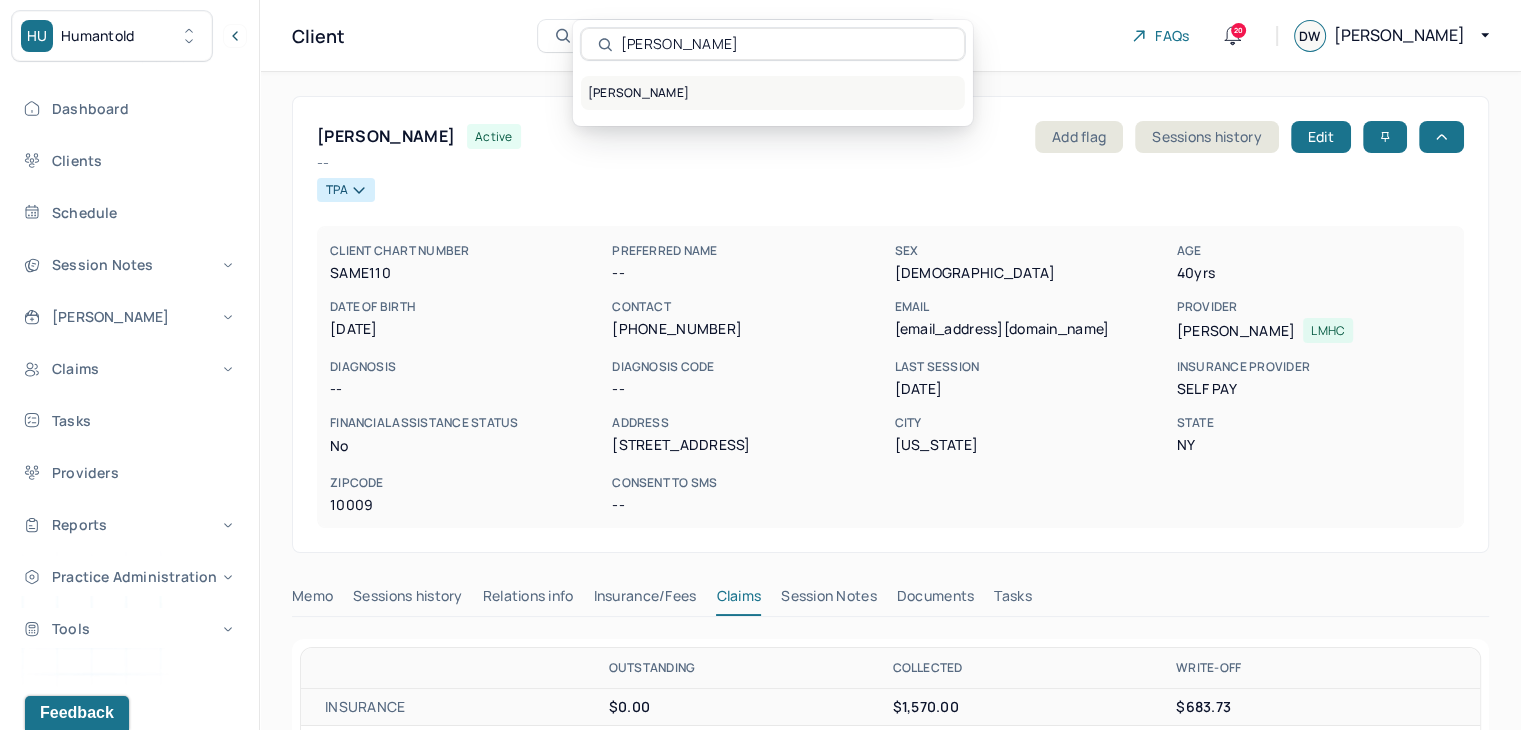 type on "Jared Smith" 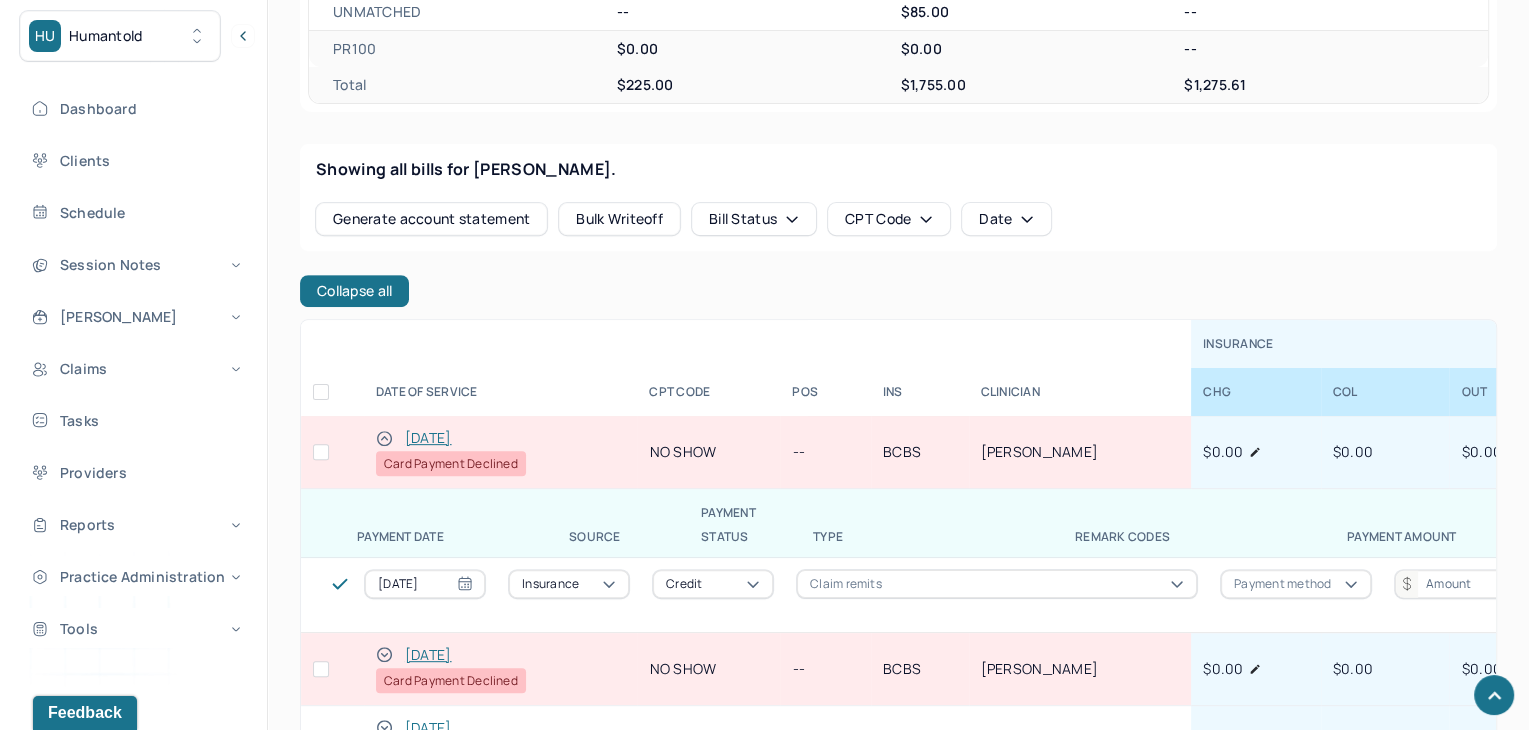 scroll, scrollTop: 800, scrollLeft: 0, axis: vertical 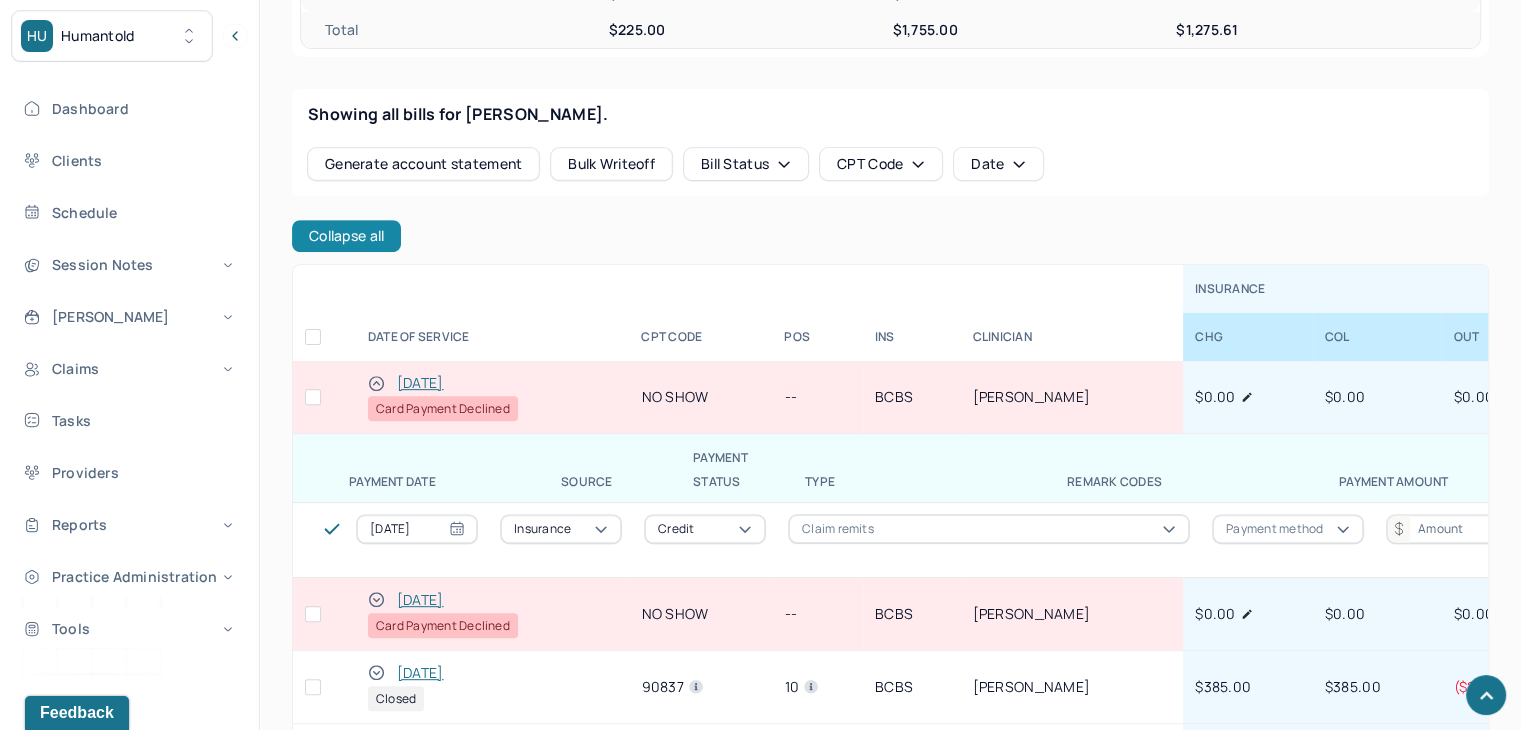 click on "Collapse all" at bounding box center (346, 236) 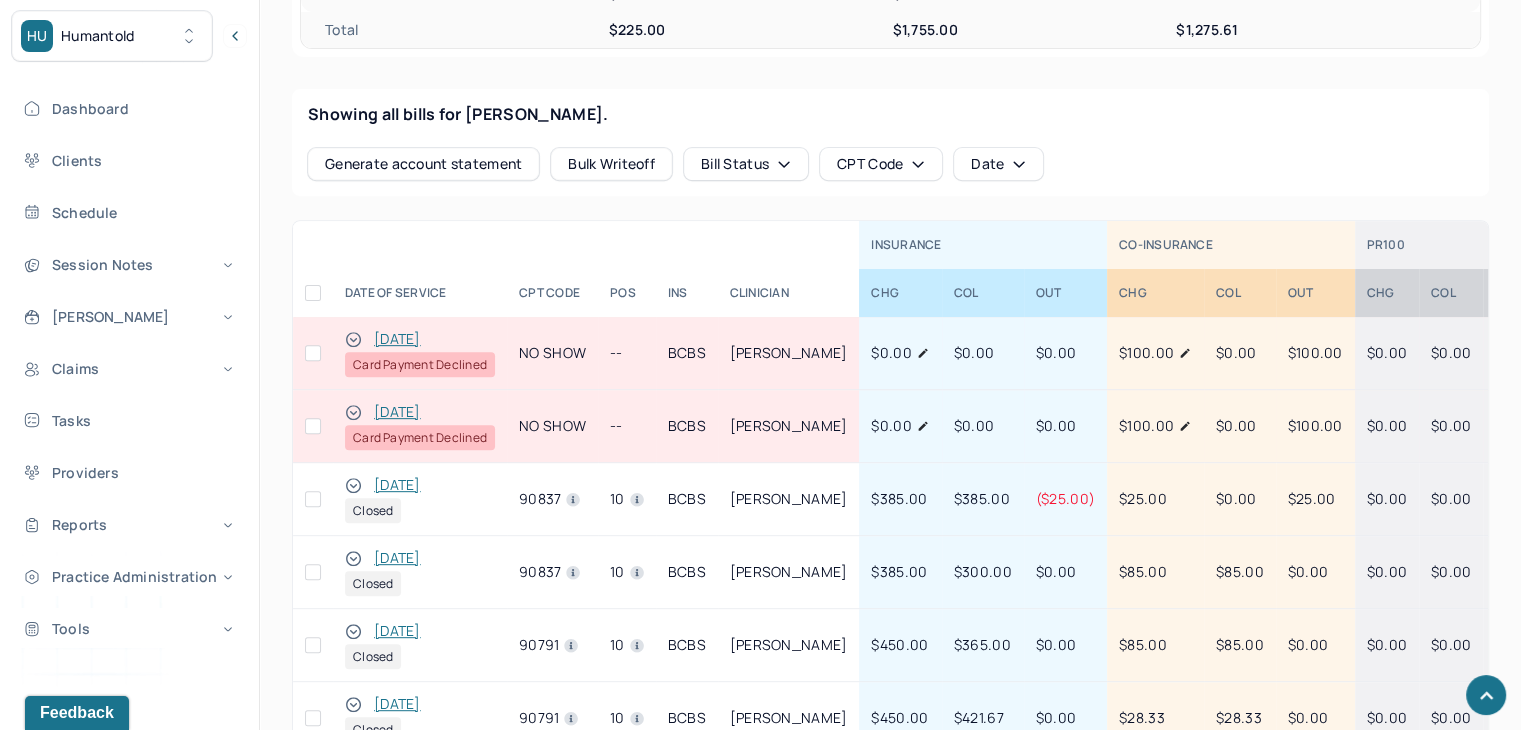 click at bounding box center [313, 426] 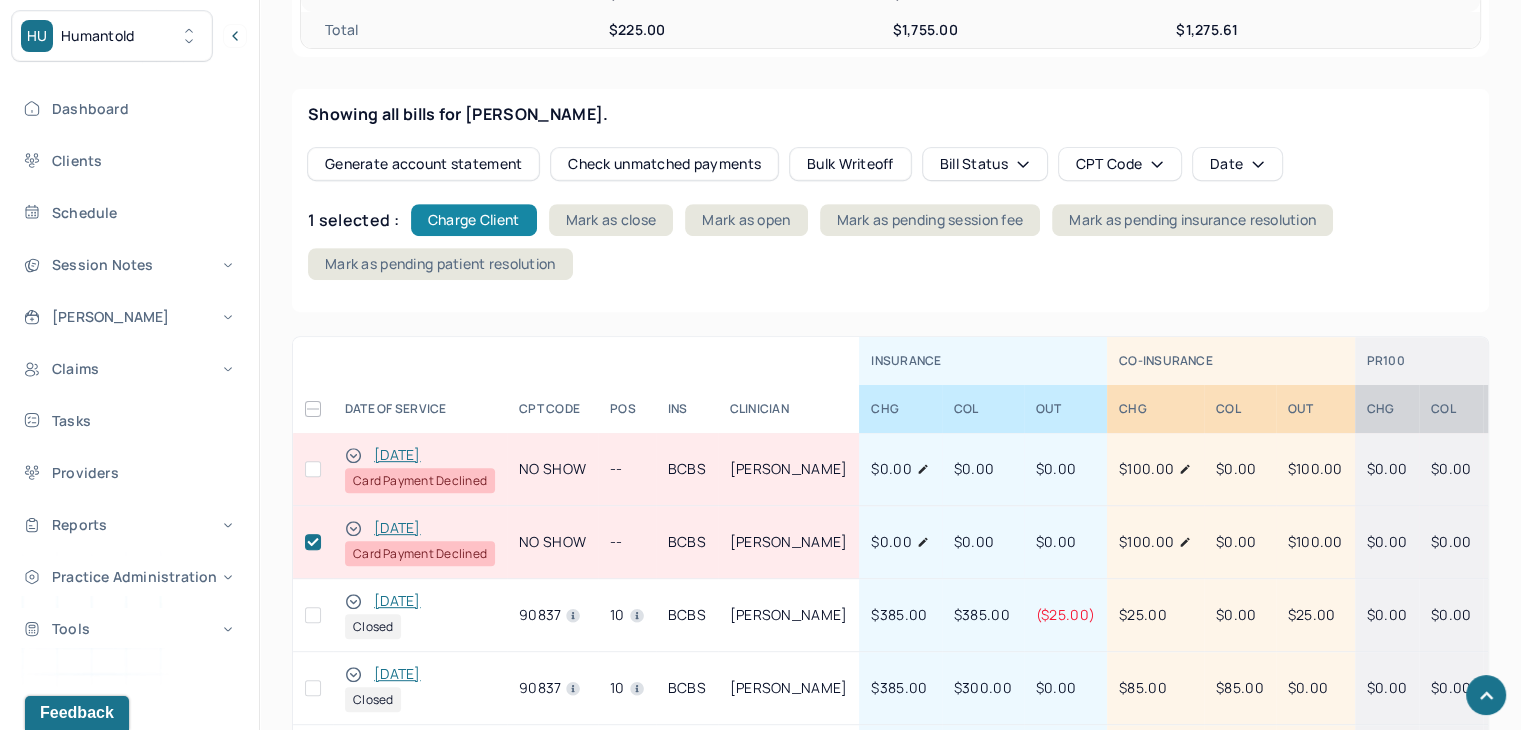 click on "Charge Client" at bounding box center [474, 220] 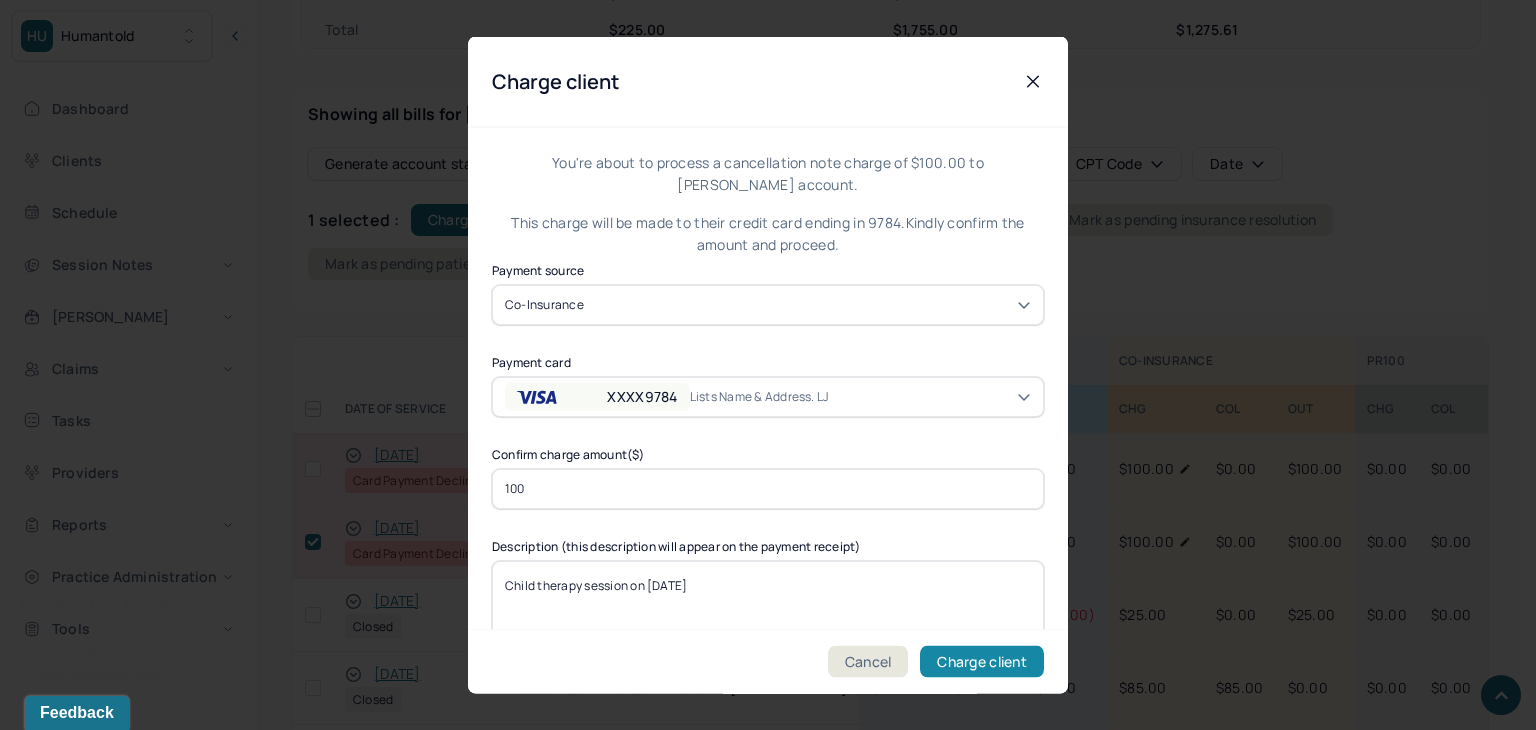 click on "Charge client" at bounding box center [982, 662] 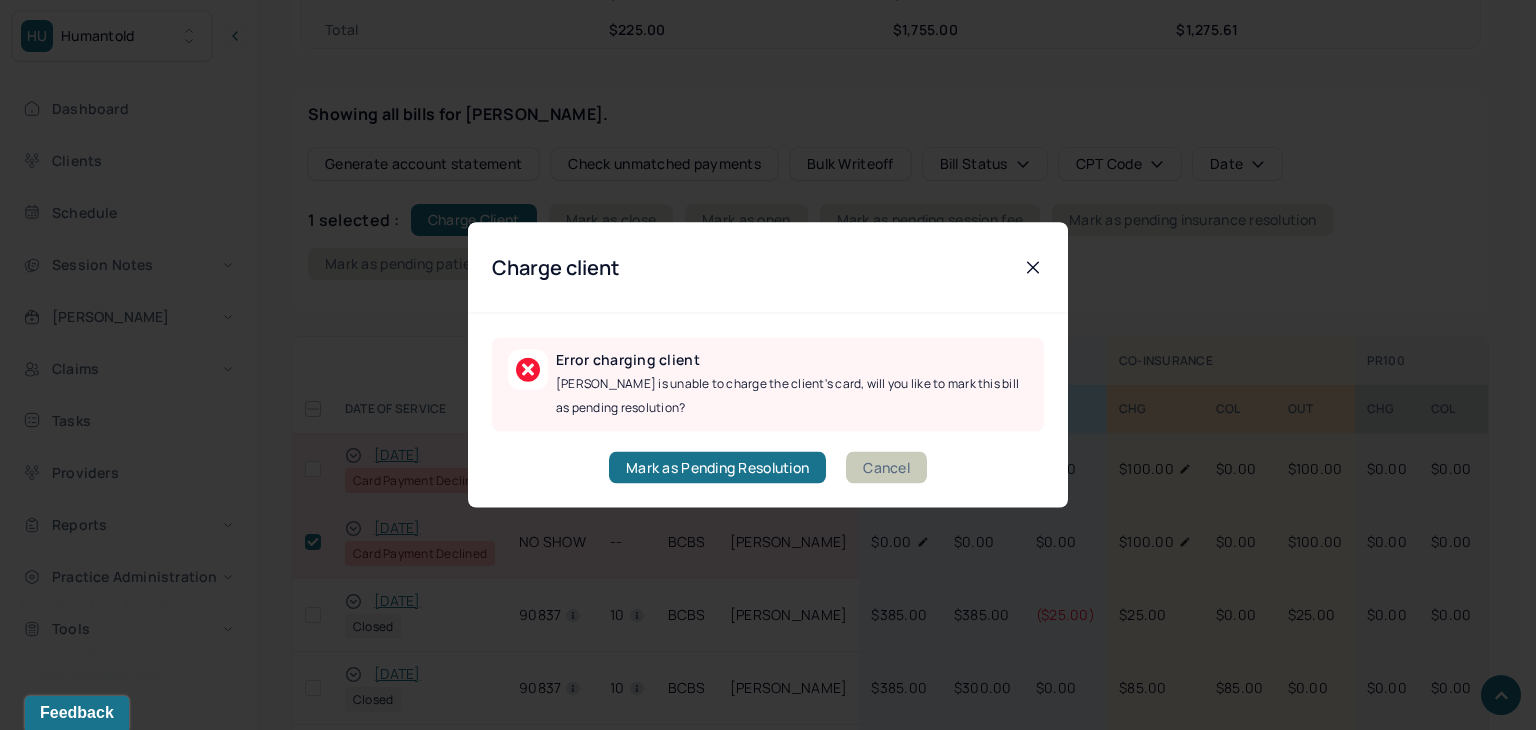 click on "Cancel" at bounding box center (886, 468) 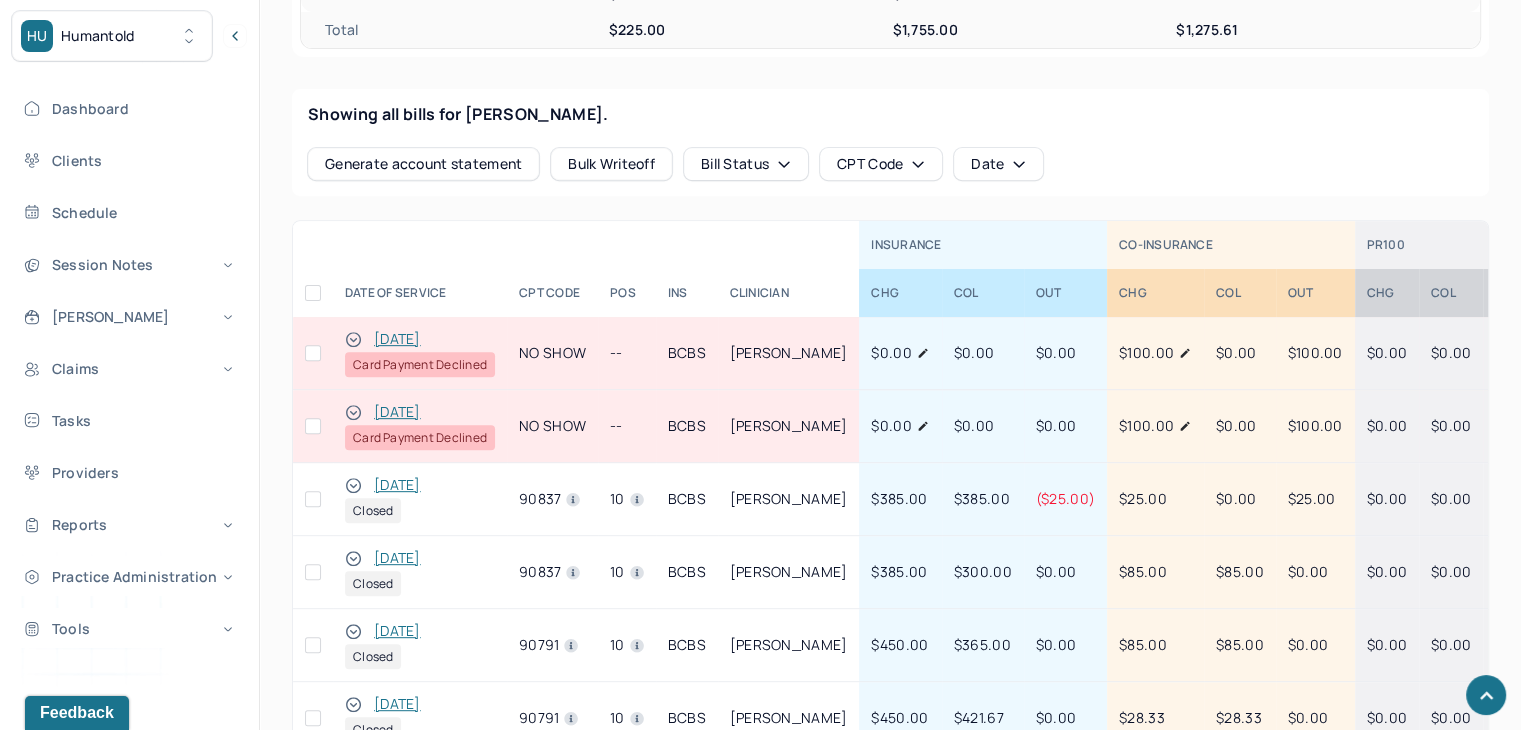 click at bounding box center (313, 426) 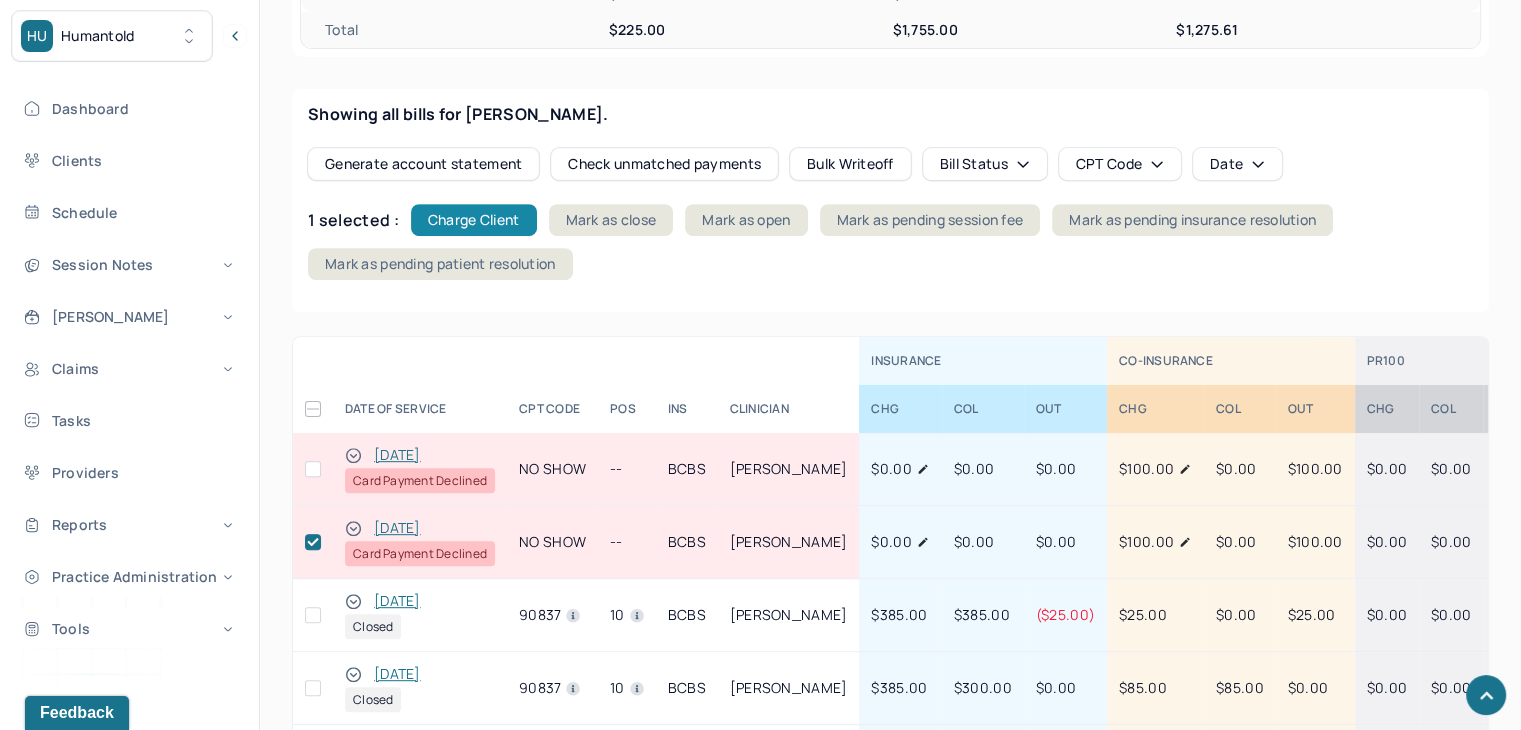 click on "Charge Client" at bounding box center (474, 220) 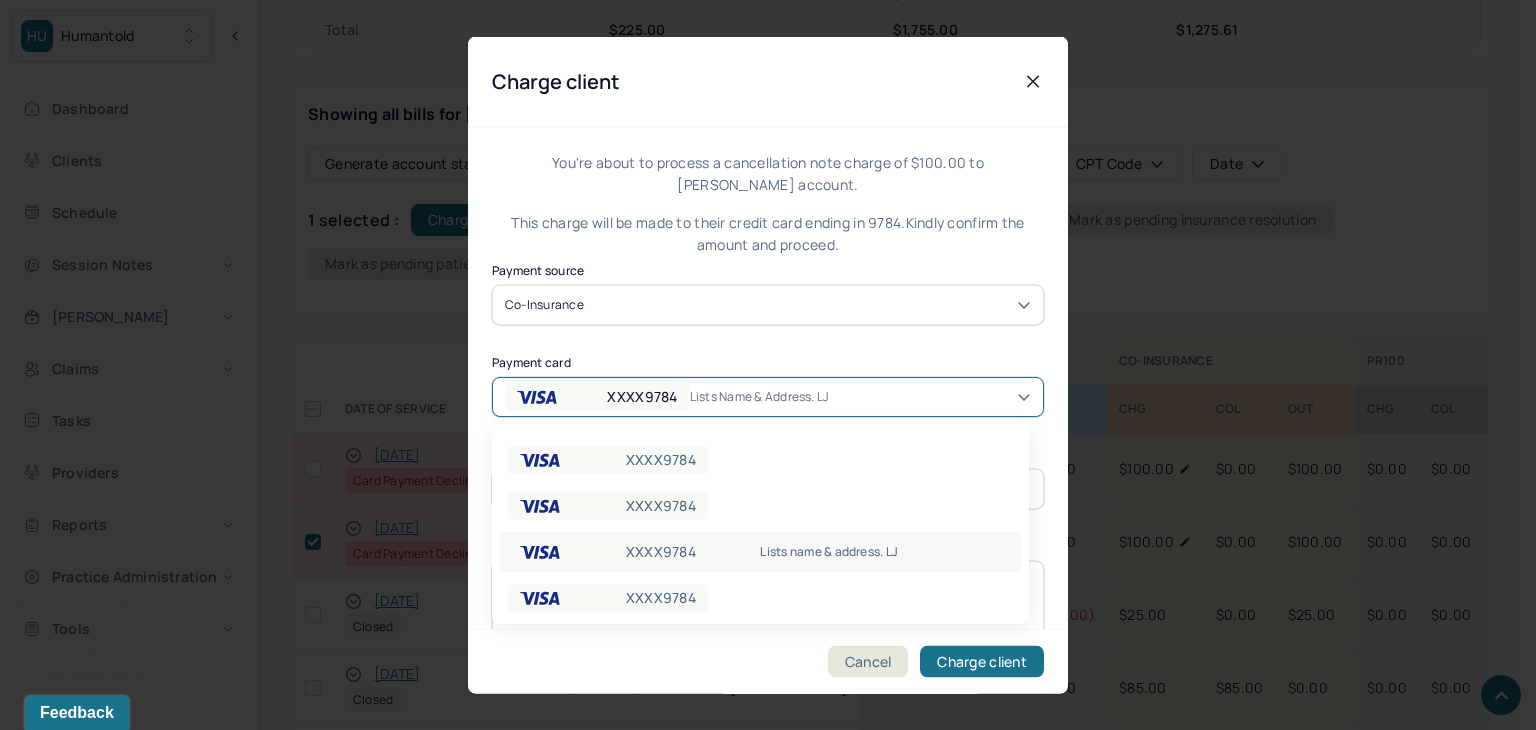 click on "XXXX9784" at bounding box center (597, 396) 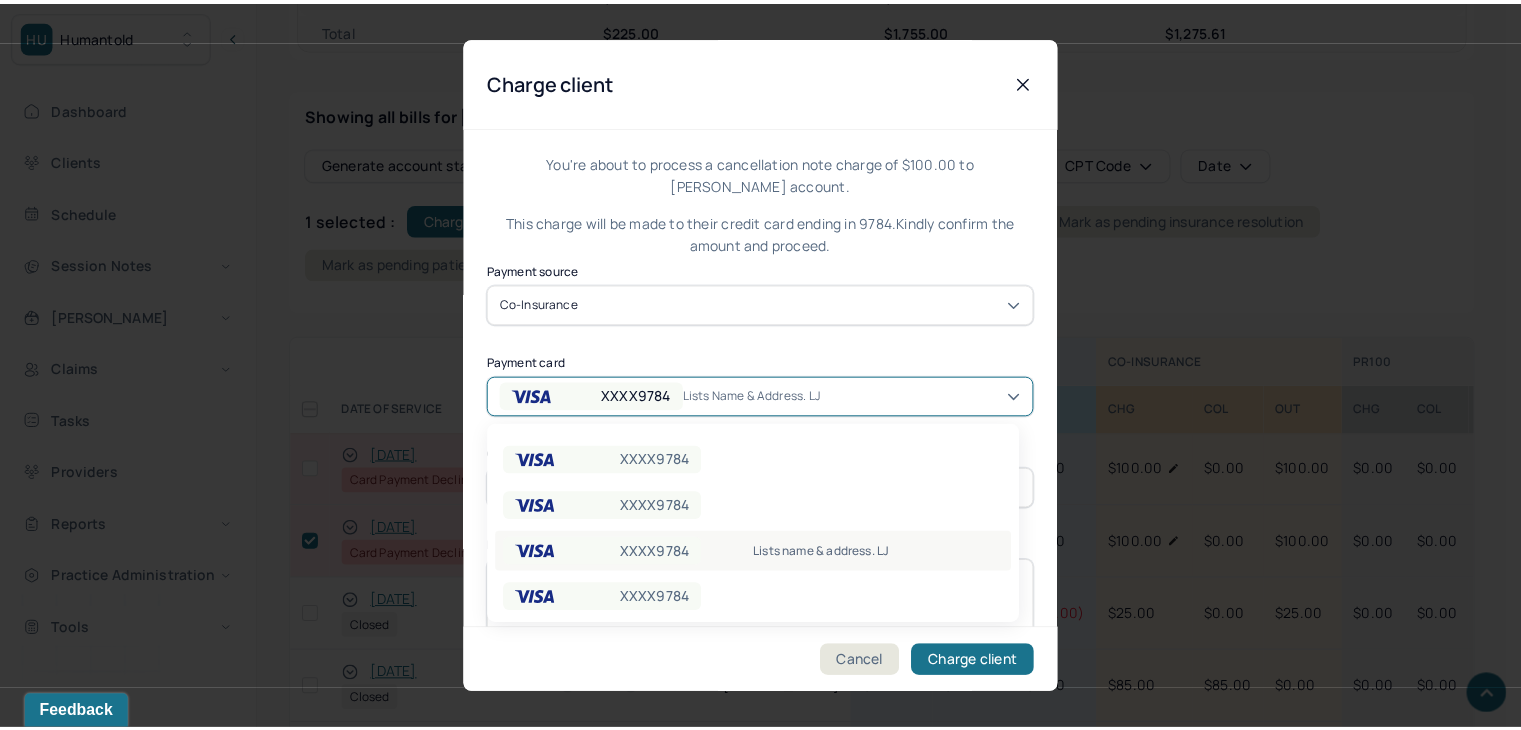 scroll, scrollTop: 56, scrollLeft: 0, axis: vertical 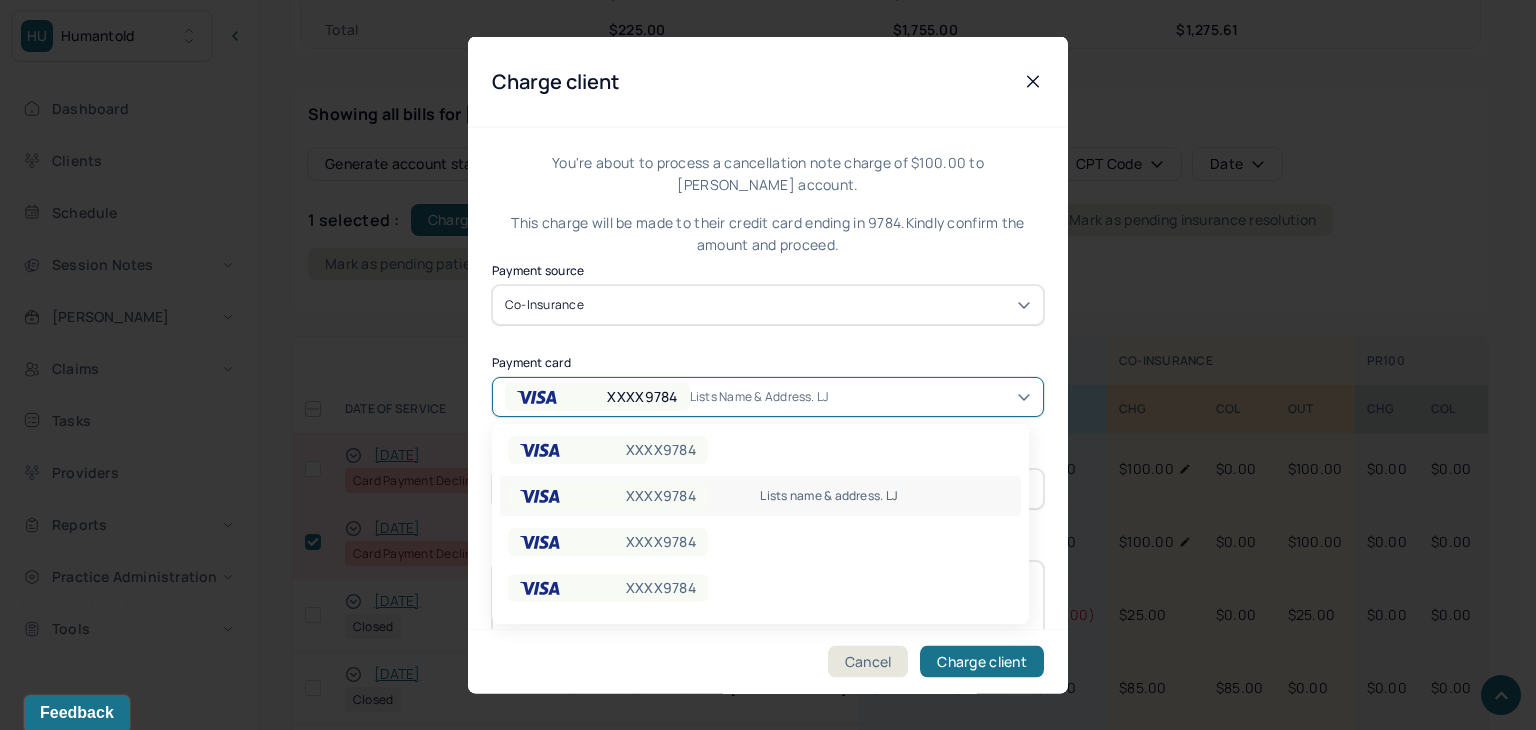 click on "Lists name & address. LJ" at bounding box center [767, 396] 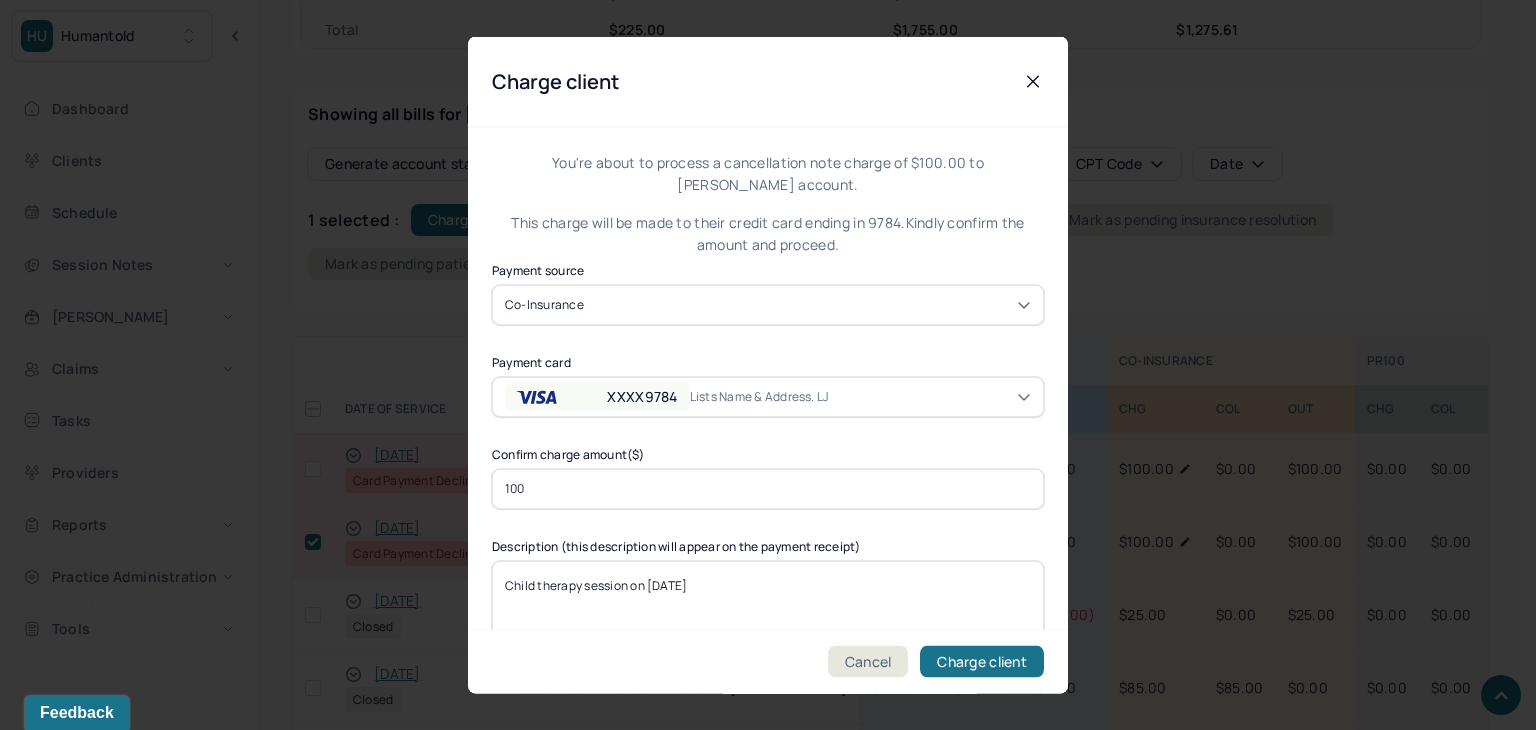 click on "100" at bounding box center (768, 488) 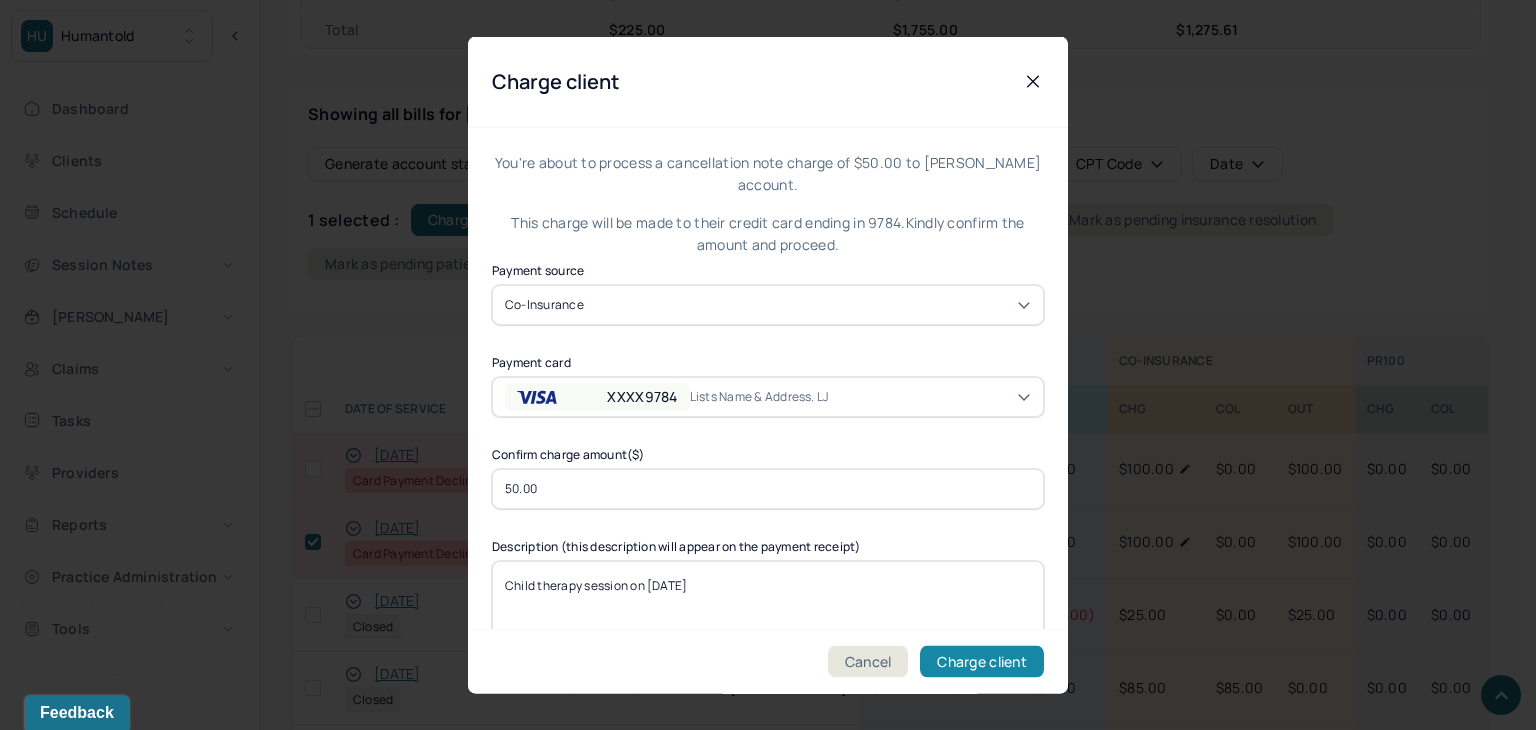 type on "50.00" 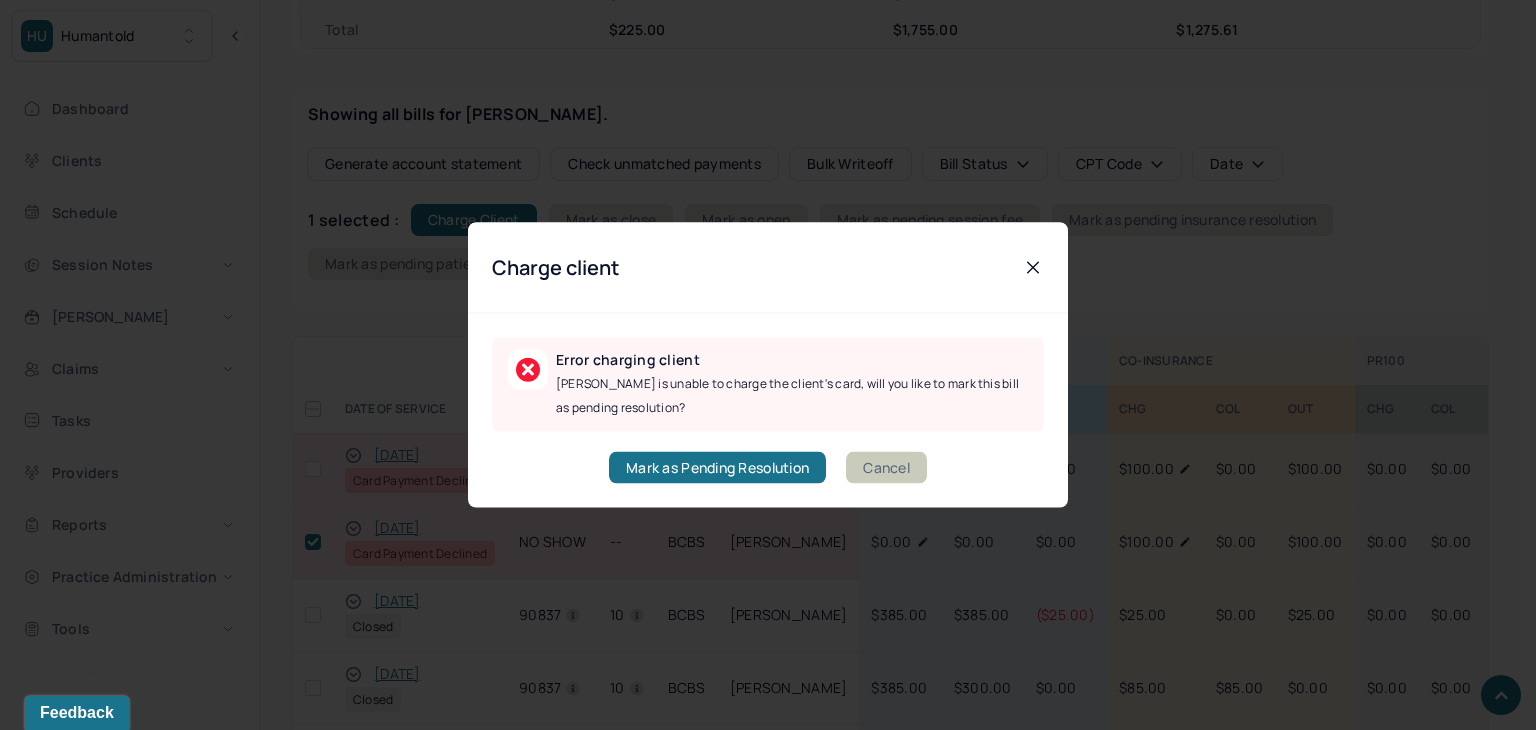 click on "Cancel" at bounding box center (886, 468) 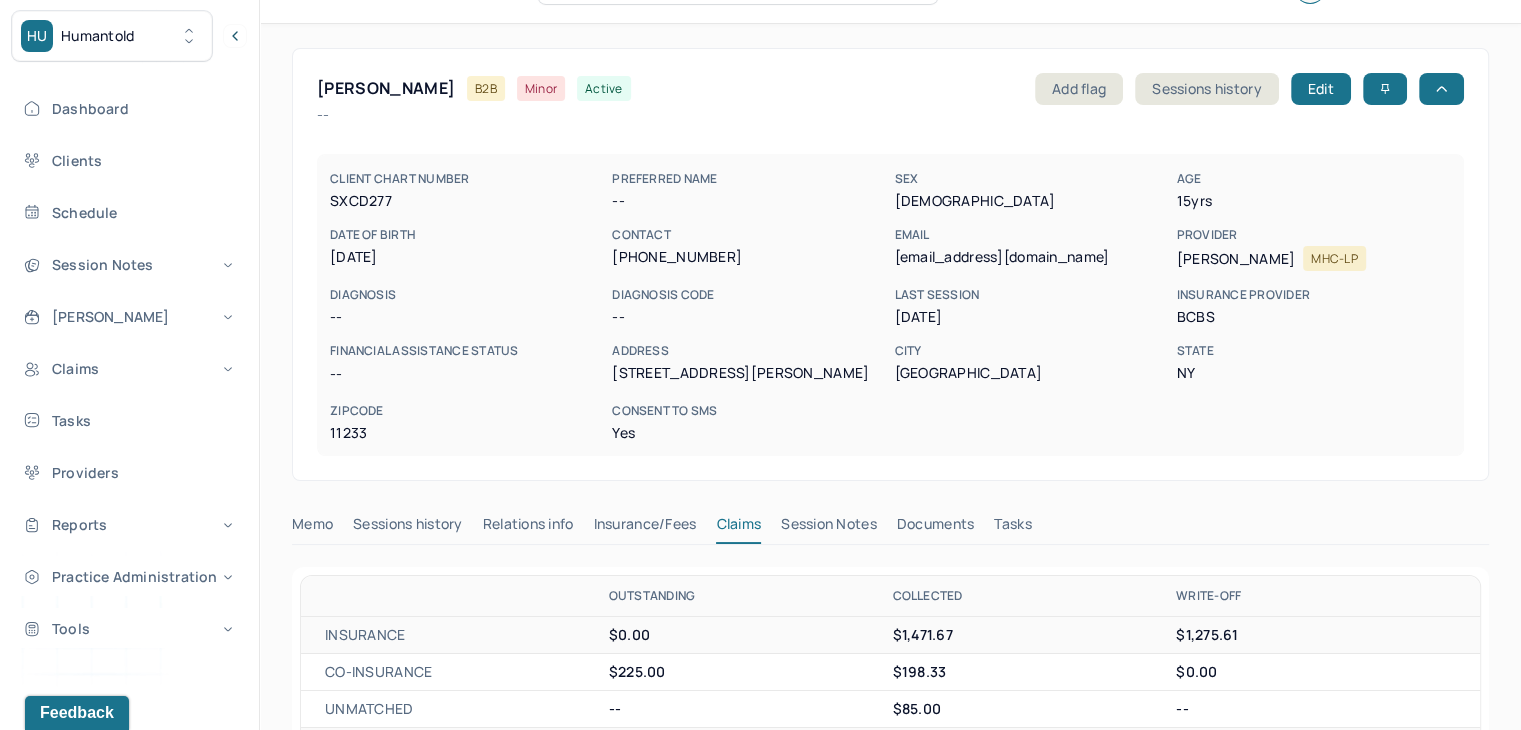 scroll, scrollTop: 0, scrollLeft: 0, axis: both 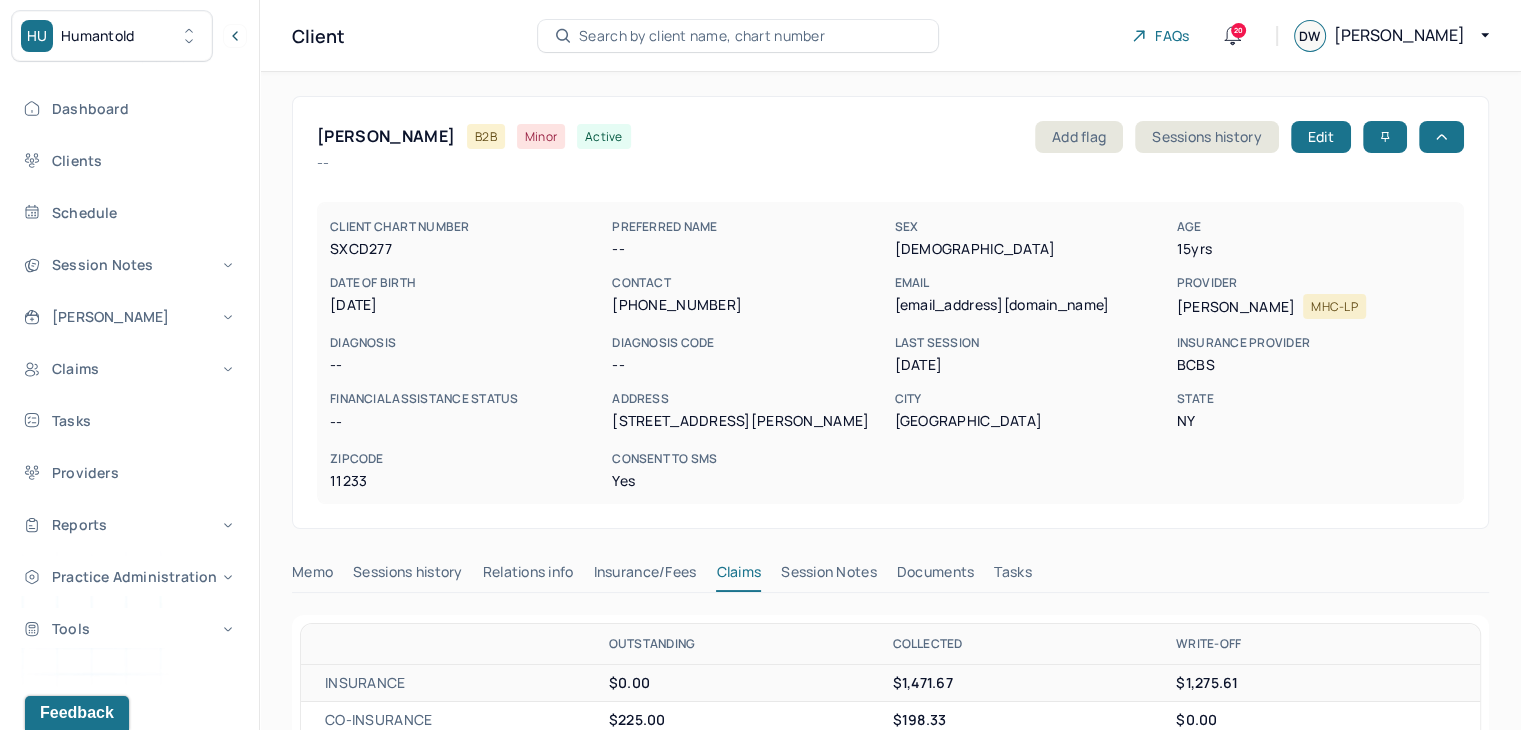 click on "Search by client name, chart number" at bounding box center (702, 36) 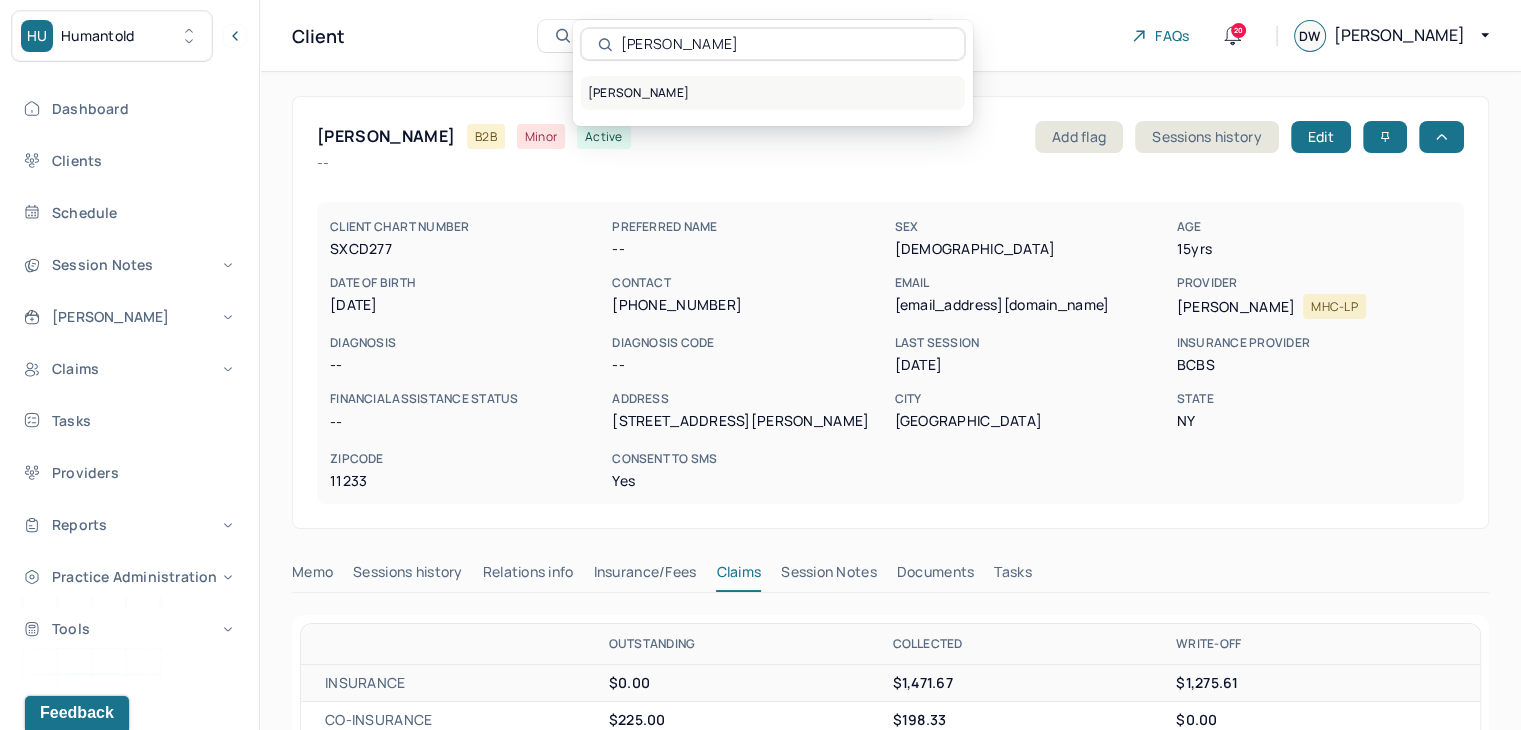 type on "Jacqueline Taveras" 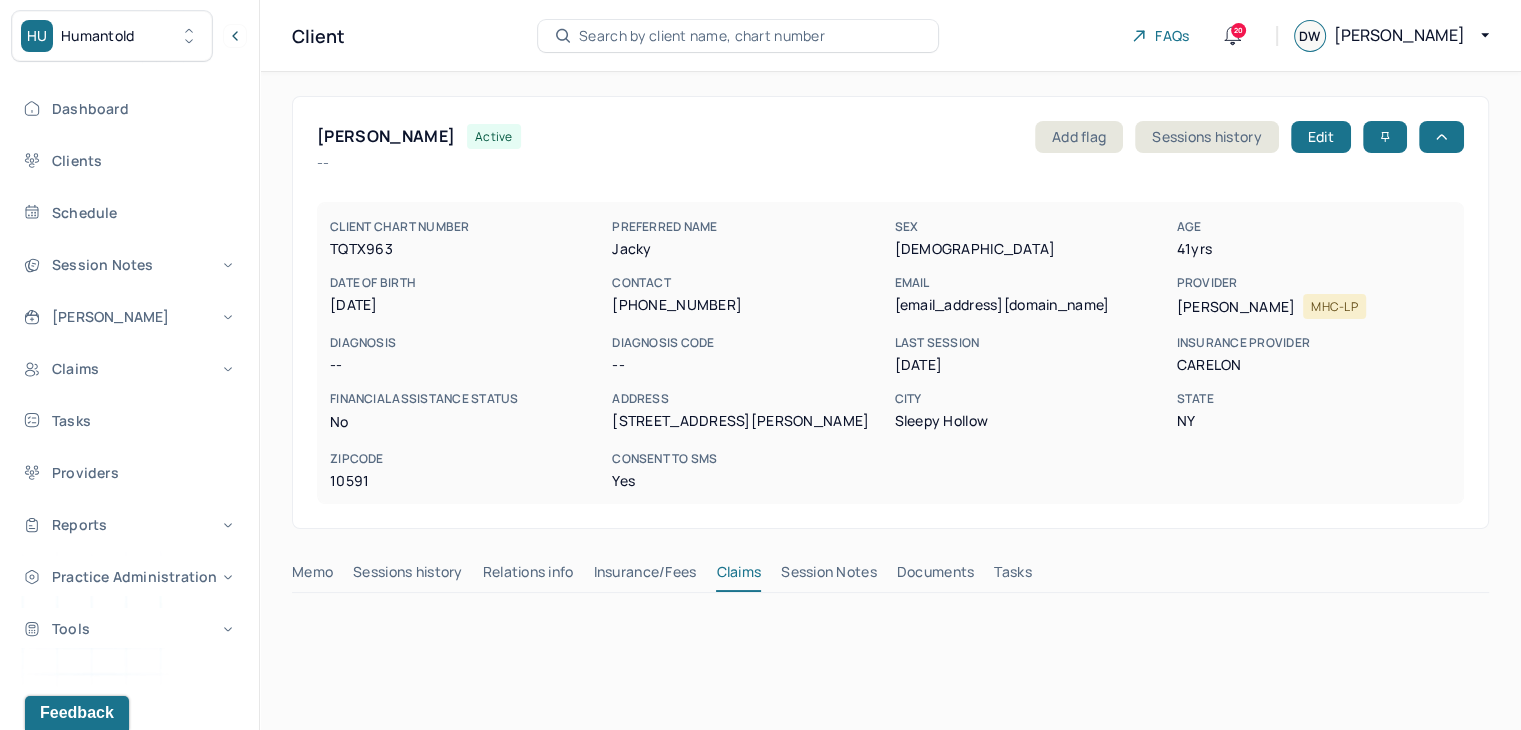 scroll, scrollTop: 500, scrollLeft: 0, axis: vertical 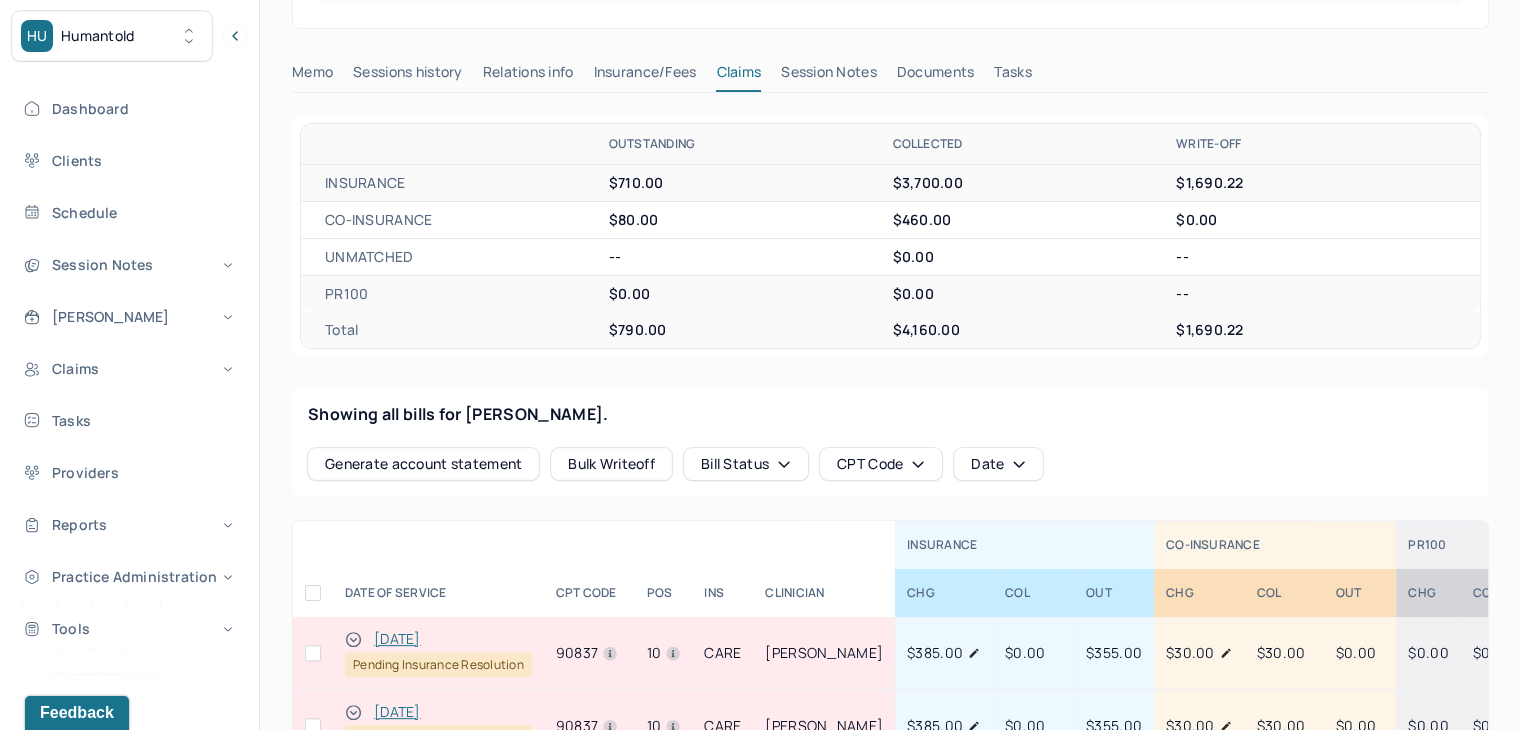 click on "Memo     Sessions history     Relations info     Insurance/Fees     Claims     Session Notes     Documents     Tasks" at bounding box center [890, 77] 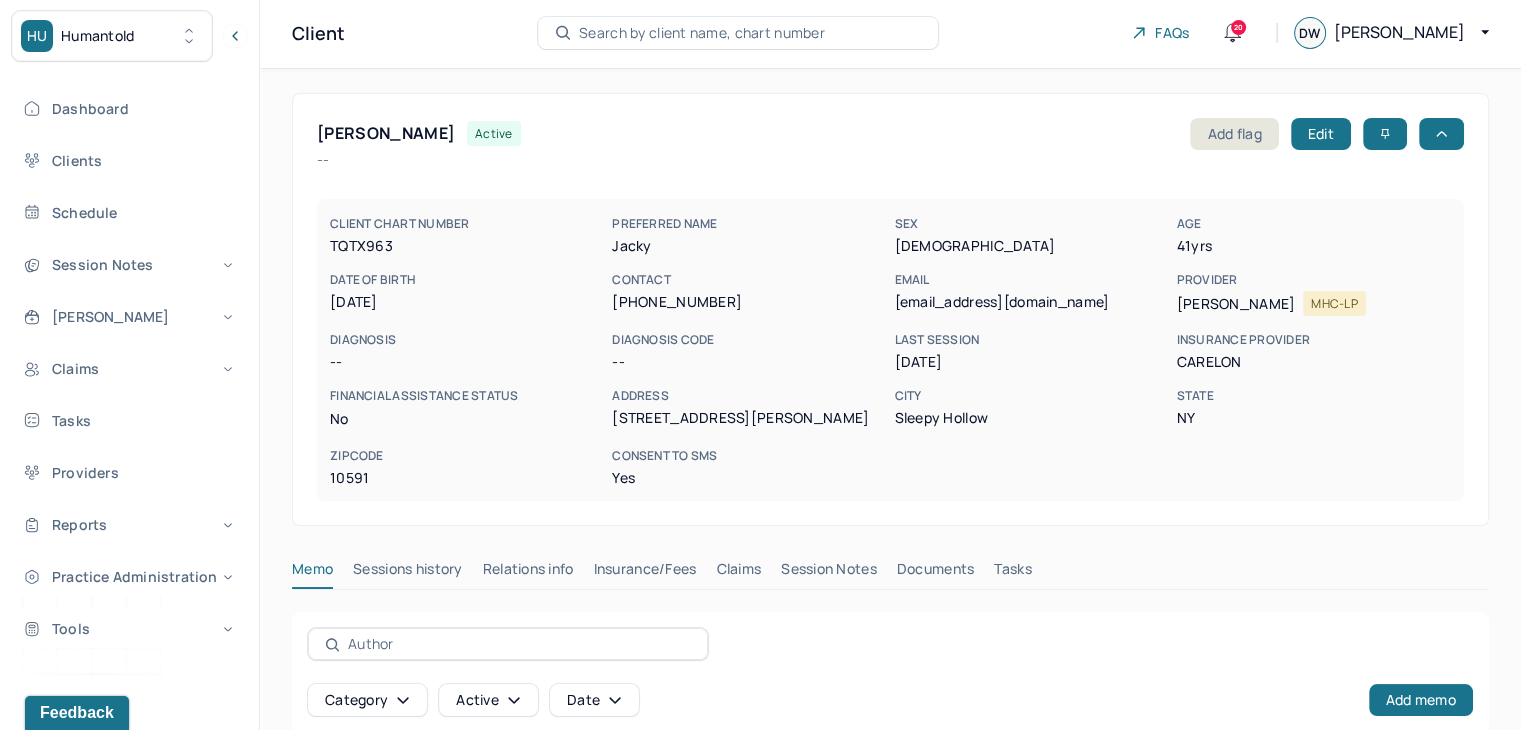 scroll, scrollTop: 0, scrollLeft: 0, axis: both 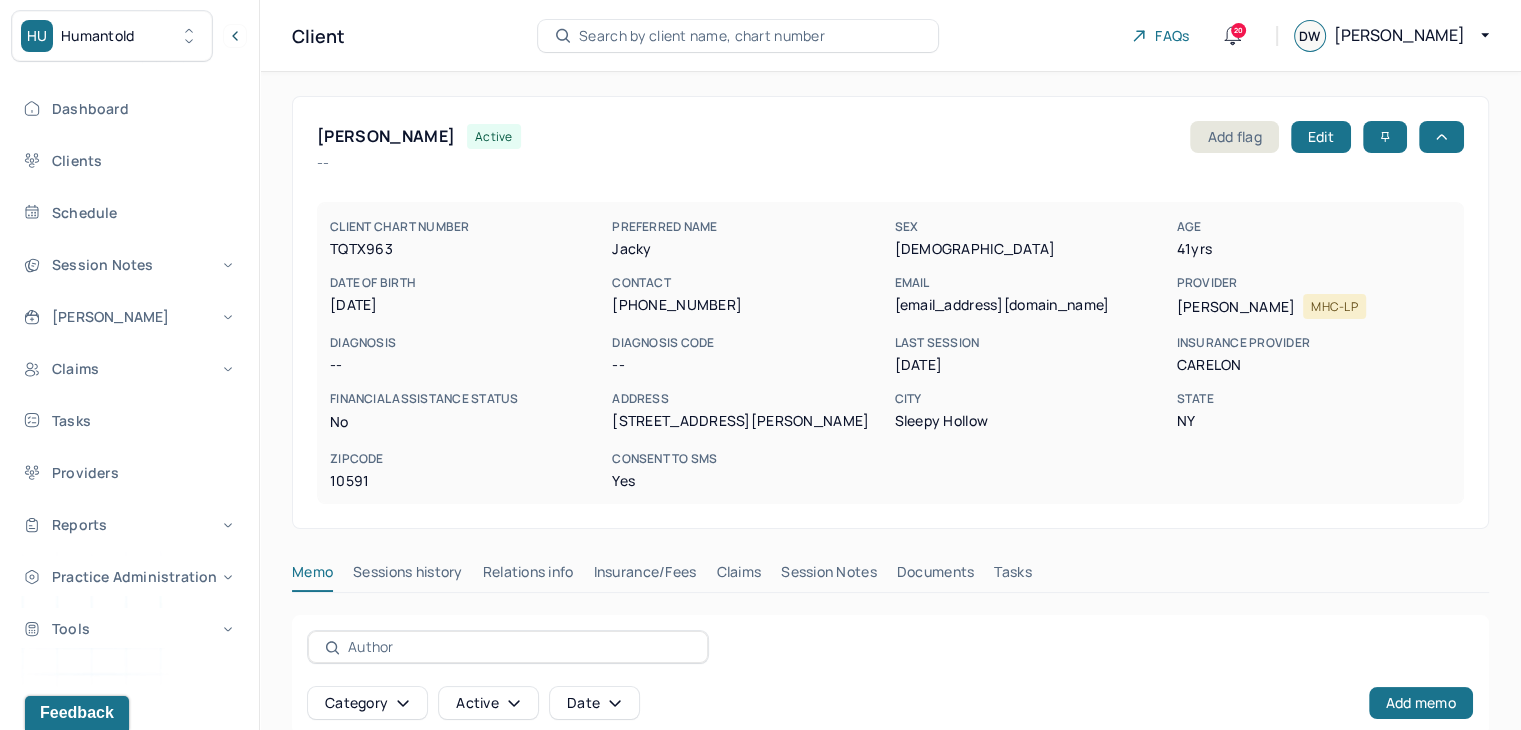 click on "Search by client name, chart number" at bounding box center (702, 36) 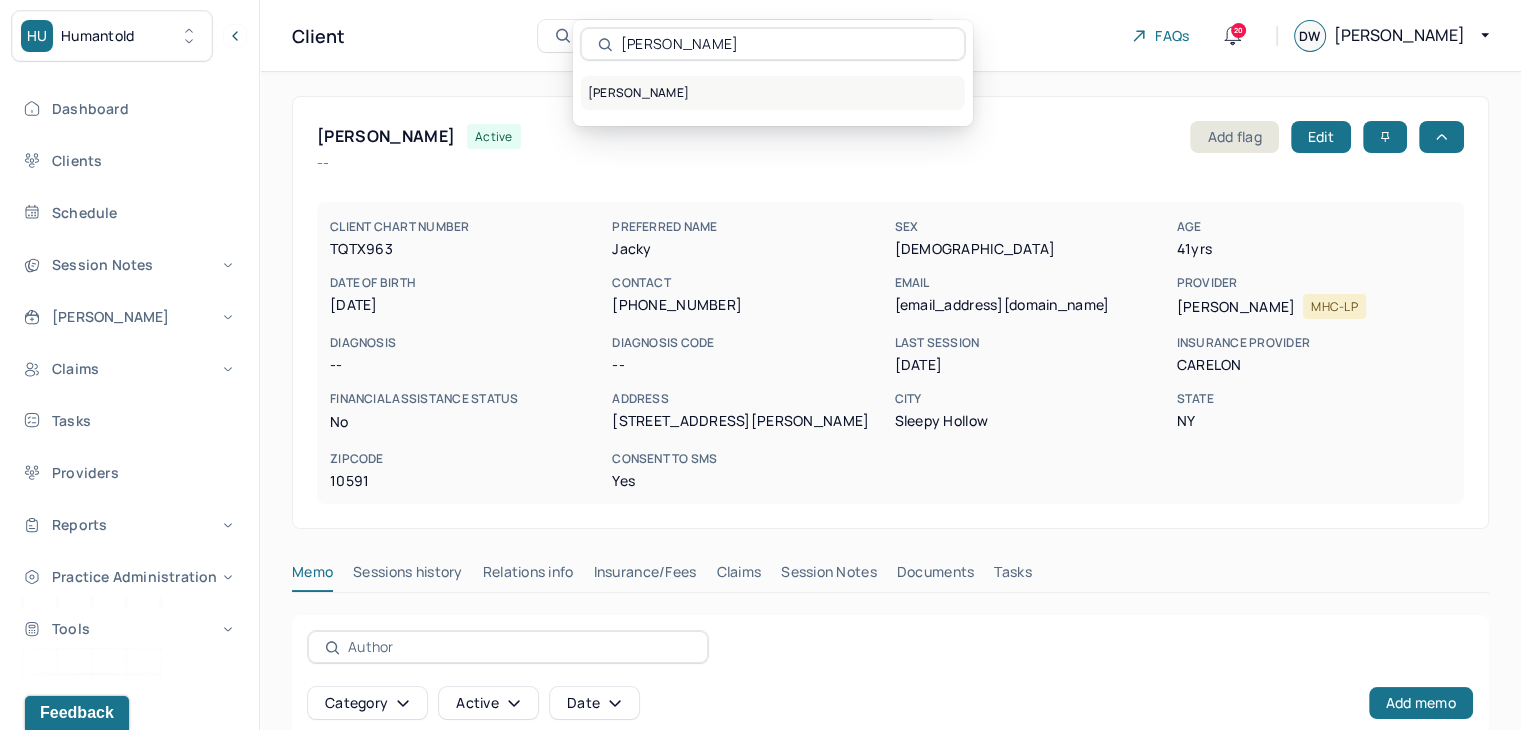 type on "Amanda Braynack" 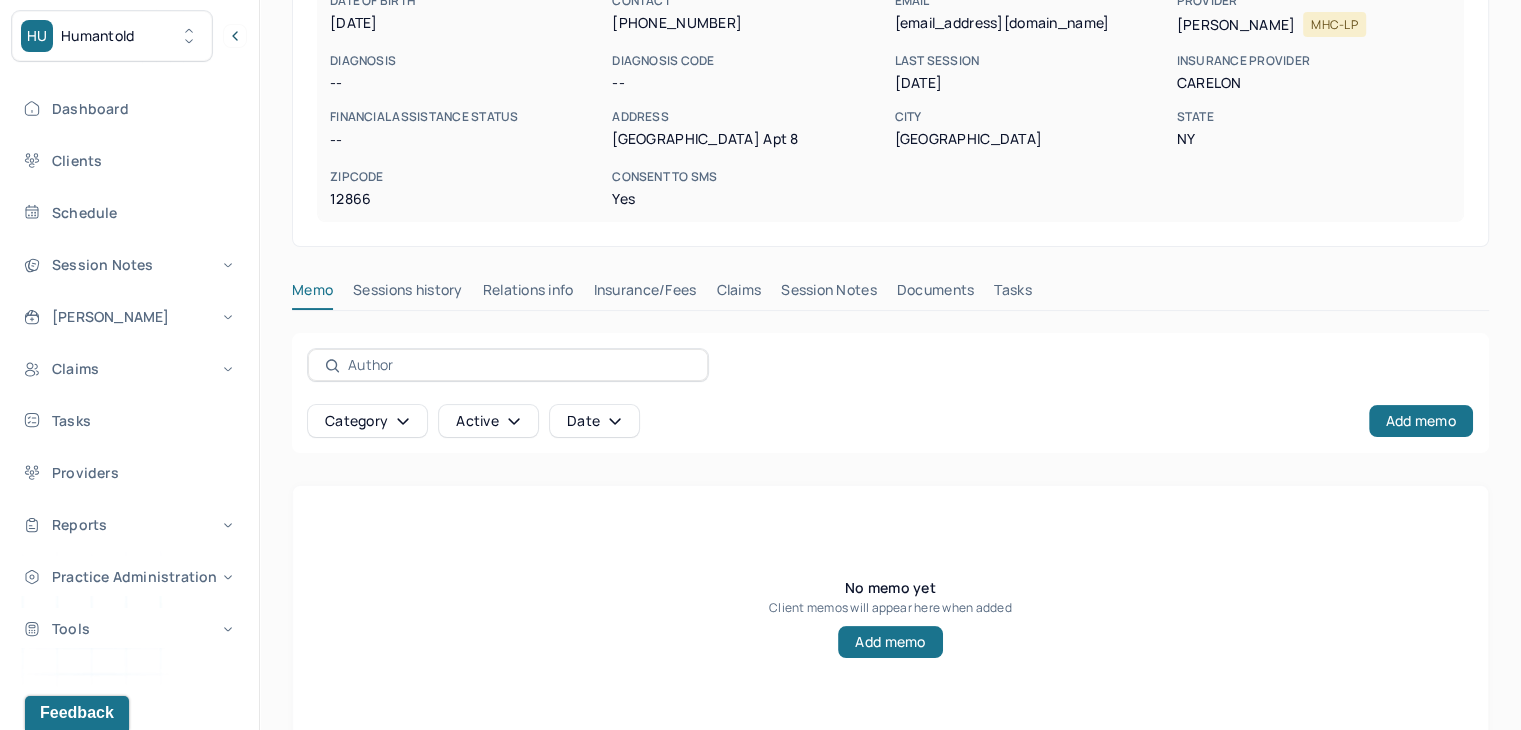 scroll, scrollTop: 325, scrollLeft: 0, axis: vertical 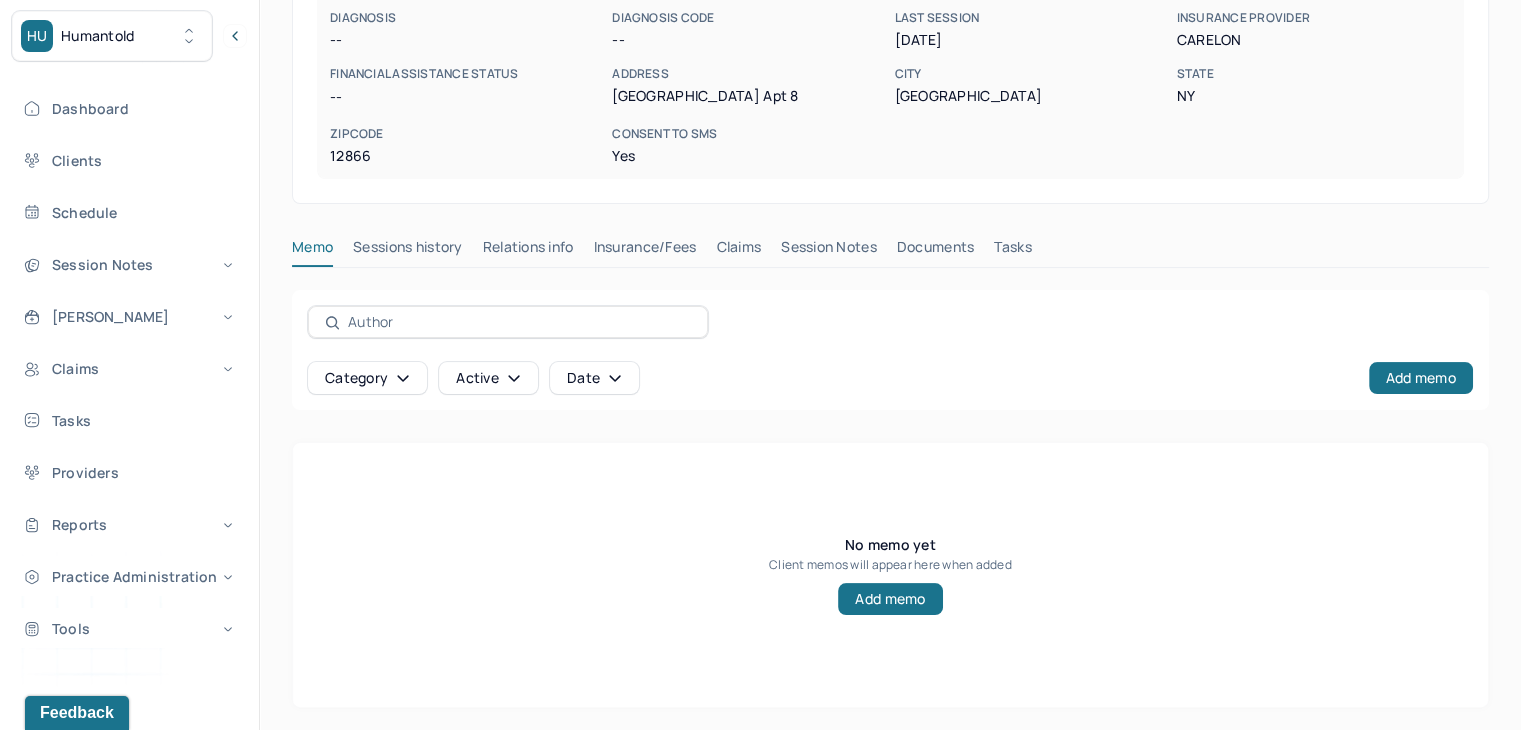click on "Claims" at bounding box center [738, 251] 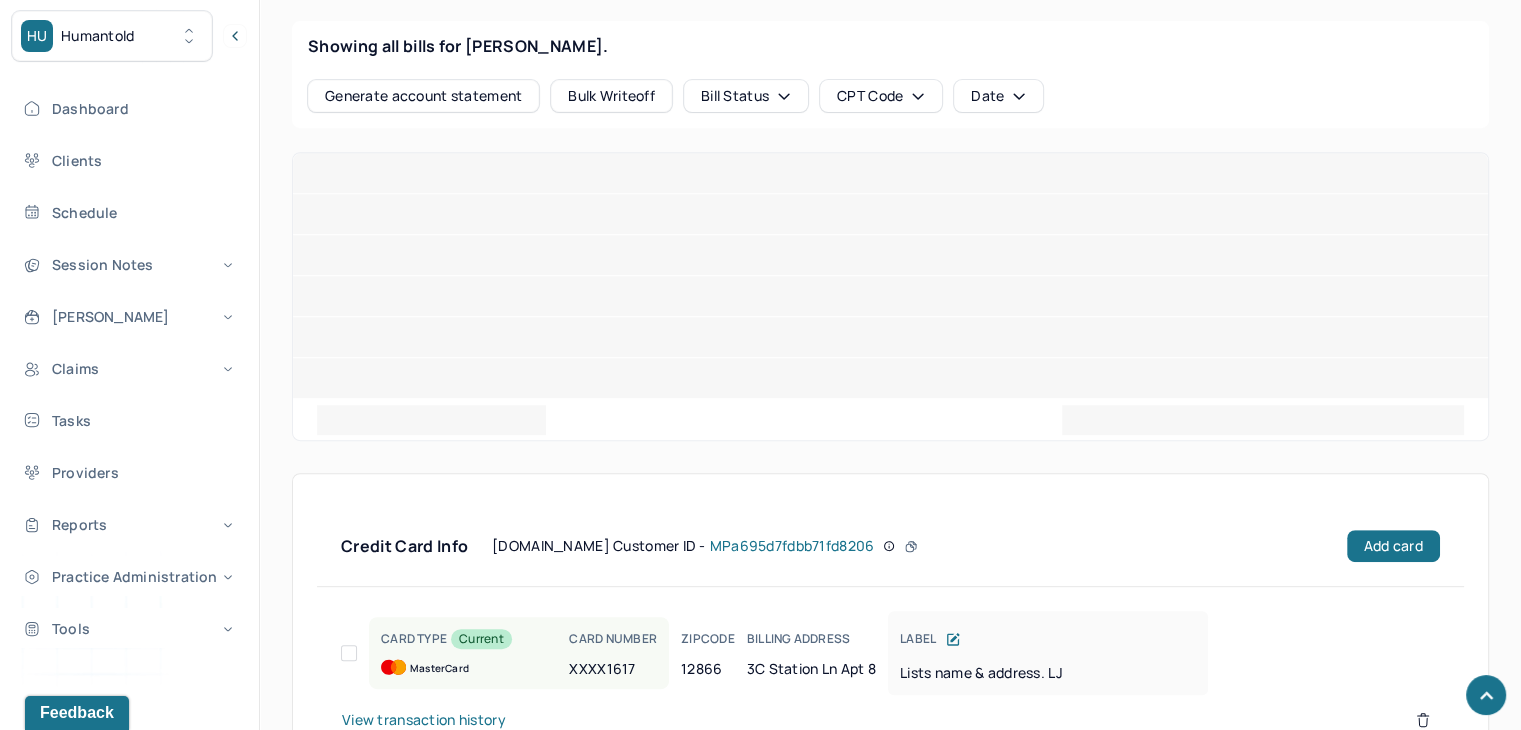 scroll, scrollTop: 867, scrollLeft: 0, axis: vertical 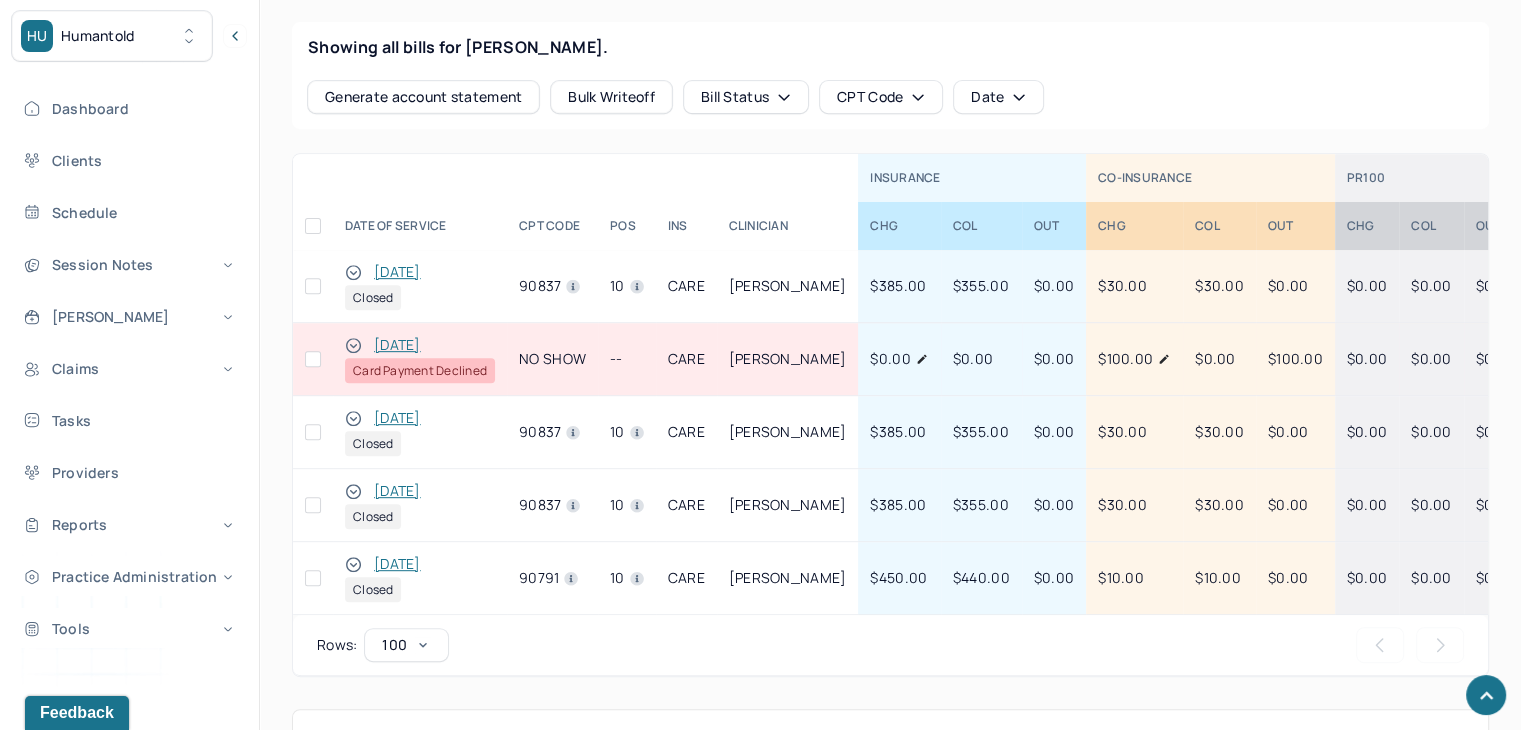 click at bounding box center (313, 359) 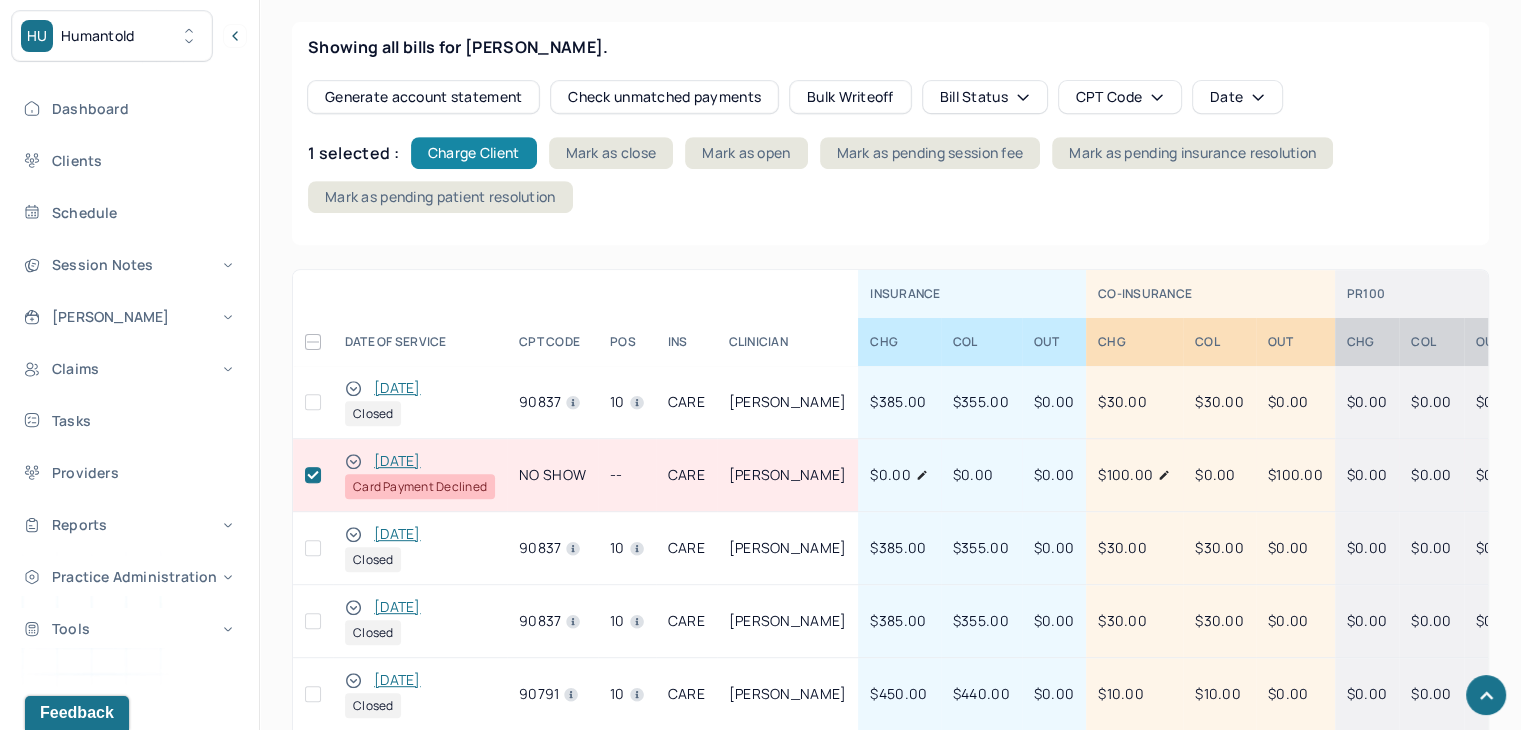 click on "Charge Client" at bounding box center [474, 153] 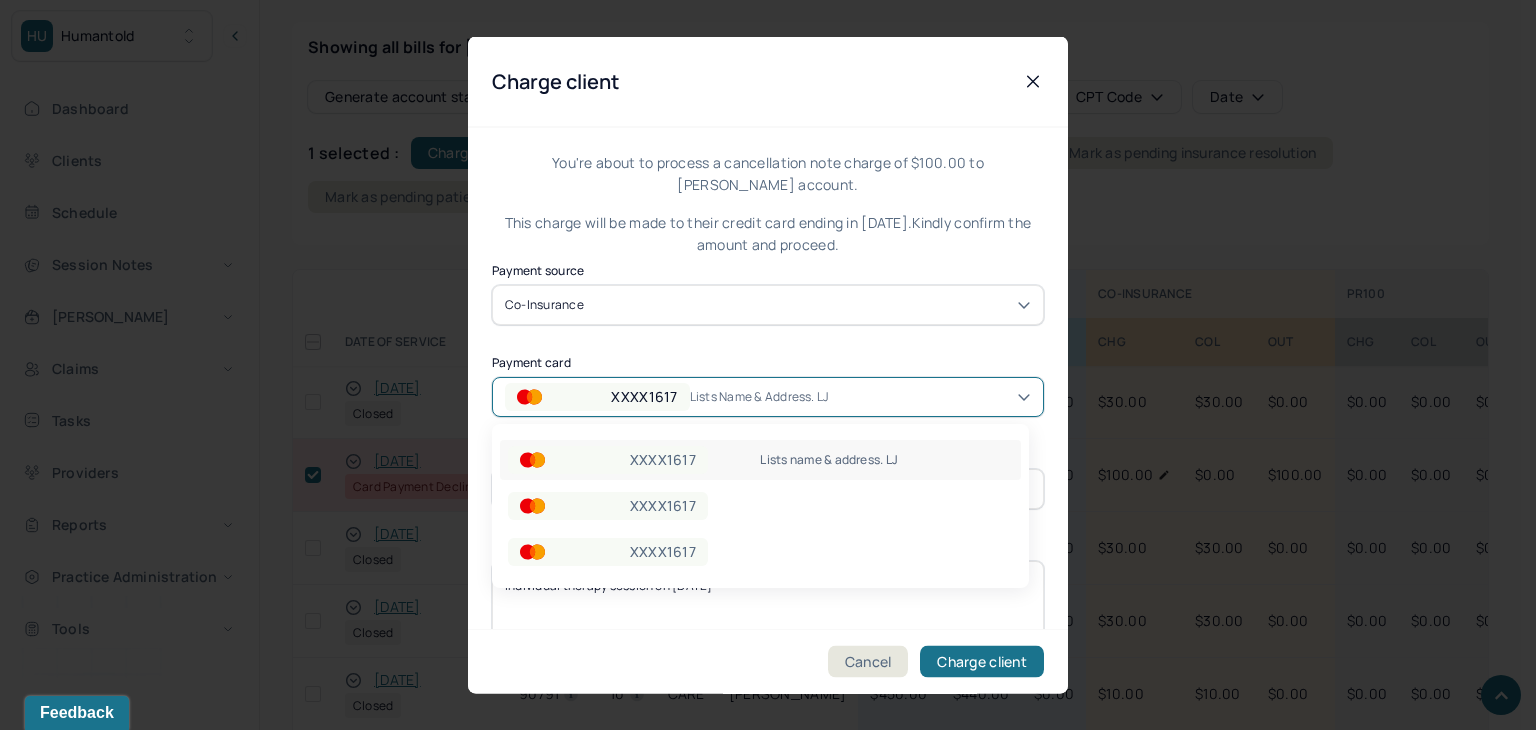 click on "XXXX1617 Lists name & address. LJ" at bounding box center [768, 396] 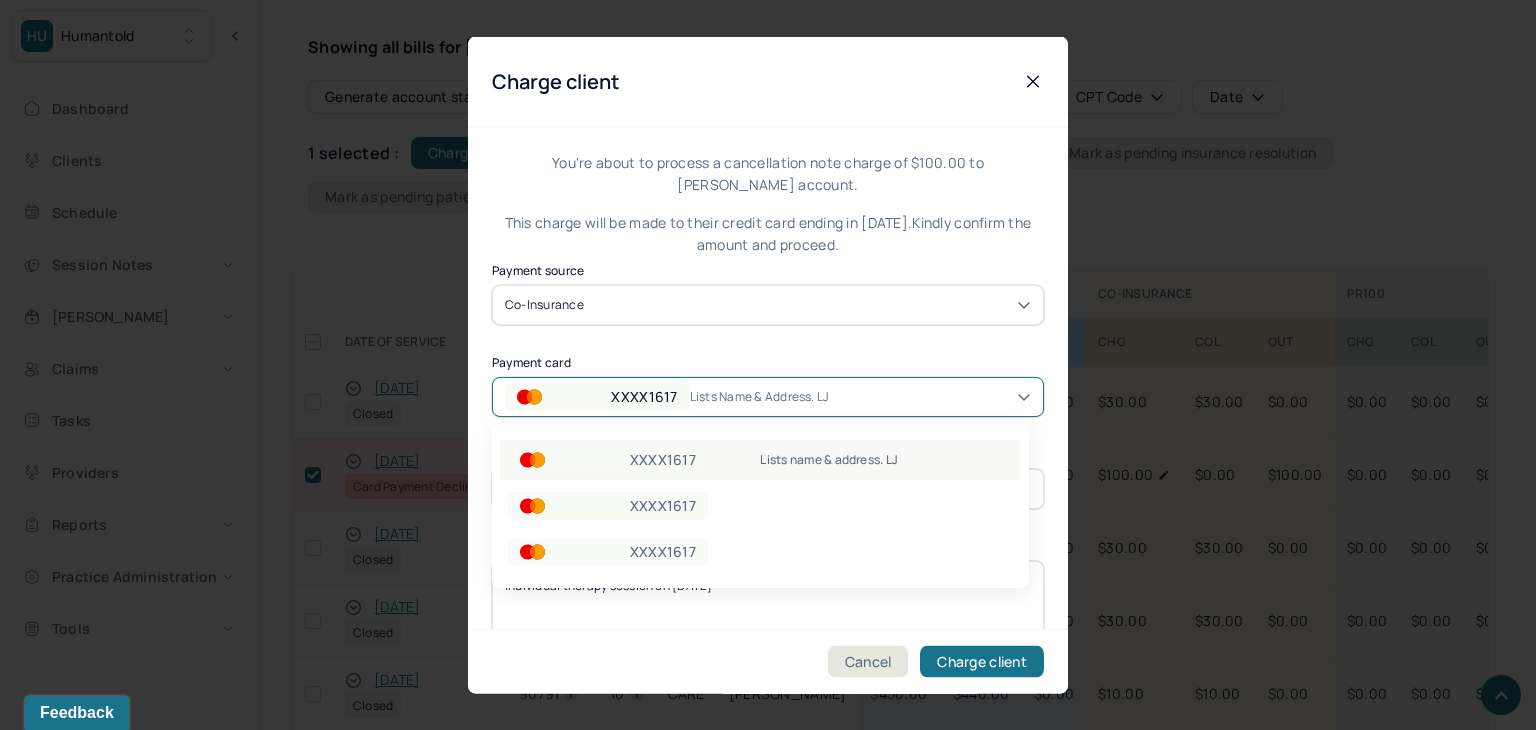 click on "XXXX1617" at bounding box center [663, 460] 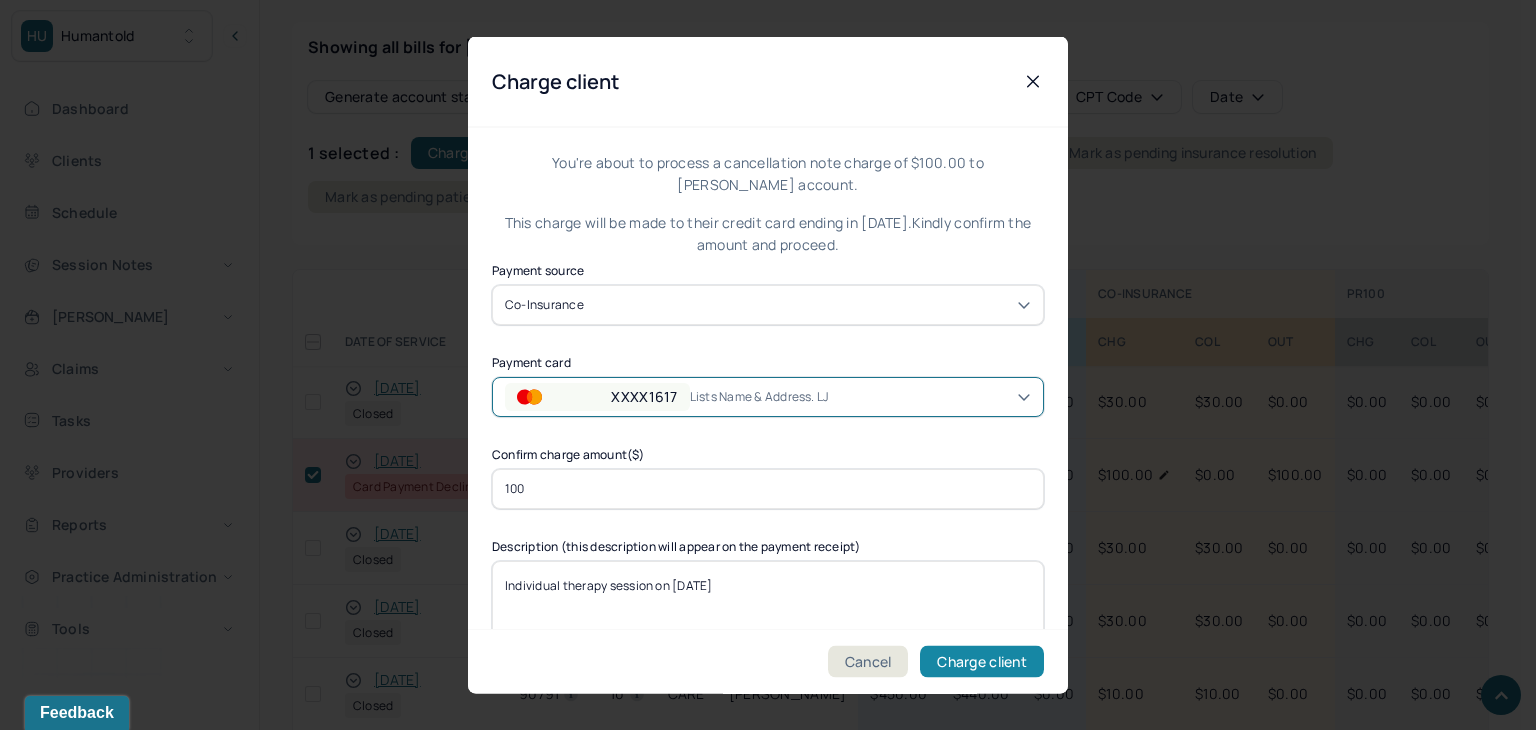click on "Charge client" at bounding box center (982, 662) 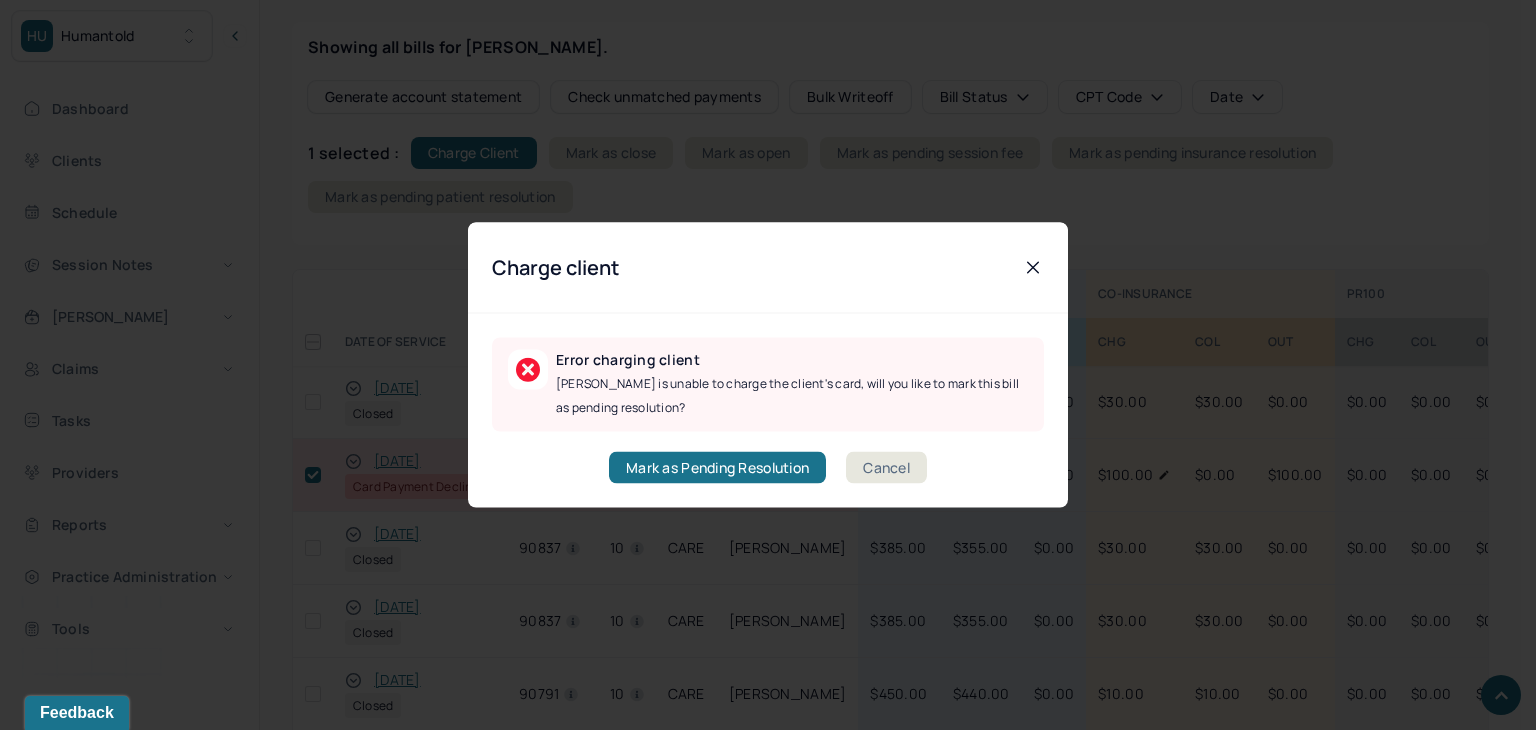 click on "Cancel" at bounding box center [886, 468] 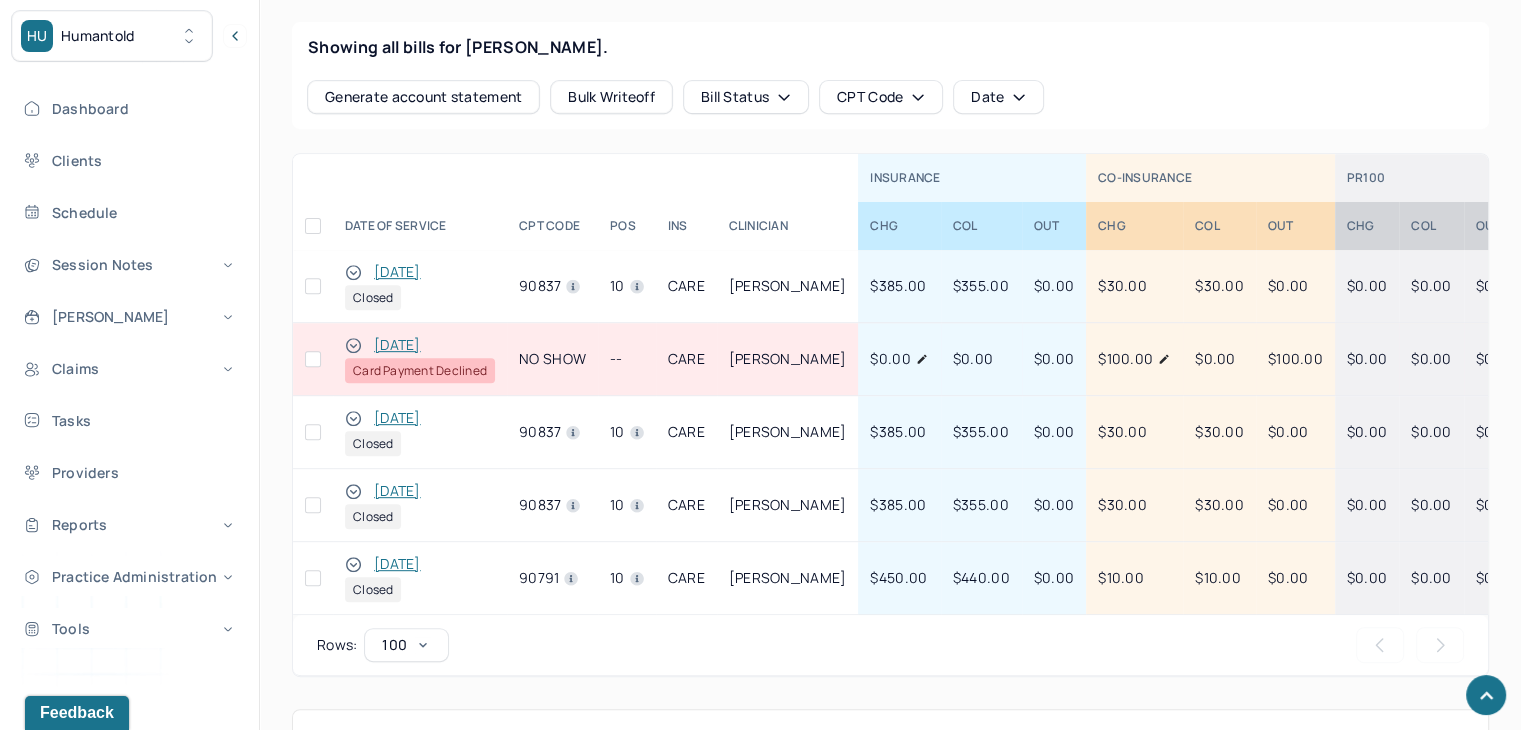 click at bounding box center (313, 359) 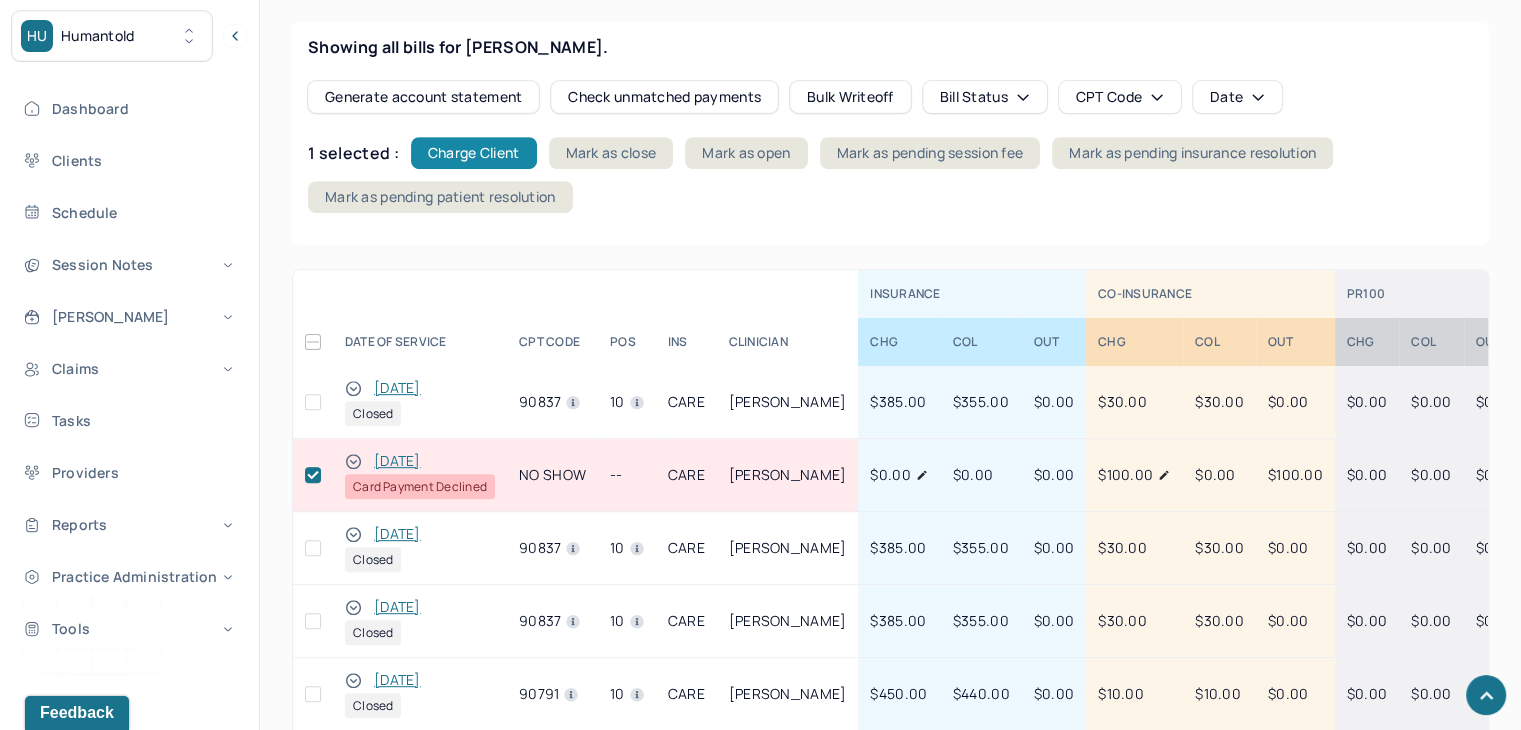 click on "Charge Client" at bounding box center [474, 153] 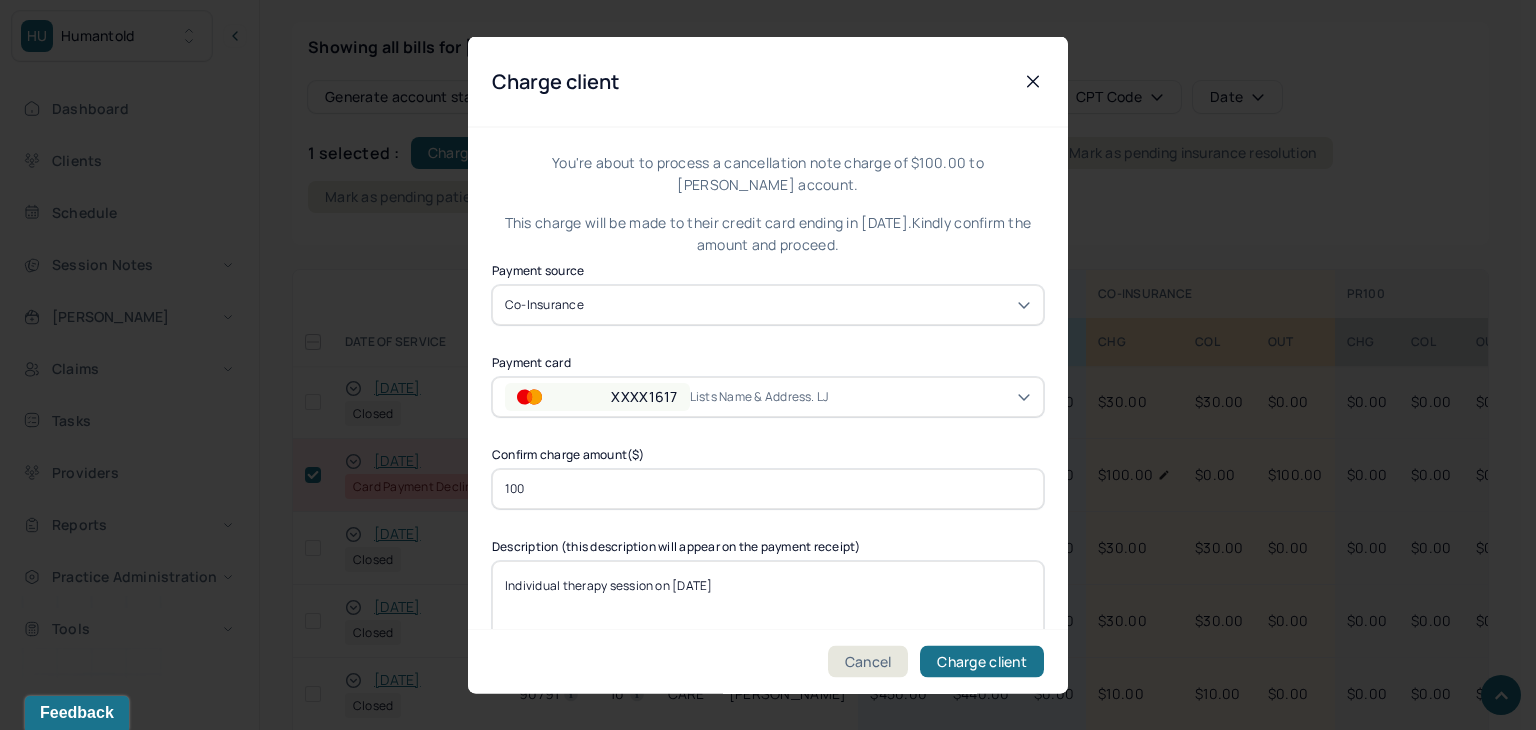 drag, startPoint x: 596, startPoint y: 486, endPoint x: 452, endPoint y: 483, distance: 144.03125 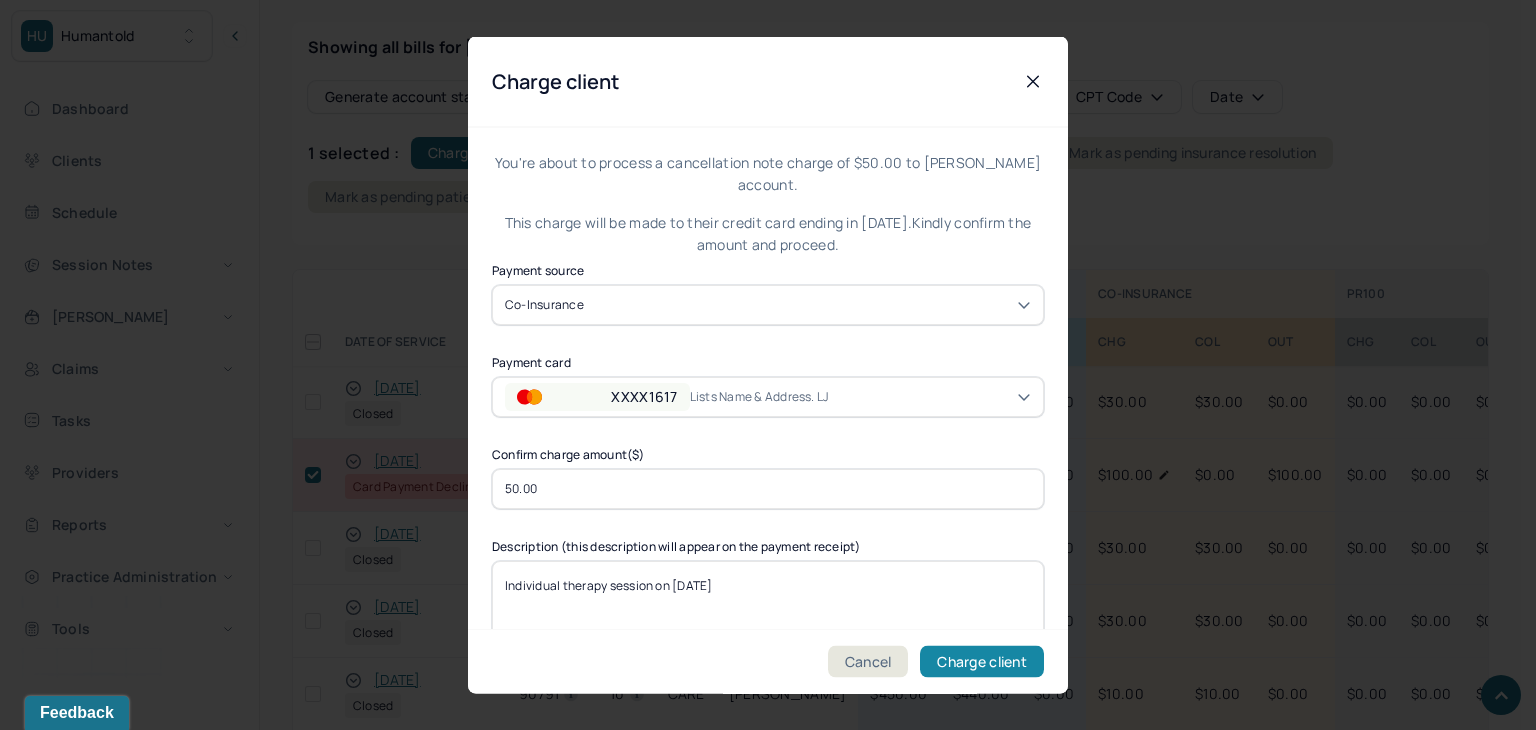 type on "50.00" 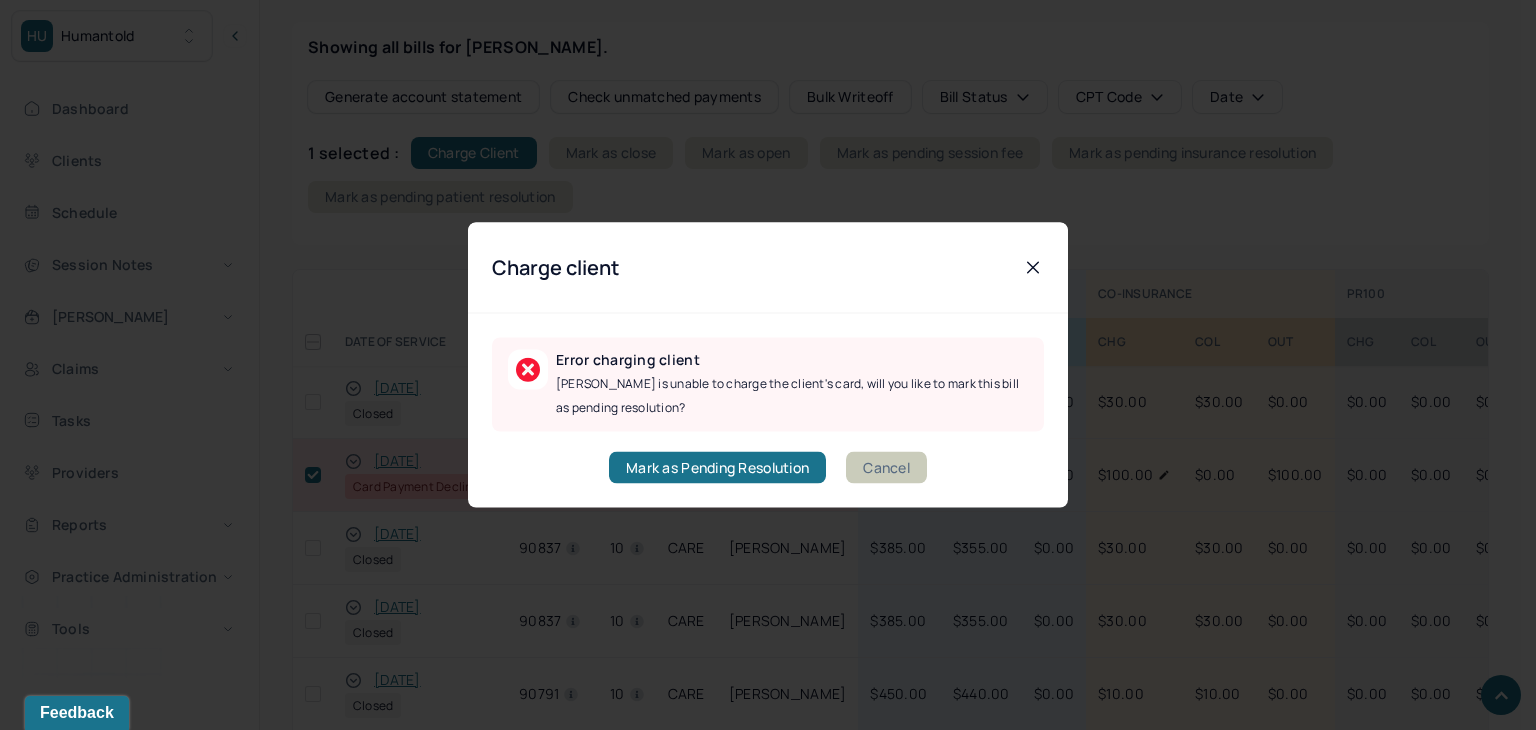 click on "Cancel" at bounding box center [886, 468] 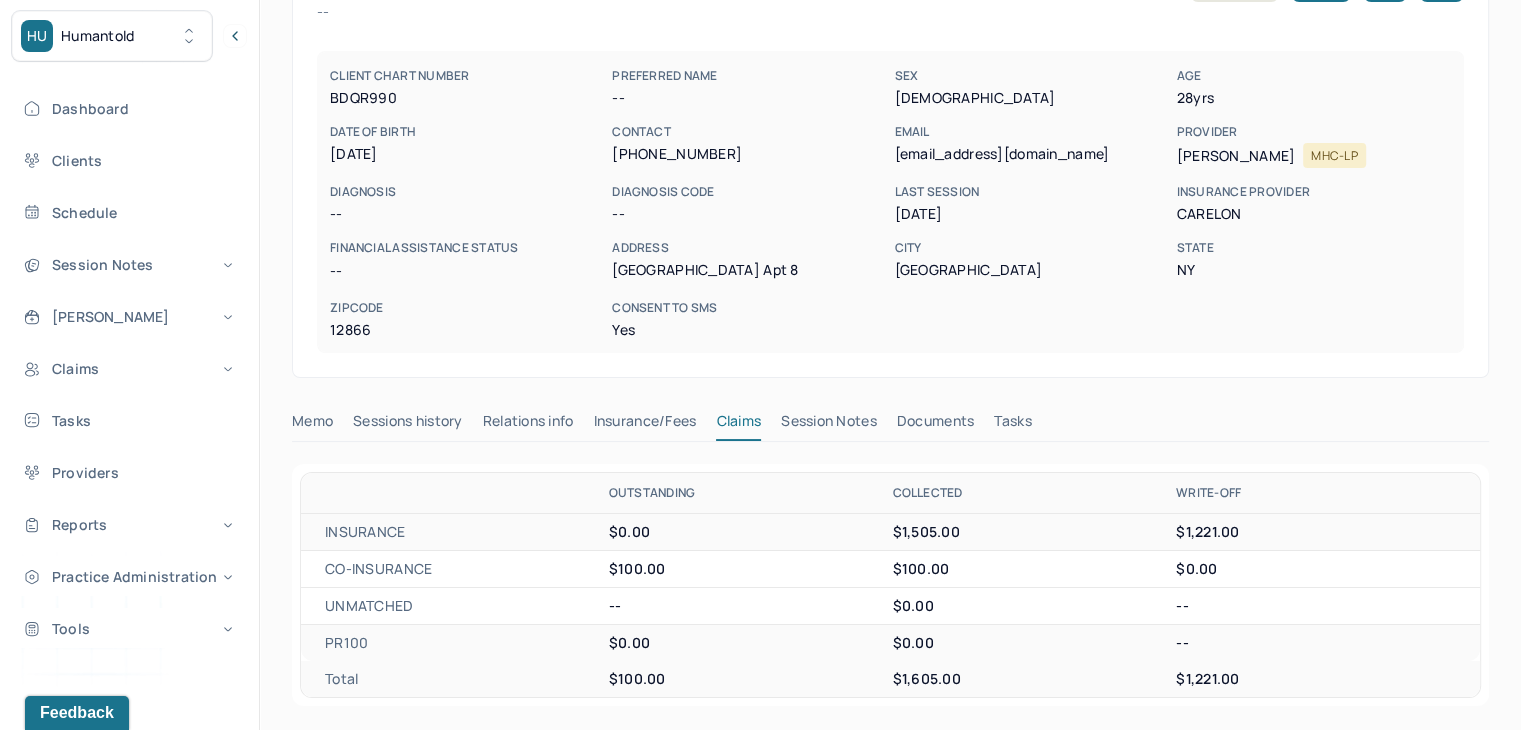 scroll, scrollTop: 0, scrollLeft: 0, axis: both 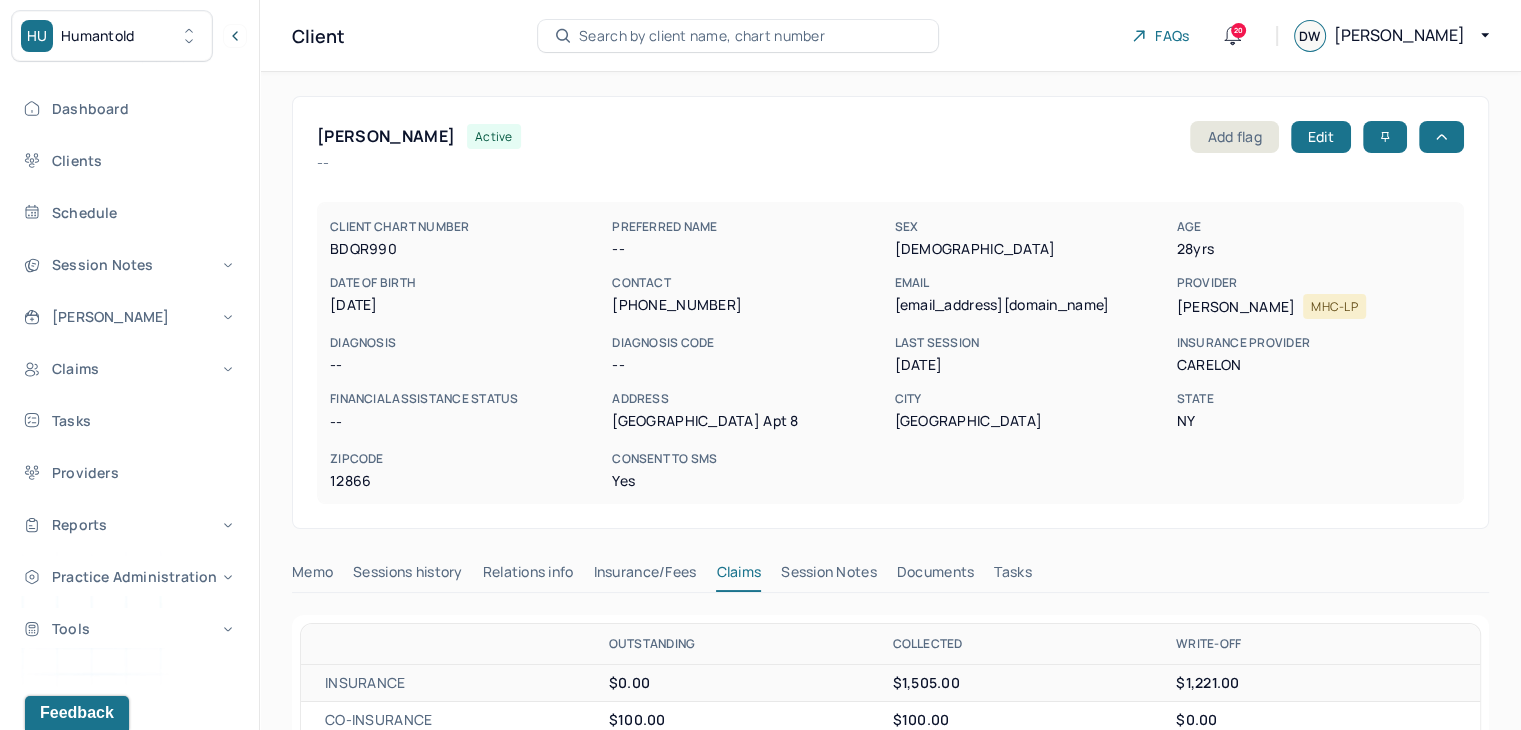 click on "Search by client name, chart number" at bounding box center (702, 36) 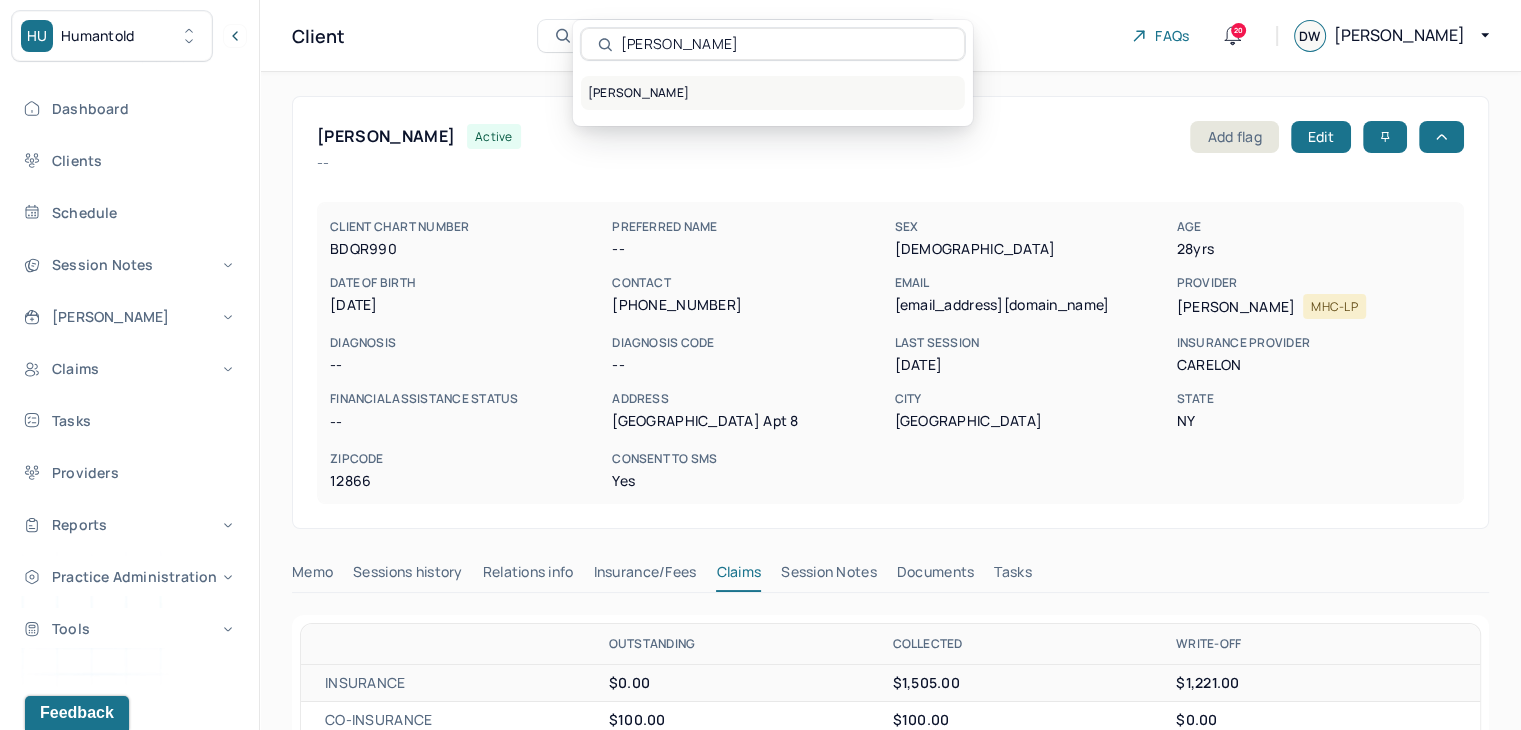 type on "Alena Banks" 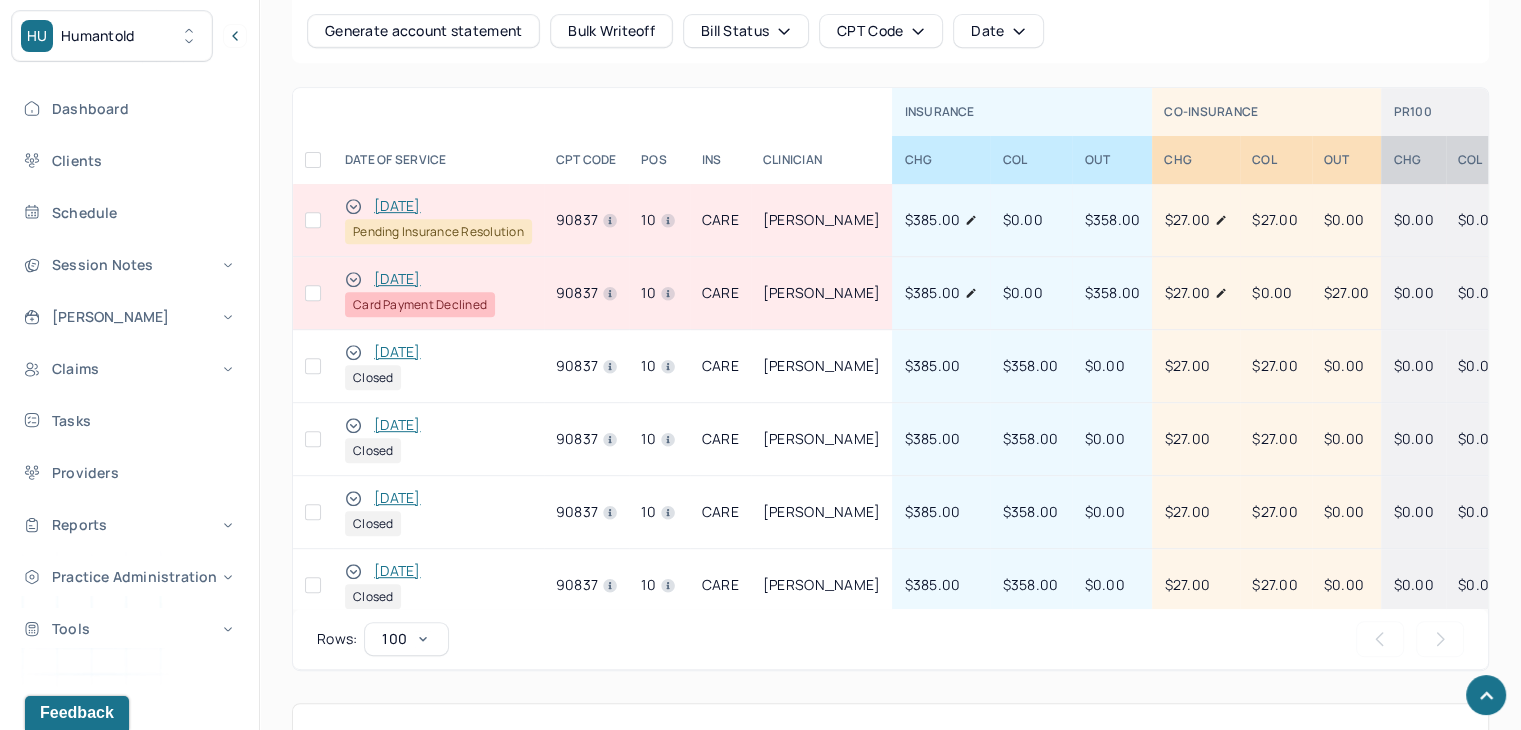 scroll, scrollTop: 800, scrollLeft: 0, axis: vertical 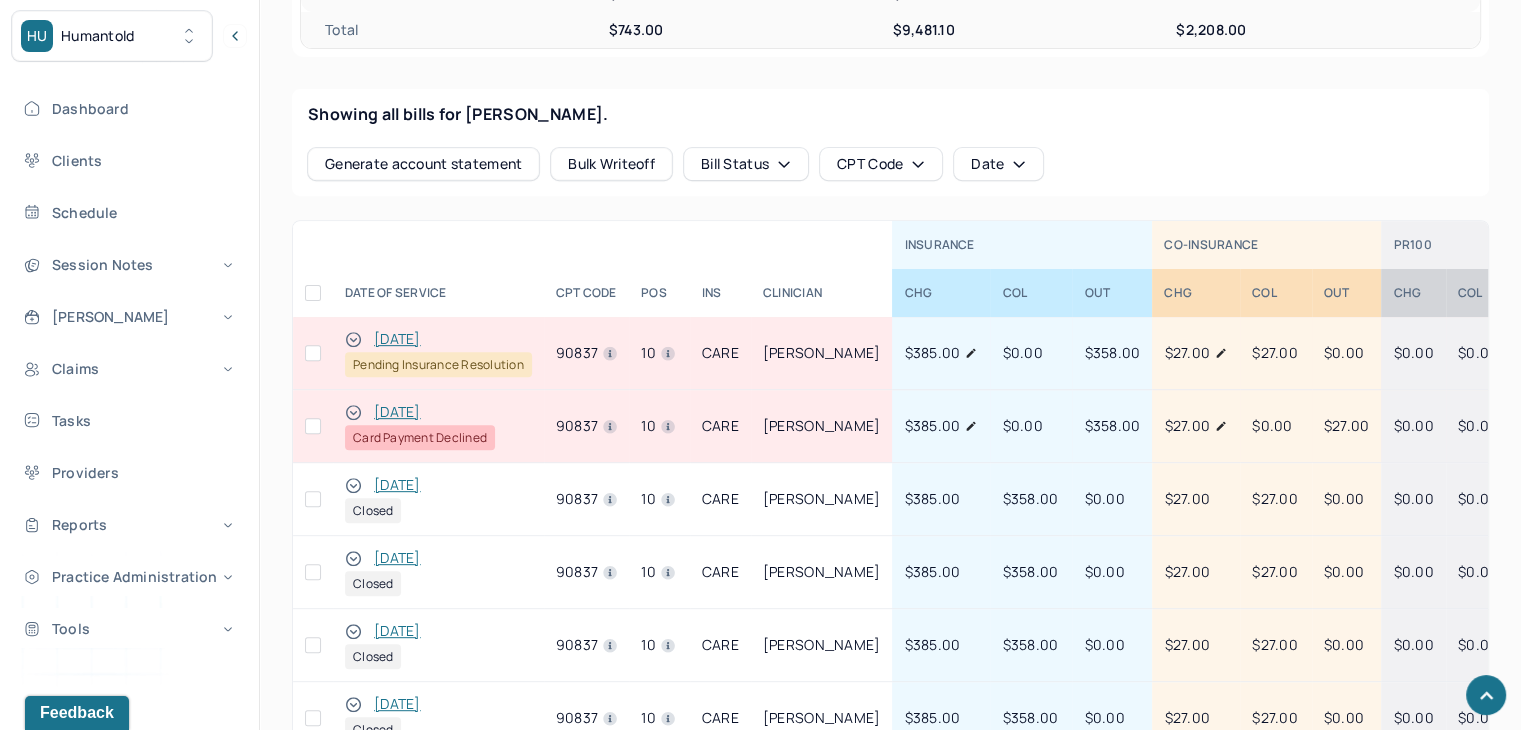 click 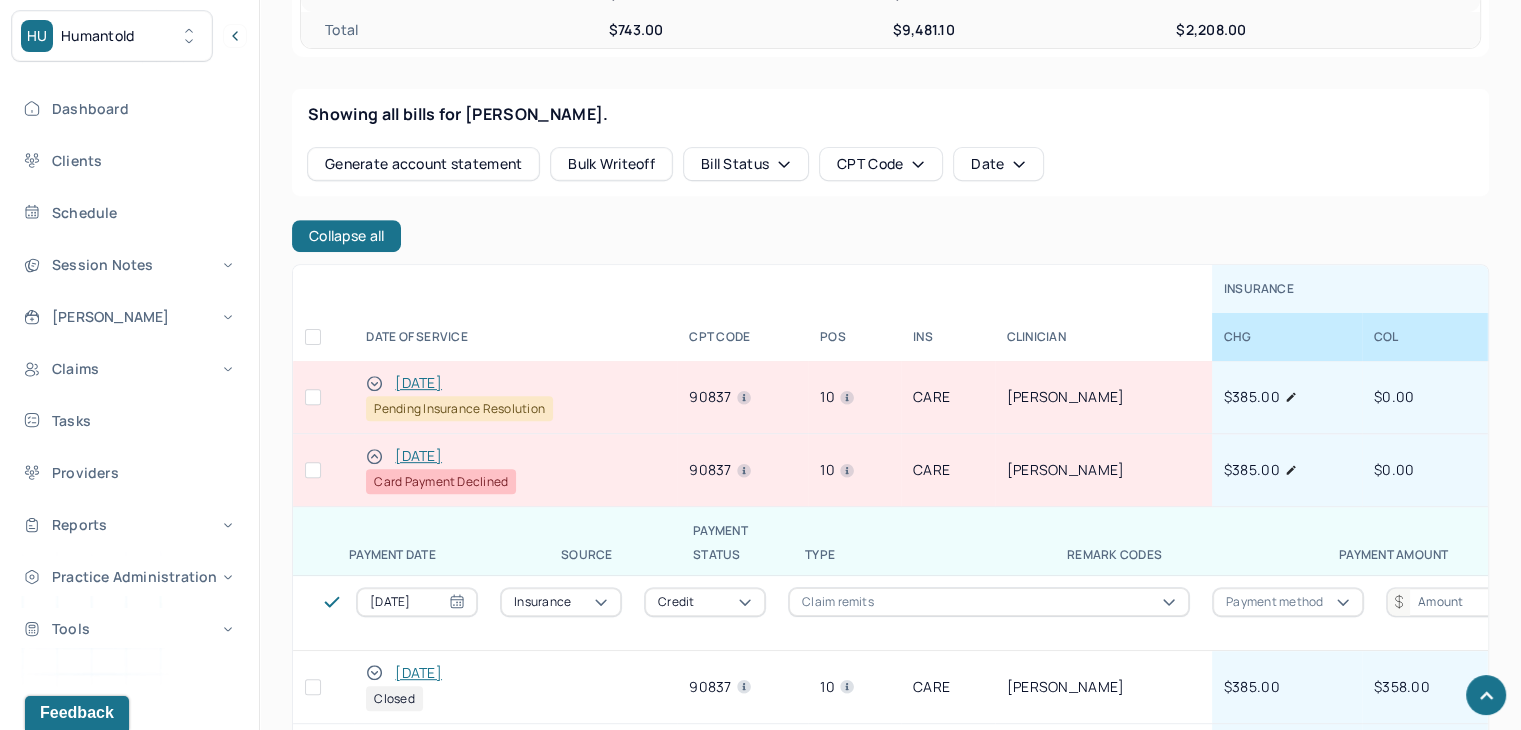 click at bounding box center (313, 470) 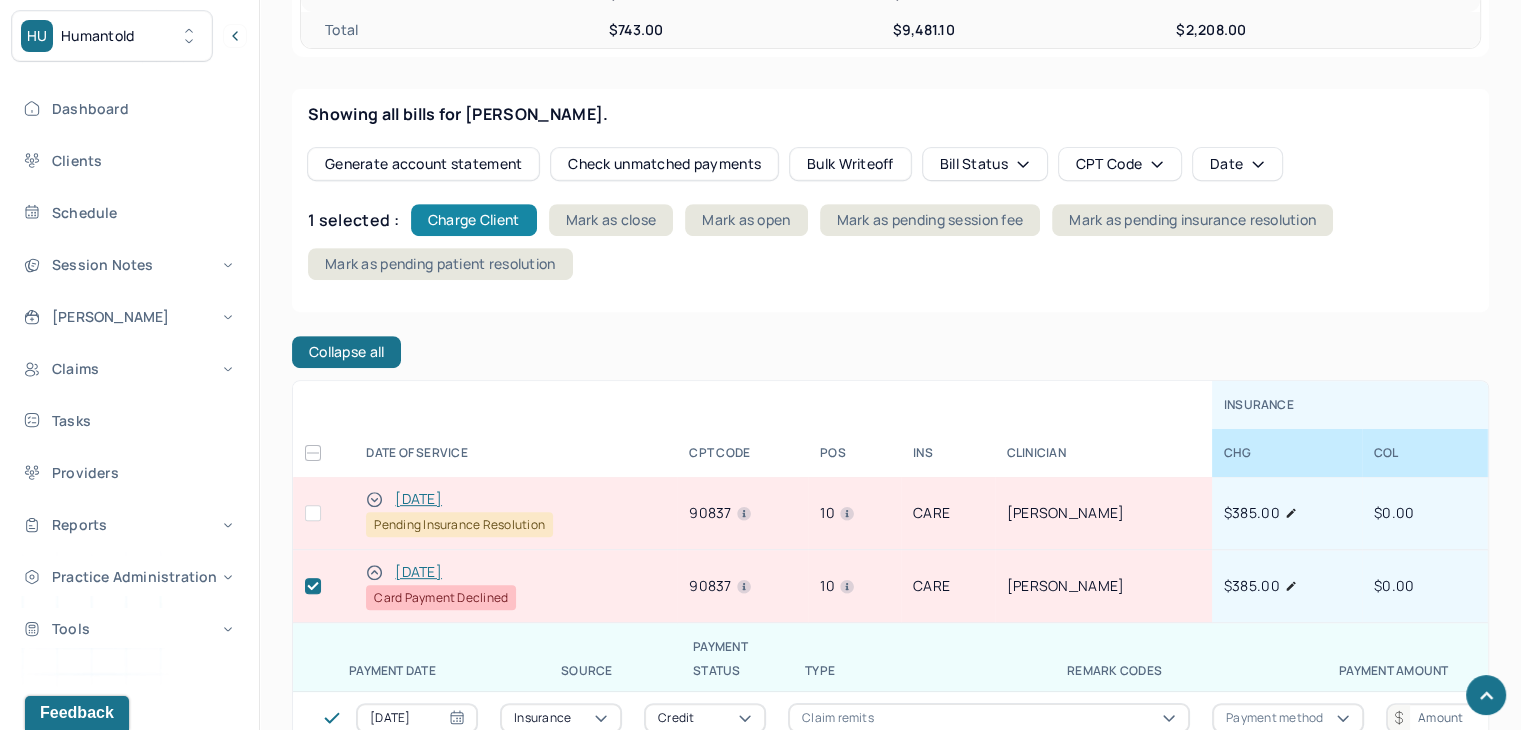 click on "Charge Client" at bounding box center (474, 220) 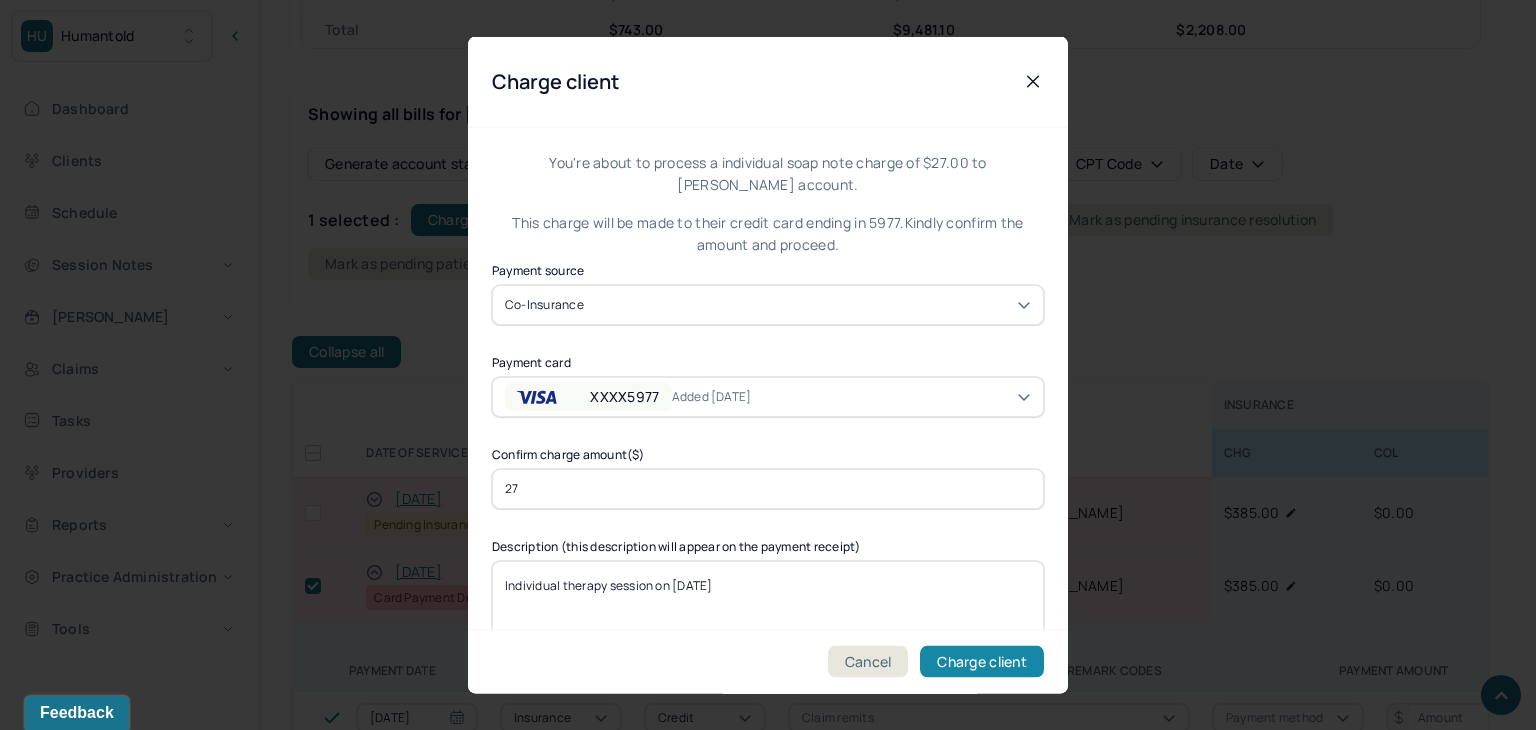 click on "Charge client" at bounding box center [982, 662] 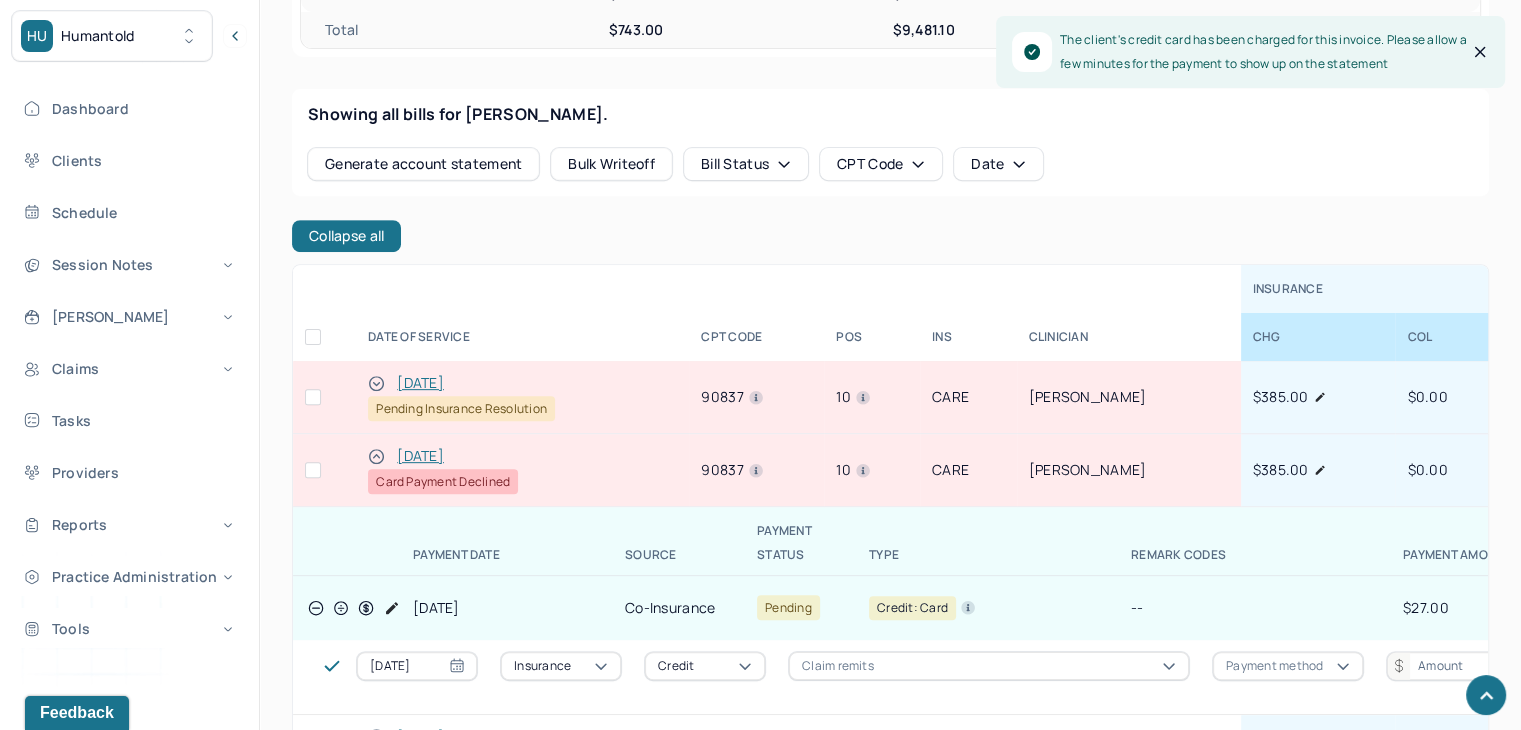 click at bounding box center (313, 470) 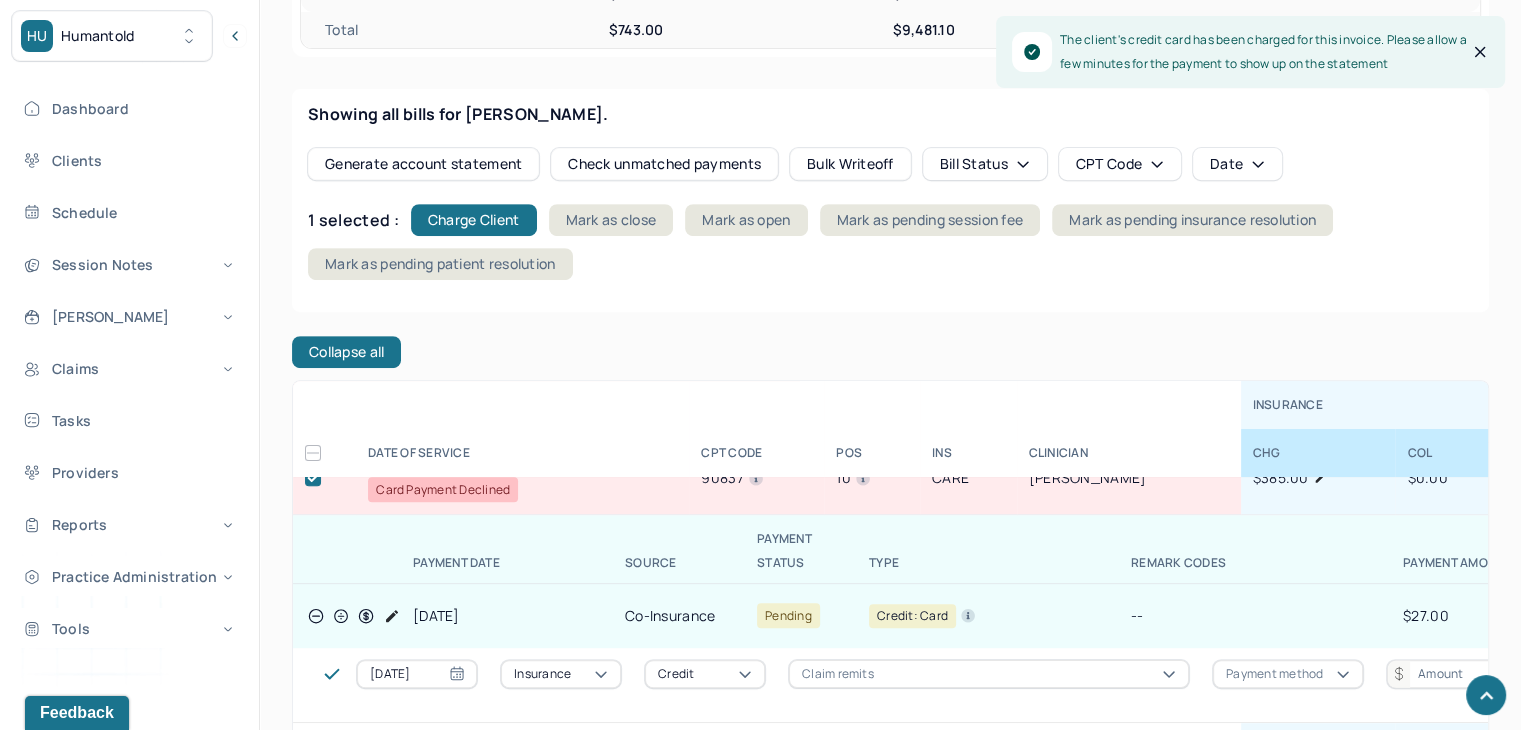 scroll, scrollTop: 0, scrollLeft: 0, axis: both 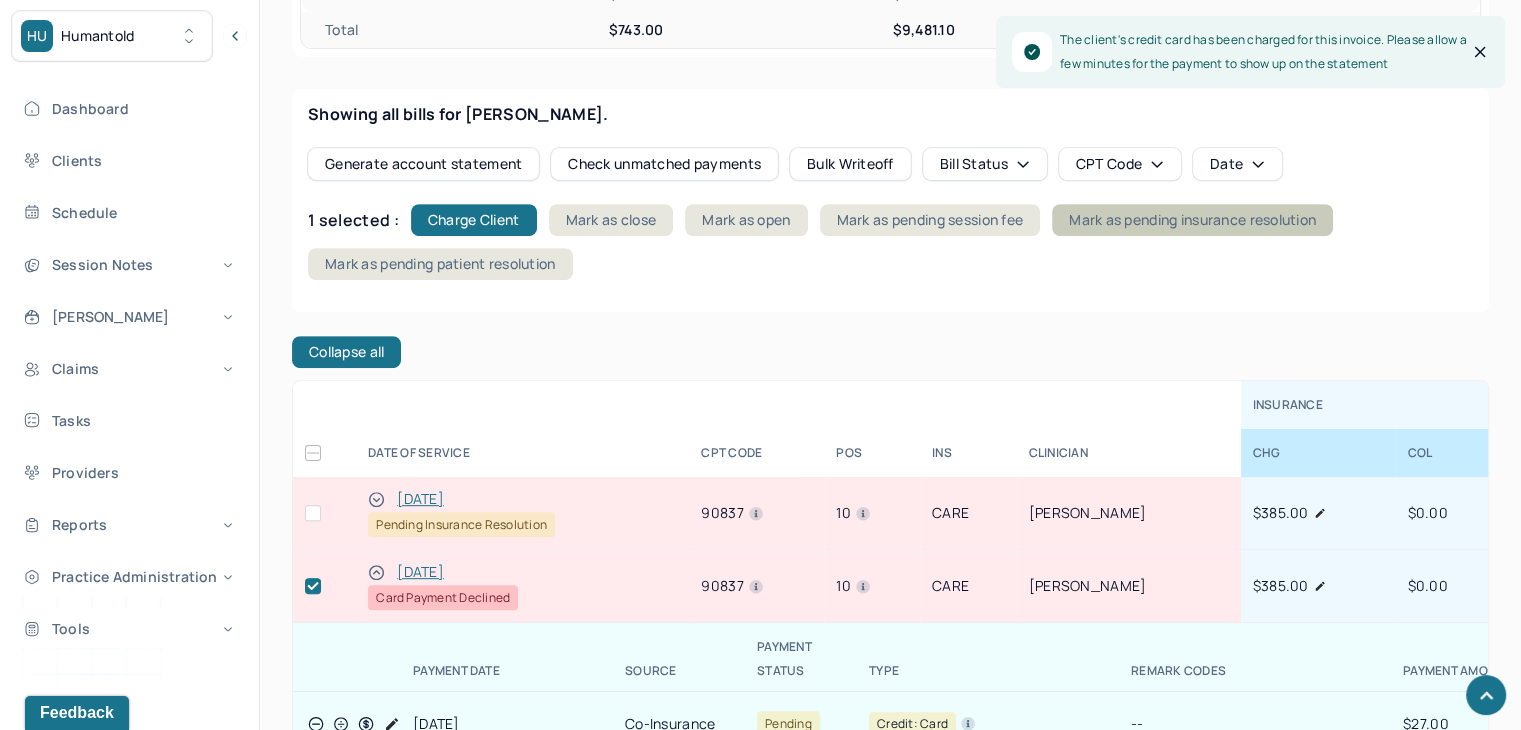 click on "Mark as pending insurance resolution" at bounding box center (1192, 220) 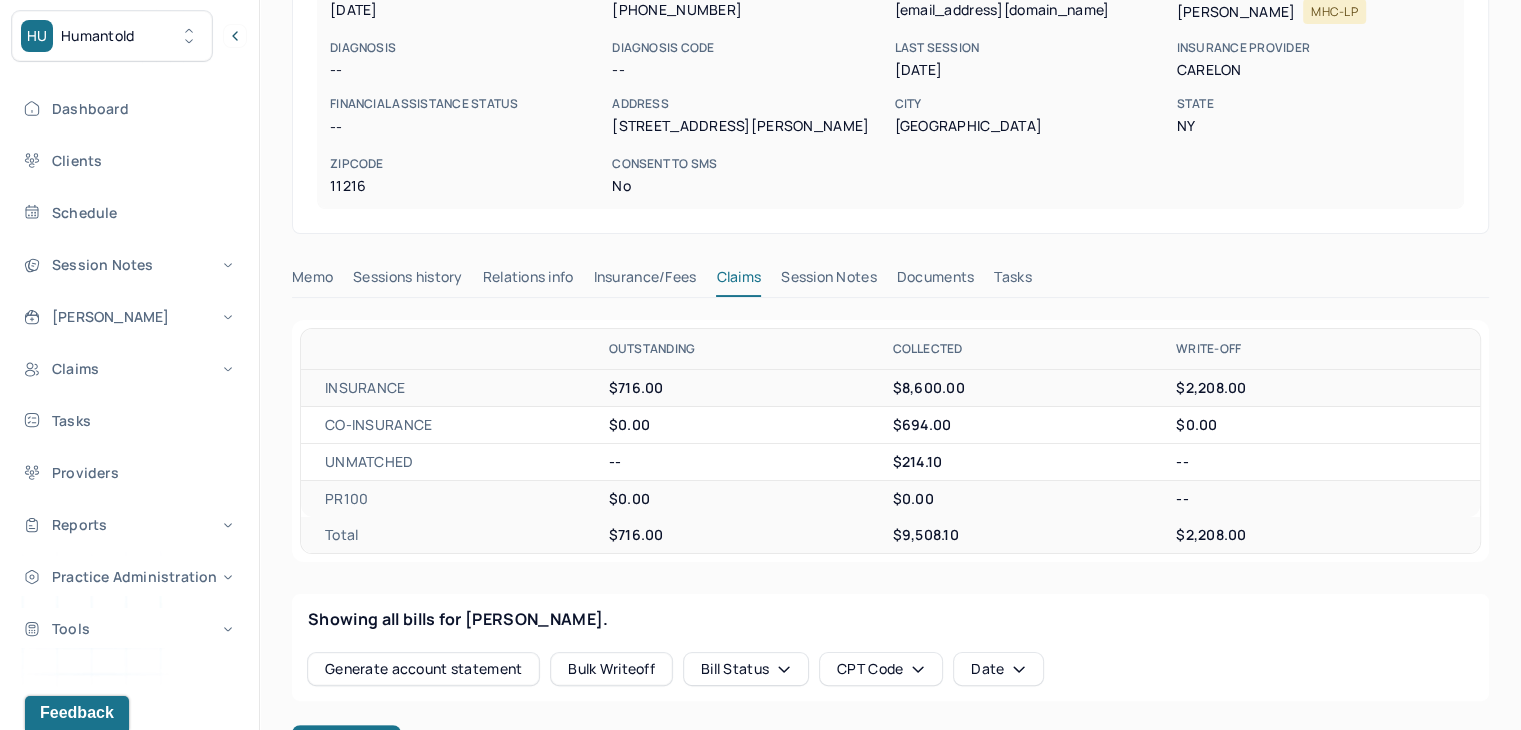 scroll, scrollTop: 0, scrollLeft: 0, axis: both 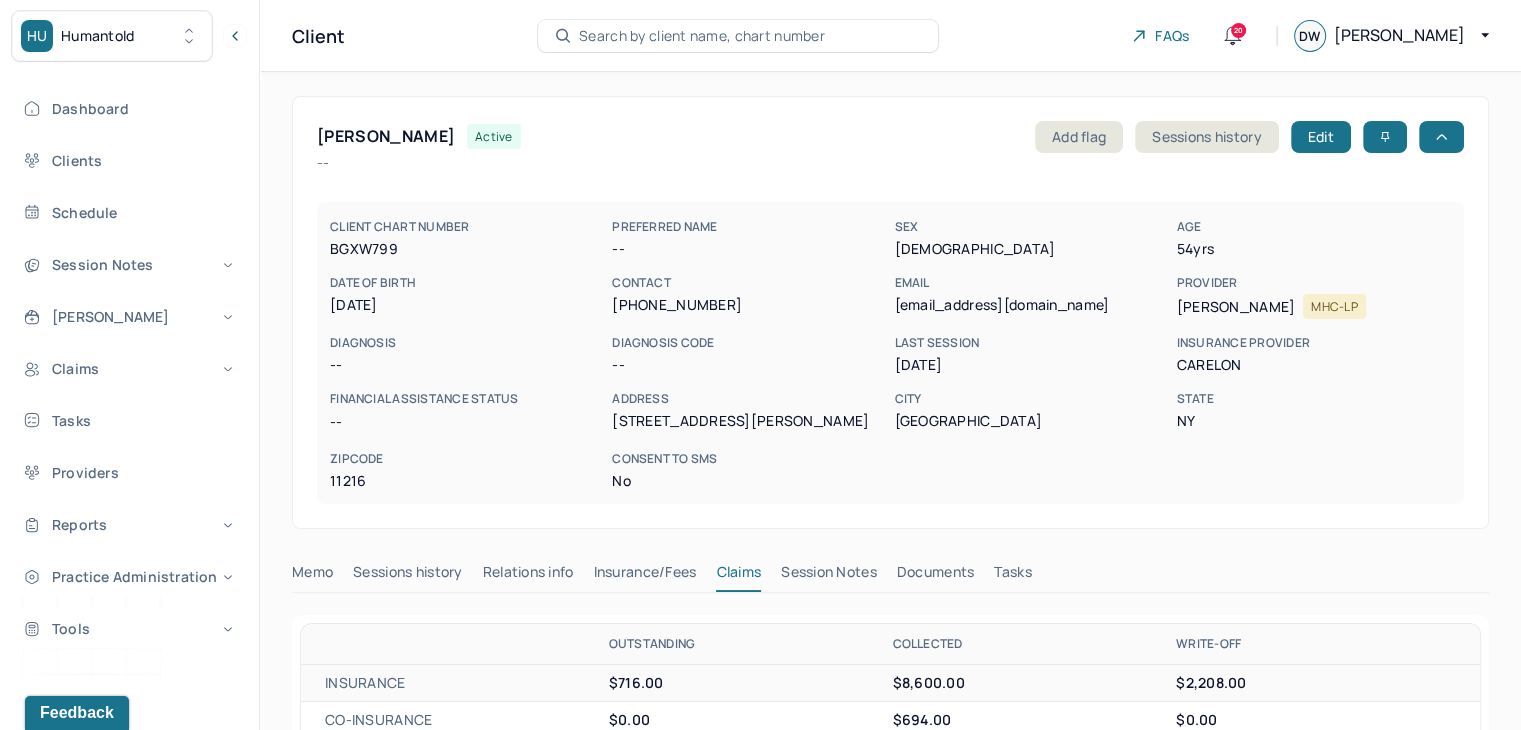 click on "Search by client name, chart number" at bounding box center [702, 36] 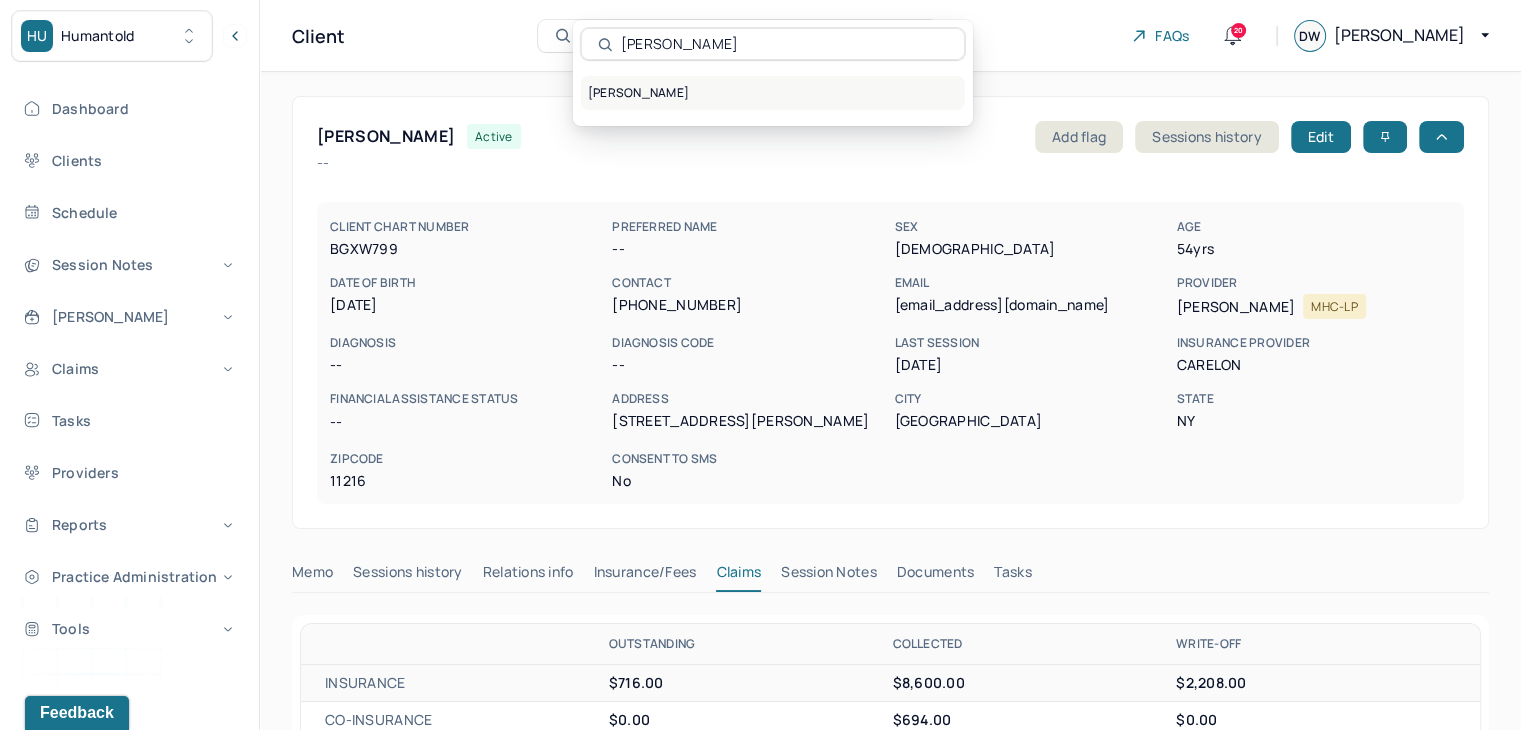 type on "Alana Campbell" 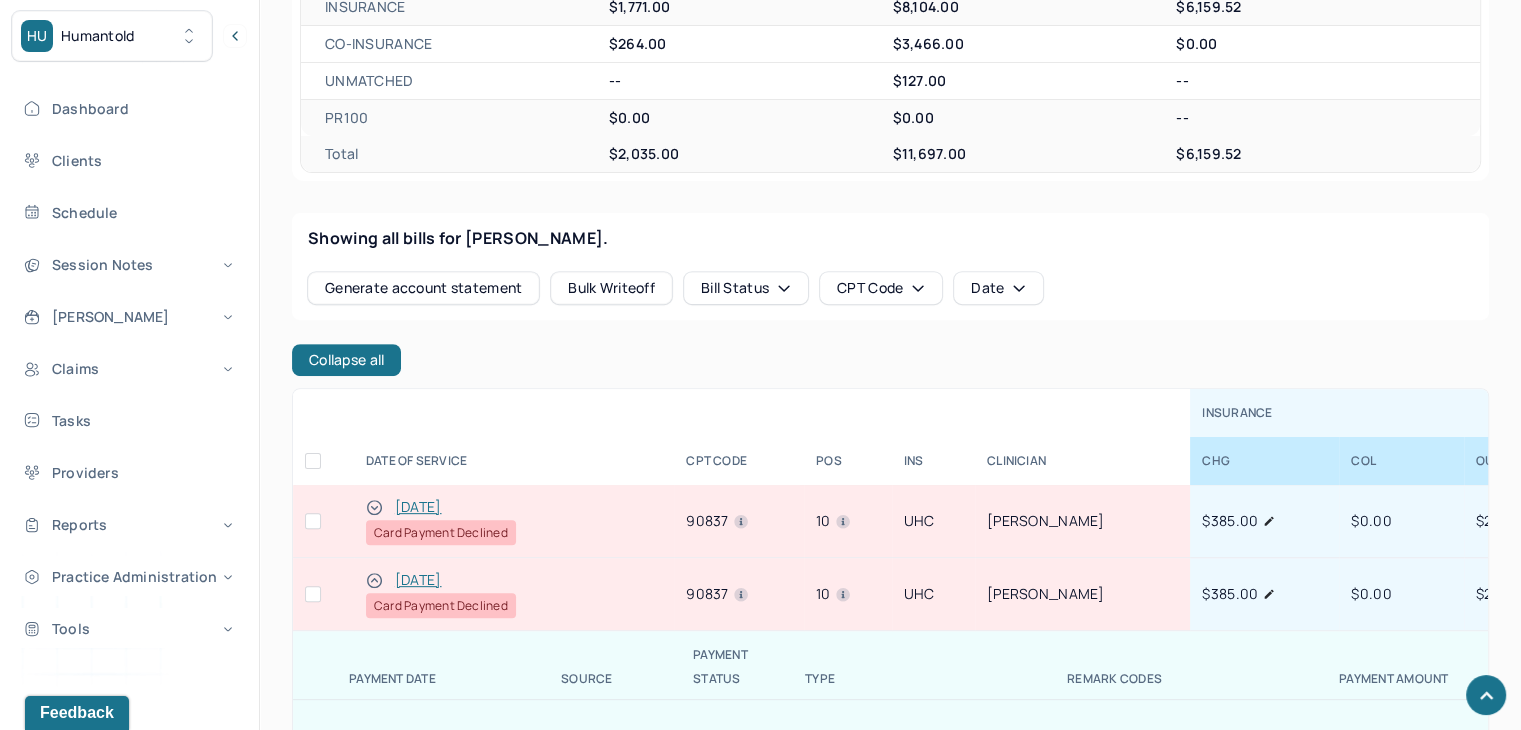 scroll, scrollTop: 741, scrollLeft: 0, axis: vertical 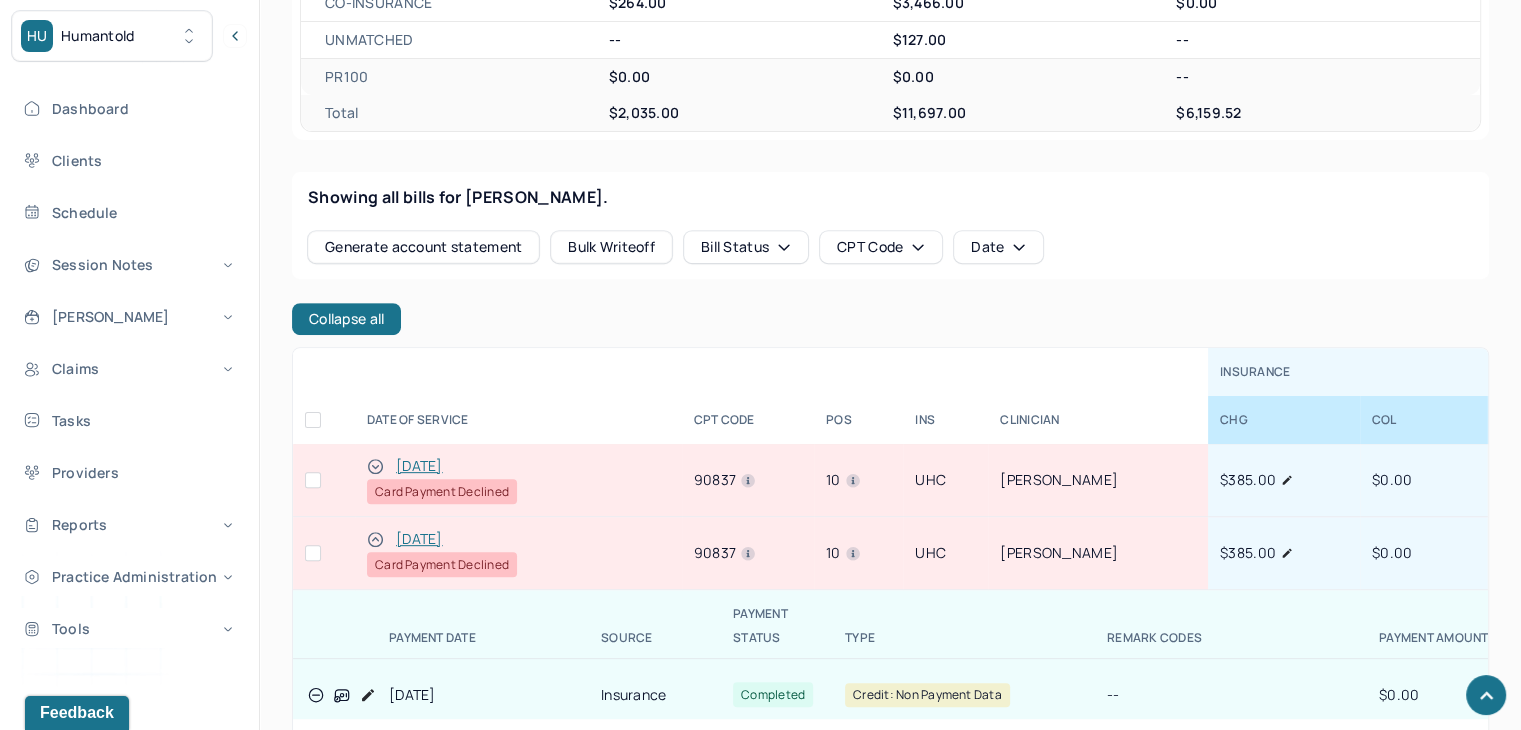 click at bounding box center (313, 553) 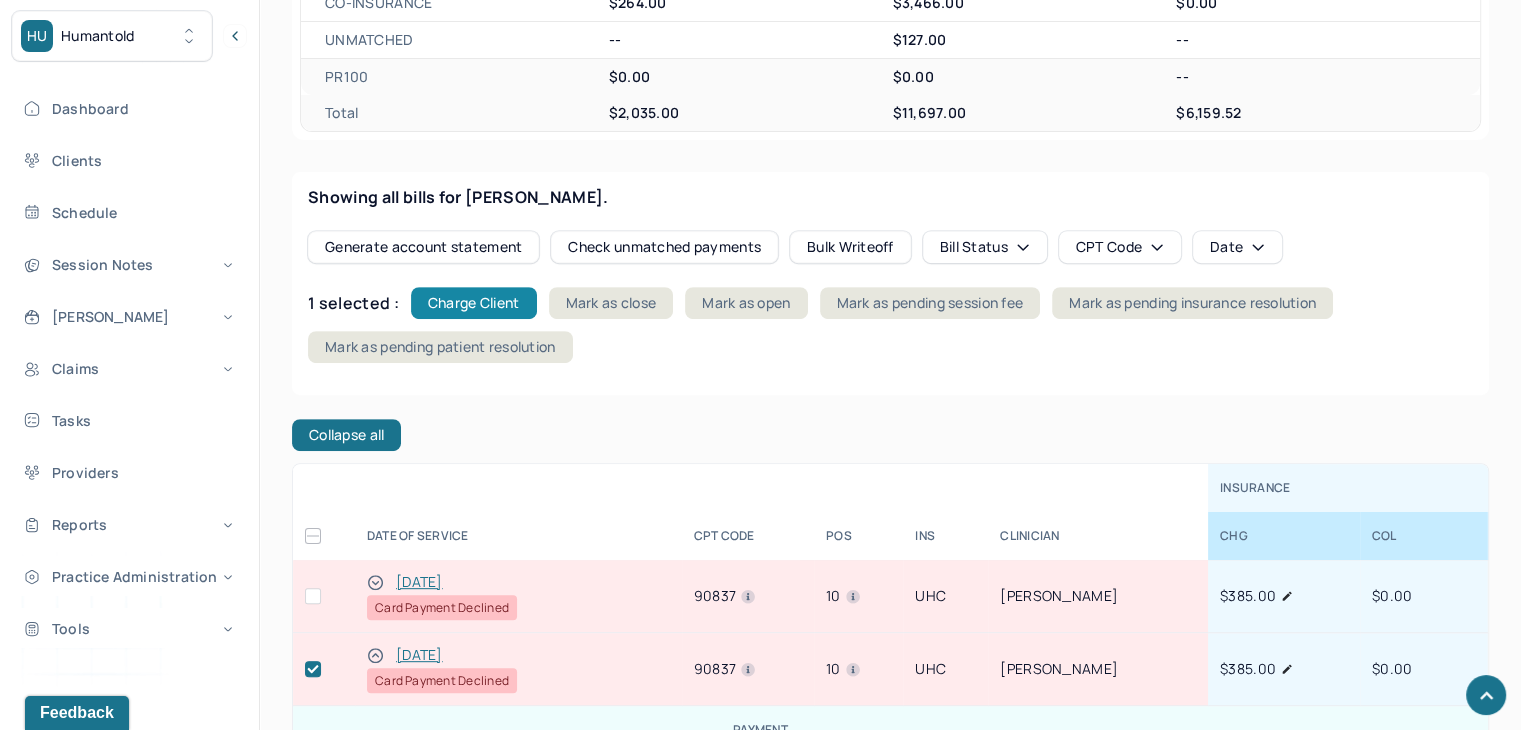 click on "Charge Client" at bounding box center (474, 303) 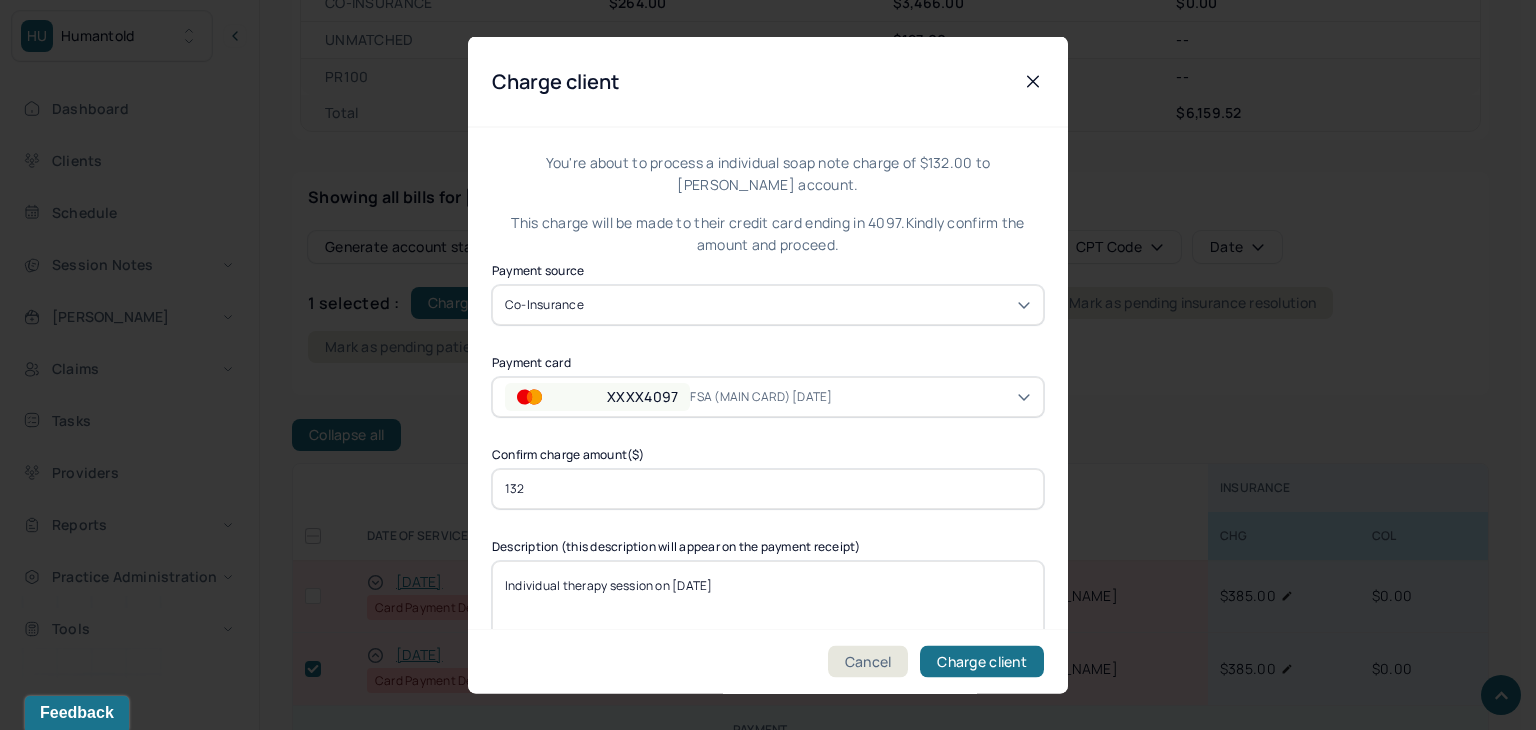 click on "FSA (MAIN CARD) 5/5/25" at bounding box center (768, 396) 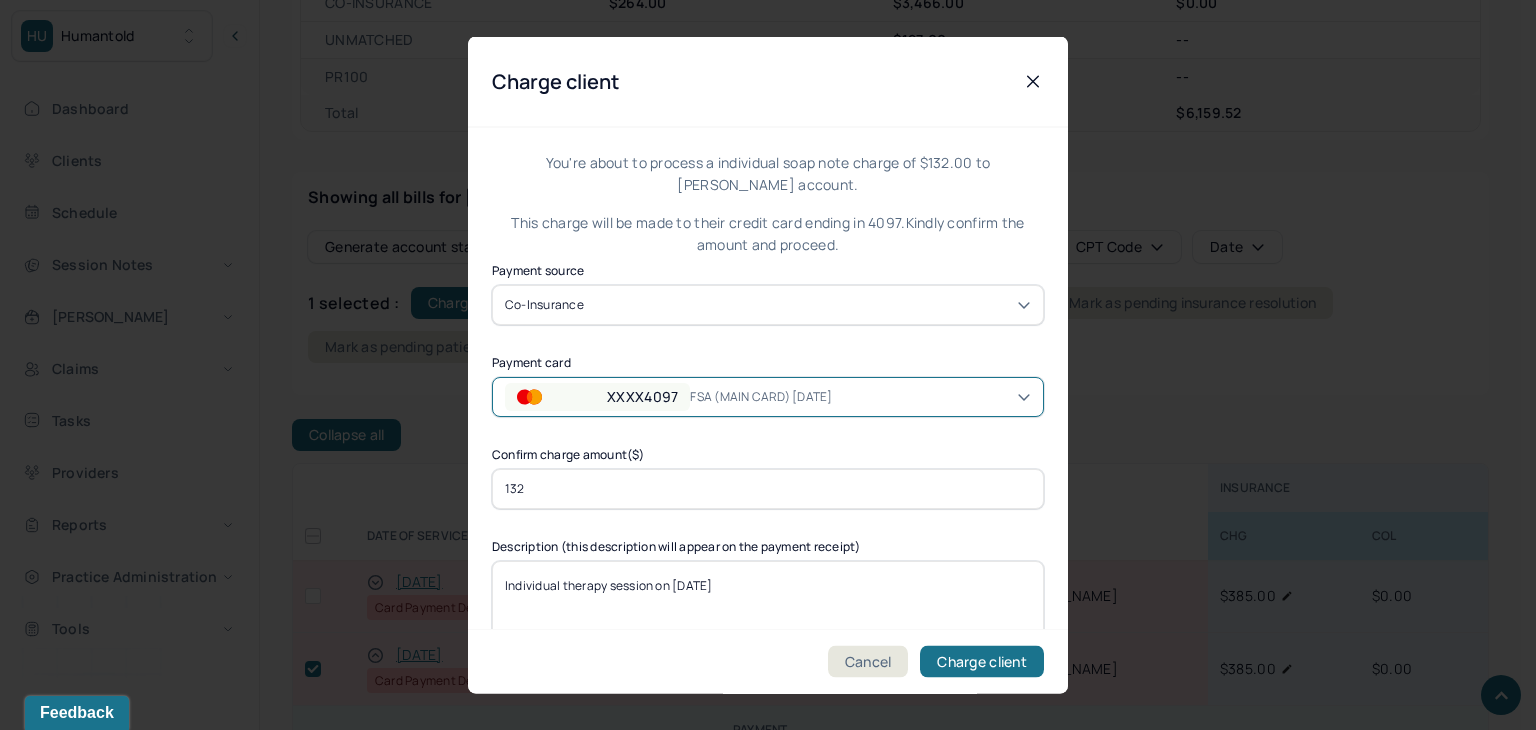 click on "FSA (MAIN CARD) 5/5/25" at bounding box center (768, 396) 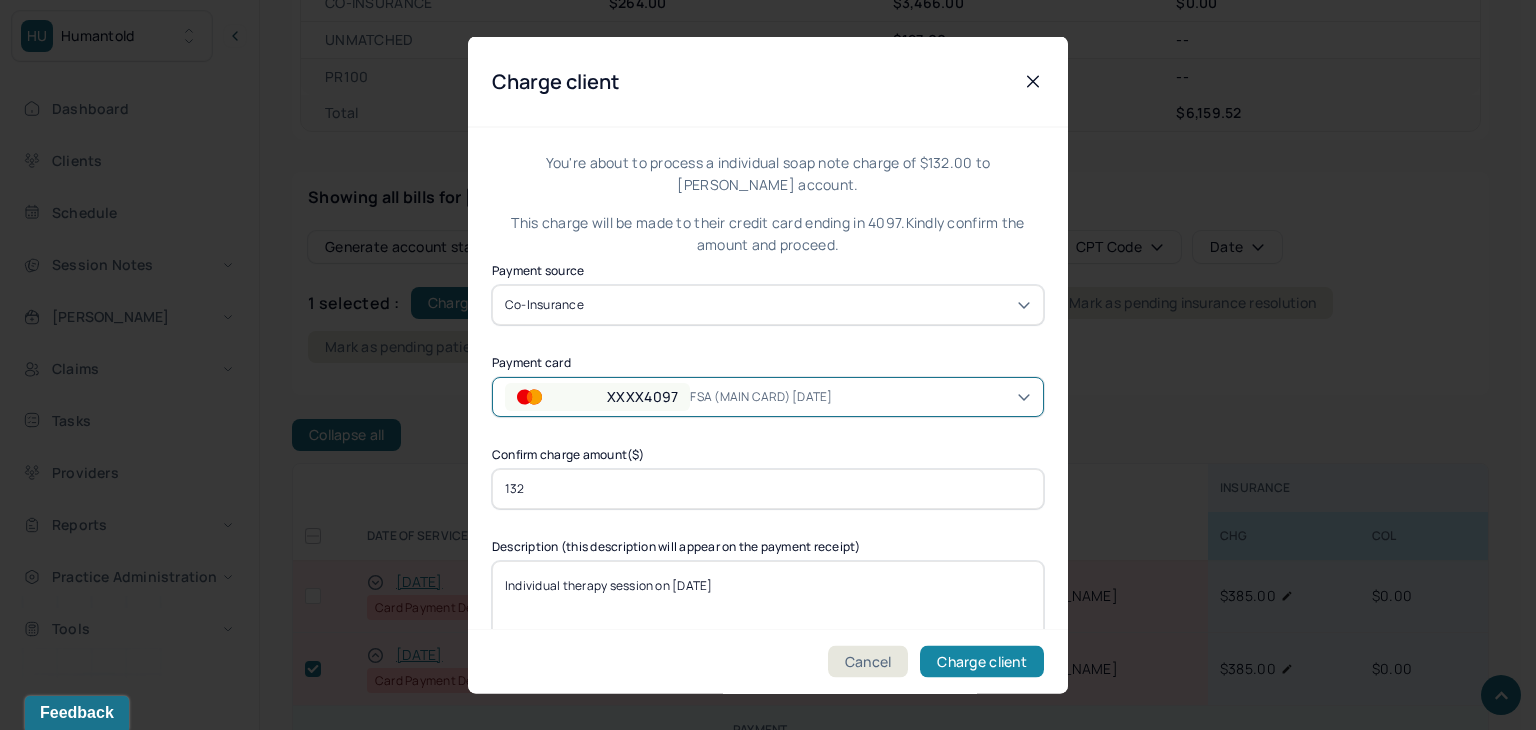 click on "Charge client" at bounding box center [982, 662] 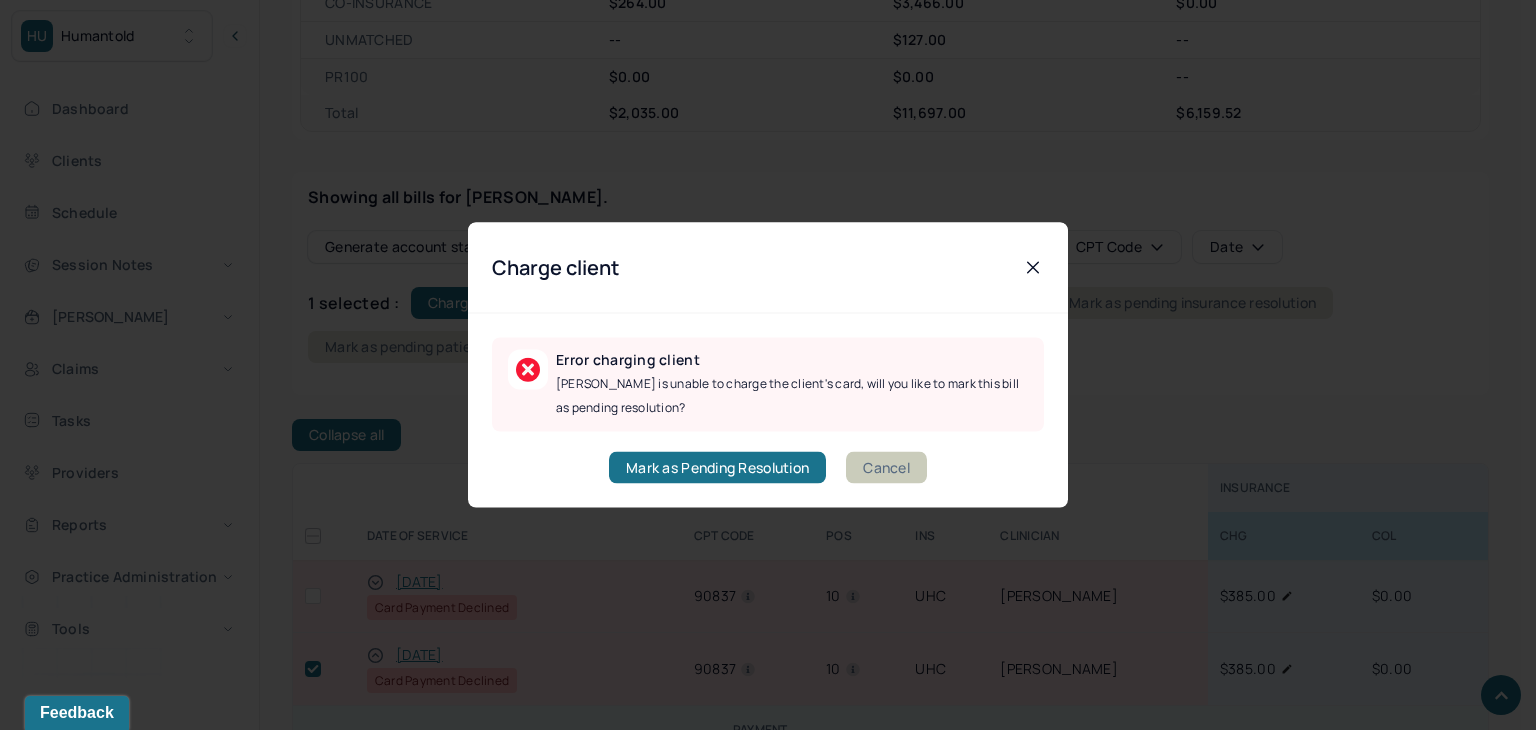 click on "Cancel" at bounding box center [886, 468] 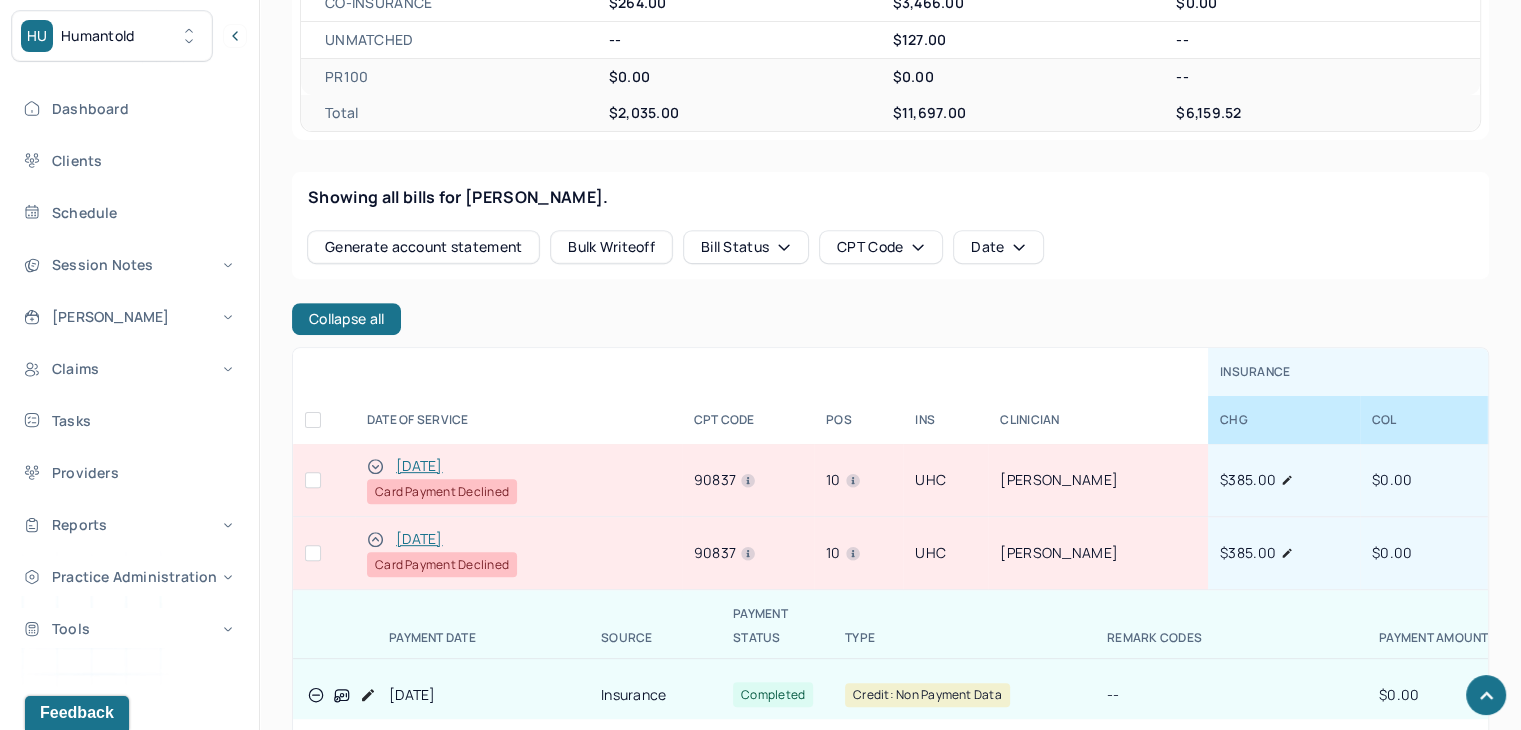 click at bounding box center [313, 553] 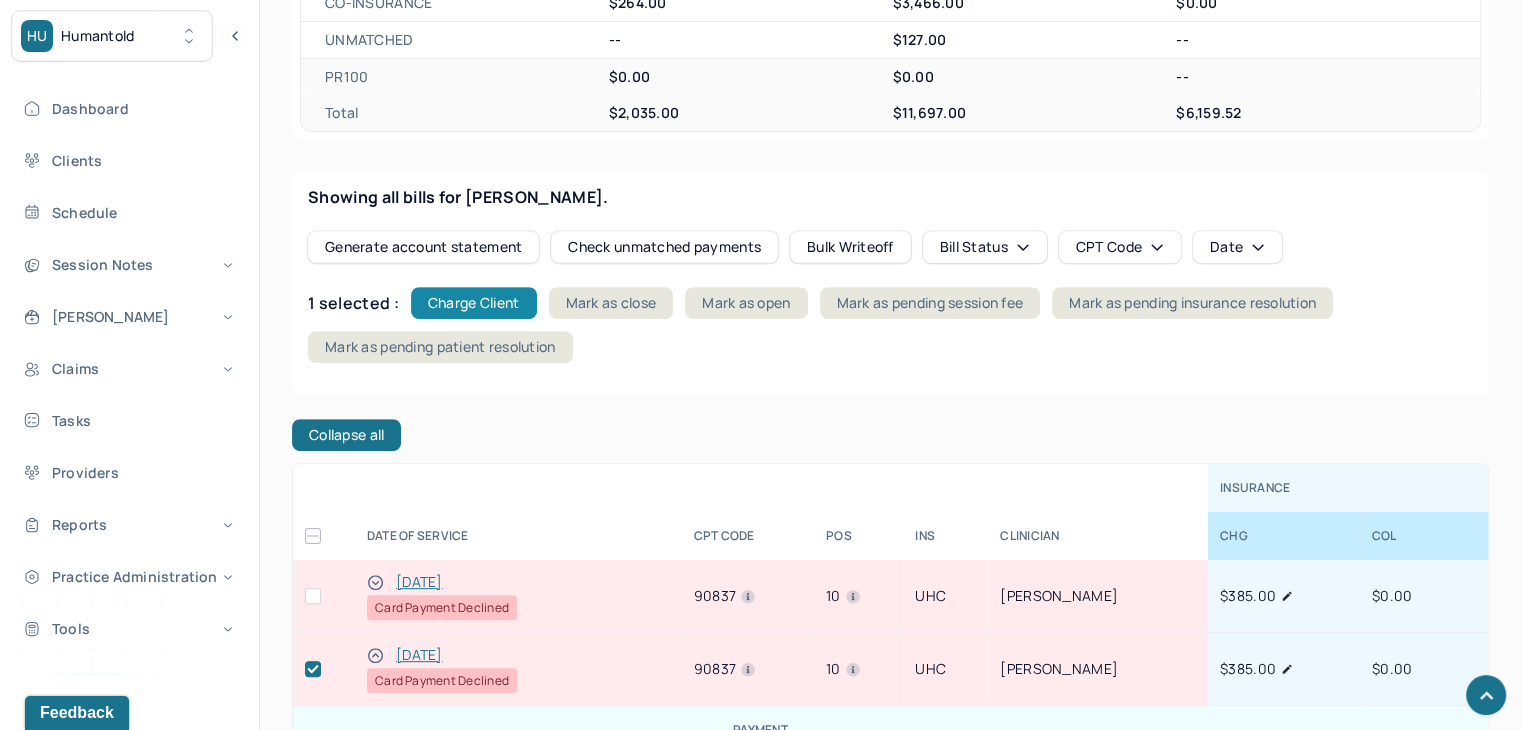 click on "Charge Client" at bounding box center [474, 303] 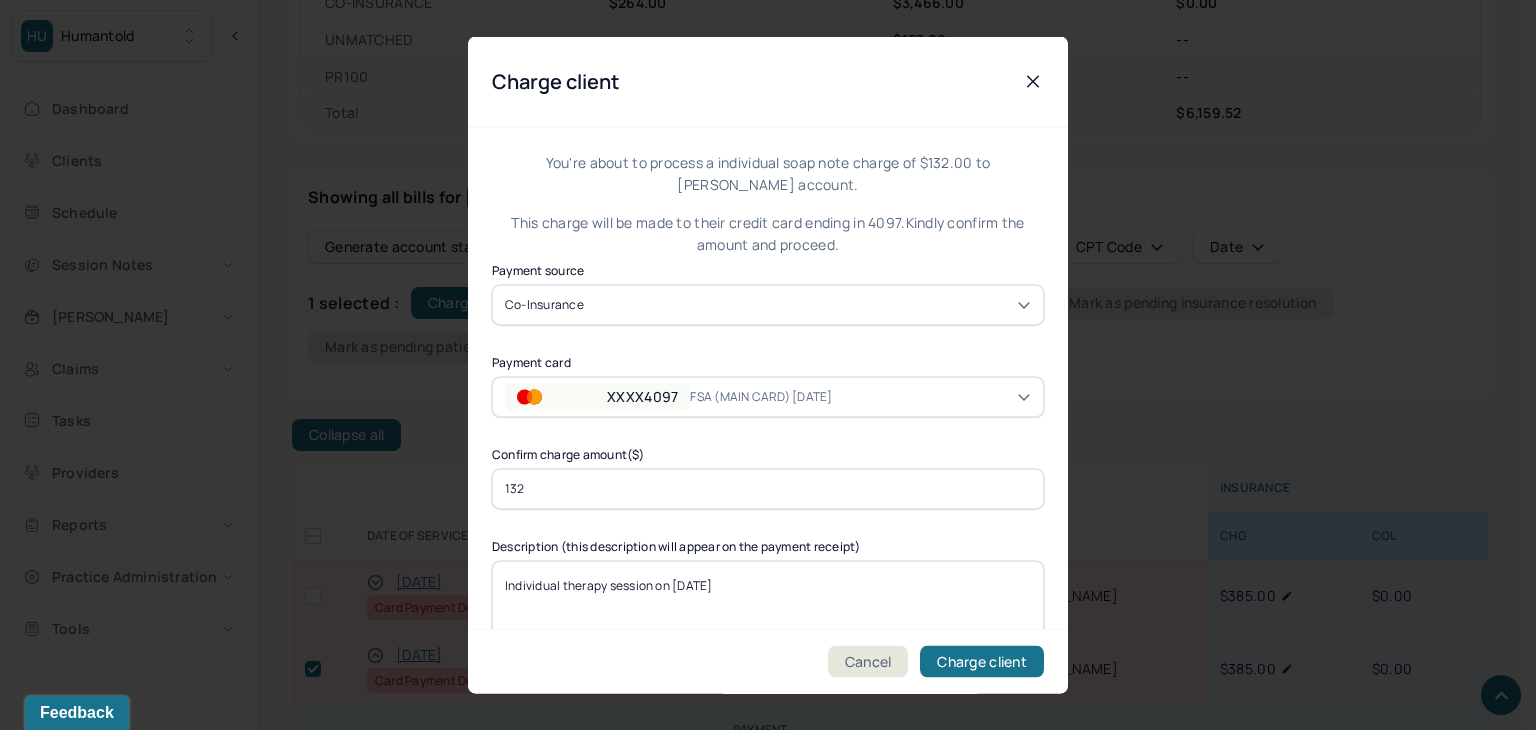 drag, startPoint x: 587, startPoint y: 481, endPoint x: 484, endPoint y: 498, distance: 104.393486 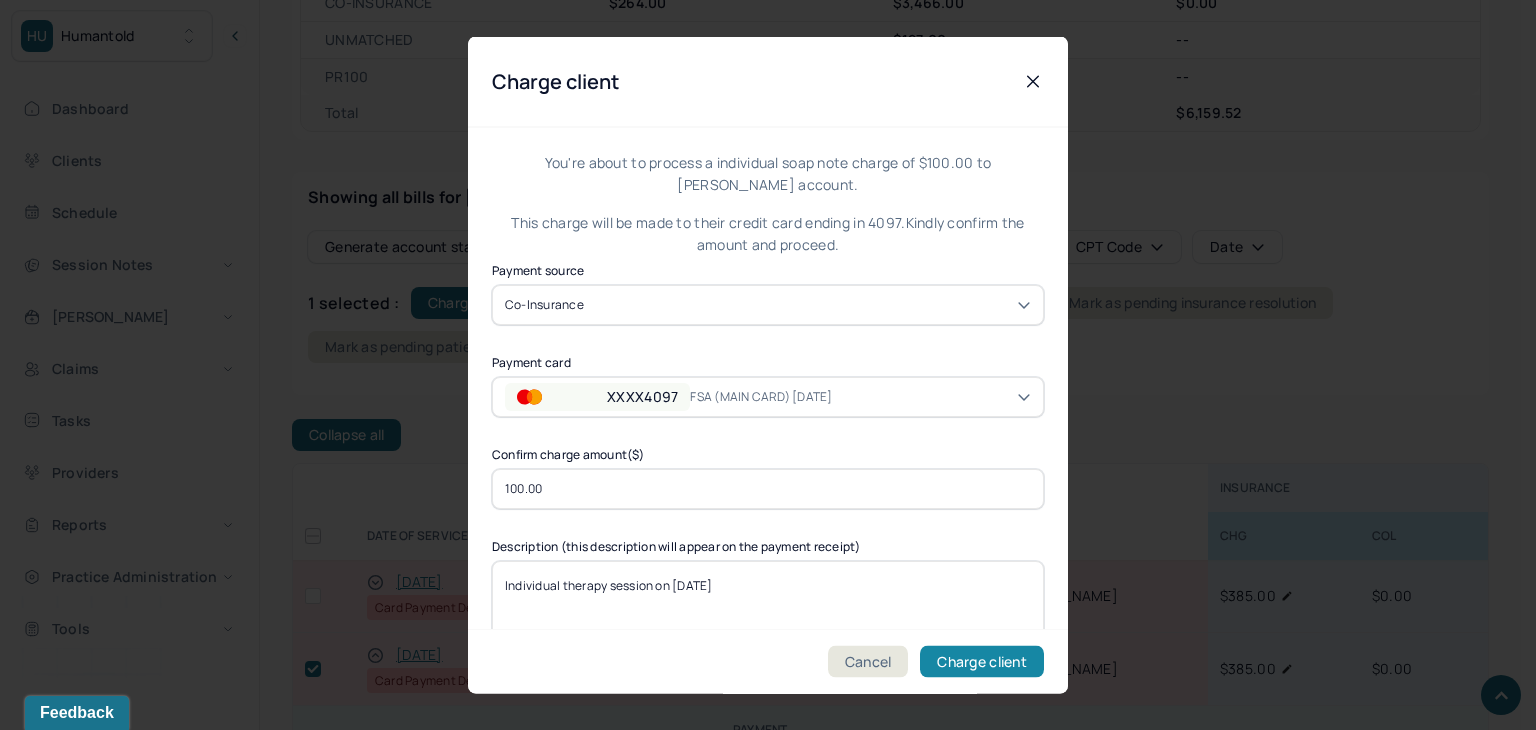 type on "100.00" 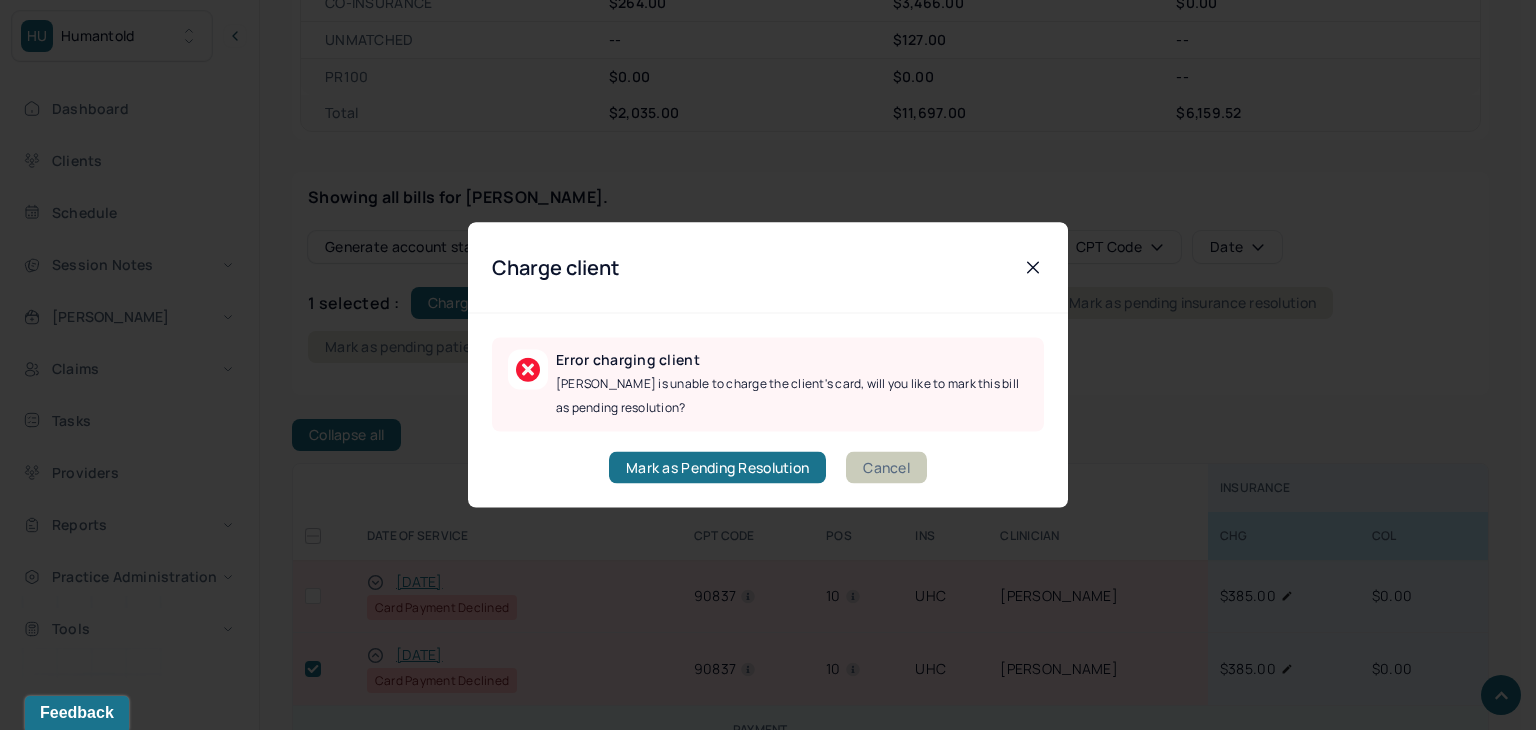 click on "Cancel" at bounding box center (886, 468) 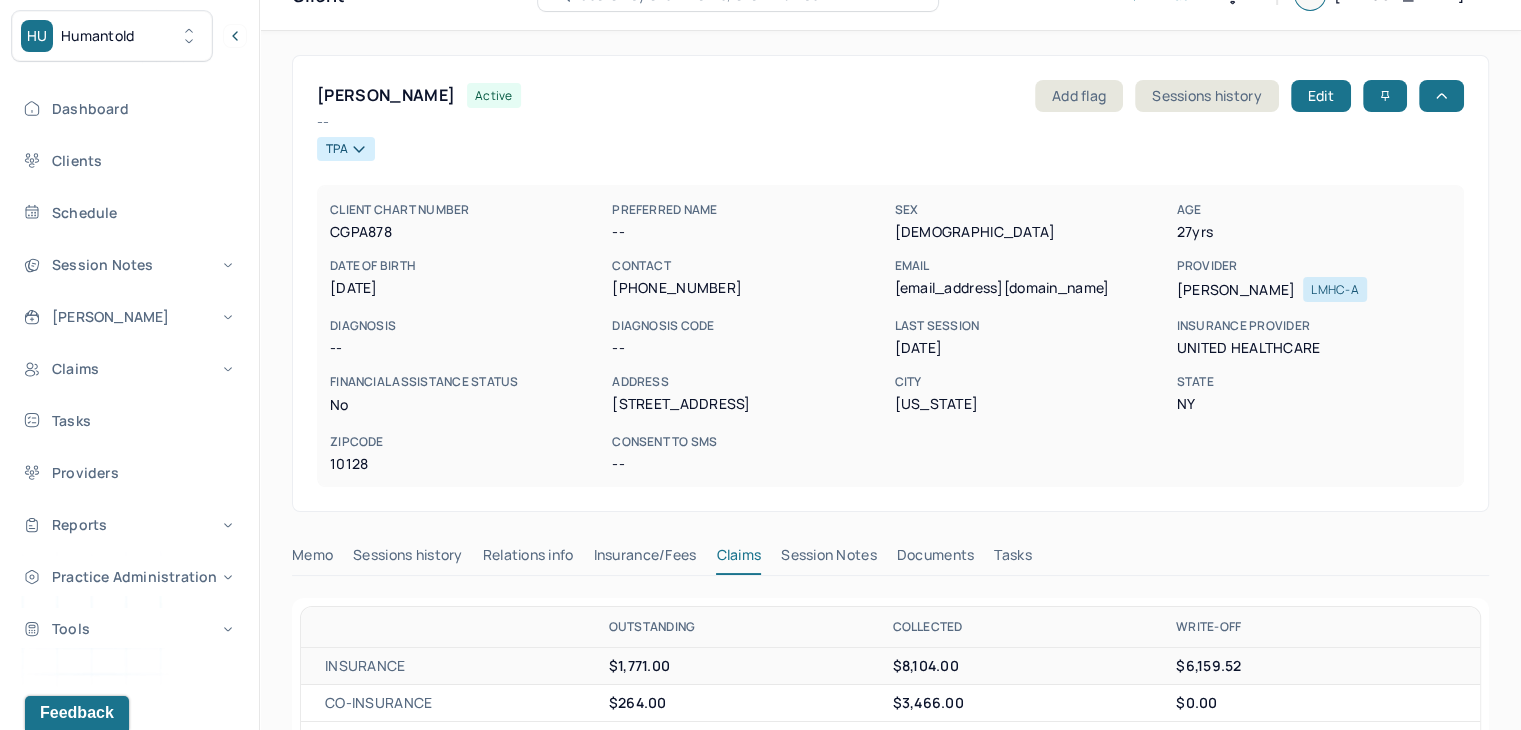 scroll, scrollTop: 0, scrollLeft: 0, axis: both 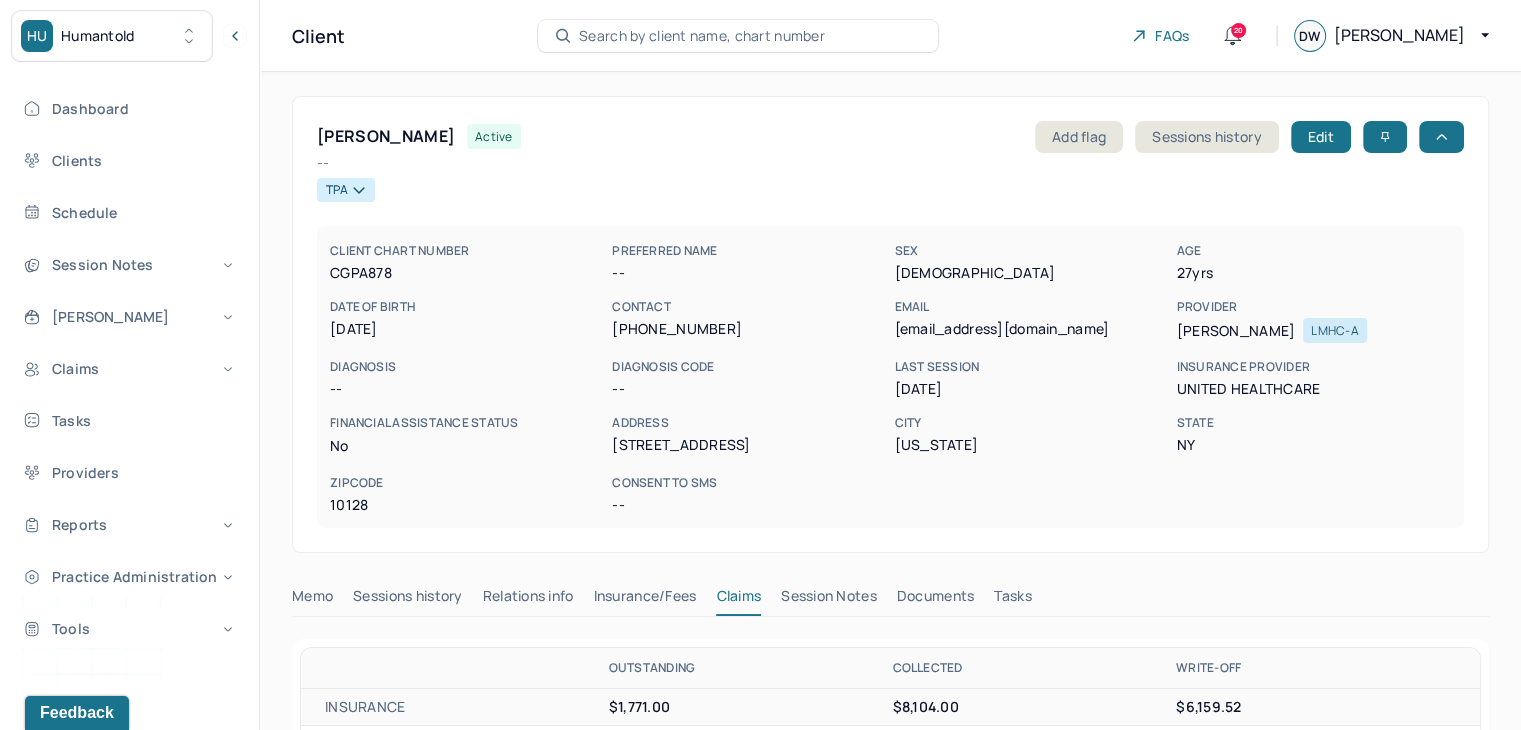 click on "Search by client name, chart number" at bounding box center [702, 36] 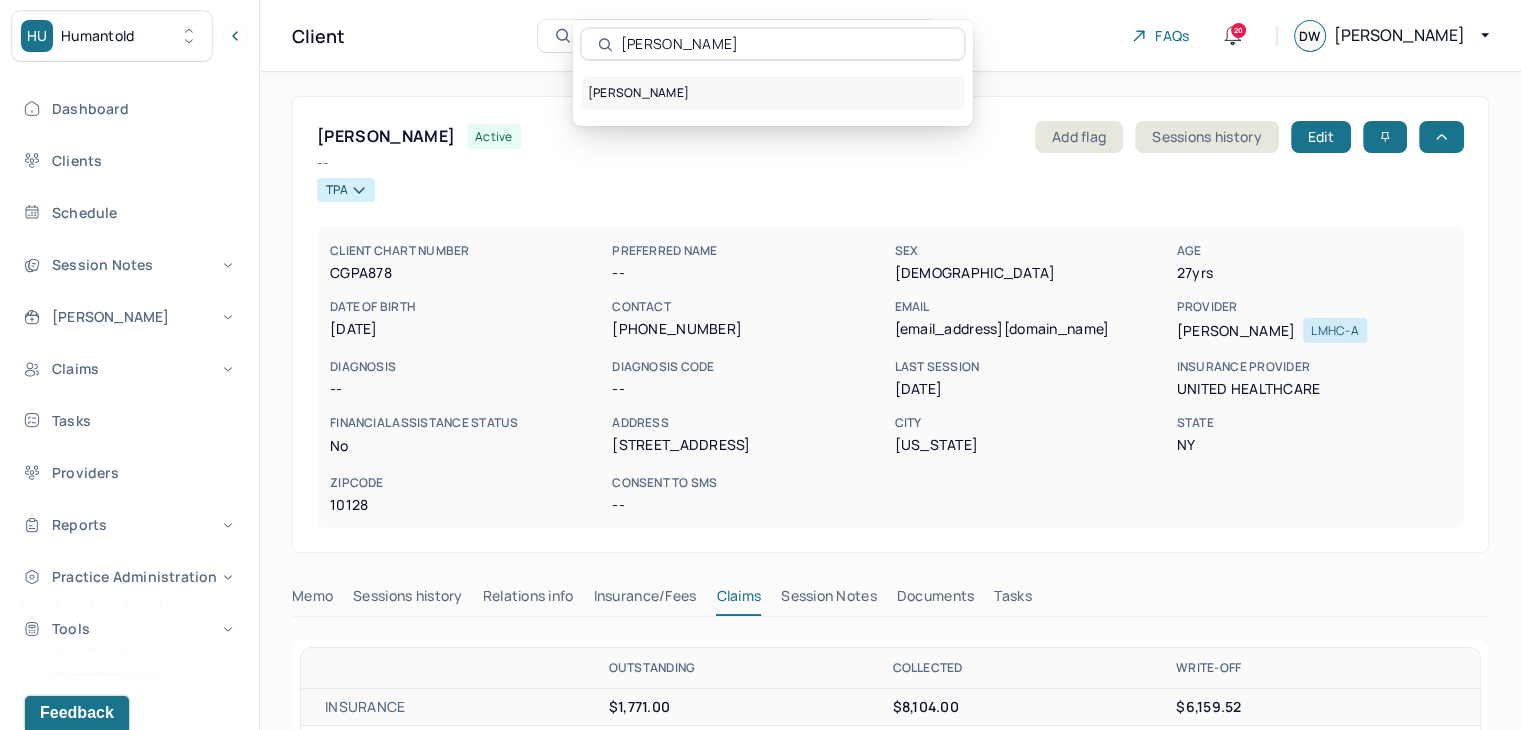 type on "Jean Hilliard" 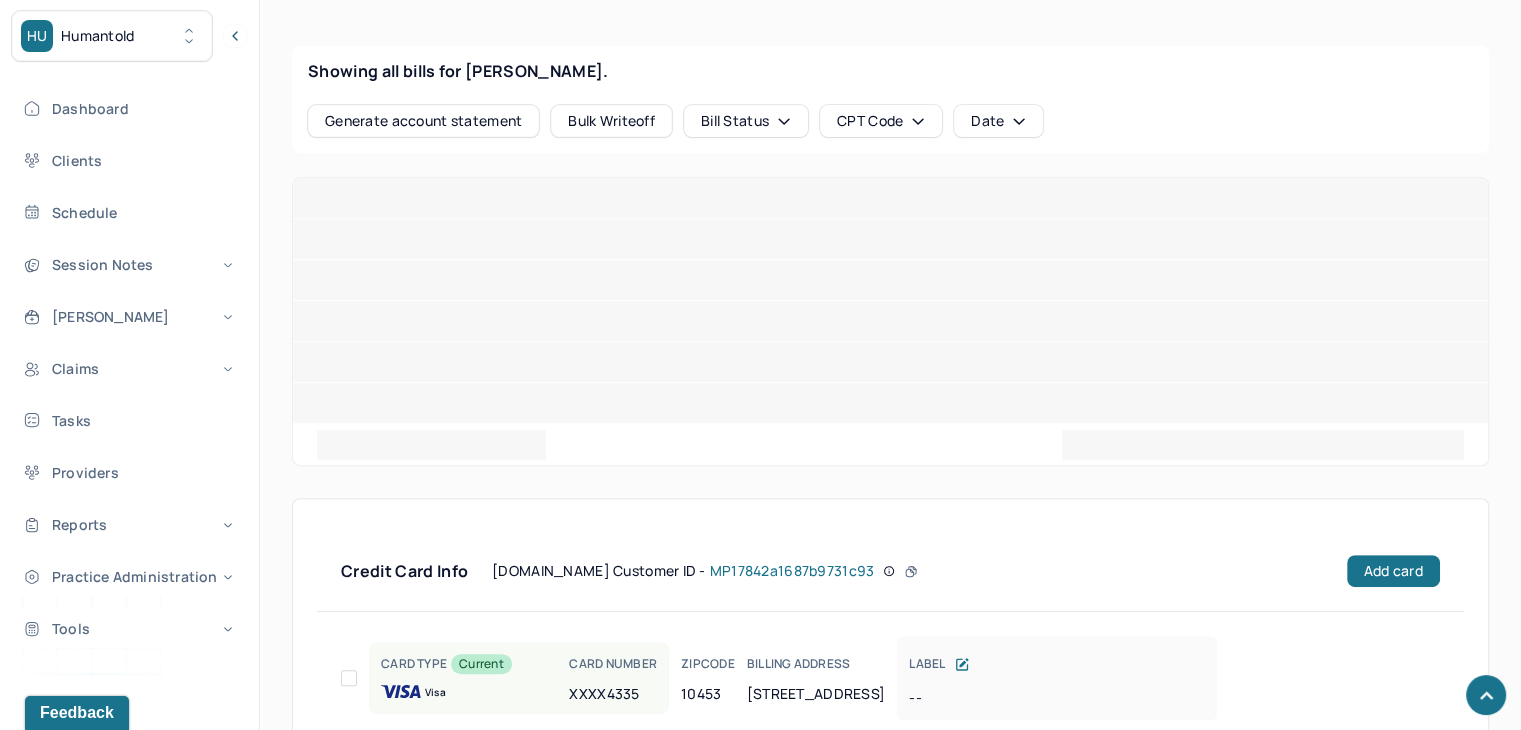 scroll, scrollTop: 841, scrollLeft: 0, axis: vertical 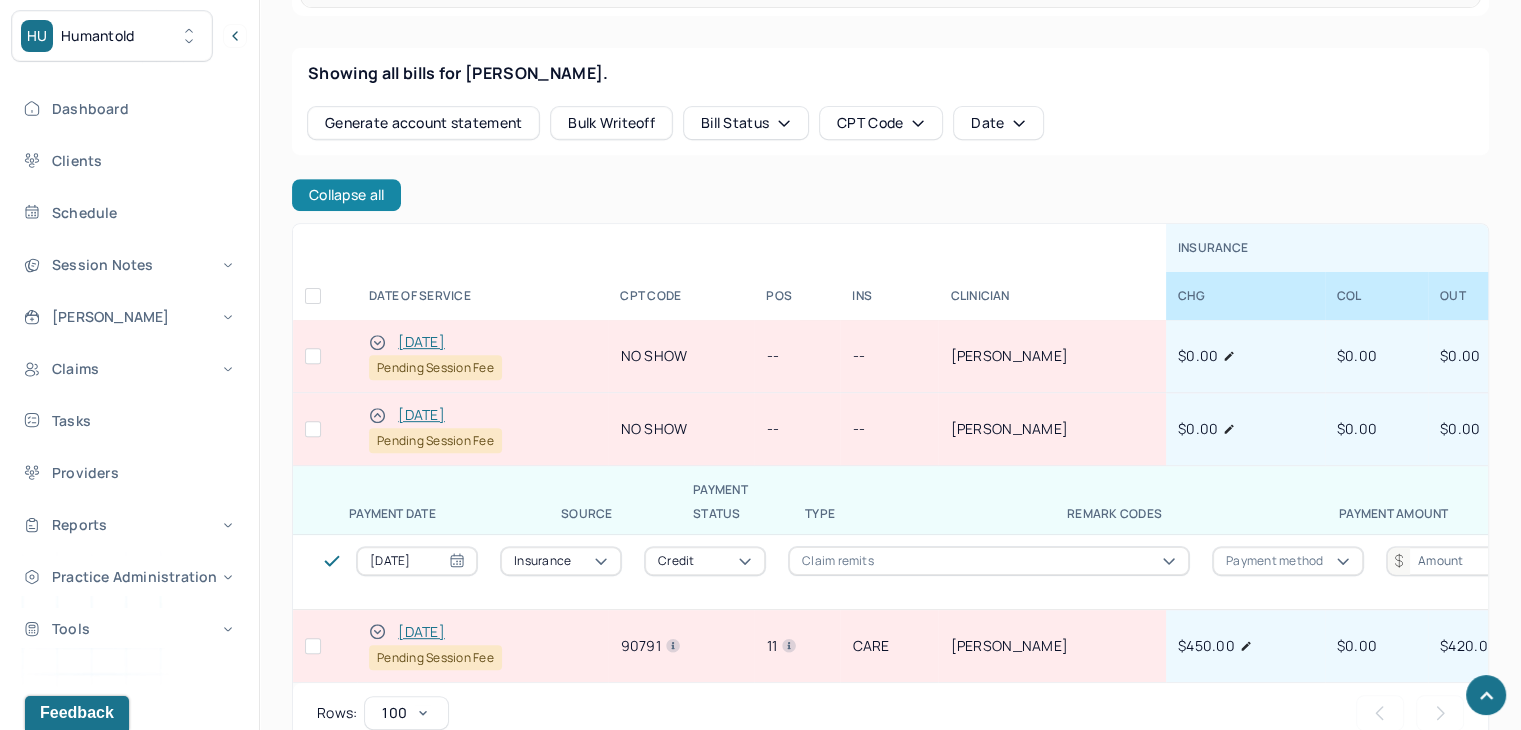 click on "Collapse all" at bounding box center (346, 195) 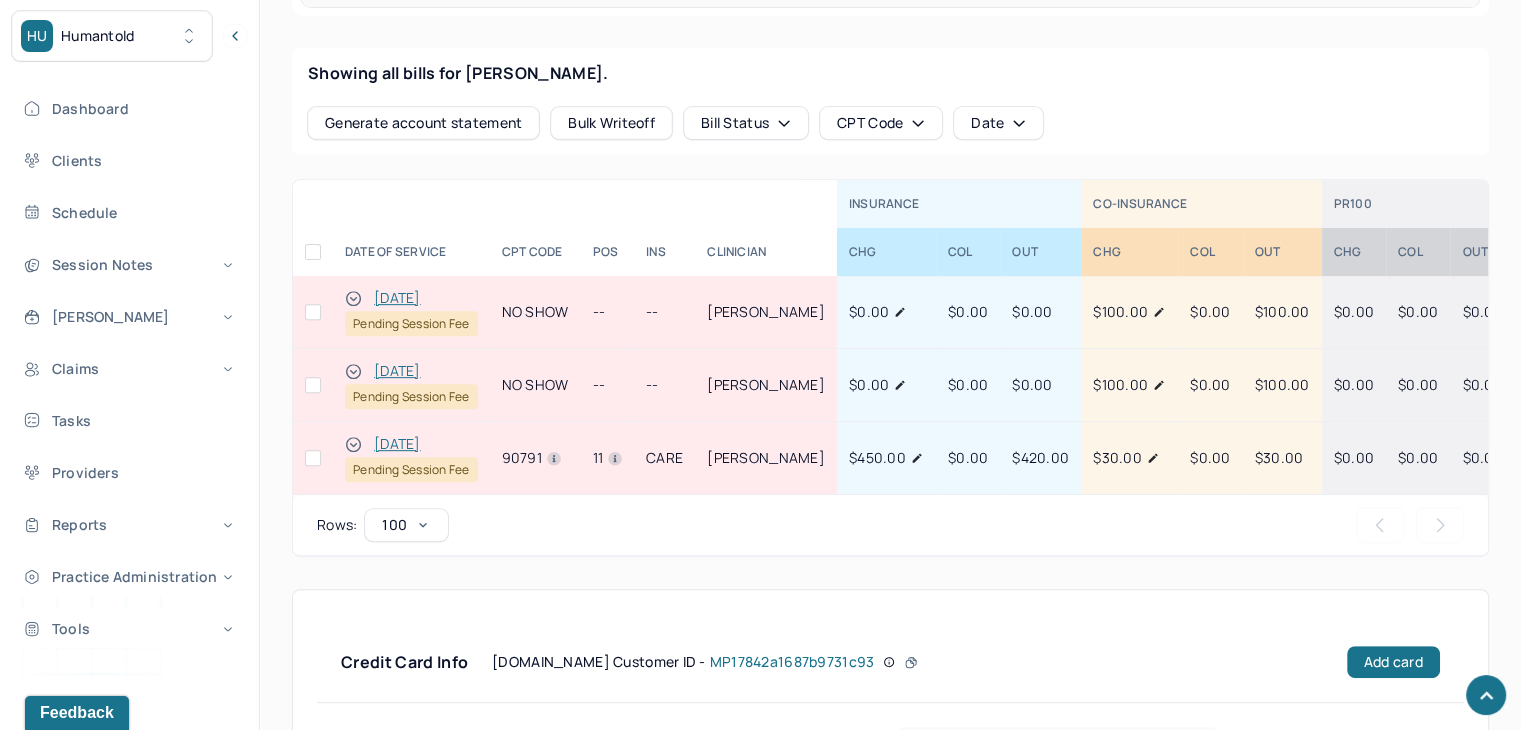 click at bounding box center [313, 458] 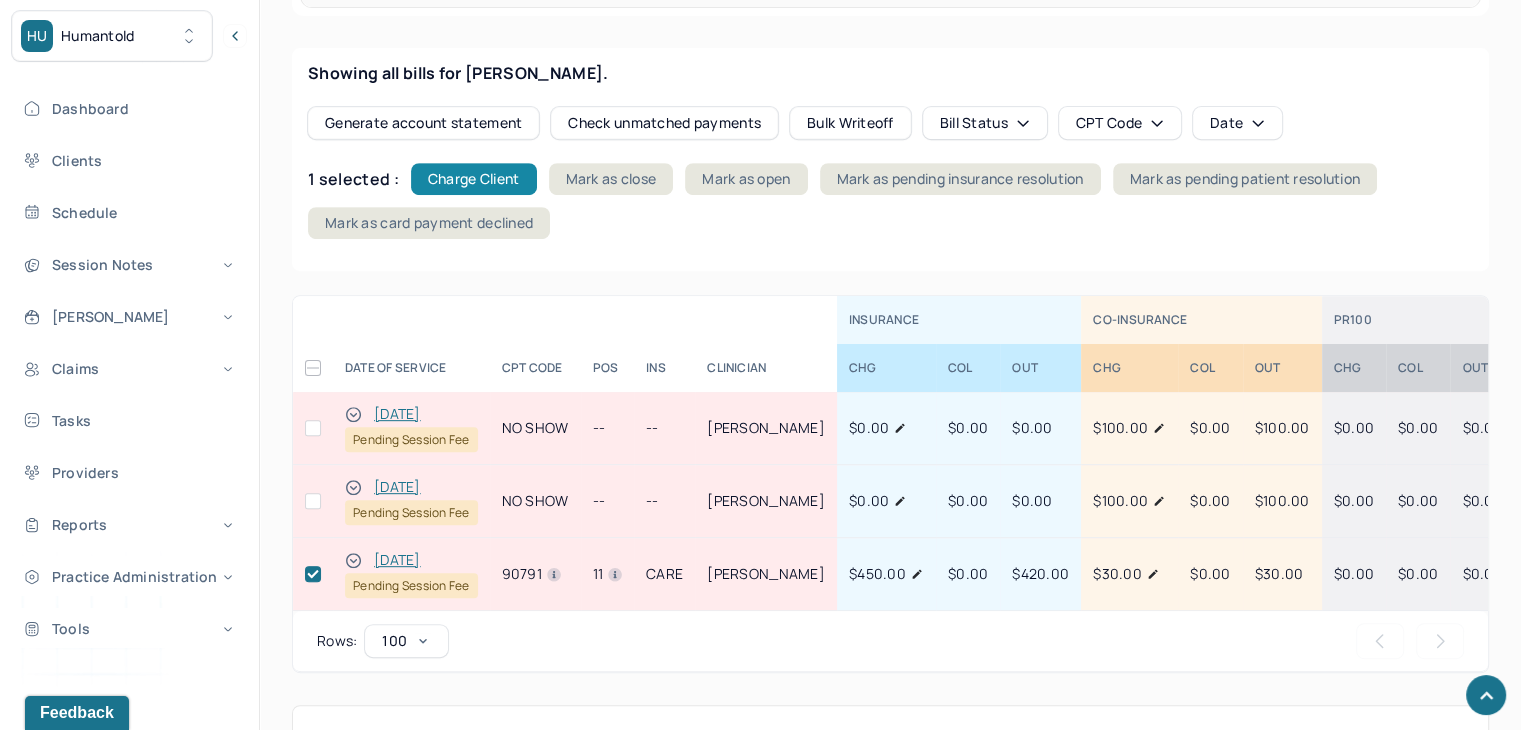 click on "Charge Client" at bounding box center (474, 179) 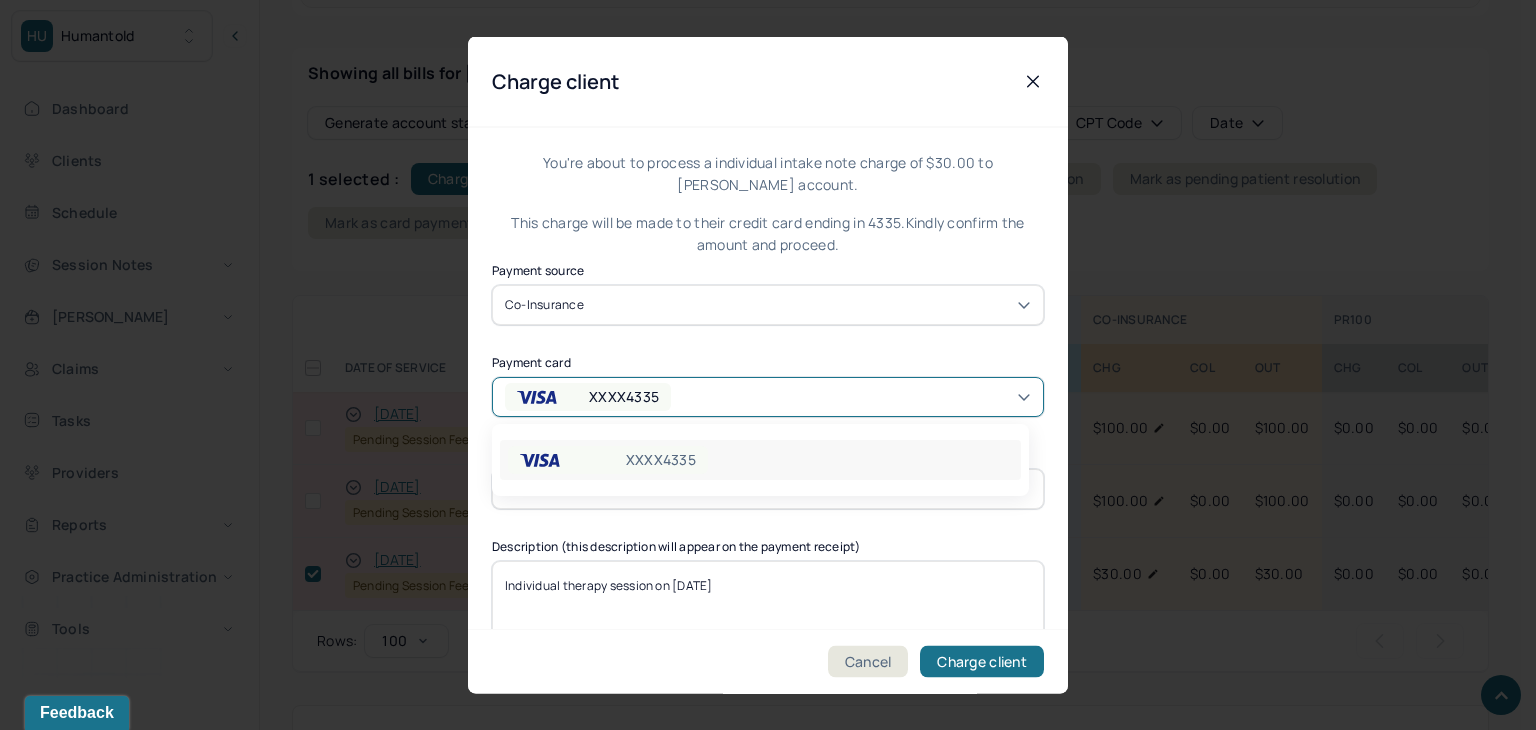 click on "XXXX4335" at bounding box center (624, 396) 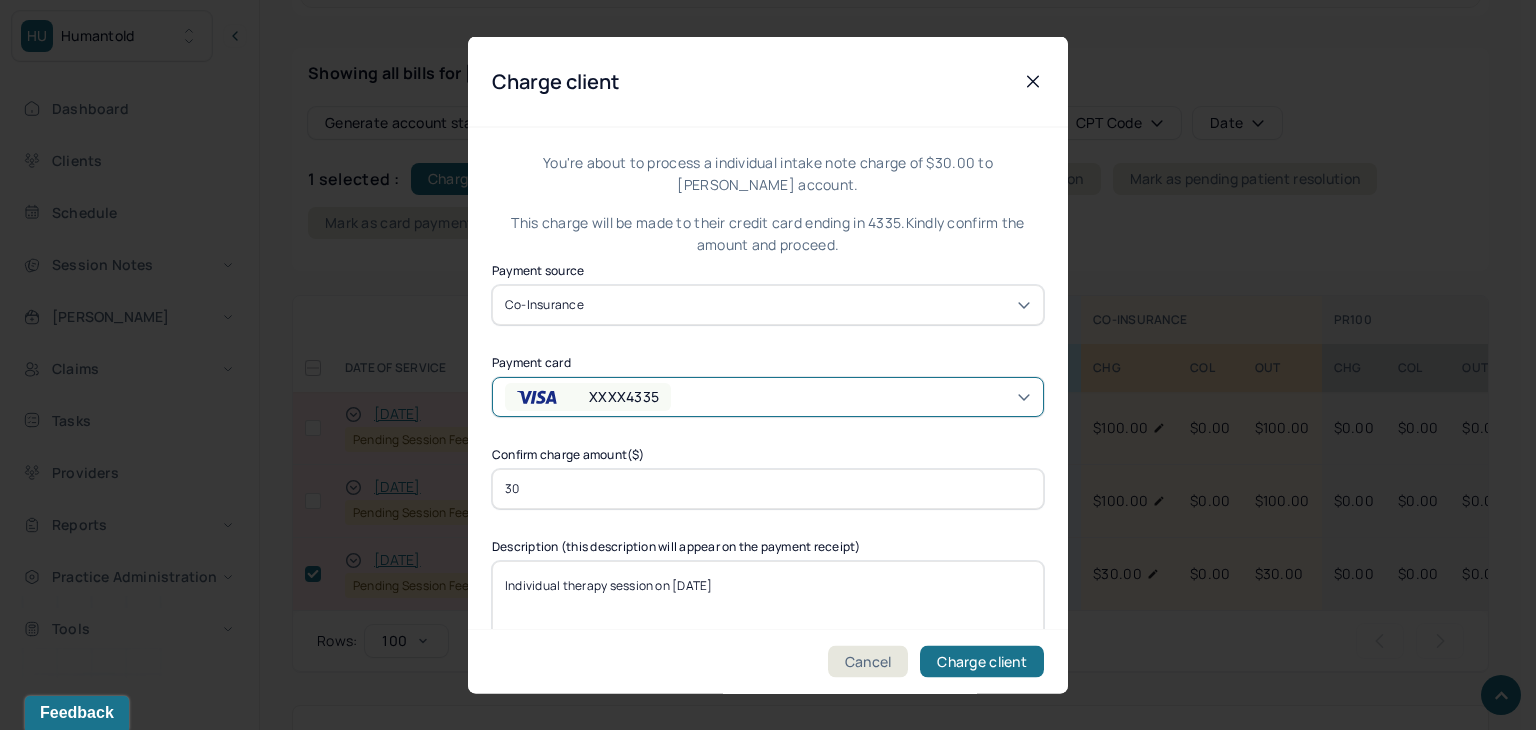 click on "XXXX4335" at bounding box center (624, 396) 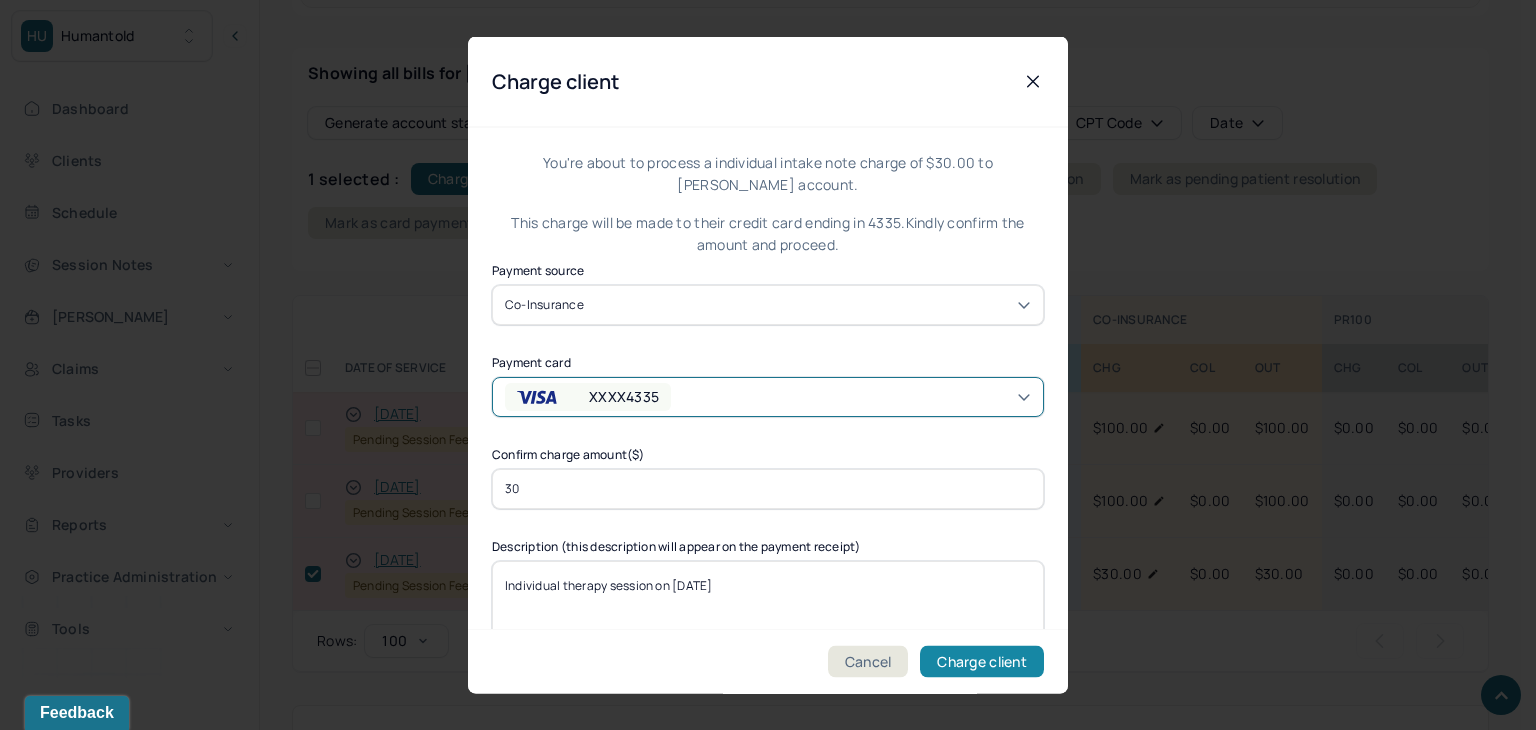 click on "Charge client" at bounding box center [982, 662] 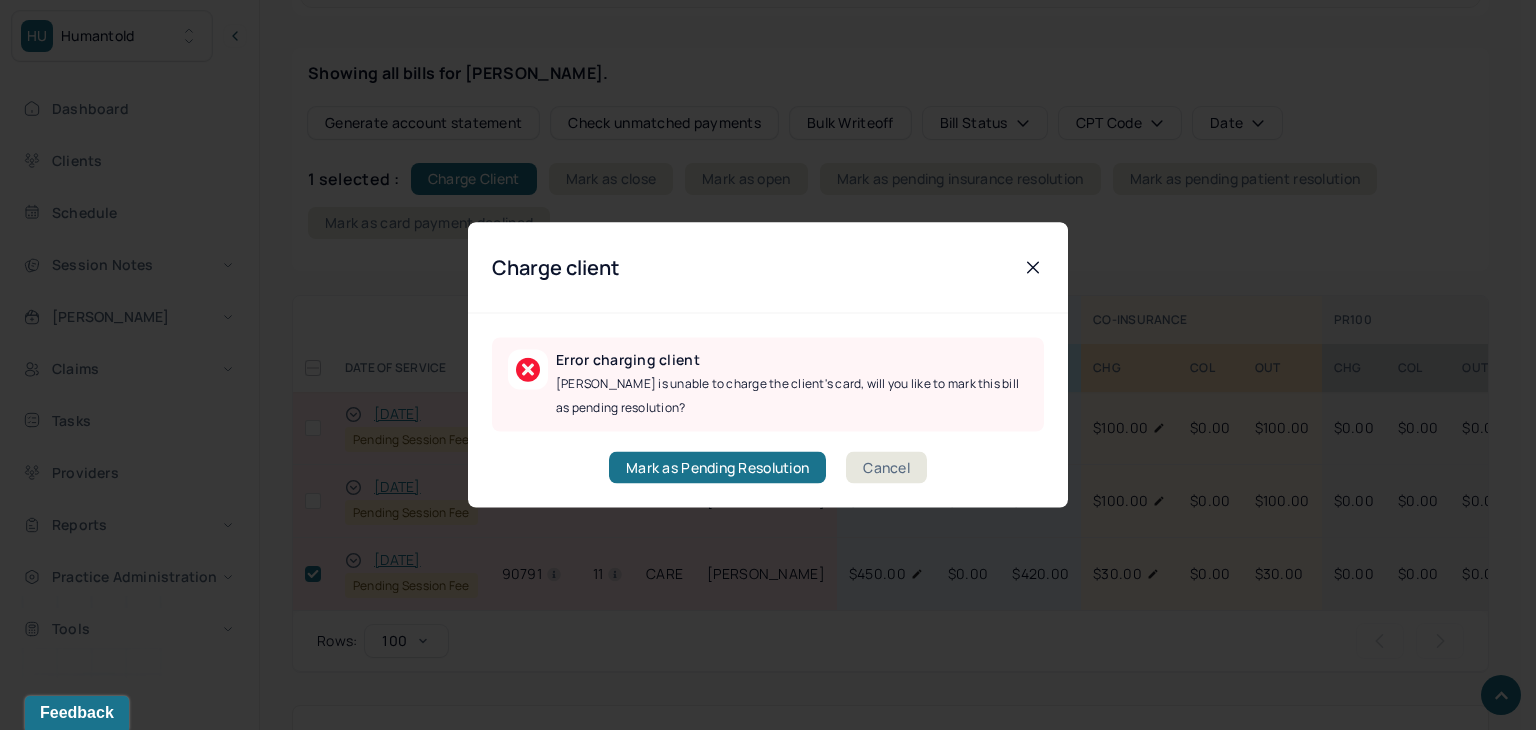 drag, startPoint x: 895, startPoint y: 481, endPoint x: 877, endPoint y: 480, distance: 18.027756 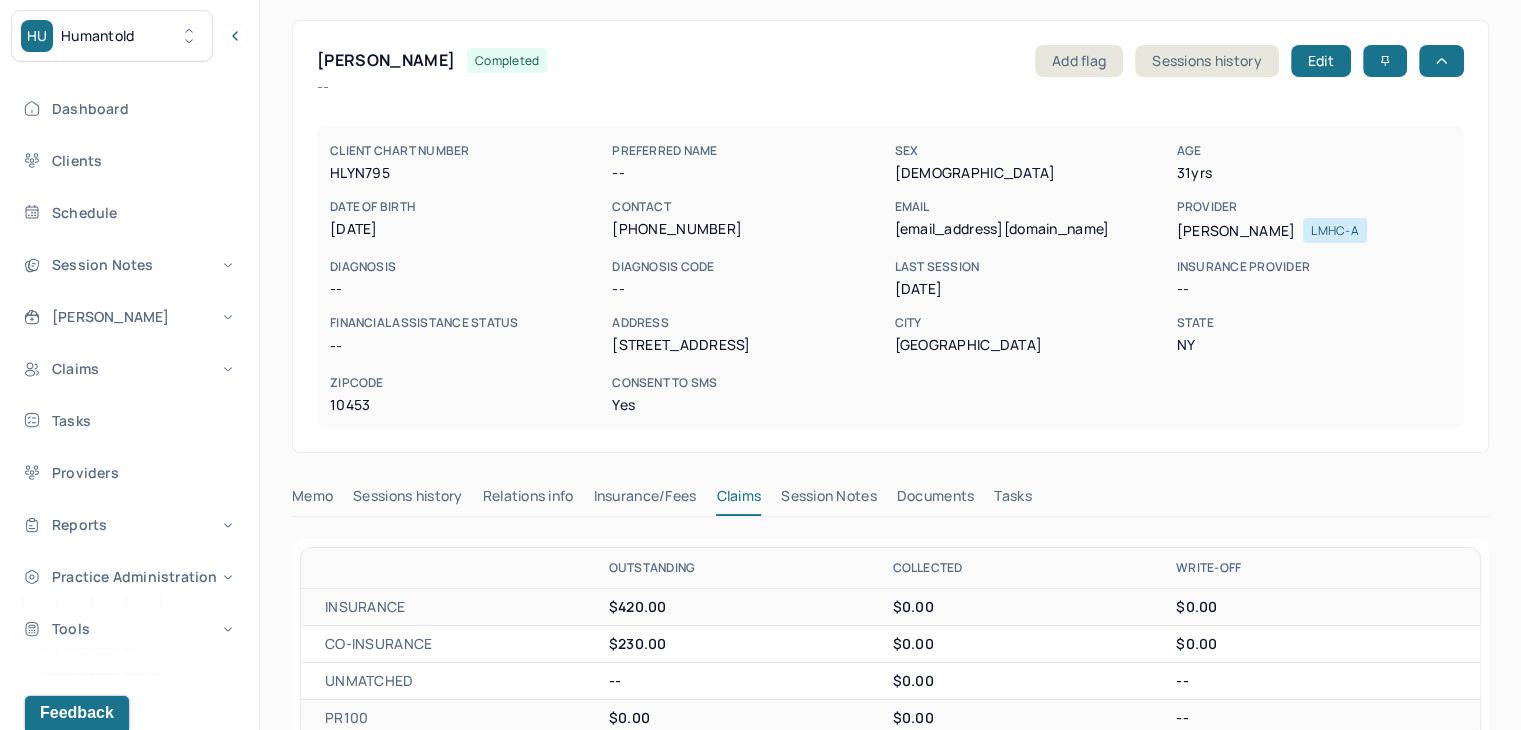 scroll, scrollTop: 0, scrollLeft: 0, axis: both 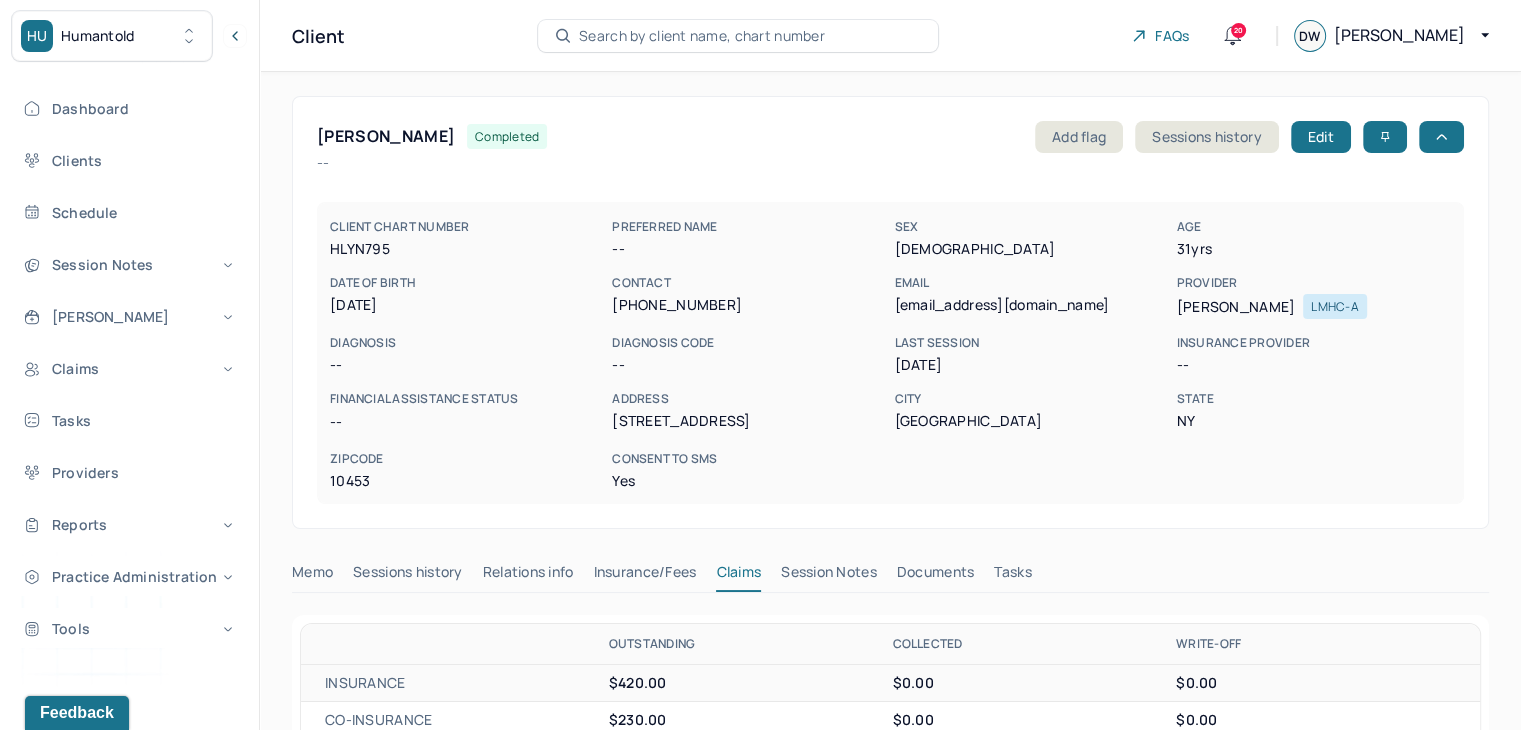 click on "Search by client name, chart number" at bounding box center (702, 36) 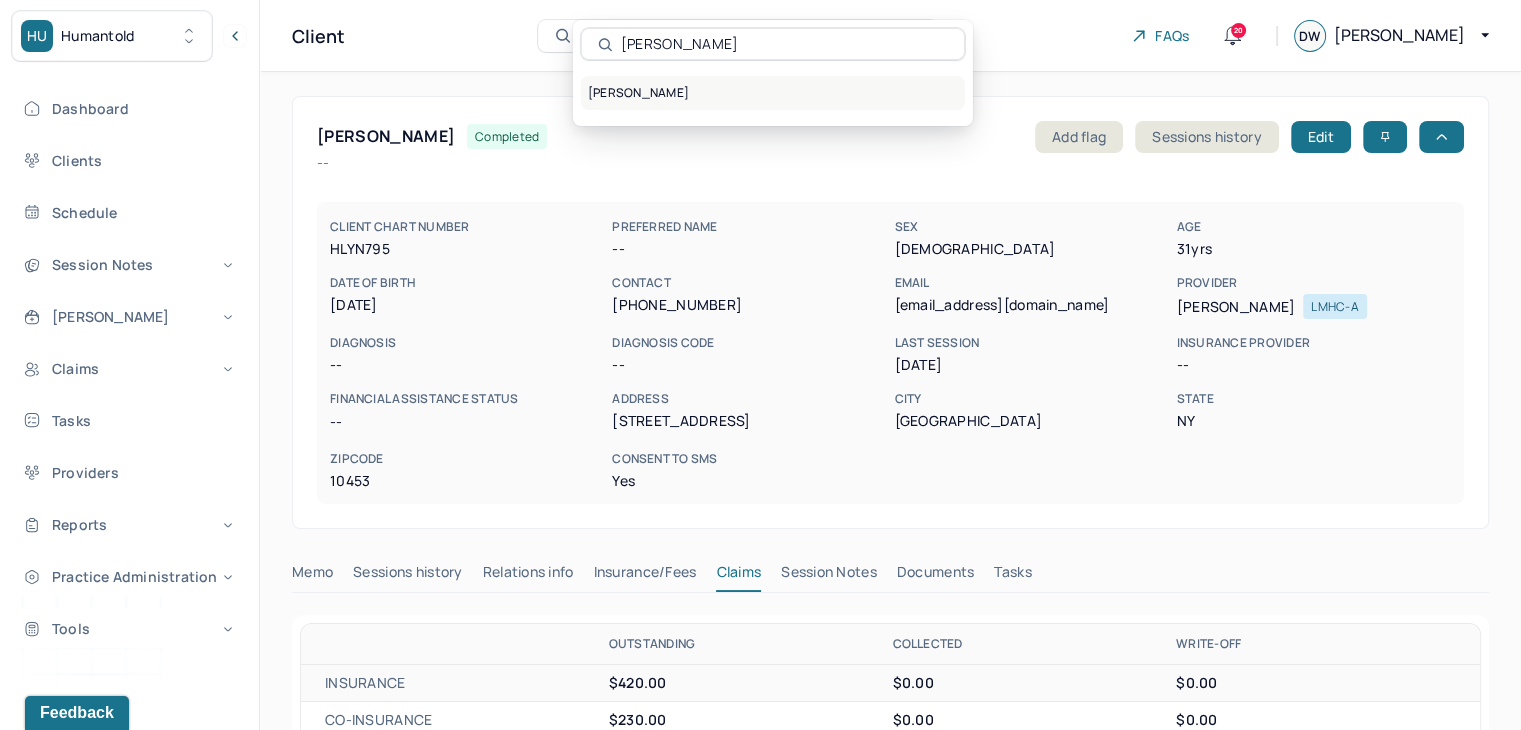 type on "Madisyn Jewett" 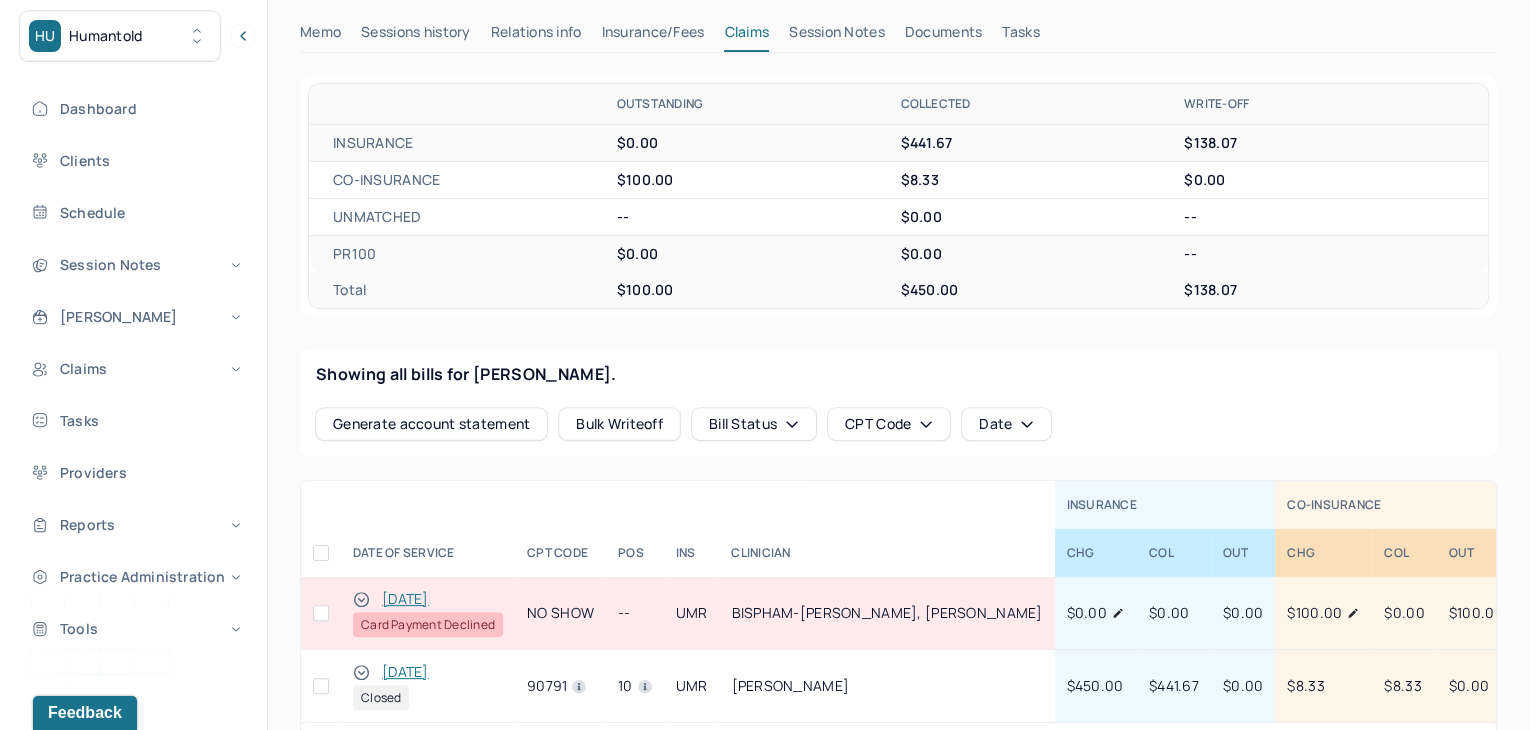 scroll, scrollTop: 600, scrollLeft: 0, axis: vertical 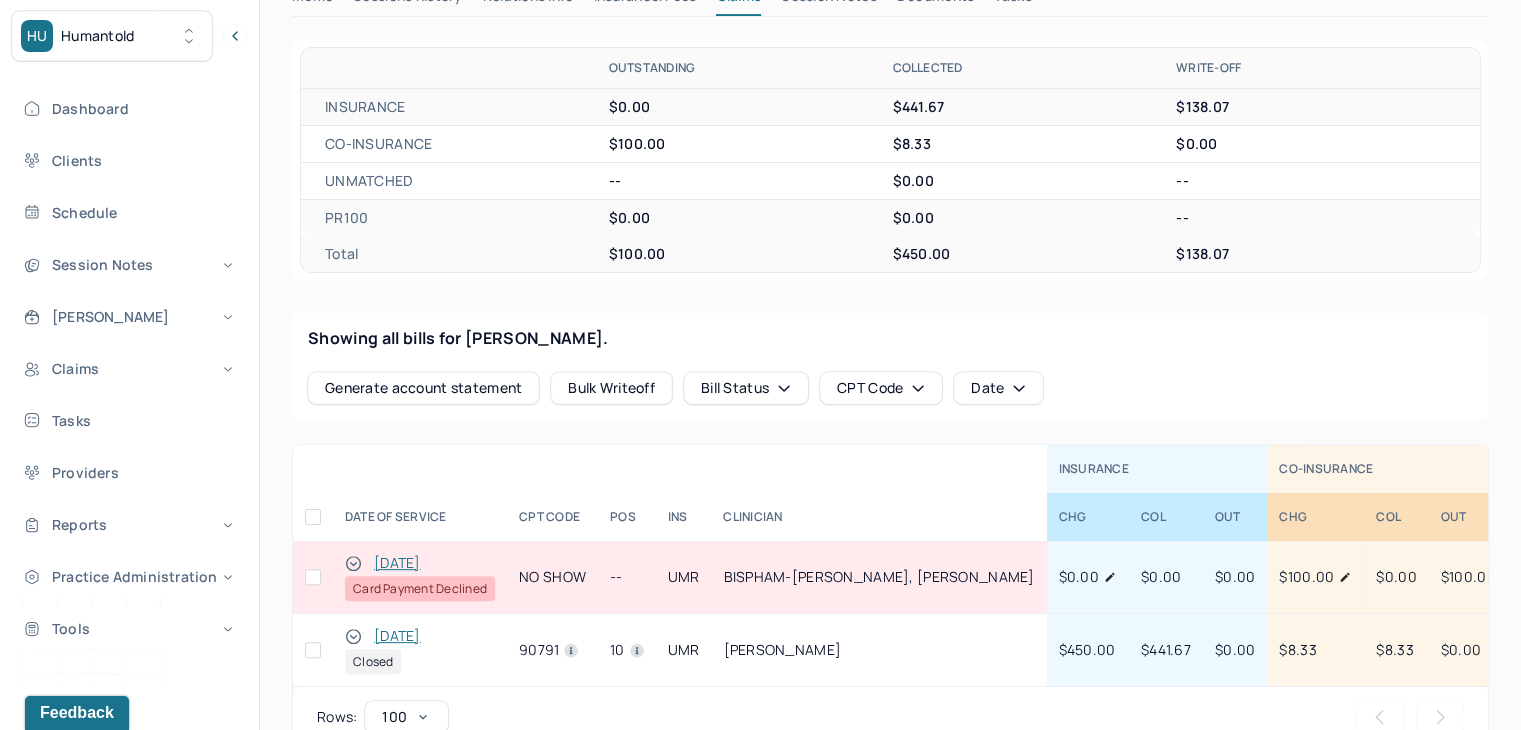 click at bounding box center (313, 577) 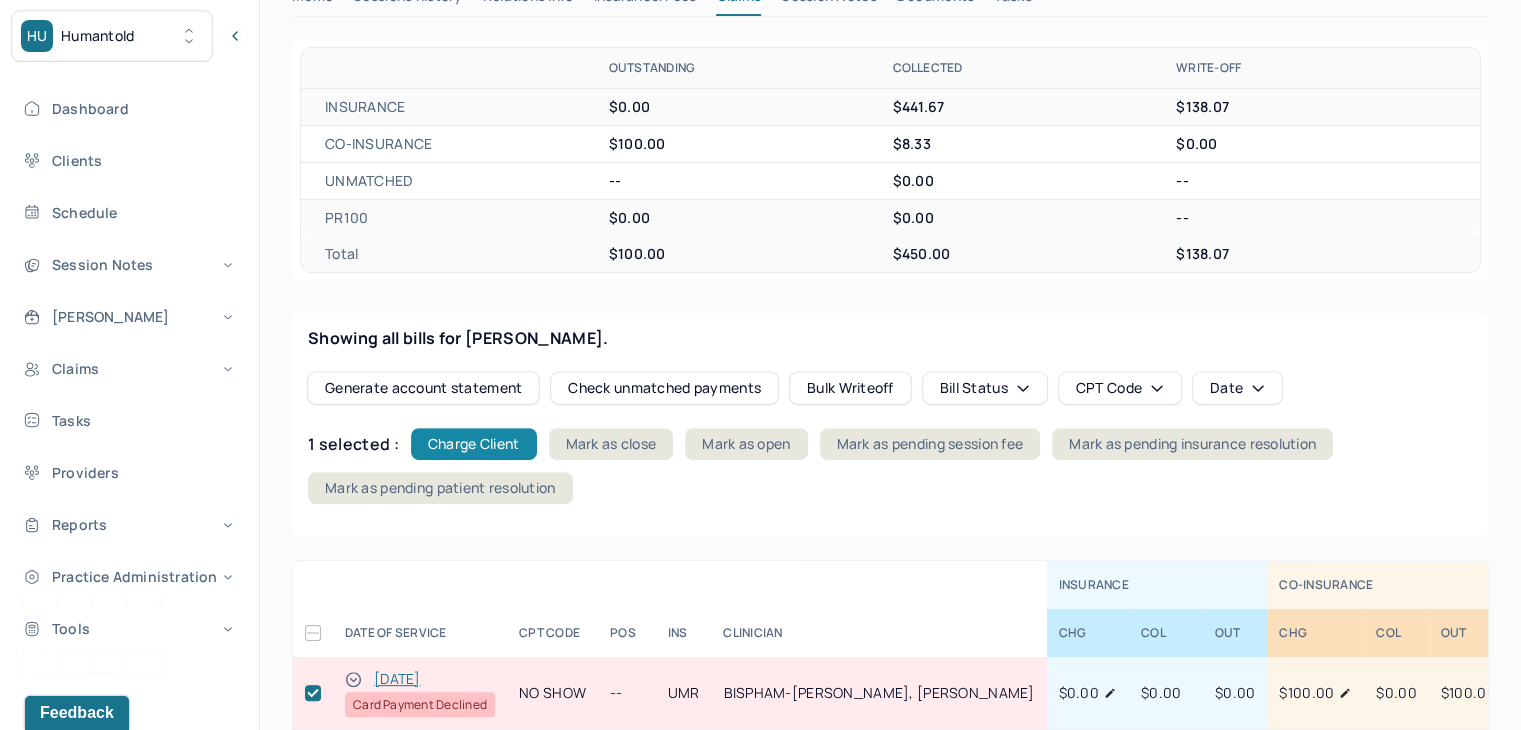 click on "Charge Client" at bounding box center (474, 444) 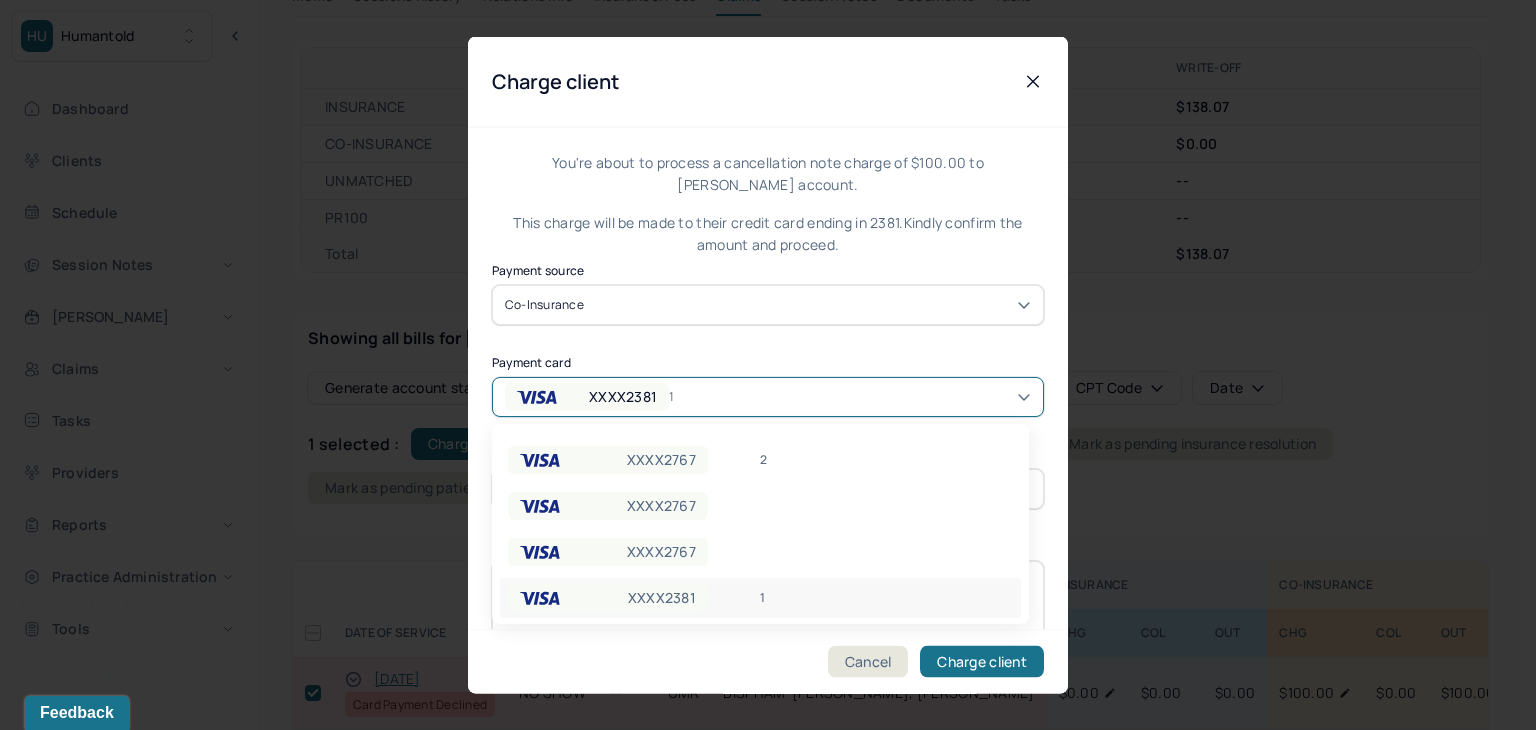 click on "XXXX2381" at bounding box center (623, 396) 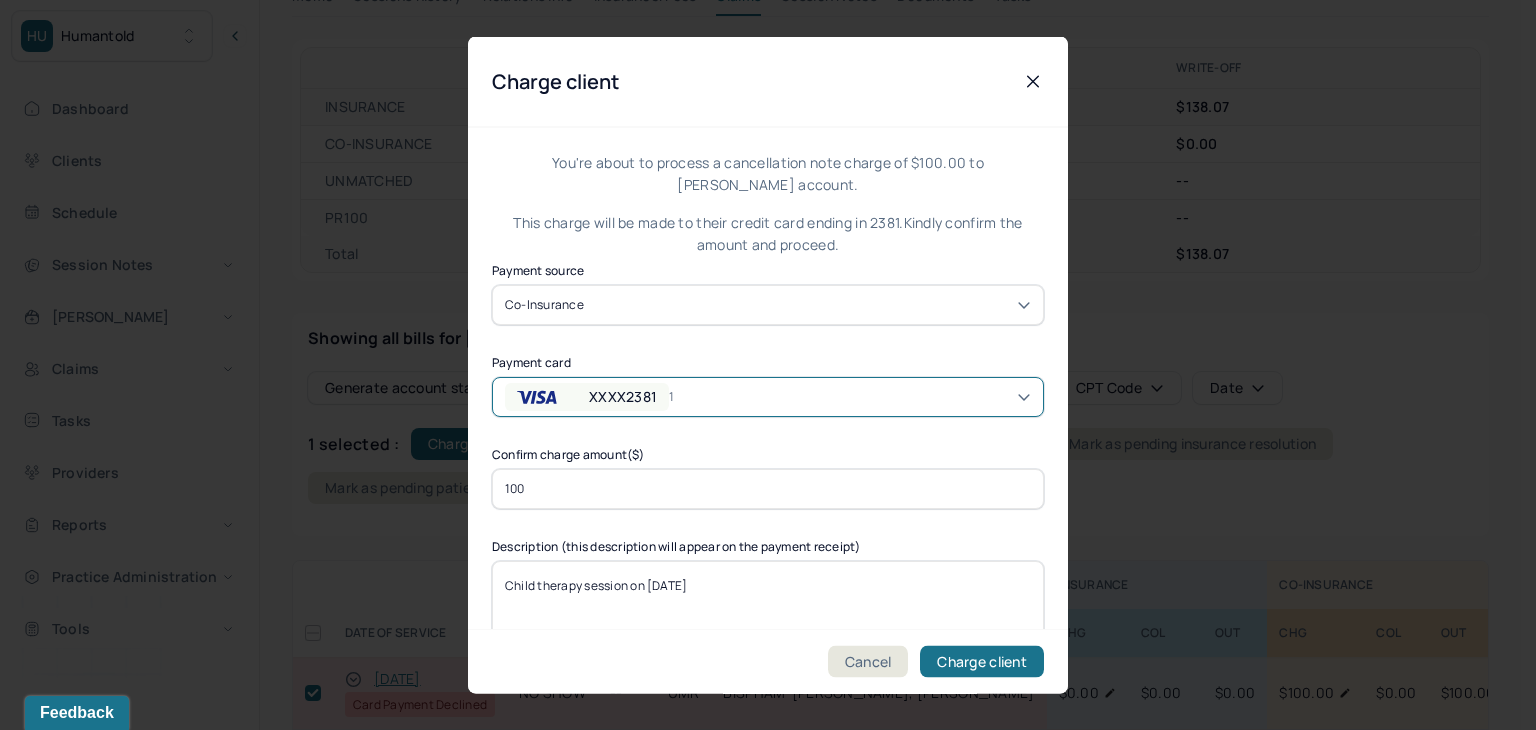 click on "XXXX2381" at bounding box center (623, 396) 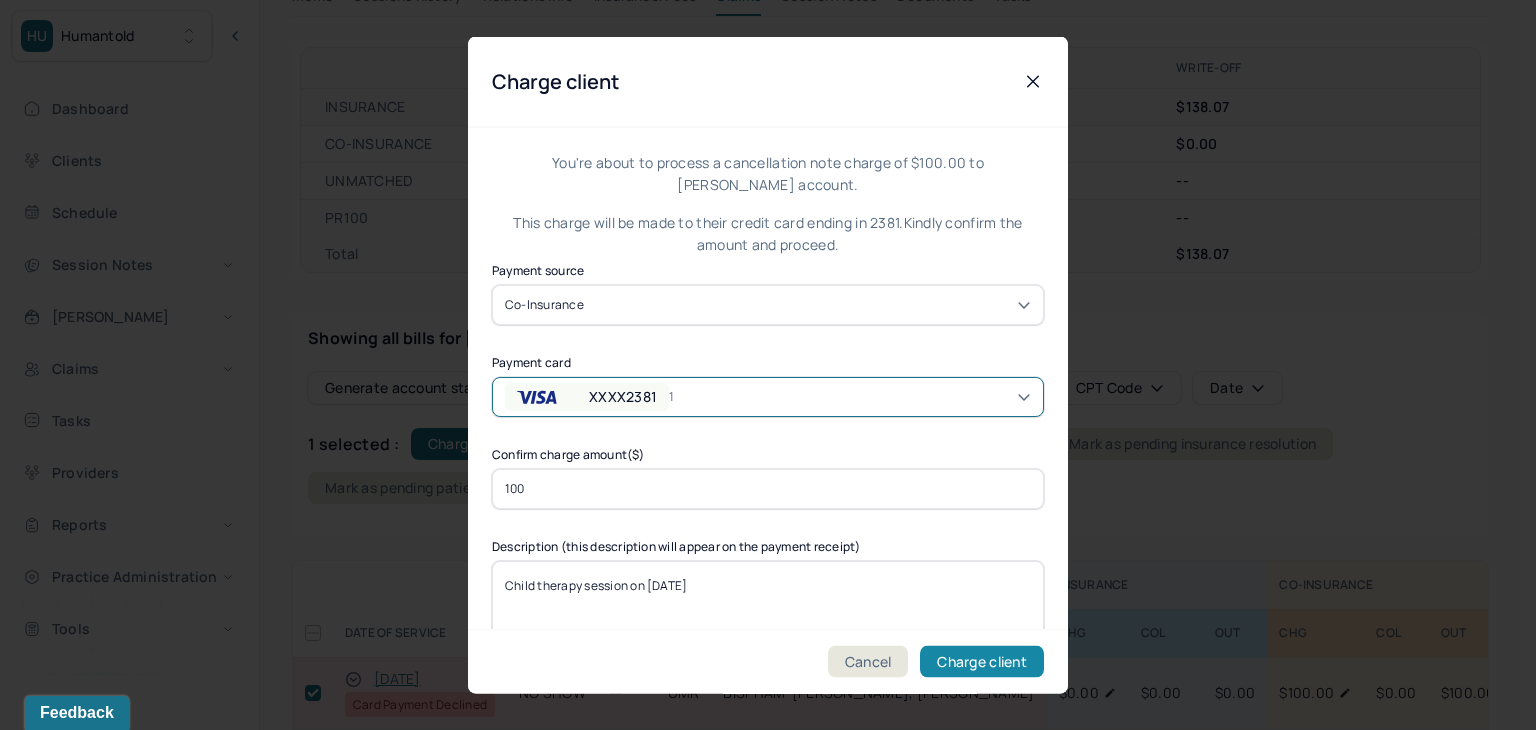 click on "Charge client" at bounding box center (982, 662) 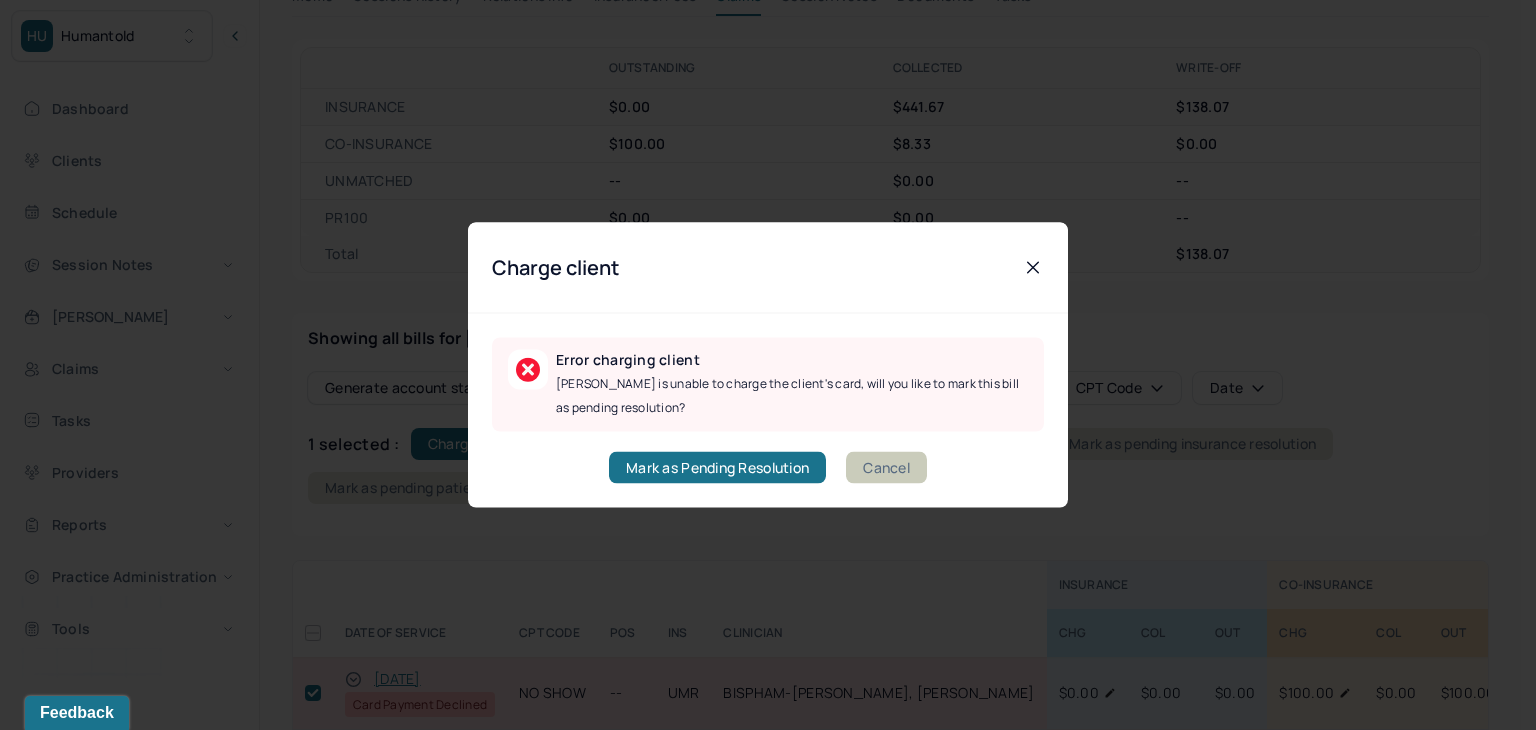 click on "Cancel" at bounding box center [886, 468] 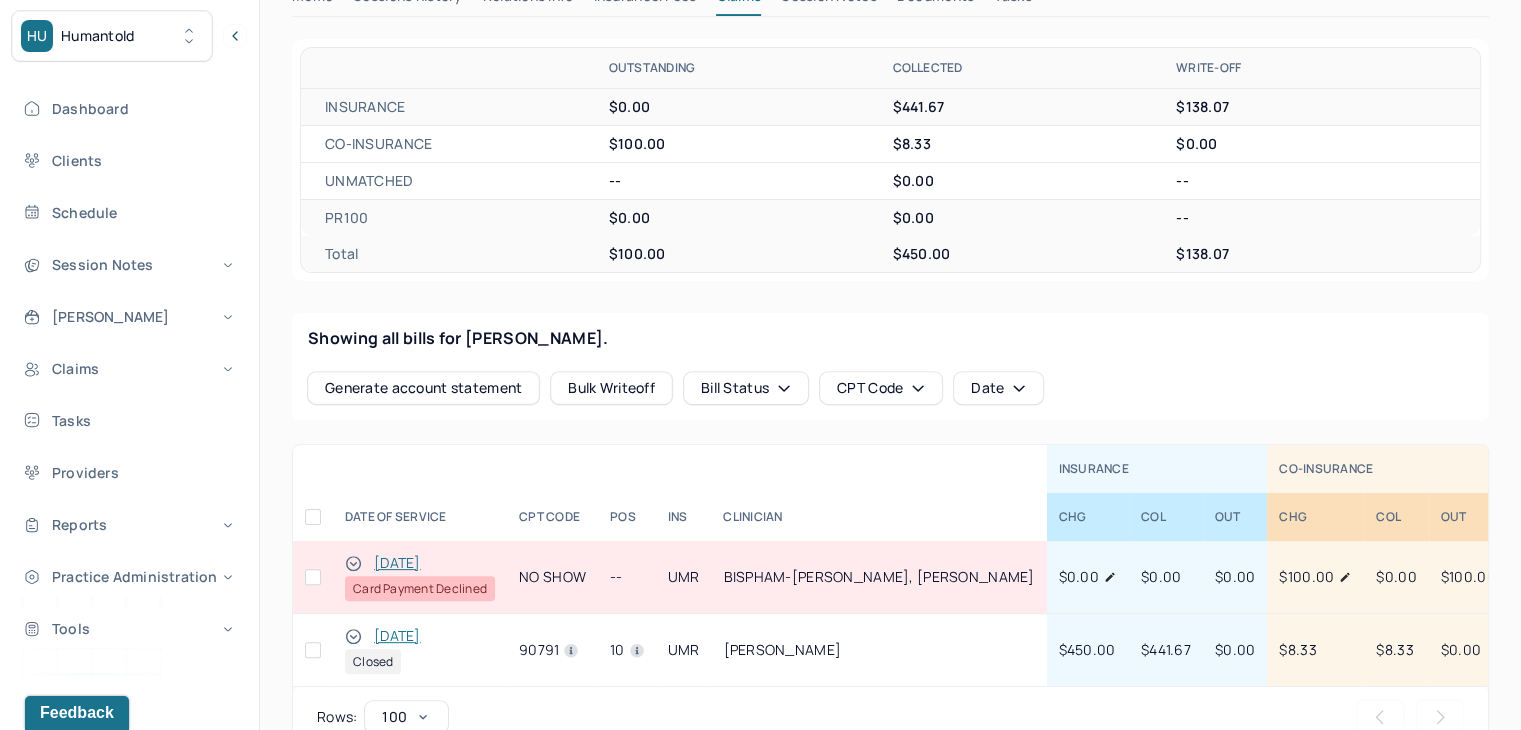 click at bounding box center [313, 577] 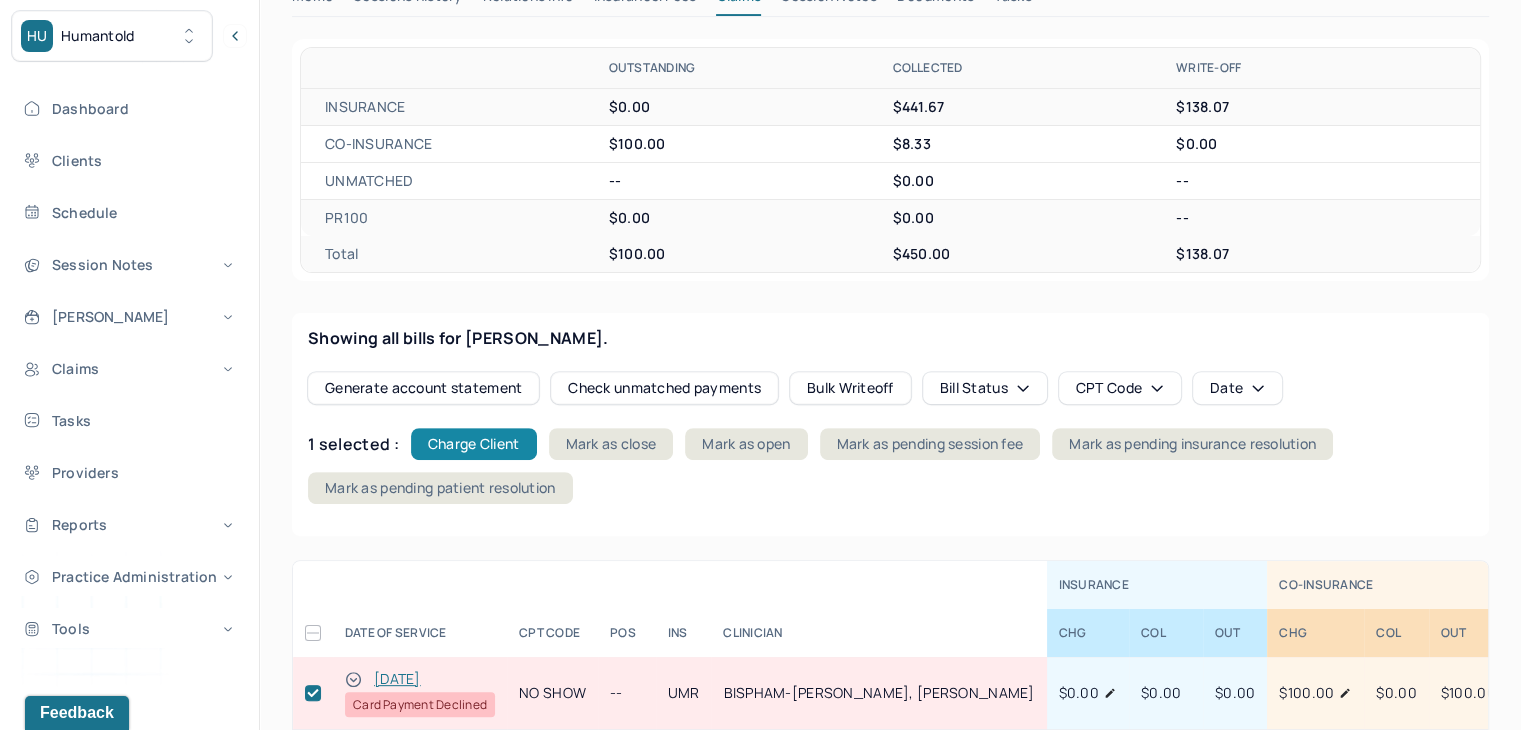 click on "Charge Client" at bounding box center [474, 444] 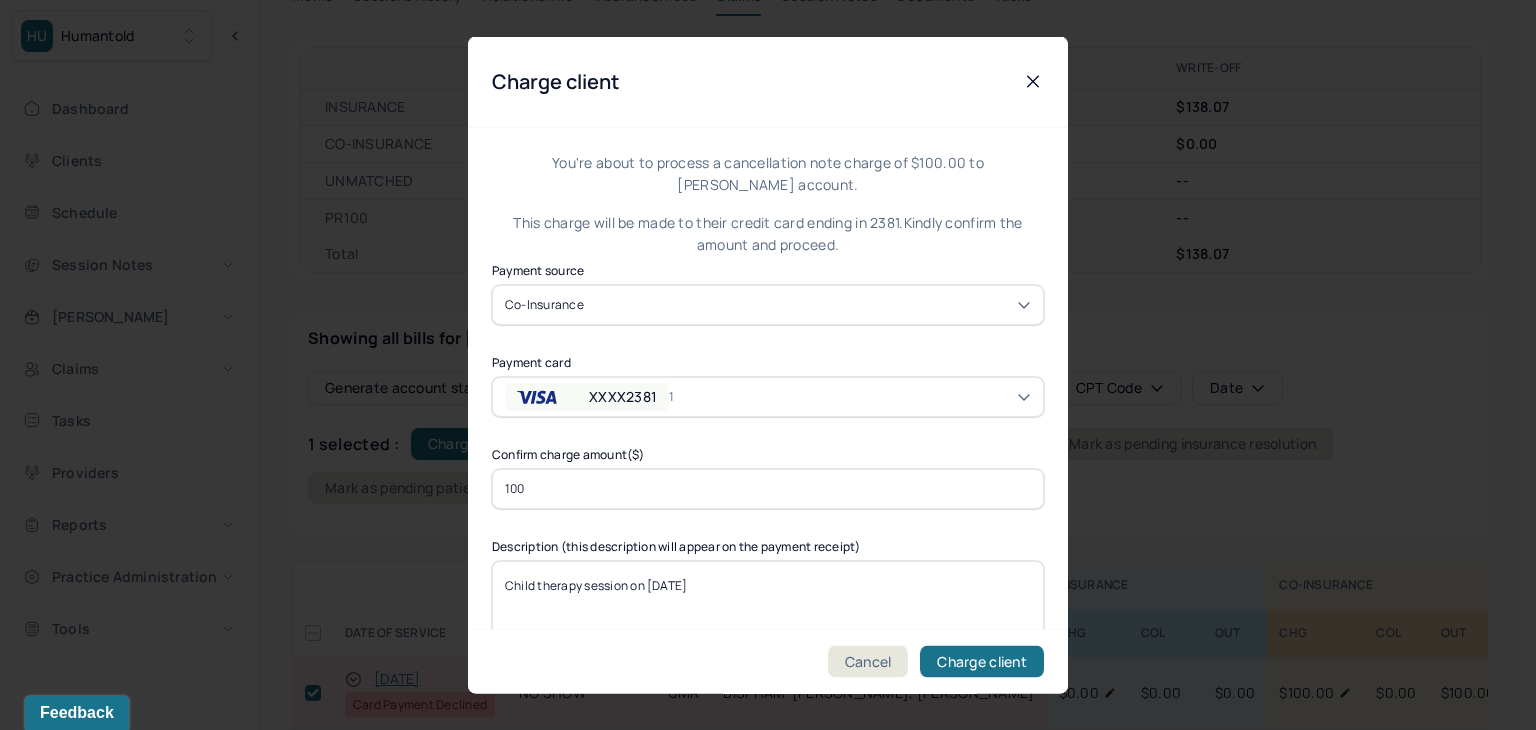 drag, startPoint x: 654, startPoint y: 489, endPoint x: 294, endPoint y: 490, distance: 360.0014 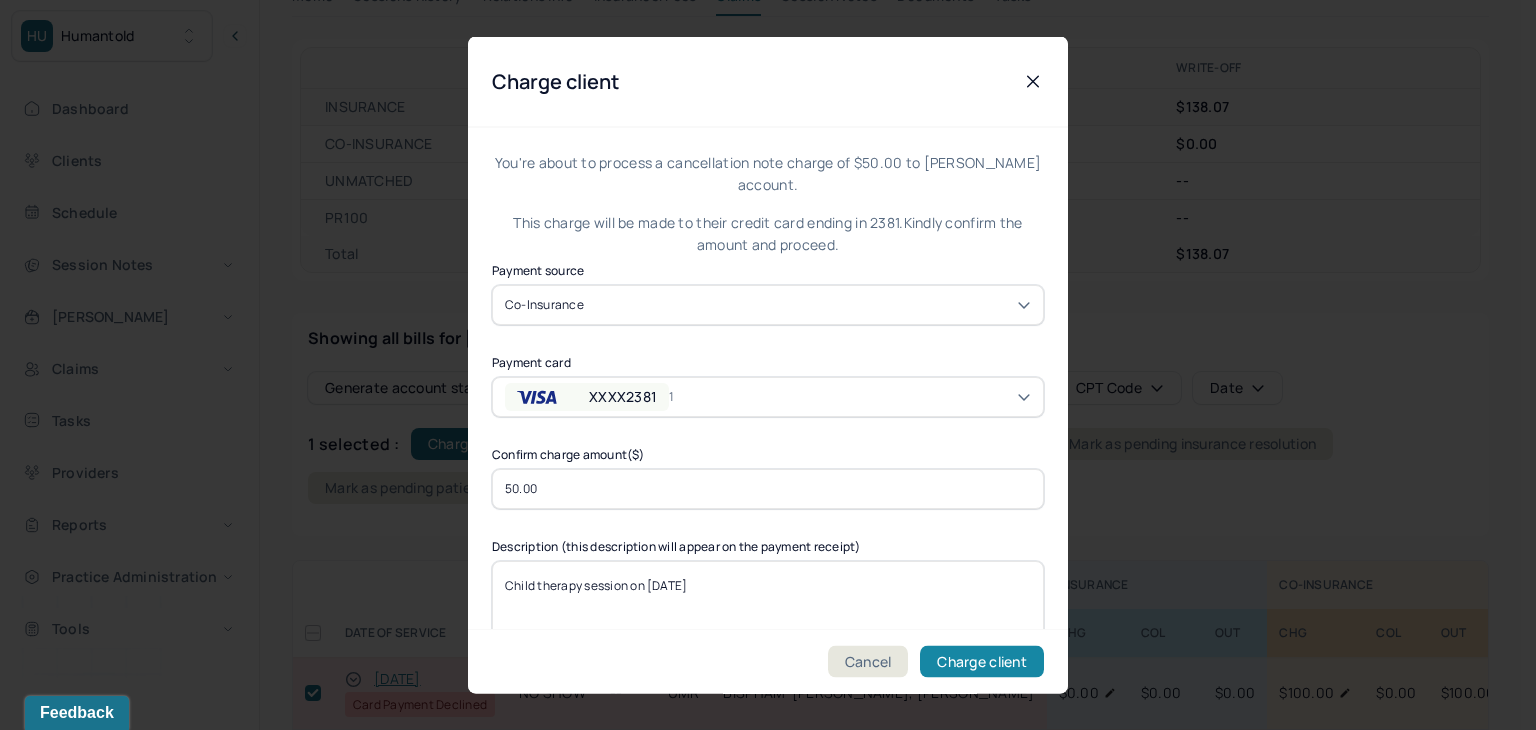 type on "50.00" 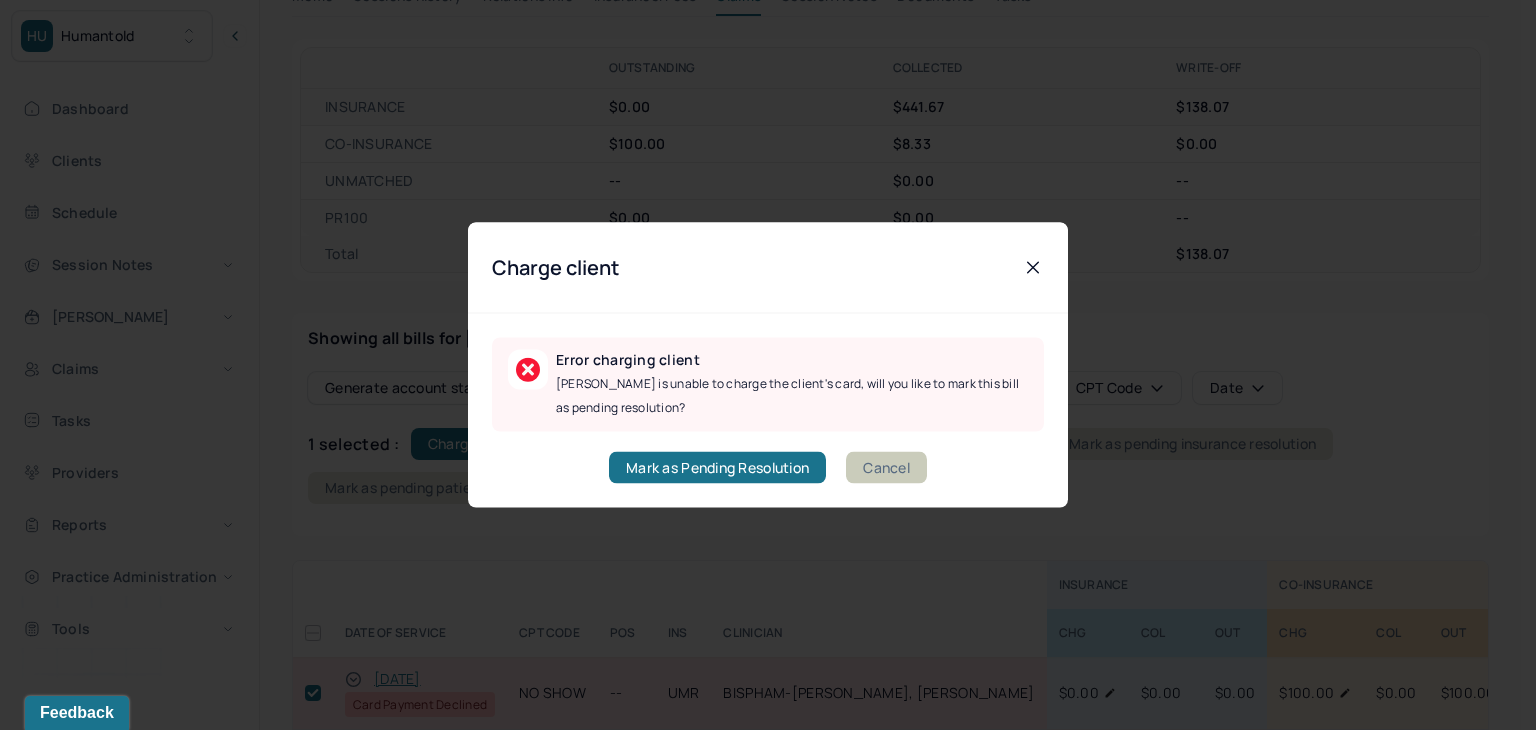 click on "Cancel" at bounding box center (886, 468) 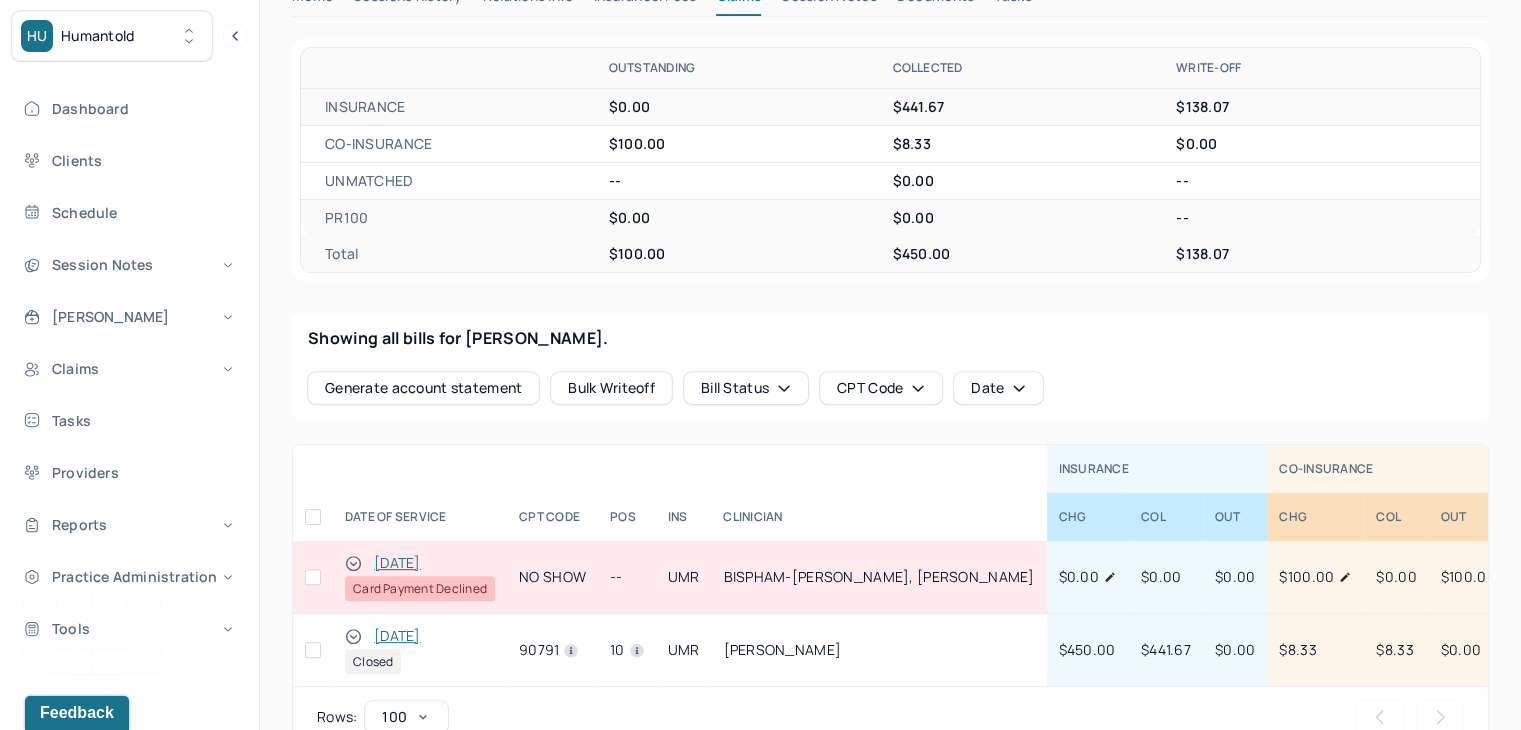 click at bounding box center [313, 577] 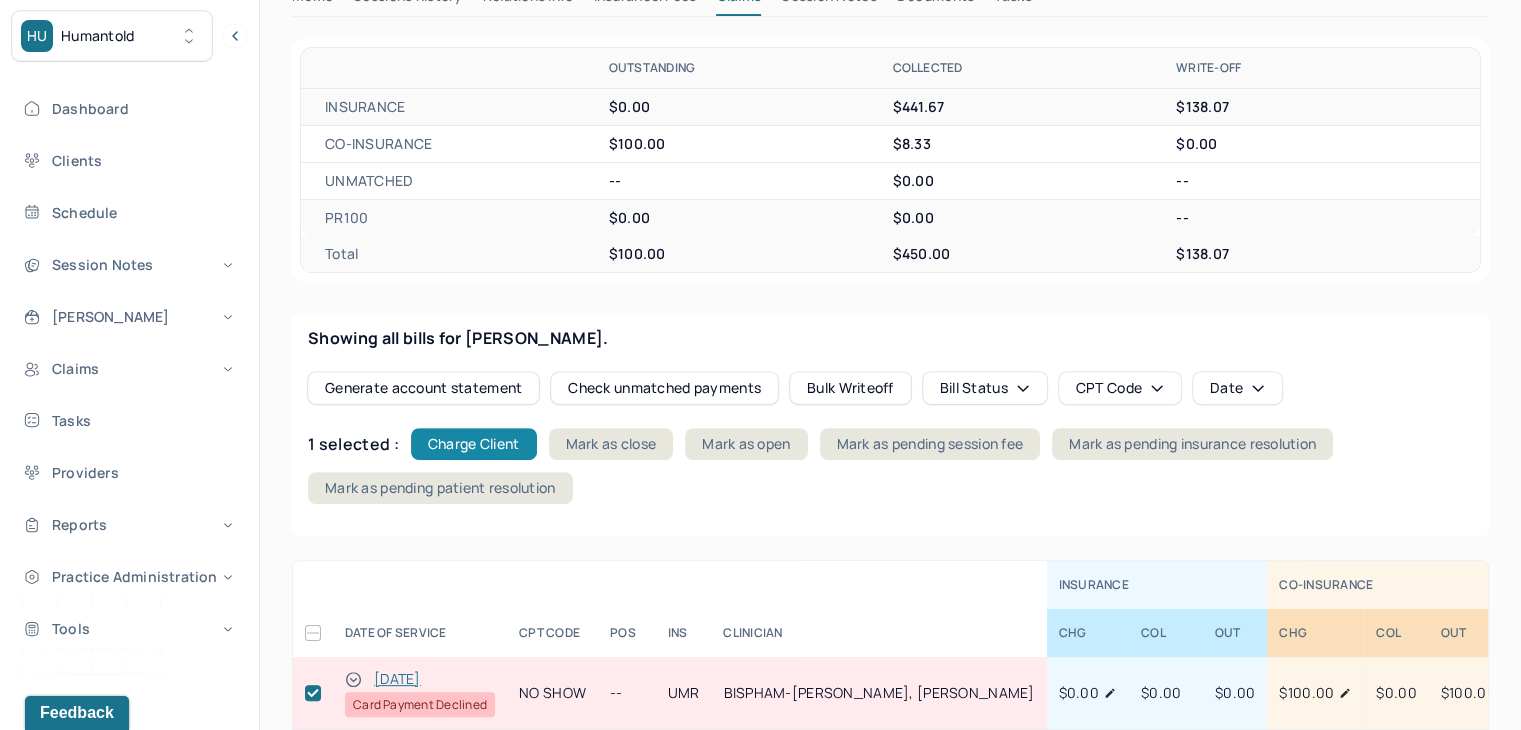 click on "Charge Client" at bounding box center (474, 444) 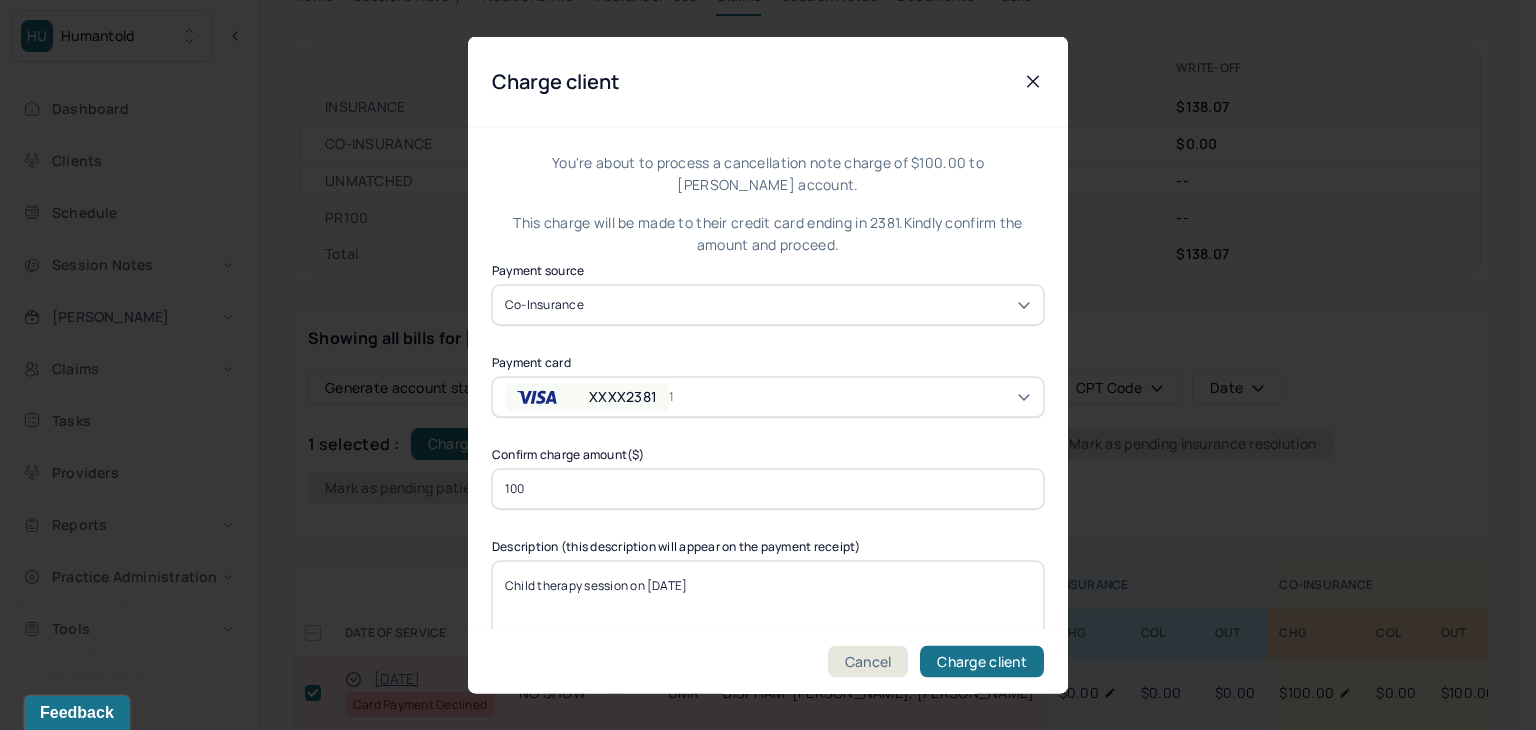 click on "XXXX2381" at bounding box center (623, 396) 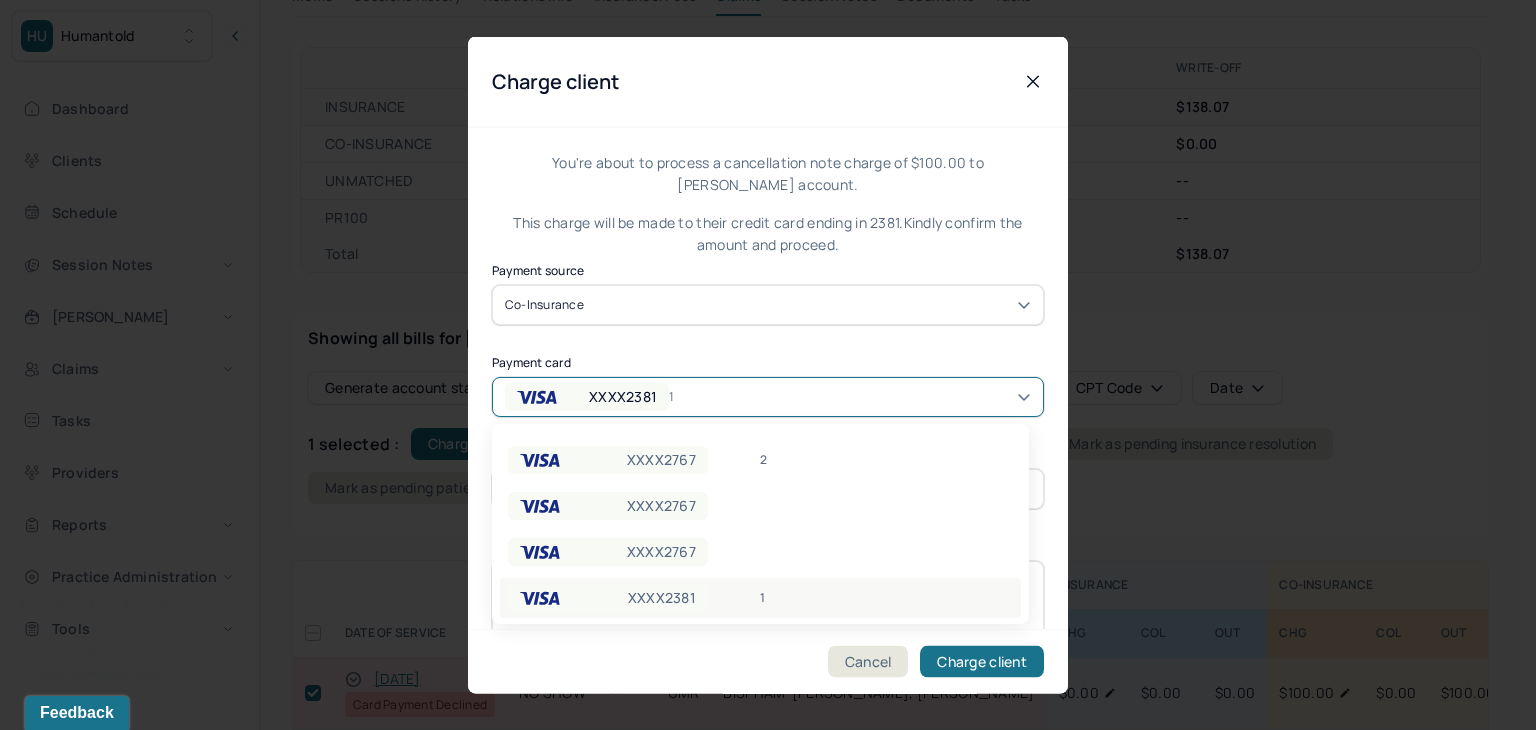 click on "XXXX2381" at bounding box center [662, 598] 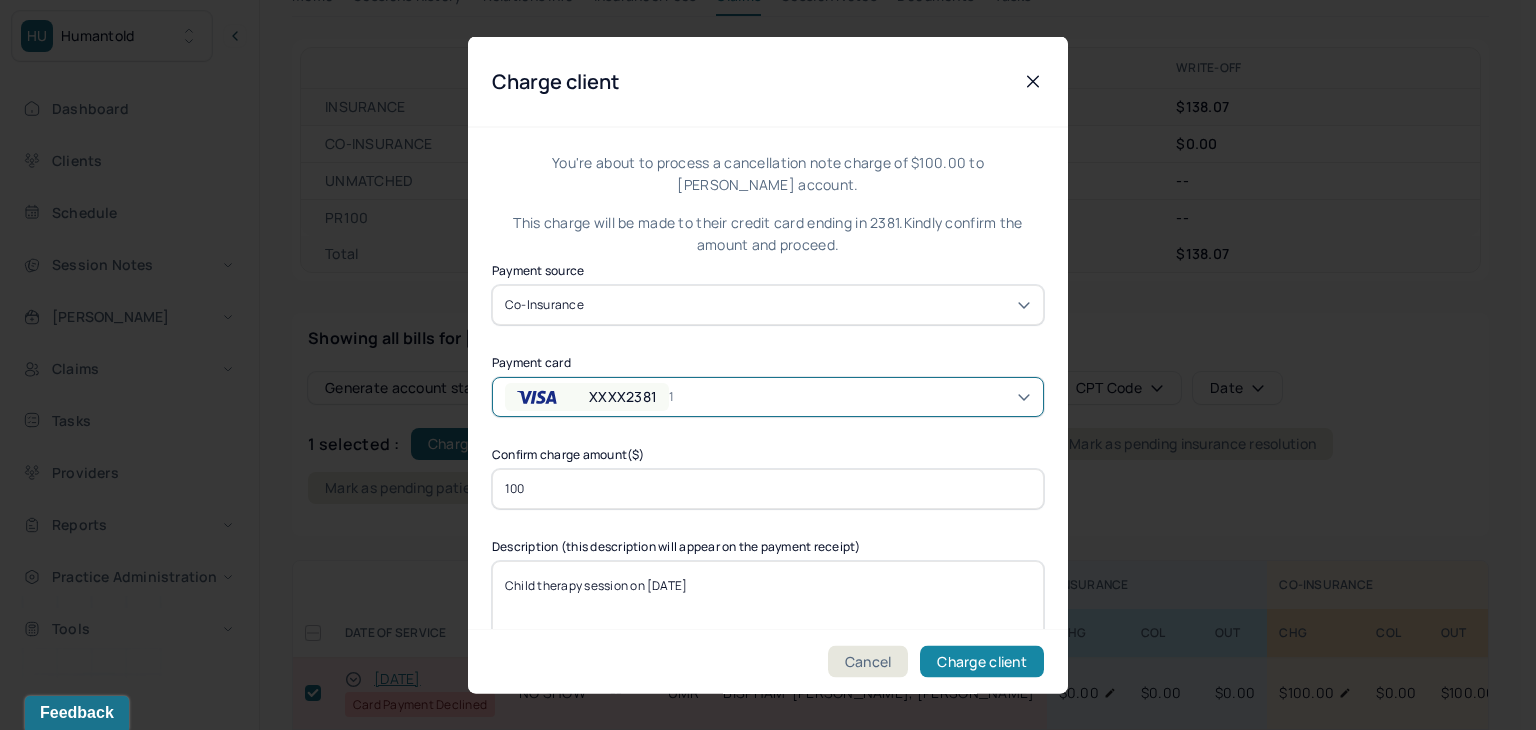 click on "Charge client" at bounding box center [982, 662] 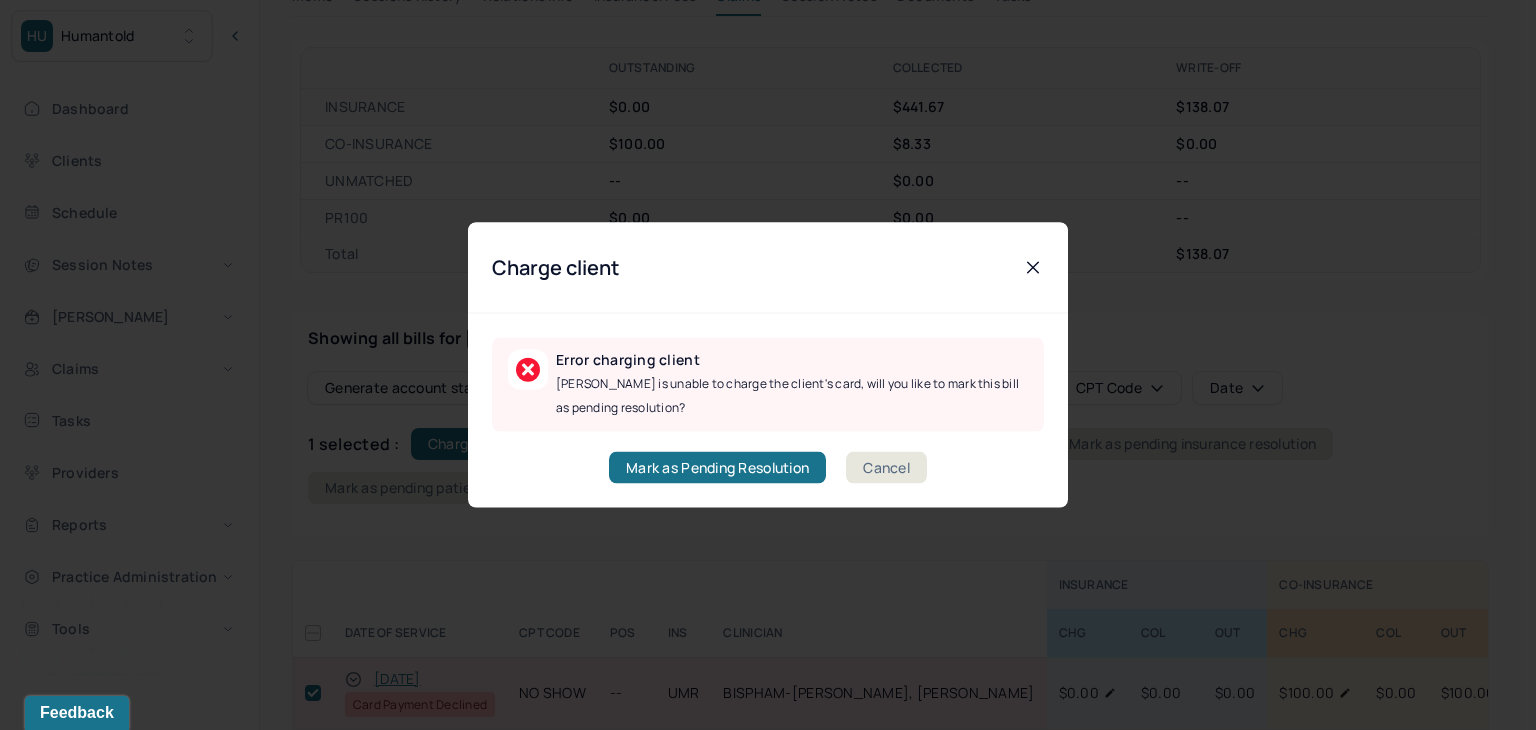 drag, startPoint x: 883, startPoint y: 467, endPoint x: 827, endPoint y: 493, distance: 61.741398 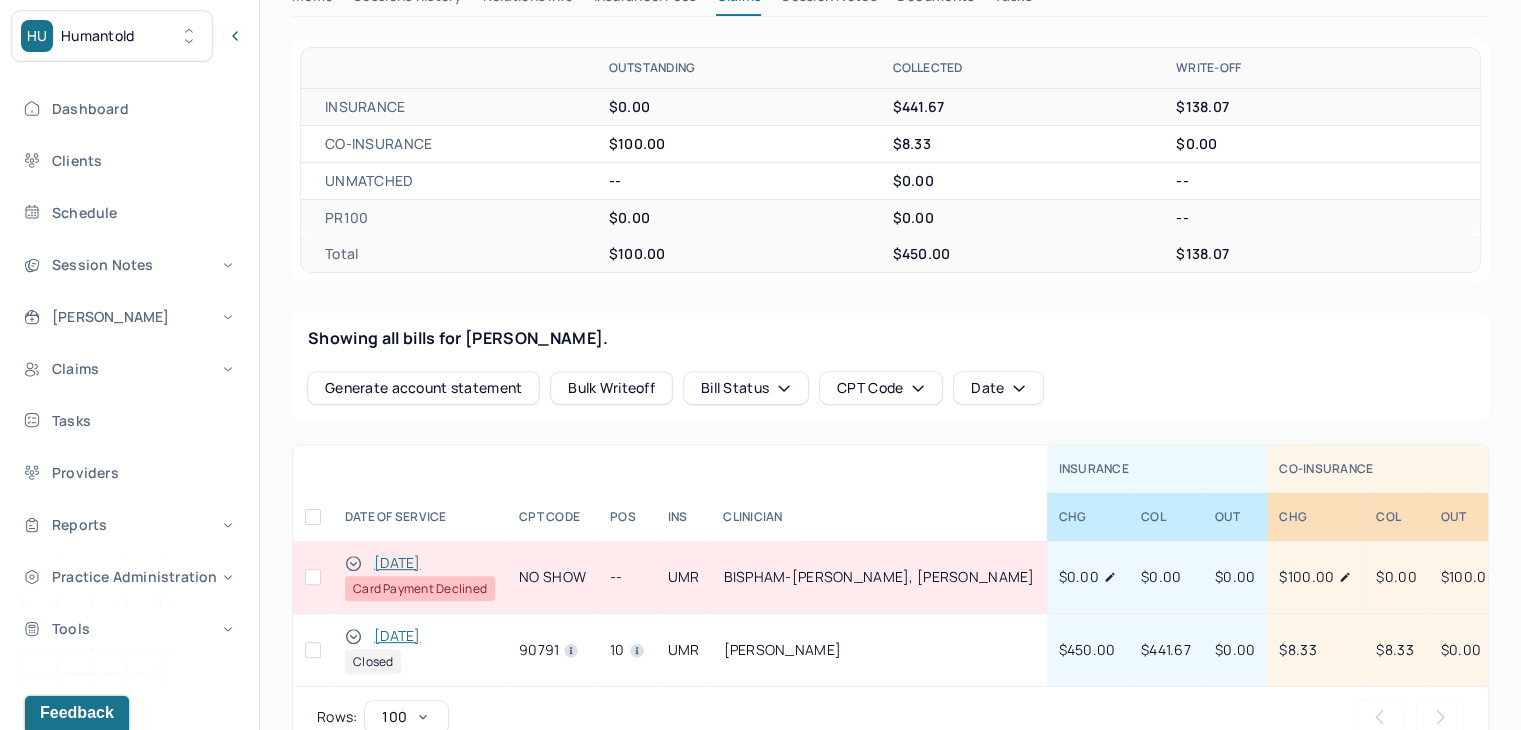 click at bounding box center [313, 577] 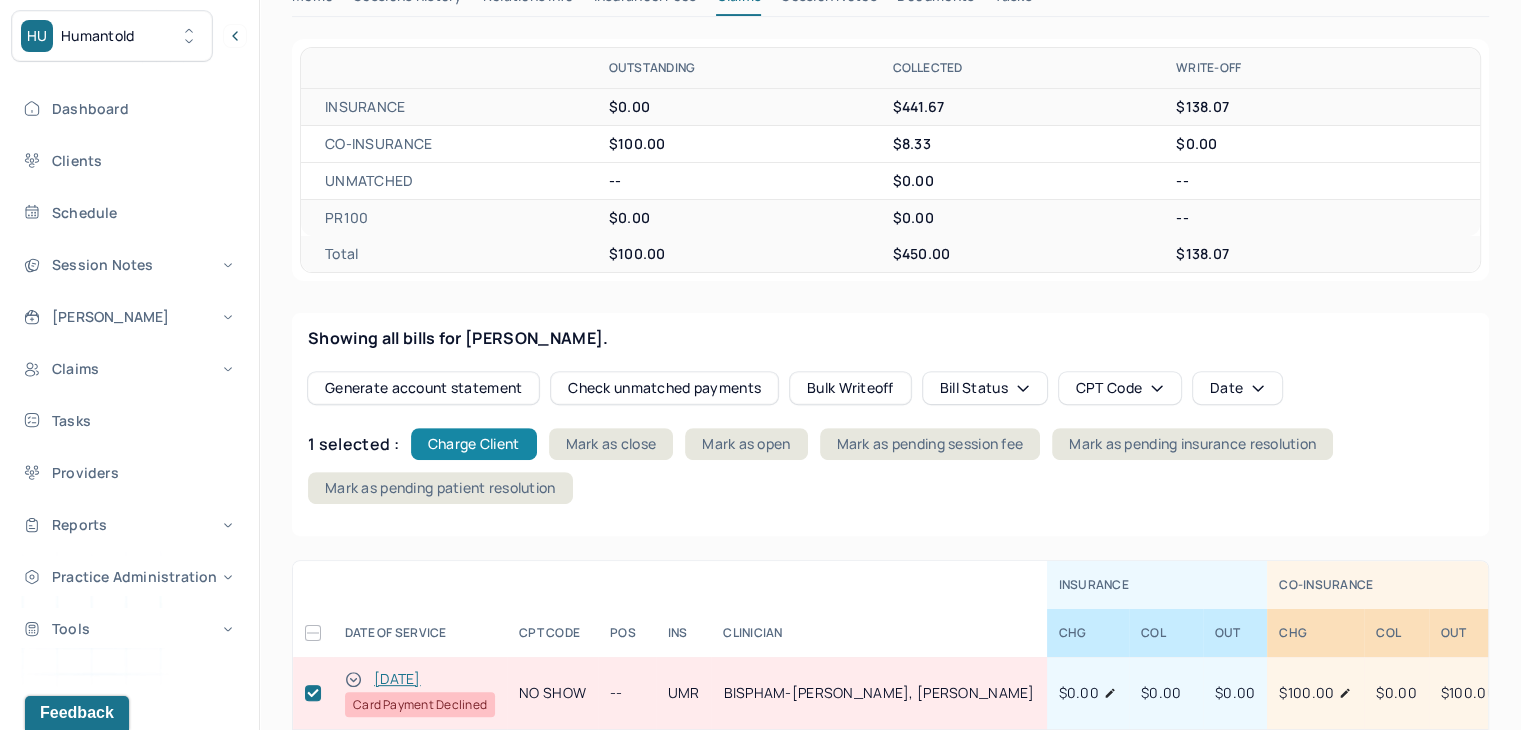 click on "Charge Client" at bounding box center [474, 444] 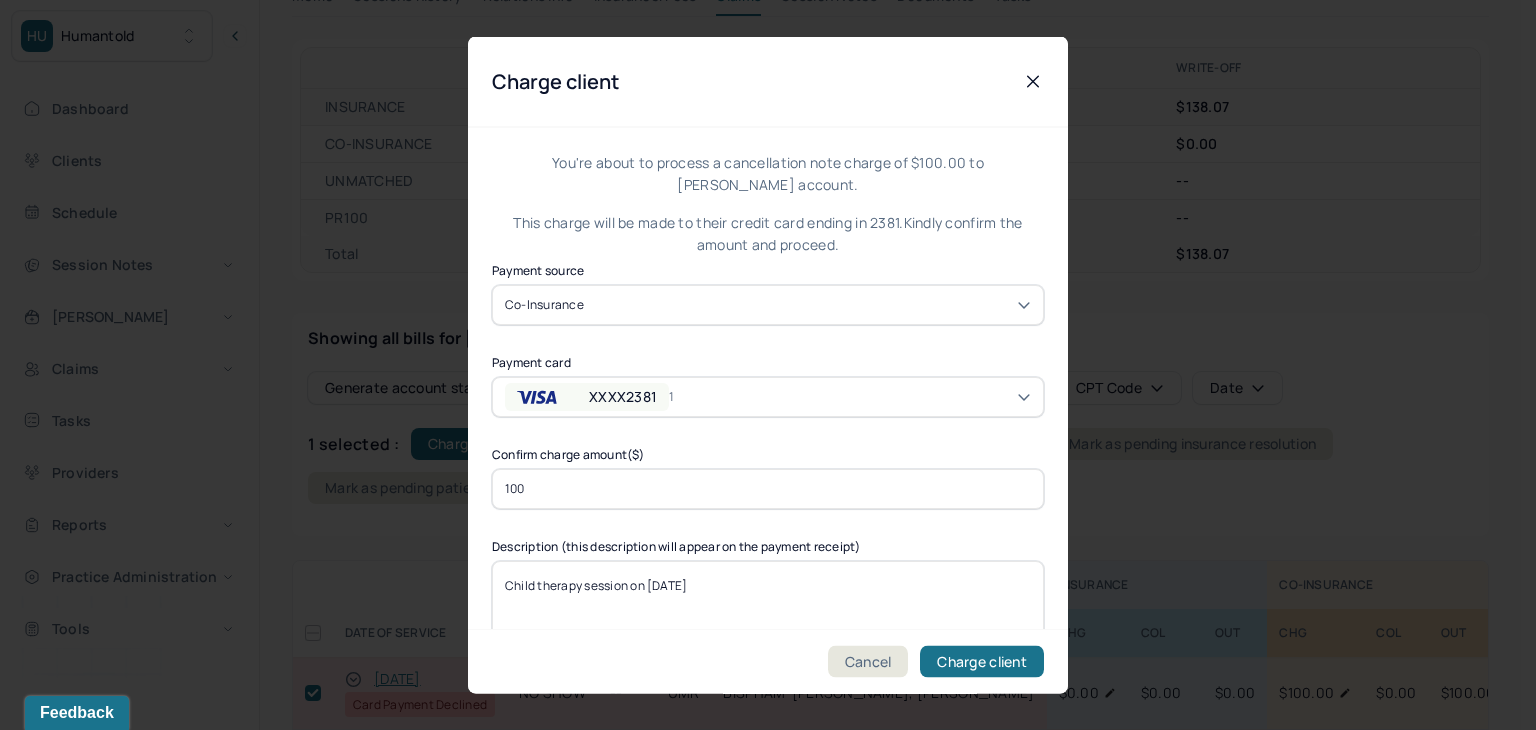 click on "XXXX2381" at bounding box center [587, 396] 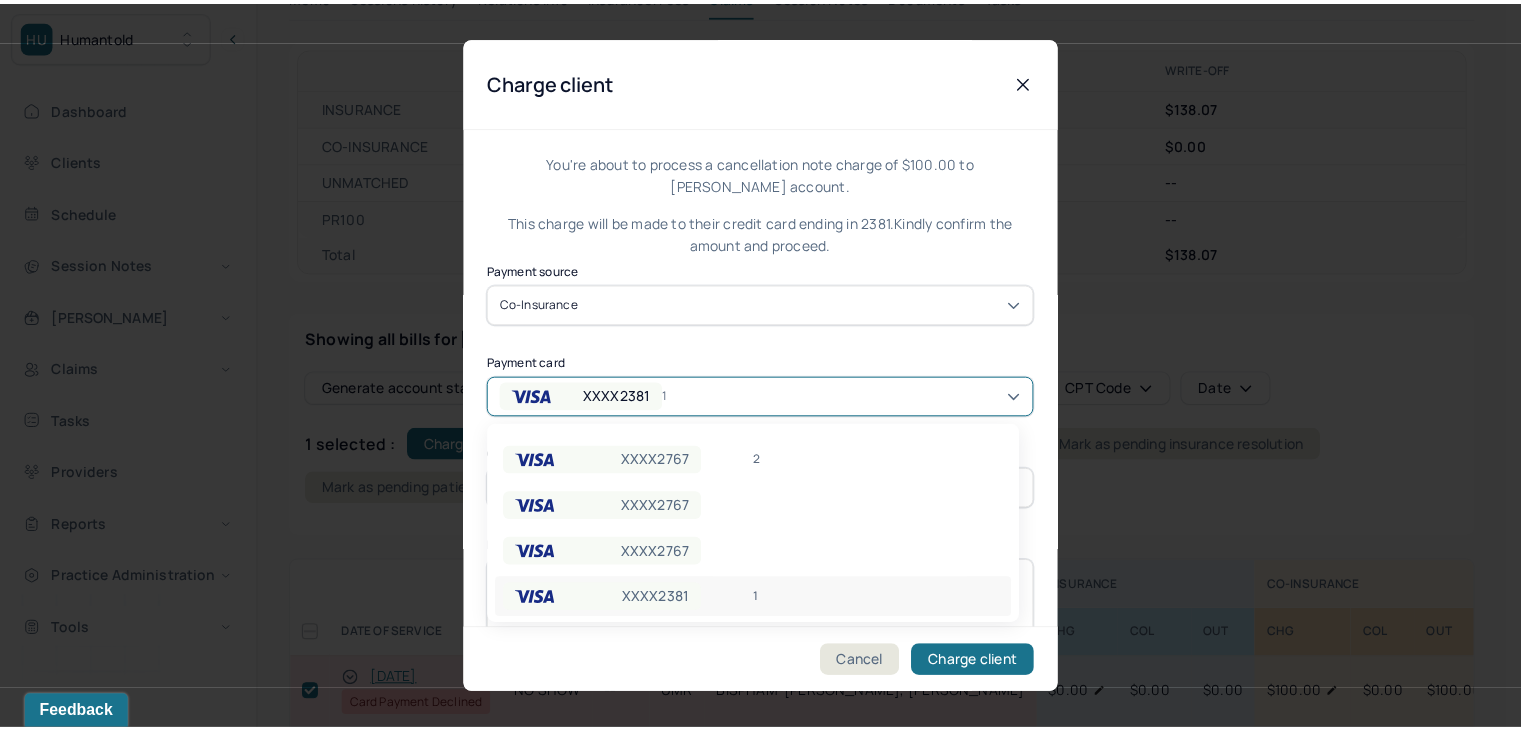 scroll, scrollTop: 102, scrollLeft: 0, axis: vertical 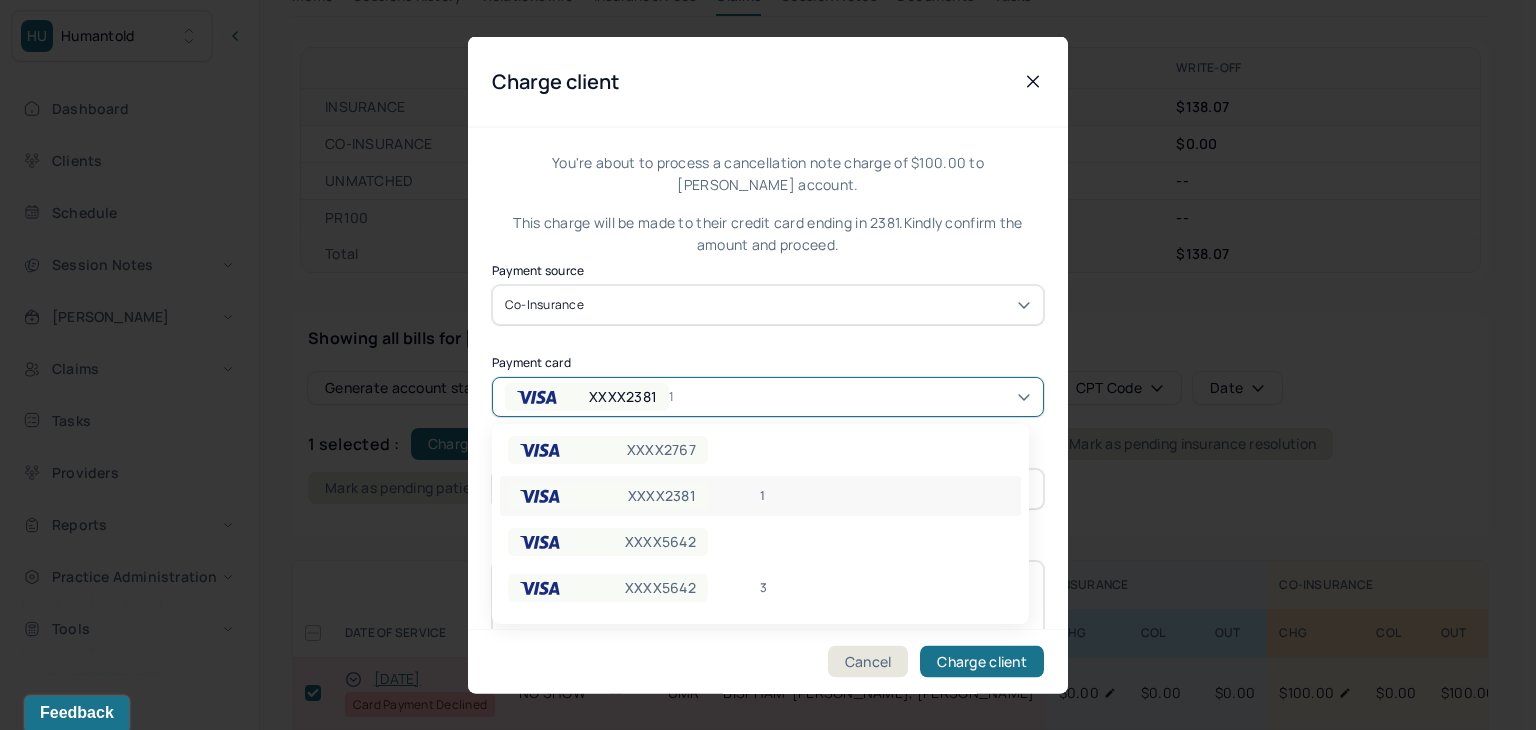 drag, startPoint x: 712, startPoint y: 575, endPoint x: 722, endPoint y: 589, distance: 17.20465 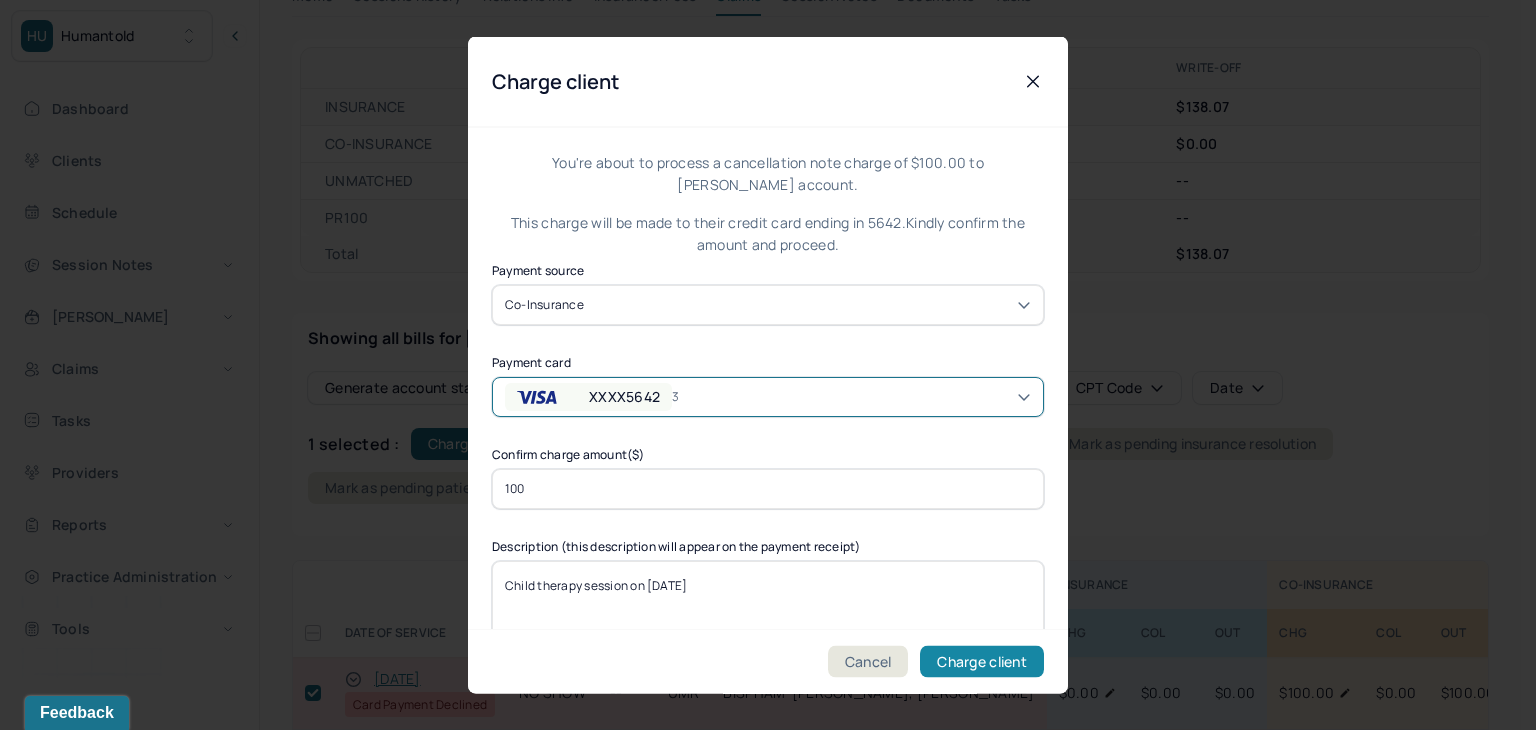 click on "Charge client" at bounding box center (982, 662) 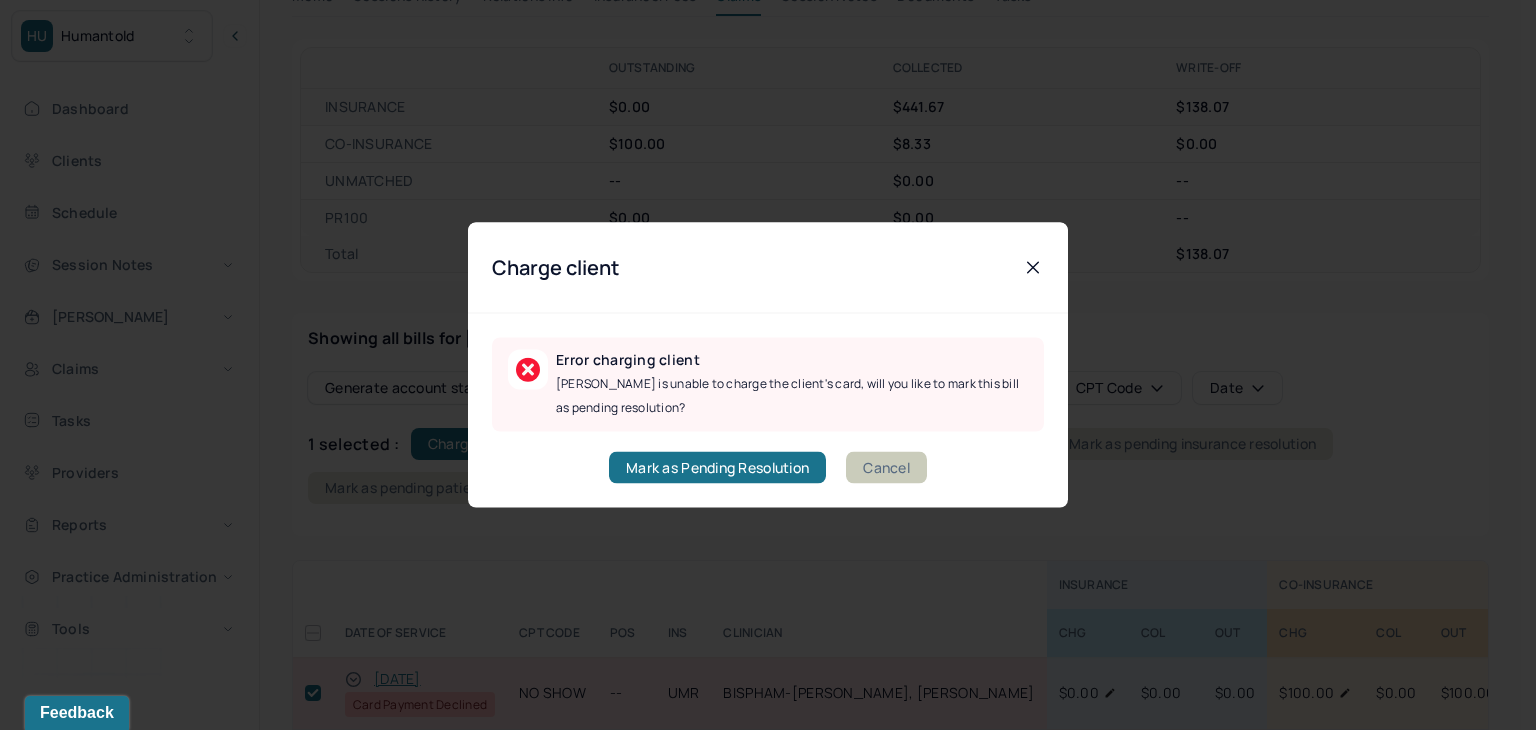 click on "Cancel" at bounding box center [886, 468] 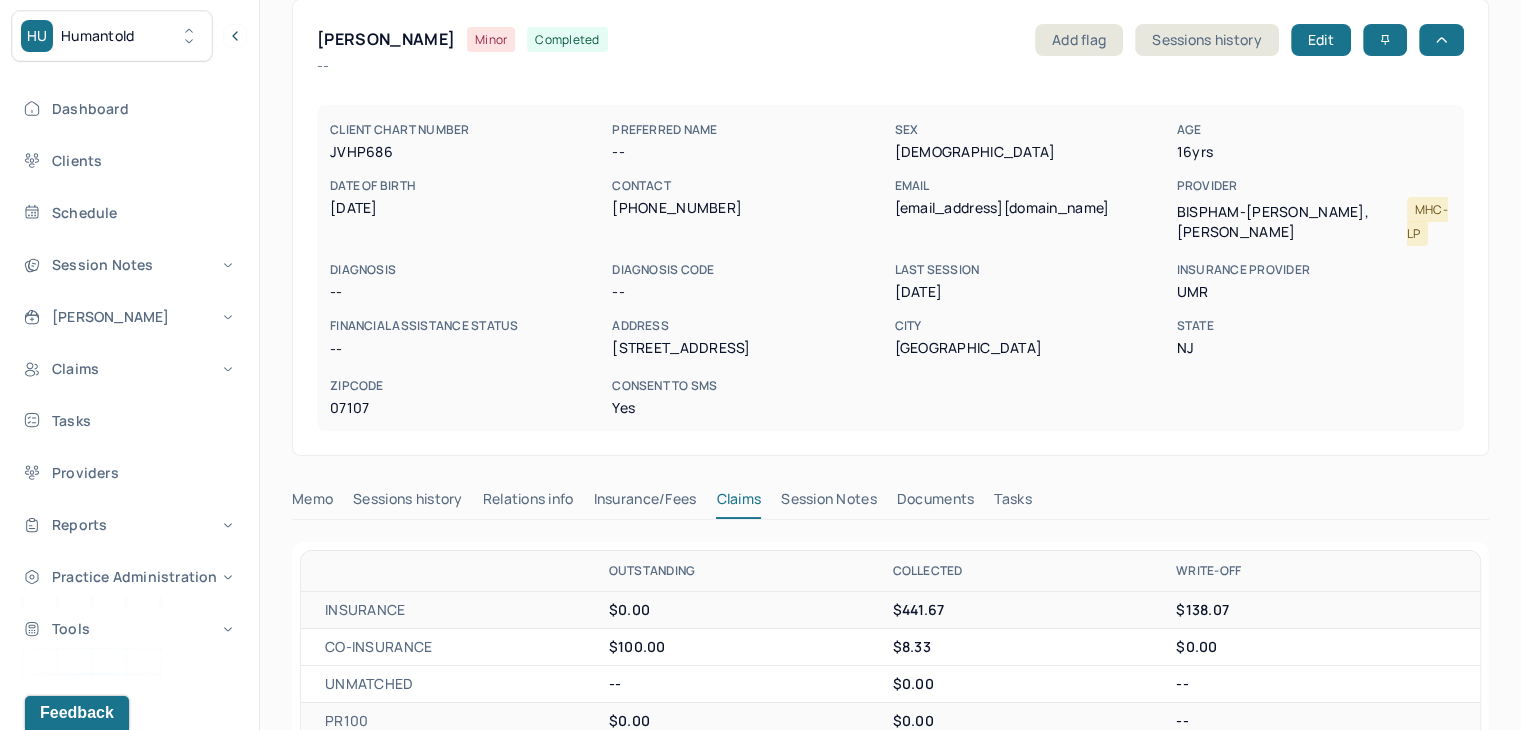 scroll, scrollTop: 0, scrollLeft: 0, axis: both 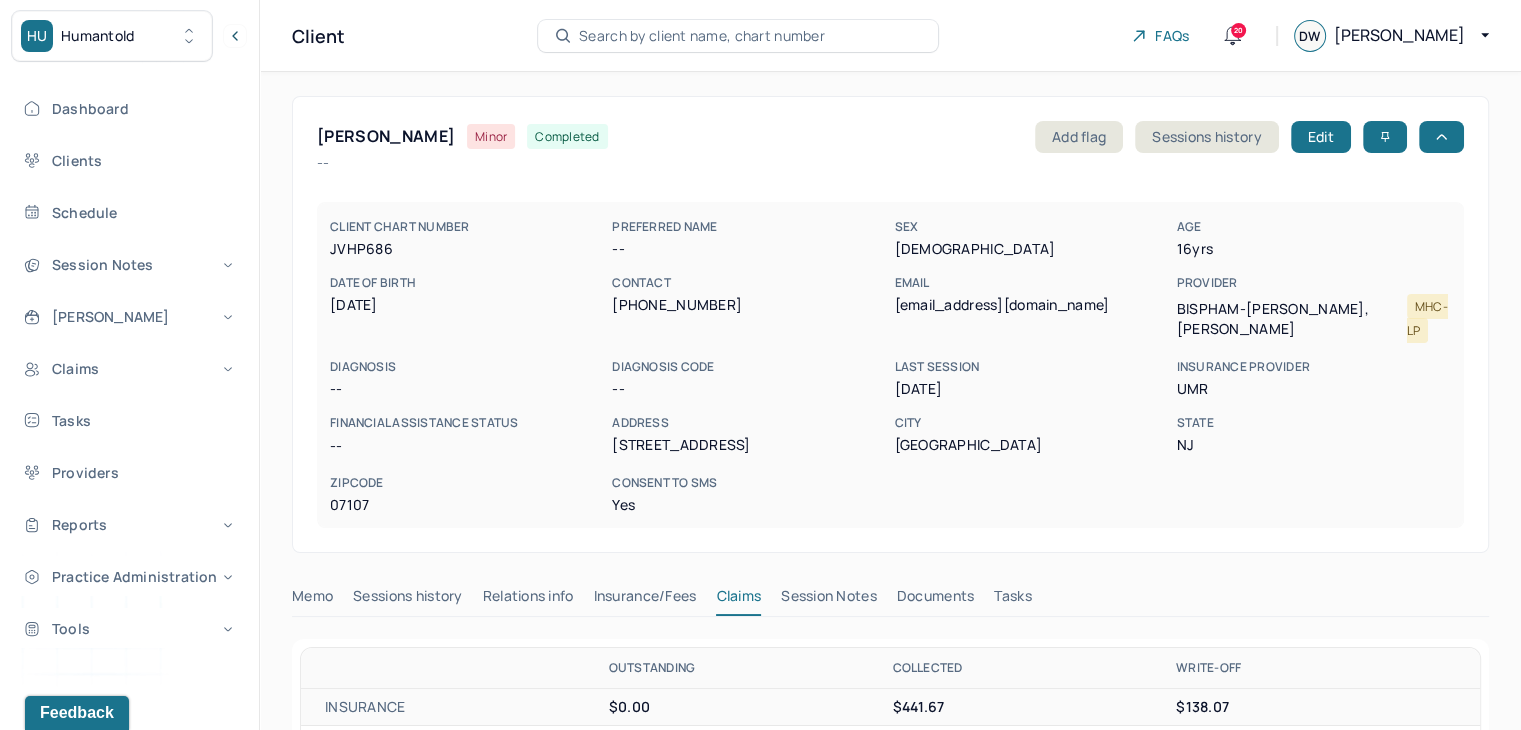 click on "Search by client name, chart number" at bounding box center [702, 36] 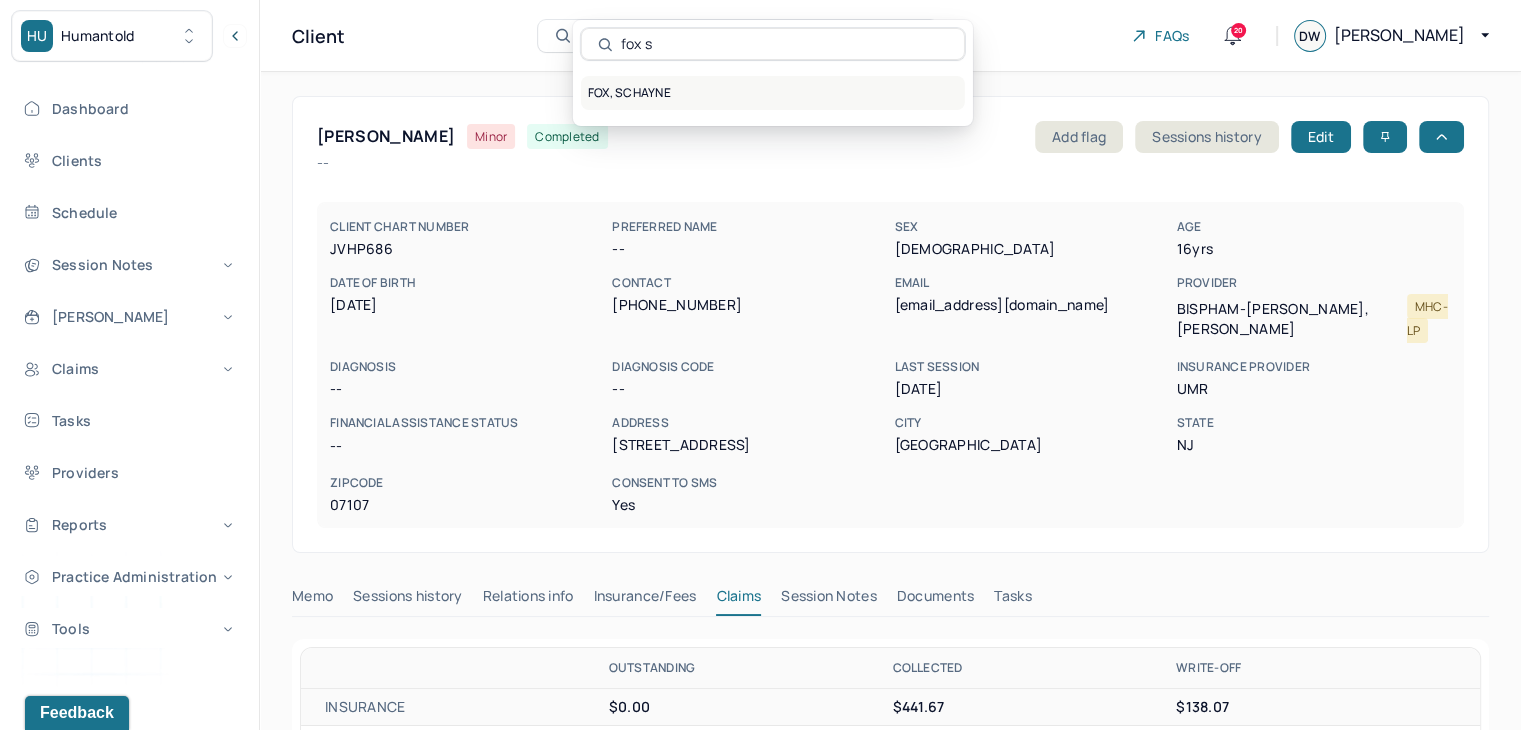 type on "fox s" 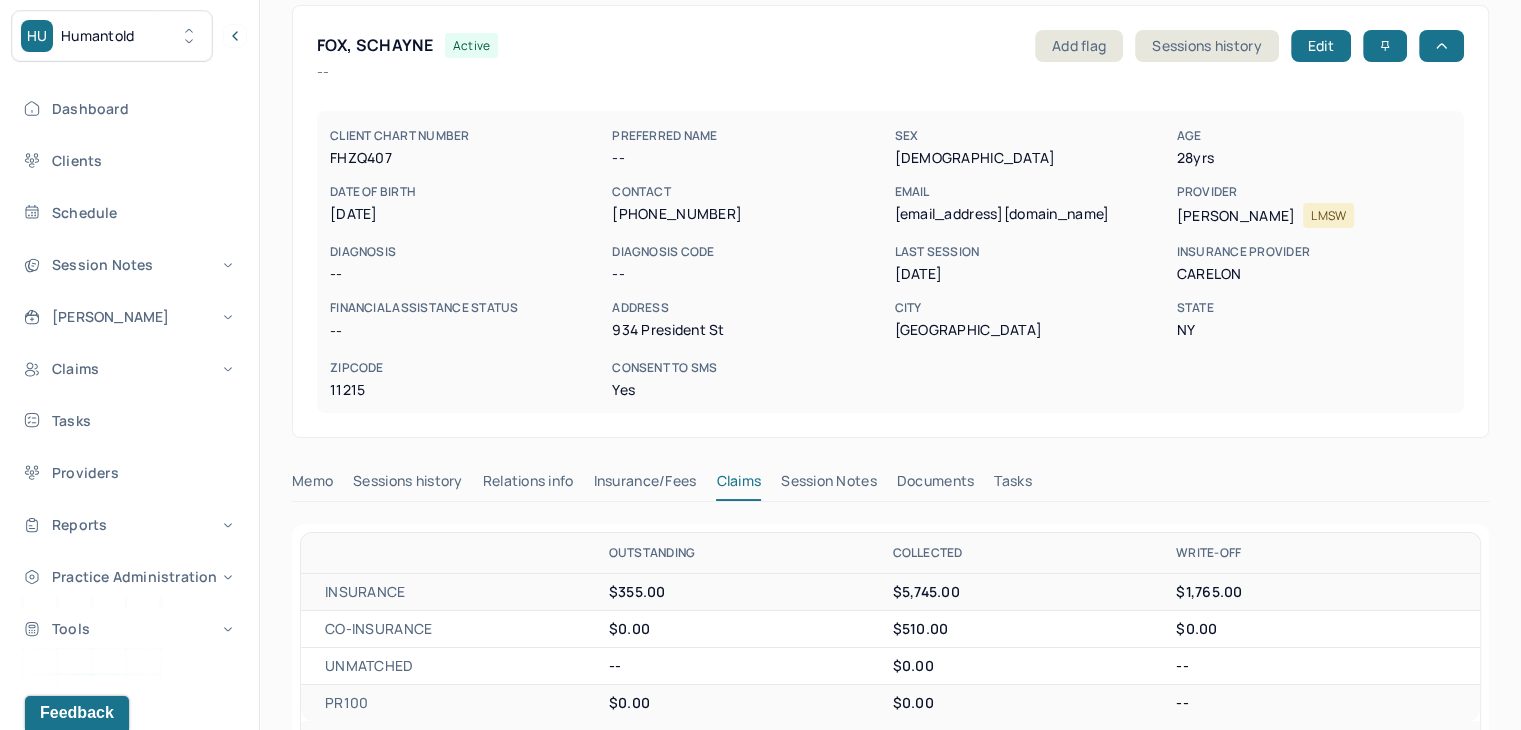 scroll, scrollTop: 0, scrollLeft: 0, axis: both 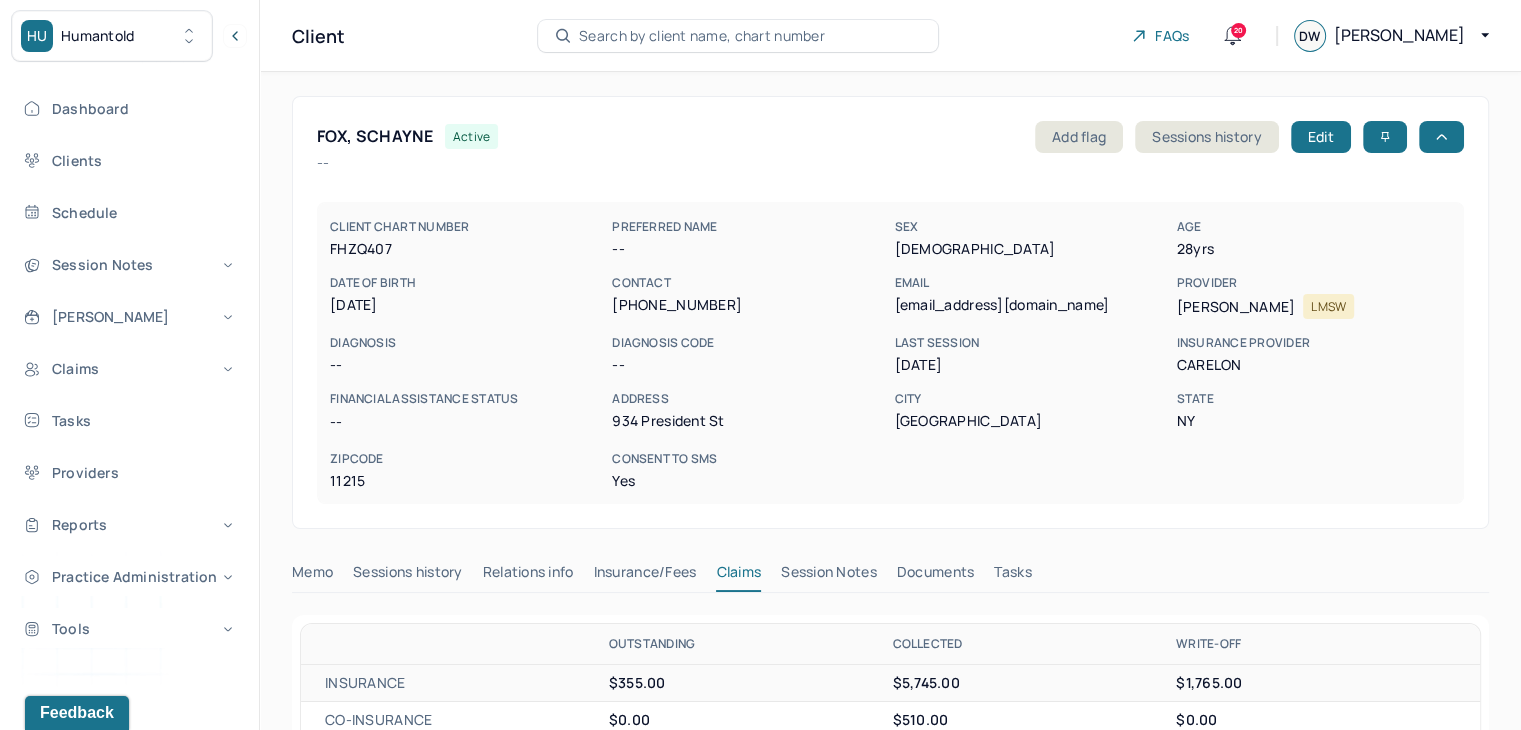 click on "Search by client name, chart number" at bounding box center [702, 36] 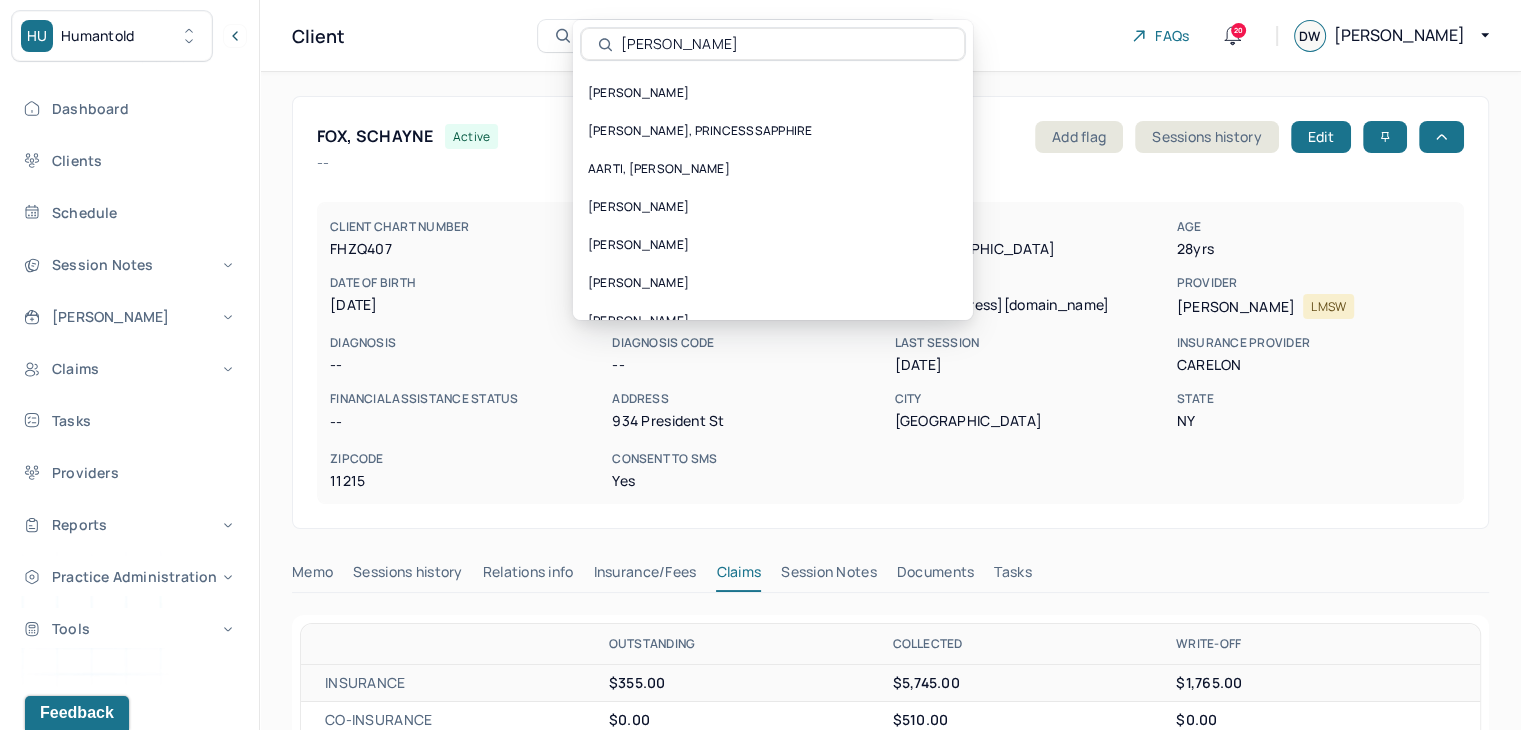 type on "Roitman" 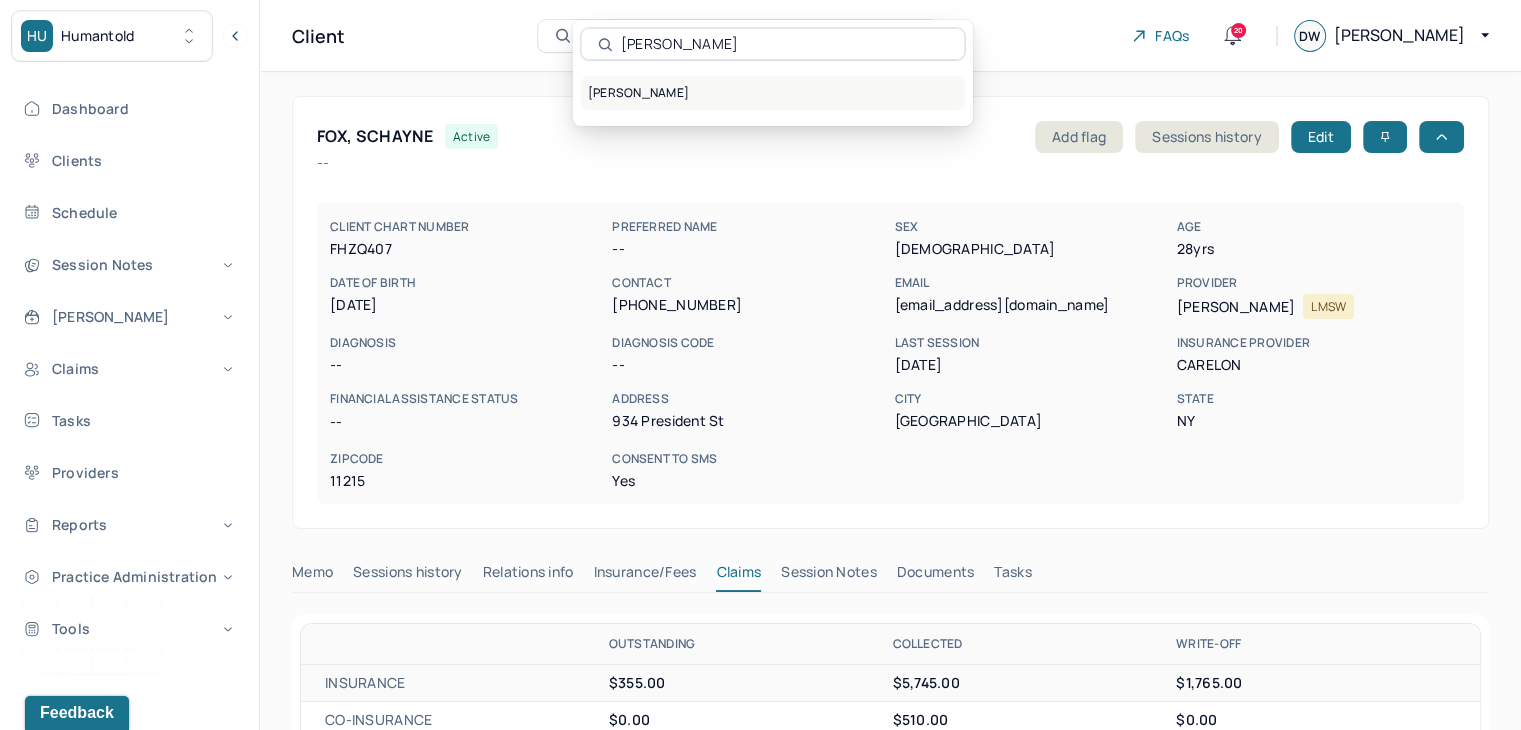 click on "ROITMAN, ALEXANDER" at bounding box center (773, 93) 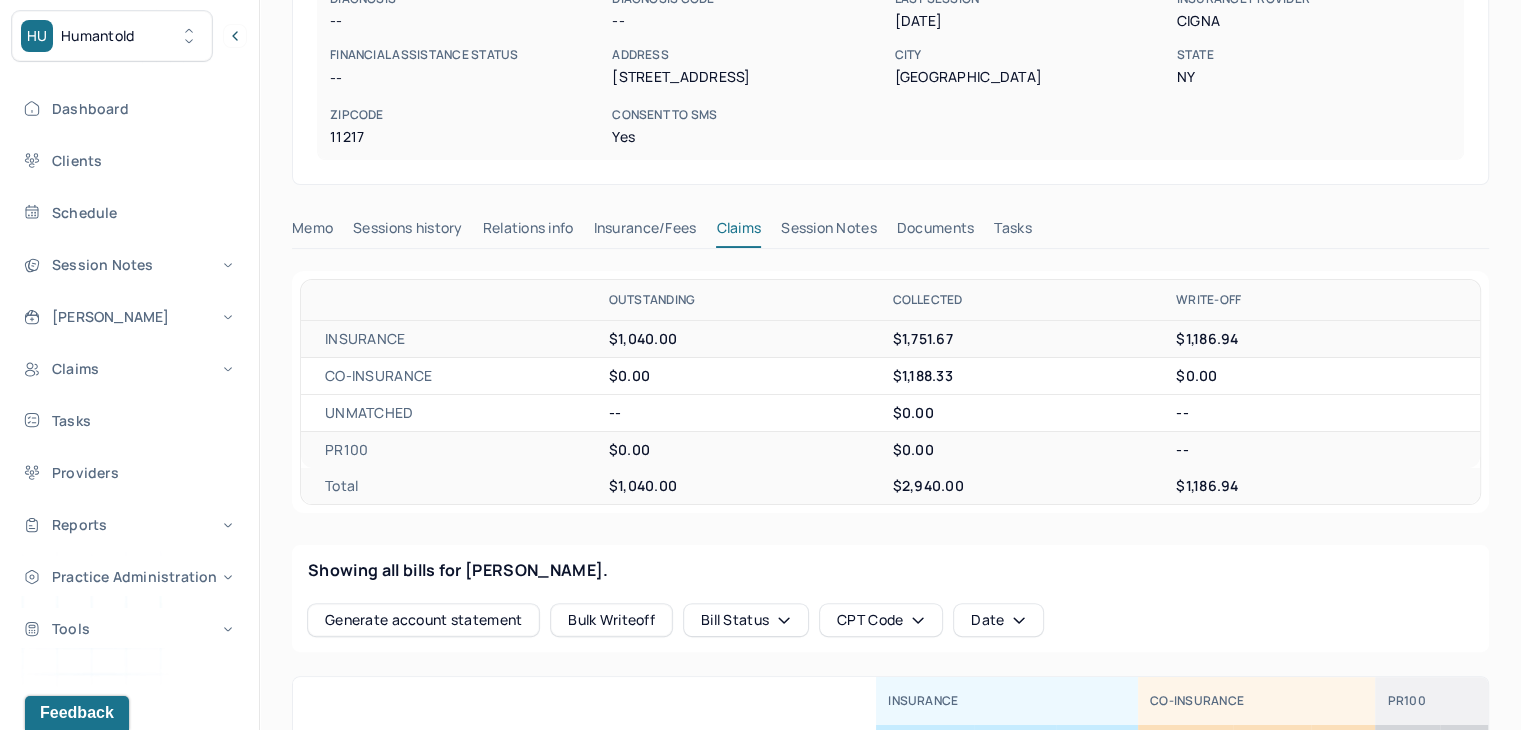 scroll, scrollTop: 600, scrollLeft: 0, axis: vertical 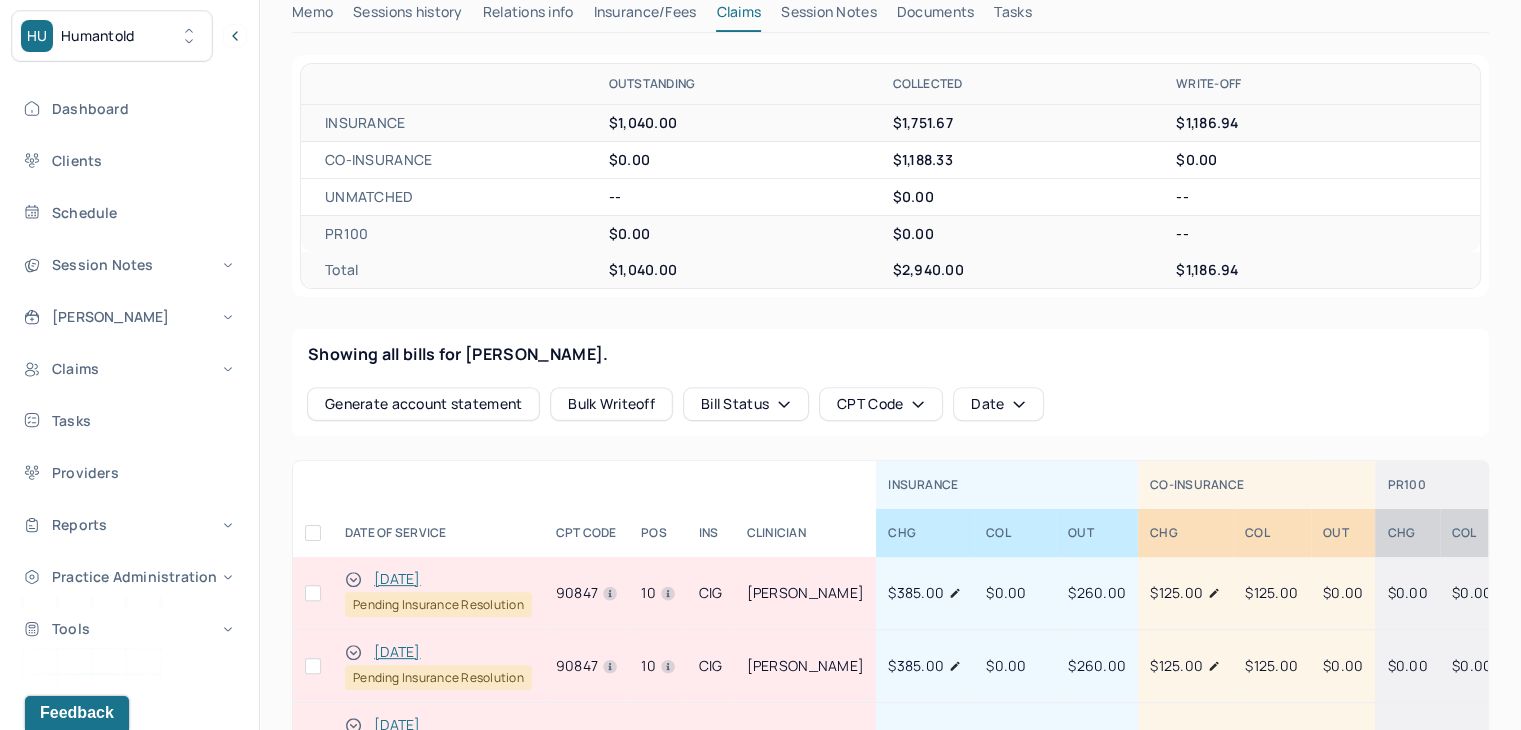 click 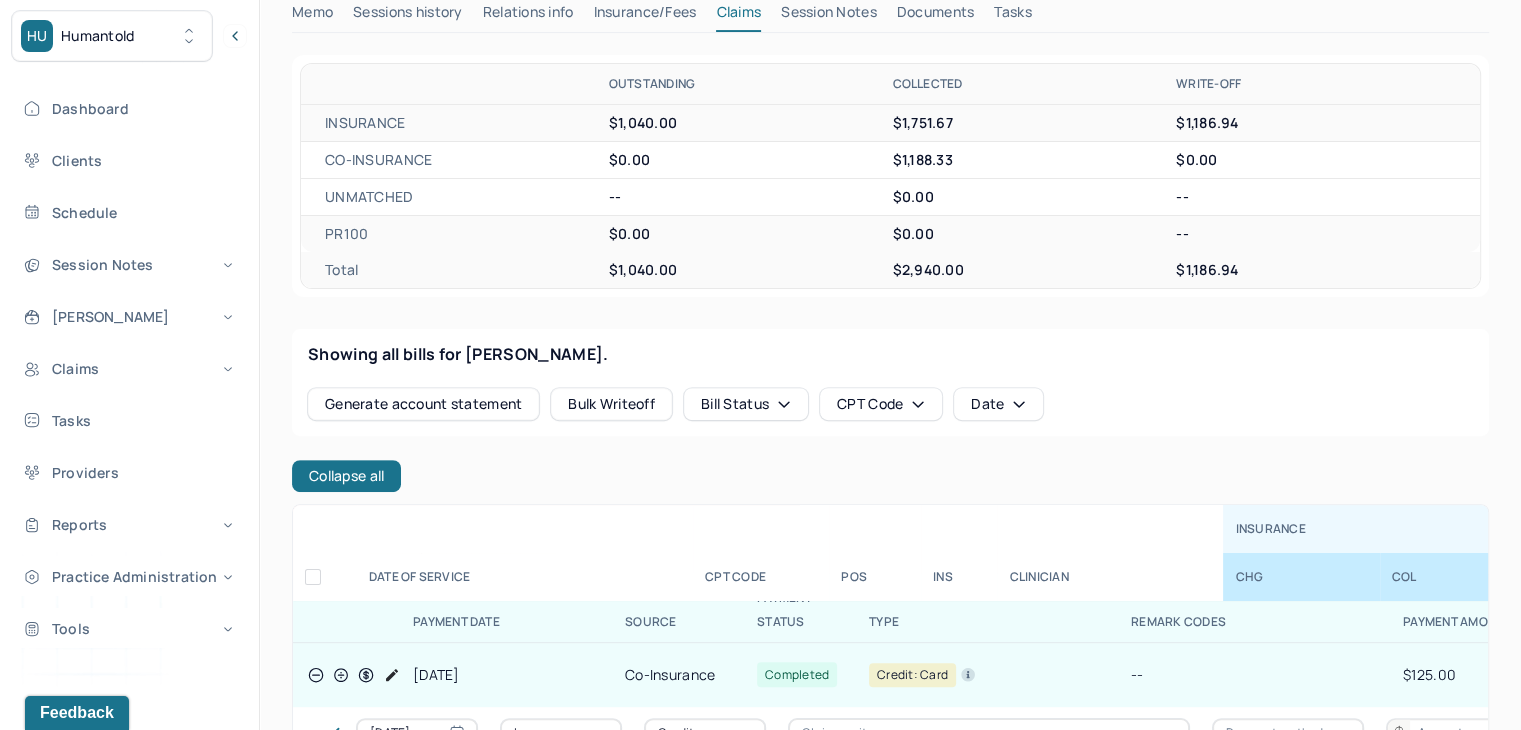 scroll, scrollTop: 0, scrollLeft: 0, axis: both 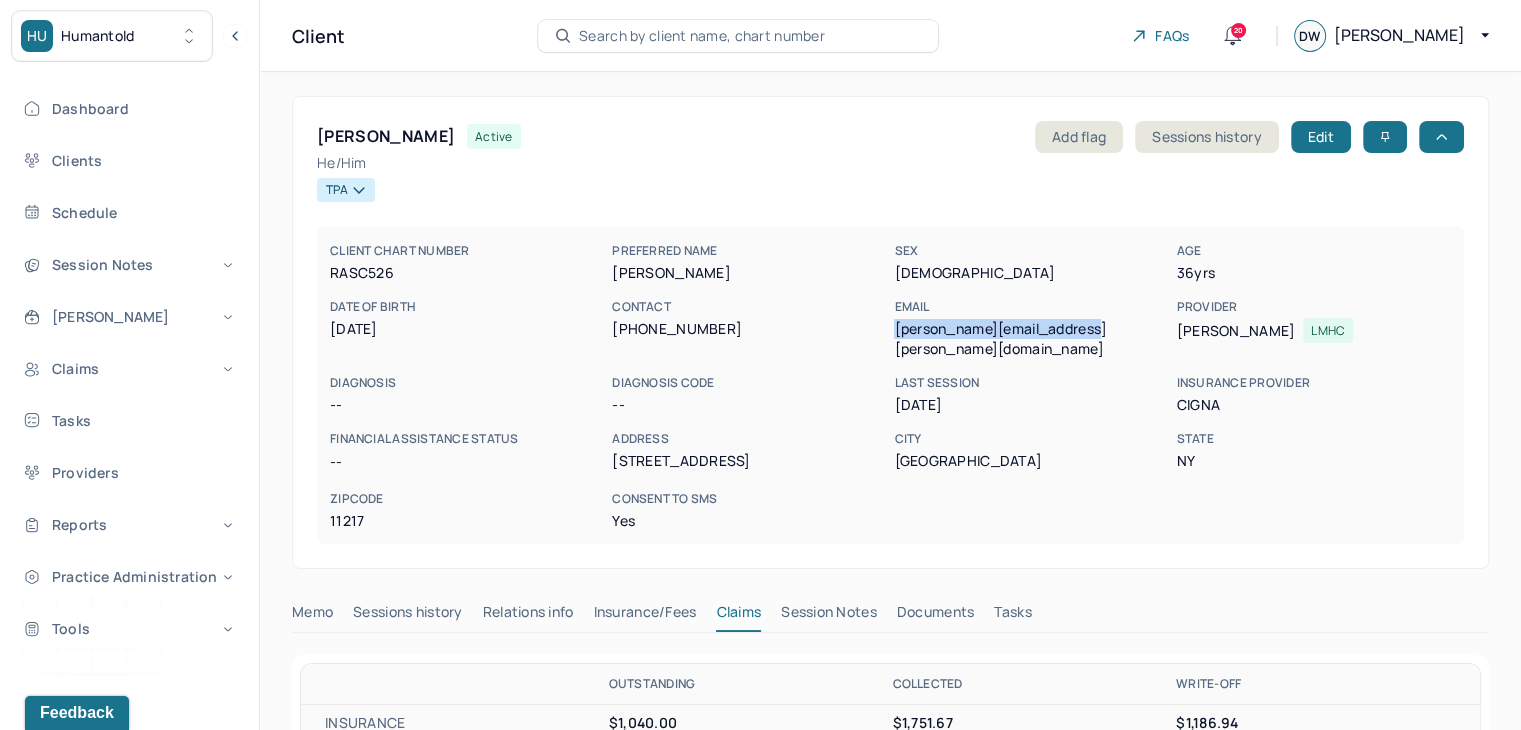 drag, startPoint x: 1104, startPoint y: 333, endPoint x: 894, endPoint y: 347, distance: 210.46616 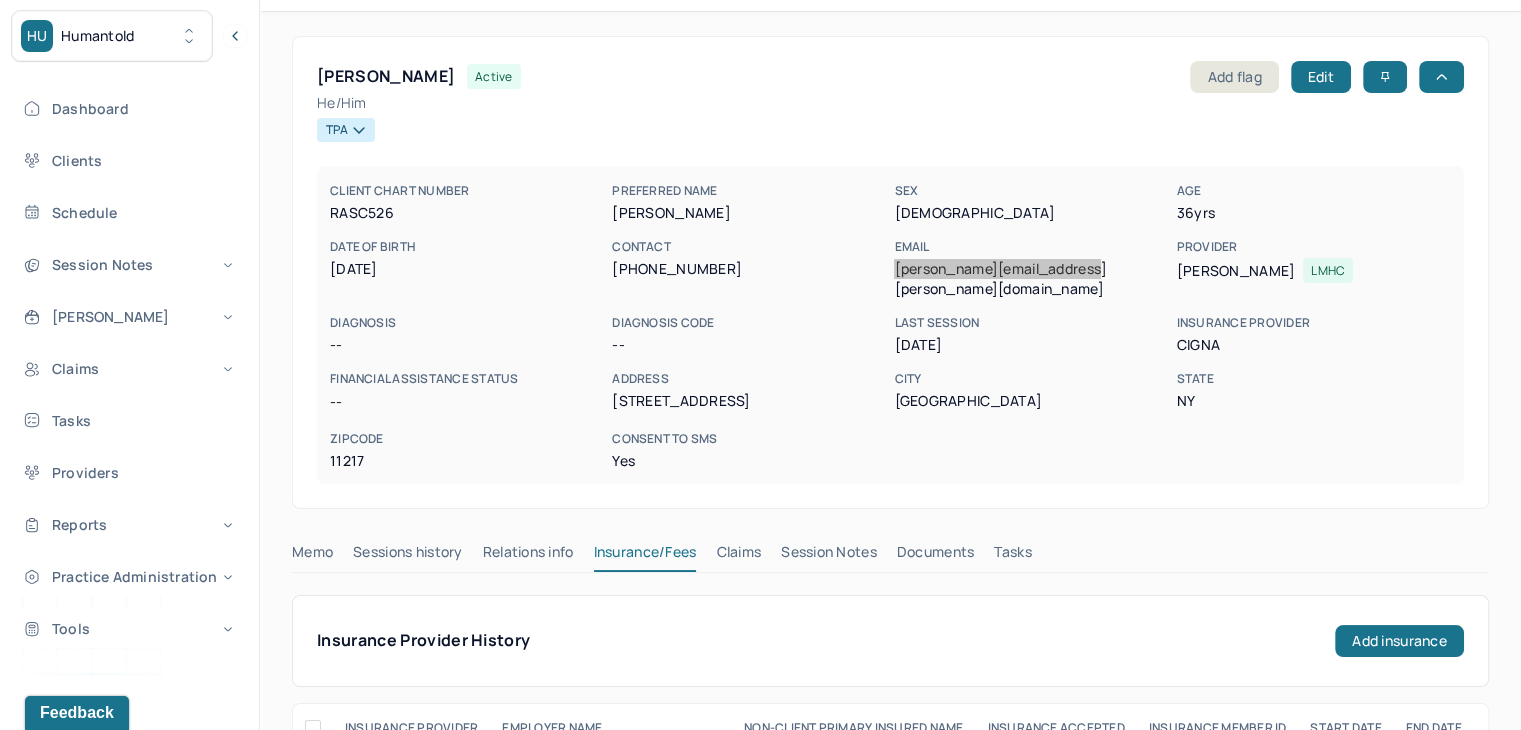 scroll, scrollTop: 0, scrollLeft: 0, axis: both 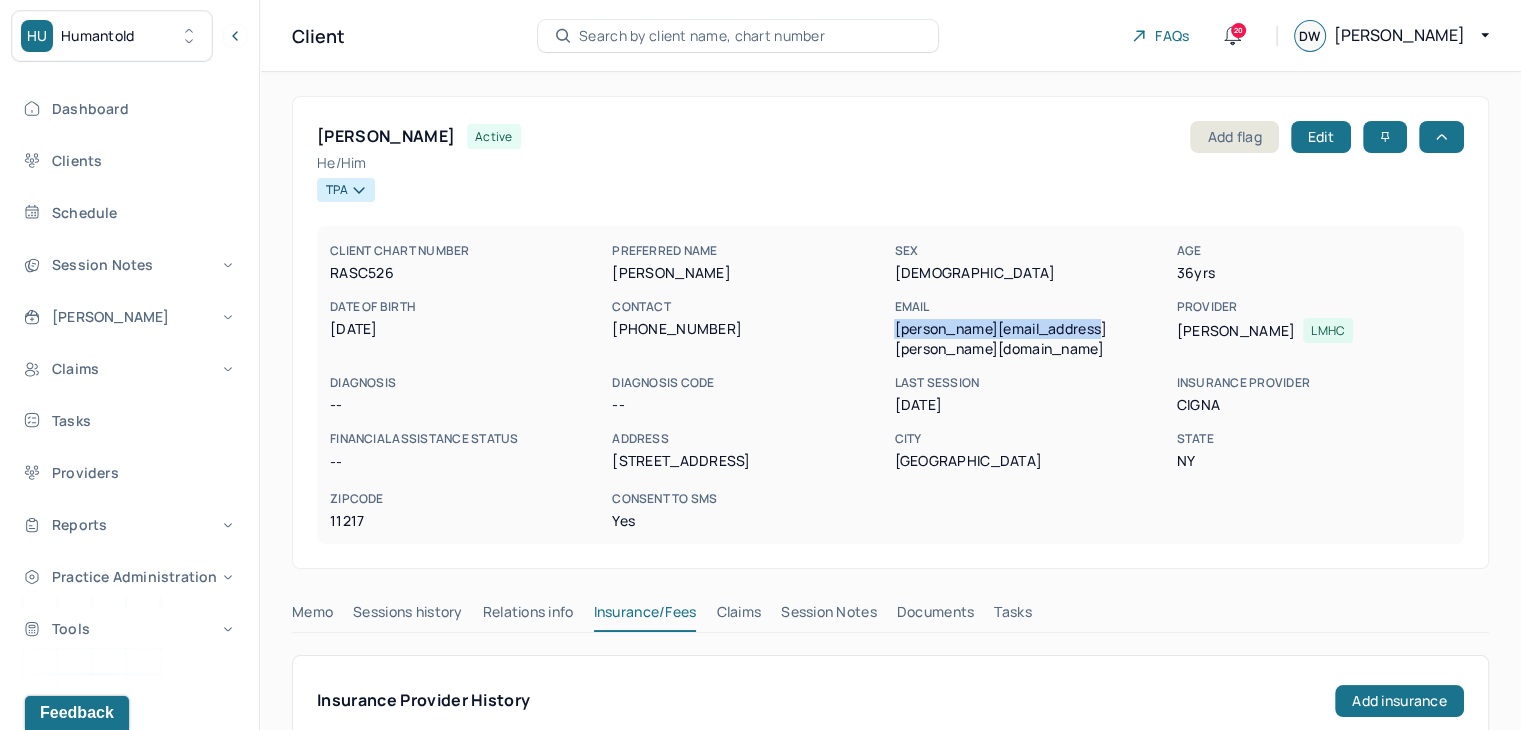 click on "Search by client name, chart number" at bounding box center (702, 36) 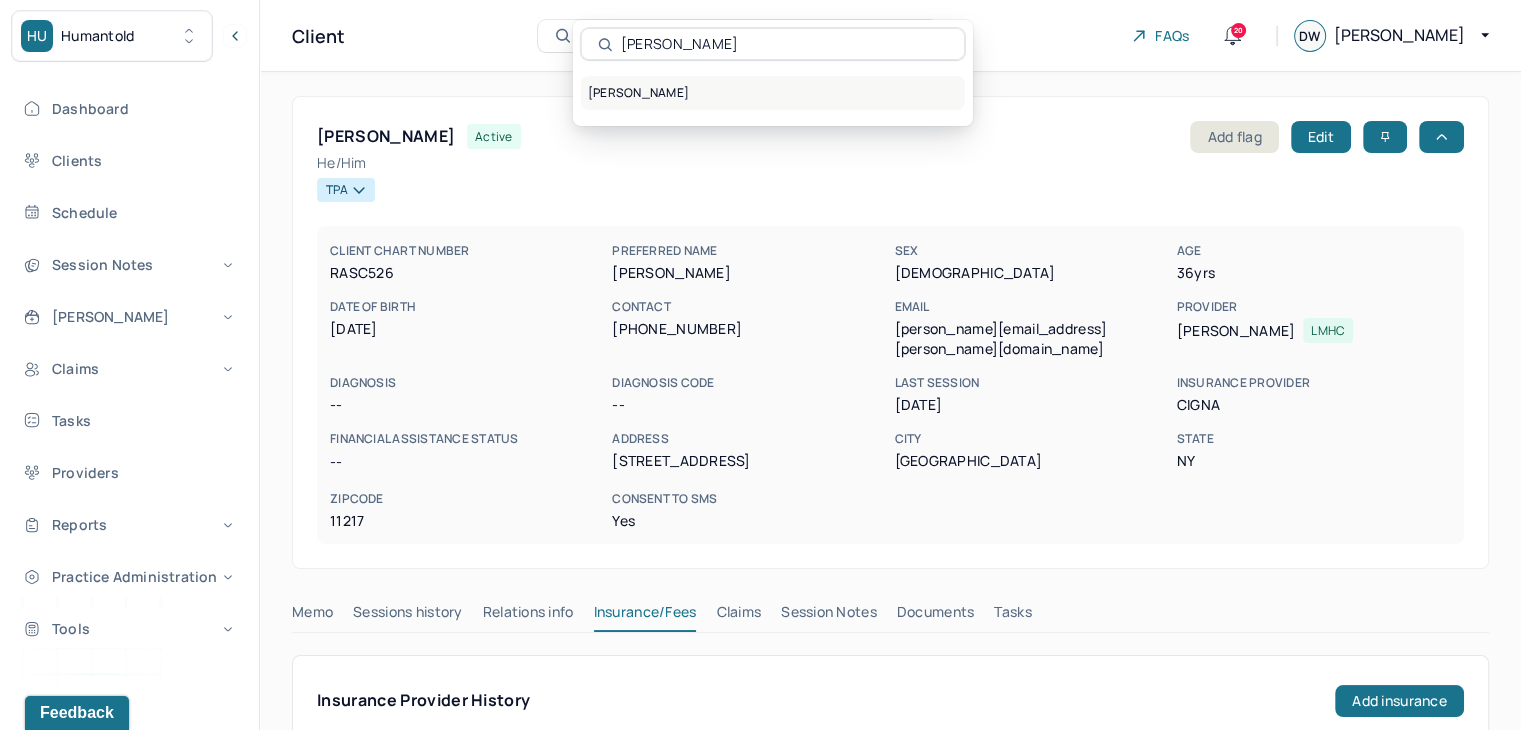 type on "JOBANPUTRA" 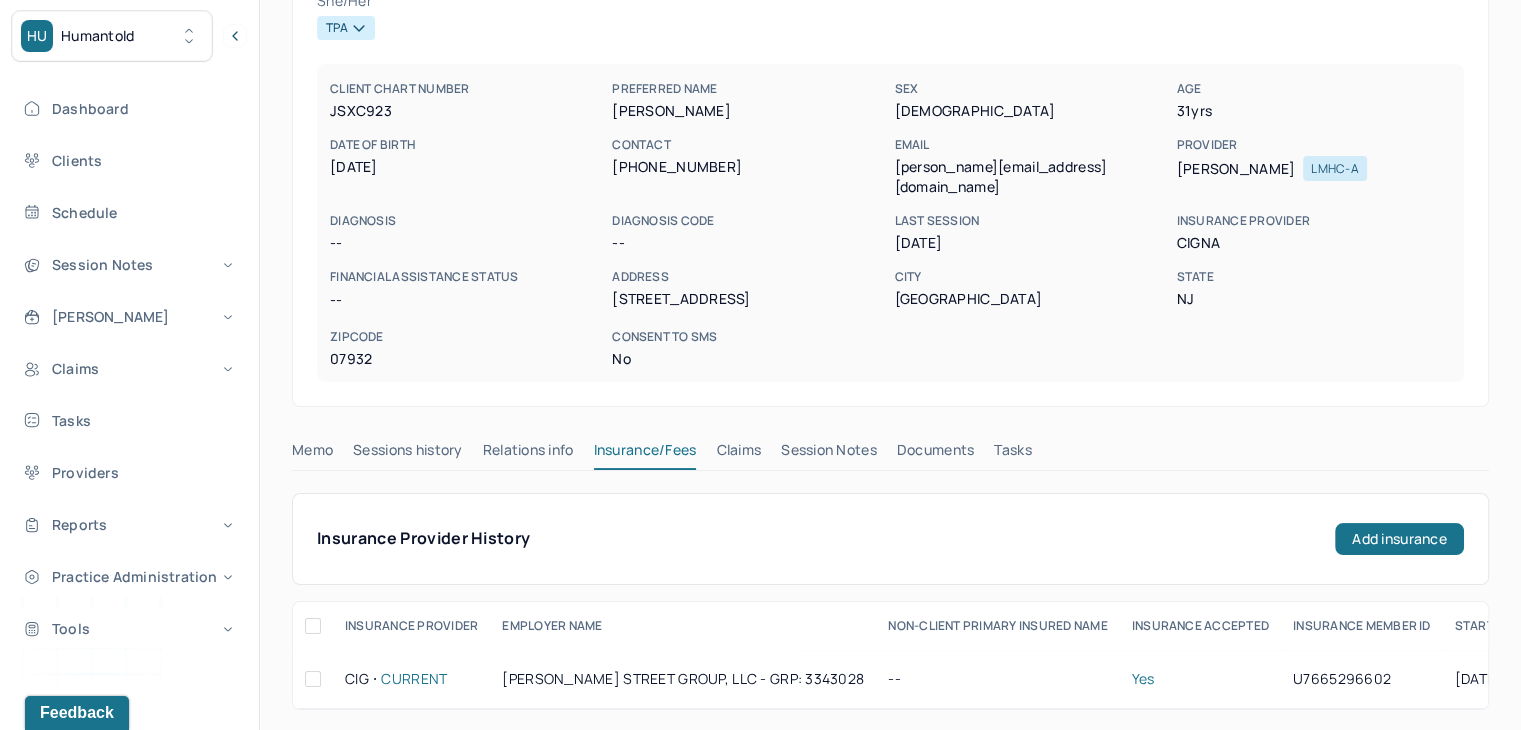 scroll, scrollTop: 0, scrollLeft: 0, axis: both 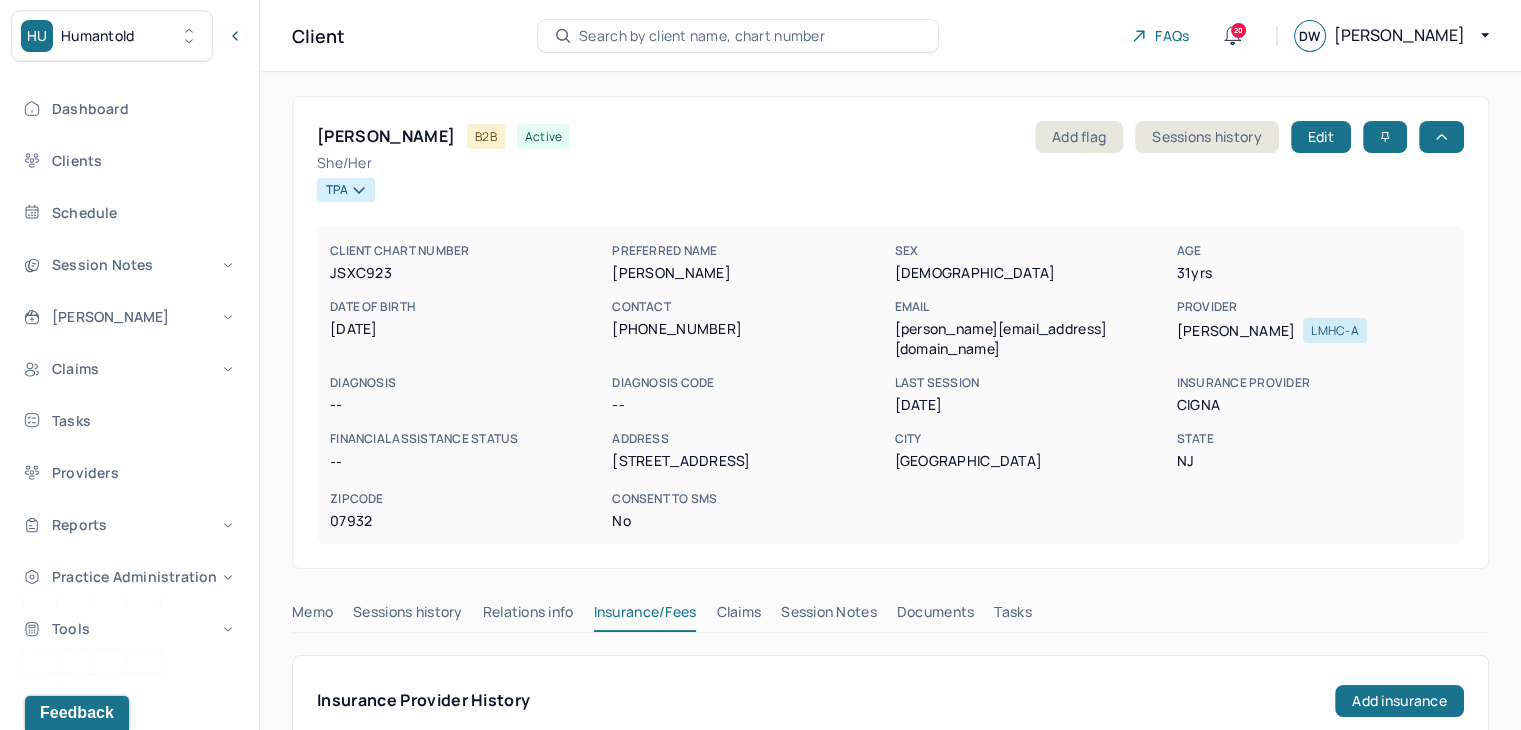 click on "Search by client name, chart number" at bounding box center [702, 36] 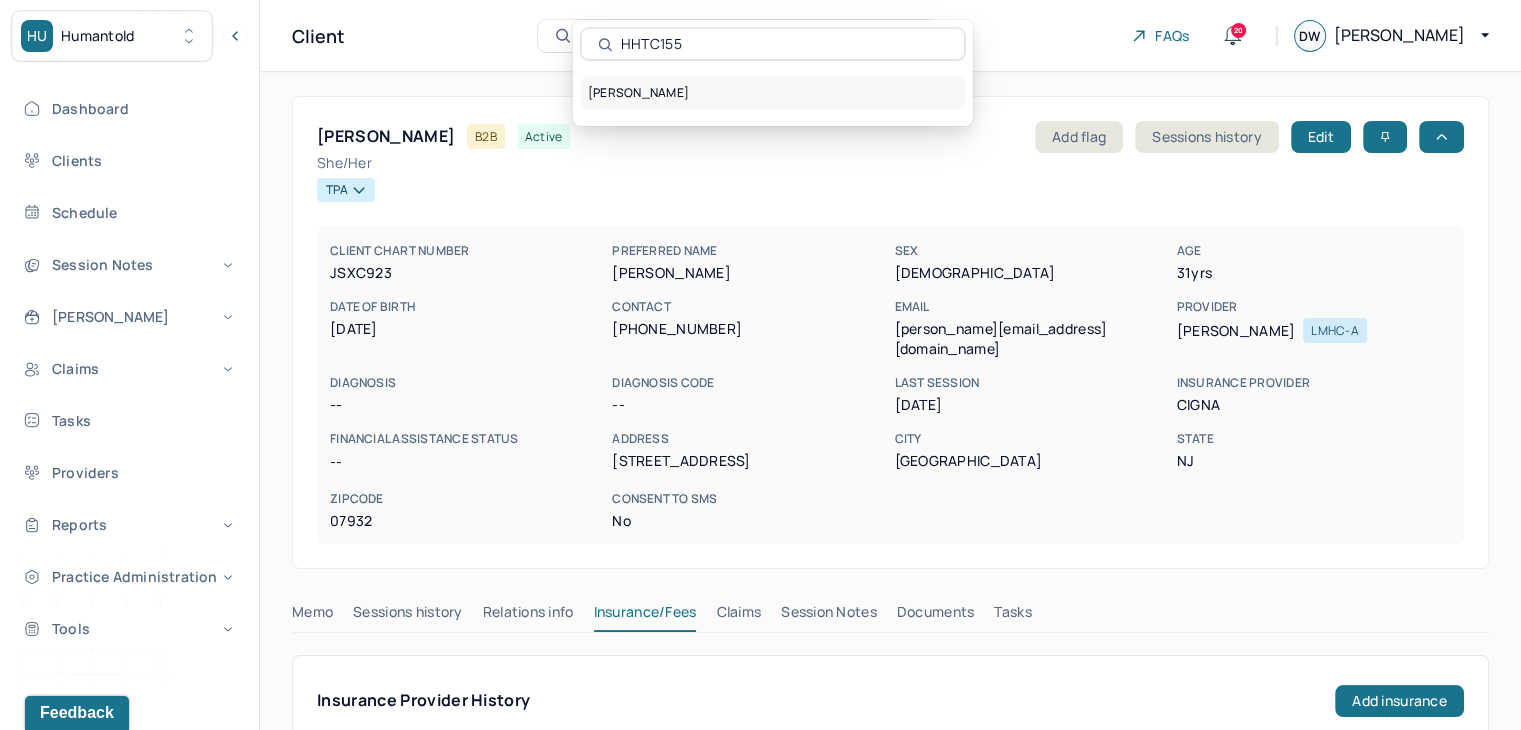type on "HHTC155" 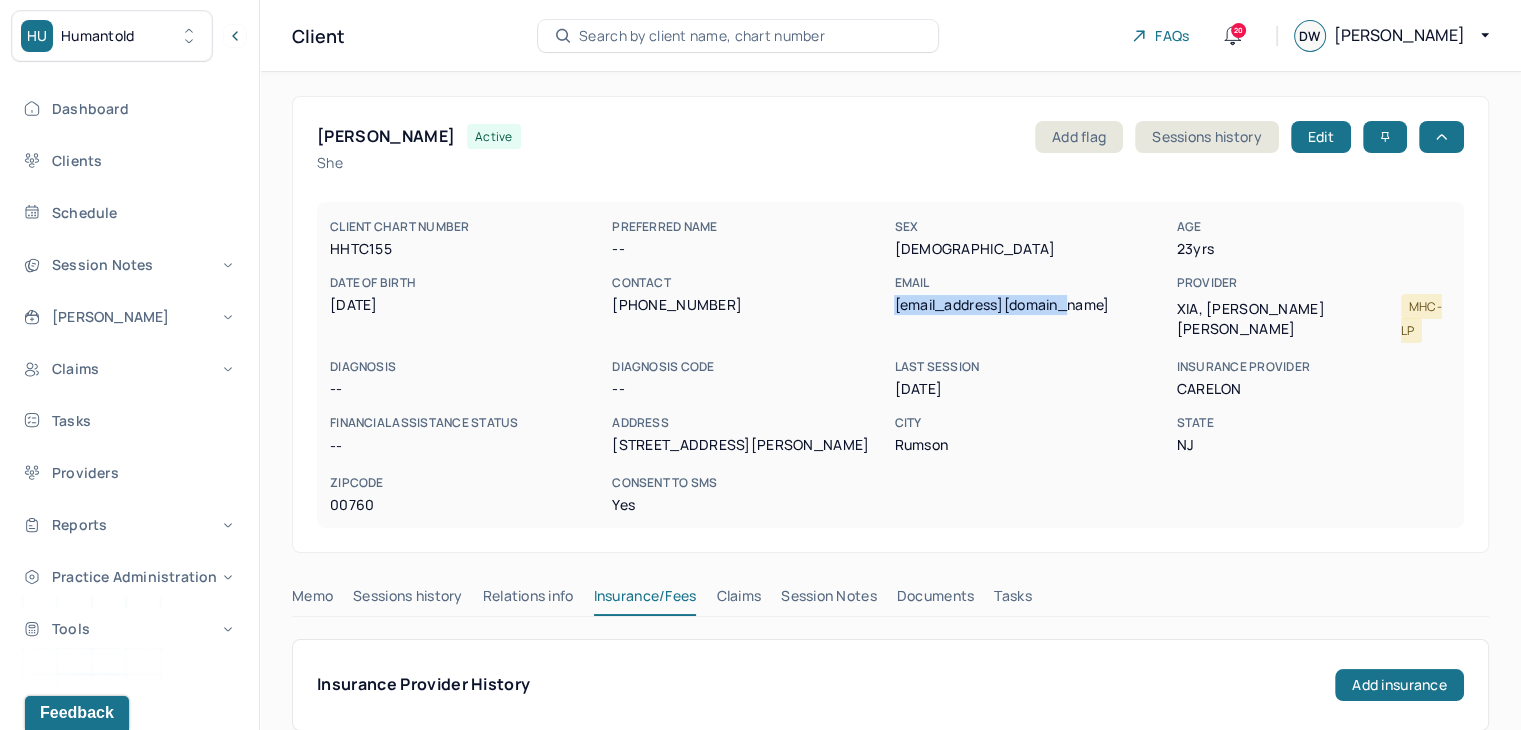 drag, startPoint x: 1093, startPoint y: 310, endPoint x: 893, endPoint y: 316, distance: 200.08998 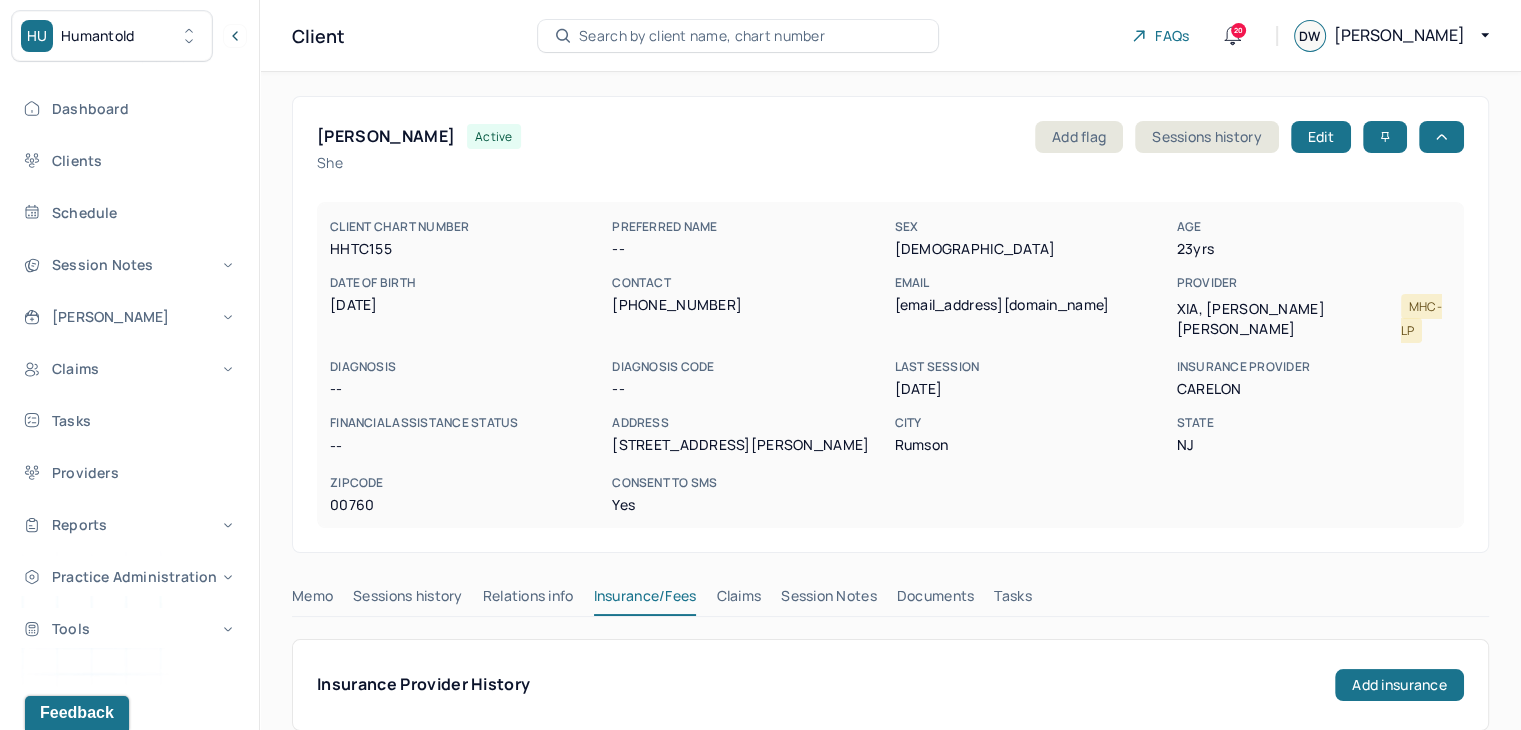 click on "Client   Search by client name, chart number     FAQs   20   DW Danielle" at bounding box center [890, 36] 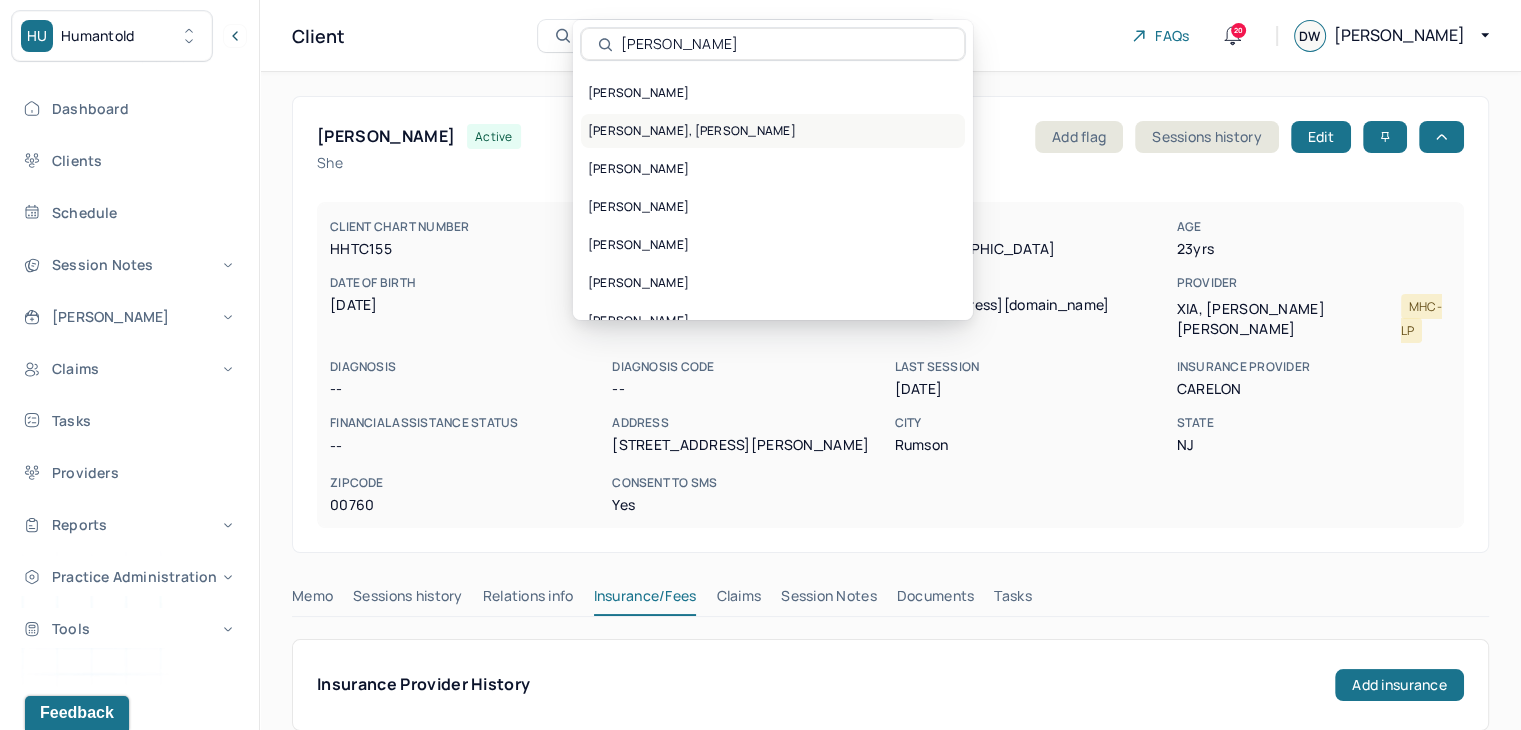 type on "Ryan s" 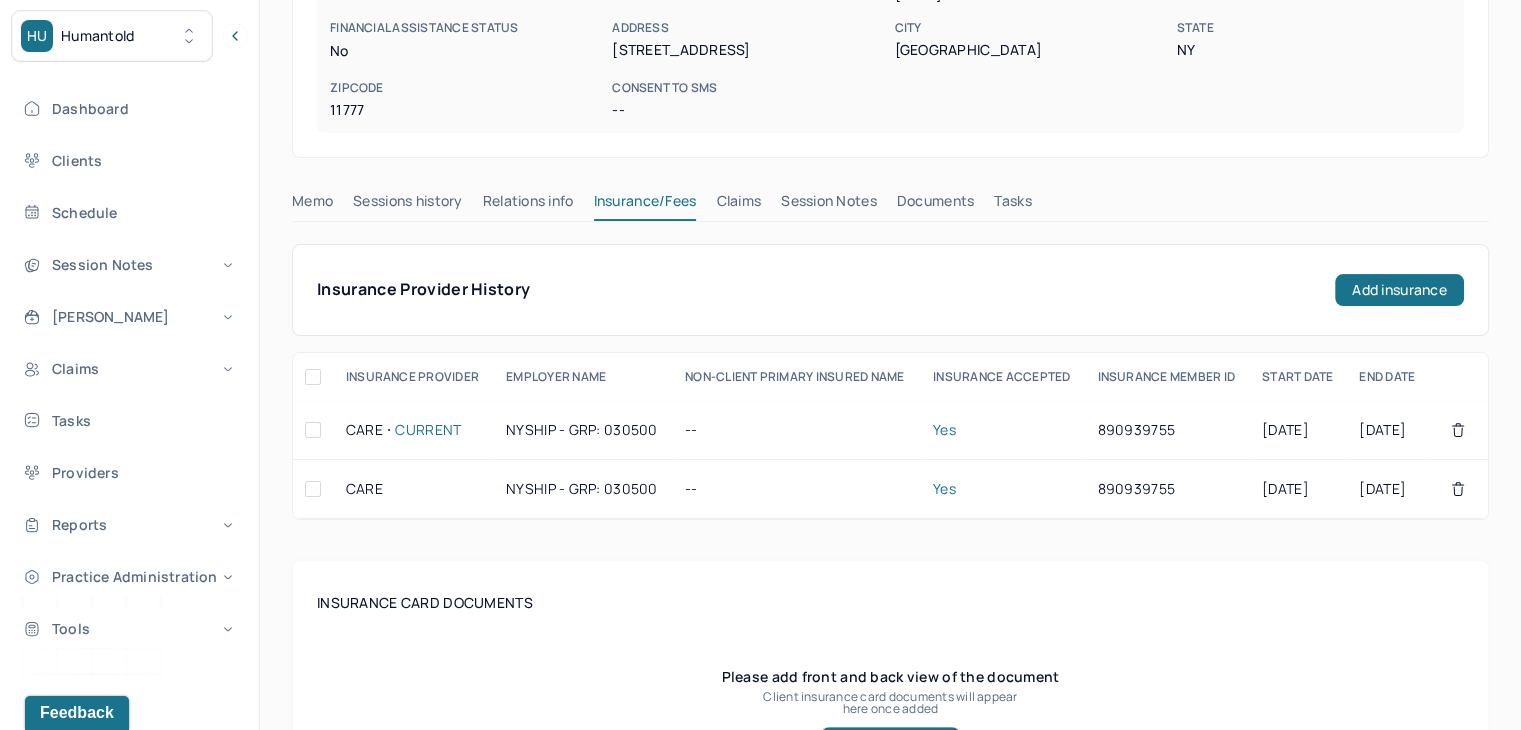 scroll, scrollTop: 400, scrollLeft: 0, axis: vertical 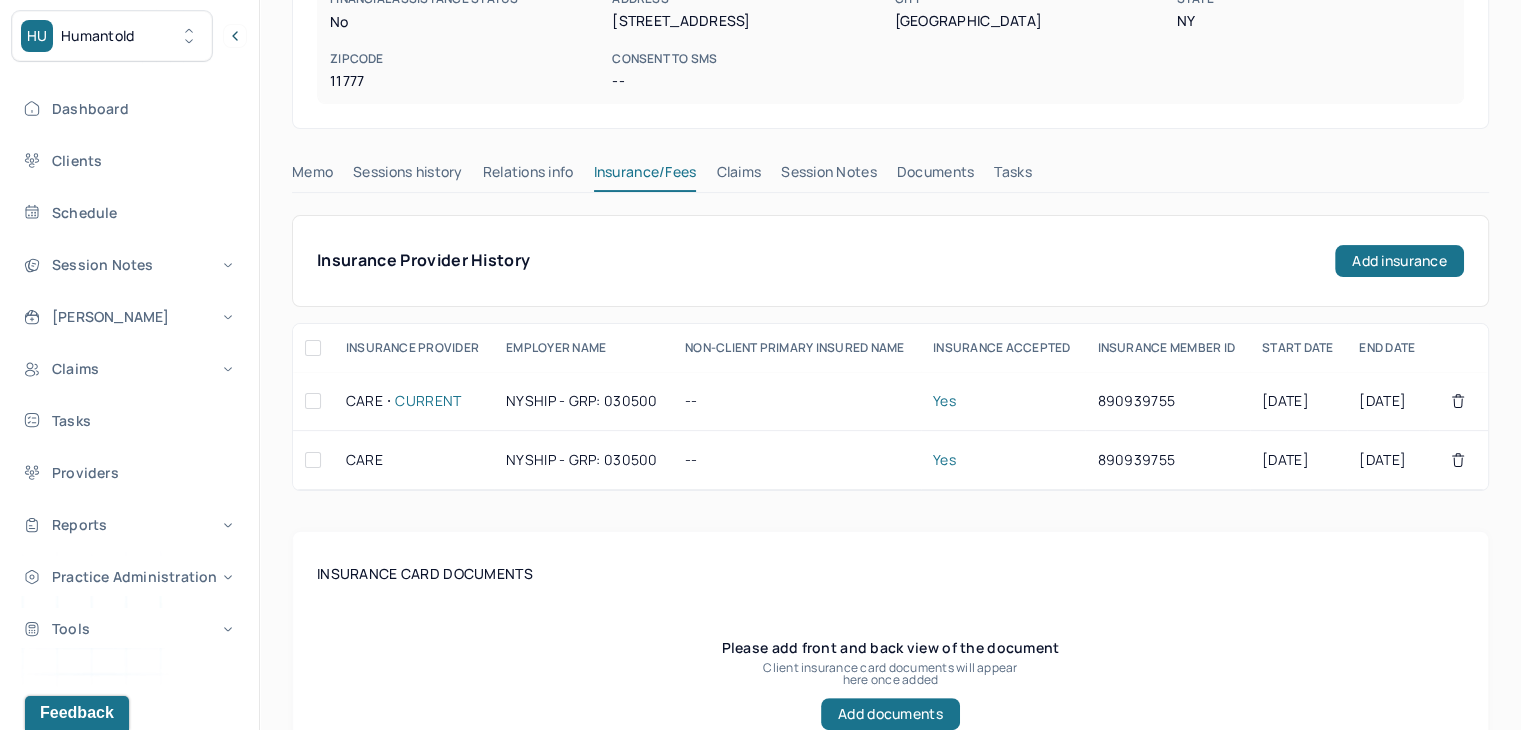 click on "Claims" at bounding box center (738, 176) 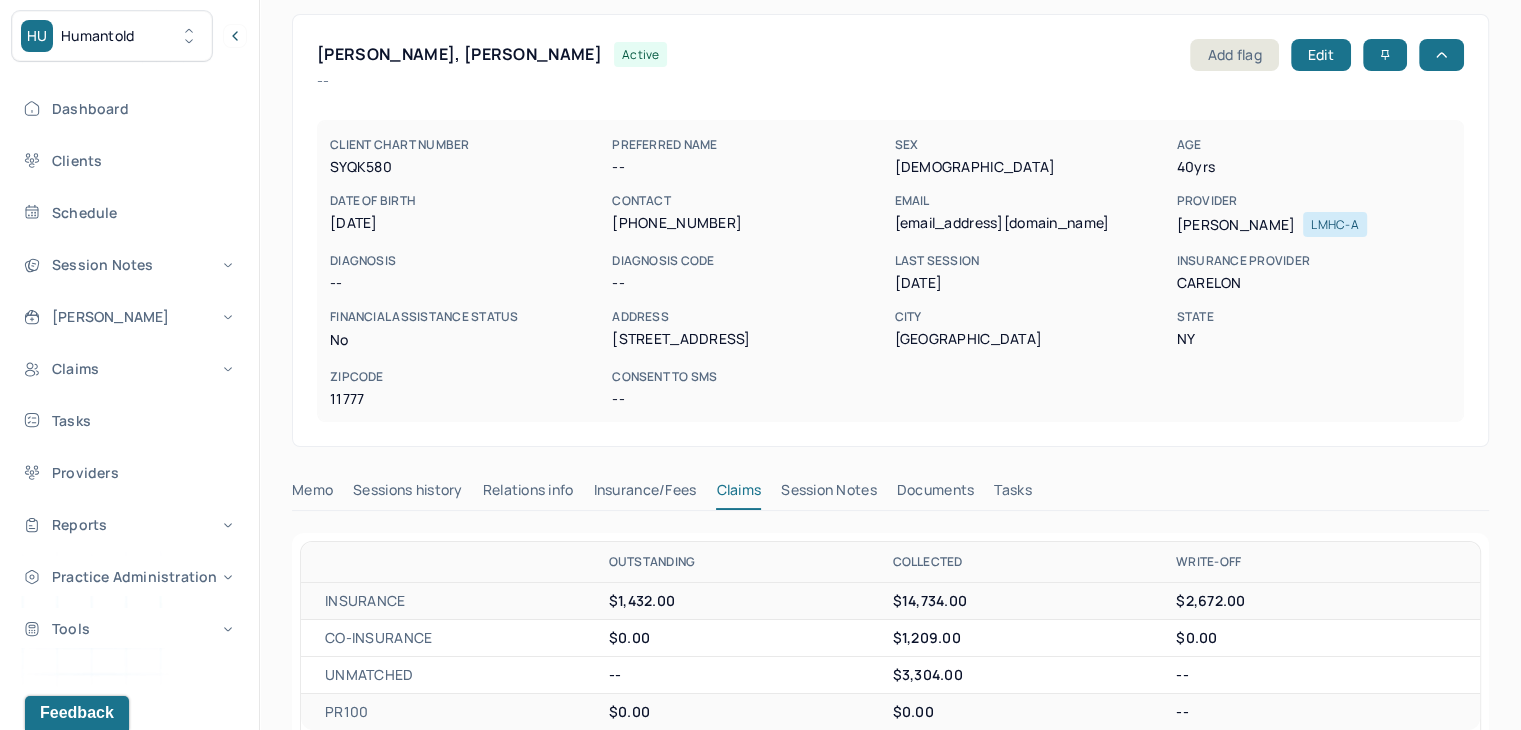 scroll, scrollTop: 0, scrollLeft: 0, axis: both 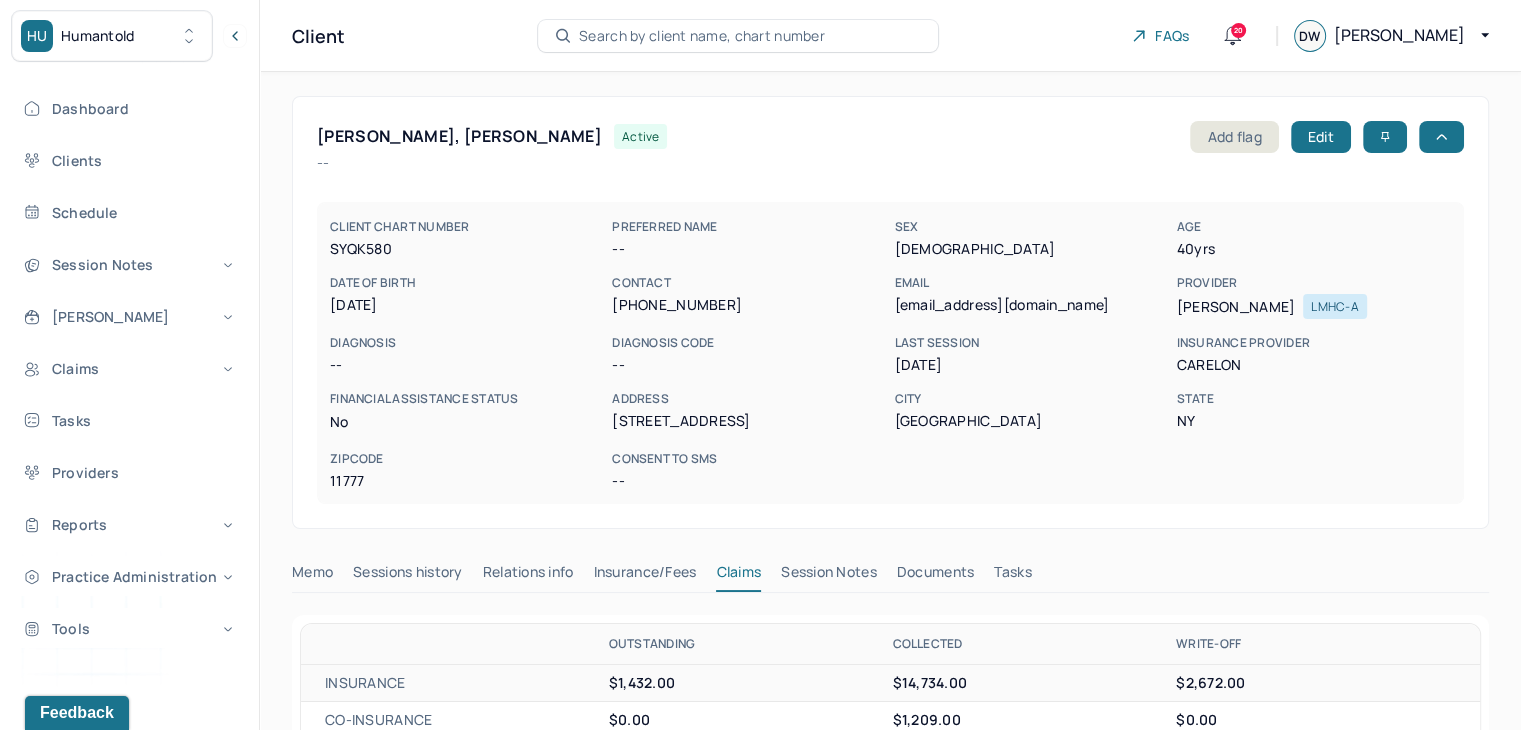 click on "Insurance/Fees" at bounding box center (645, 576) 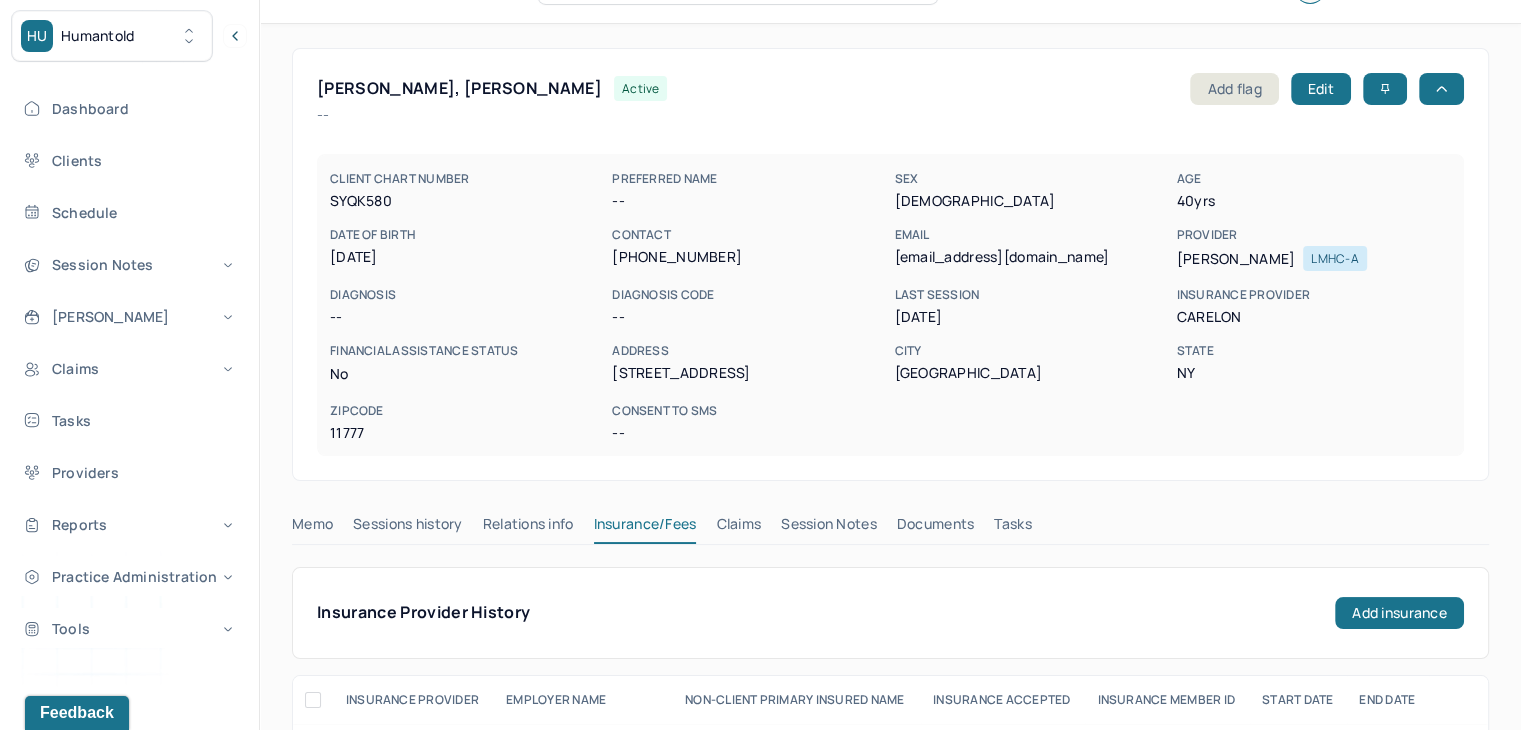 scroll, scrollTop: 0, scrollLeft: 0, axis: both 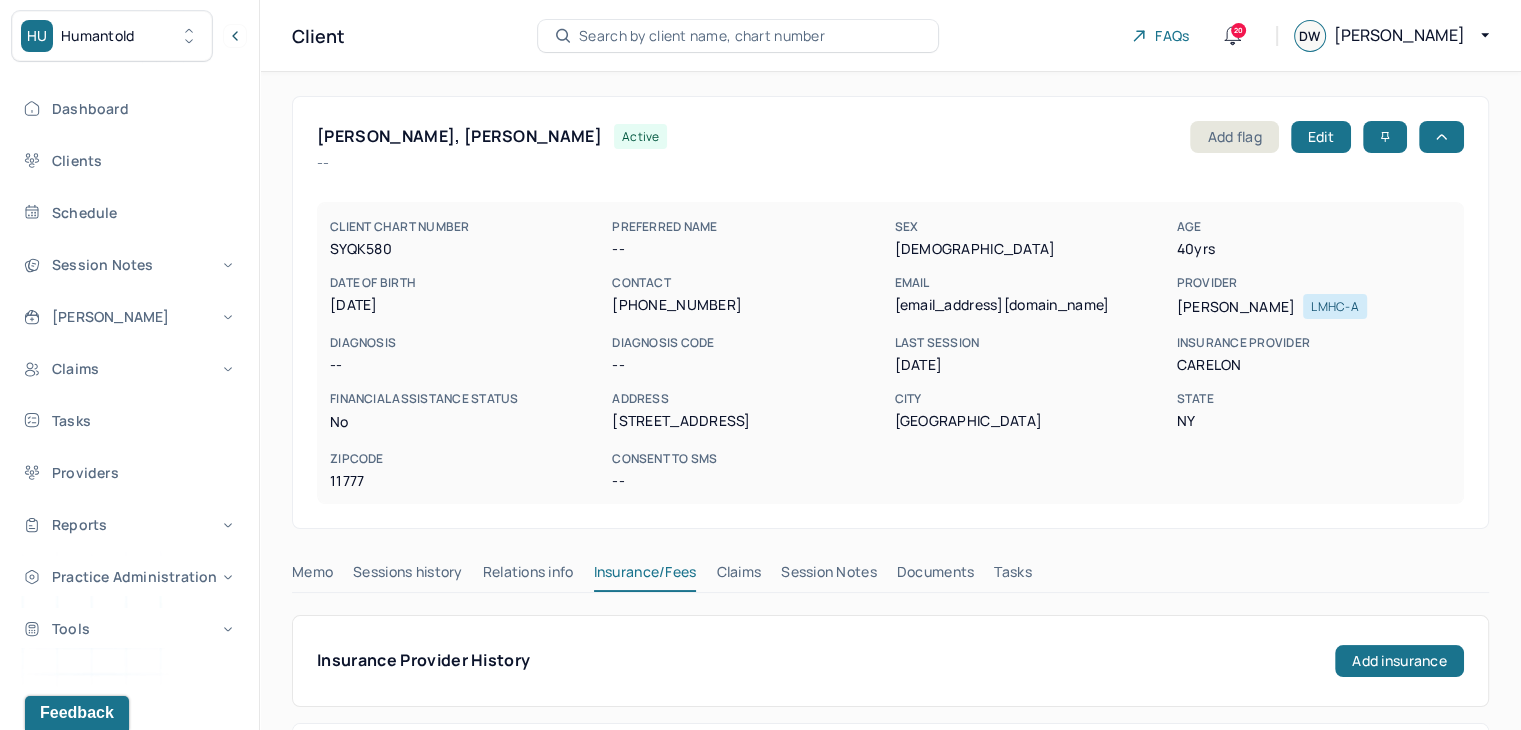 click on "Search by client name, chart number" at bounding box center [702, 36] 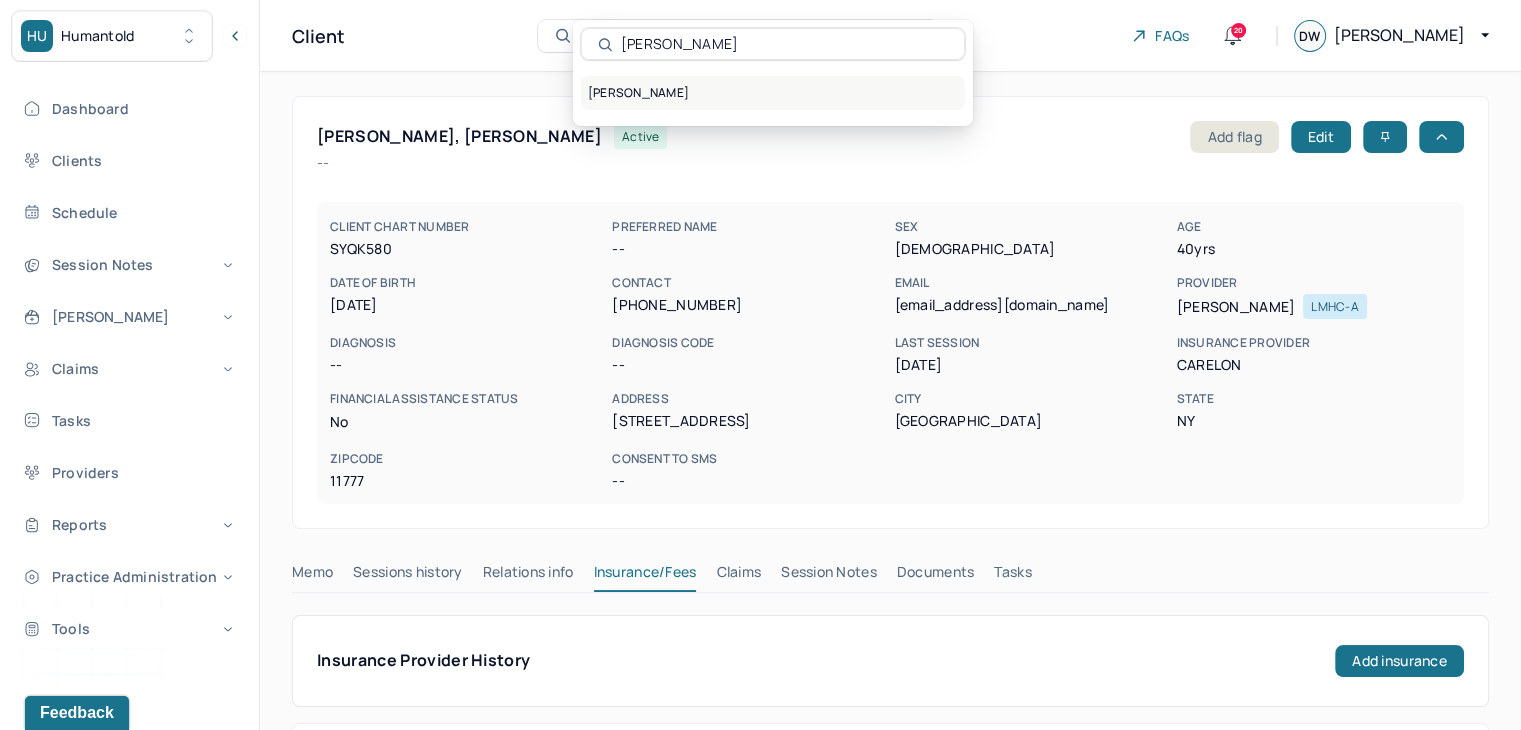 type on "Jacqueline T" 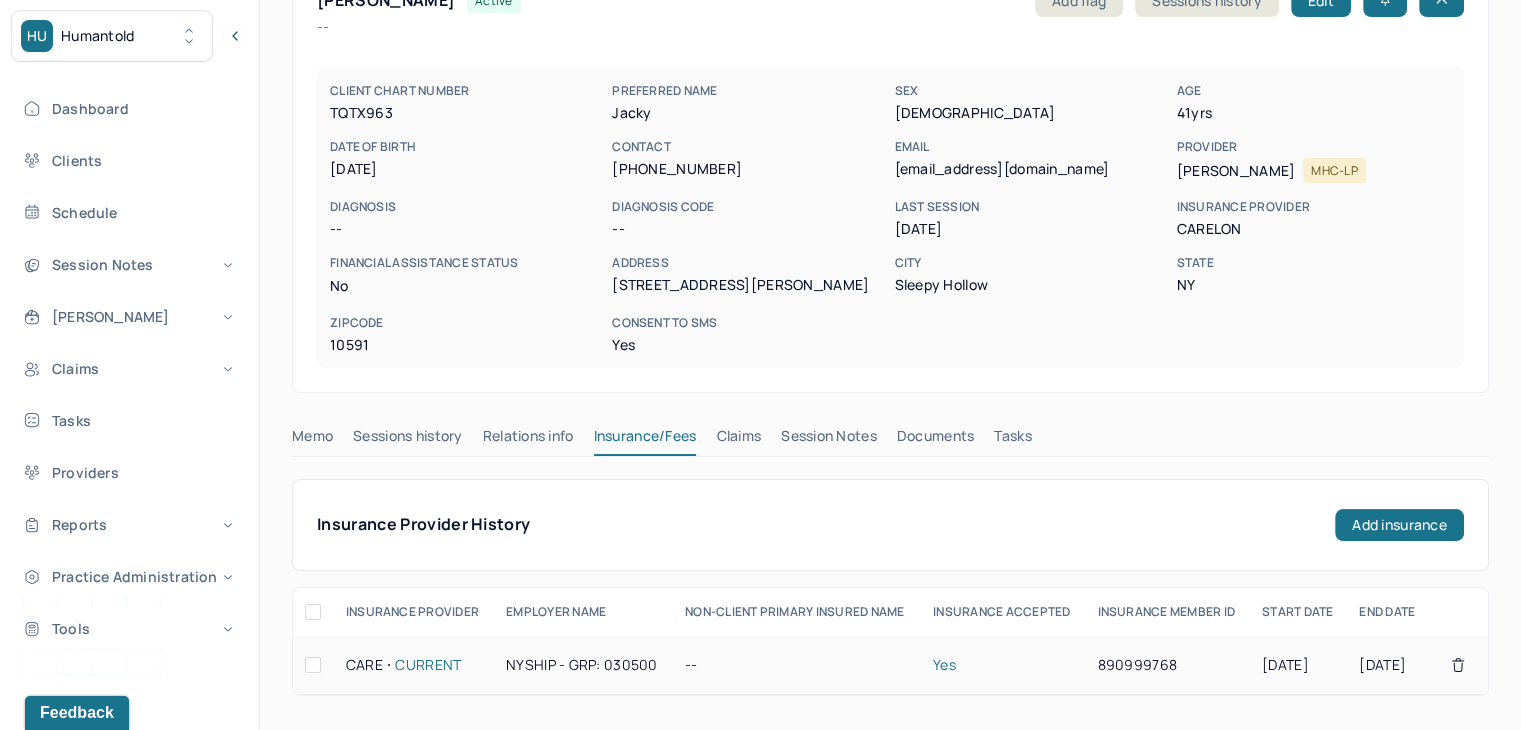 scroll, scrollTop: 400, scrollLeft: 0, axis: vertical 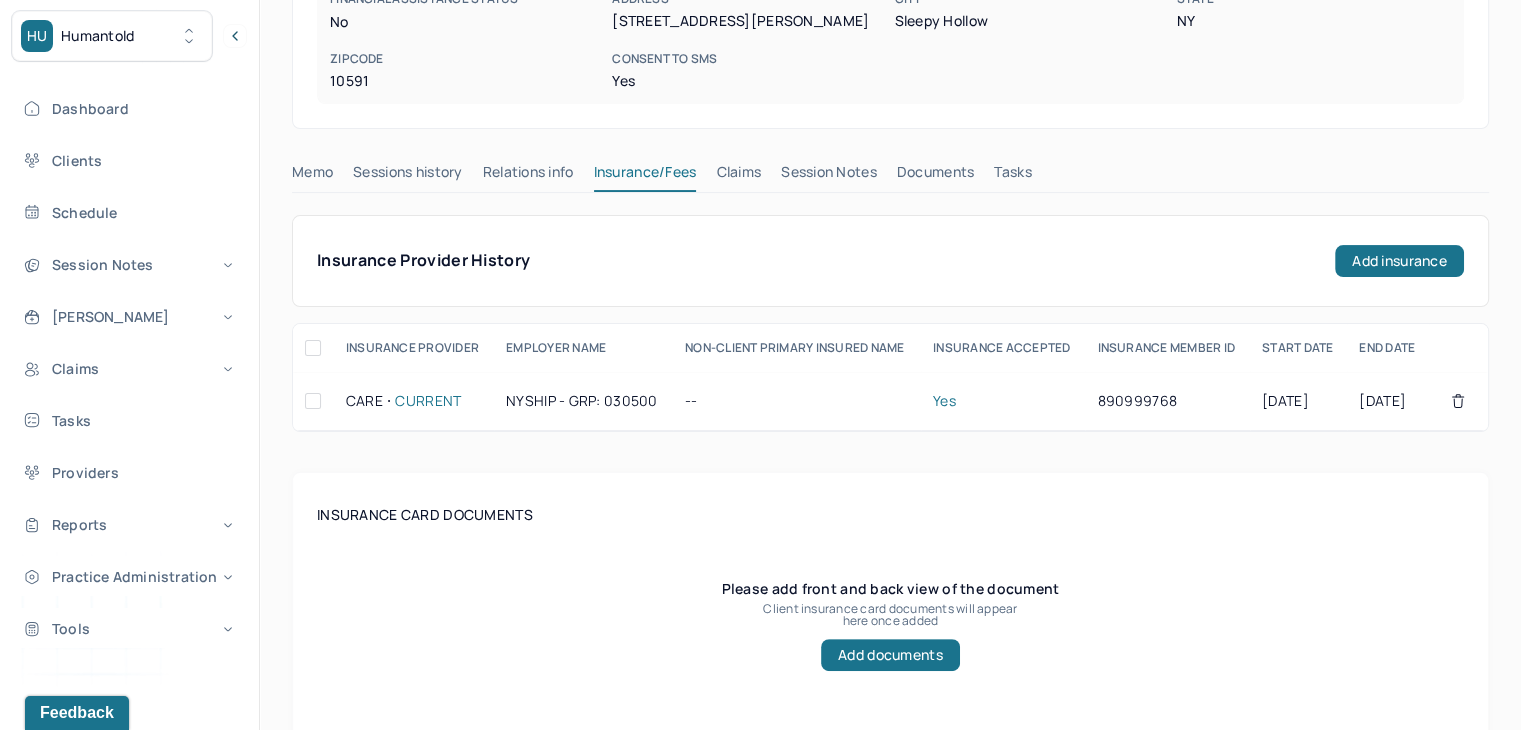 click on "Claims" at bounding box center [738, 176] 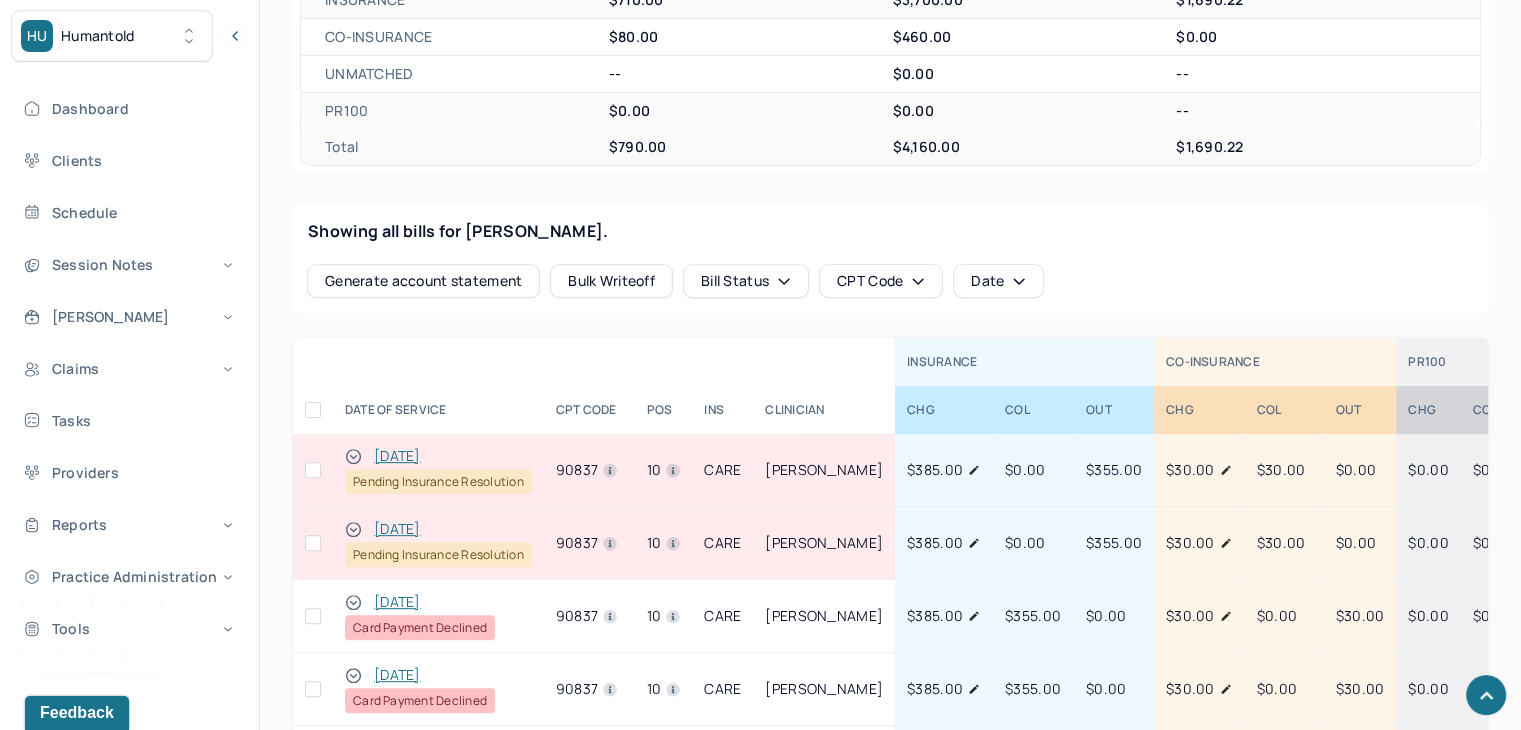 scroll, scrollTop: 700, scrollLeft: 0, axis: vertical 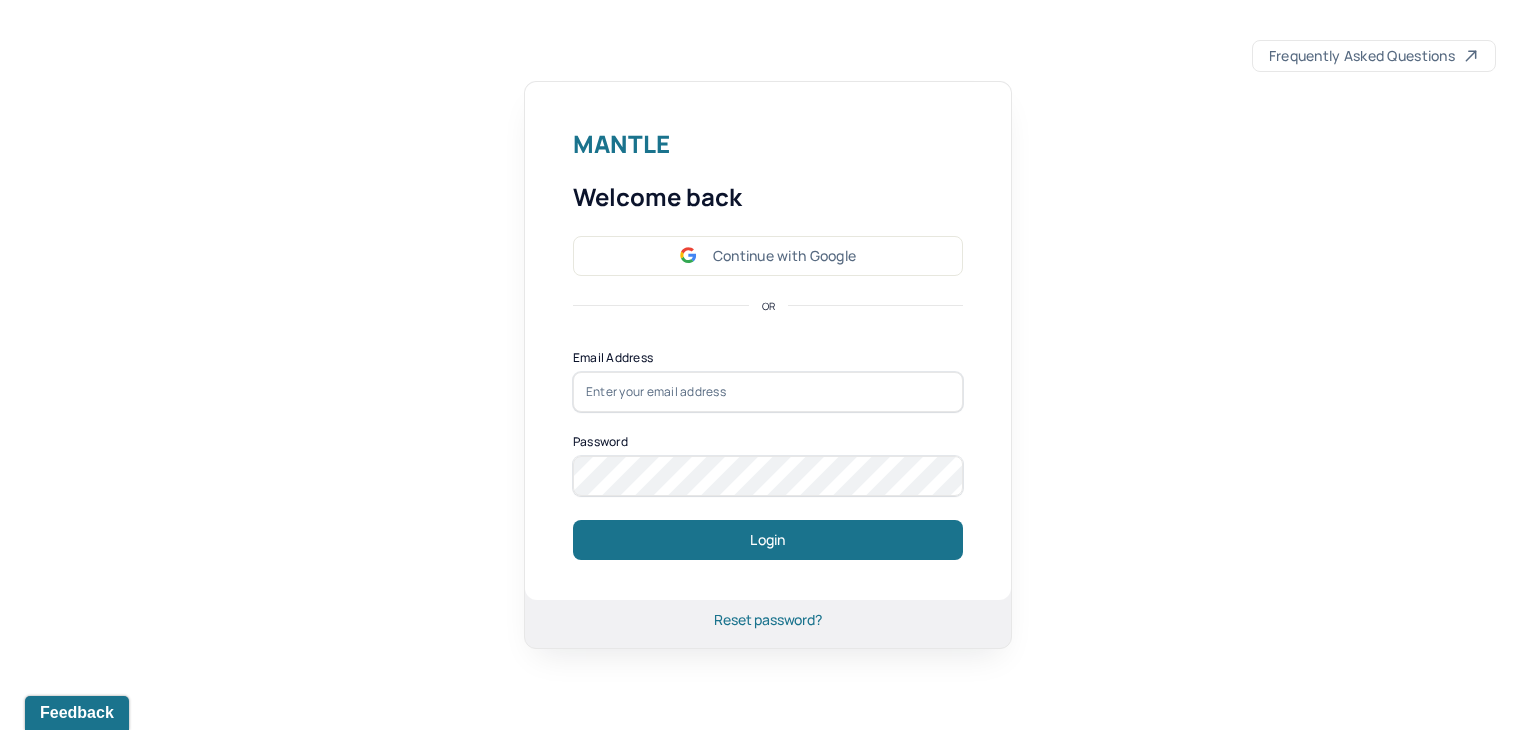 click at bounding box center [768, 392] 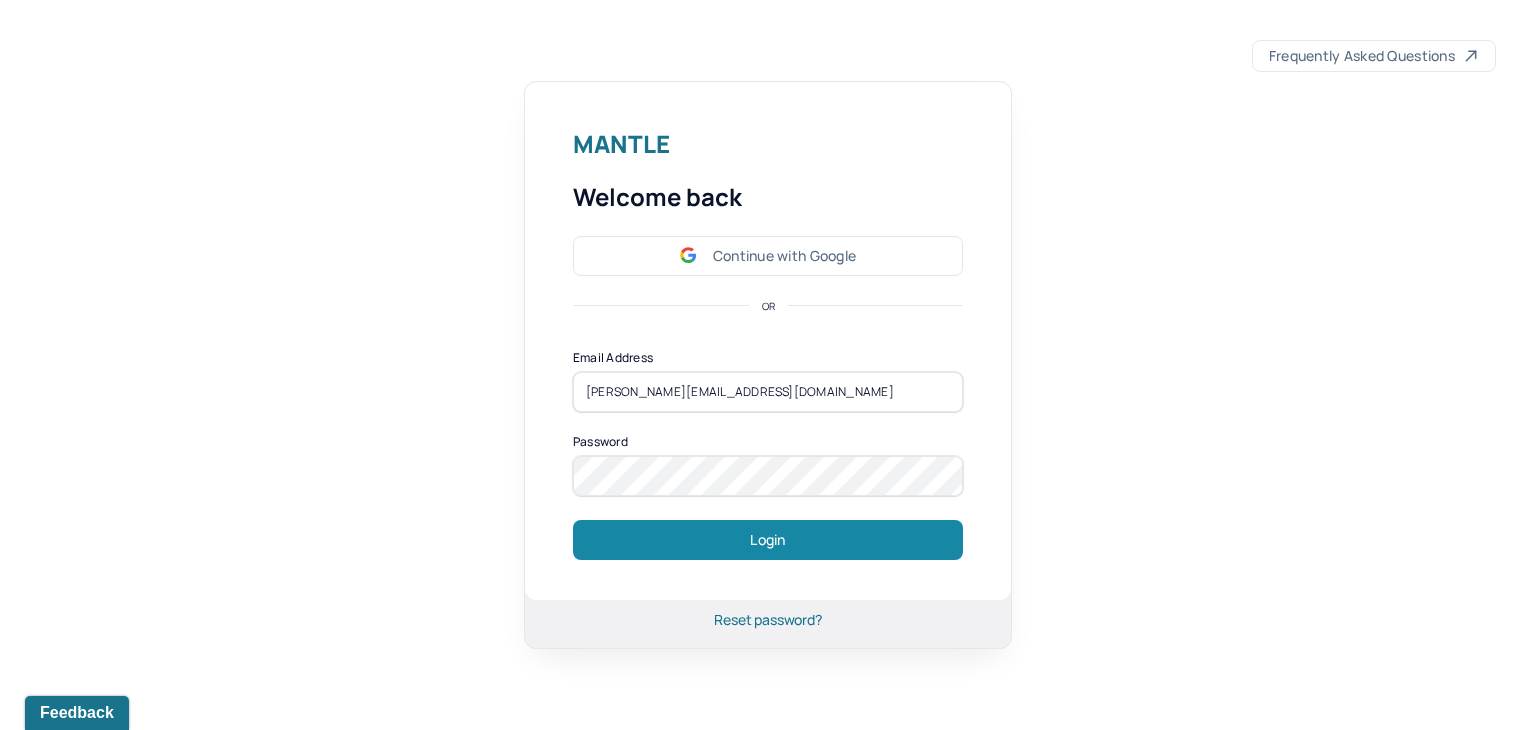 click on "Login" at bounding box center (768, 540) 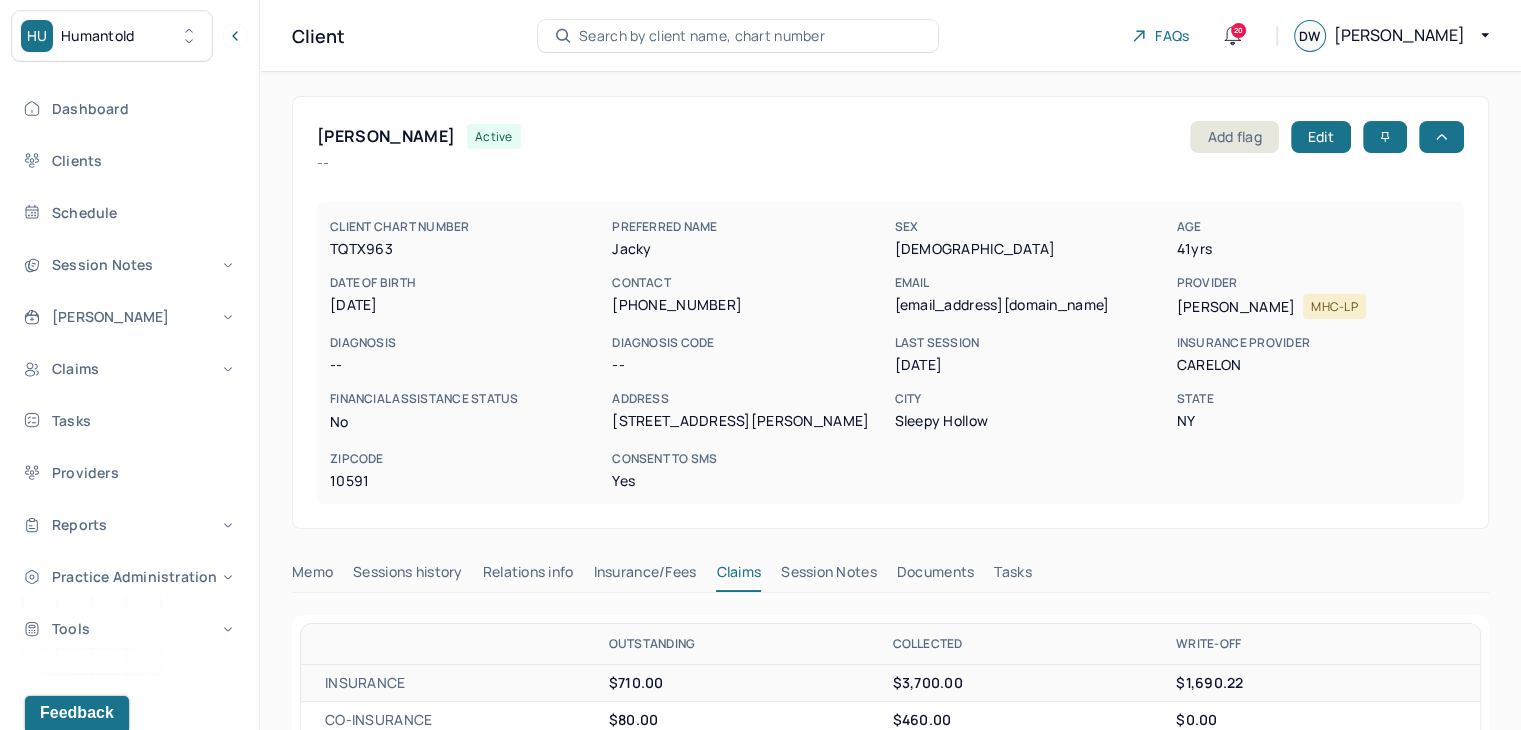 click on "Search by client name, chart number" at bounding box center [702, 36] 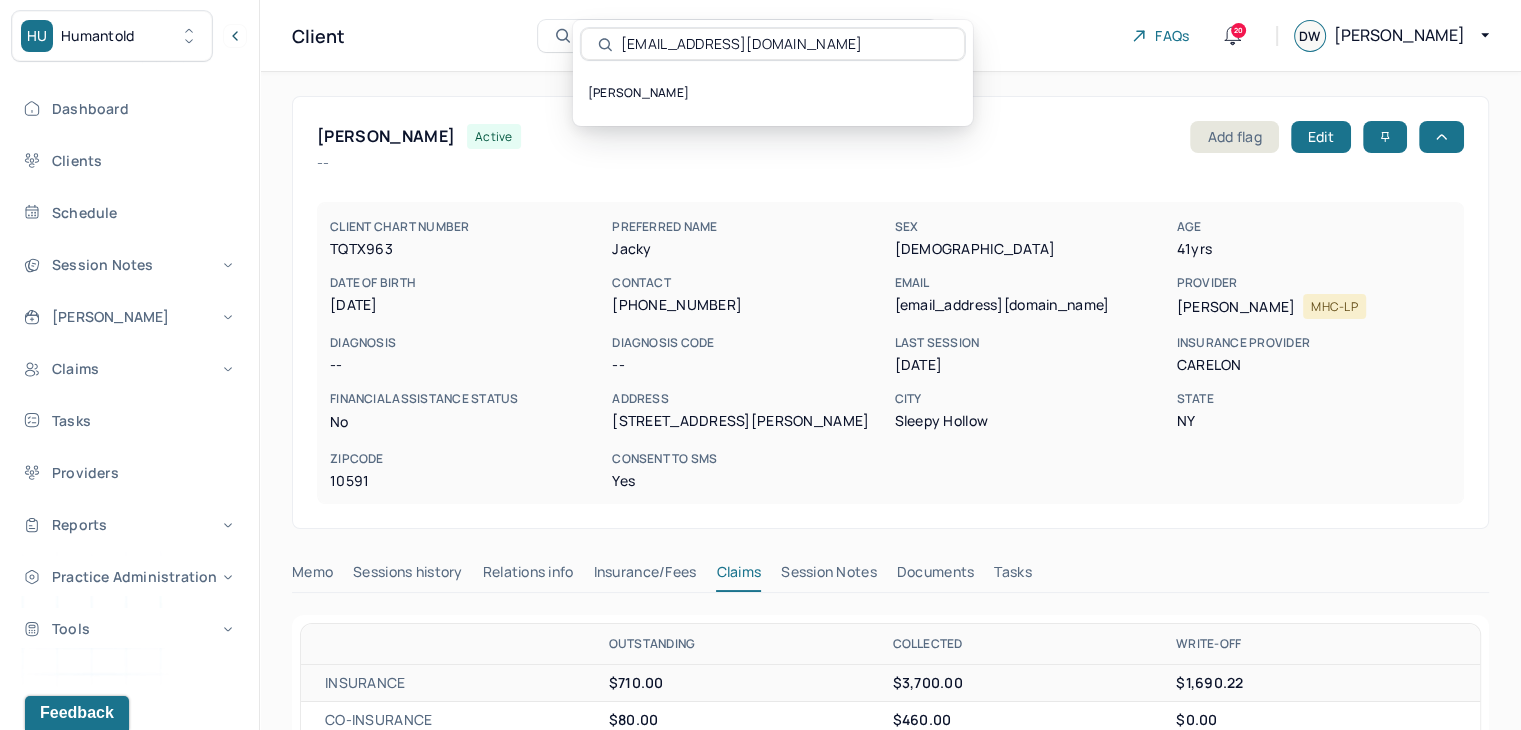 type on "ijadadic@yahoo.com" 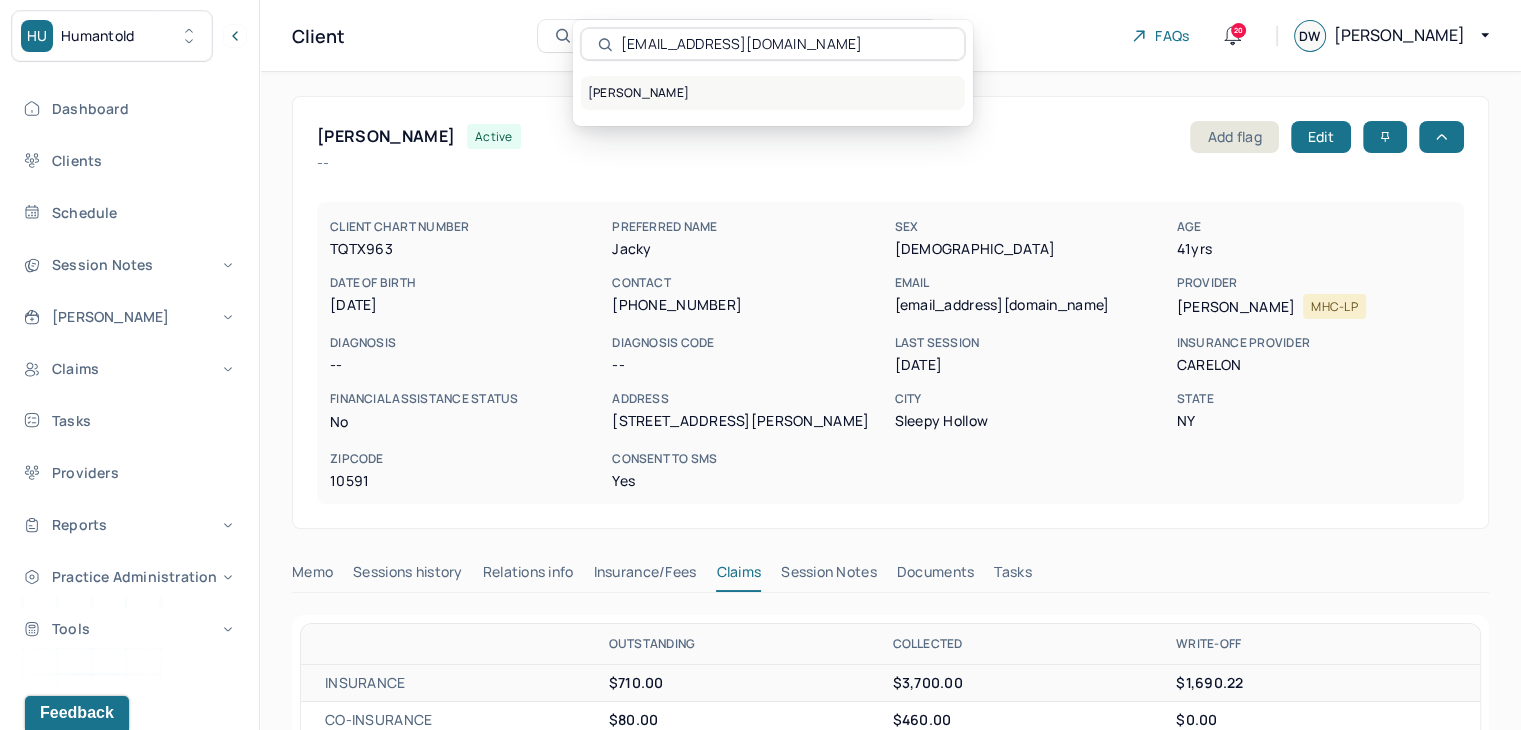 click on "PEROVIC, OLIVIA" at bounding box center [773, 93] 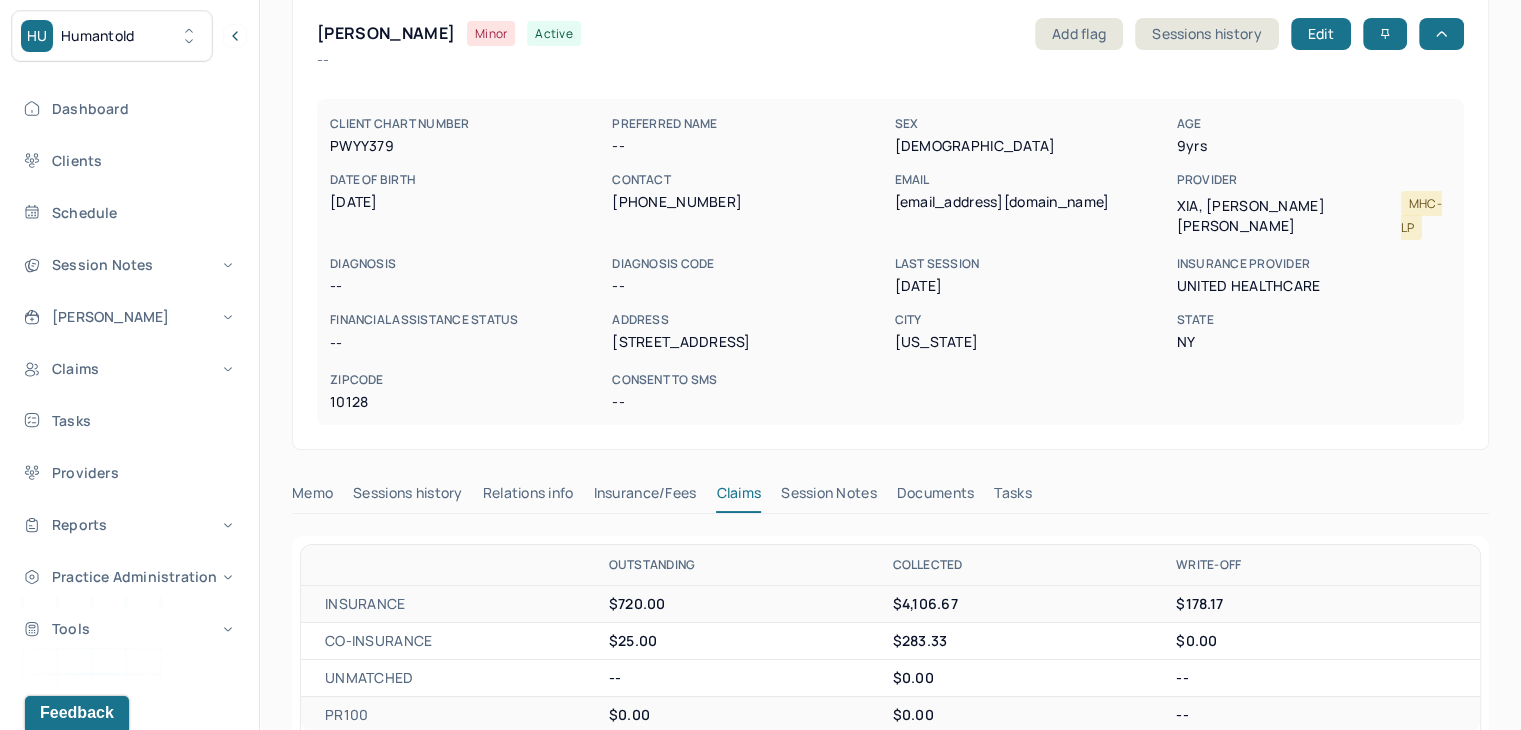 scroll, scrollTop: 99, scrollLeft: 0, axis: vertical 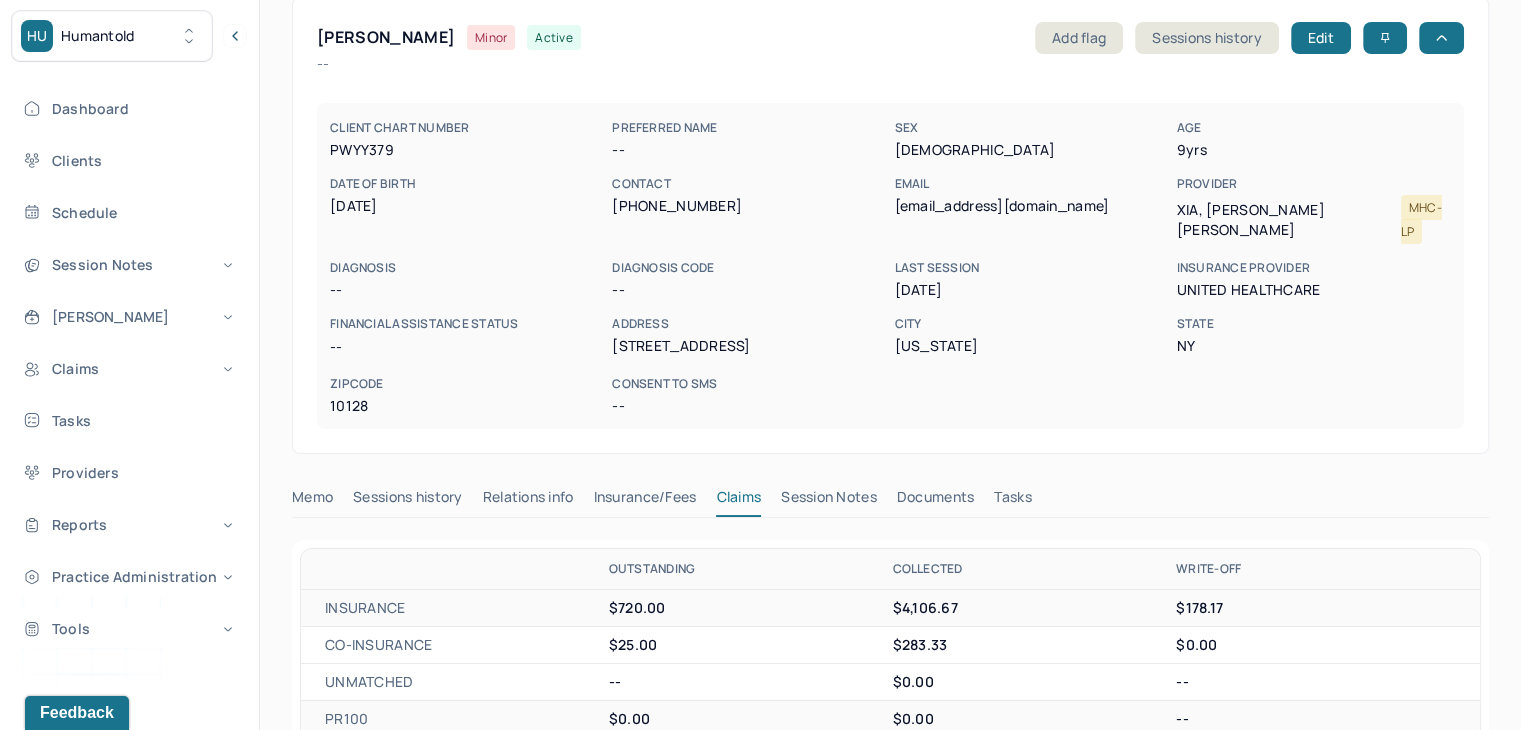 click on "PEROVIC, OLIVIA  Minor active   Add flag     Sessions history     Edit               -- CLIENT CHART NUMBER PWYY379 PREFERRED NAME -- SEX female AGE 9  yrs DATE OF BIRTH 07/24/2015  CONTACT (347) 722-0524 EMAIL ijadadic@yahoo.com PROVIDER XIA, QIAN LI AMY MHC-LP DIAGNOSIS -- DIAGNOSIS CODE -- LAST SESSION 06/26/2025 insurance provider United Healthcare FINANCIAL ASSISTANCE STATUS -- Address 172 E 91st street, apt 2B City New York State NY Zipcode 10128 Consent to Sms --   Memo     Sessions history     Relations info     Insurance/Fees     Claims     Session Notes     Documents     Tasks    OUTSTANDING COLLECTED WRITE-OFF INSURANCE $720.00 $4,106.67 $178.17 CO-INSURANCE $25.00 $283.33 $0.00 UNMATCHED -- $0.00 -- PR100 $0.00 $0.00 -- Total $745.00 $4,390.00 $178.17 Showing all bills for PEROVIC, OLIVIA.    Generate account statement     Bulk Writeoff     Bill Status     CPT Code     Date   INSURANCE CO-INSURANCE PR100 DATE OF SERVICE CPT CODE pos Ins CLINICIAN CHG COL OUT CHG COL OUT CHg COL OUT AA     90837 11" at bounding box center [890, 952] 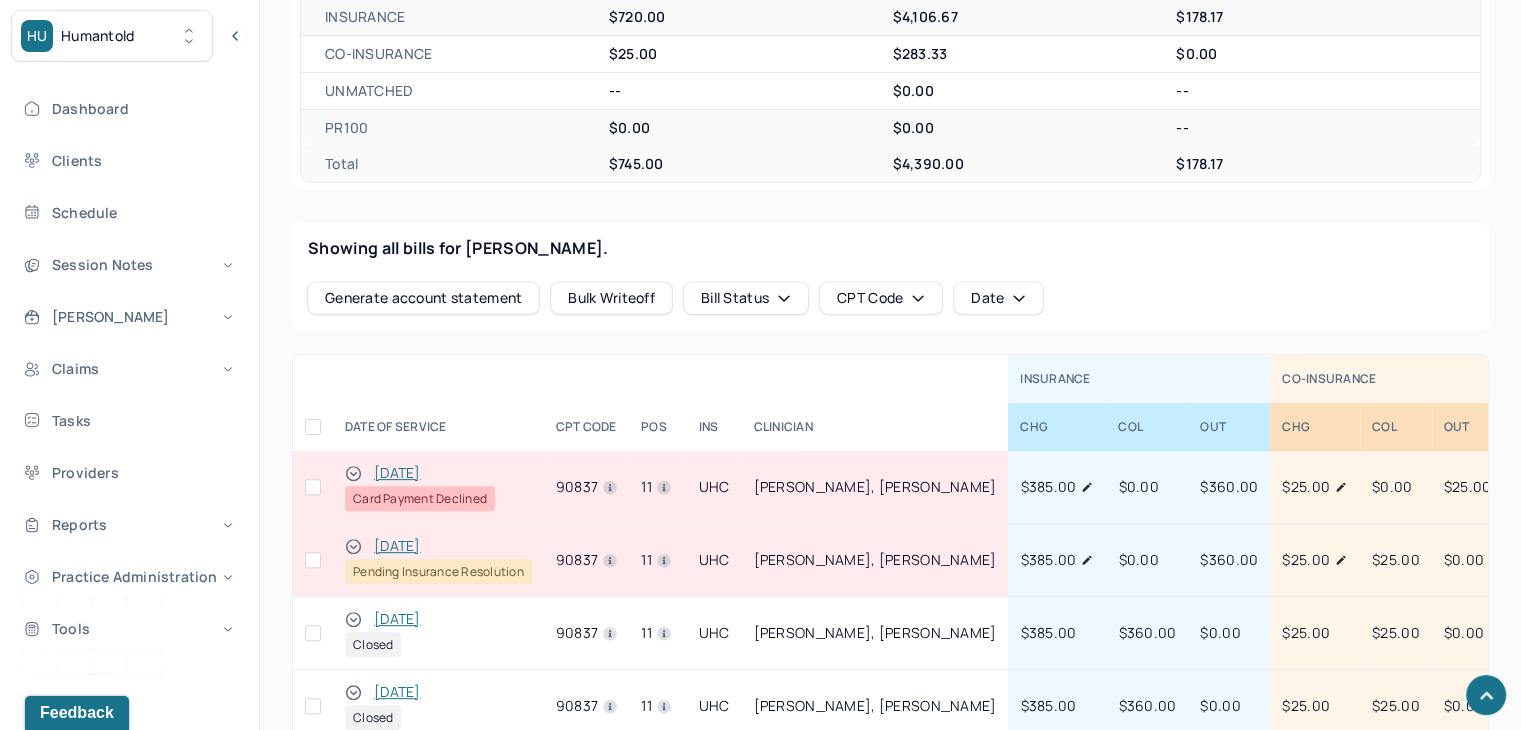 scroll, scrollTop: 697, scrollLeft: 0, axis: vertical 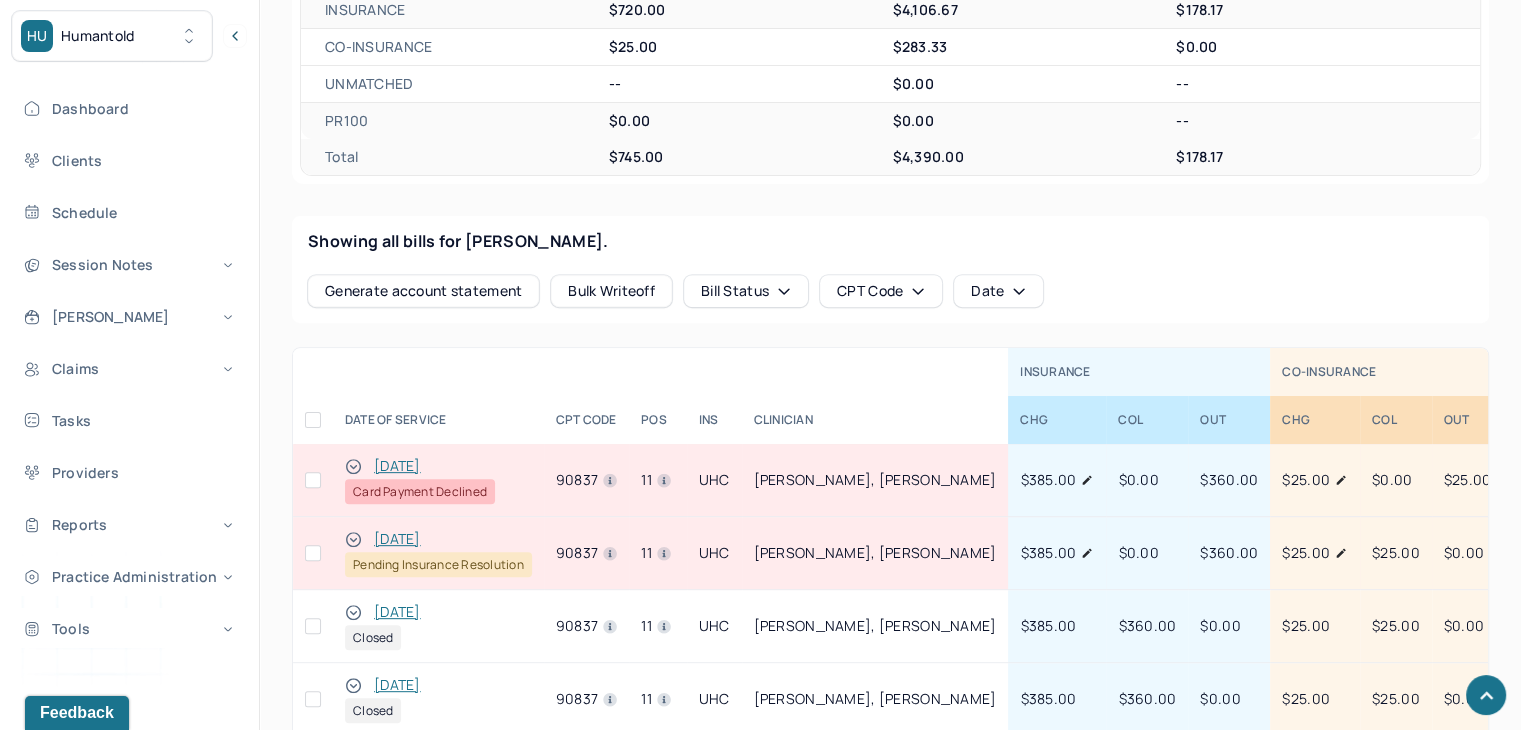 click at bounding box center (313, 480) 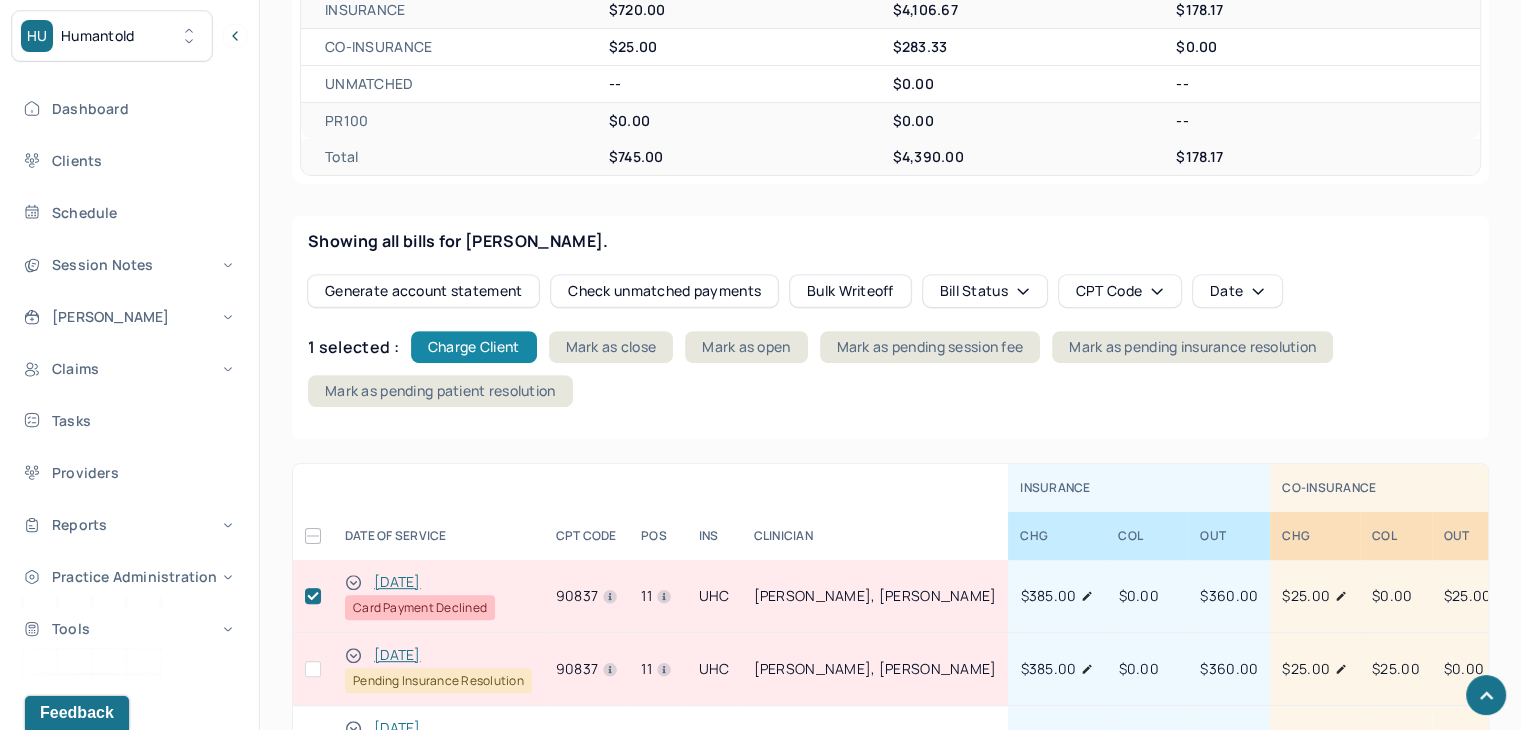 click on "Charge Client" at bounding box center (474, 347) 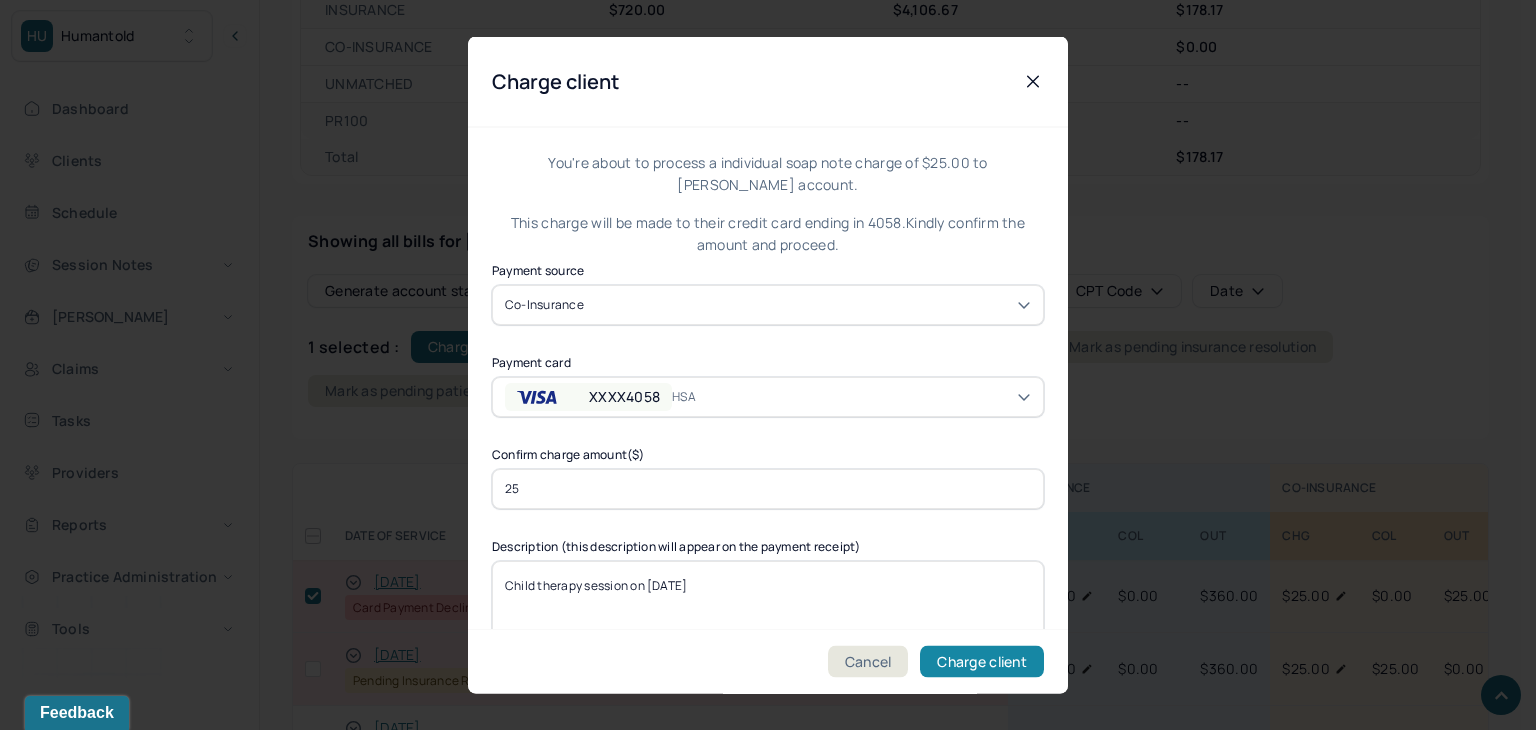 click on "Charge client" at bounding box center (982, 662) 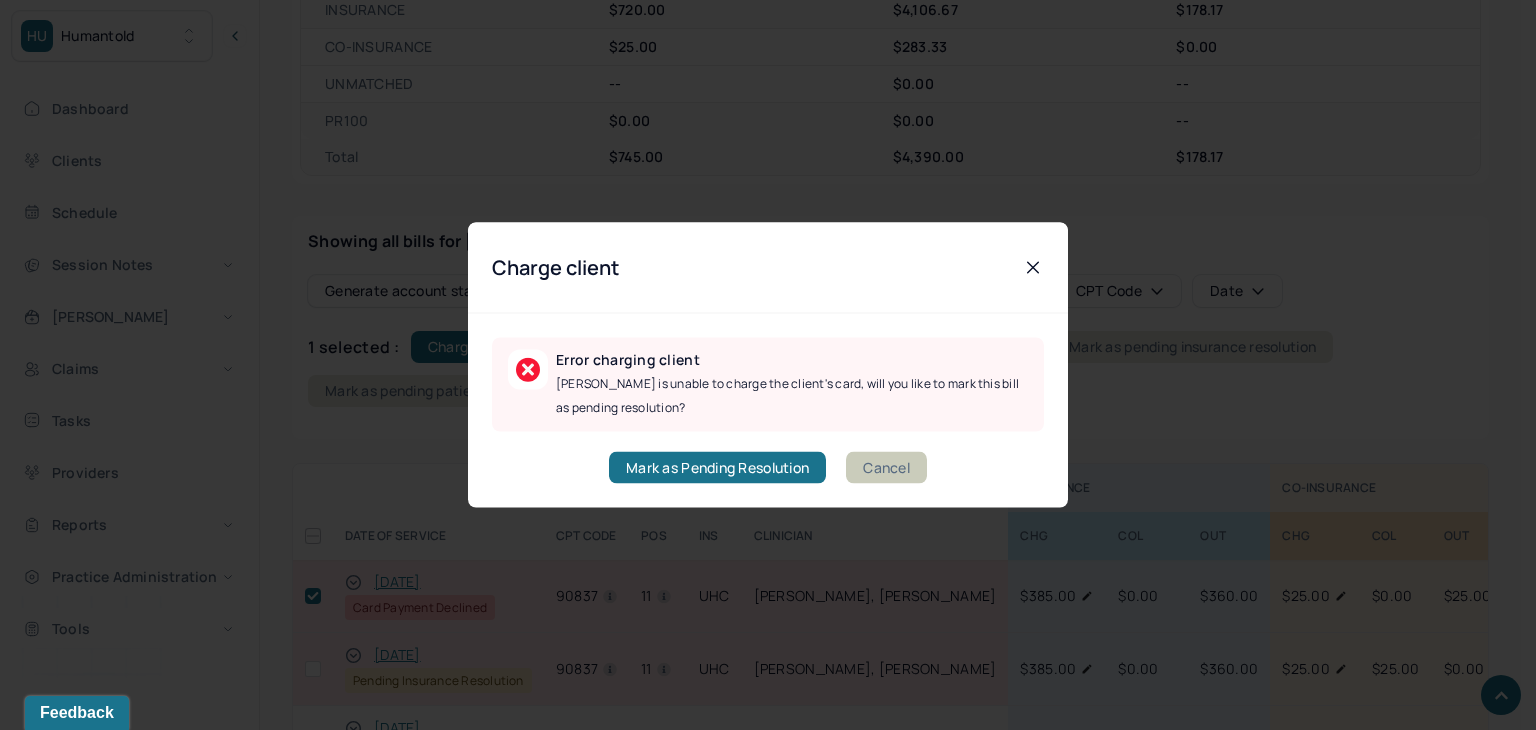 click on "Cancel" at bounding box center [886, 468] 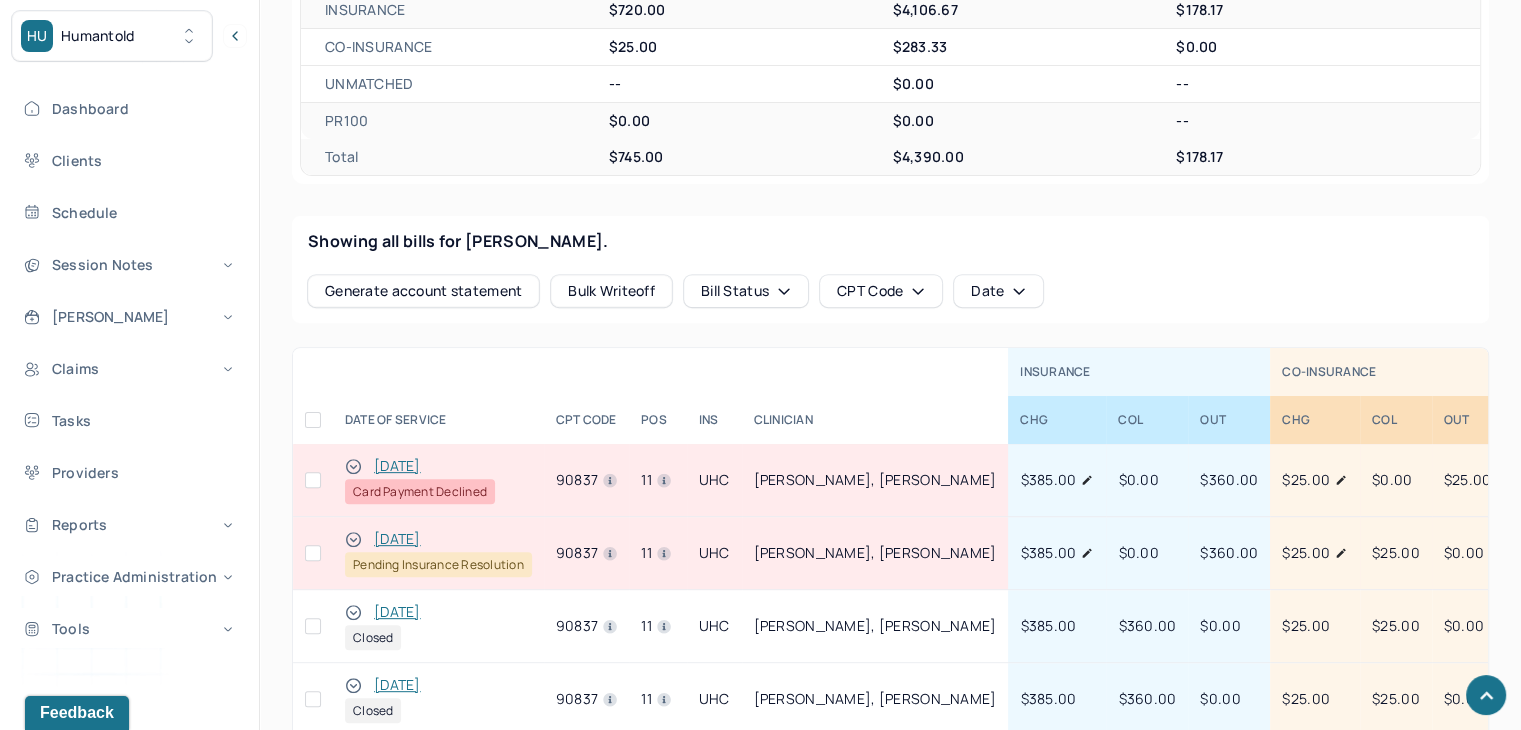 click at bounding box center [313, 480] 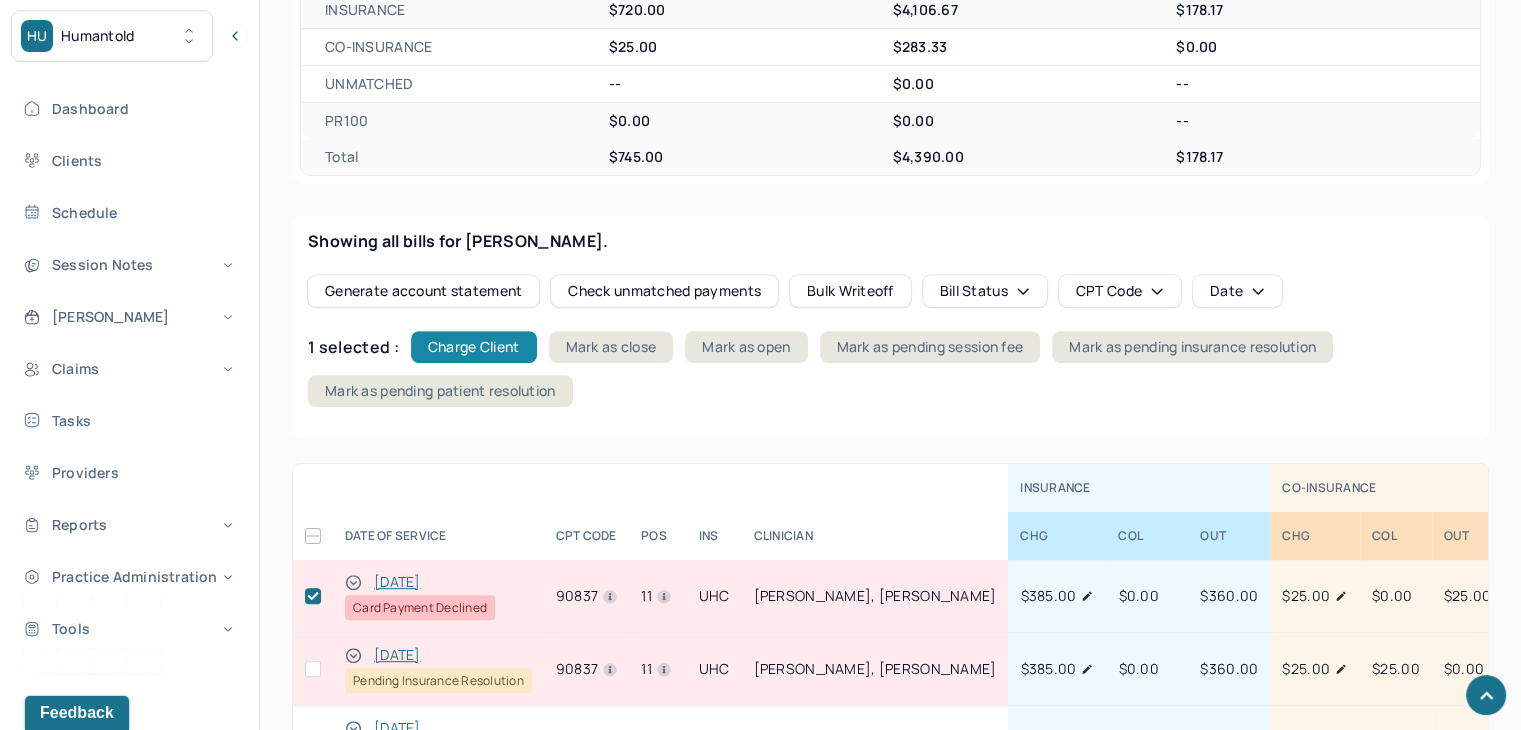 click on "Charge Client" at bounding box center (474, 347) 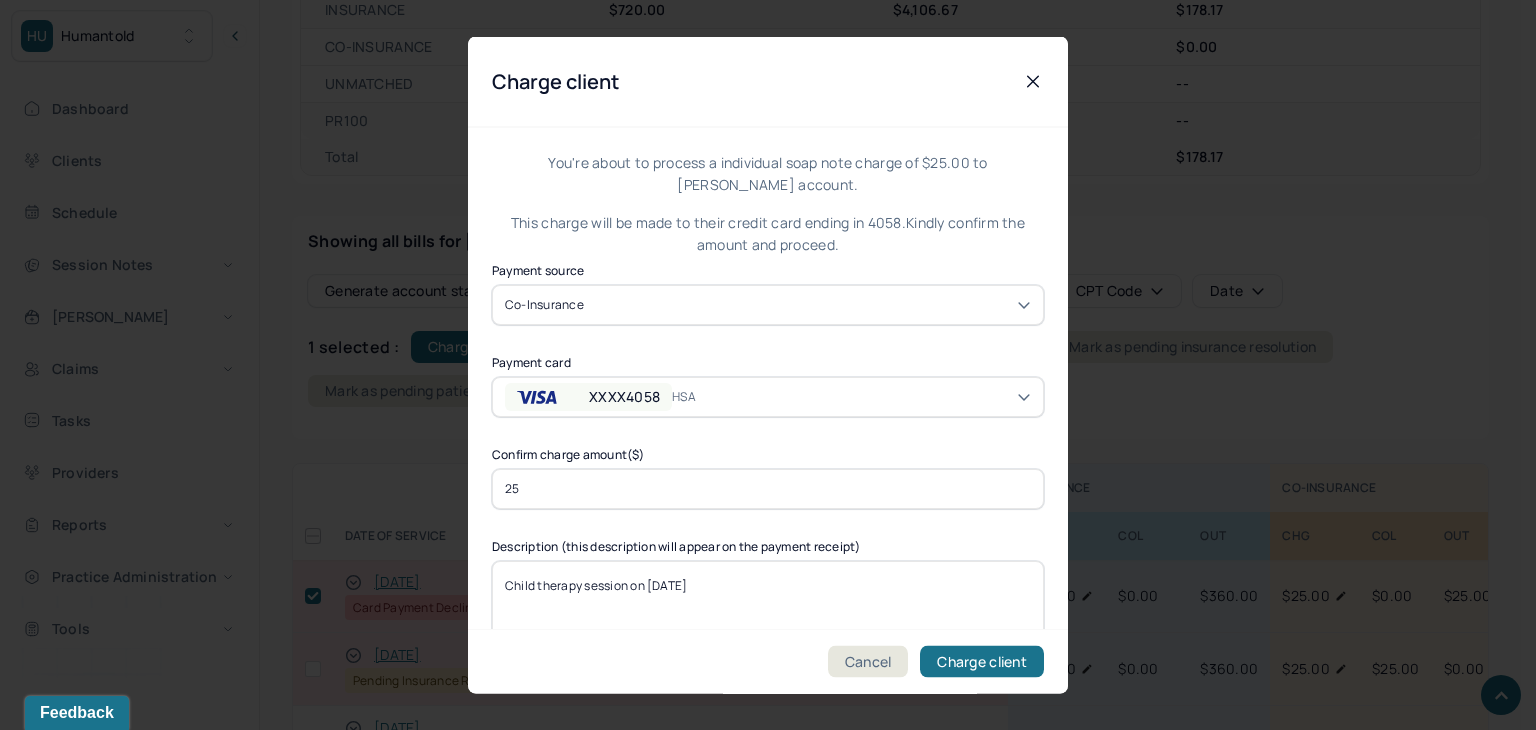 click on "XXXX4058" at bounding box center (624, 396) 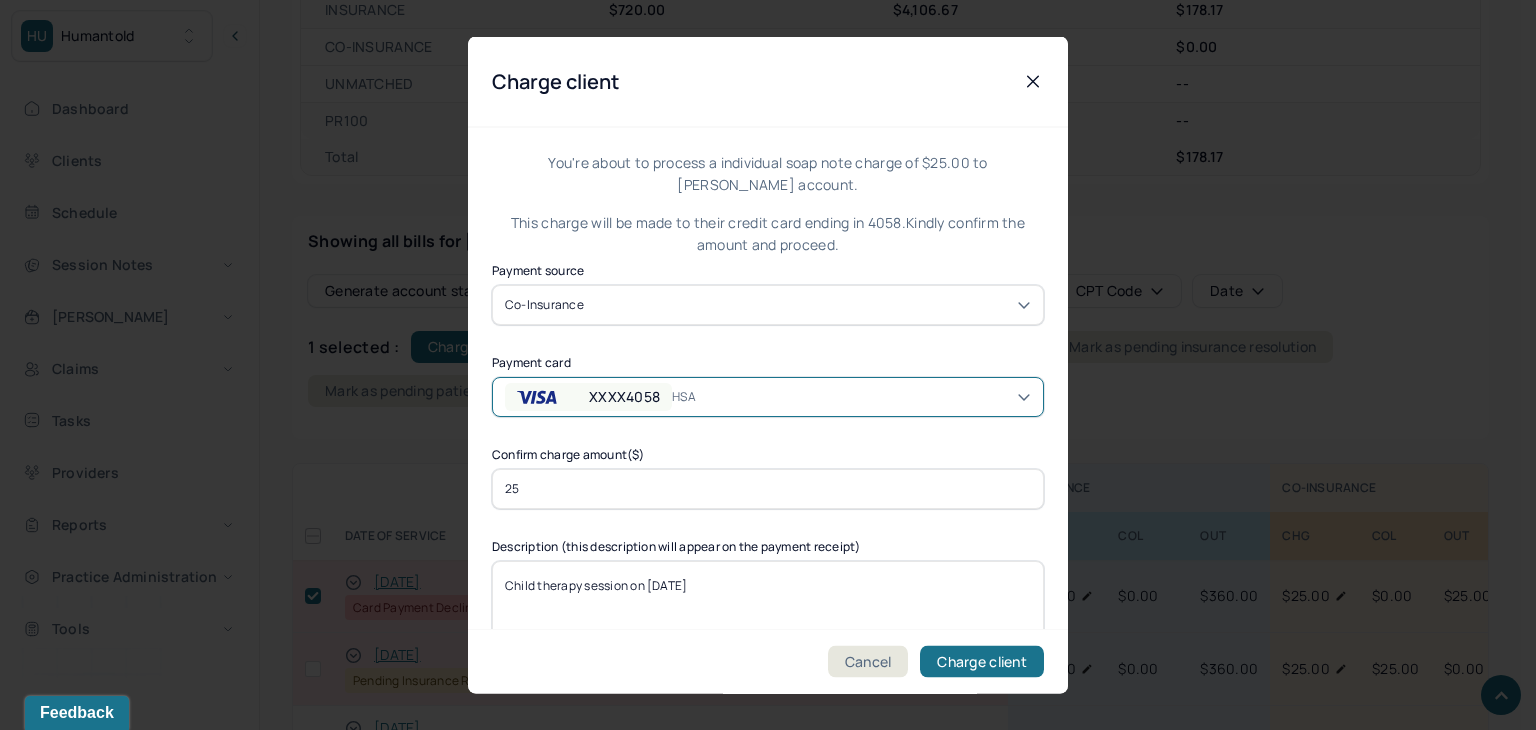 click on "XXXX4058" at bounding box center (624, 396) 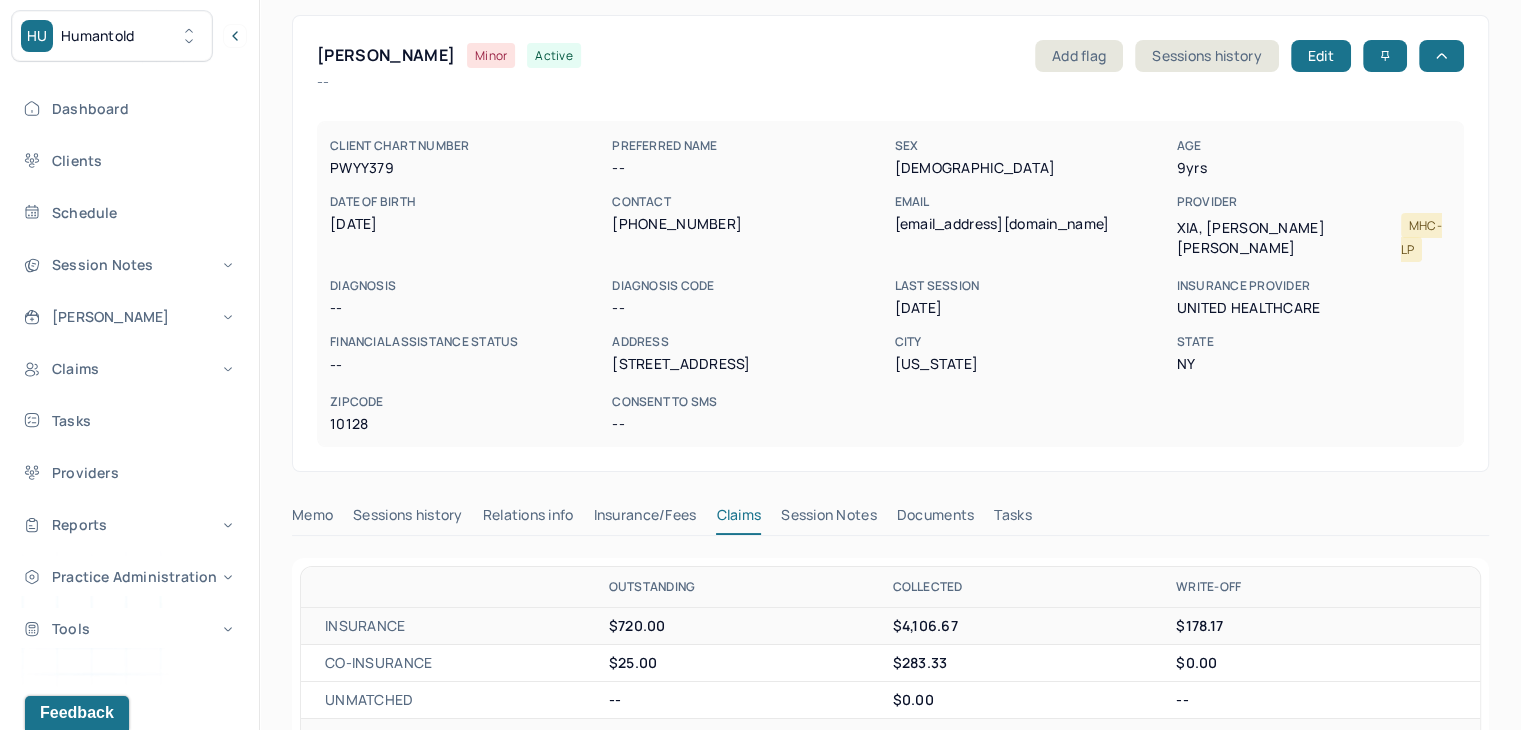 scroll, scrollTop: 0, scrollLeft: 0, axis: both 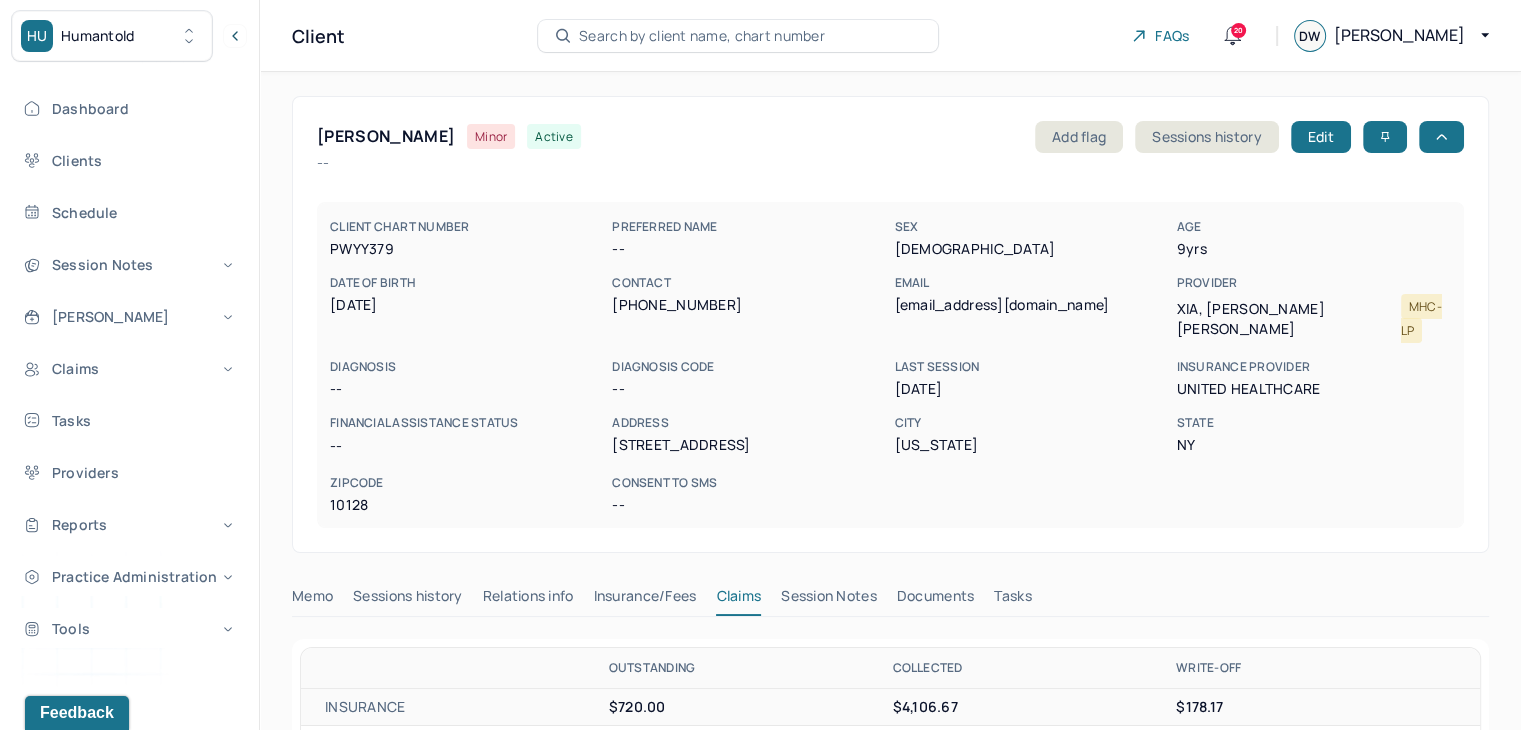 click on "Search by client name, chart number" at bounding box center [738, 36] 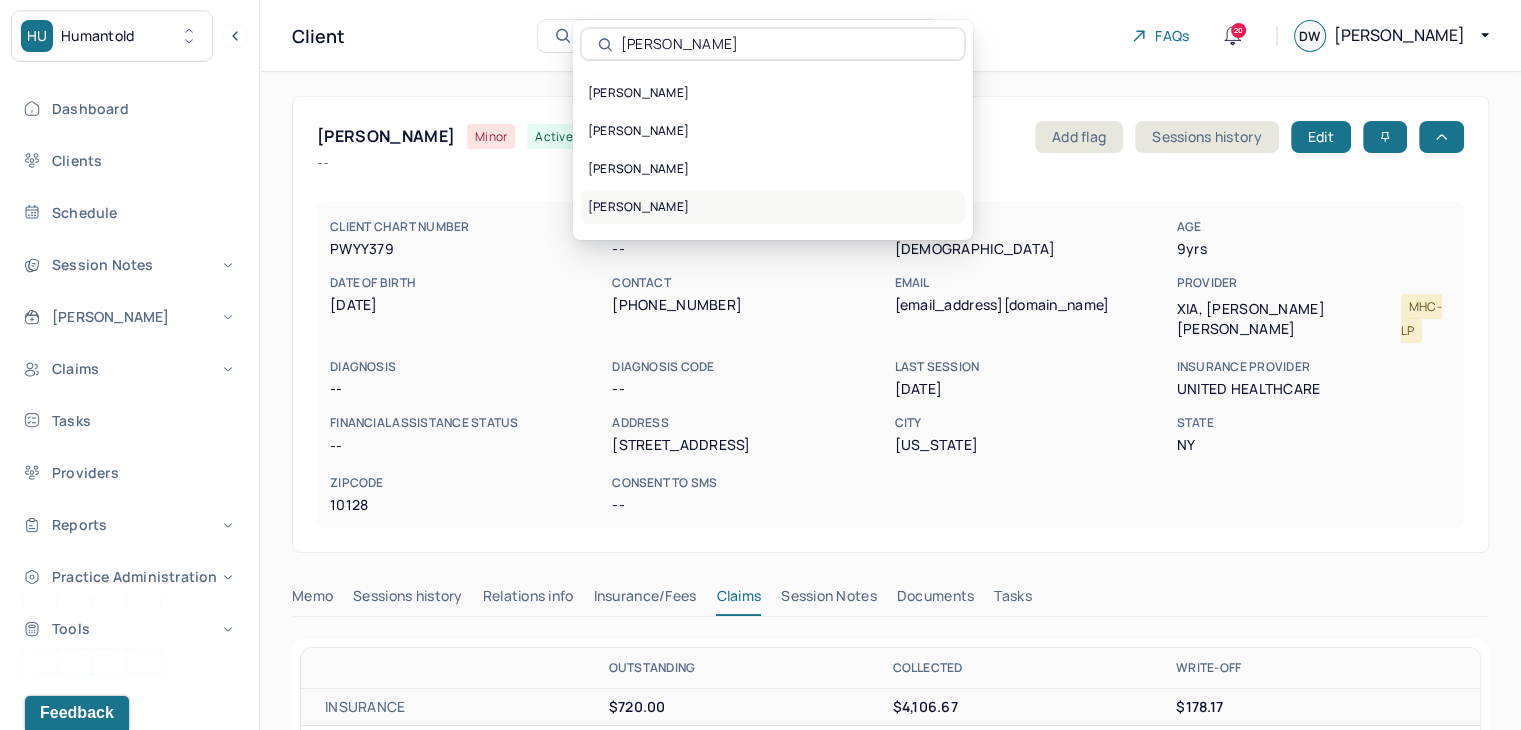type on "ryan c" 